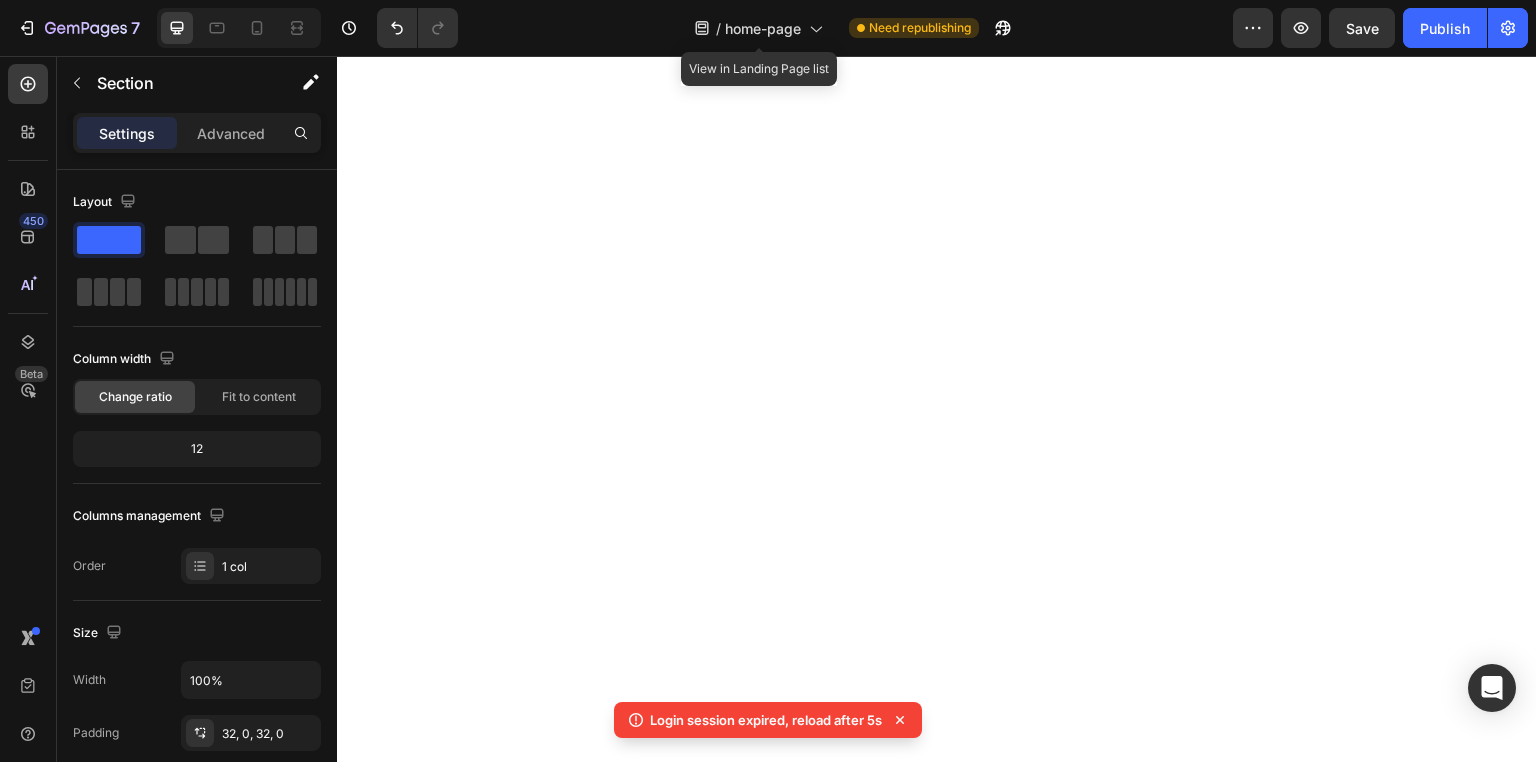 scroll, scrollTop: 0, scrollLeft: 0, axis: both 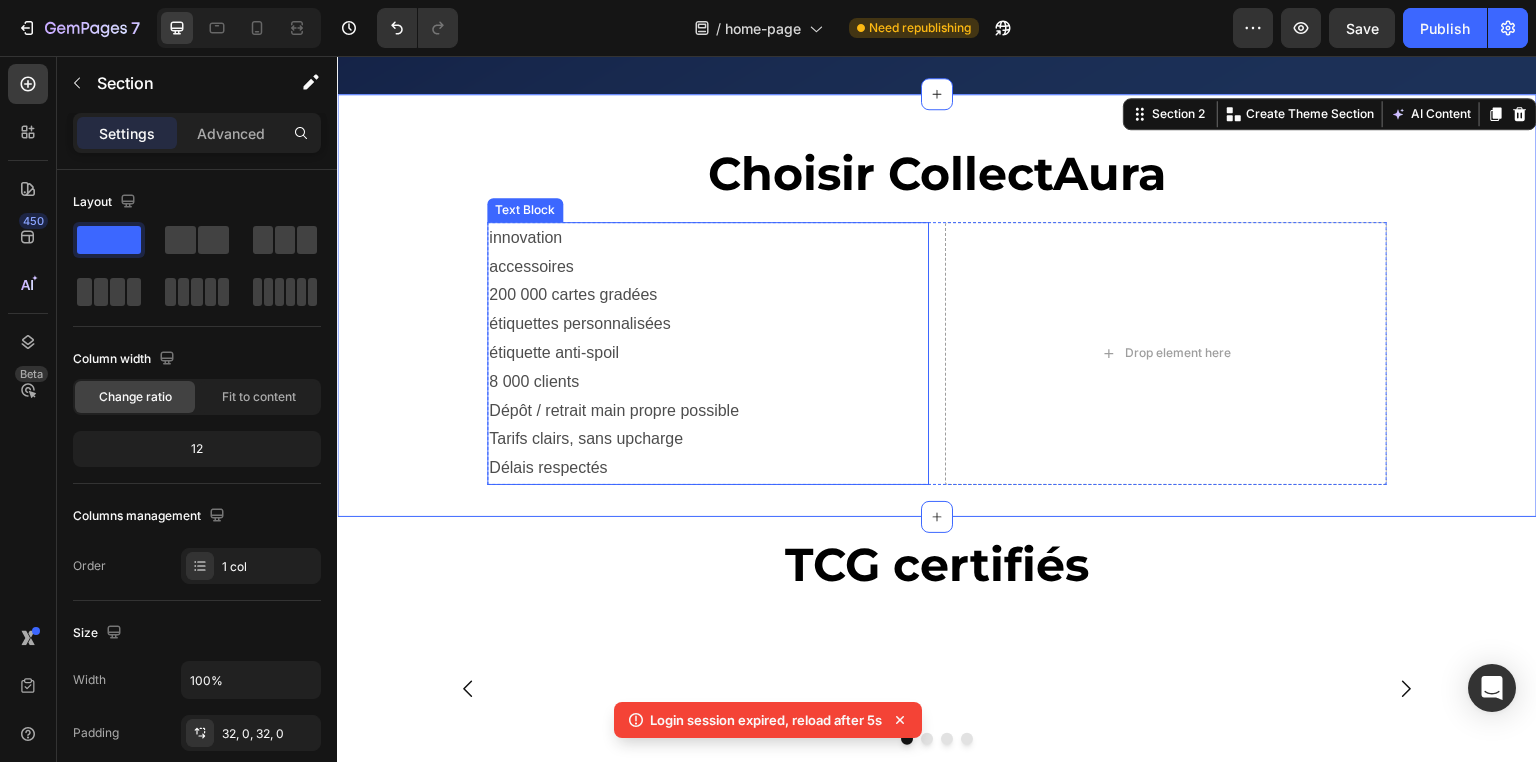 click on "200 000 cartes gradées" at bounding box center (708, 295) 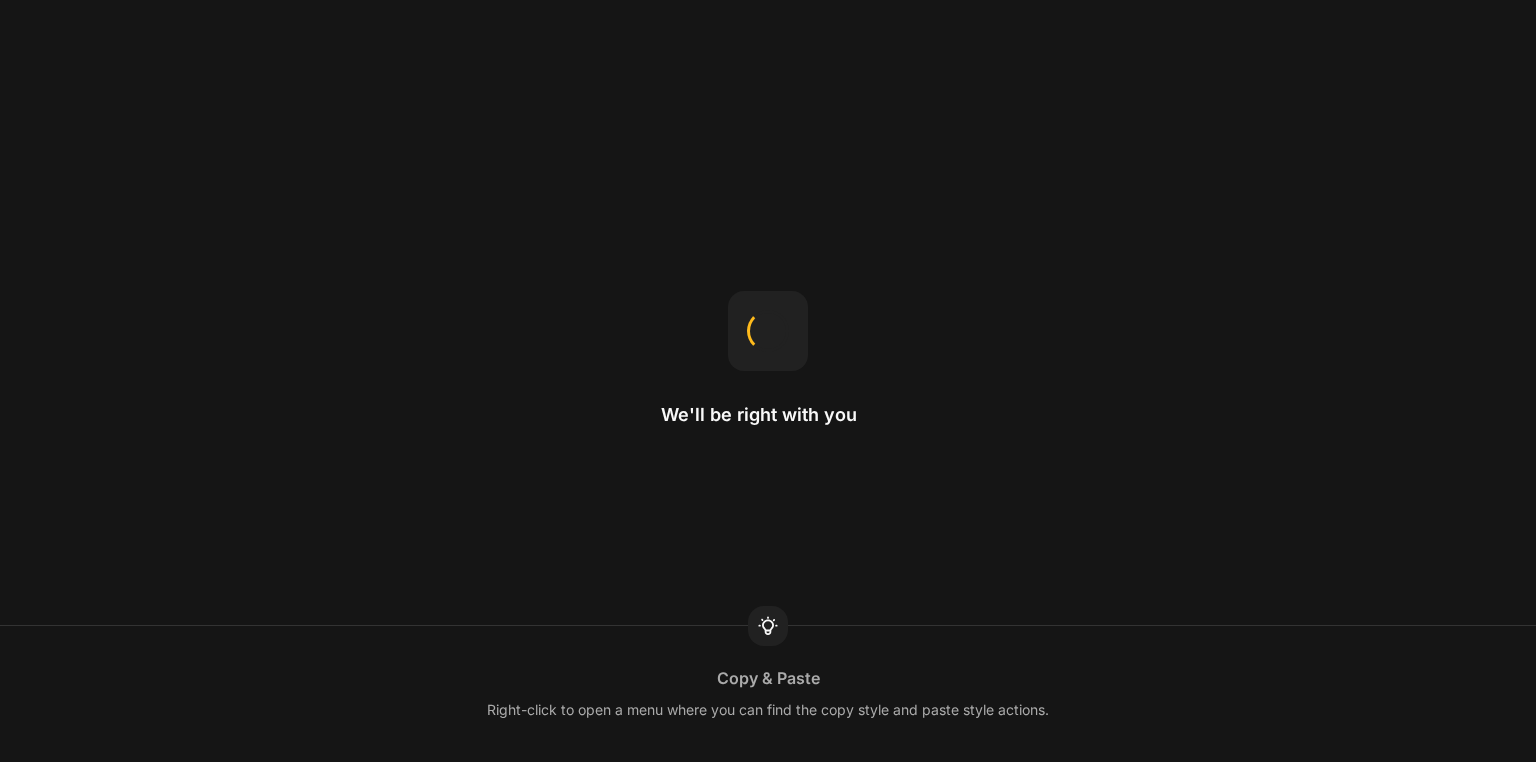 scroll, scrollTop: 0, scrollLeft: 0, axis: both 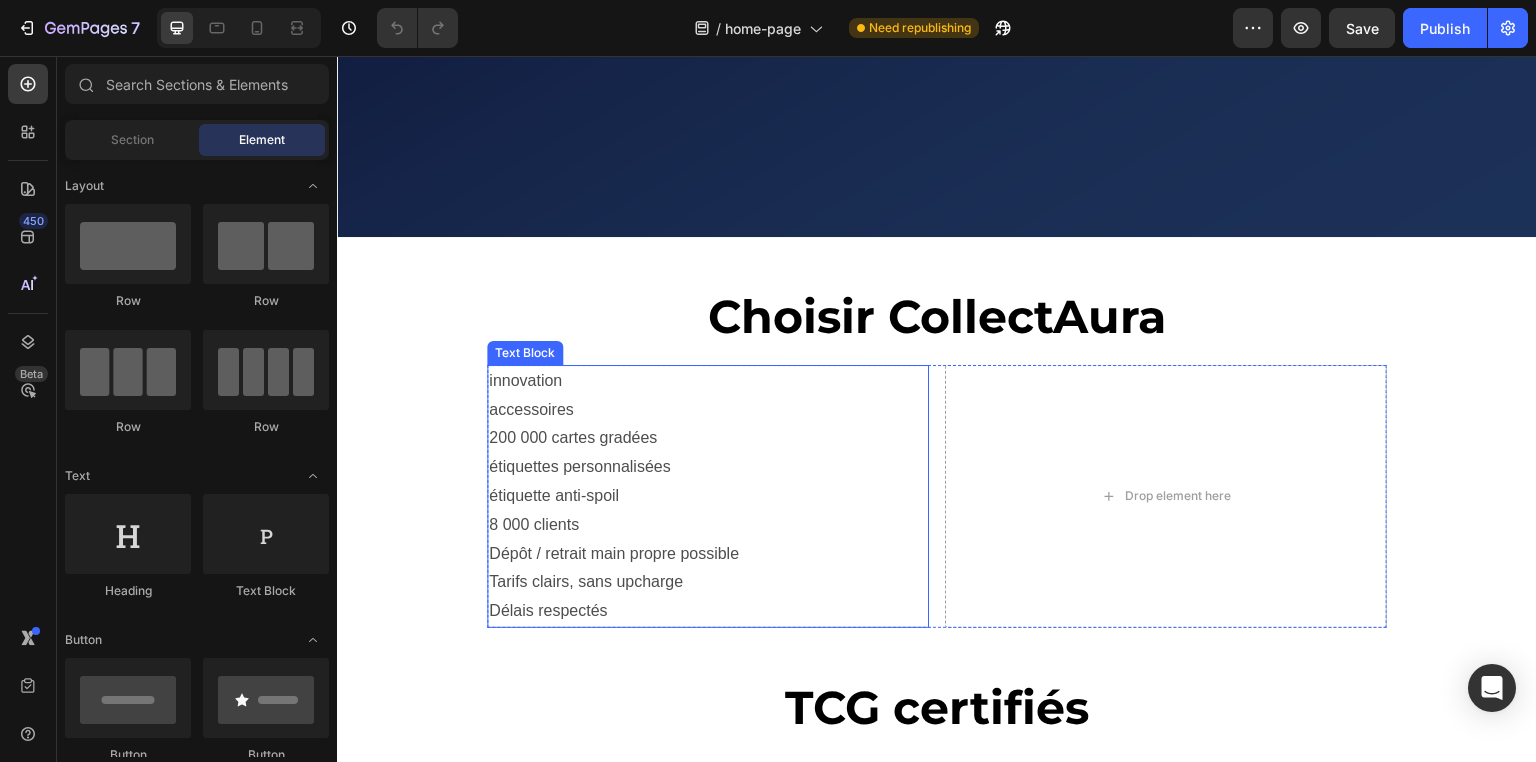 drag, startPoint x: 621, startPoint y: 456, endPoint x: 587, endPoint y: 485, distance: 44.687805 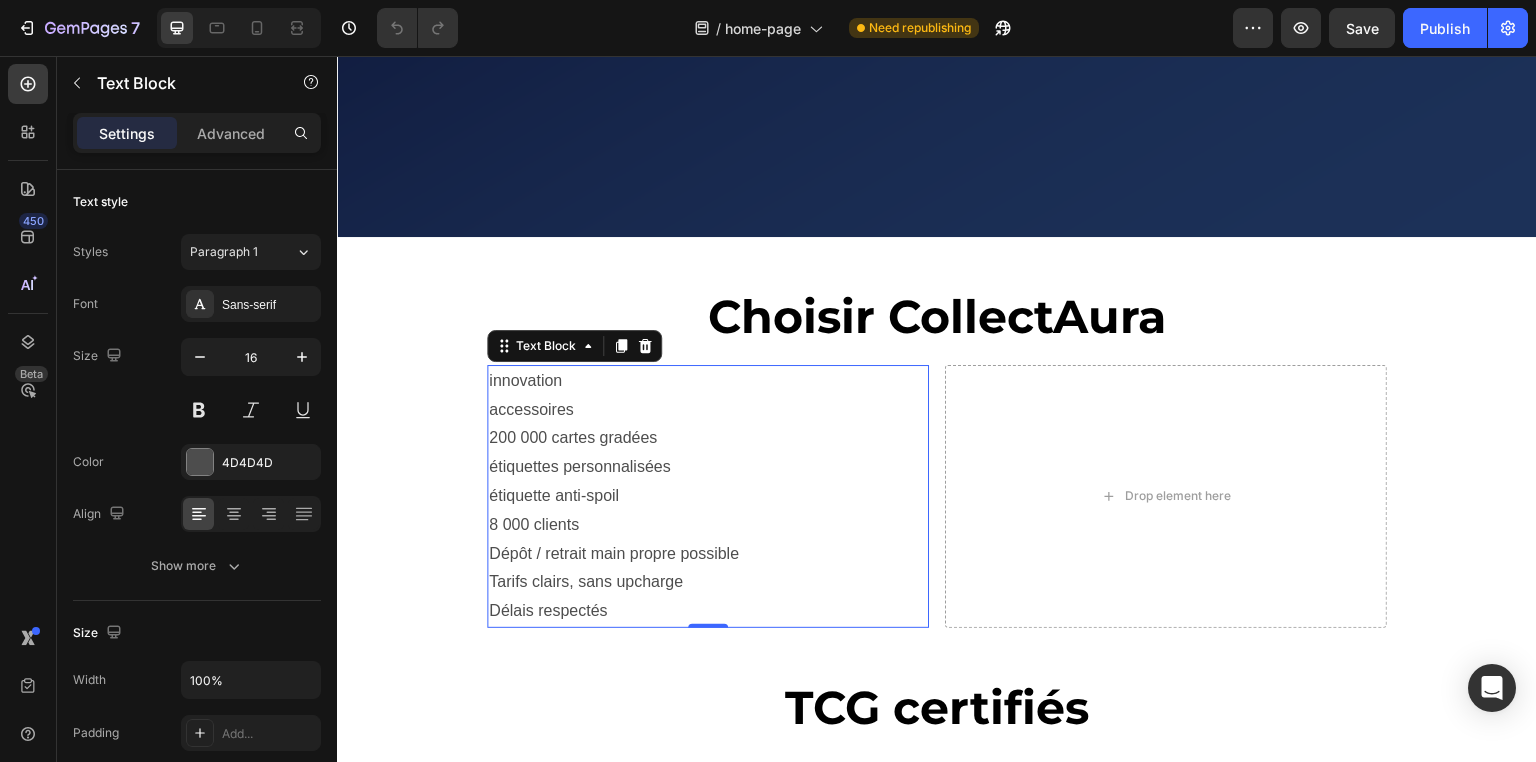click on "étiquette anti-spoil" at bounding box center (708, 496) 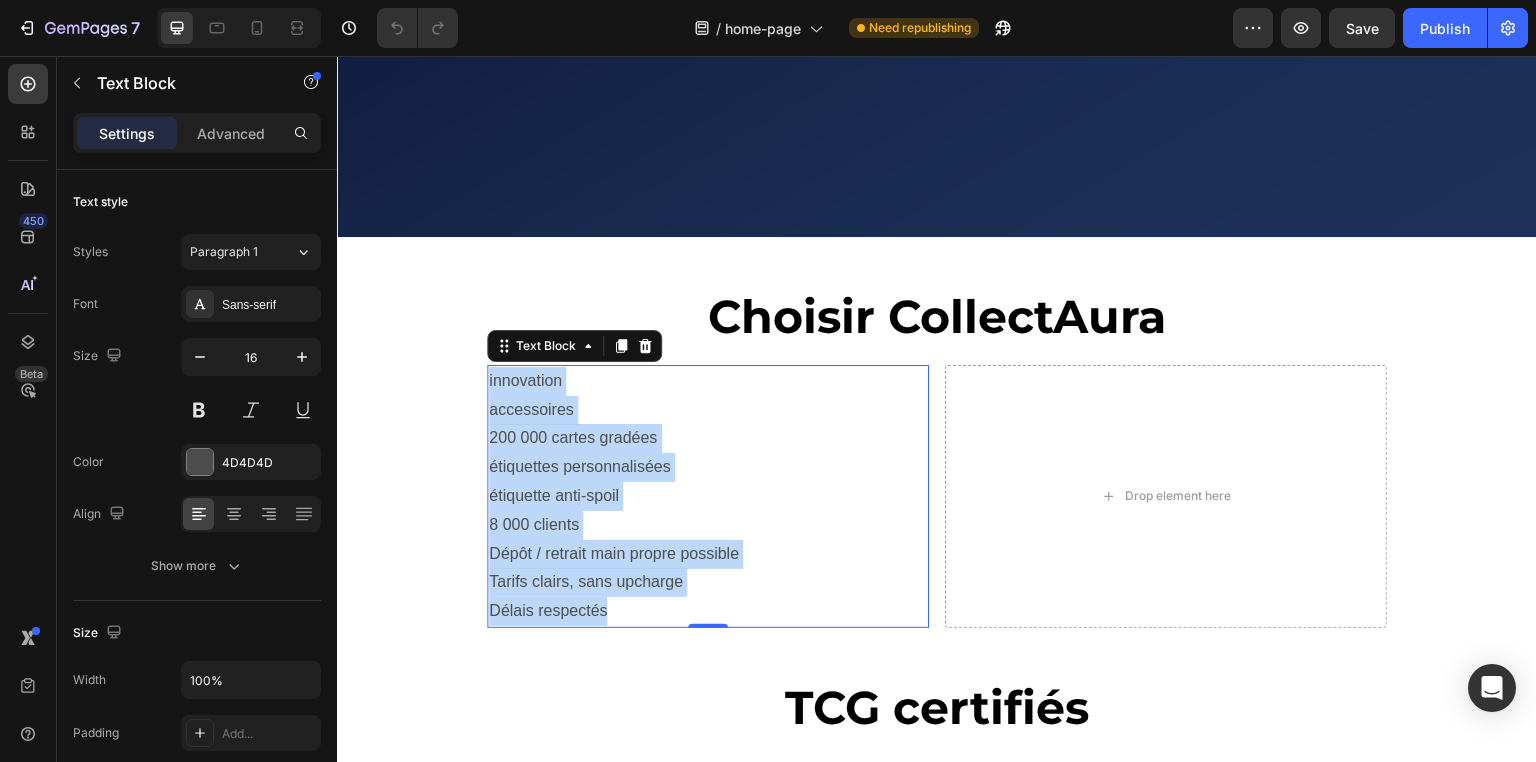 click on "accessoires" at bounding box center (708, 410) 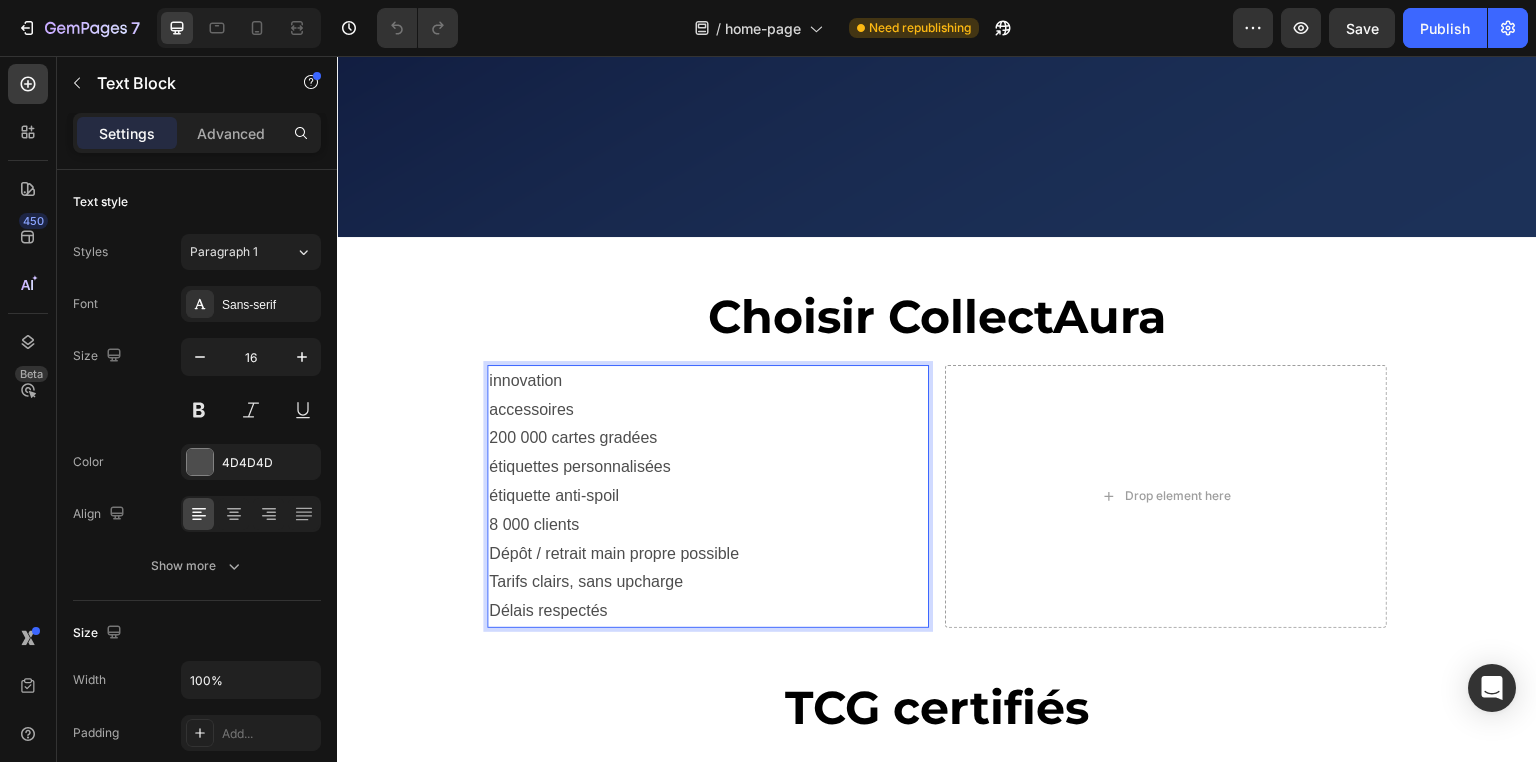 scroll, scrollTop: 720, scrollLeft: 0, axis: vertical 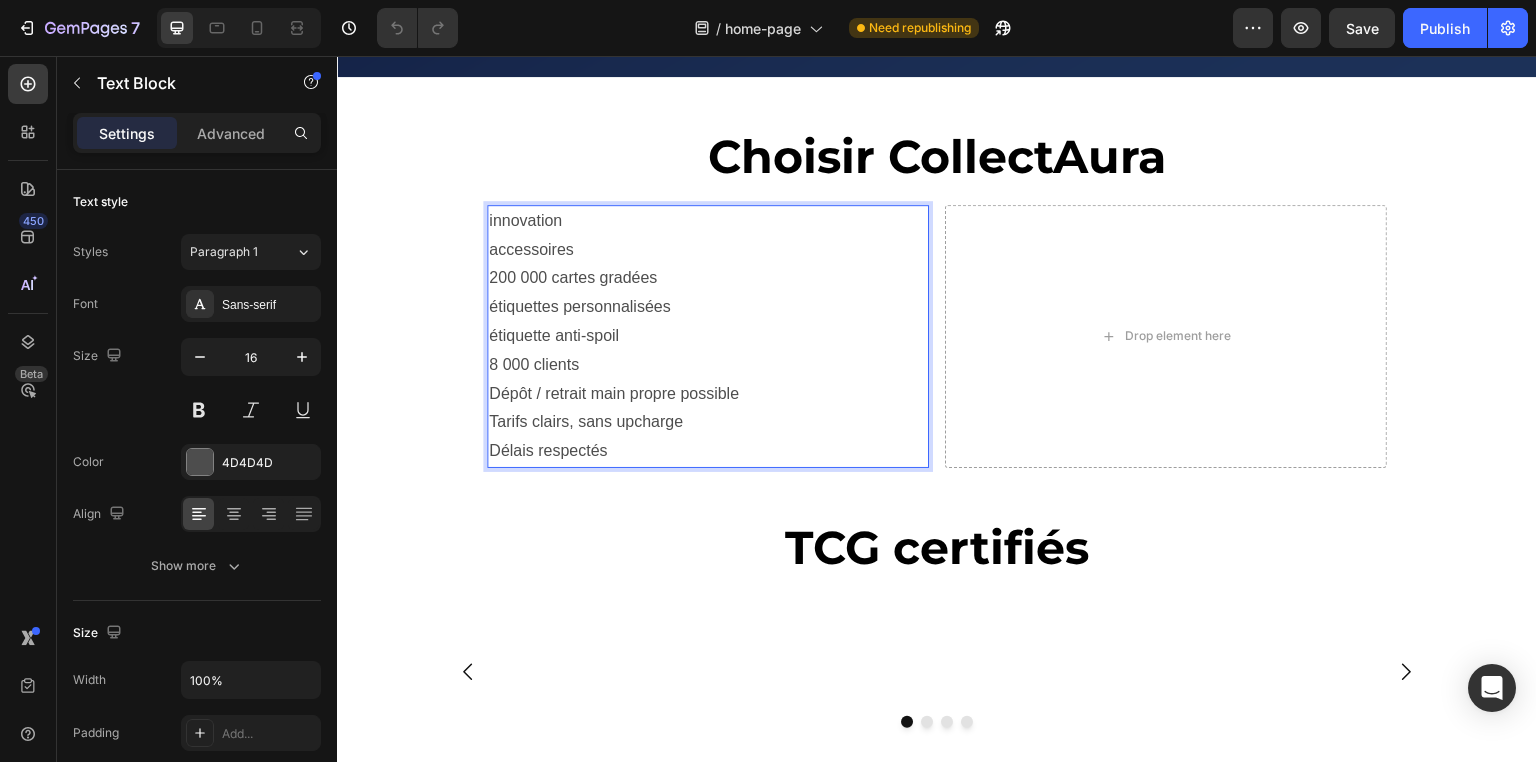 click on "étiquettes personnalisées" at bounding box center (708, 307) 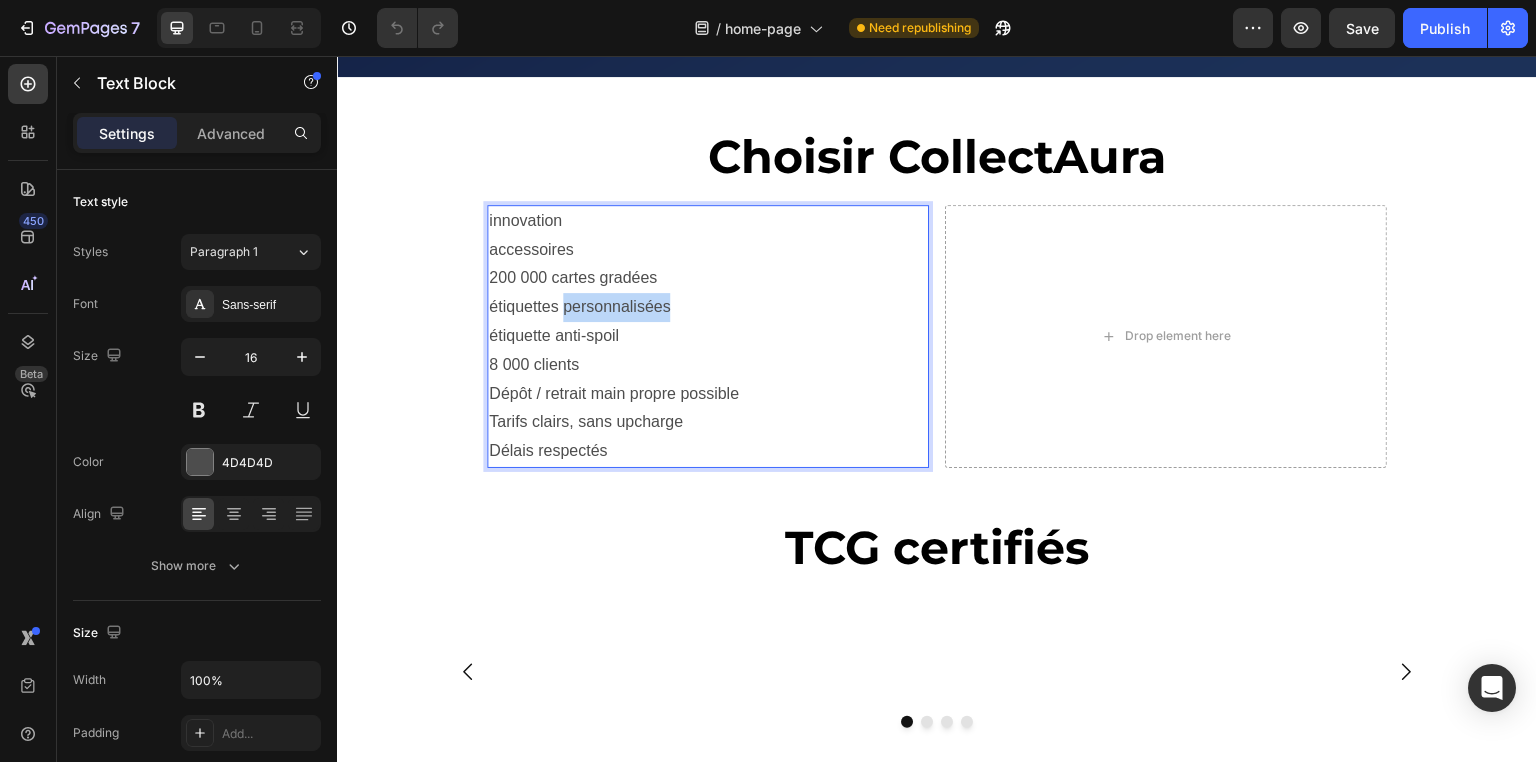 click on "étiquettes personnalisées" at bounding box center (708, 307) 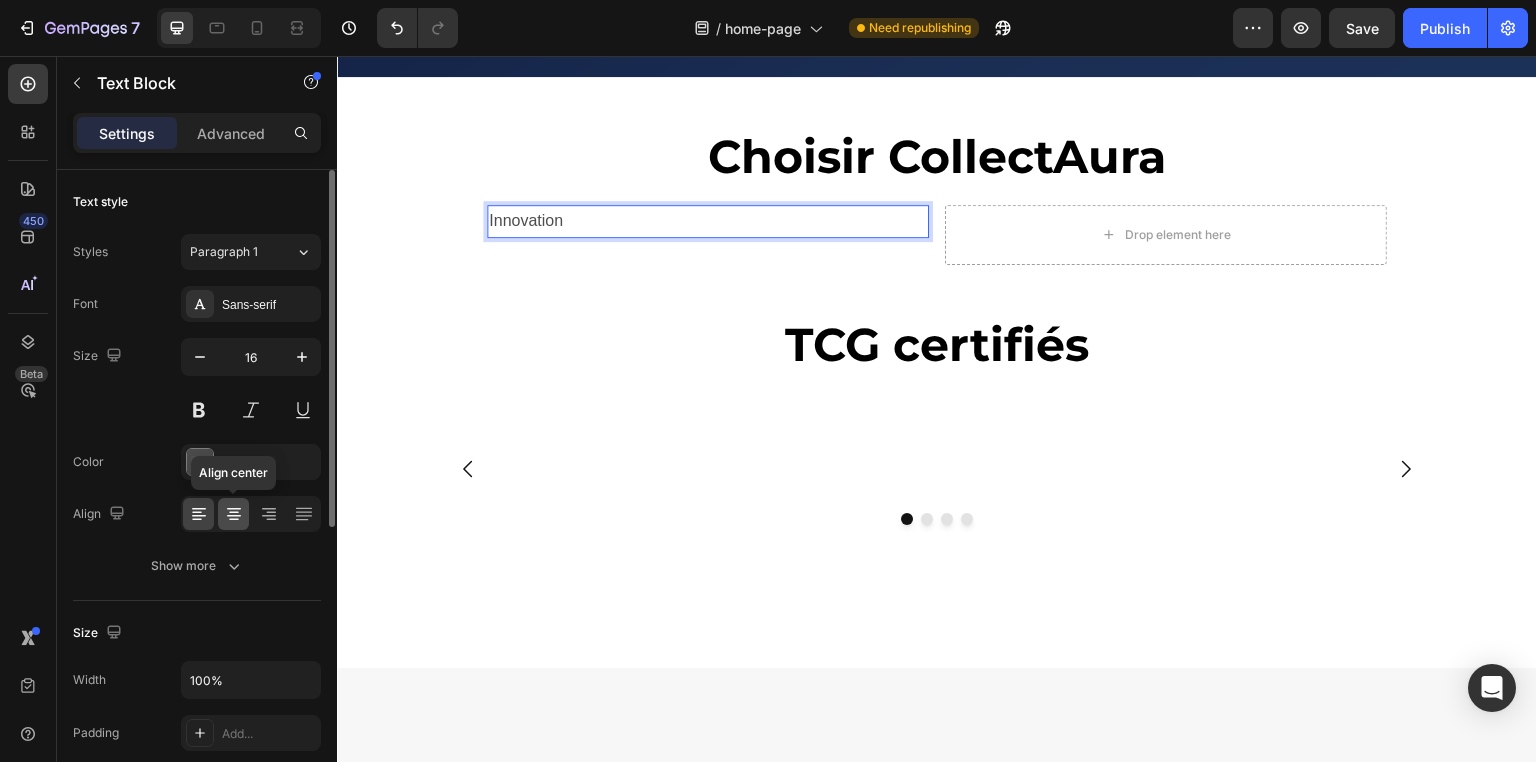 click 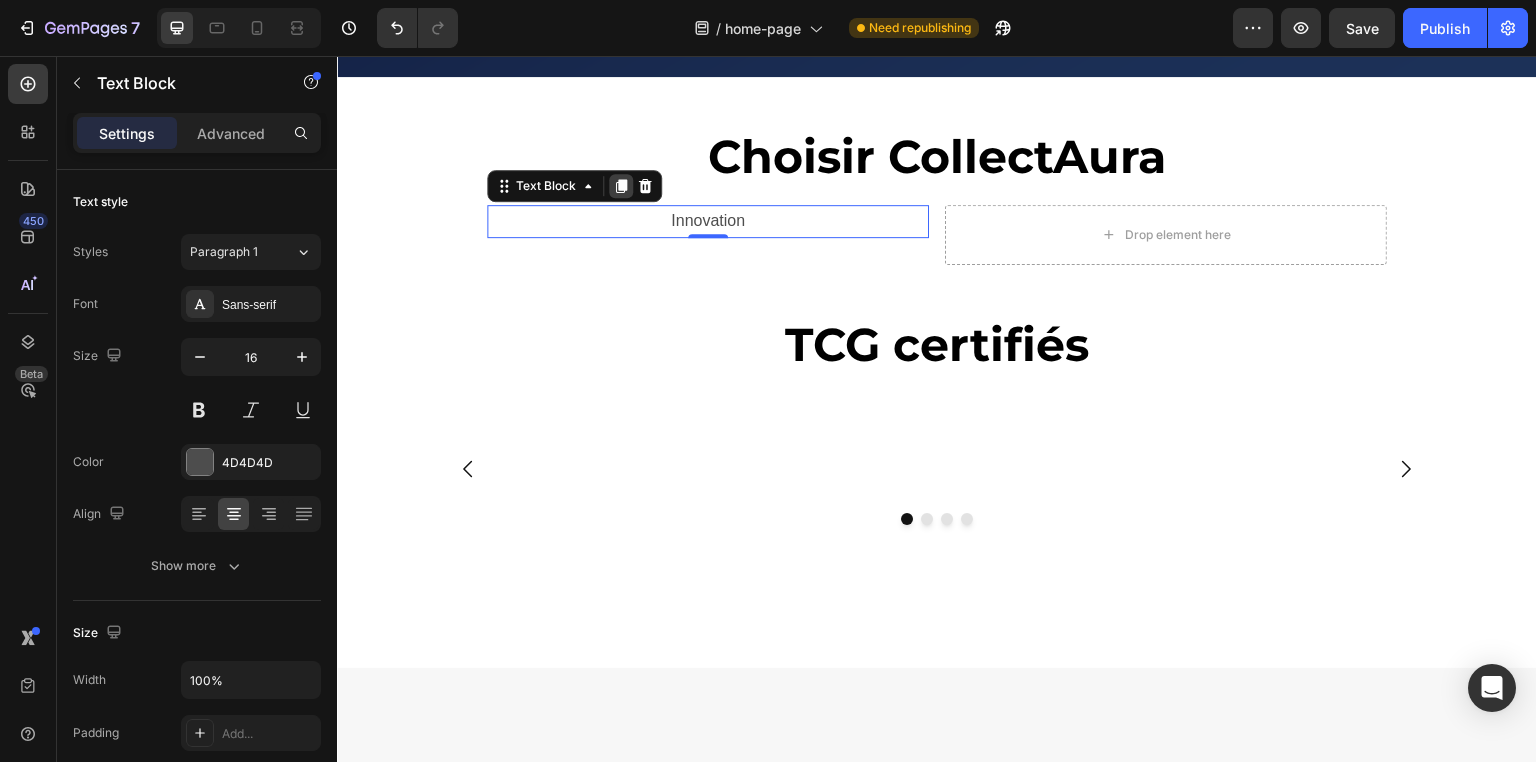 click 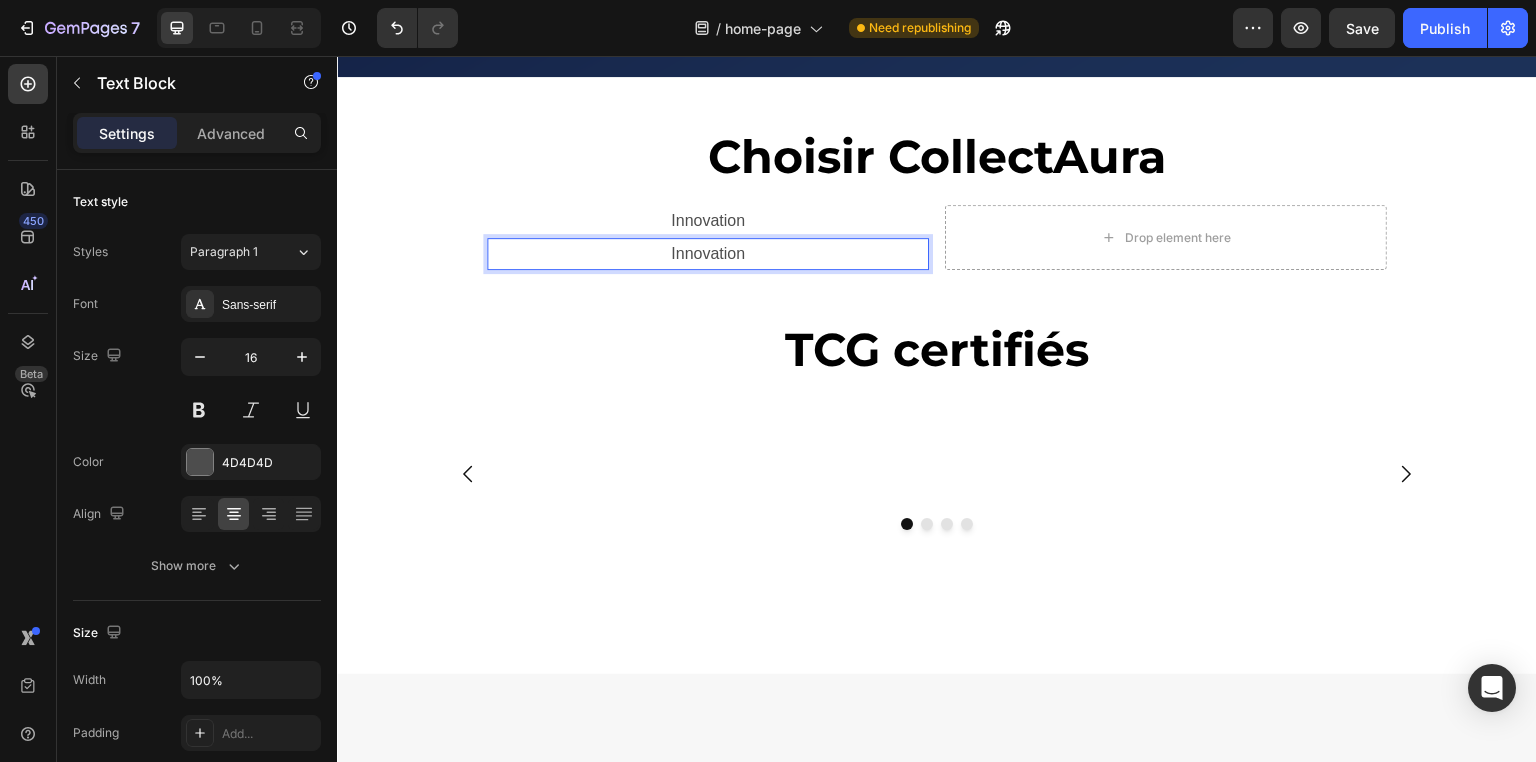 click on "Innovation" at bounding box center [708, 254] 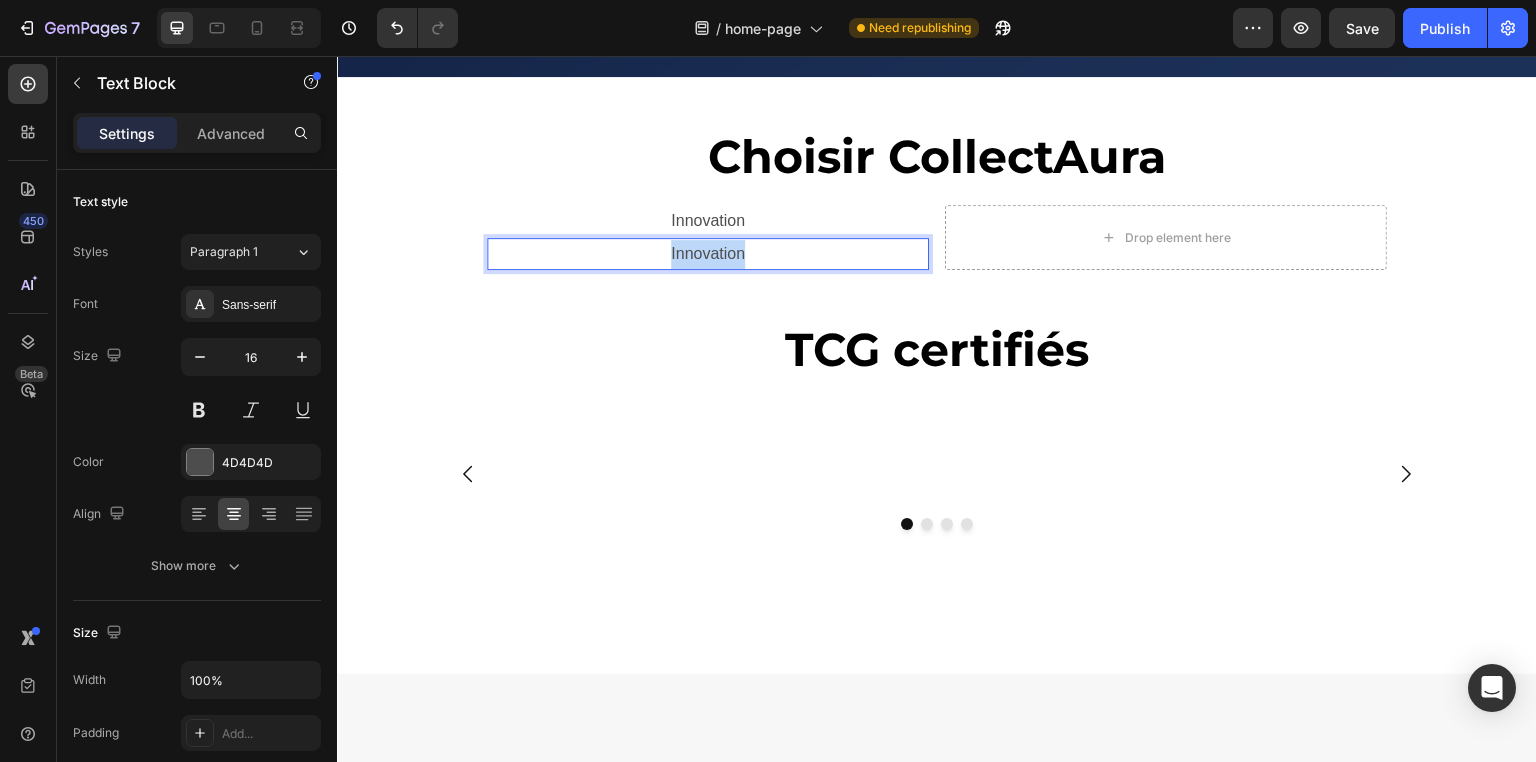click on "Innovation" at bounding box center (708, 254) 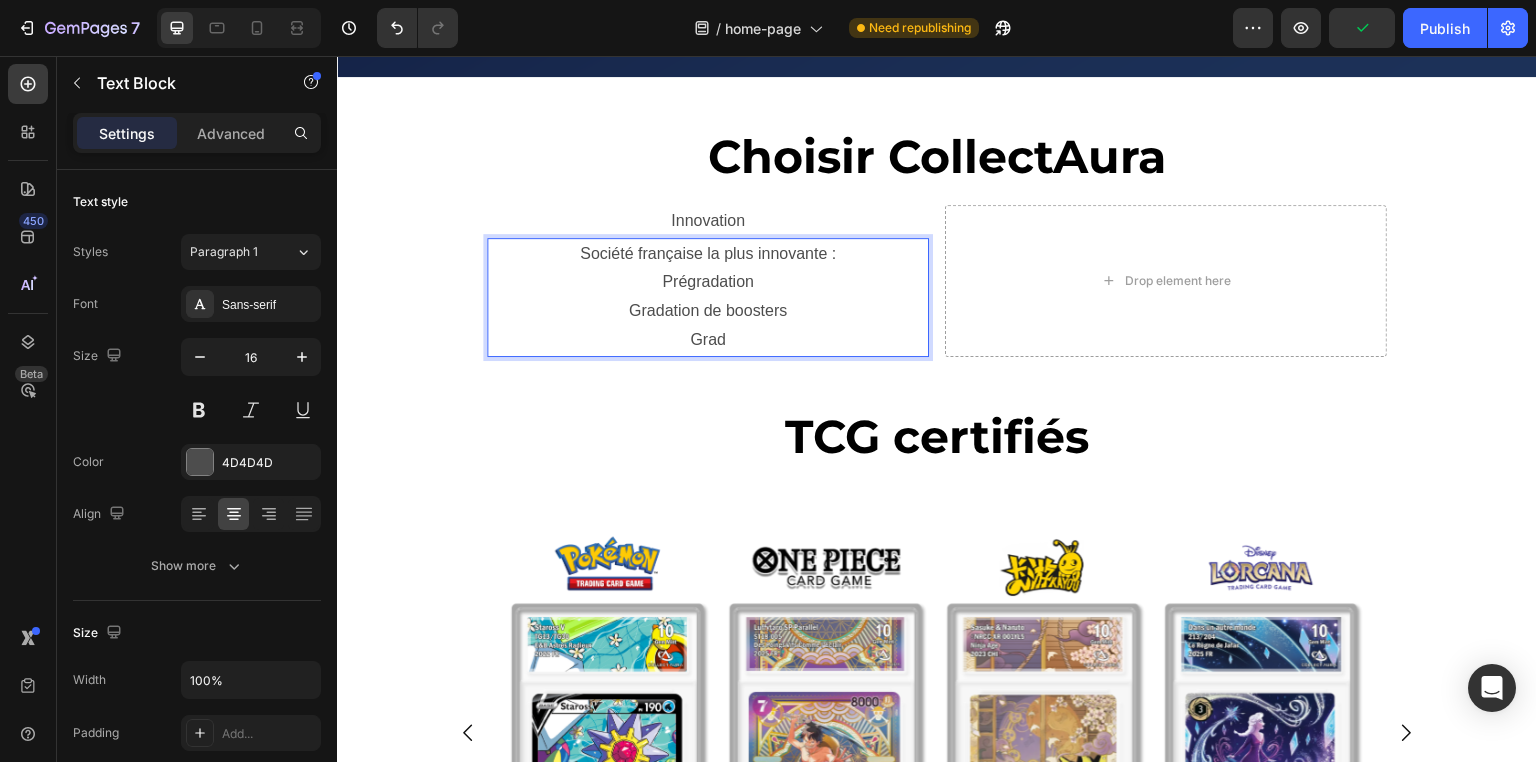 type 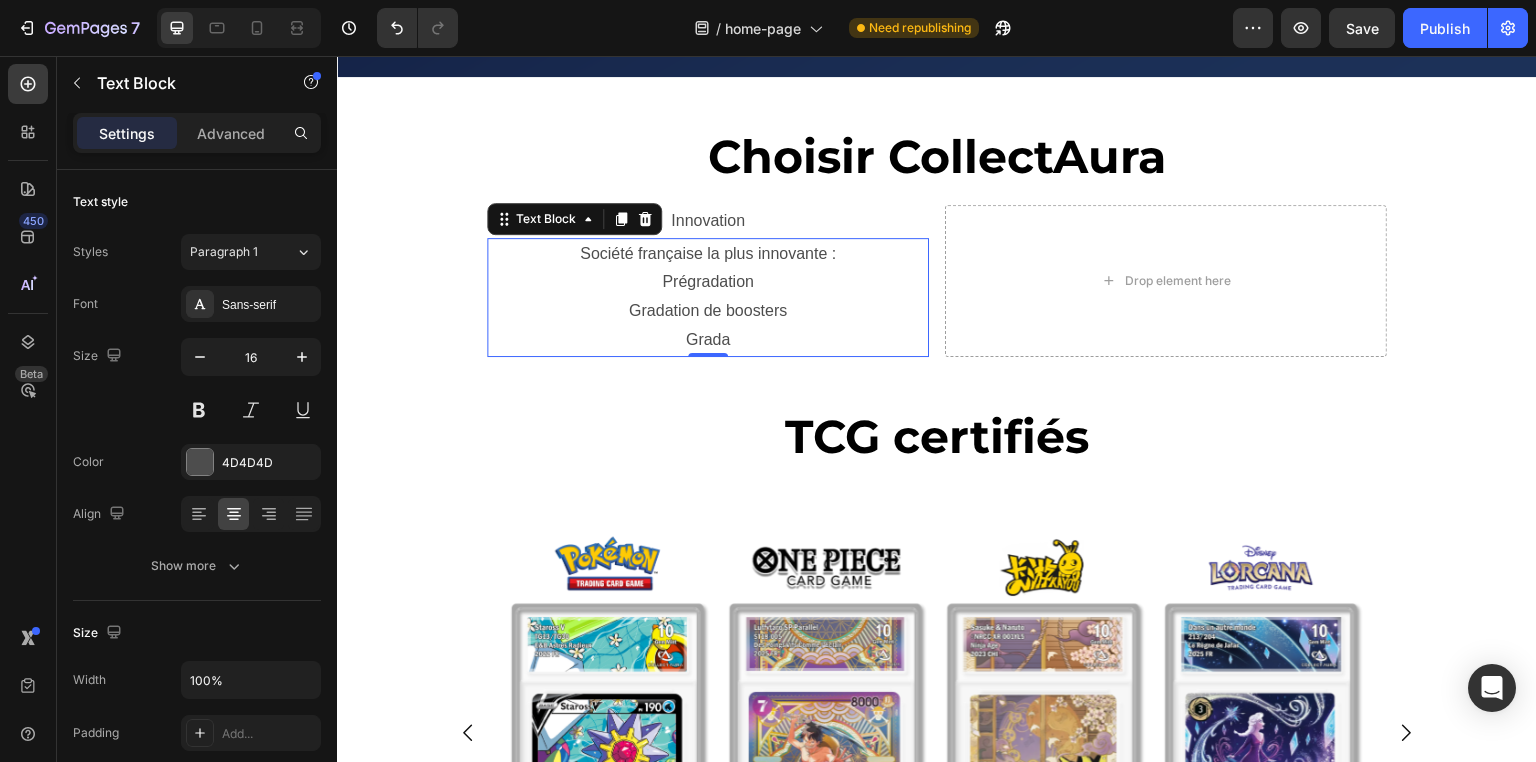 click on "Grada" at bounding box center [708, 340] 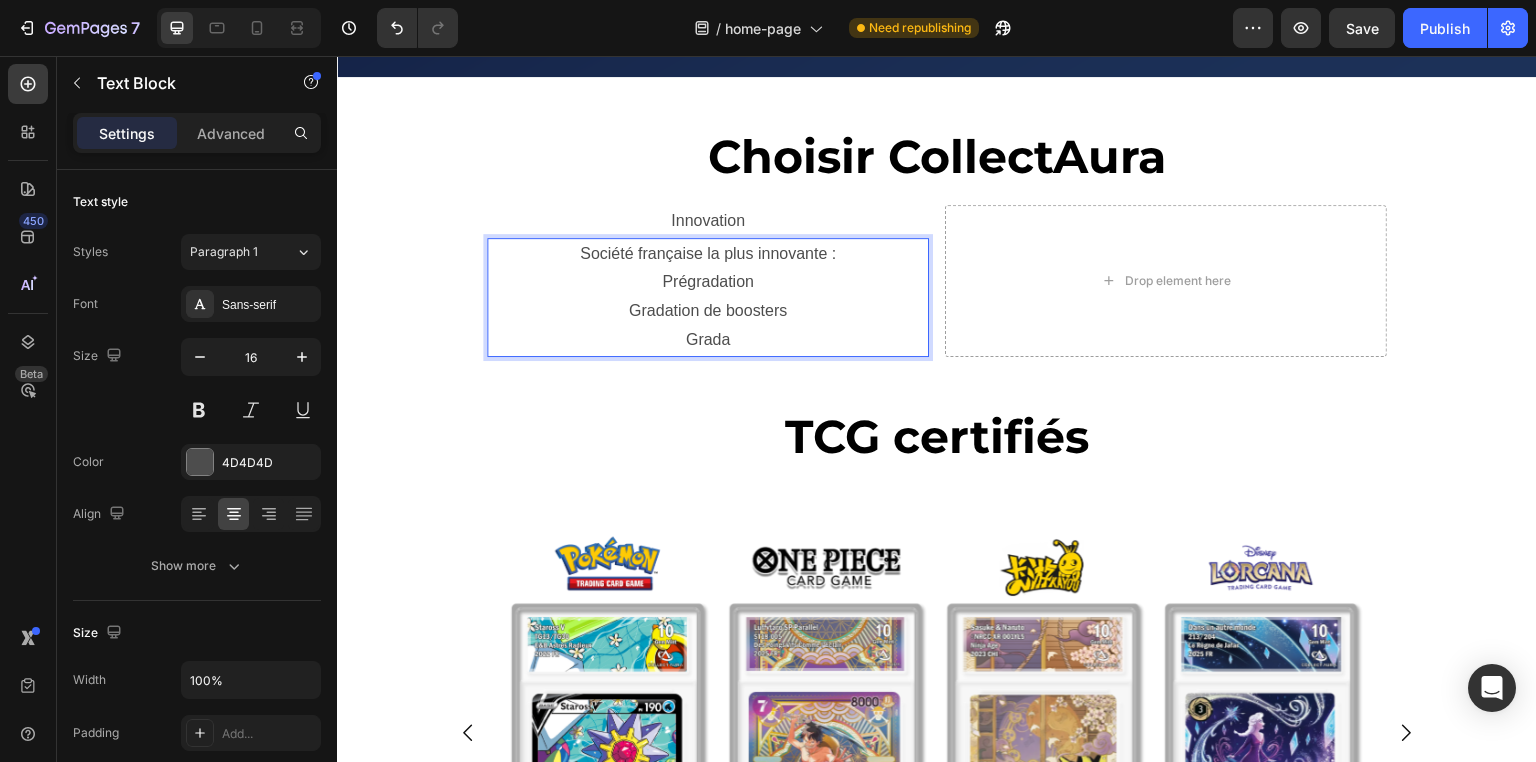 click on "Grada" at bounding box center (708, 340) 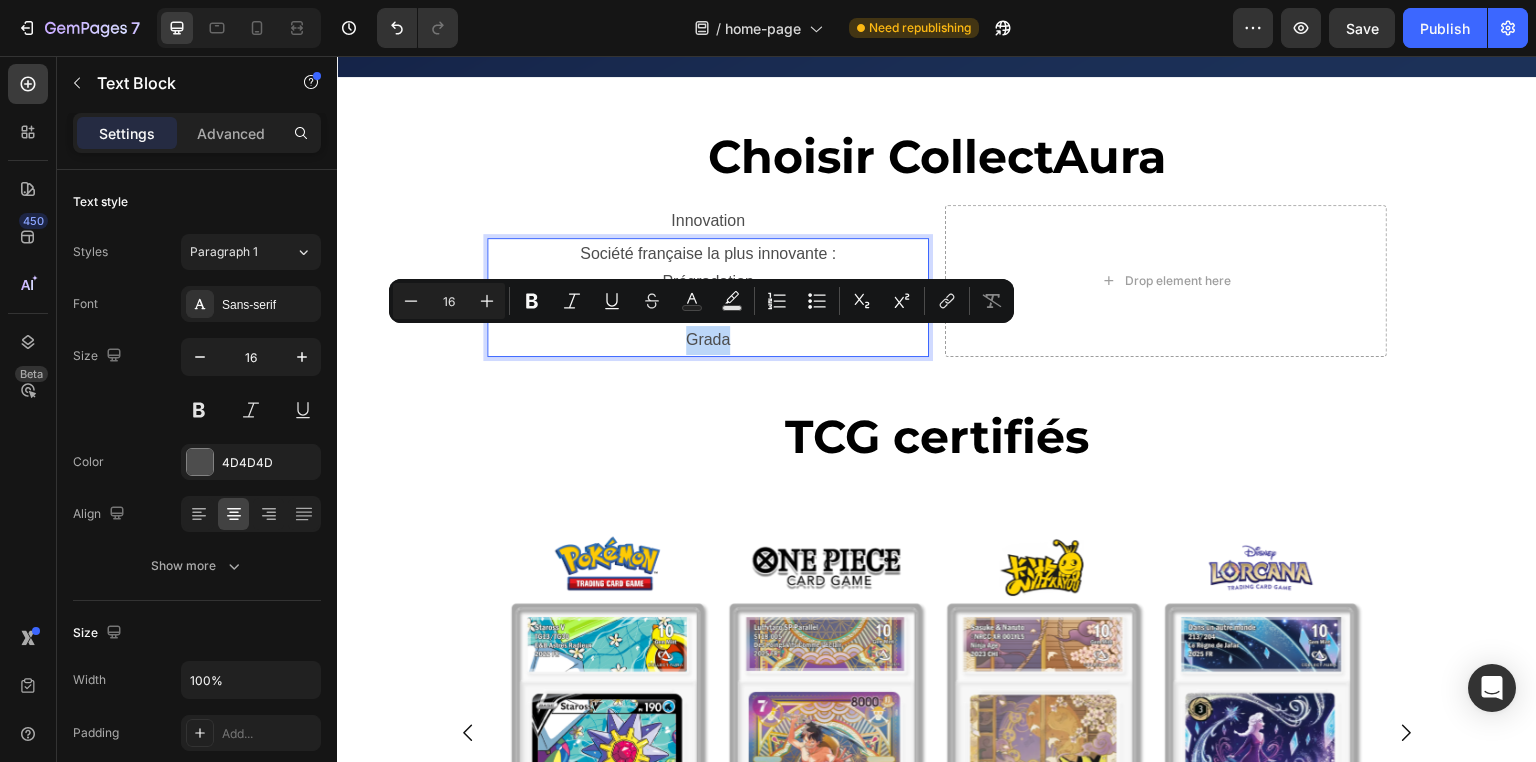 drag, startPoint x: 731, startPoint y: 337, endPoint x: 654, endPoint y: 336, distance: 77.00649 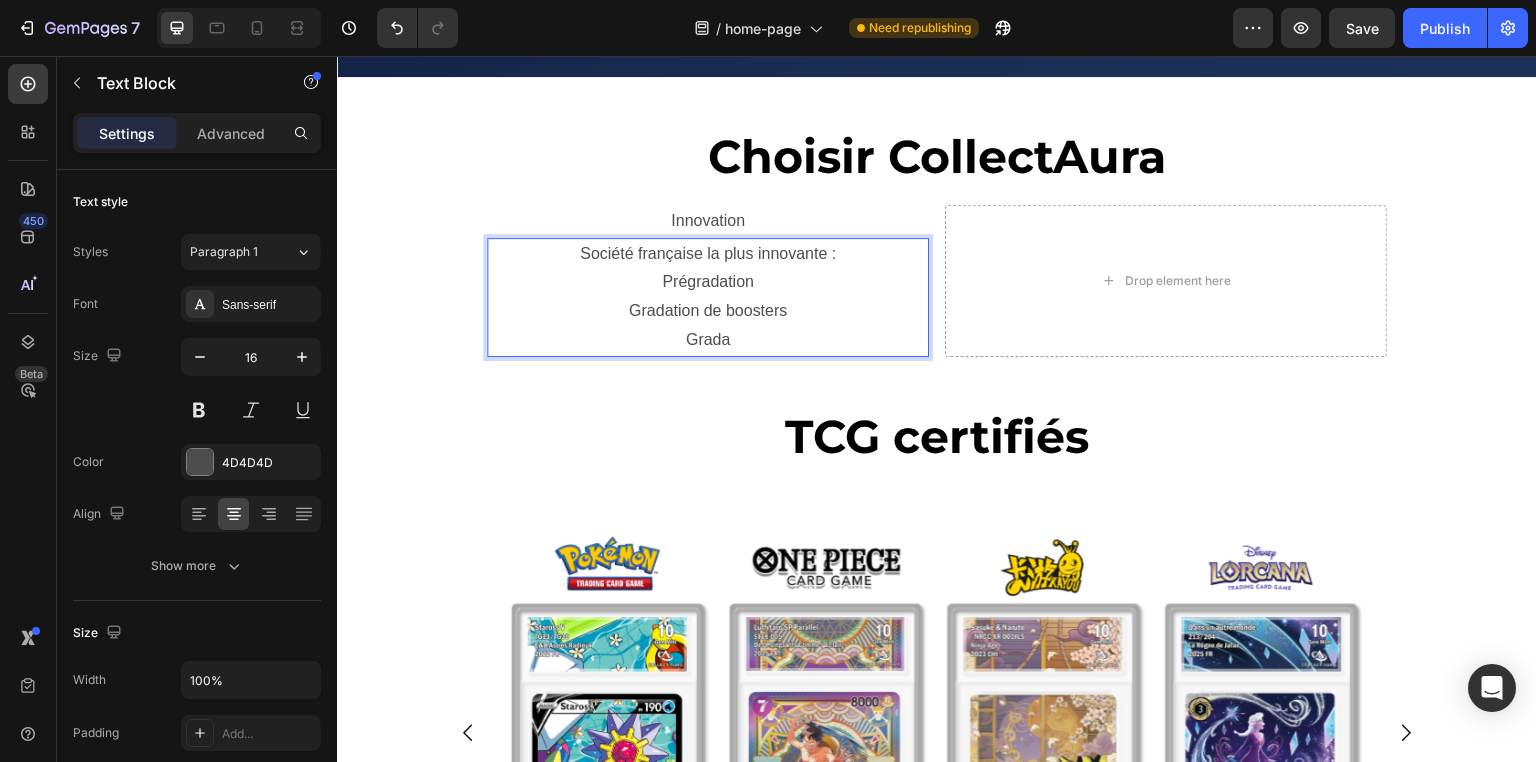click on "Grada" at bounding box center (708, 340) 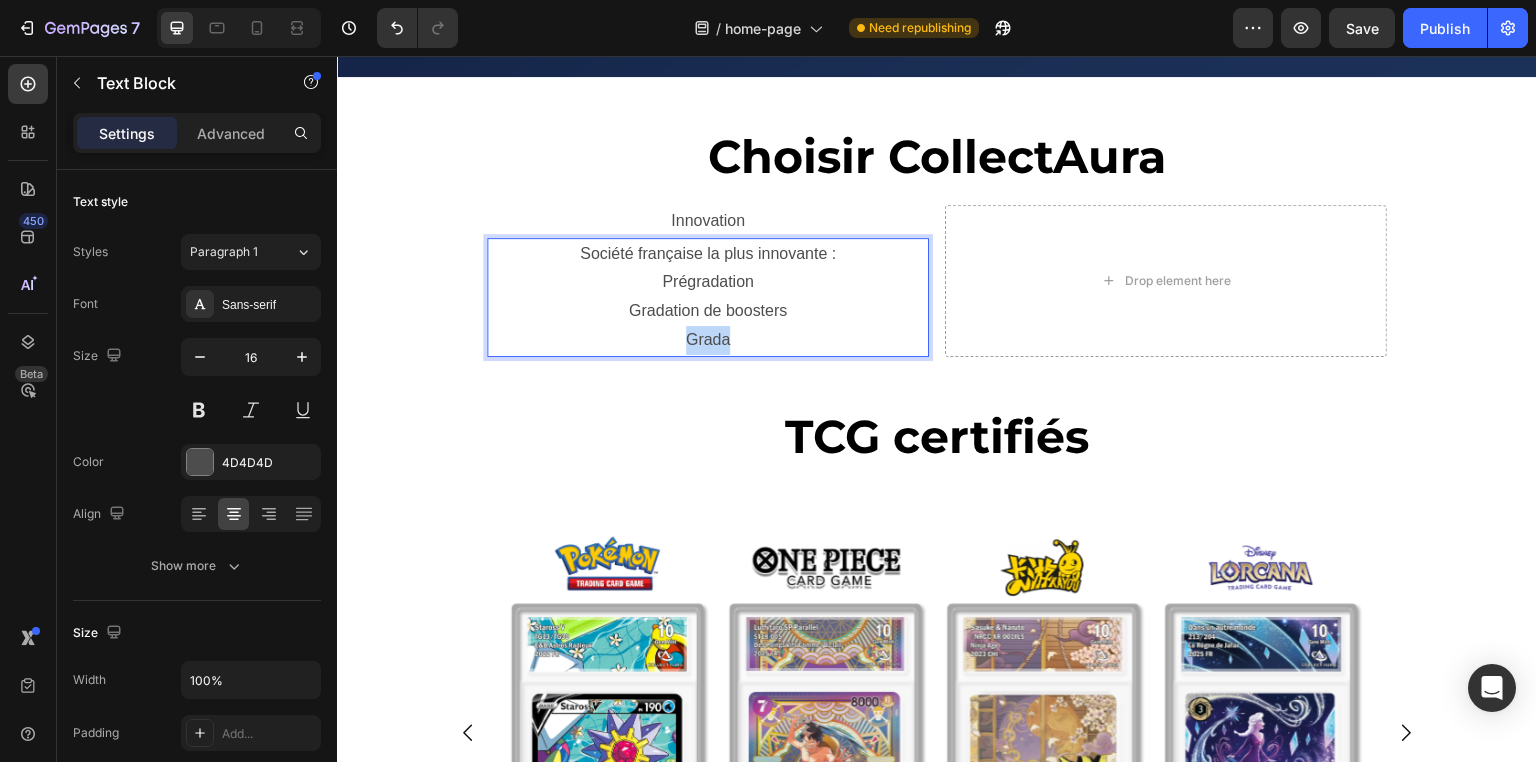drag, startPoint x: 729, startPoint y: 339, endPoint x: 666, endPoint y: 331, distance: 63.505905 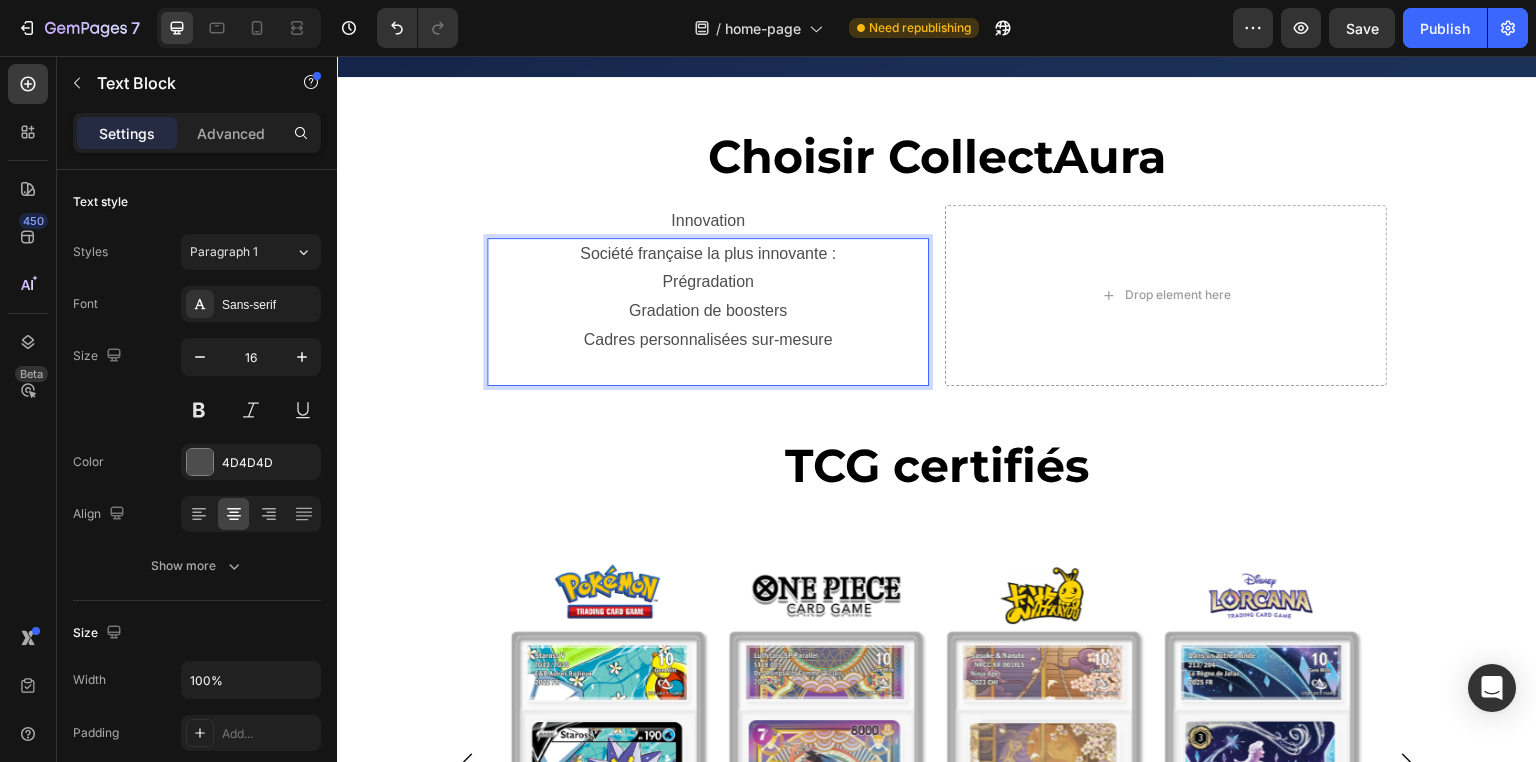 click on "Prégradation" at bounding box center [708, 282] 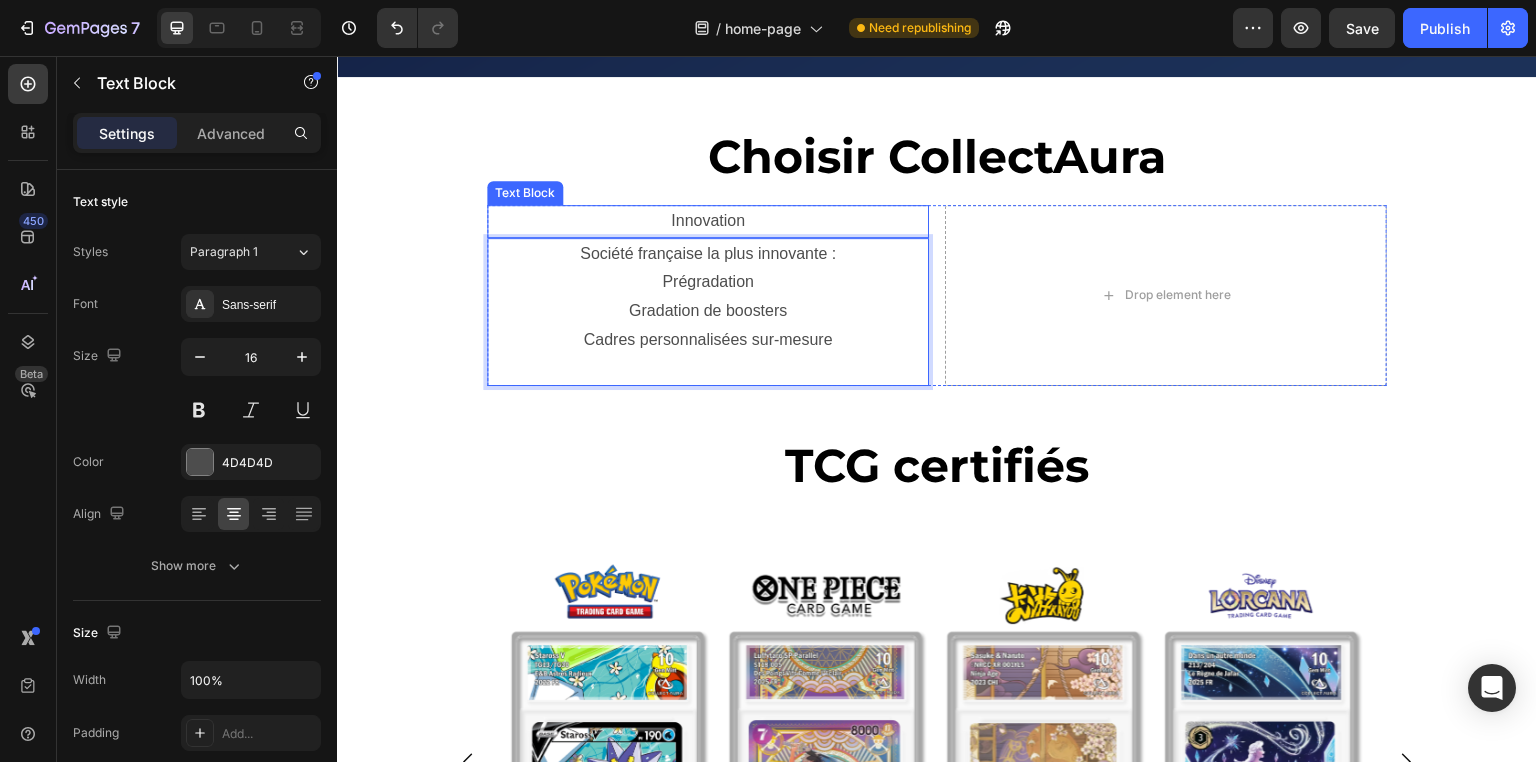 click on "Innovation" at bounding box center [708, 221] 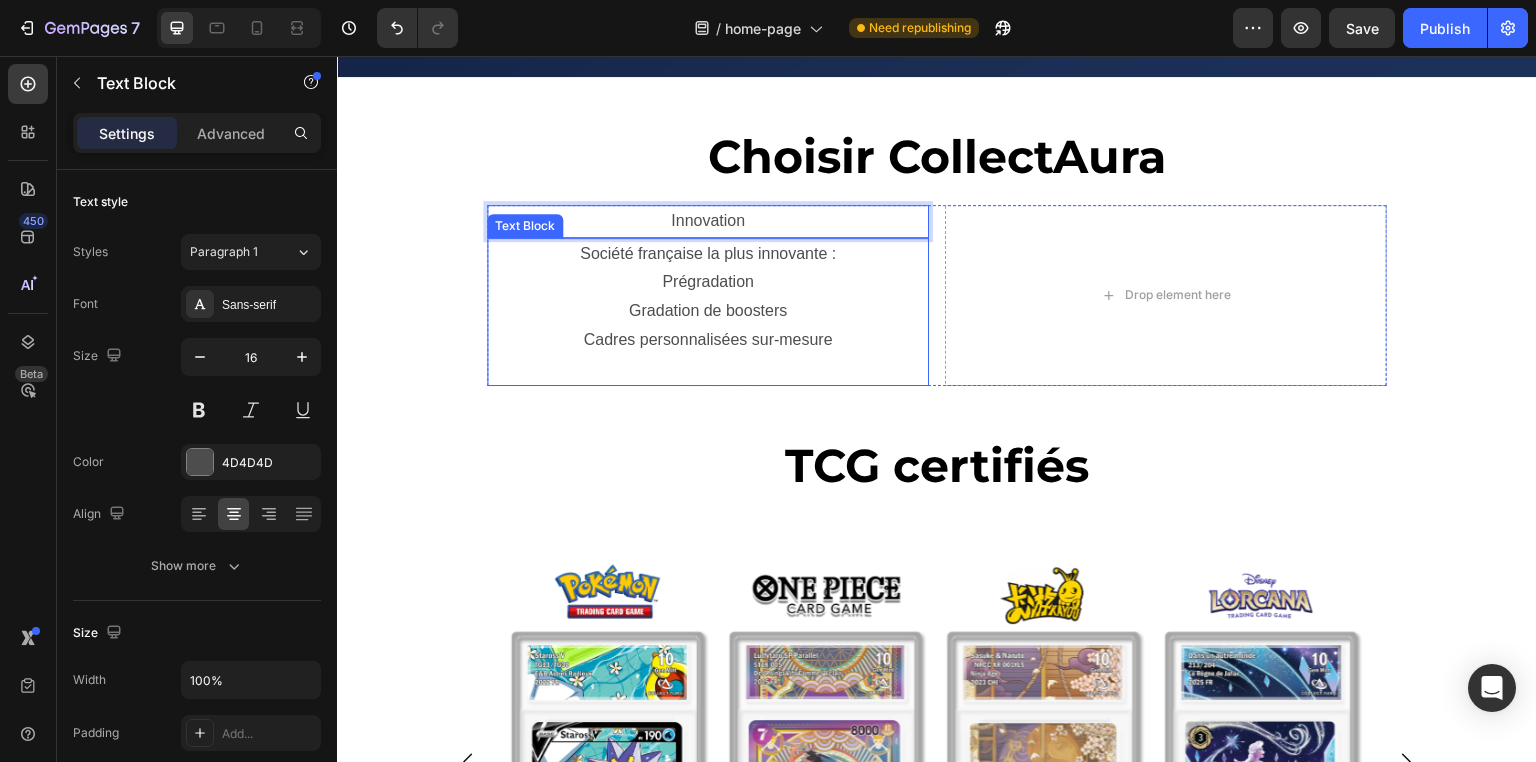 click on "Gradation de boosters" at bounding box center (708, 311) 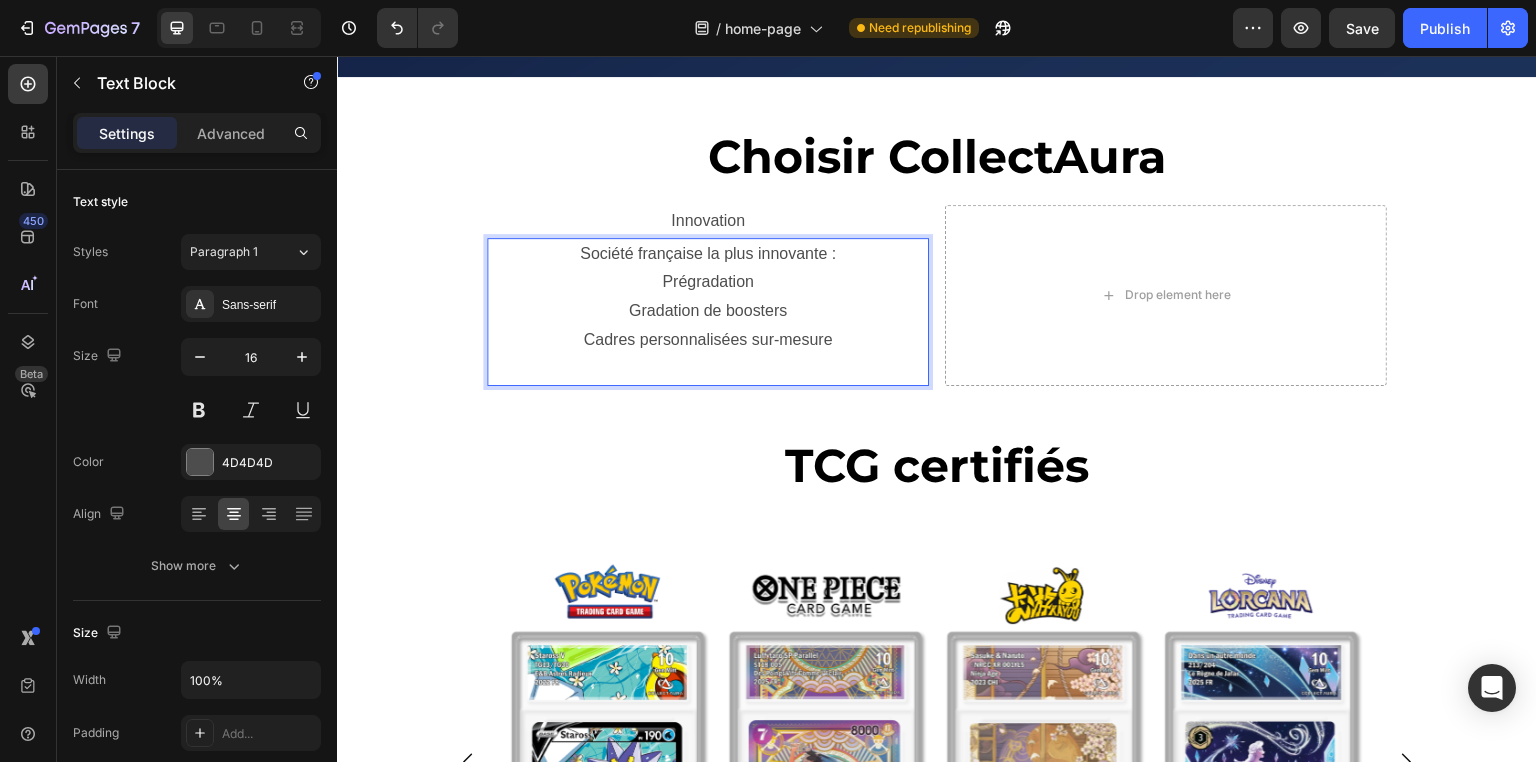 click on "Gradation de boosters" at bounding box center (708, 311) 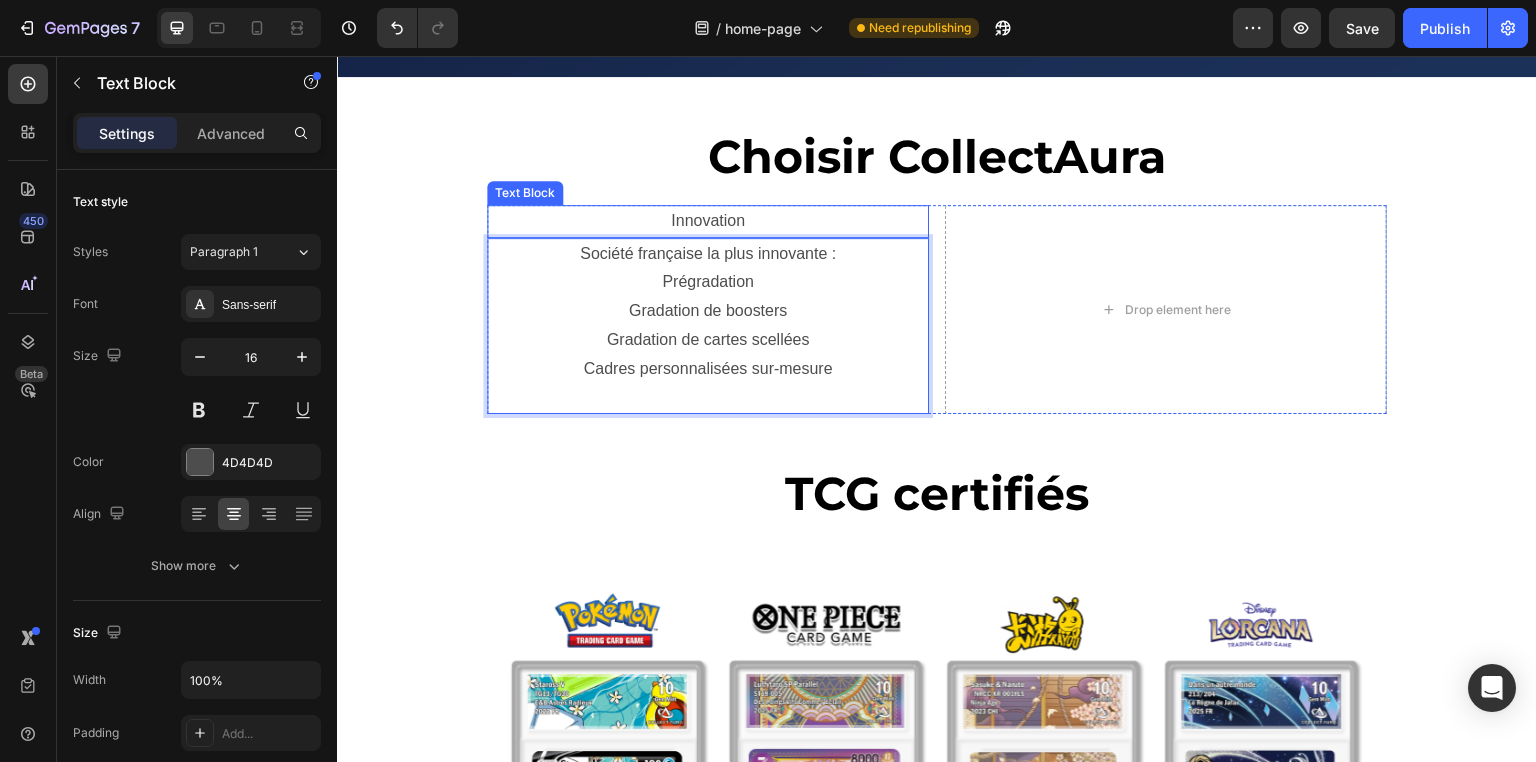 click on "Innovation" at bounding box center (708, 221) 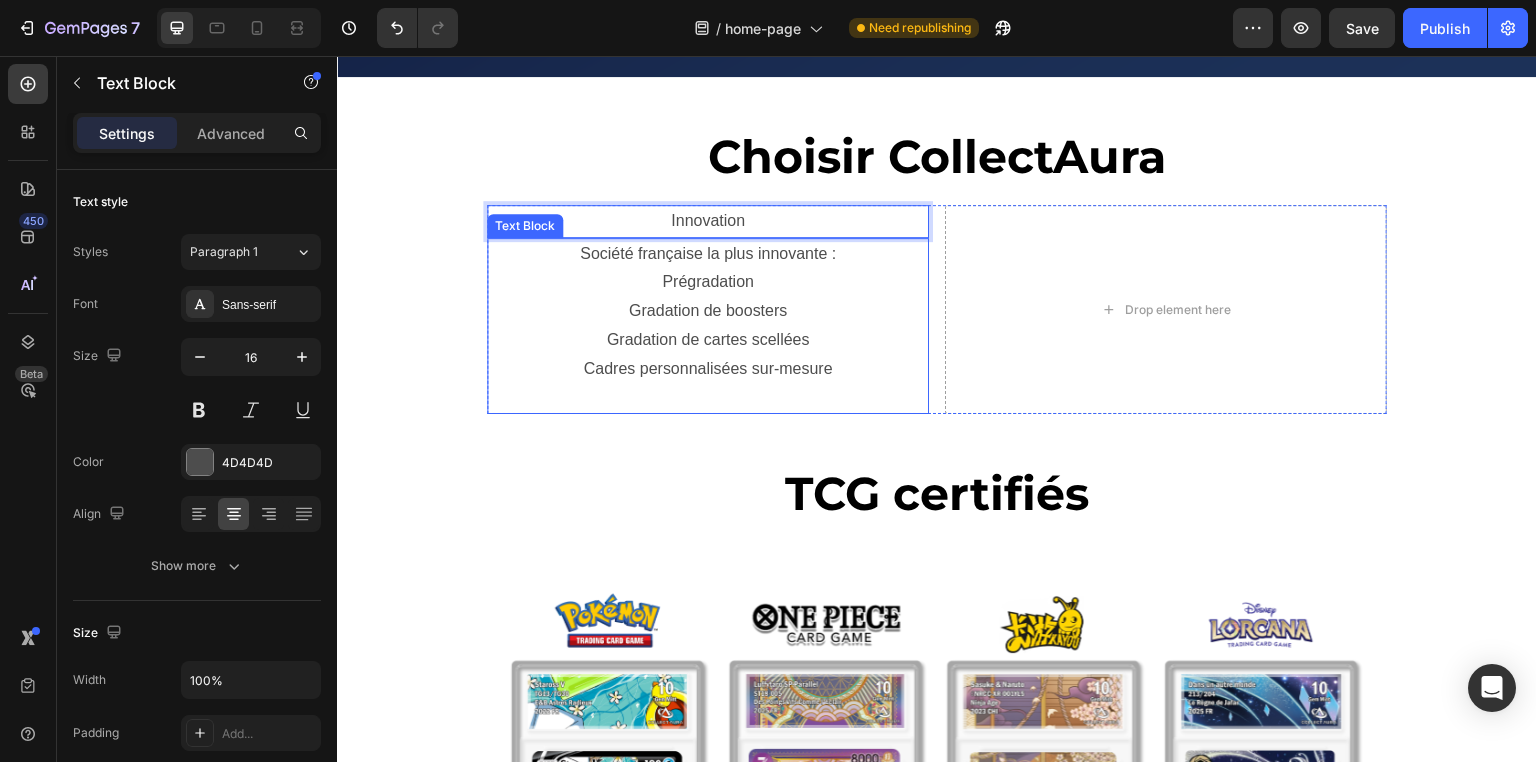 drag, startPoint x: 770, startPoint y: 248, endPoint x: 759, endPoint y: 242, distance: 12.529964 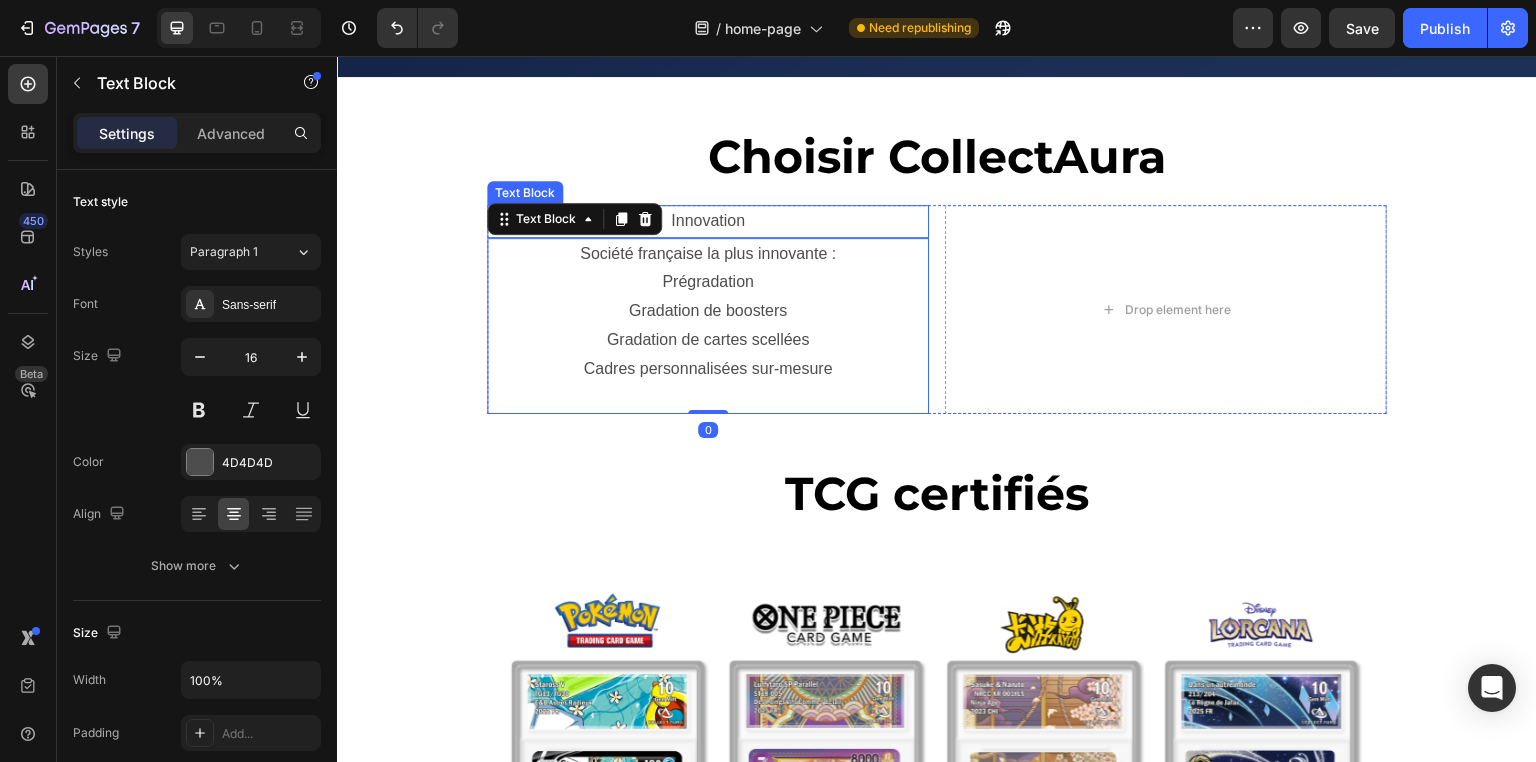 click on "Innovation" at bounding box center (708, 221) 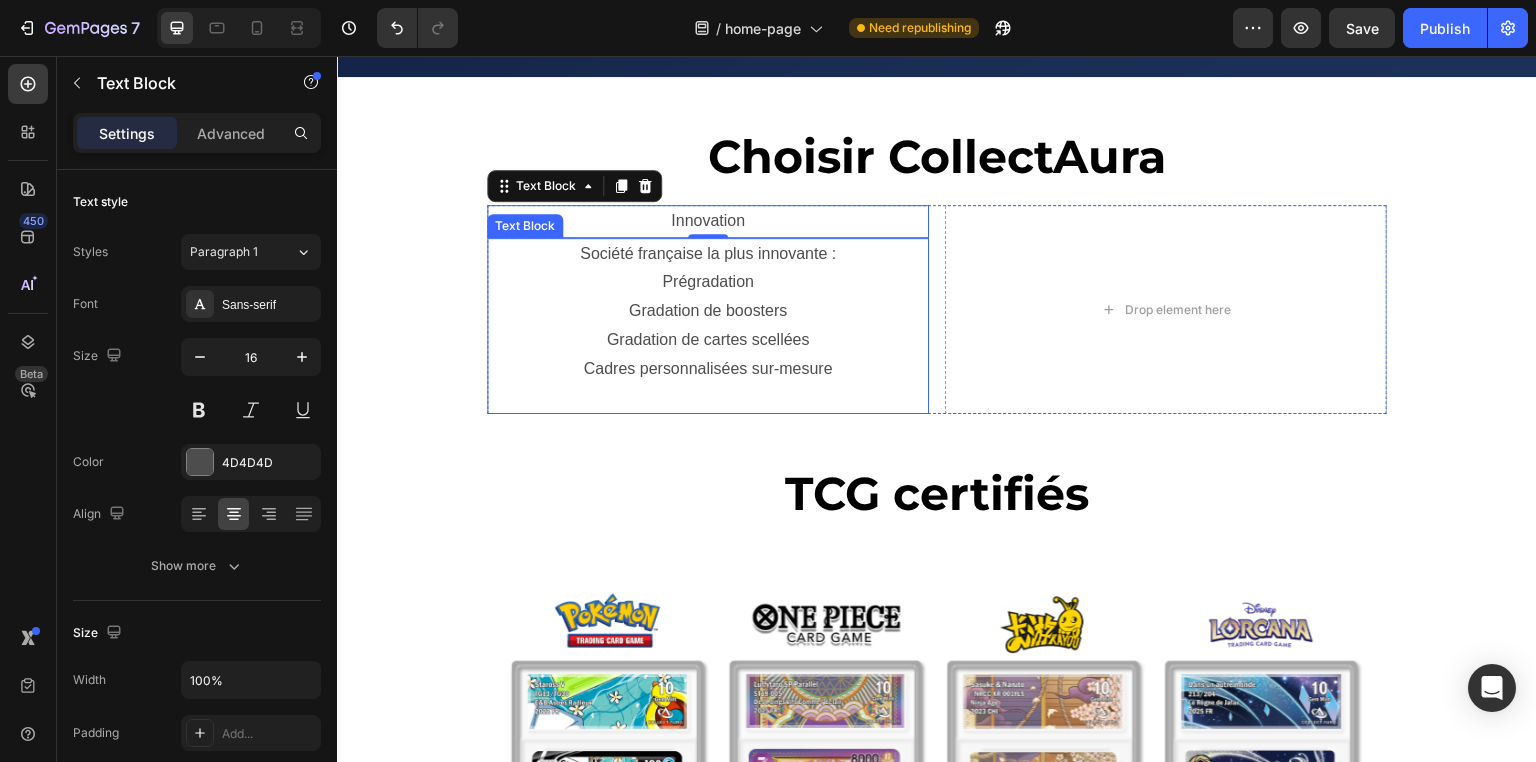 click on "Société française la plus innovante :" at bounding box center (708, 254) 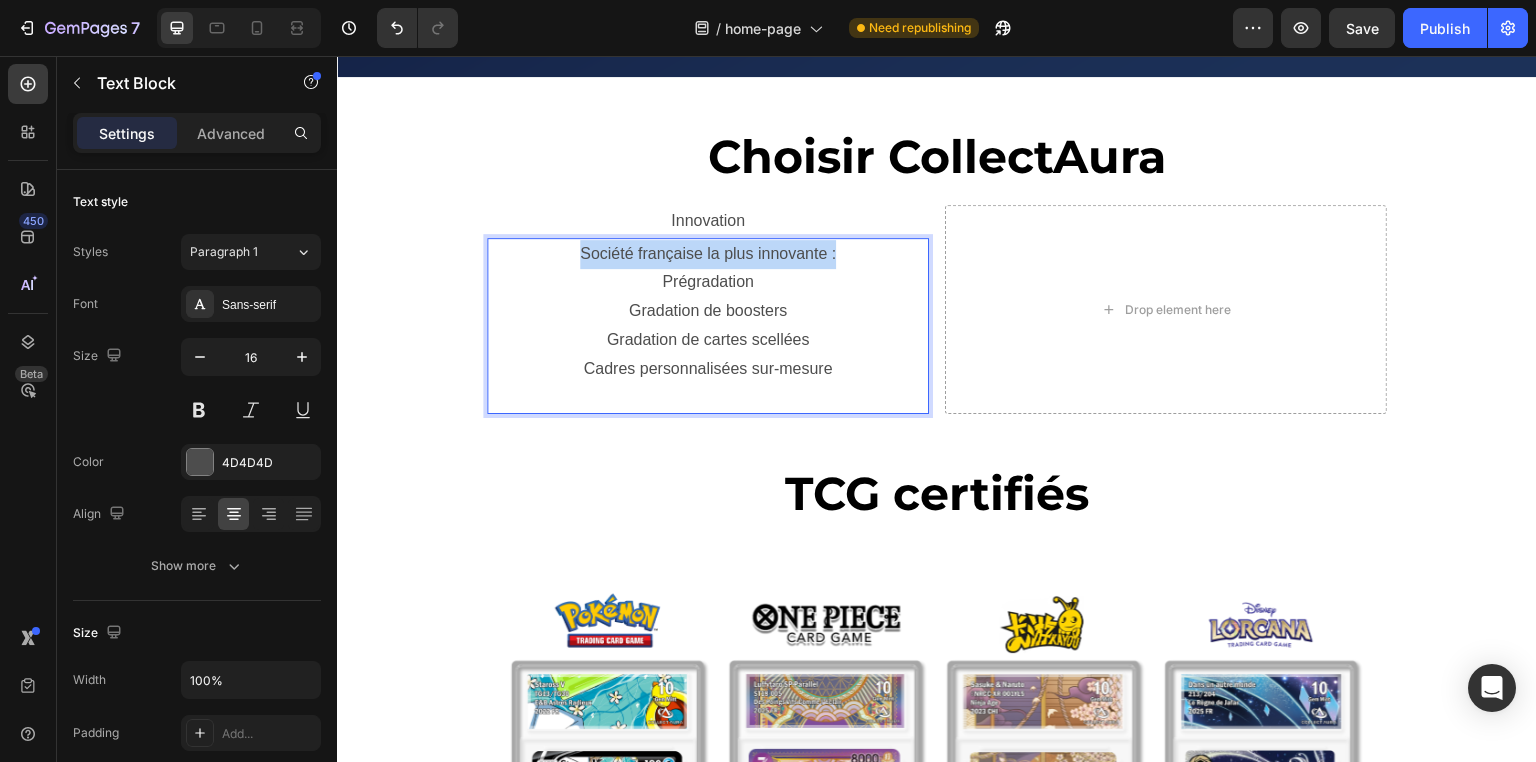 drag, startPoint x: 574, startPoint y: 250, endPoint x: 853, endPoint y: 262, distance: 279.25793 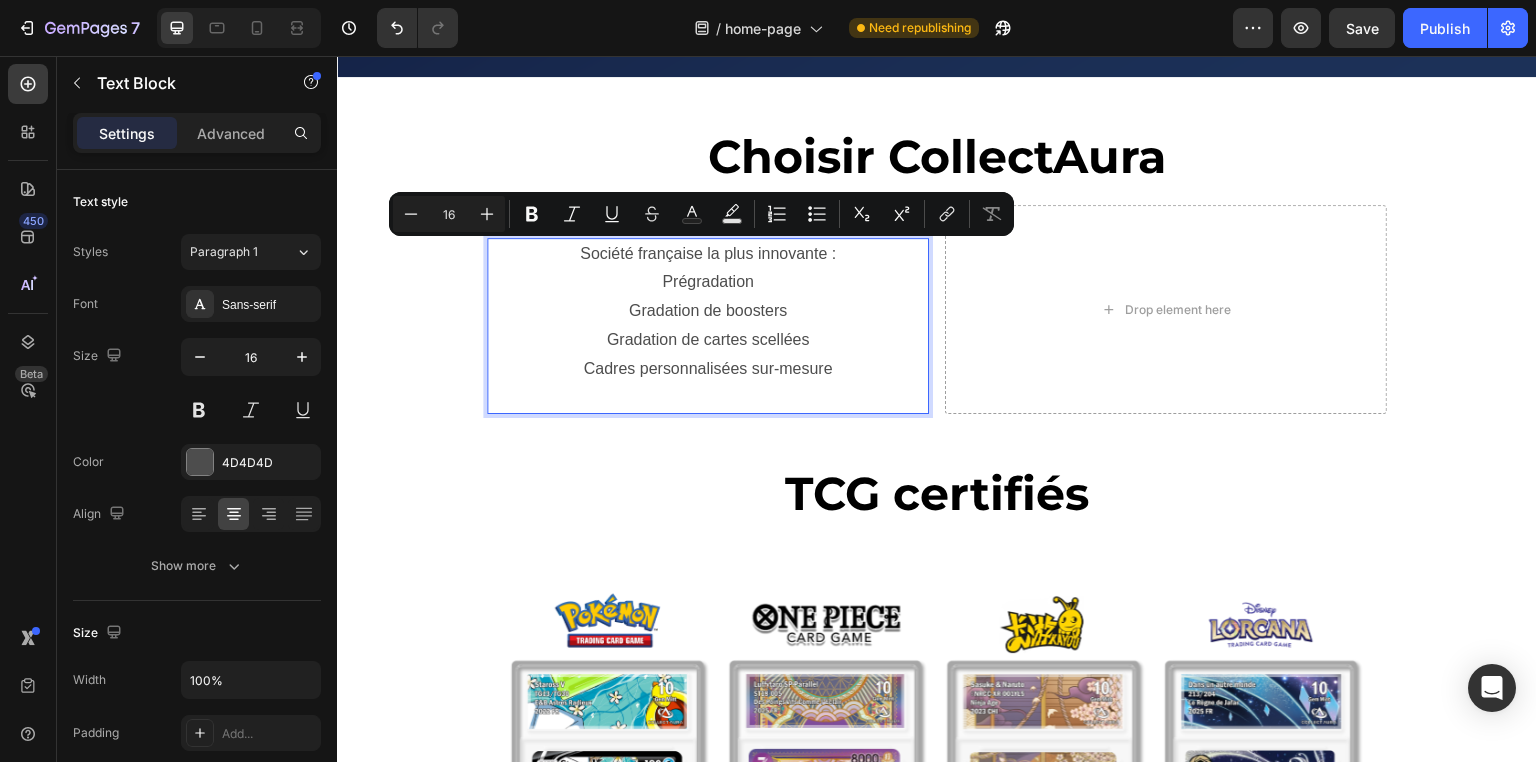 click on "Gradation de boosters" at bounding box center [708, 311] 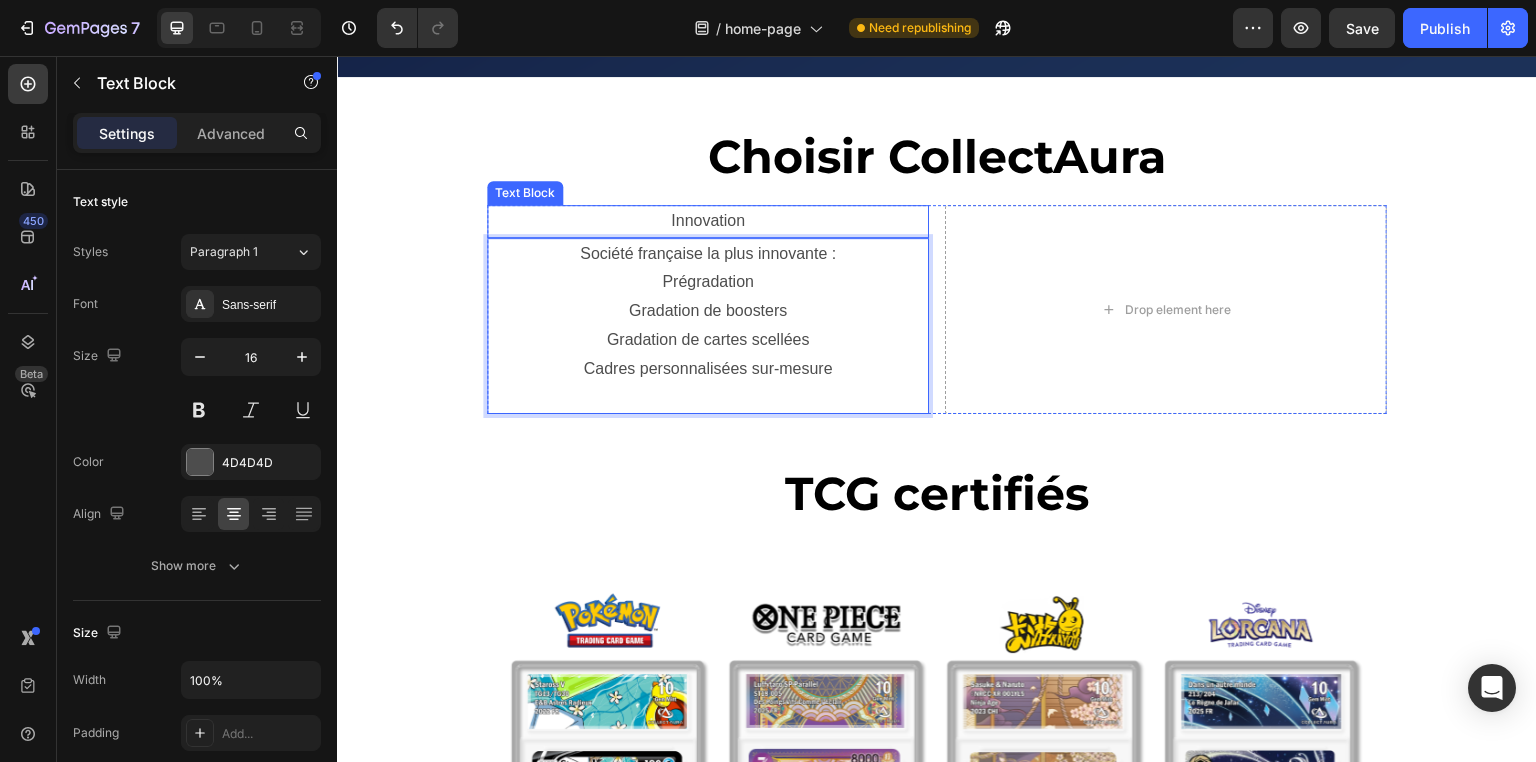 click on "Innovation" at bounding box center [708, 221] 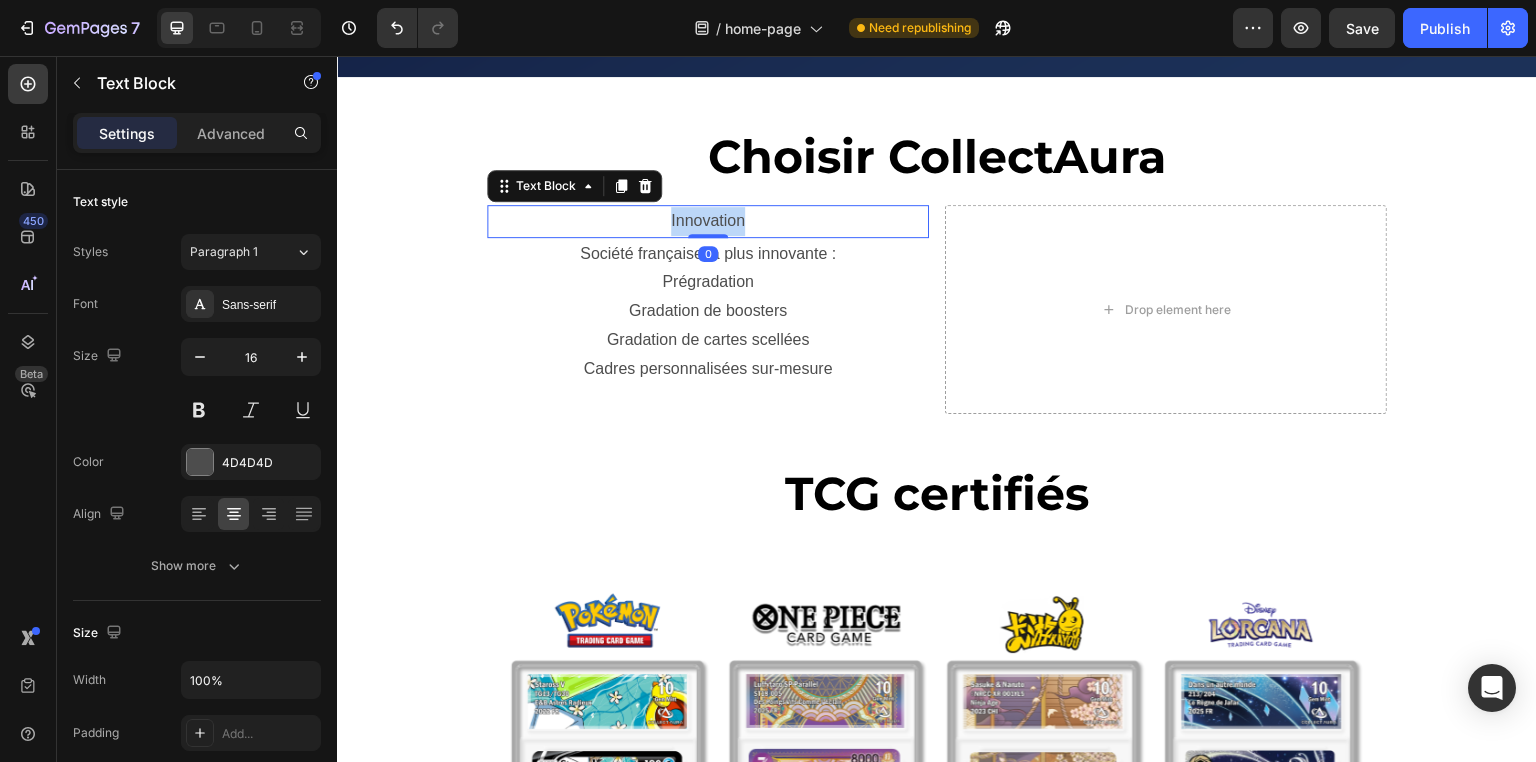click on "Innovation" at bounding box center [708, 221] 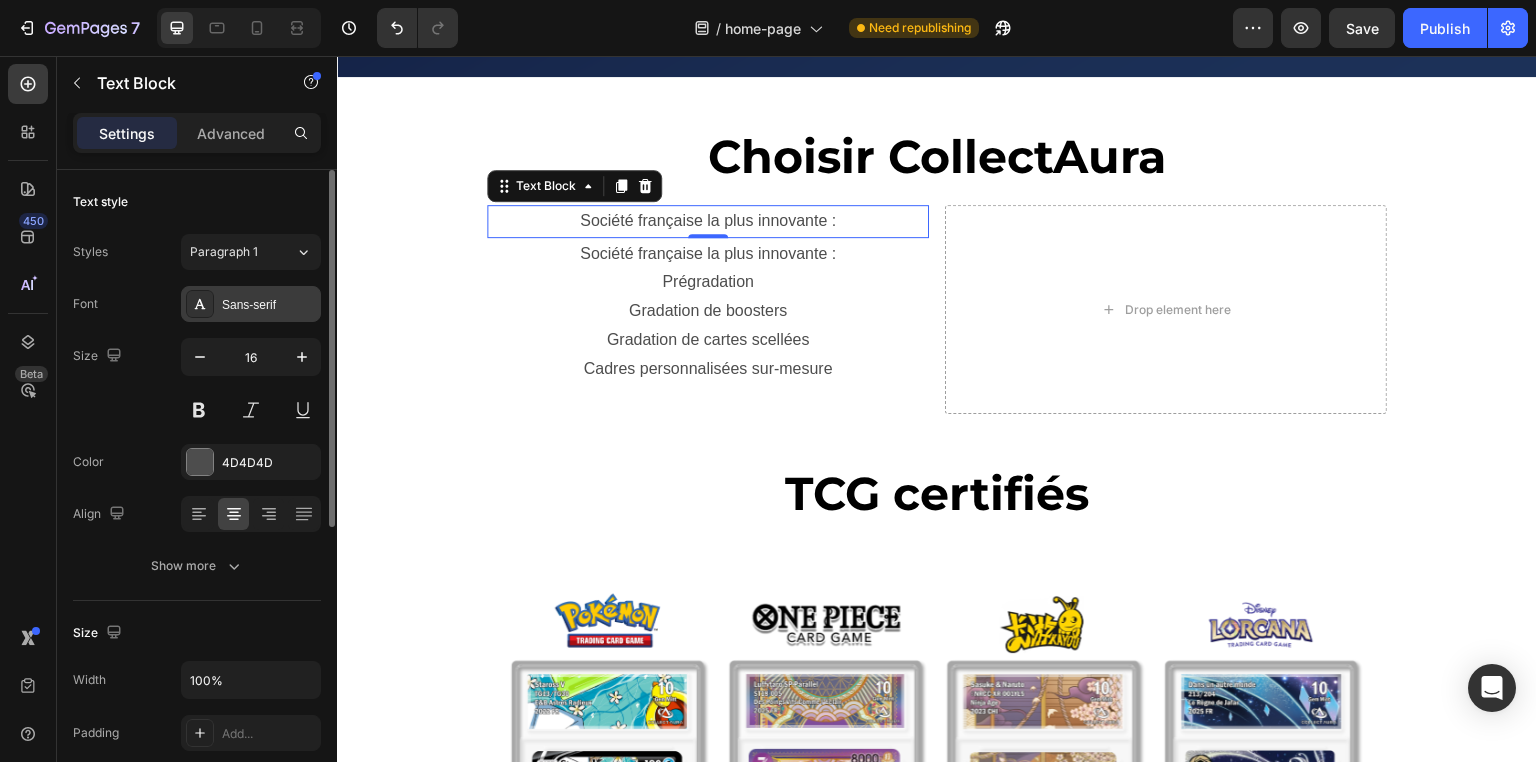 click on "Sans-serif" at bounding box center (269, 305) 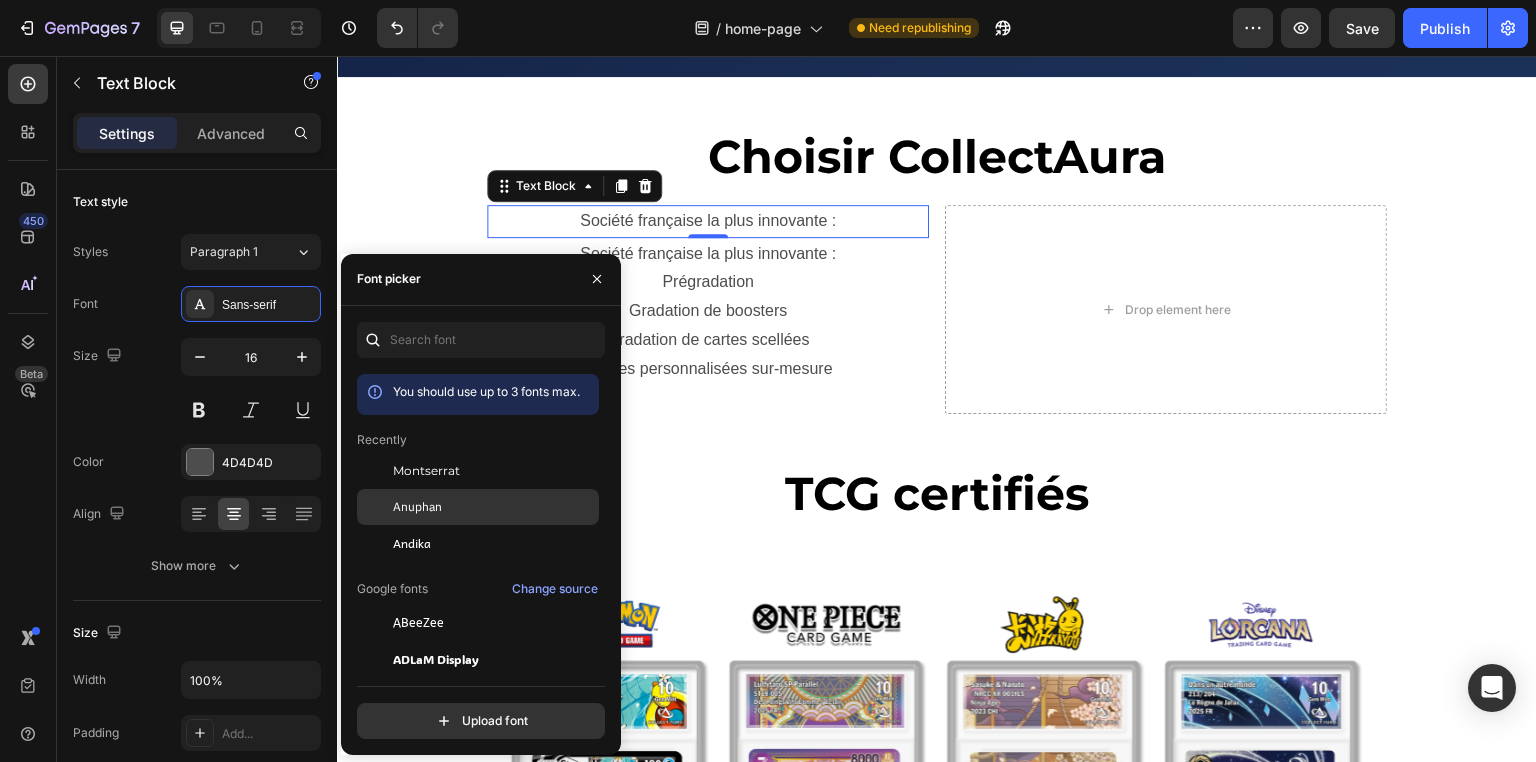 click on "Anuphan" at bounding box center (494, 507) 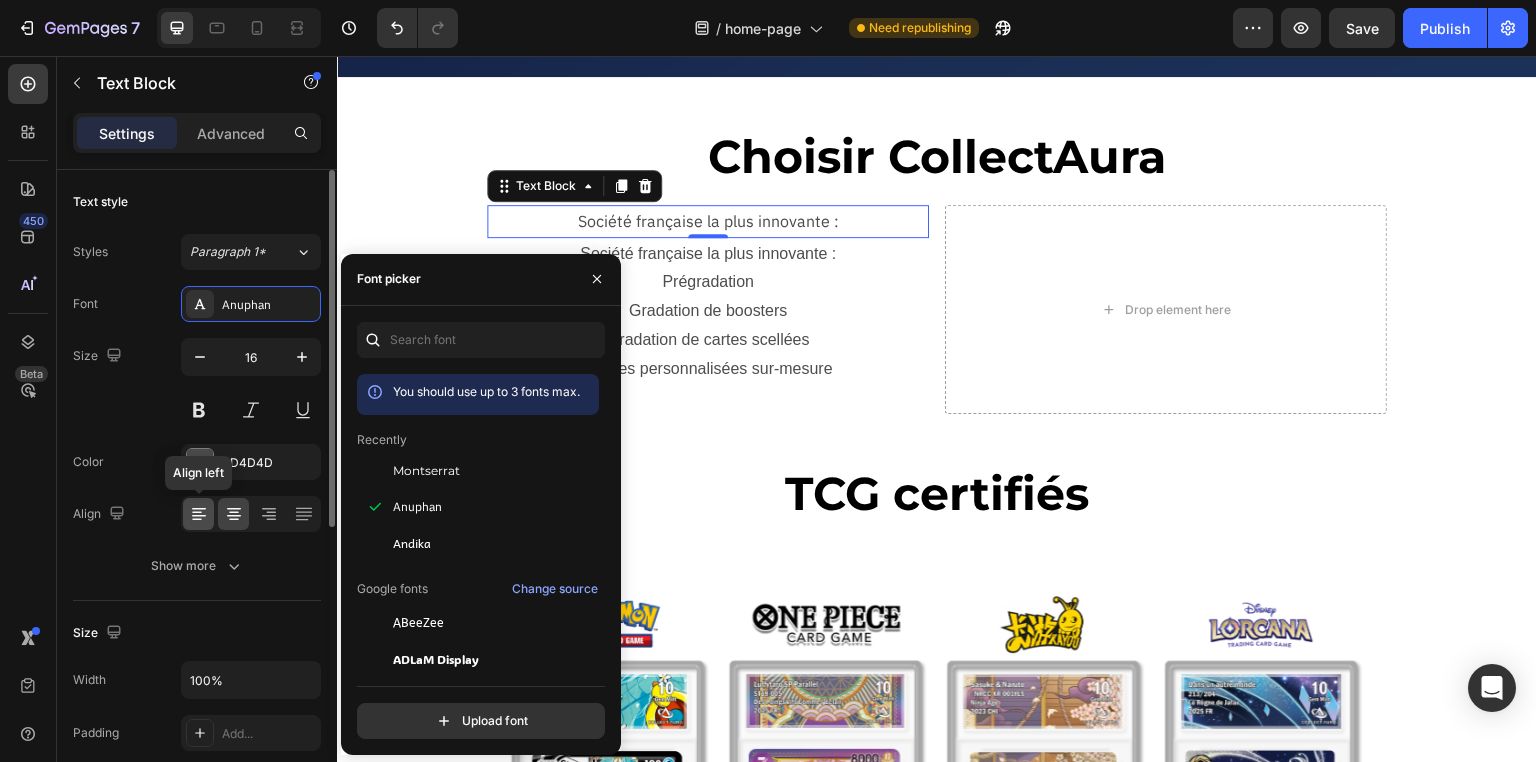 click 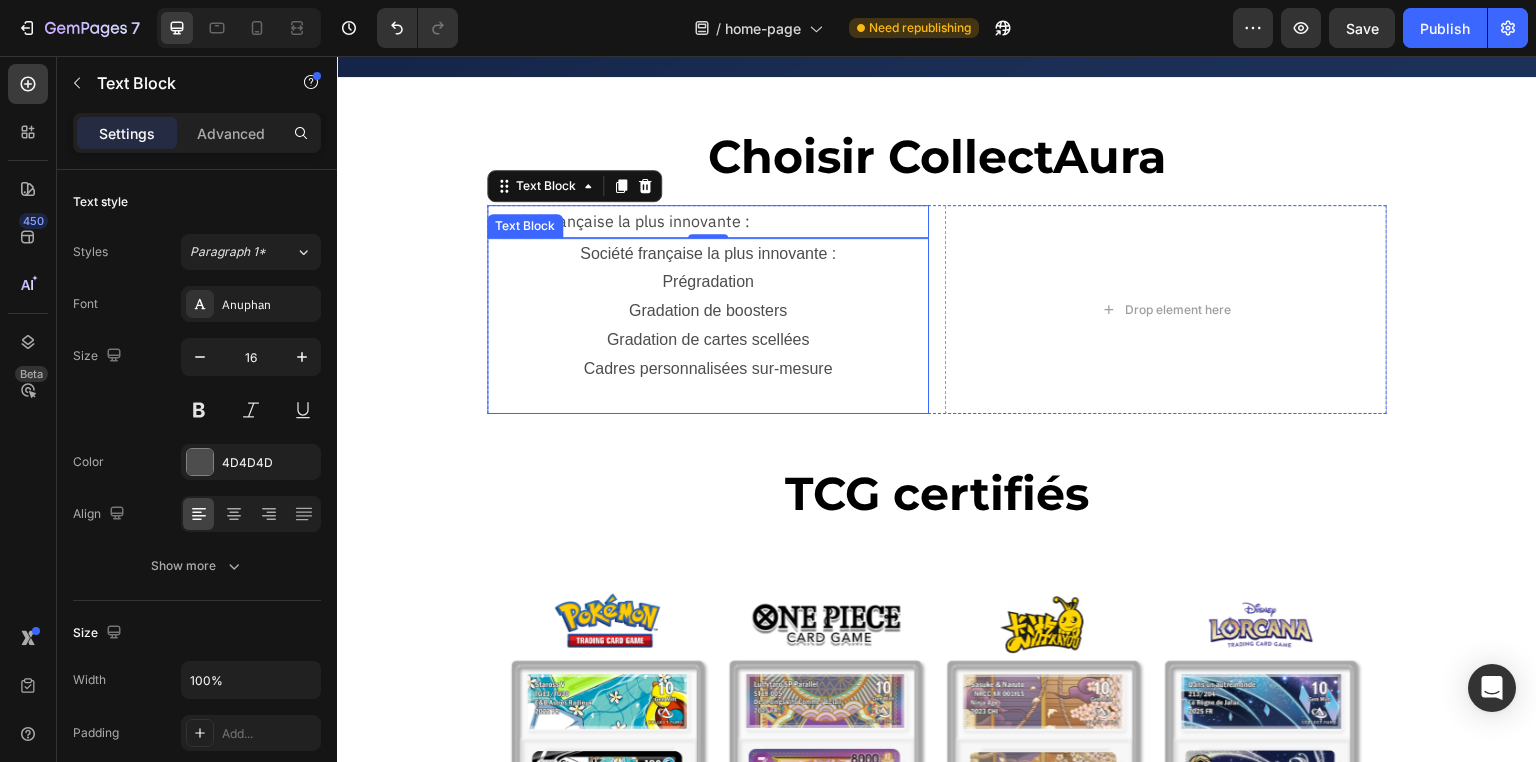 click on "Prégradation" at bounding box center [708, 282] 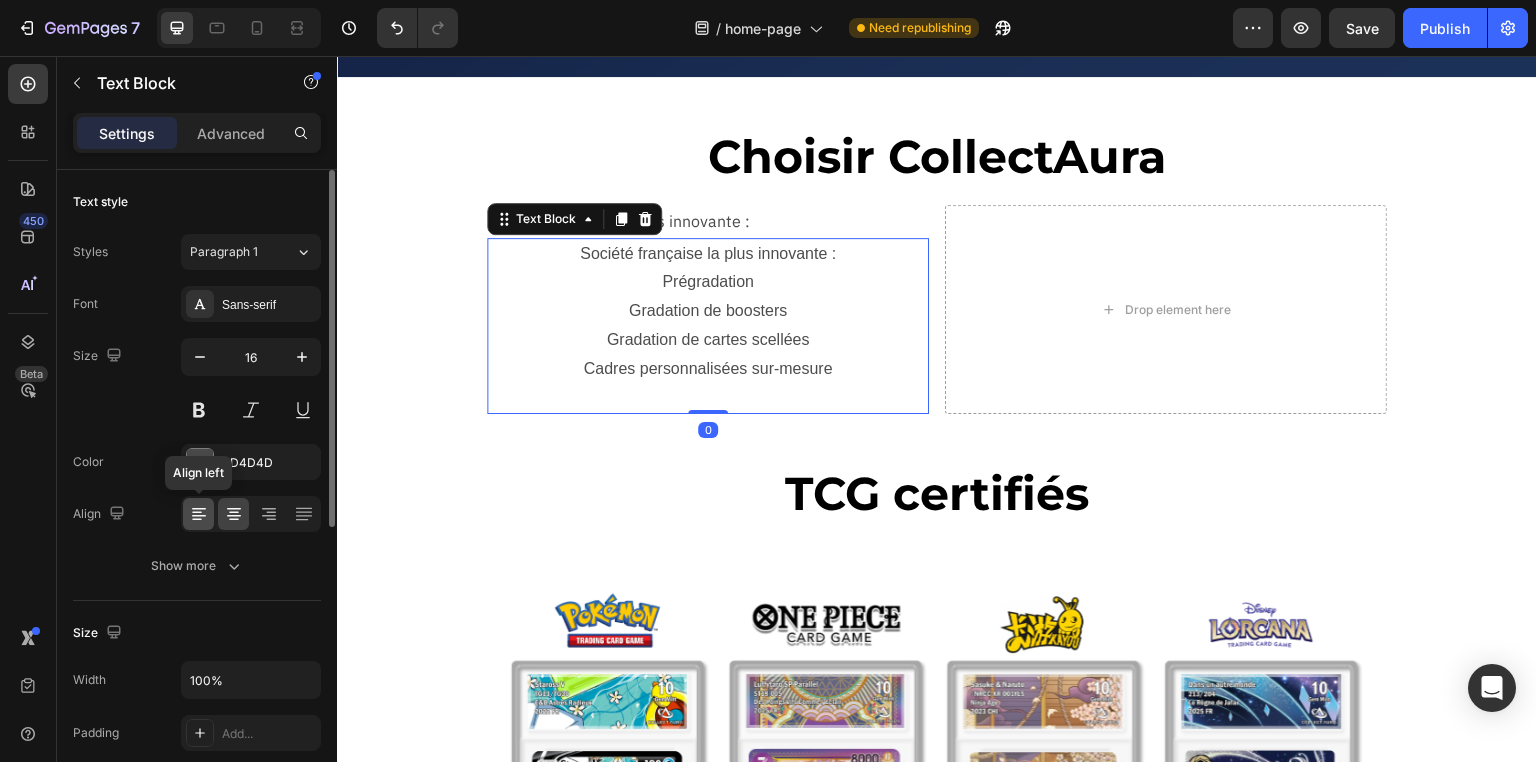 click 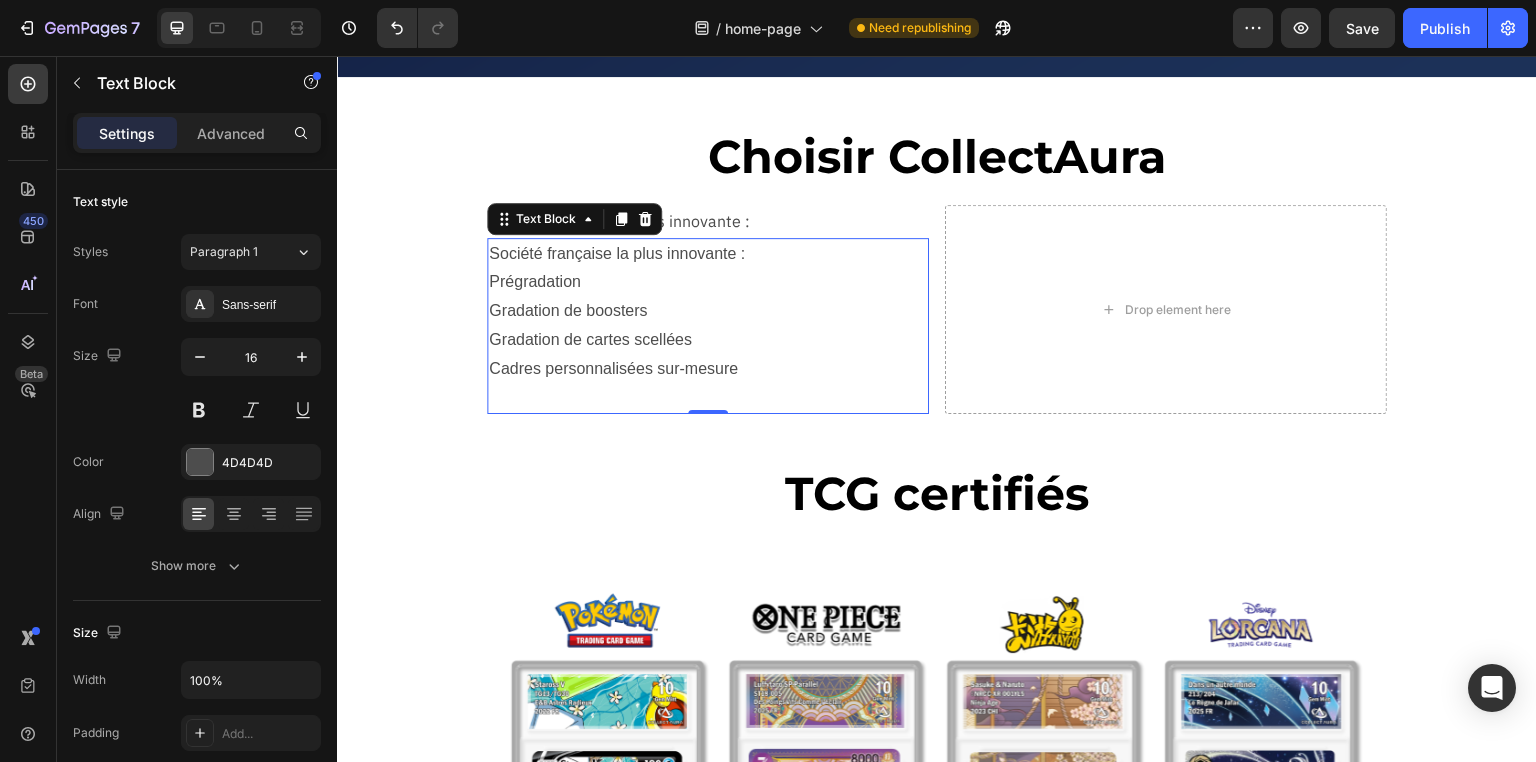 click on "Prégradation" at bounding box center [708, 282] 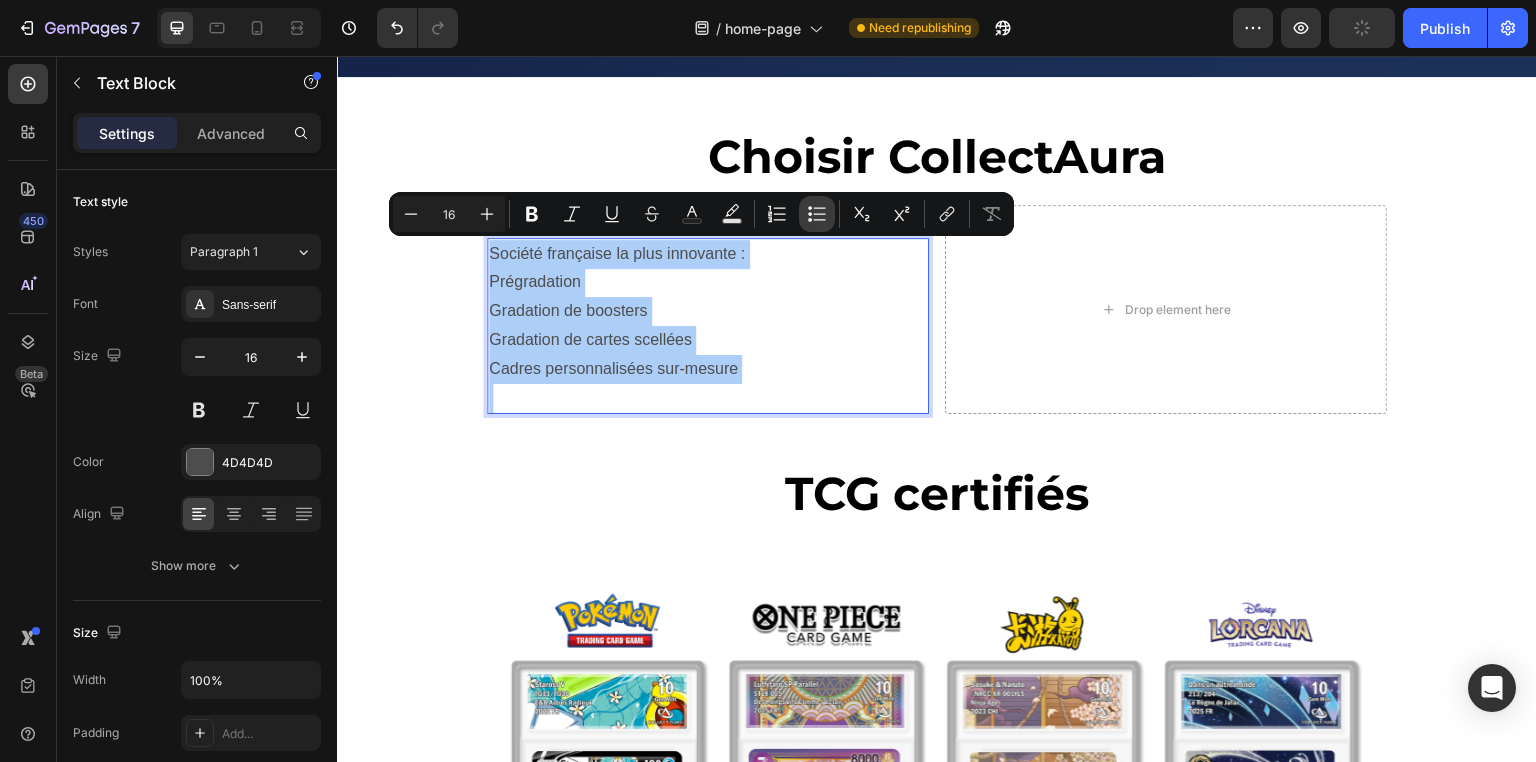 click 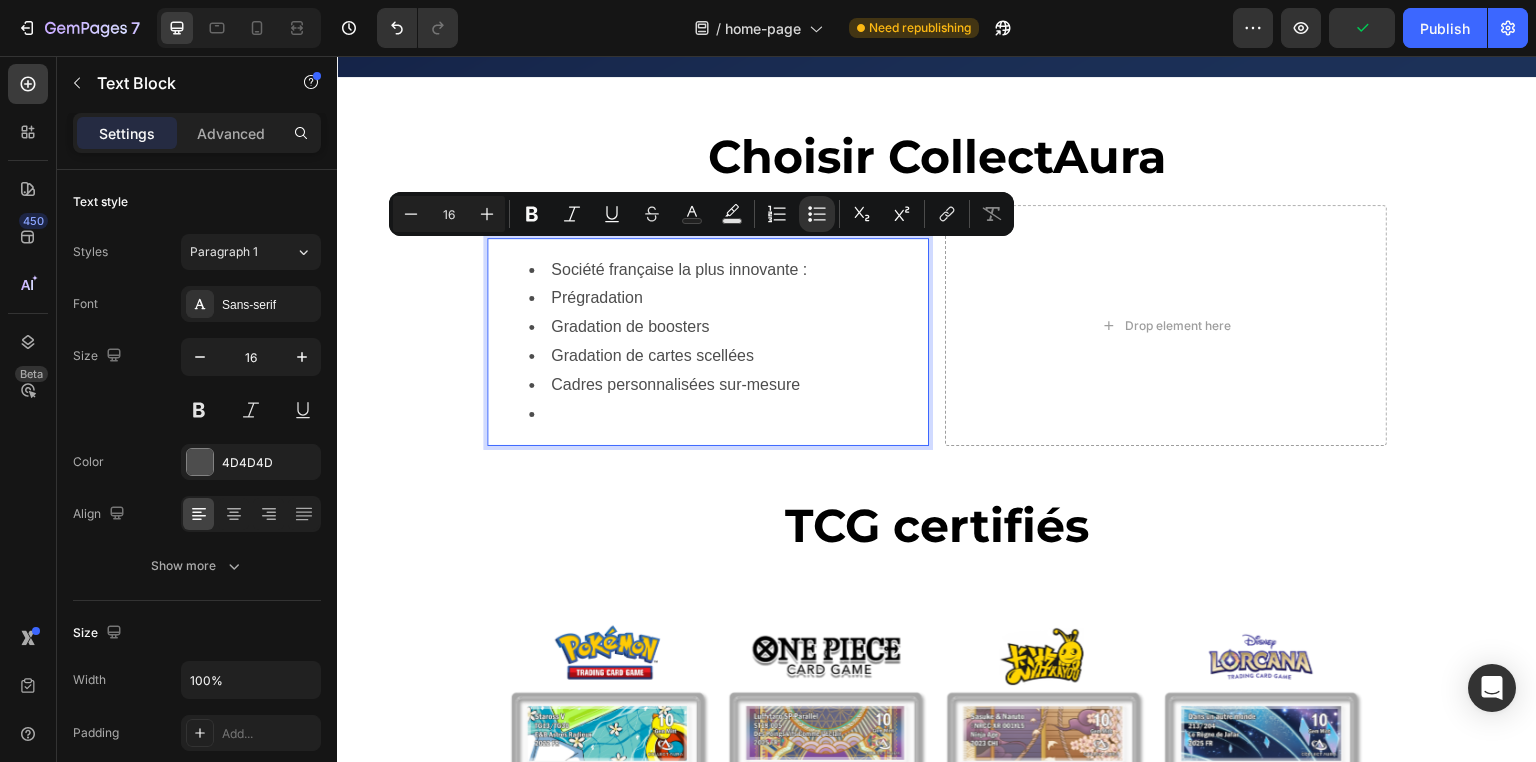 click on "Prégradation" at bounding box center (728, 298) 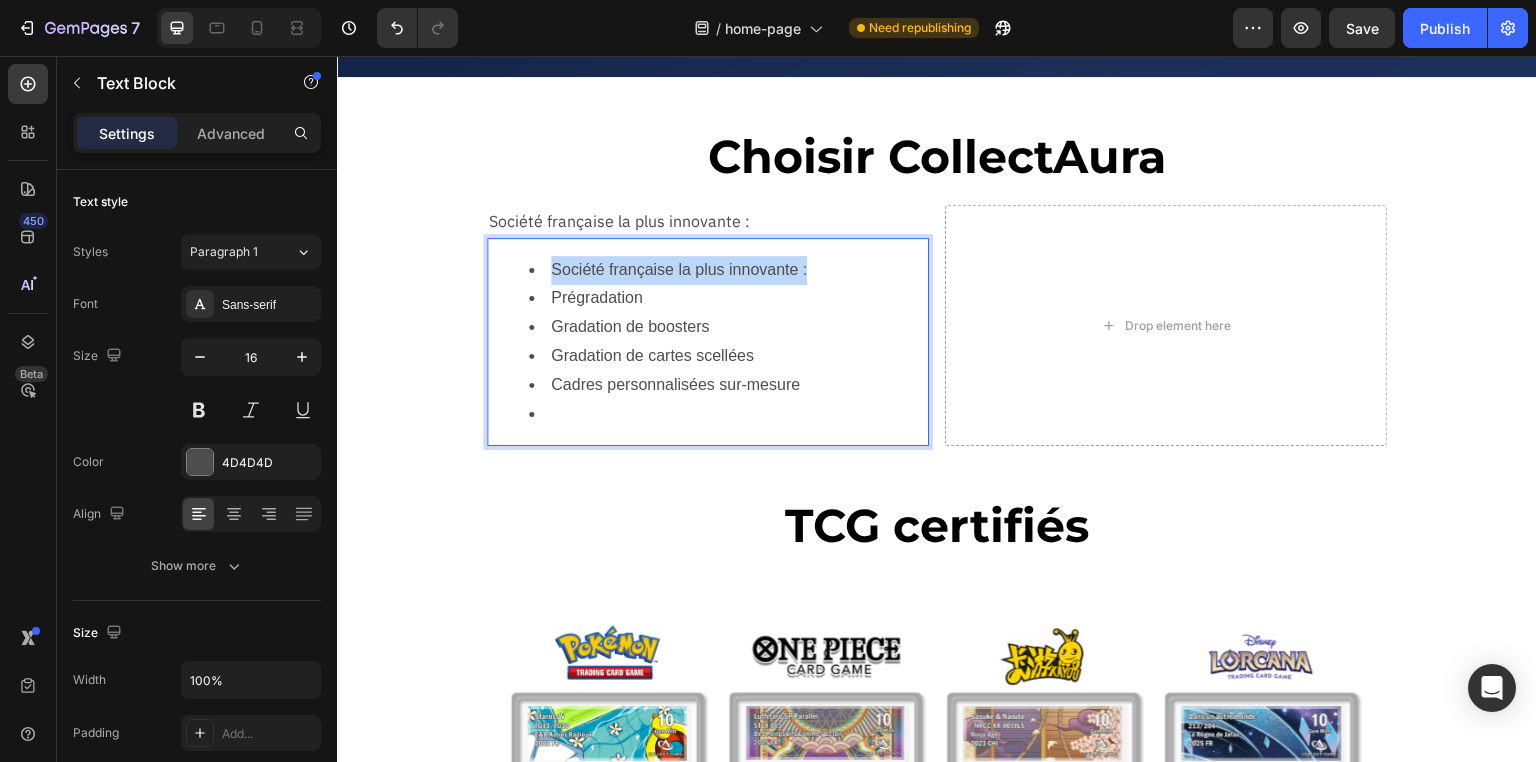 drag, startPoint x: 807, startPoint y: 266, endPoint x: 535, endPoint y: 254, distance: 272.2646 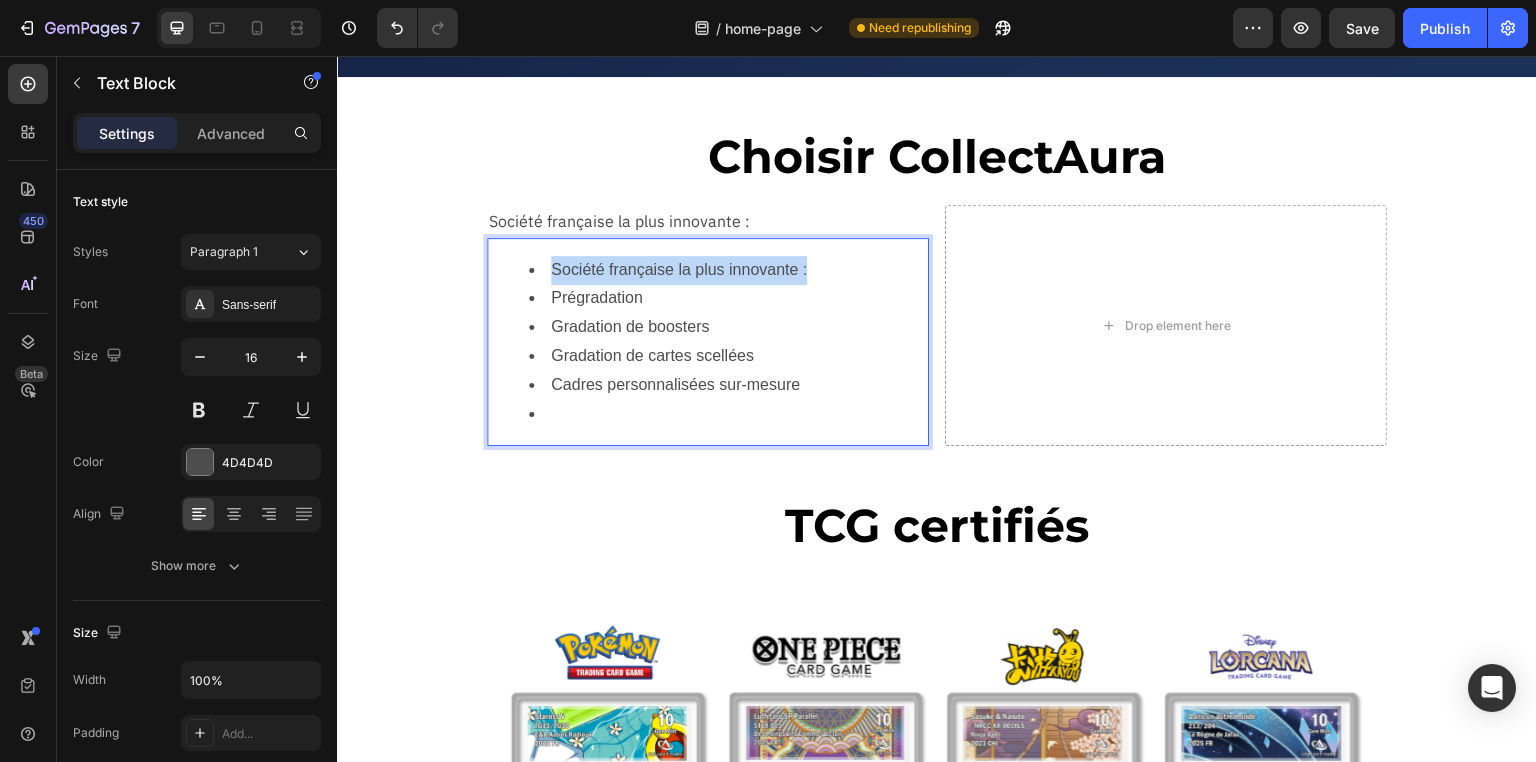 click on "Société française la plus innovante : Prégradation Gradation de boosters Gradation de cartes scellées Cadres personnalisées sur-mesure" at bounding box center [708, 342] 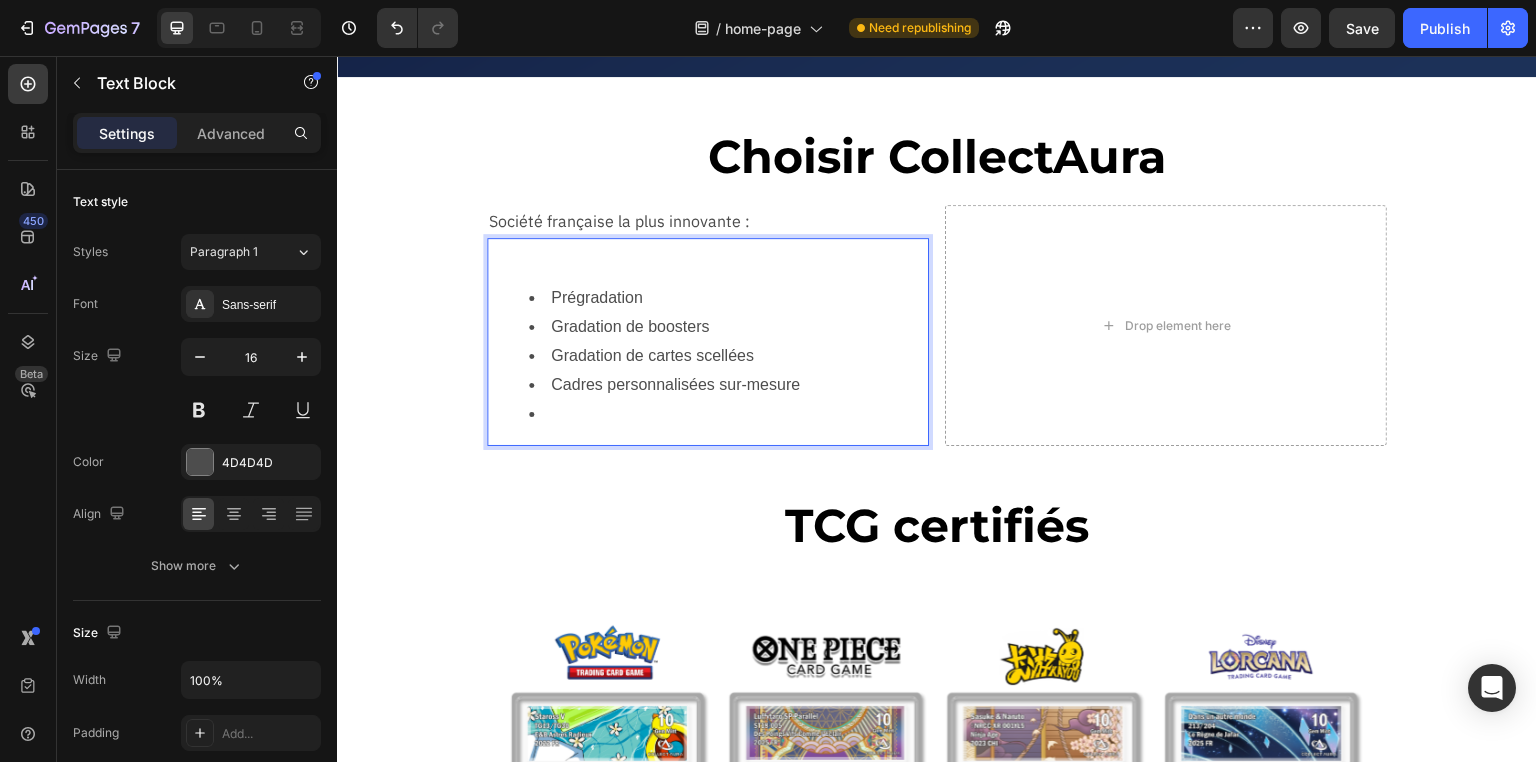 click on "Prégradation Gradation de boosters Gradation de cartes scellées Cadres personnalisées sur-mesure" at bounding box center (708, 356) 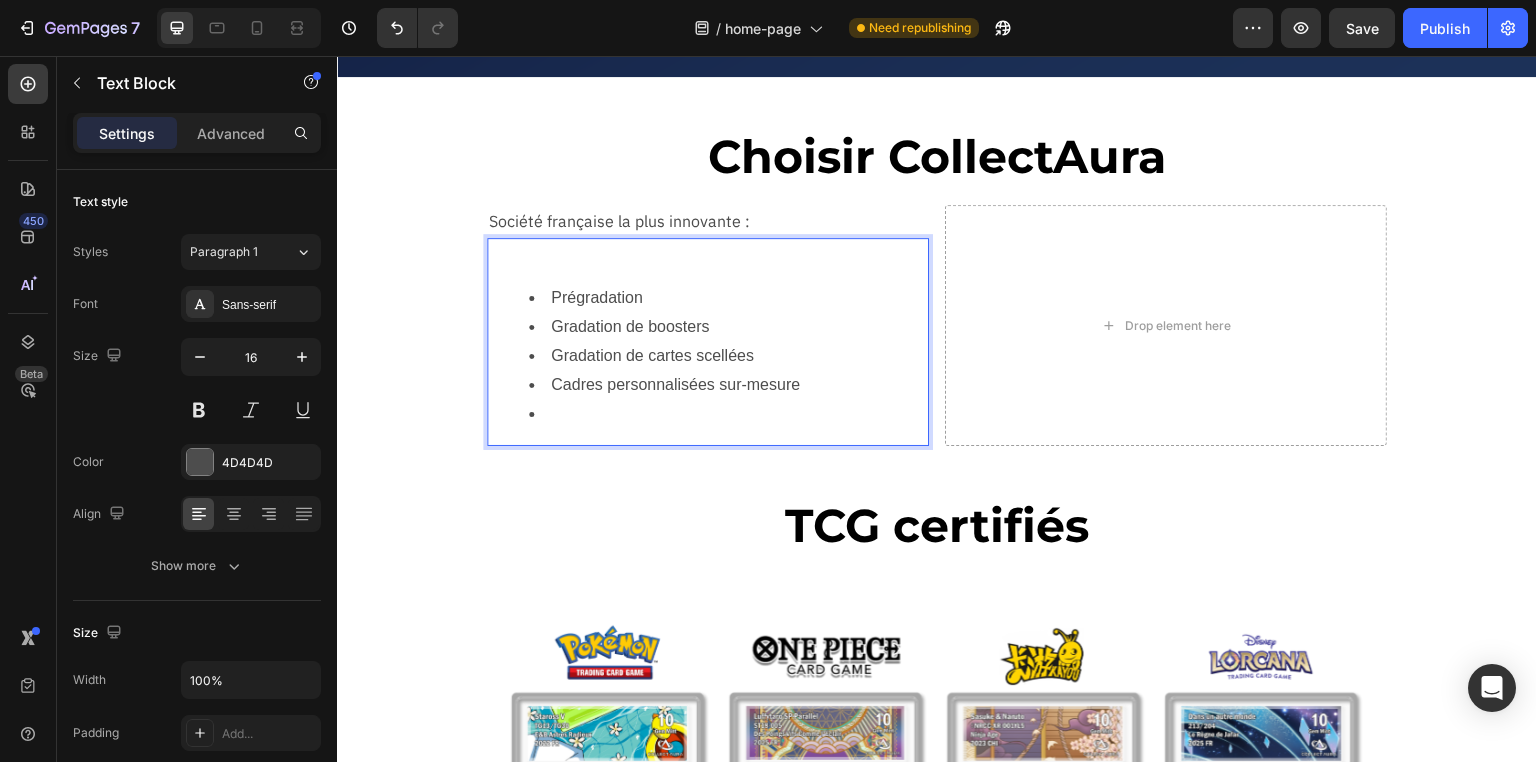 click at bounding box center [708, 254] 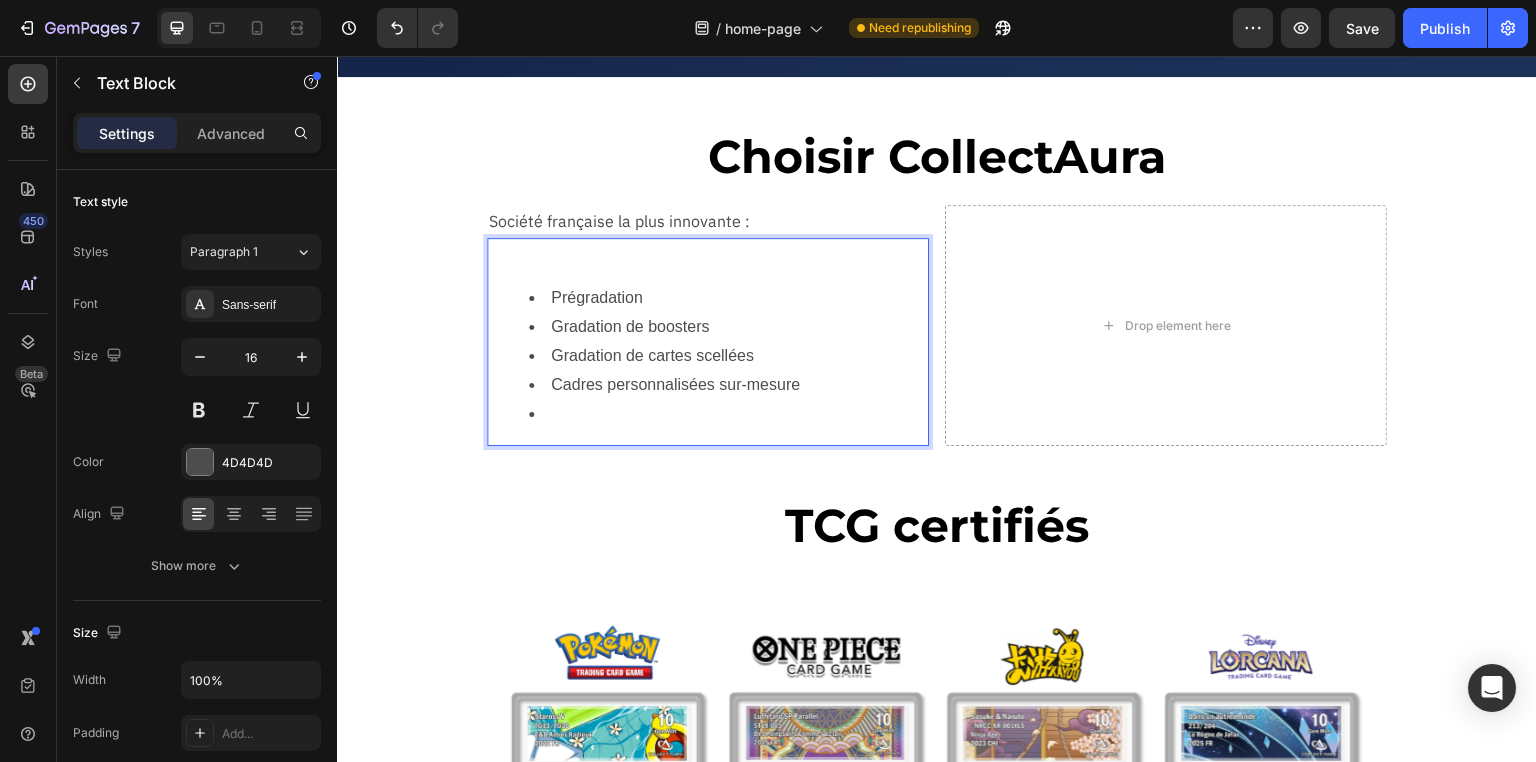 click on "Prégradation" at bounding box center [728, 298] 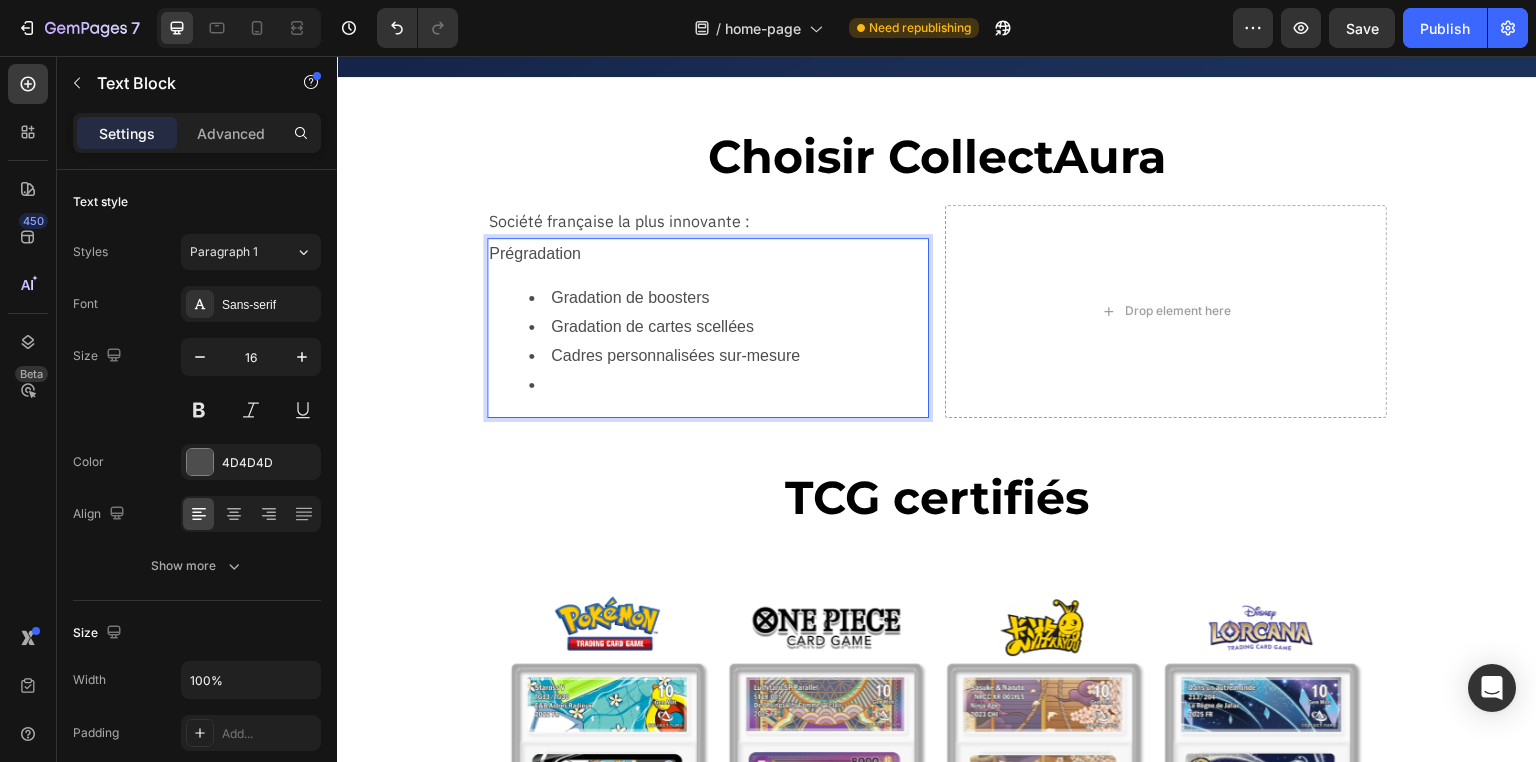 click on "Gradation de boosters" at bounding box center (728, 298) 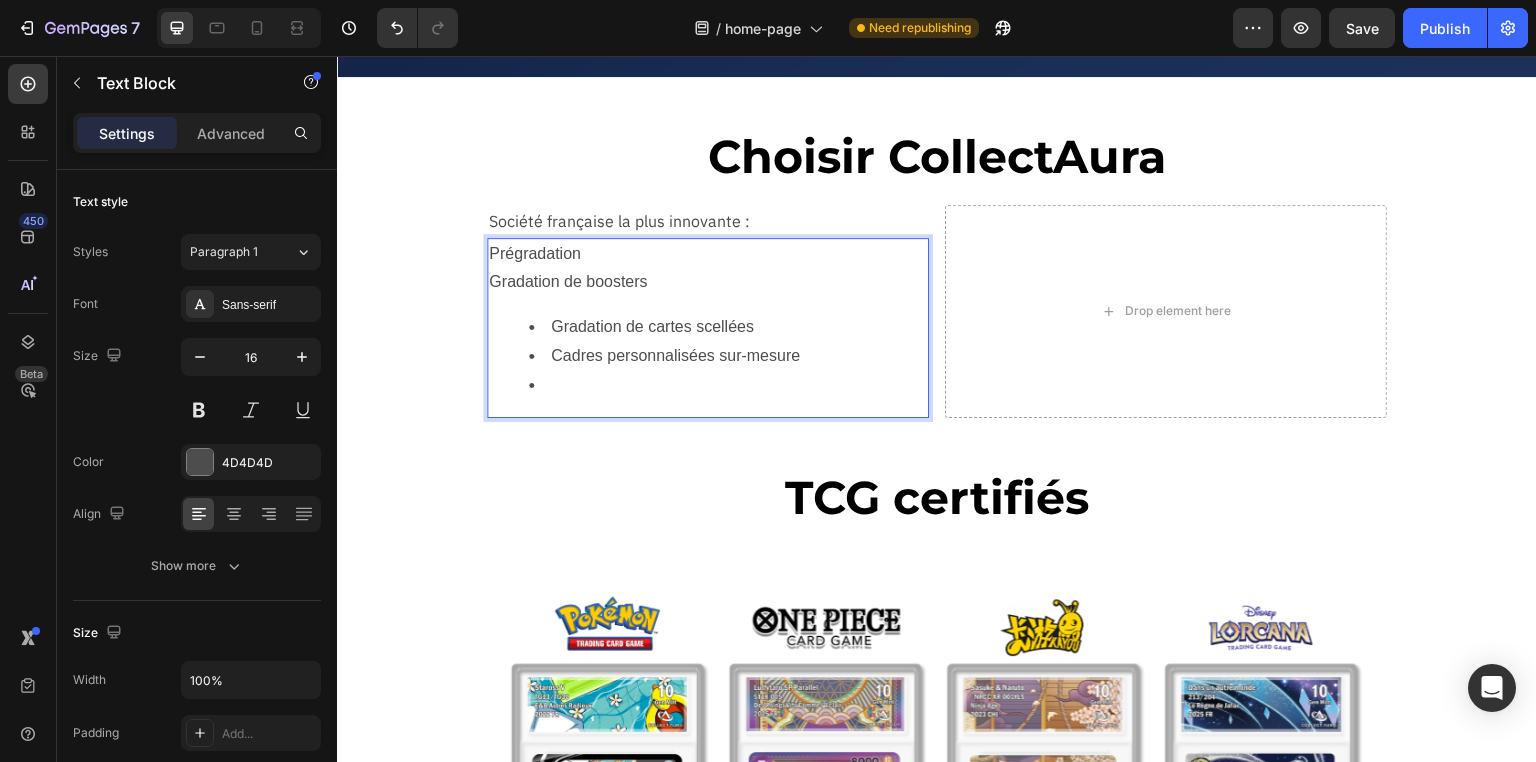 click on "Gradation de cartes scellées" at bounding box center (728, 327) 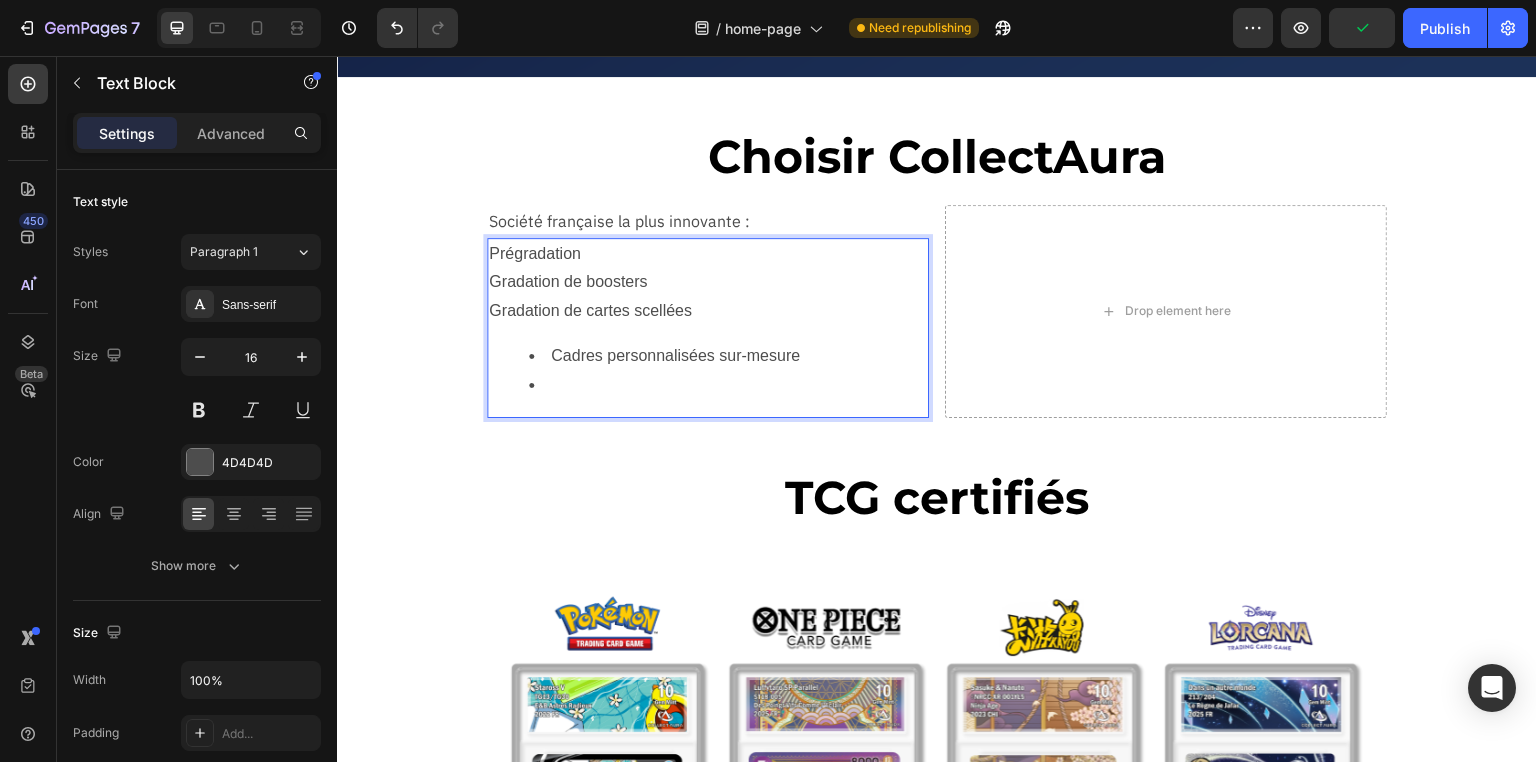 click on "Cadres personnalisées sur-mesure" at bounding box center [728, 356] 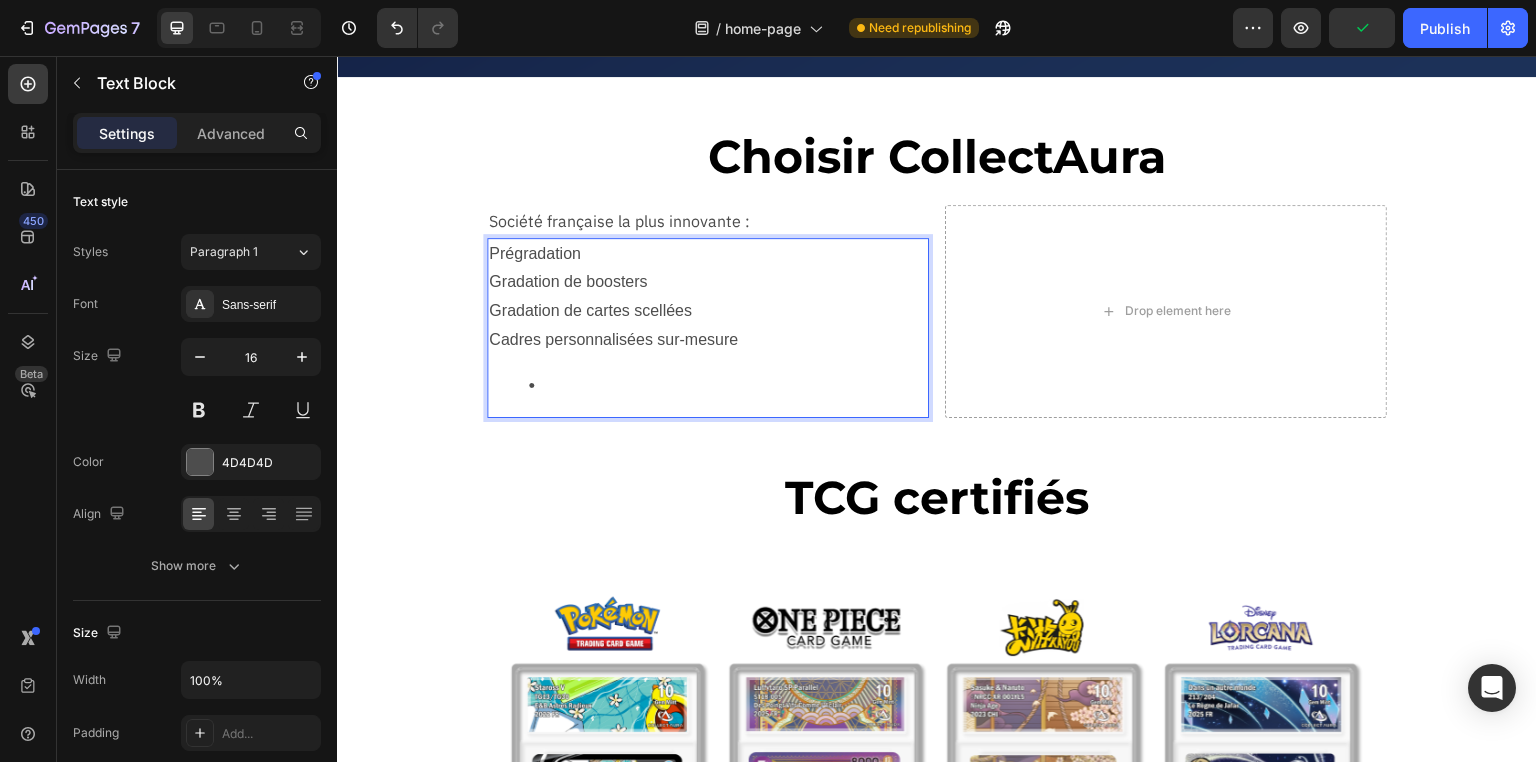 click at bounding box center (728, 385) 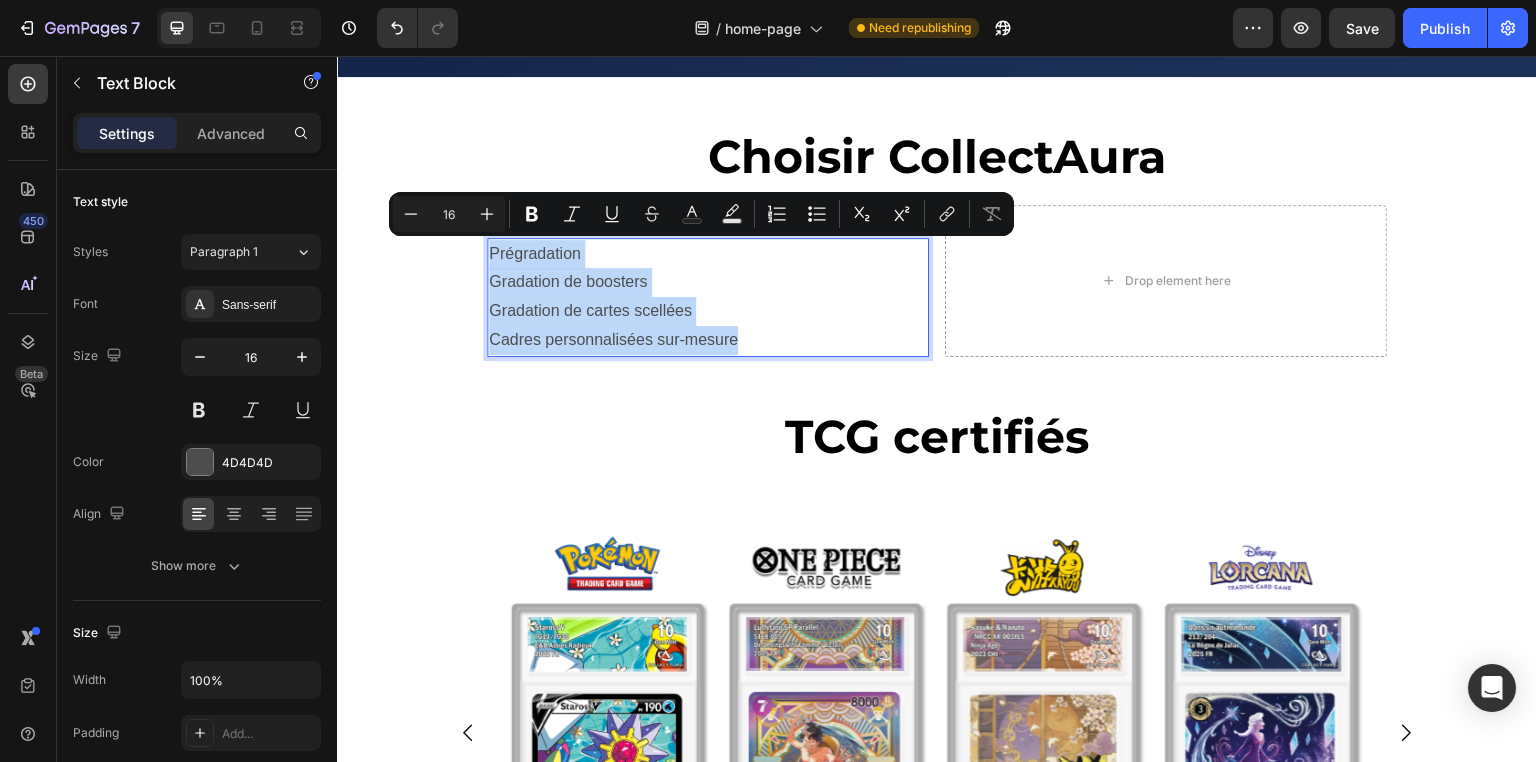 drag, startPoint x: 734, startPoint y: 342, endPoint x: 476, endPoint y: 260, distance: 270.71756 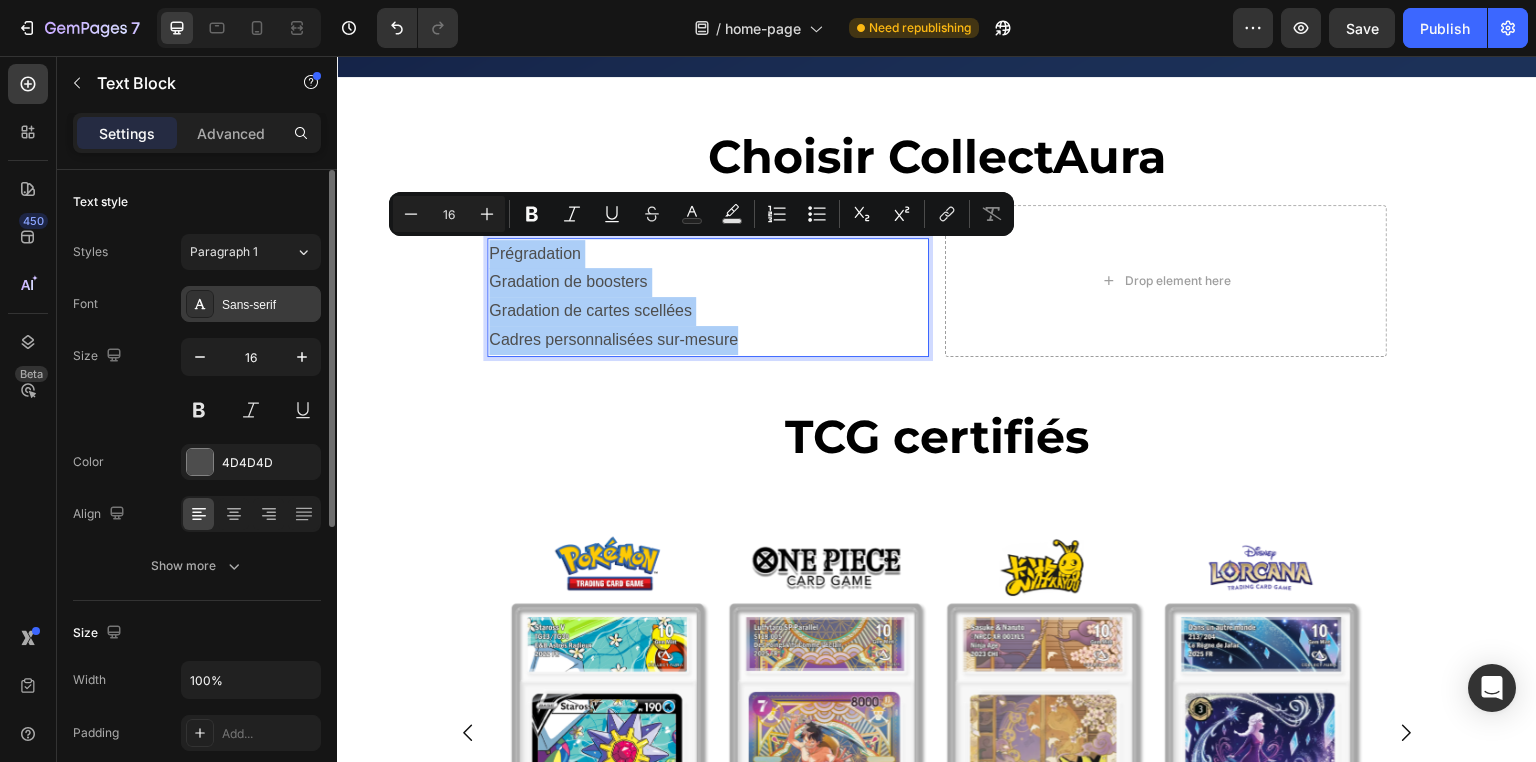 click on "Sans-serif" at bounding box center [251, 304] 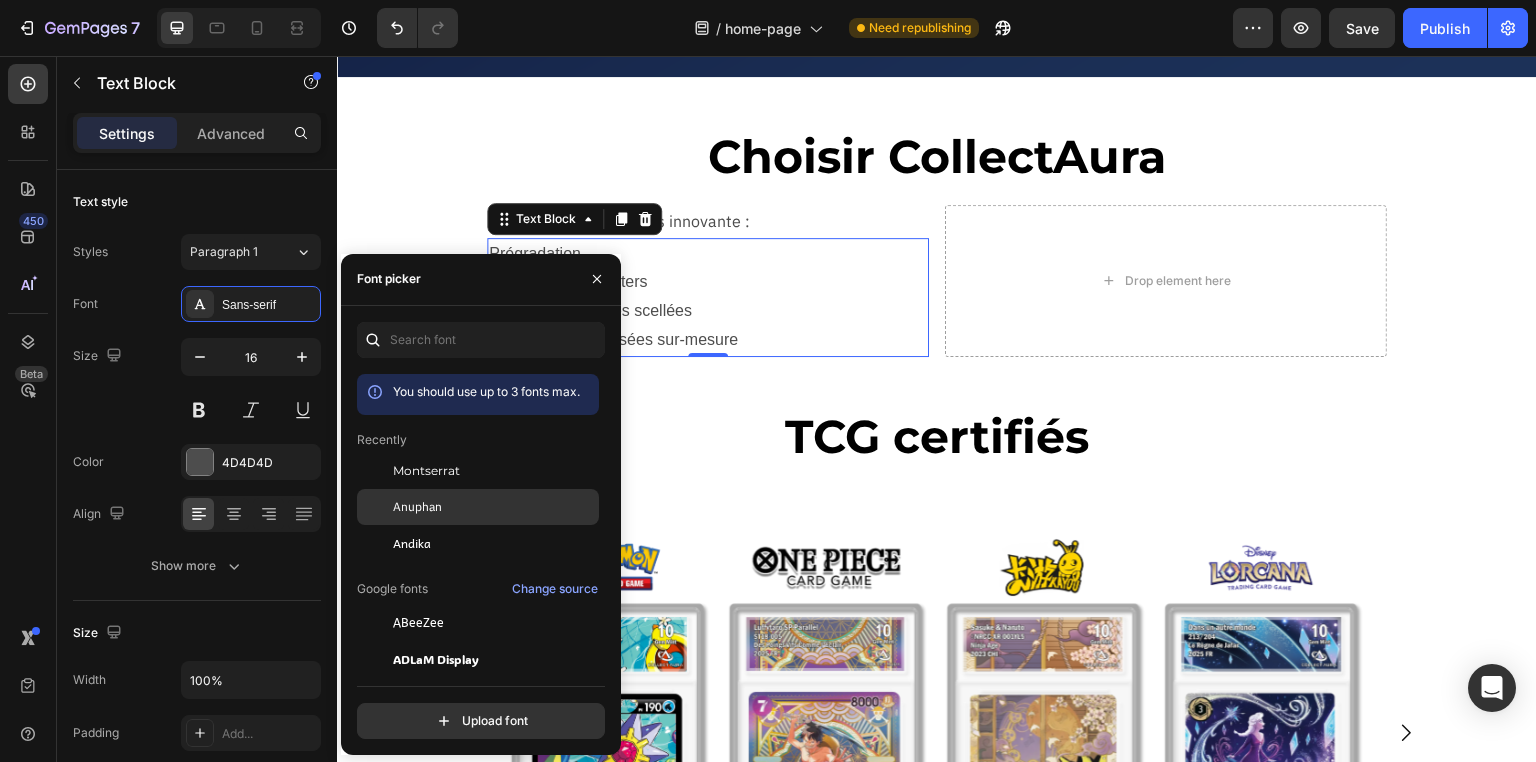 click on "Anuphan" at bounding box center [417, 507] 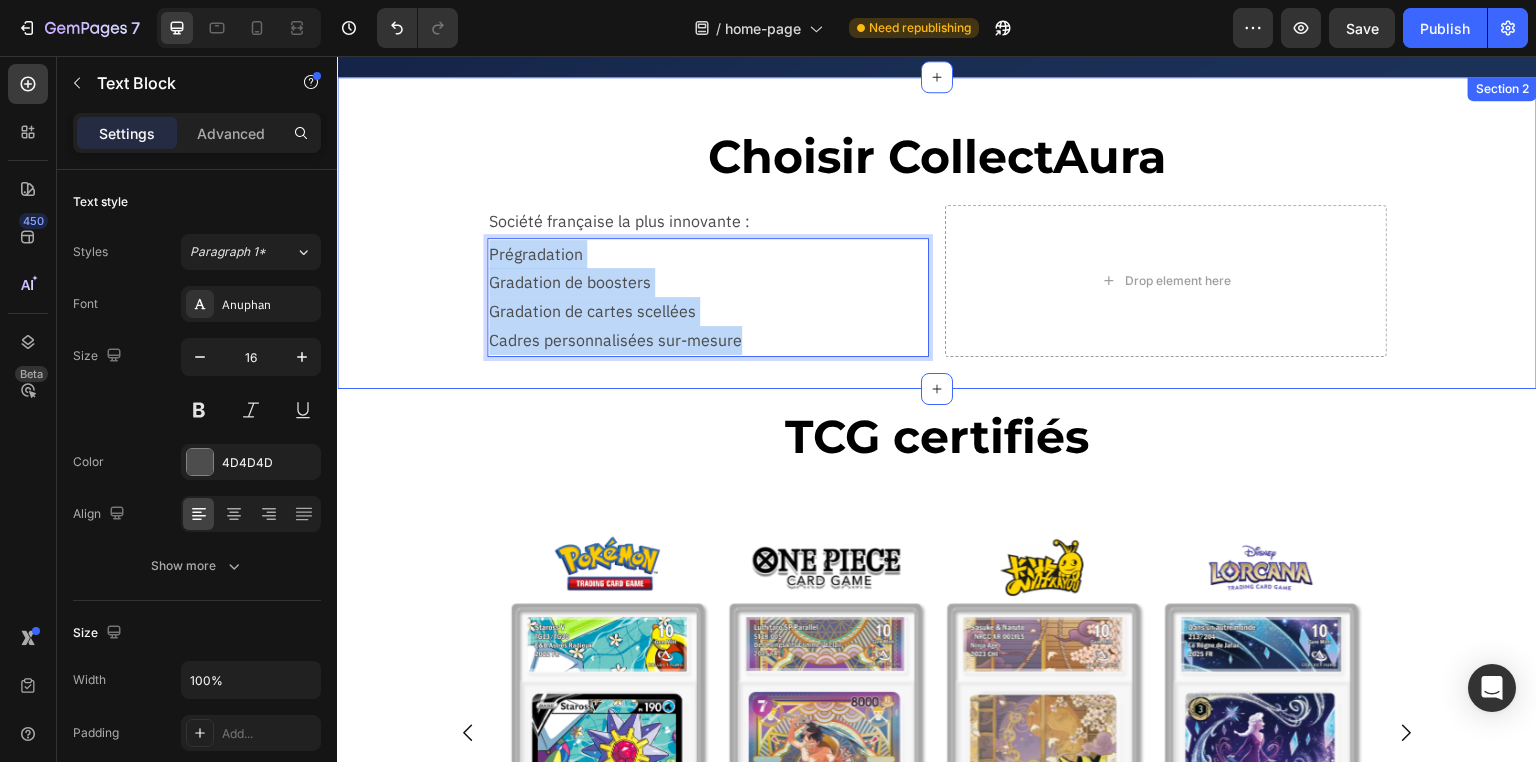 drag, startPoint x: 740, startPoint y: 337, endPoint x: 467, endPoint y: 246, distance: 287.76727 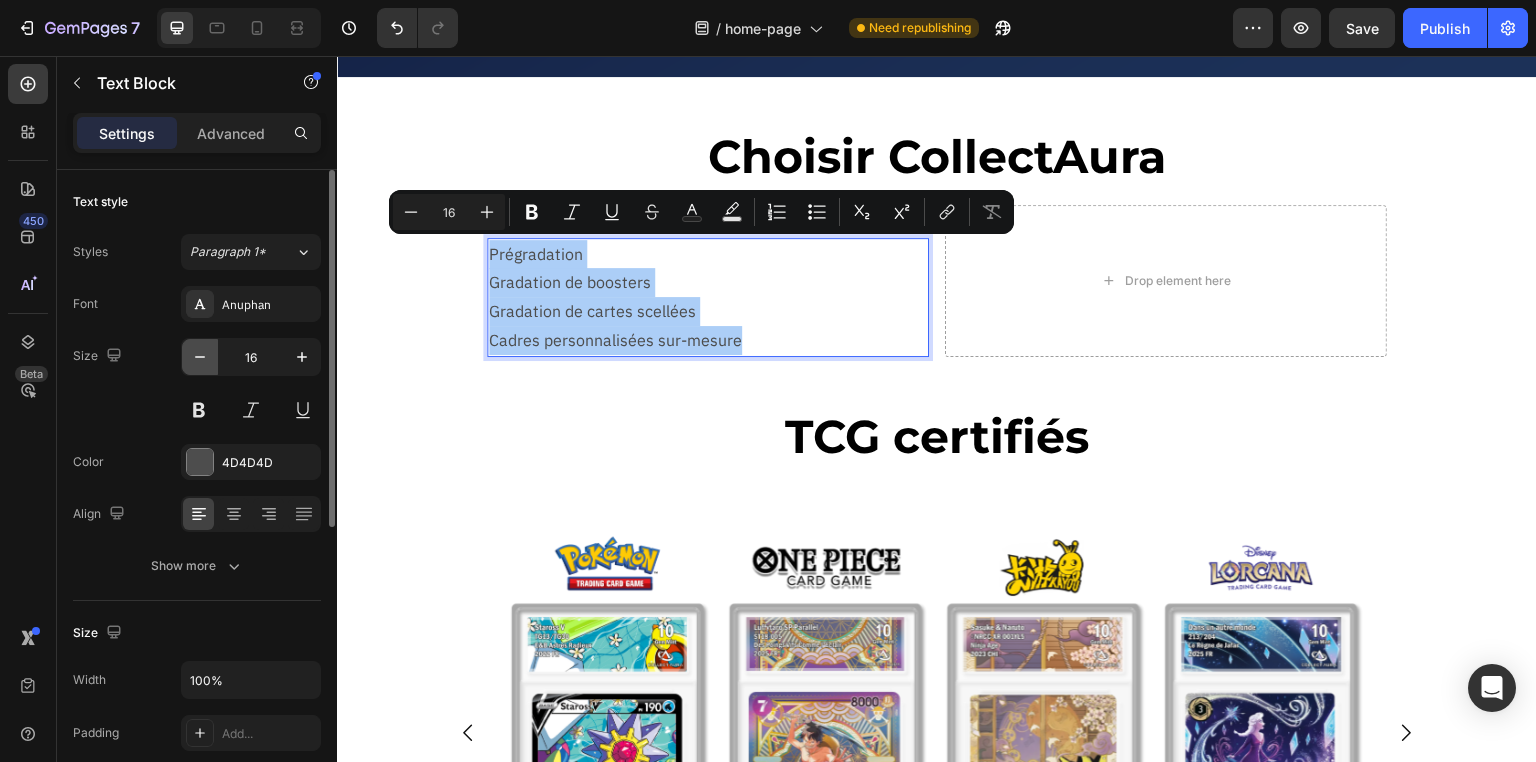 click 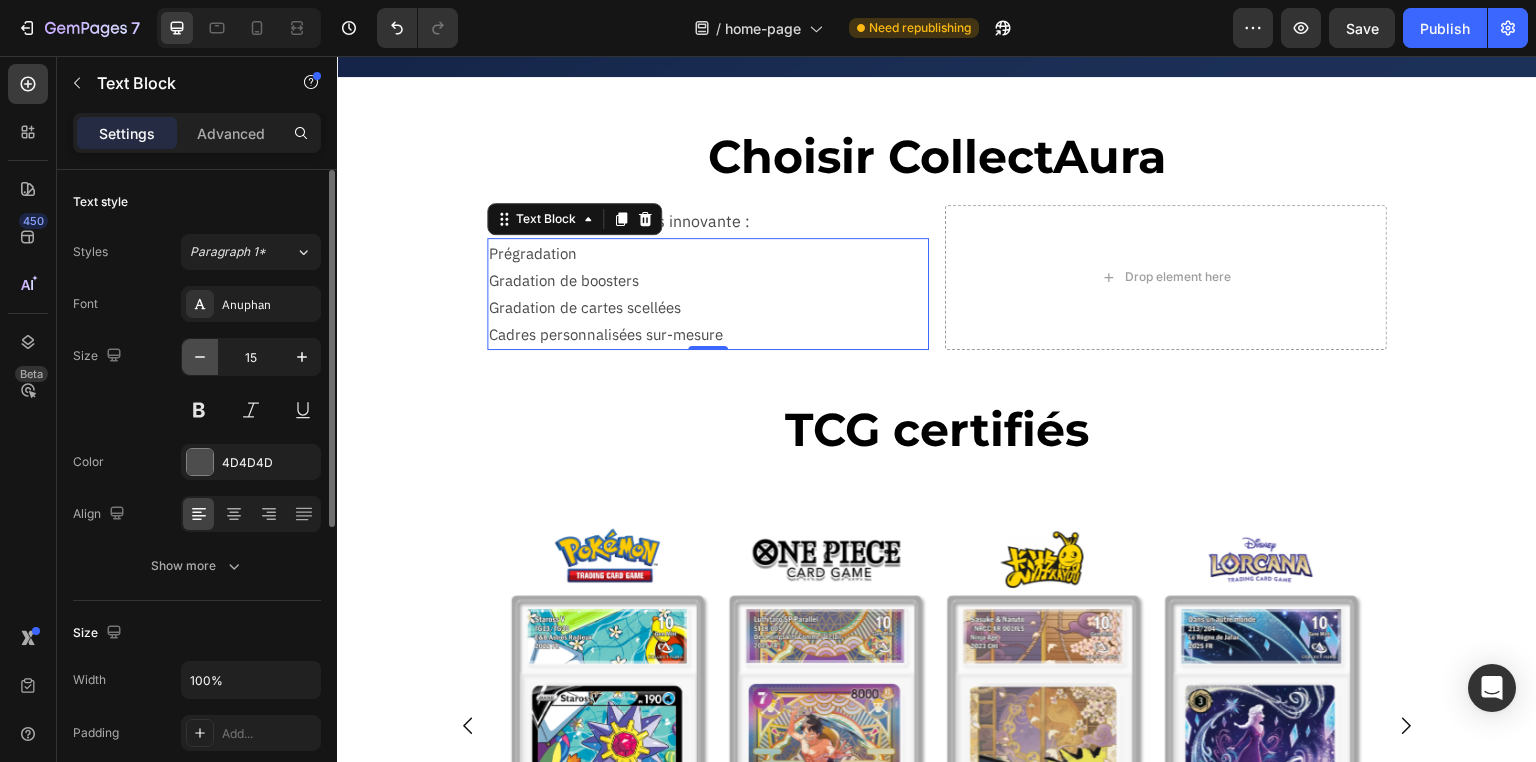 click 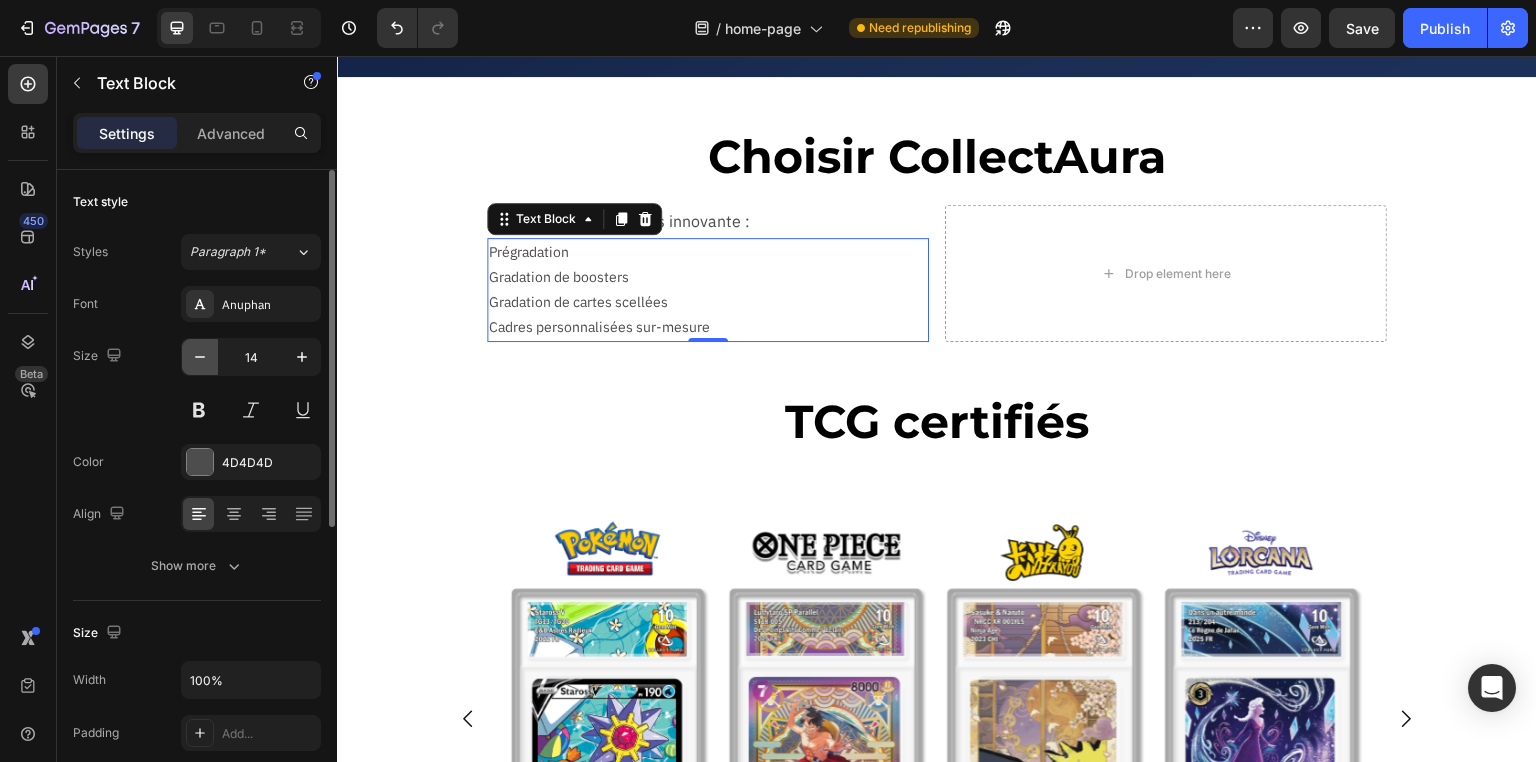 click 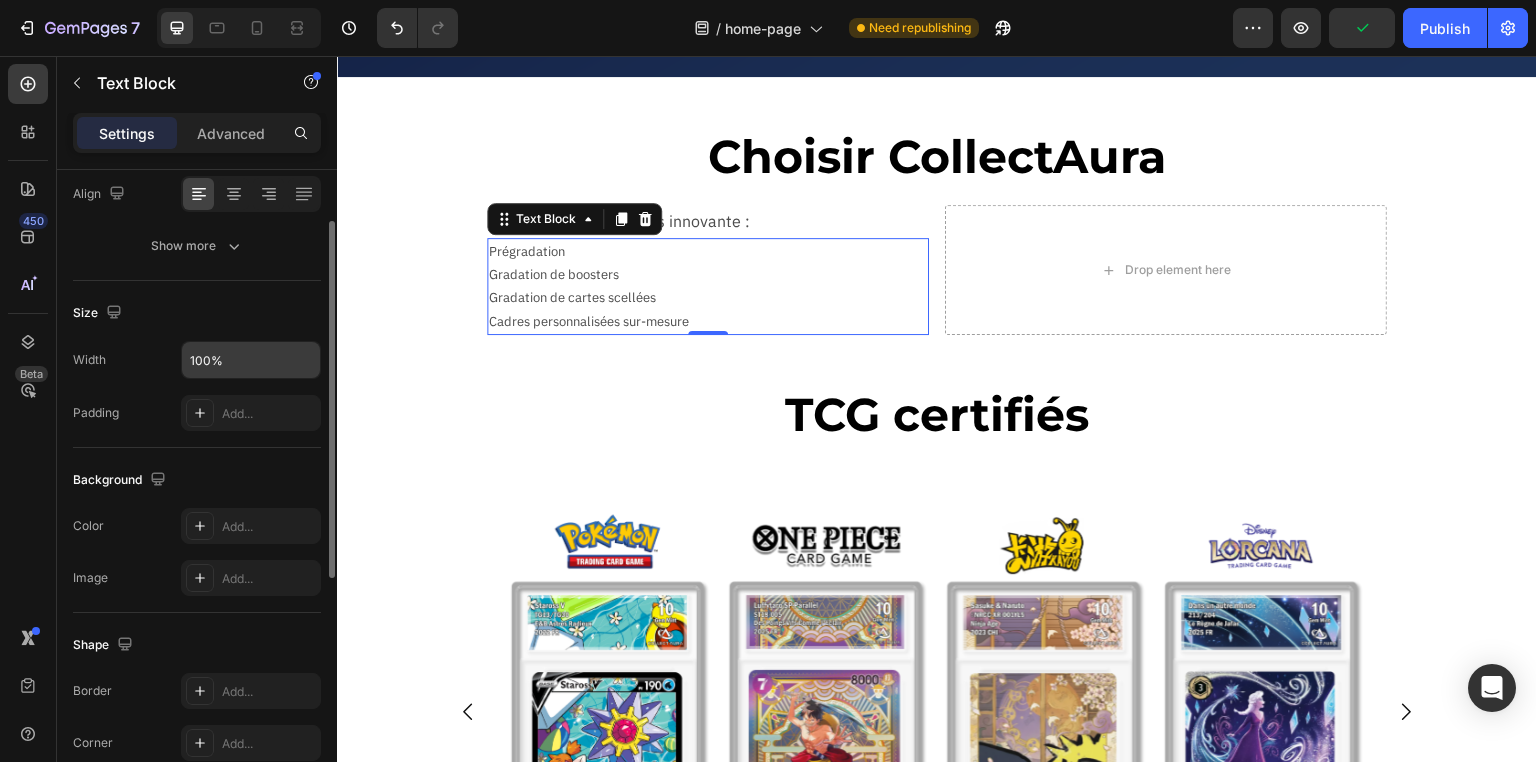 scroll, scrollTop: 160, scrollLeft: 0, axis: vertical 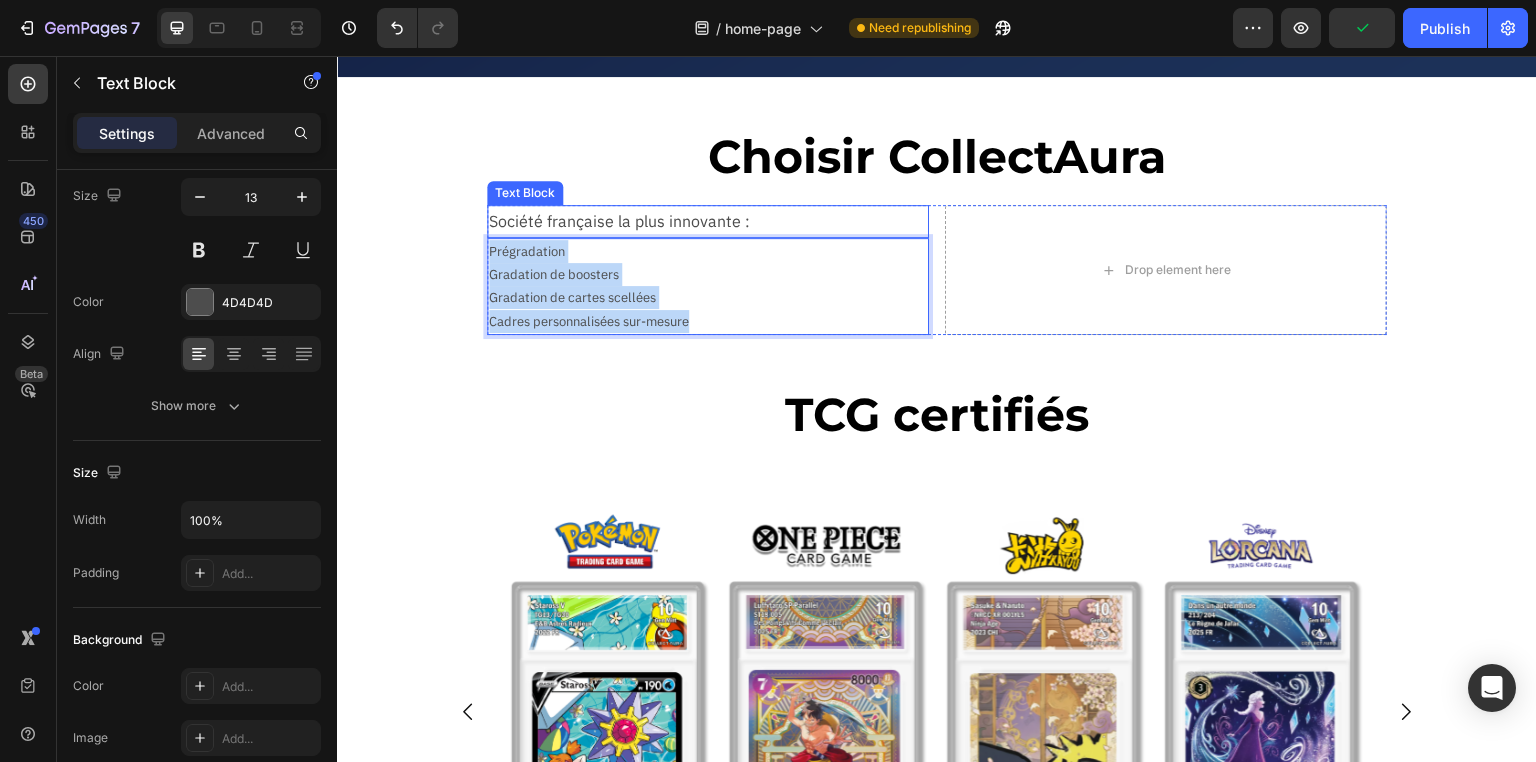 drag, startPoint x: 695, startPoint y: 326, endPoint x: 484, endPoint y: 235, distance: 229.78687 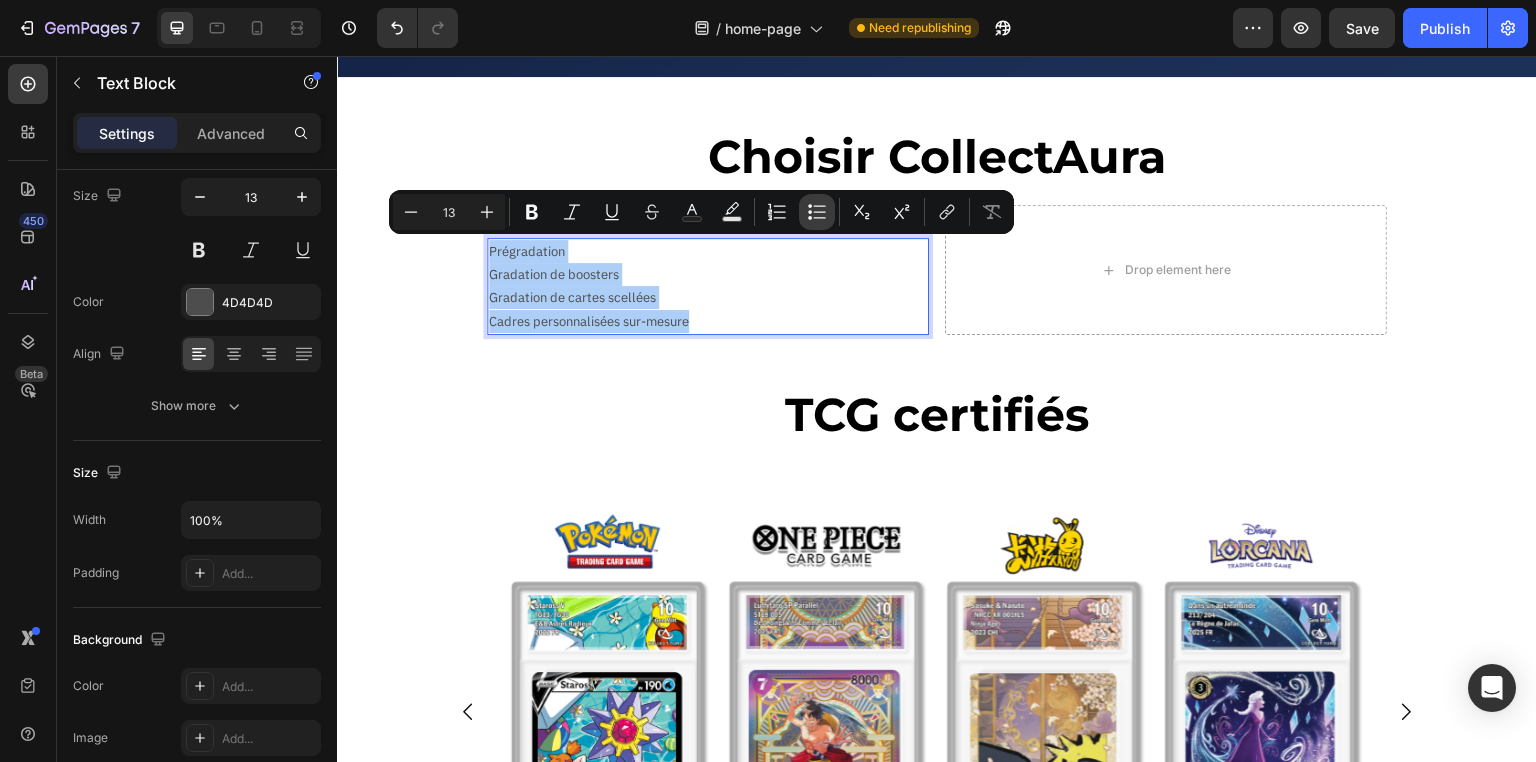 click 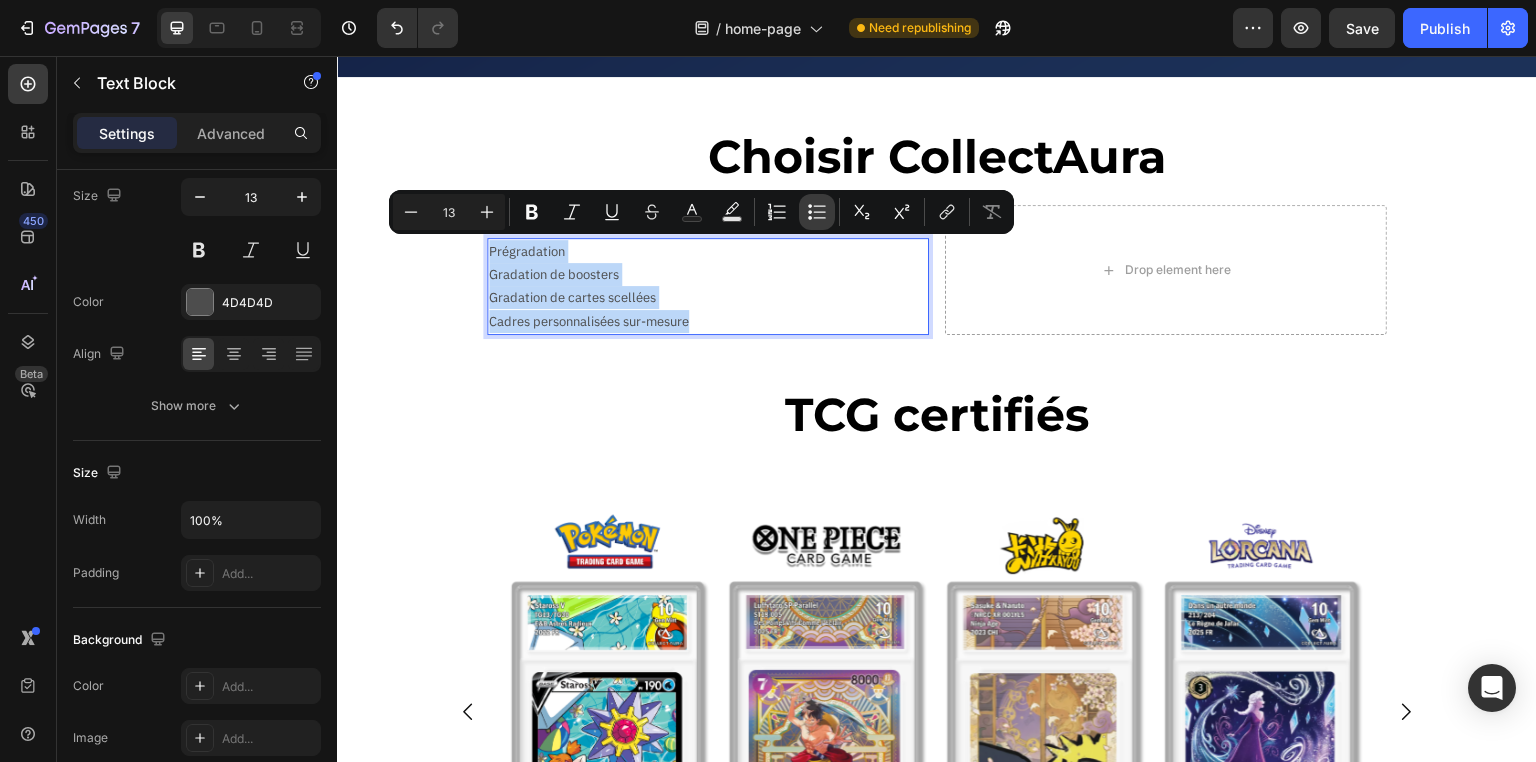 type on "13" 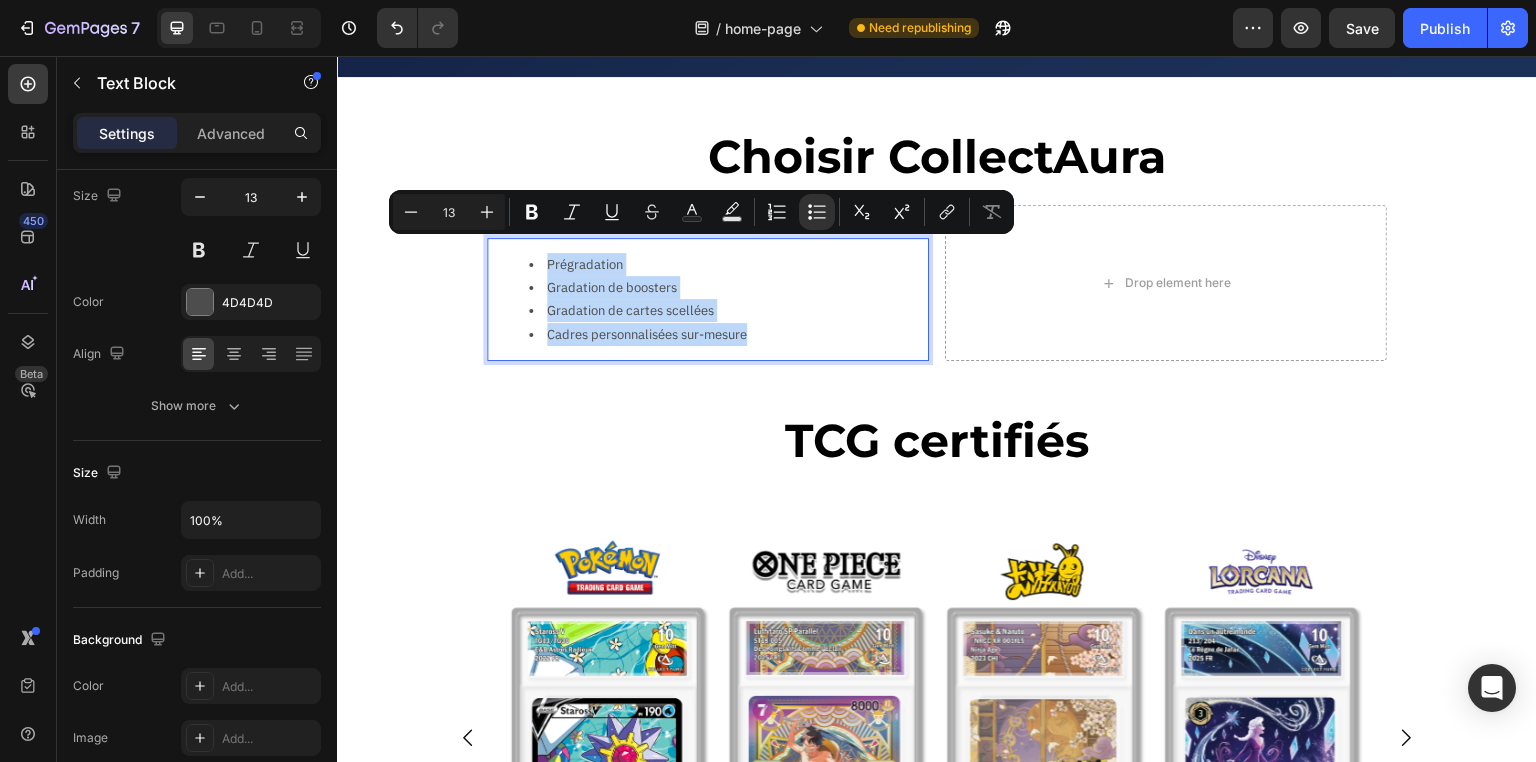 click on "Prégradation Gradation de boosters Gradation de cartes scellées Cadres personnalisées sur-mesure" at bounding box center (708, 300) 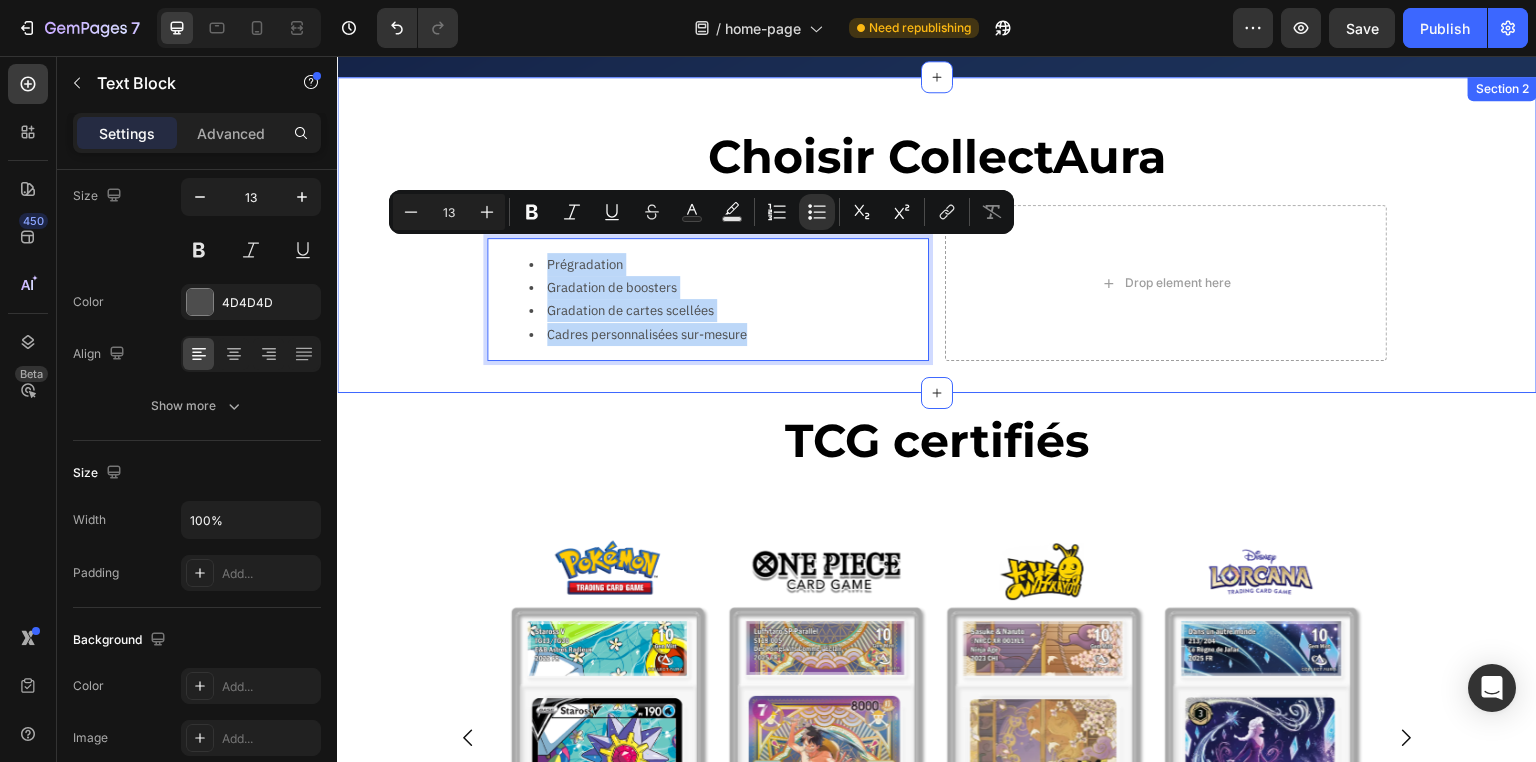 click on "TCG certifiés" at bounding box center (937, 441) 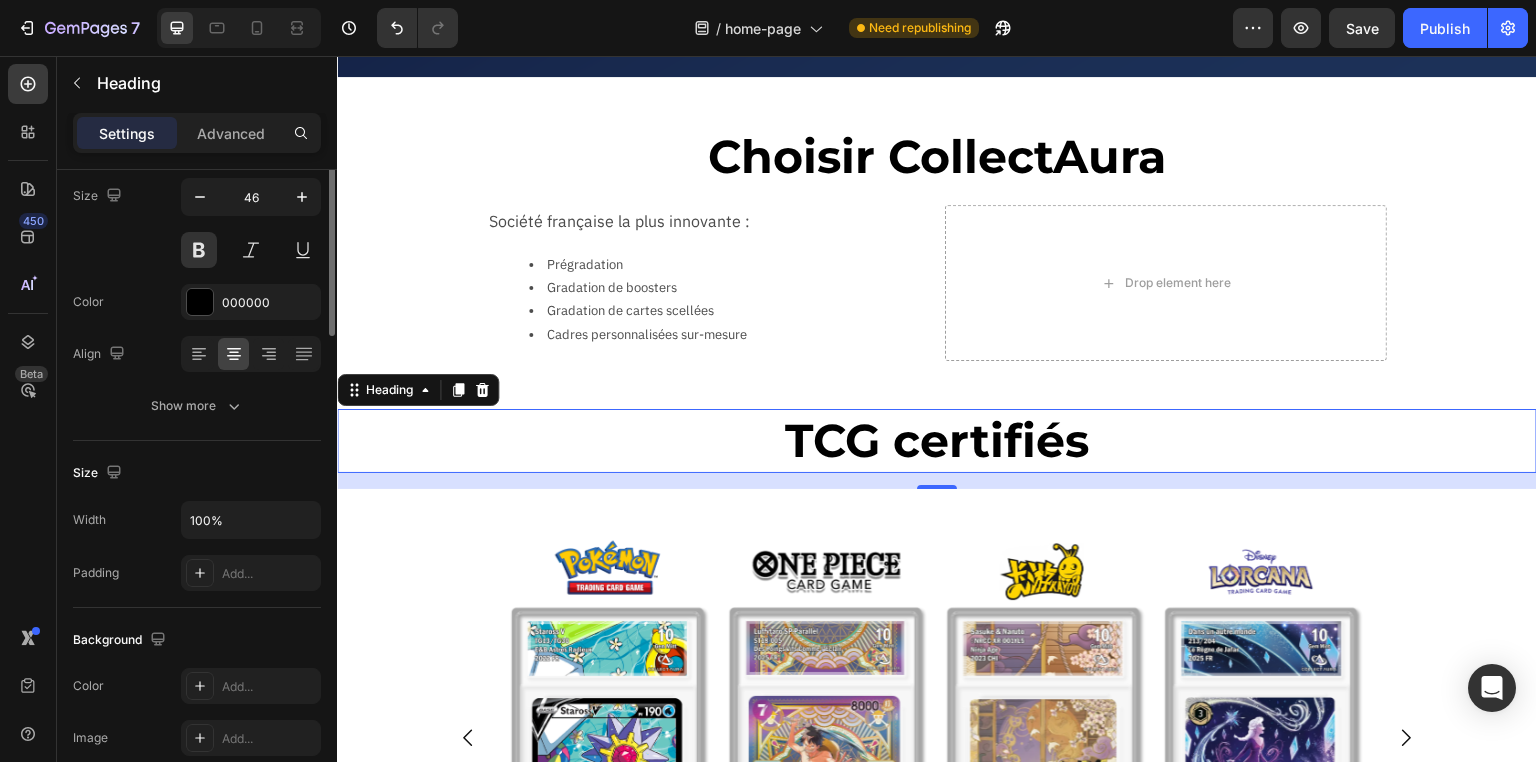 scroll, scrollTop: 0, scrollLeft: 0, axis: both 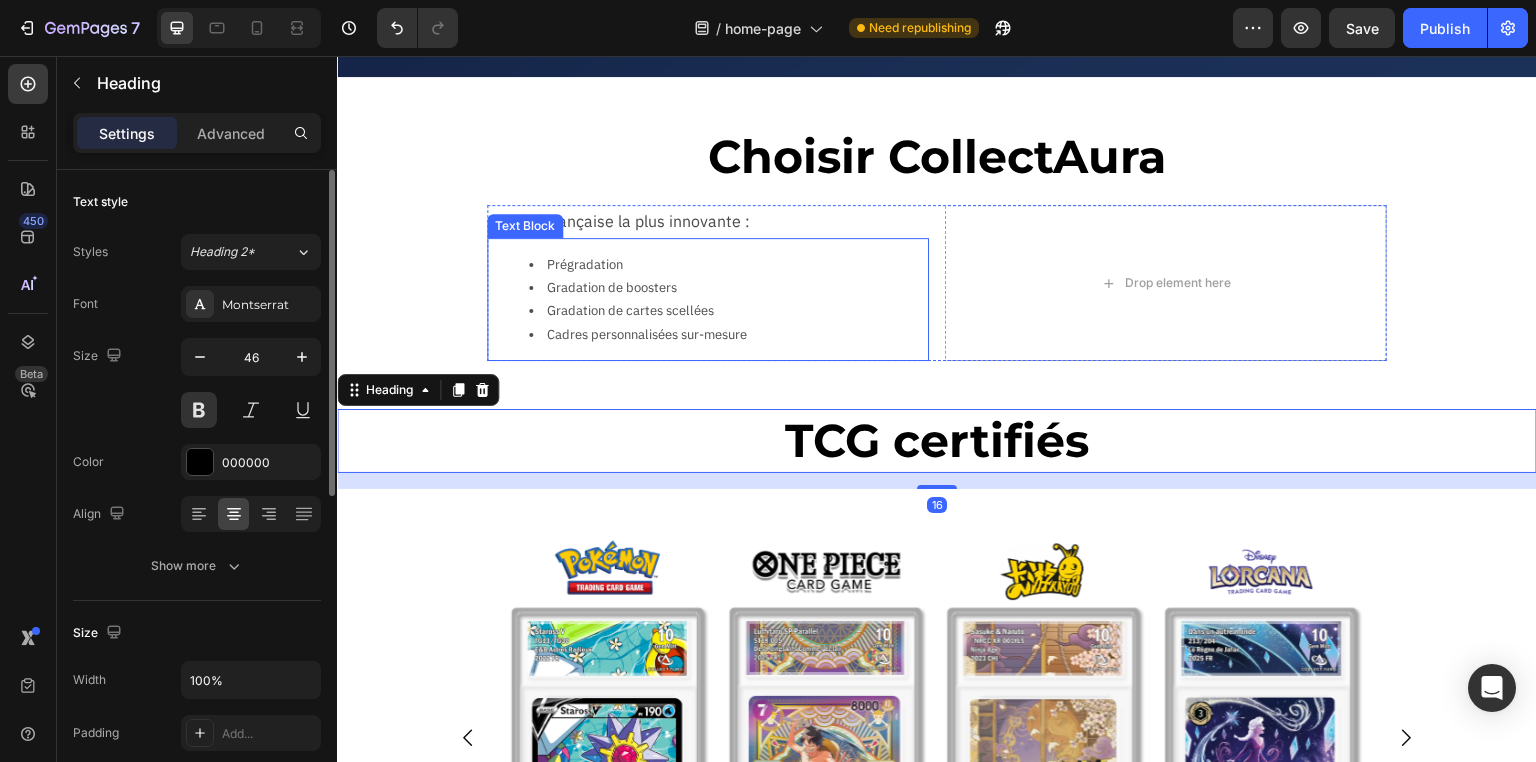click on "Cadres personnalisées sur-mesure" at bounding box center [728, 334] 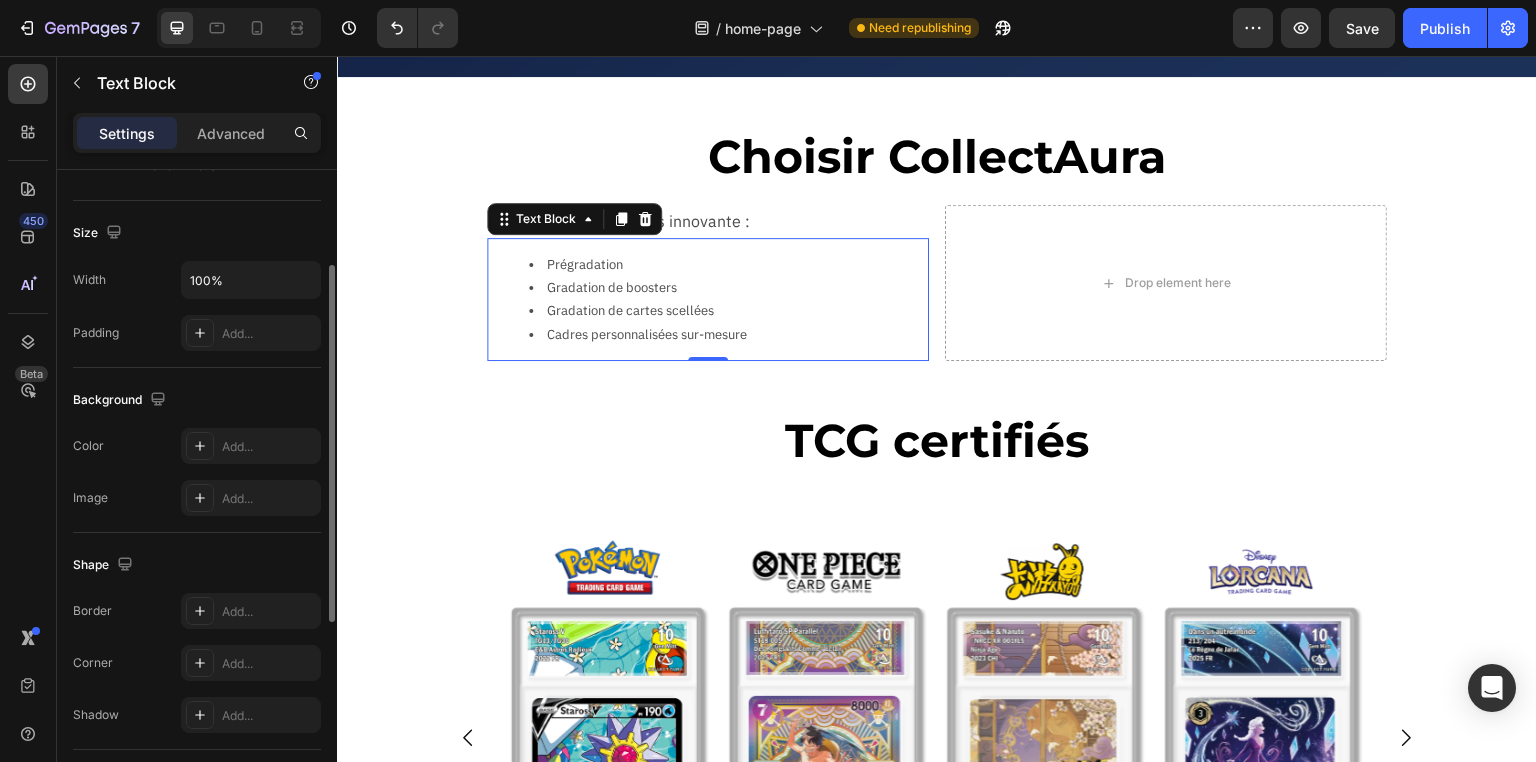 scroll, scrollTop: 0, scrollLeft: 0, axis: both 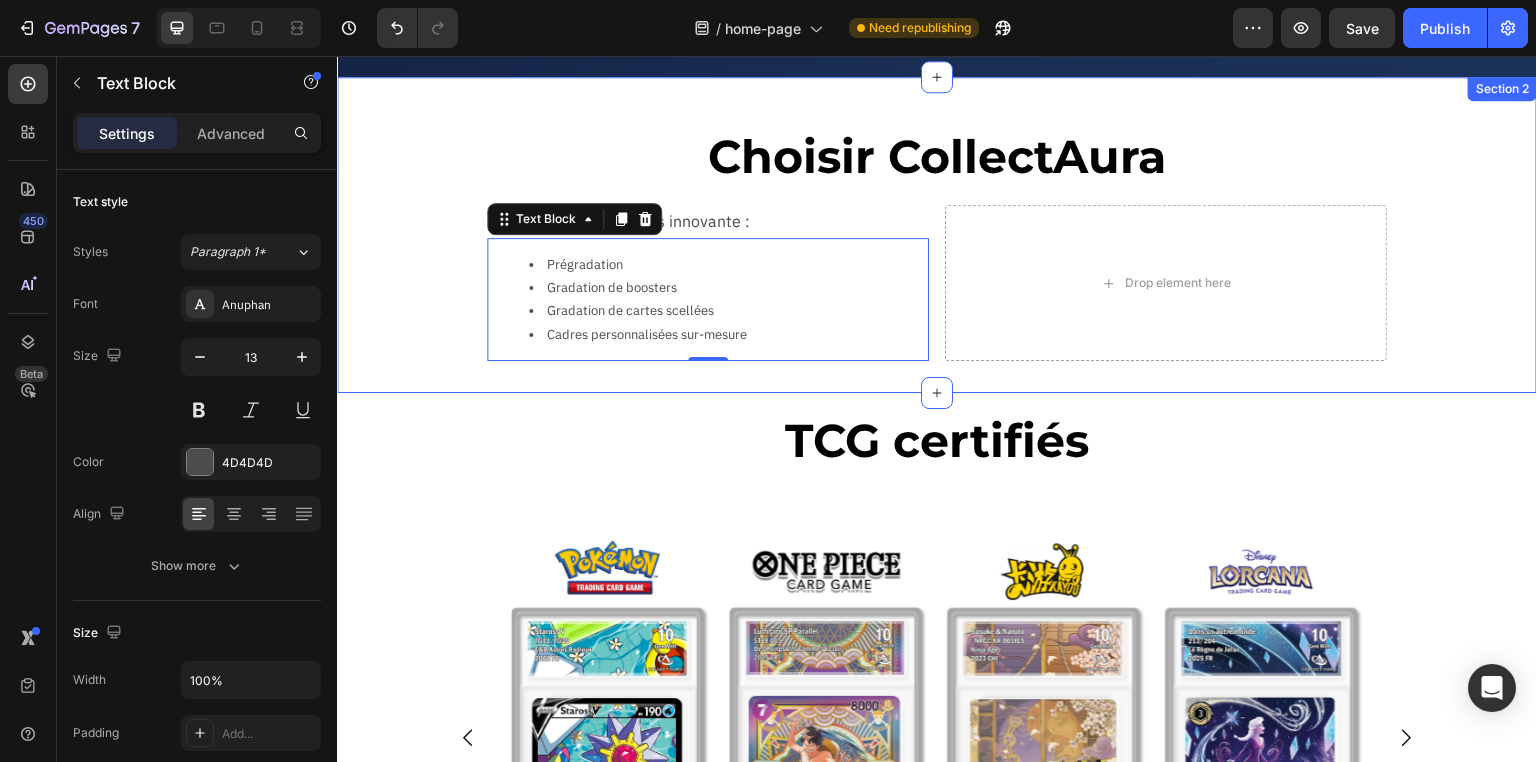 click on "Choisir CollectAura Heading Row Société française la plus innovante : Text Block Prégradation Gradation de boosters Gradation de cartes scellées Cadres personnalisées sur-mesure Text Block   0
Drop element here Row" at bounding box center (937, 235) 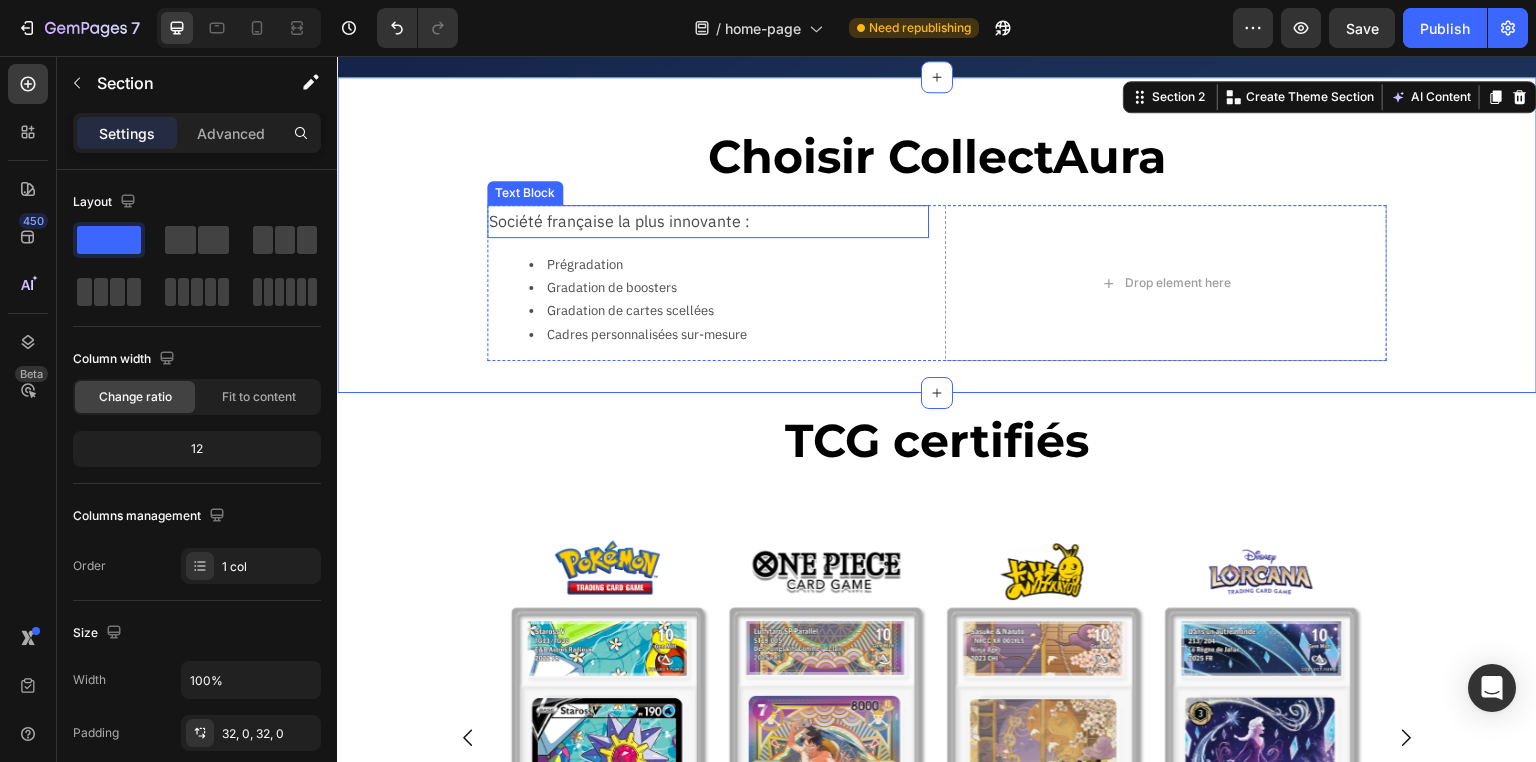 click on "Société française la plus innovante :" at bounding box center [708, 221] 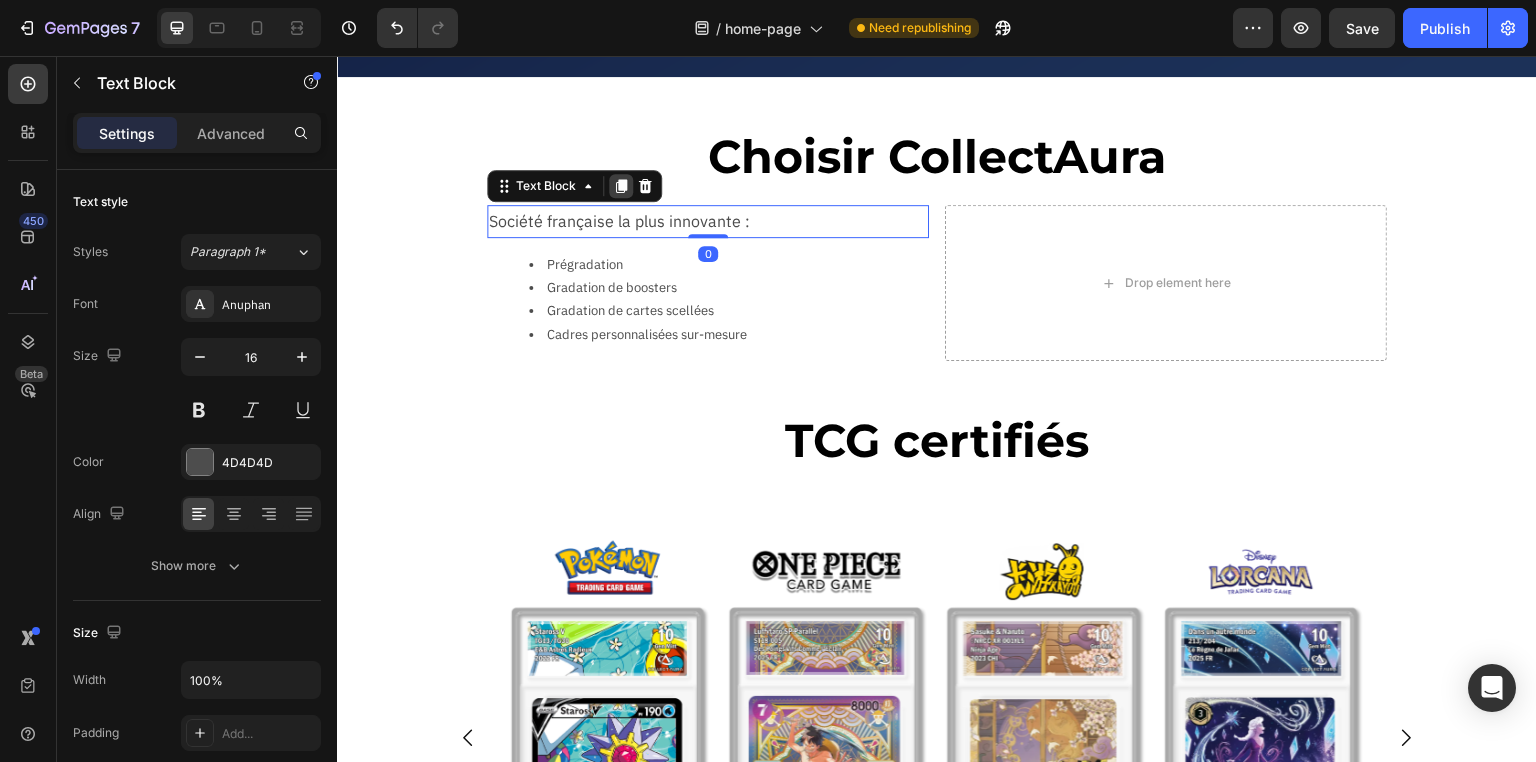 click 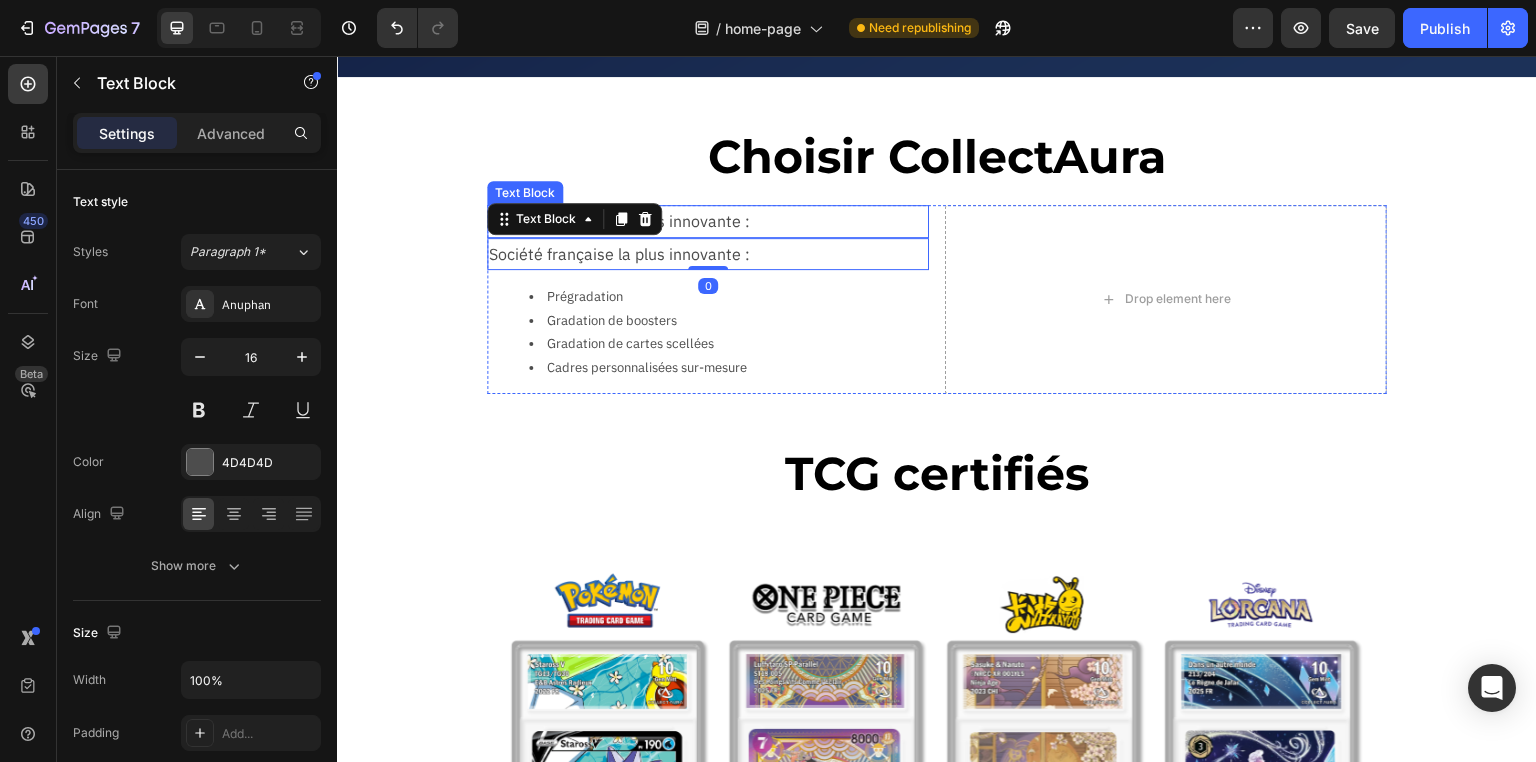 click on "Société française la plus innovante :" at bounding box center [708, 221] 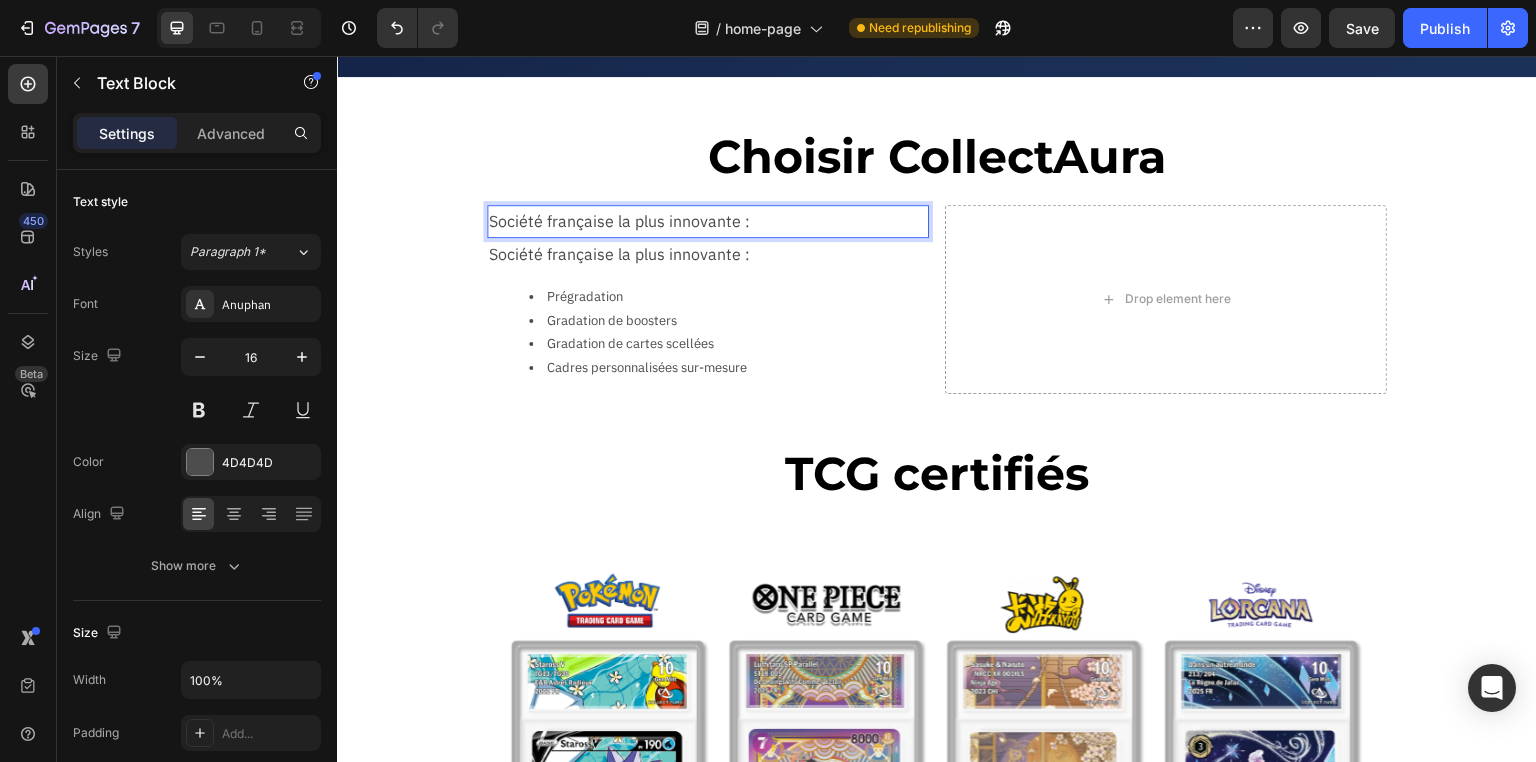 click on "Société française la plus innovante :" at bounding box center [708, 221] 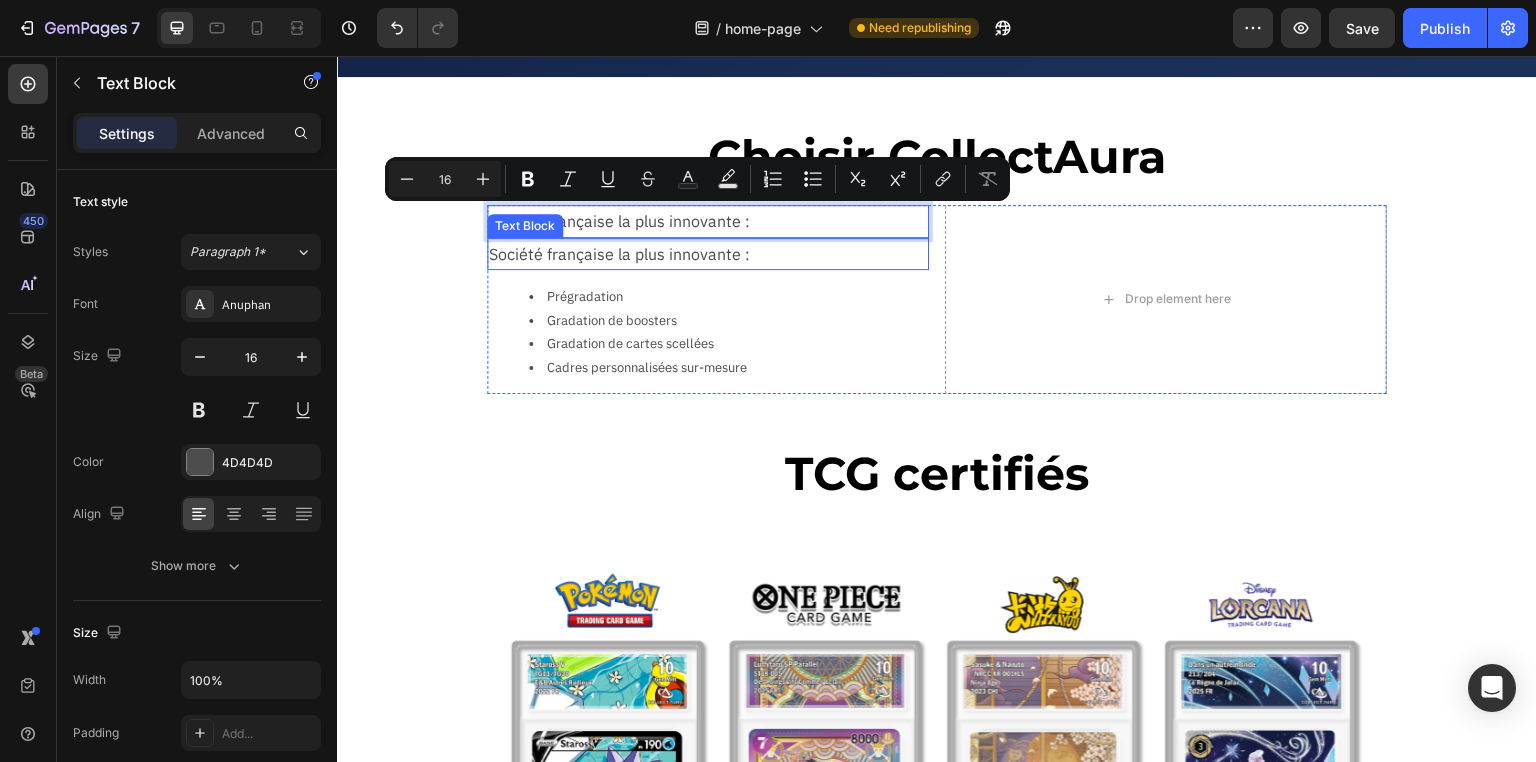 click on "Text Block" at bounding box center [525, 226] 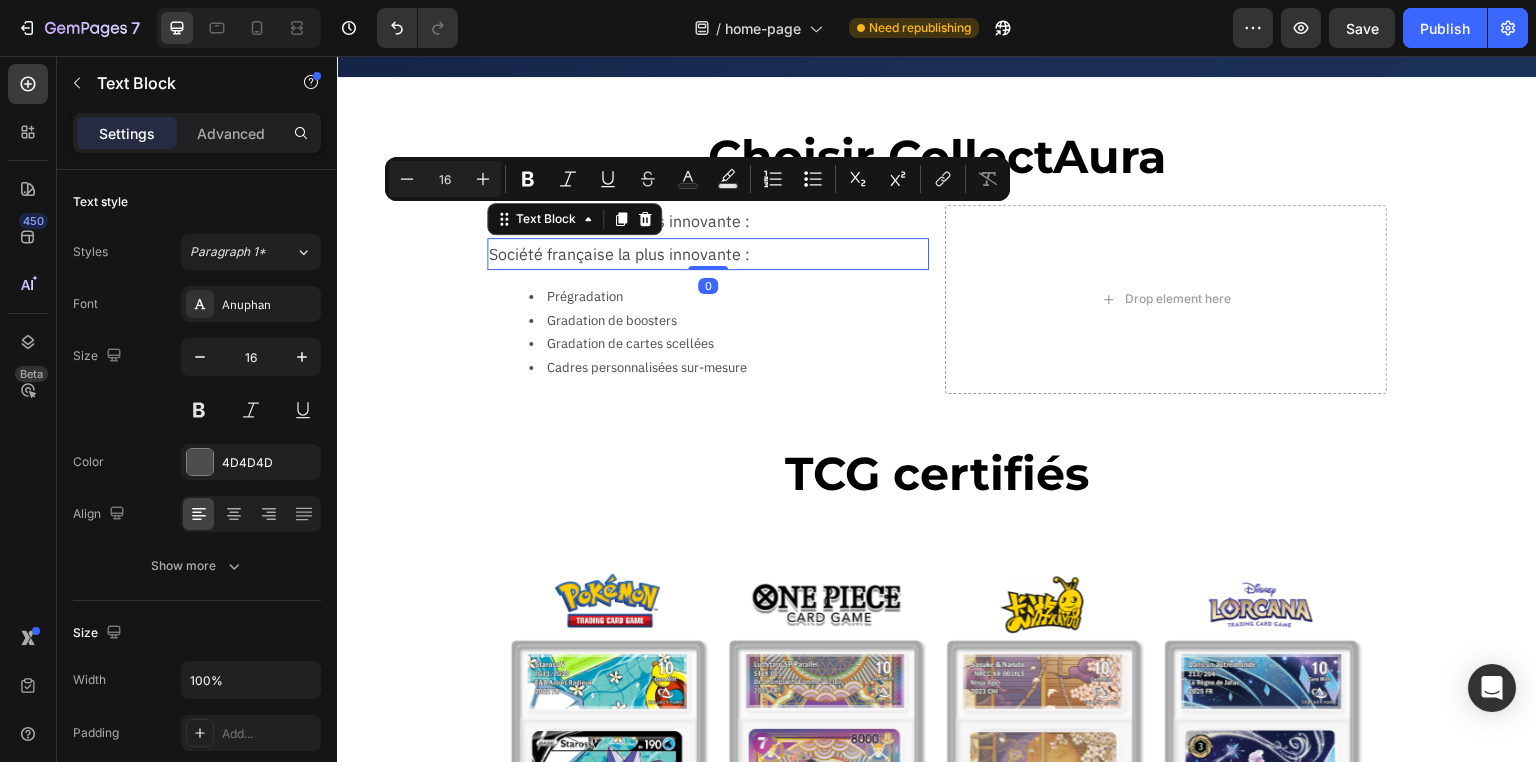 click on "Text Block" at bounding box center [546, 219] 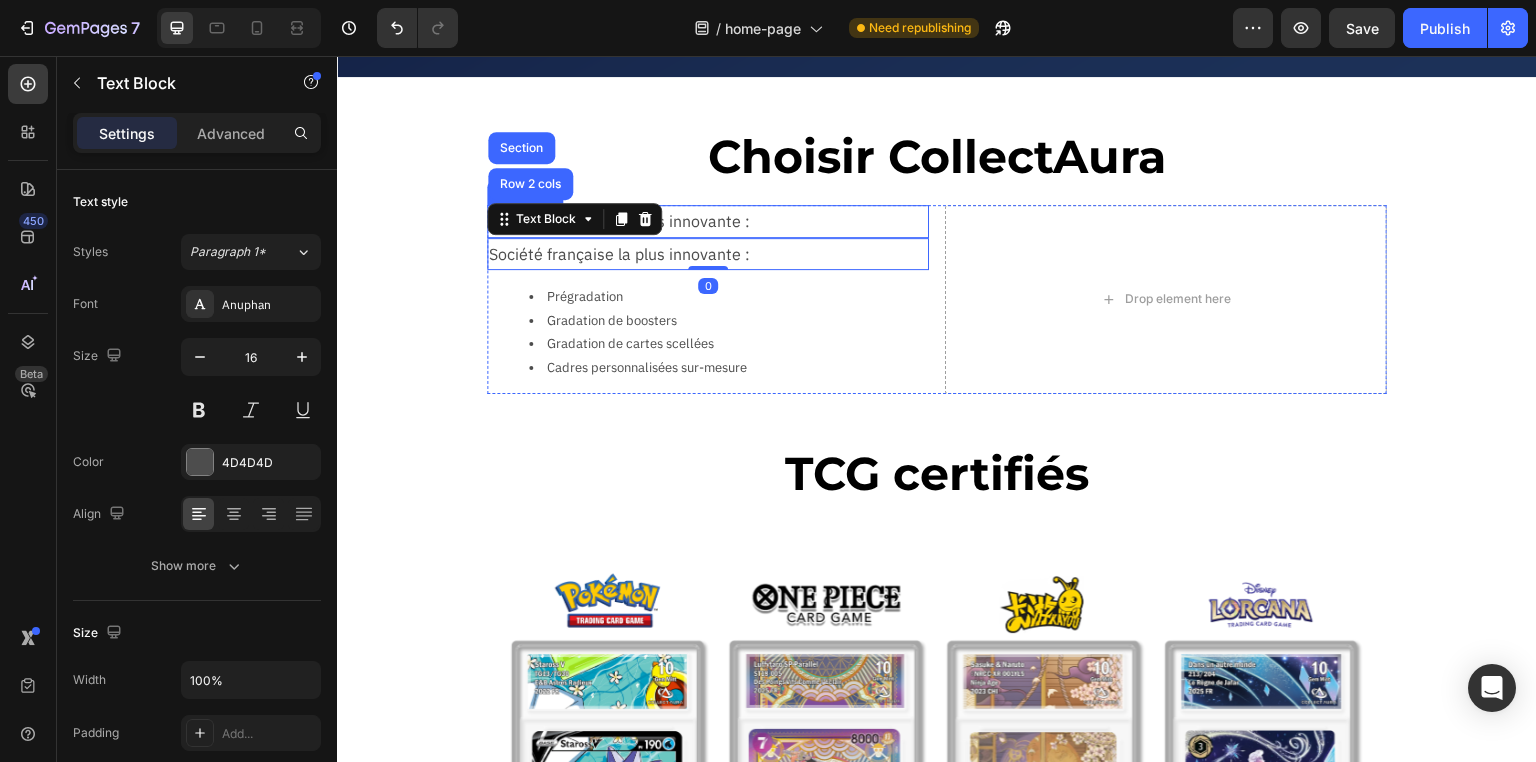 click on "Société française la plus innovante :" at bounding box center [708, 221] 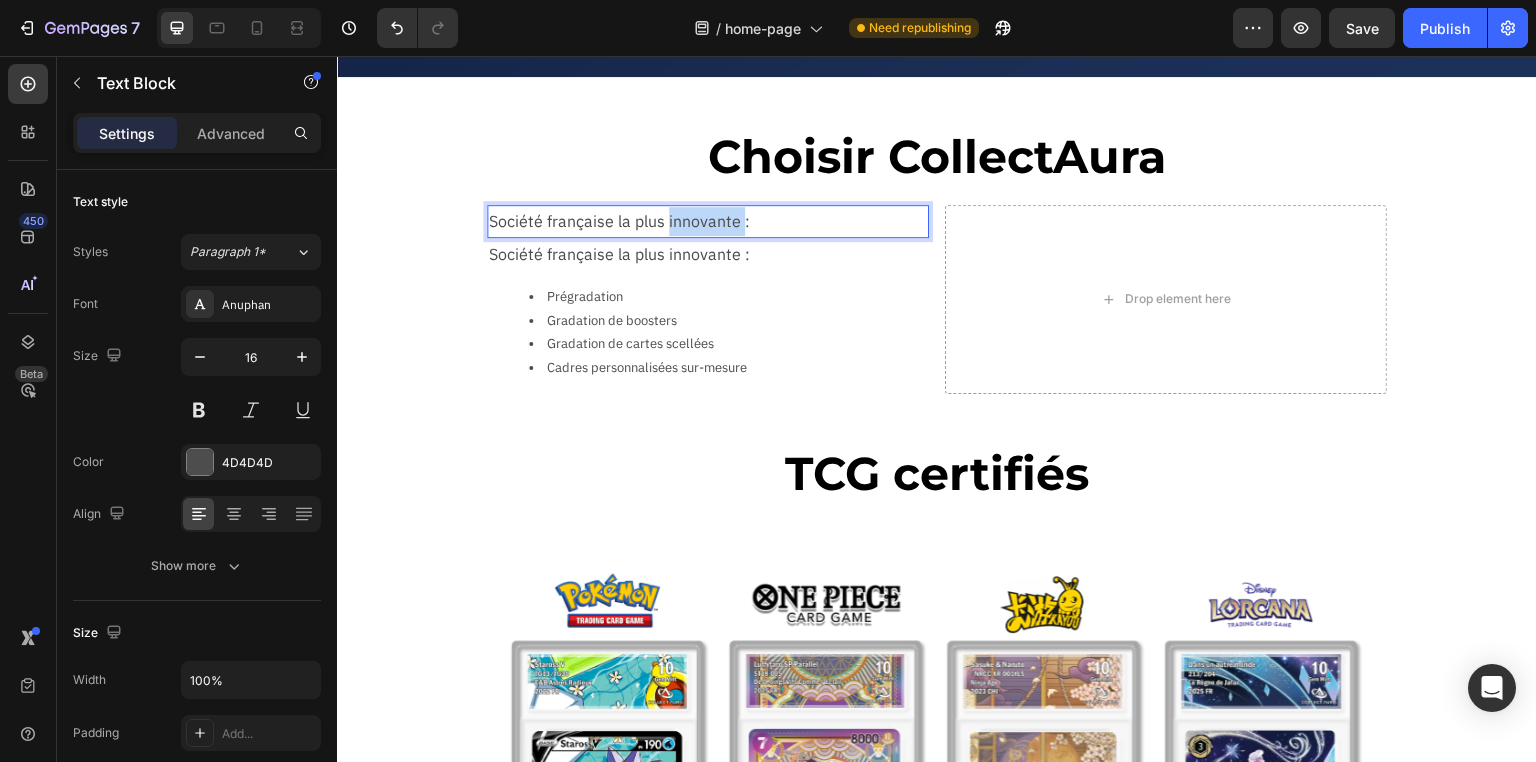 click on "Société française la plus innovante :" at bounding box center [708, 221] 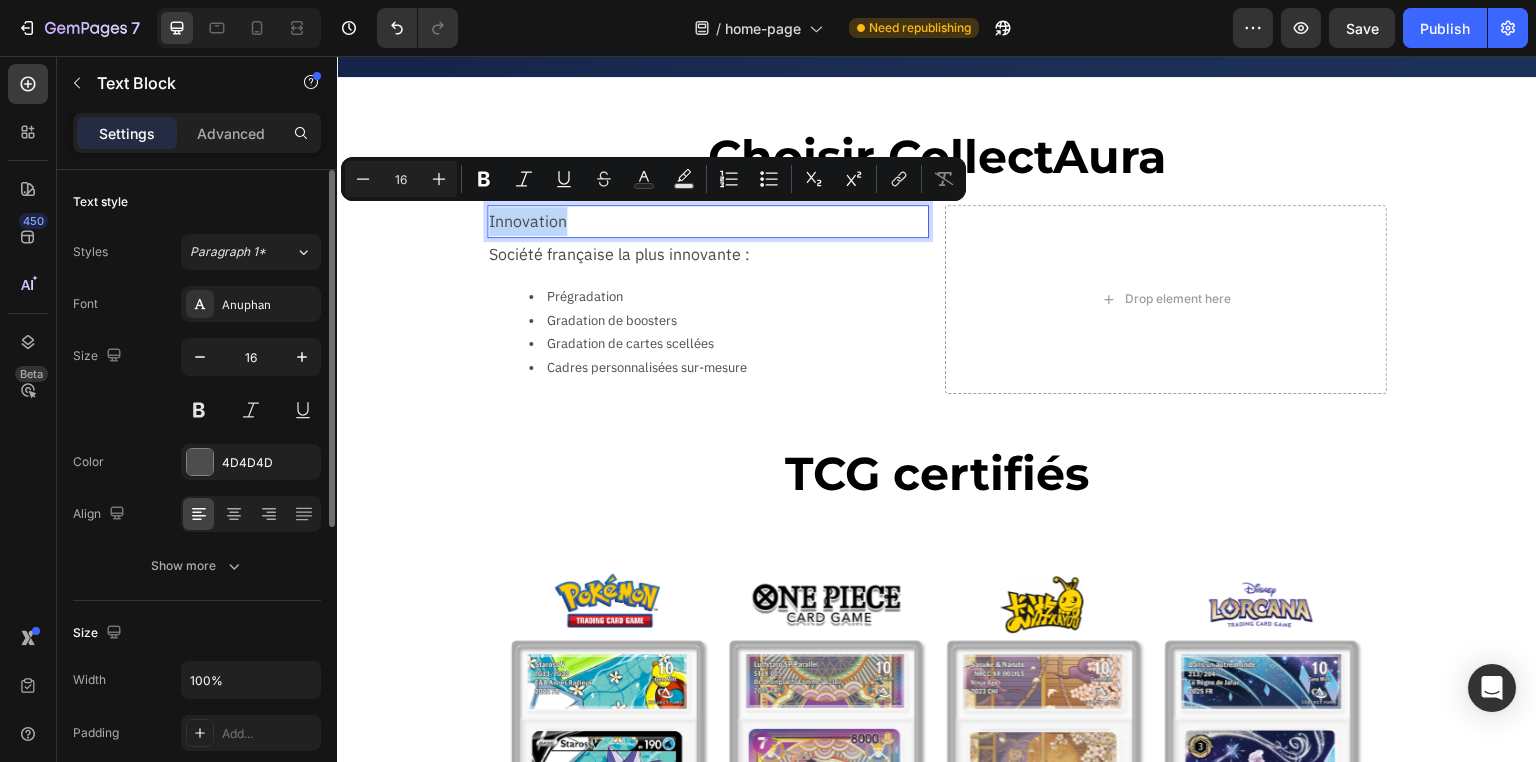 scroll, scrollTop: 240, scrollLeft: 0, axis: vertical 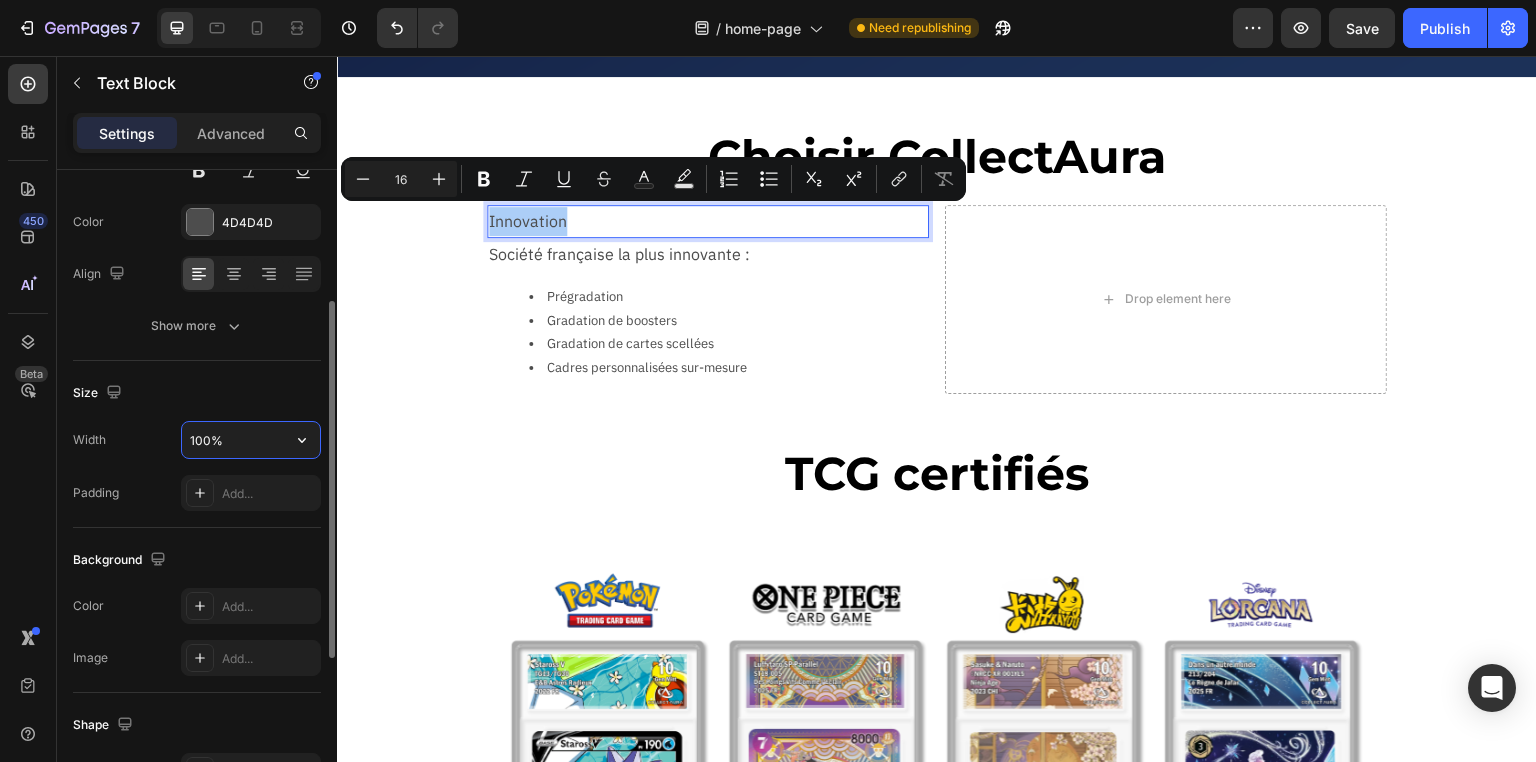 click on "100%" at bounding box center [251, 440] 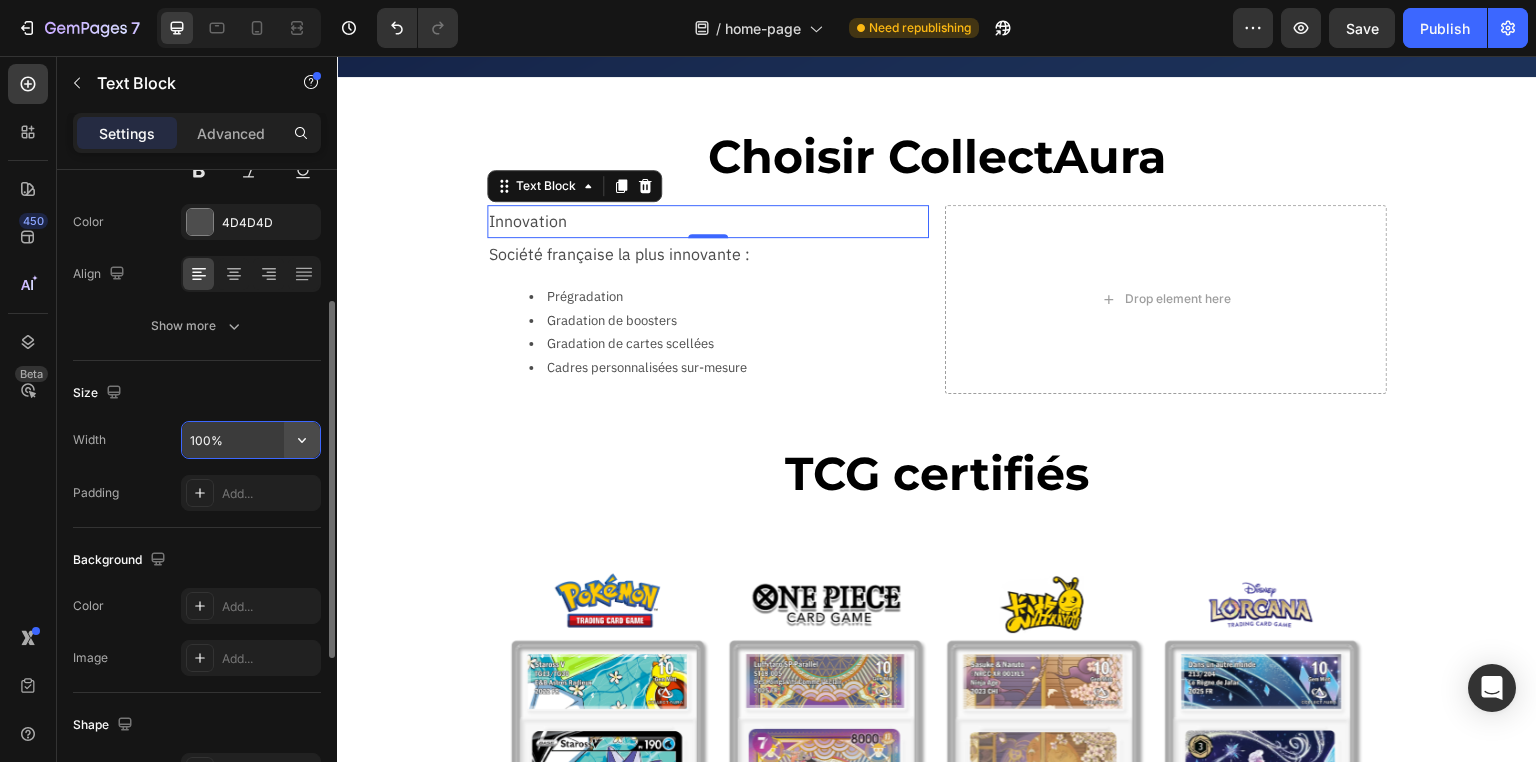 click 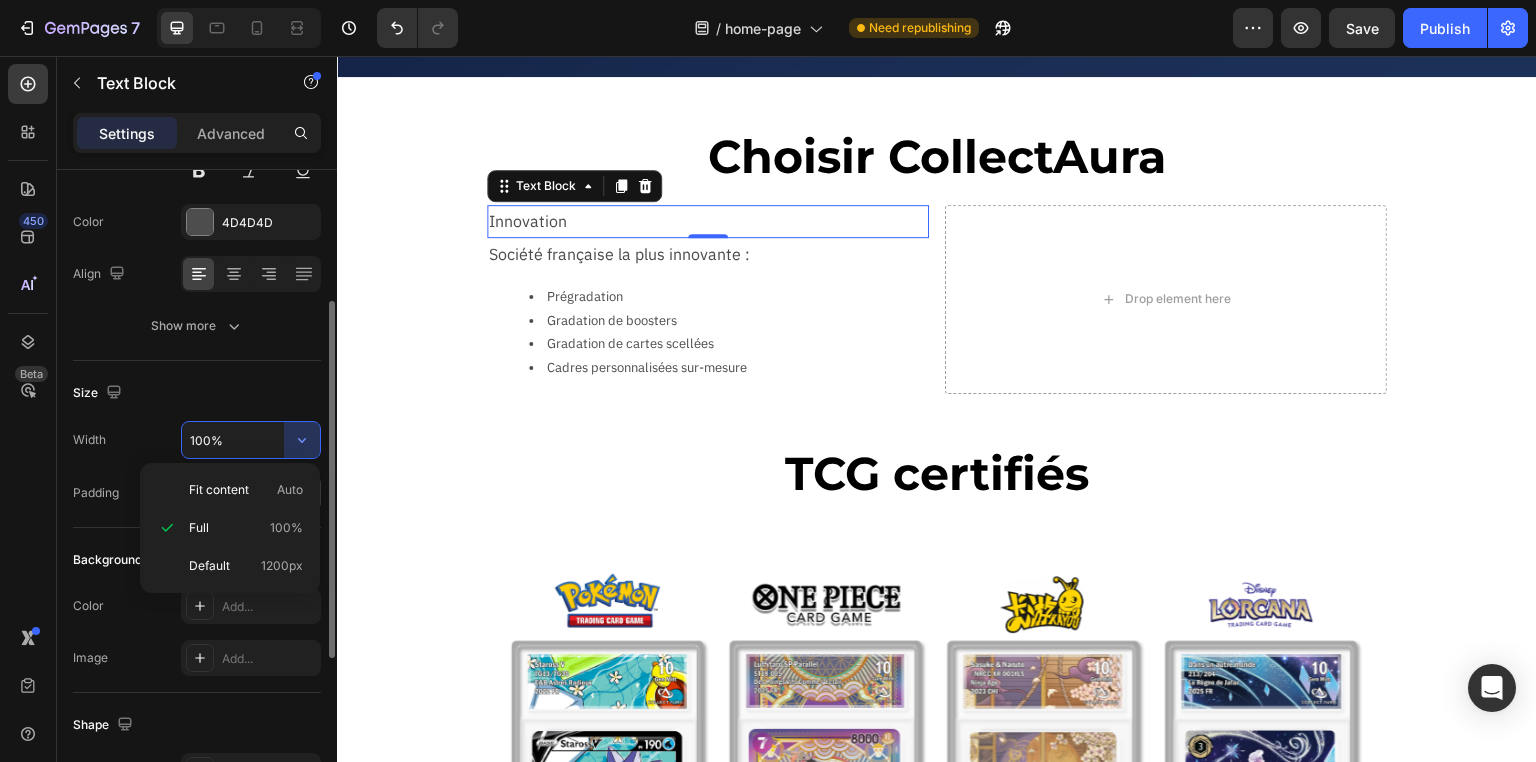 click on "Fit content" at bounding box center [219, 490] 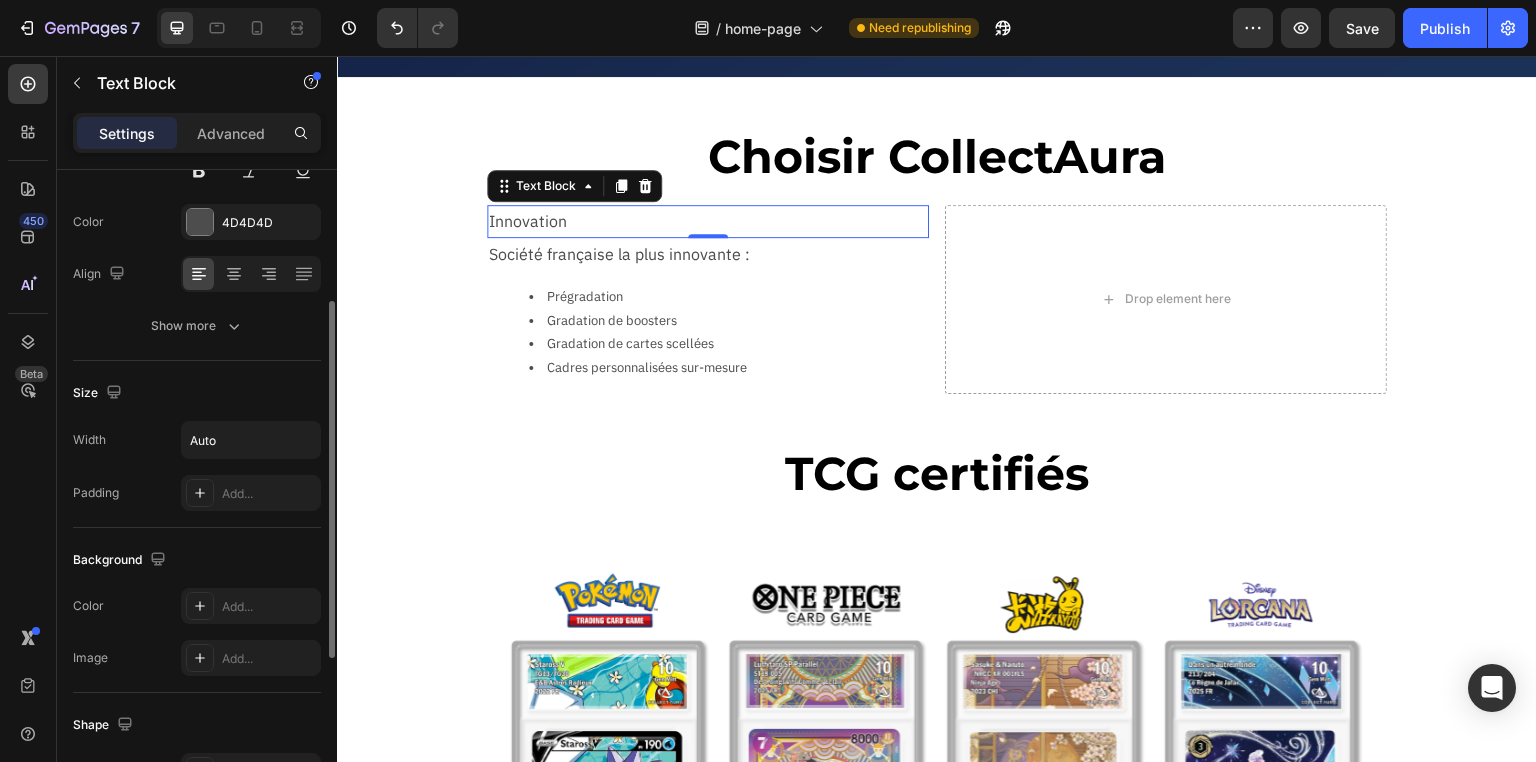 scroll, scrollTop: 400, scrollLeft: 0, axis: vertical 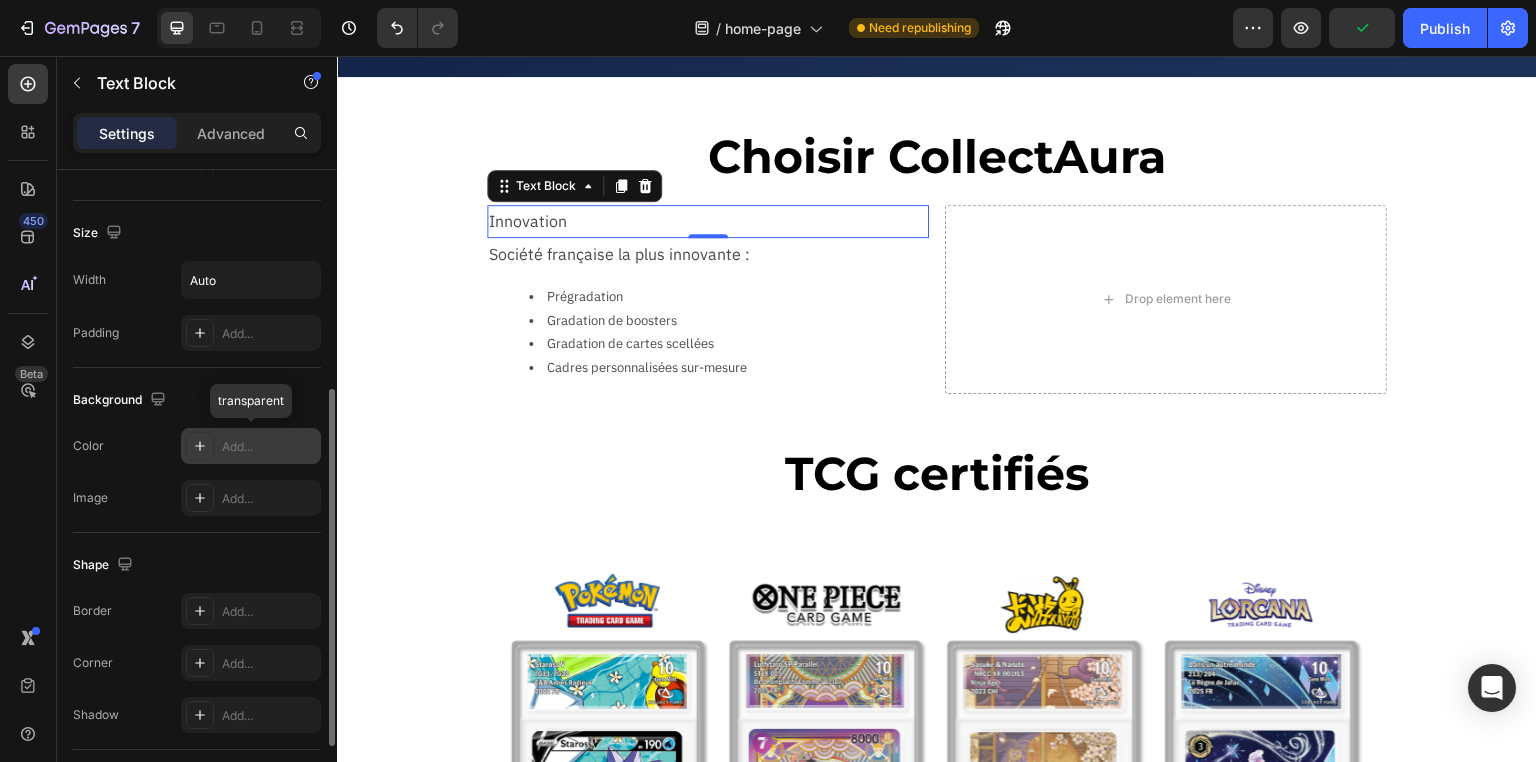 click on "Add..." at bounding box center (269, 447) 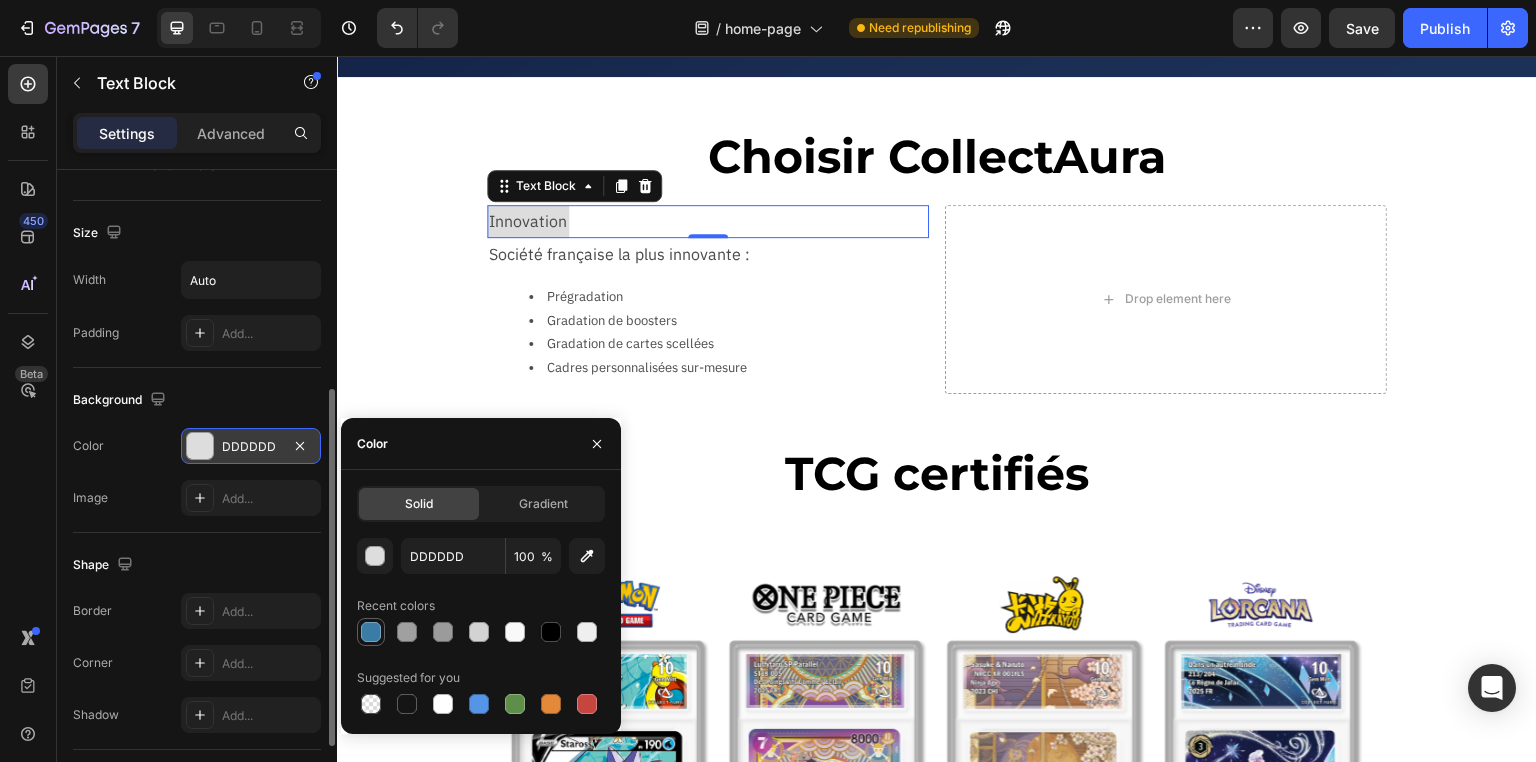 click at bounding box center (371, 632) 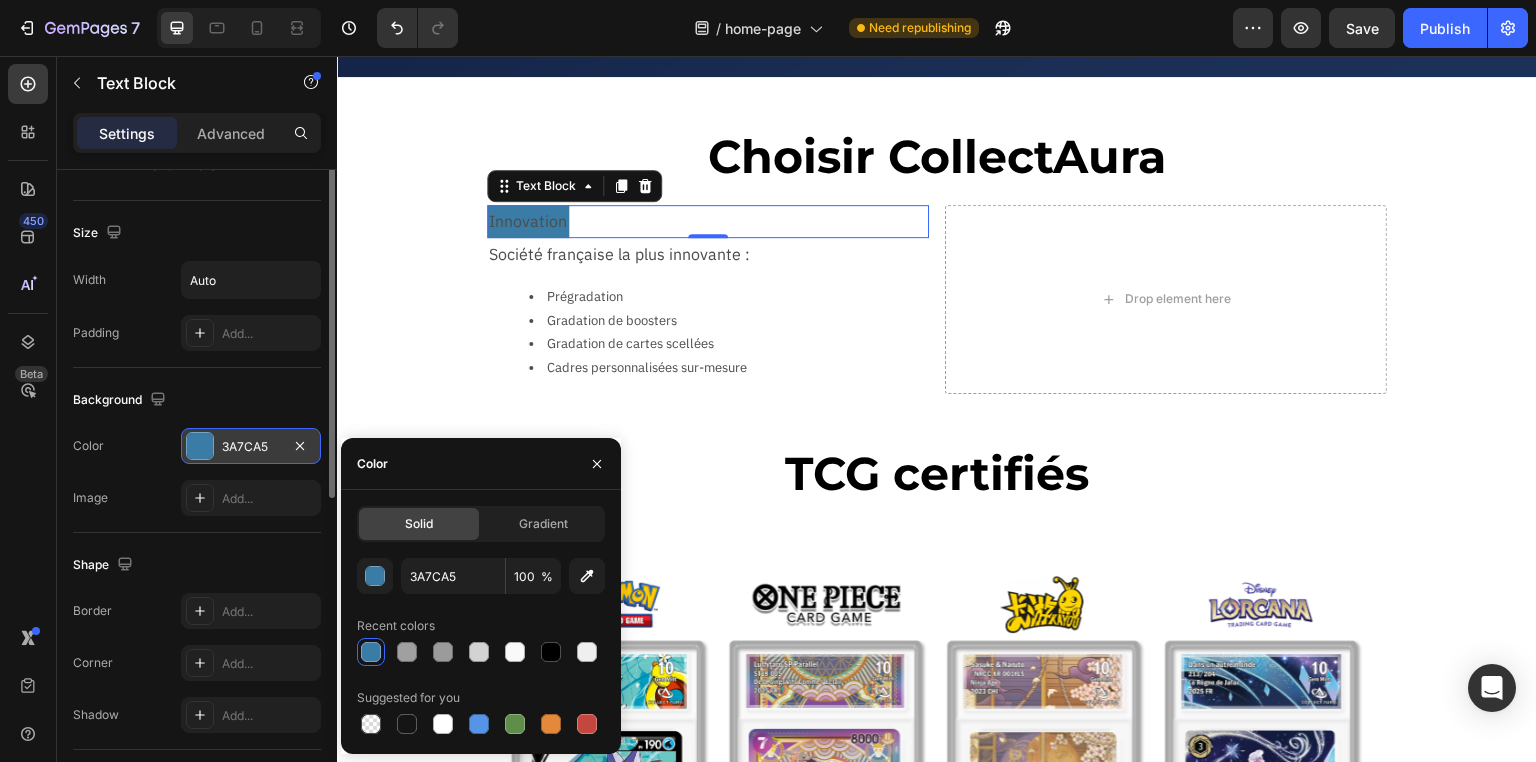 scroll, scrollTop: 80, scrollLeft: 0, axis: vertical 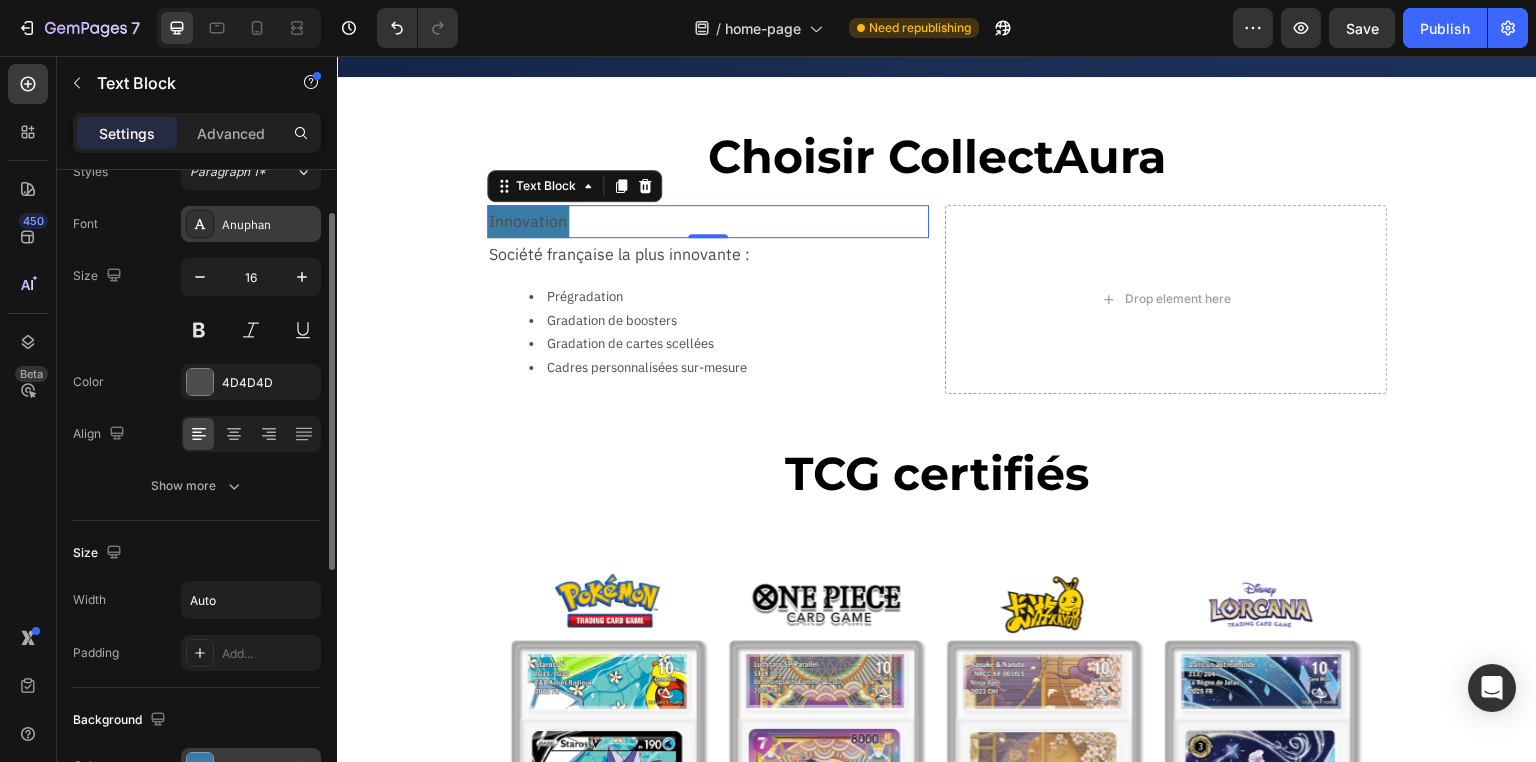 click on "Anuphan" at bounding box center [269, 225] 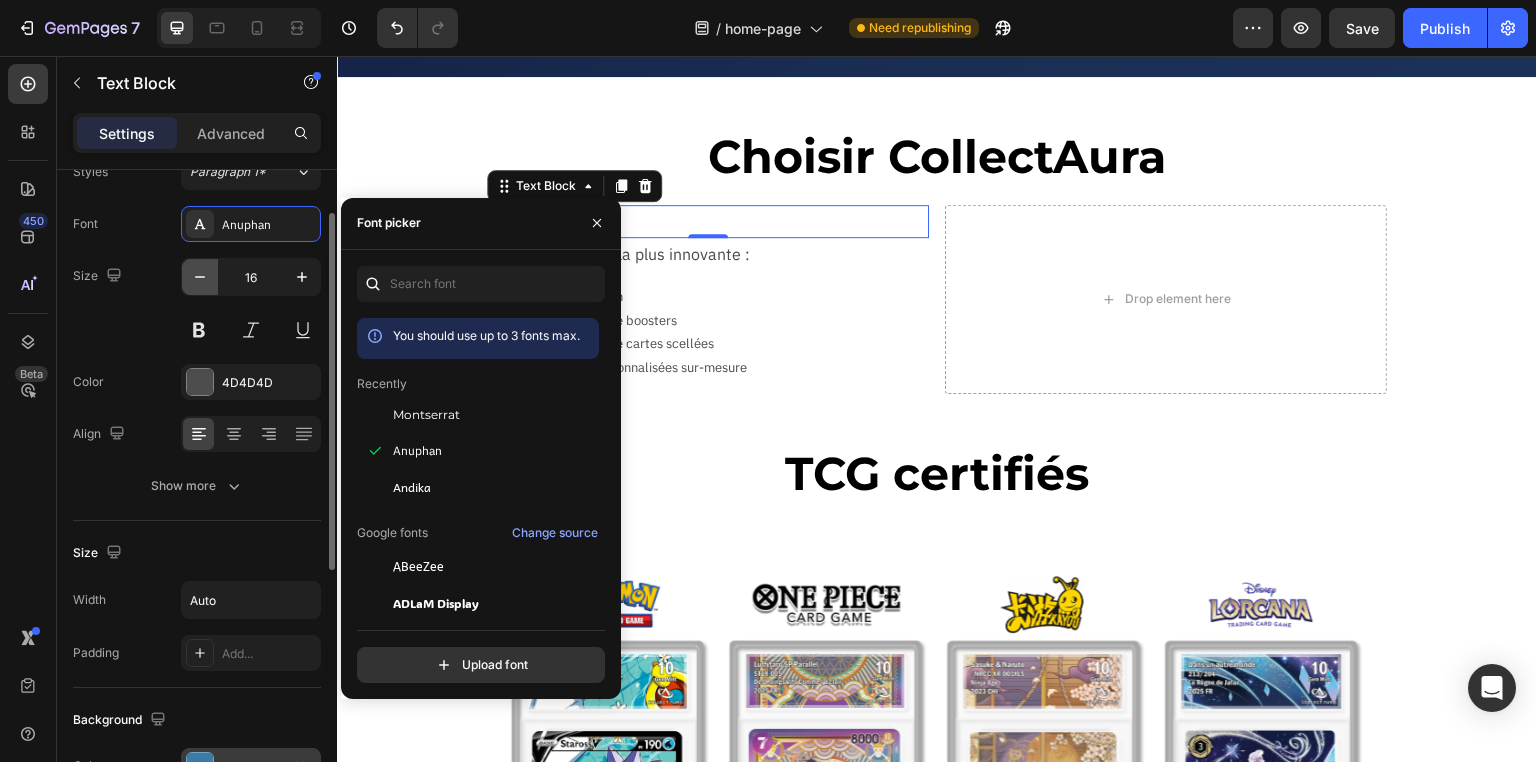 click 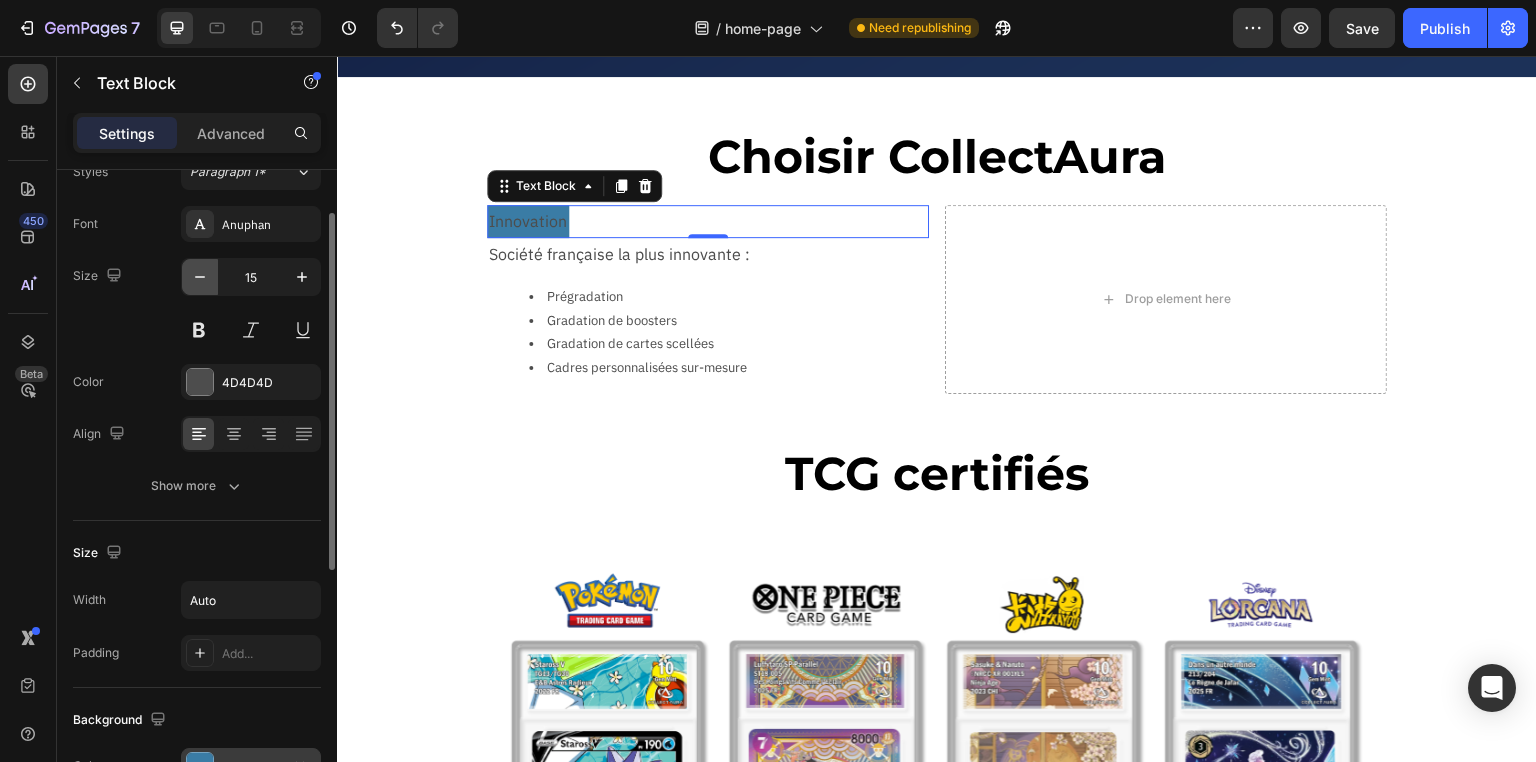 click 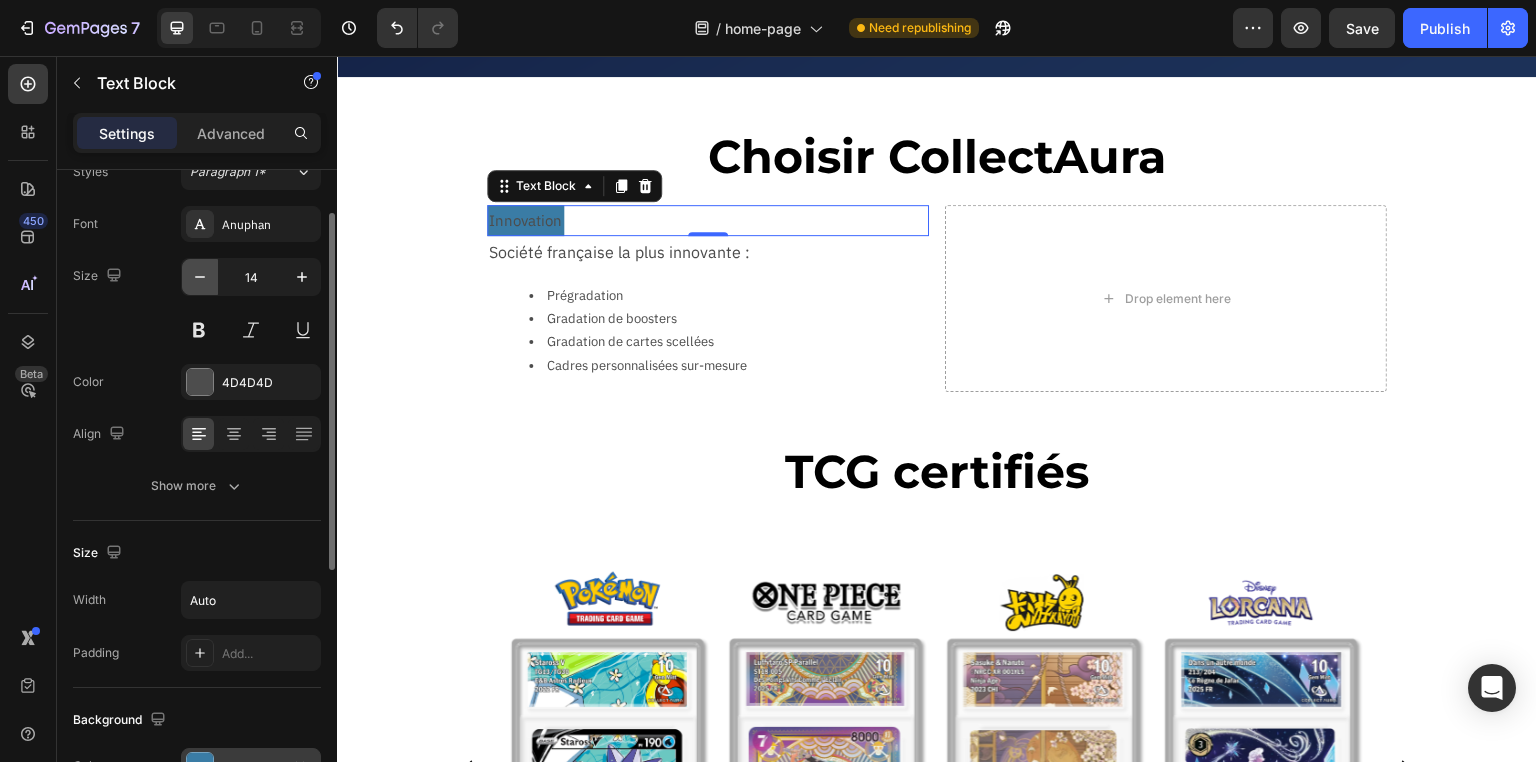 click 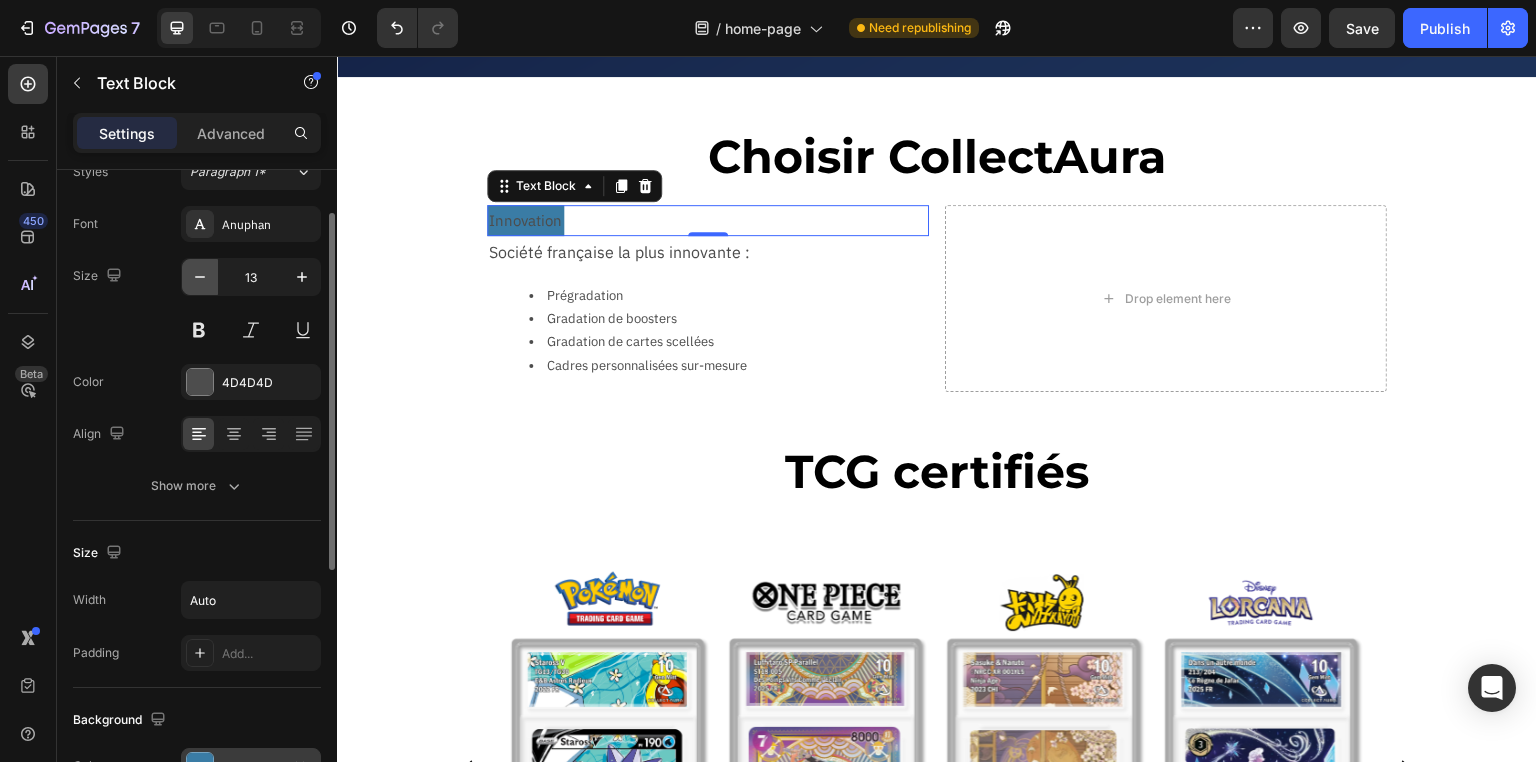 click 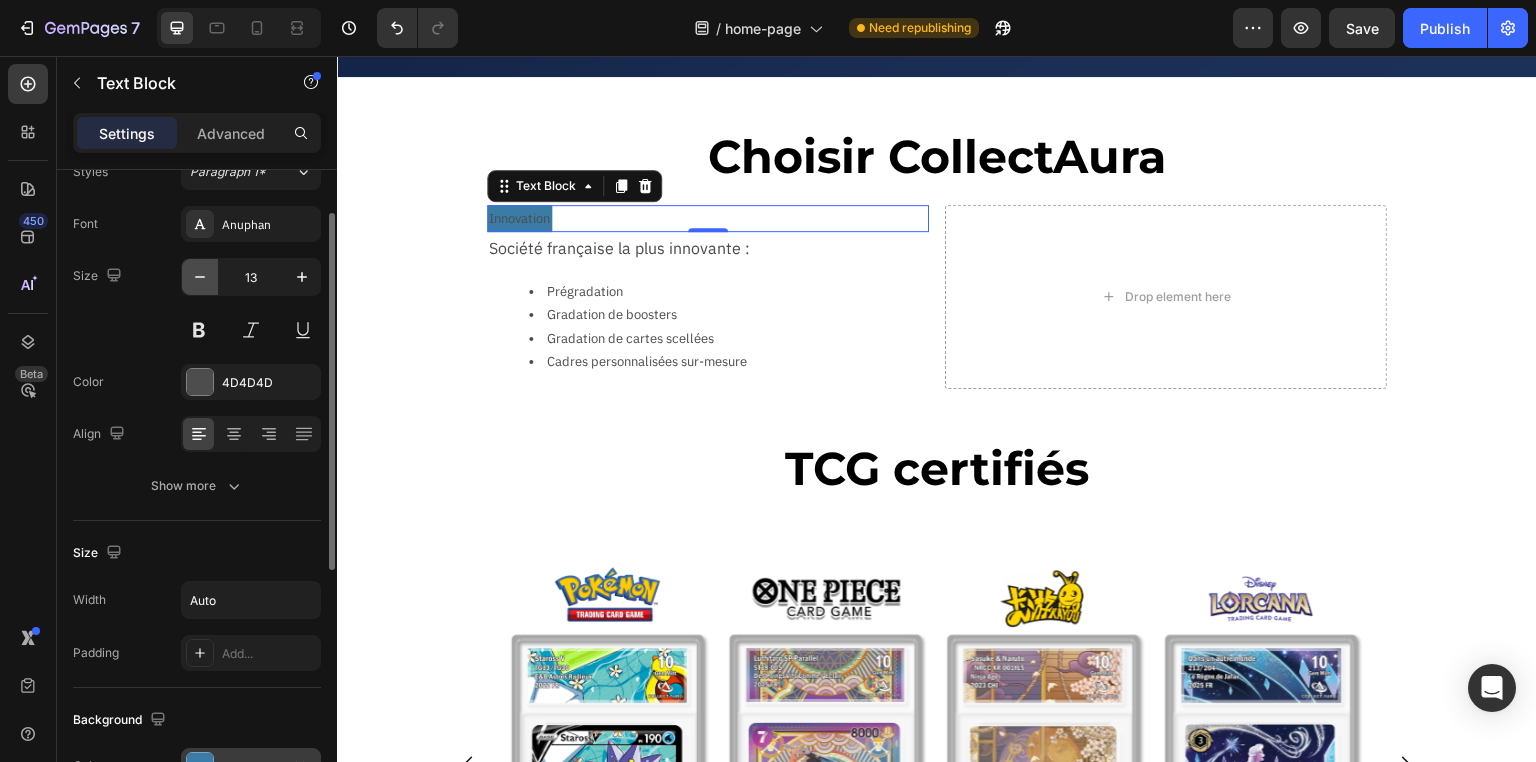 type on "12" 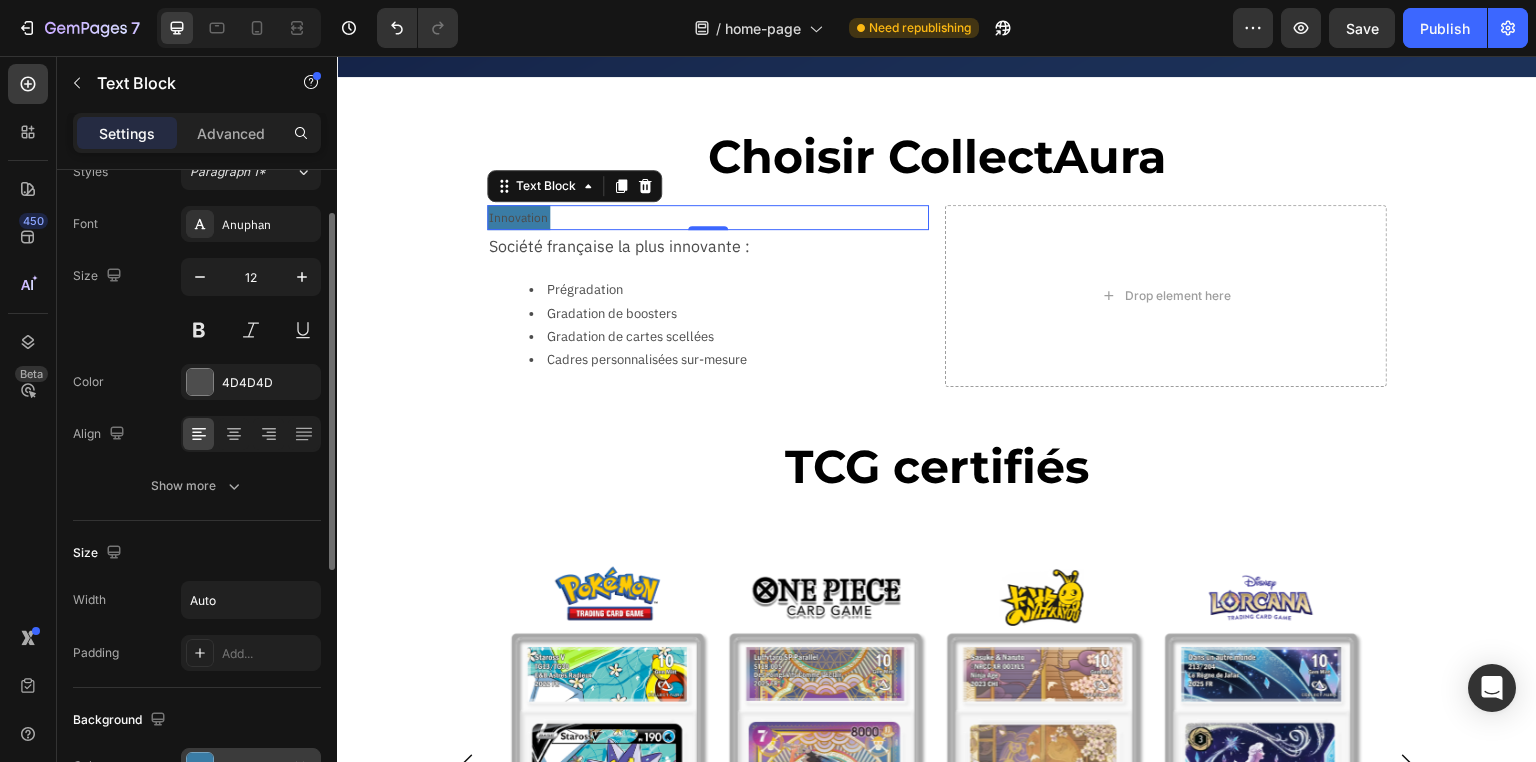 scroll, scrollTop: 0, scrollLeft: 0, axis: both 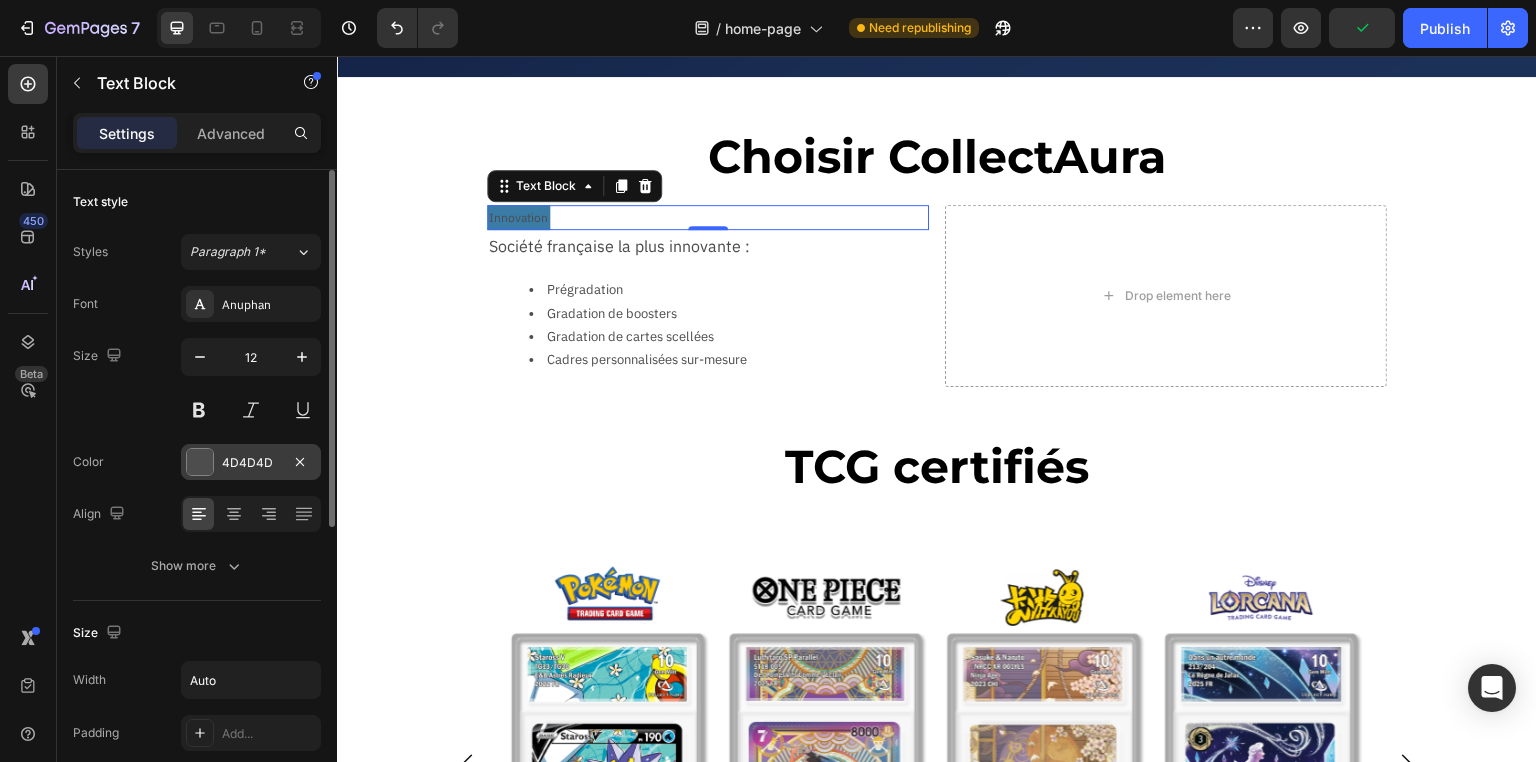 click on "4D4D4D" at bounding box center [251, 462] 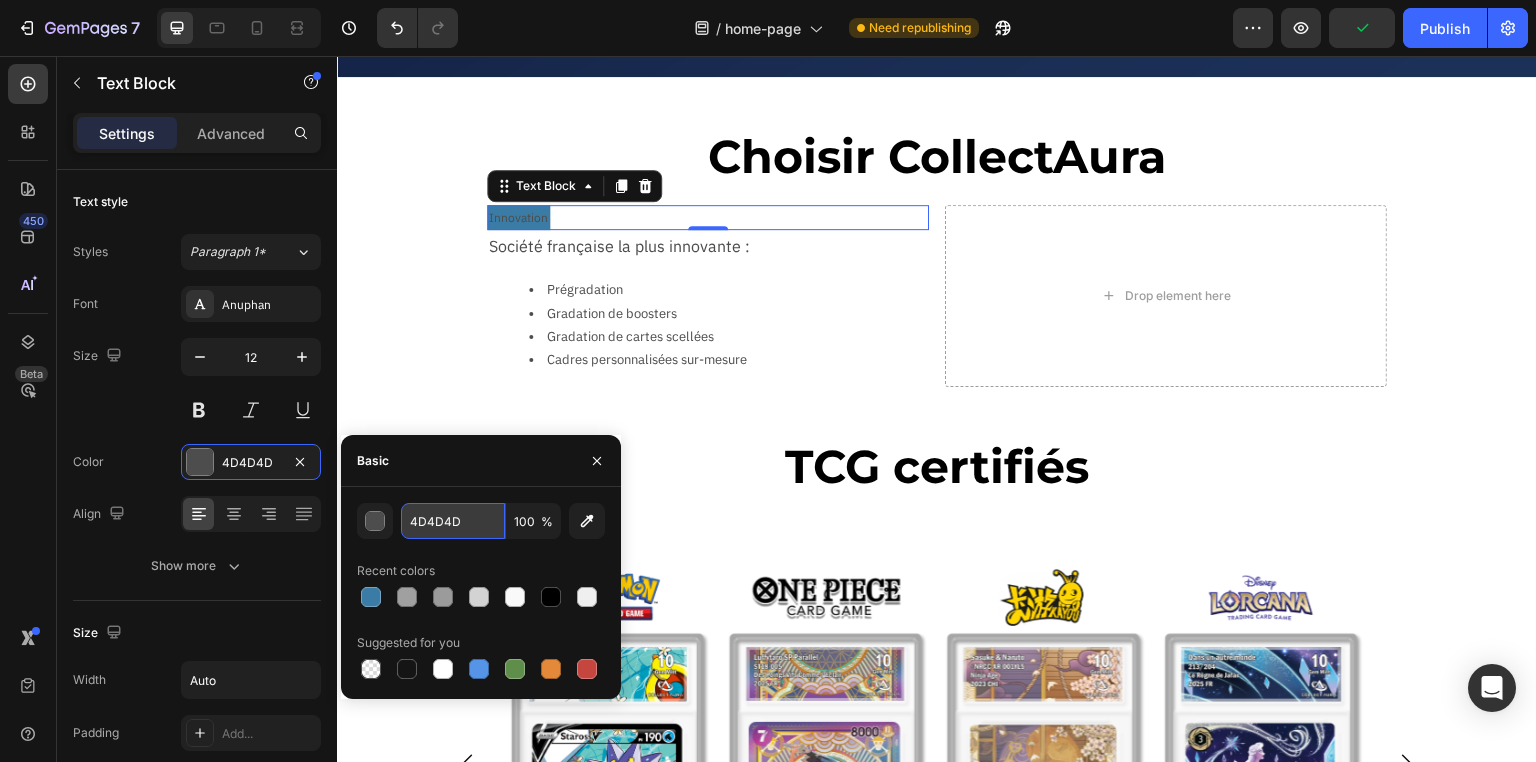 click on "4D4D4D" at bounding box center (453, 521) 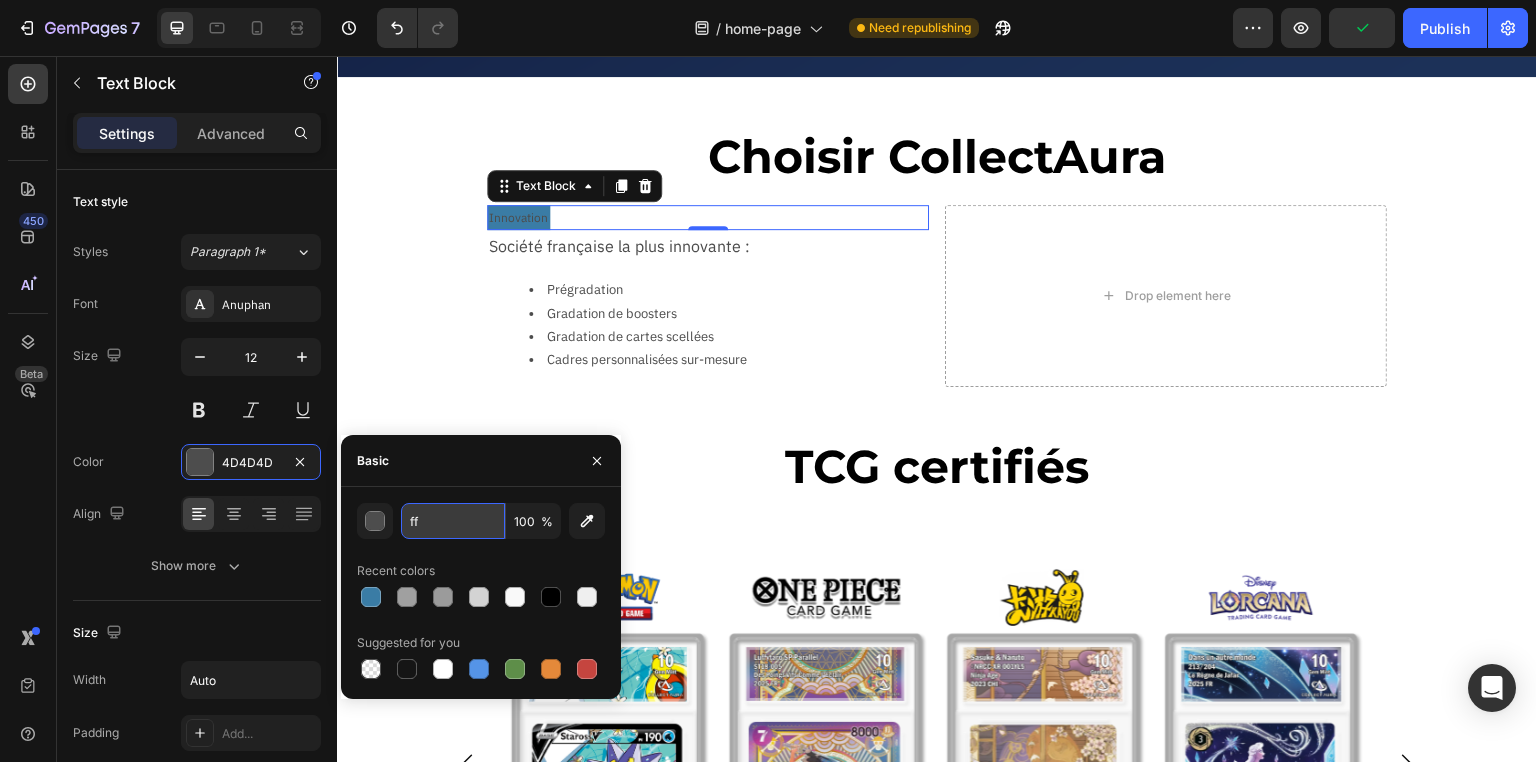 type on "FFFFFF" 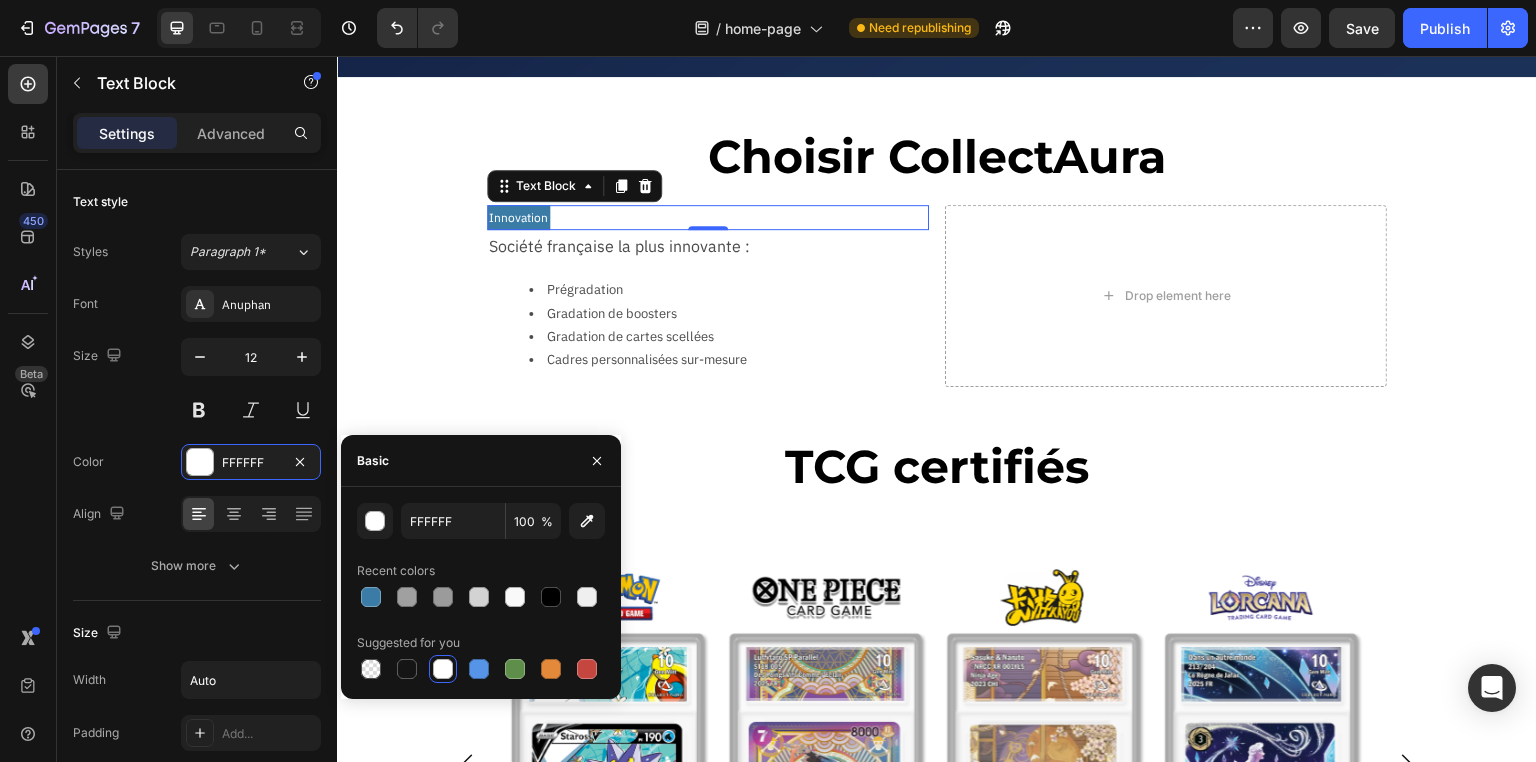 click on "Choisir CollectAura Heading Row Innovation Text Block   0 Société française la plus innovante : Text Block Prégradation Gradation de boosters Gradation de cartes scellées Cadres personnalisées sur-mesure Text Block
Drop element here Row" at bounding box center (937, 248) 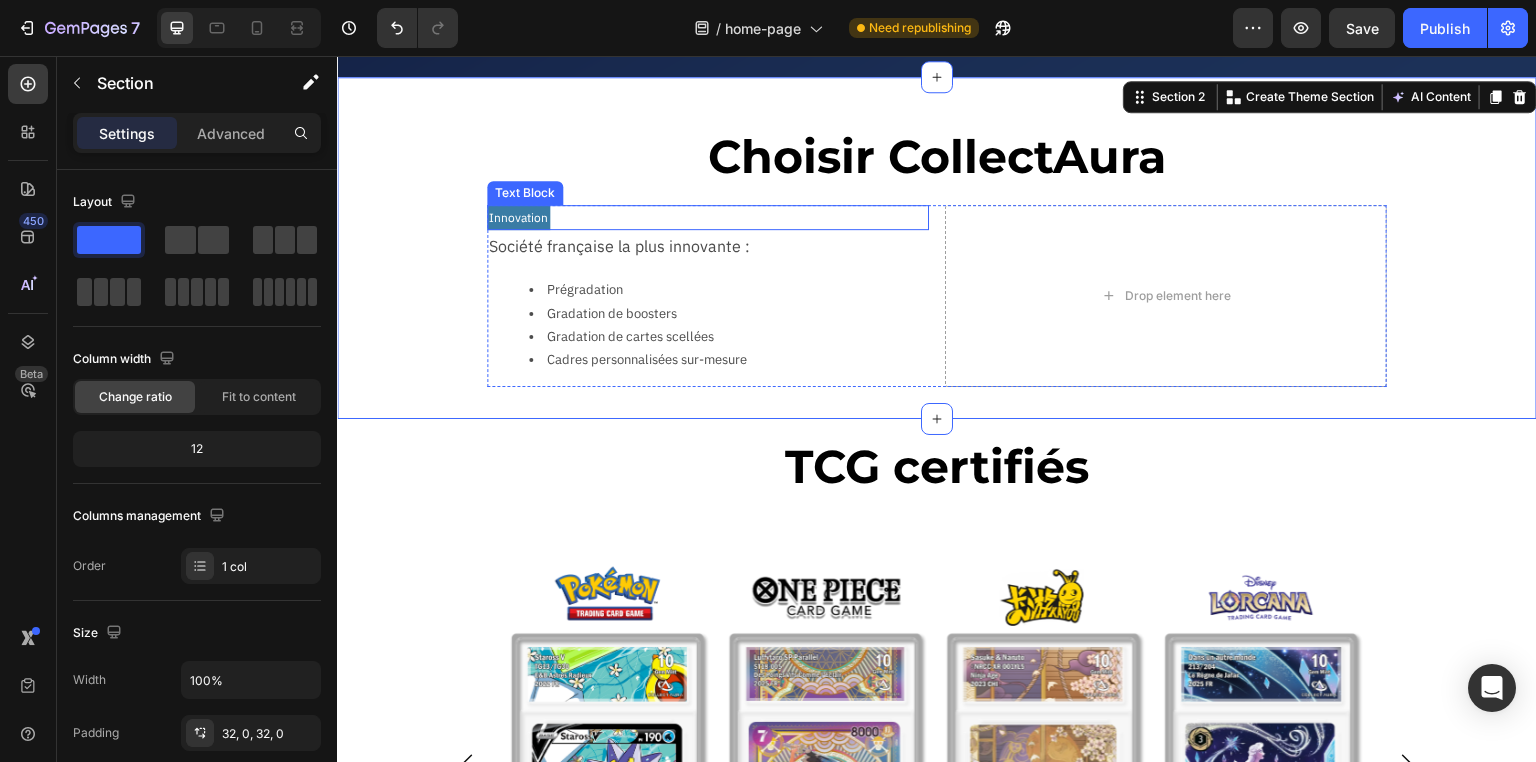 click on "Innovation" at bounding box center (518, 218) 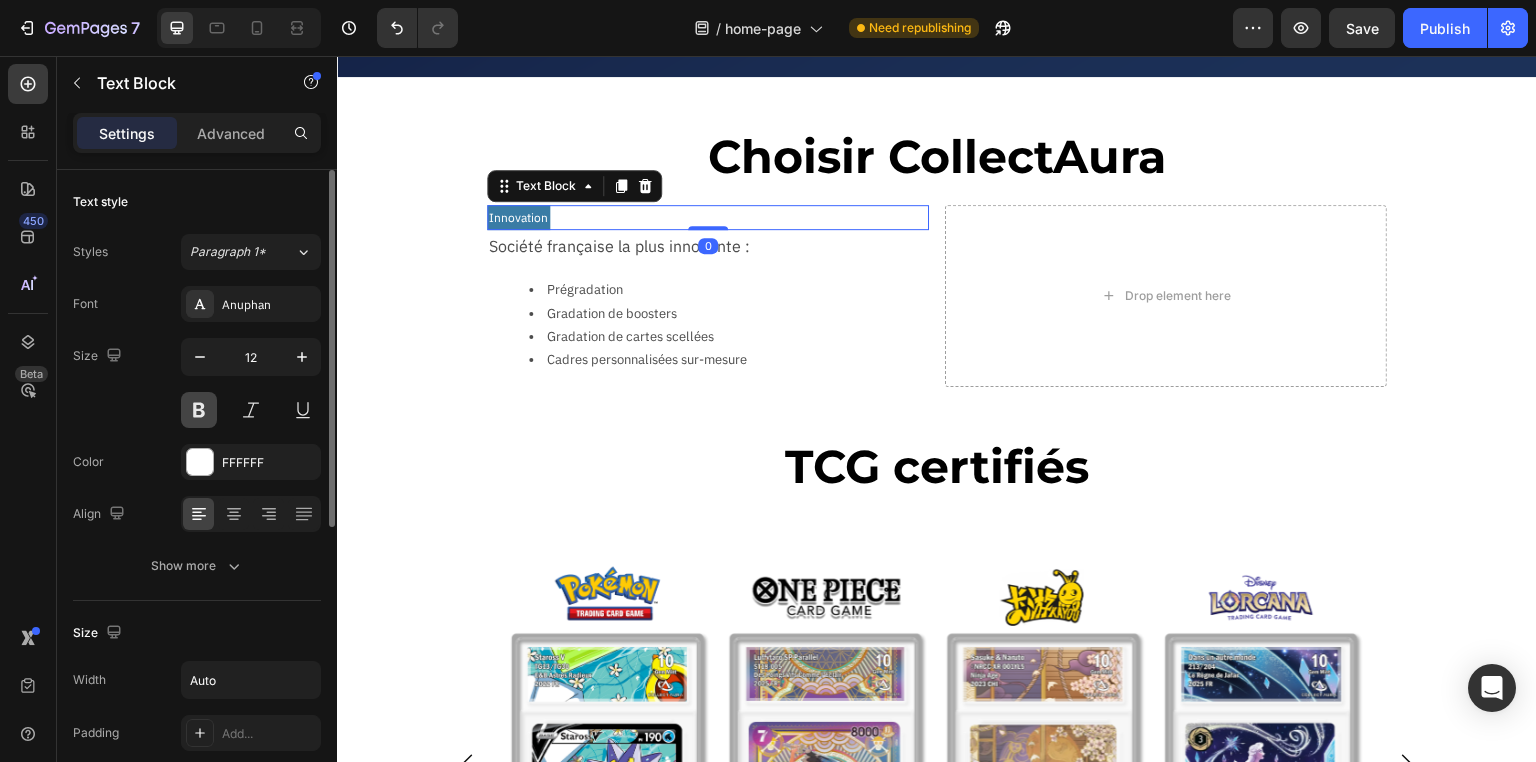 click at bounding box center [199, 410] 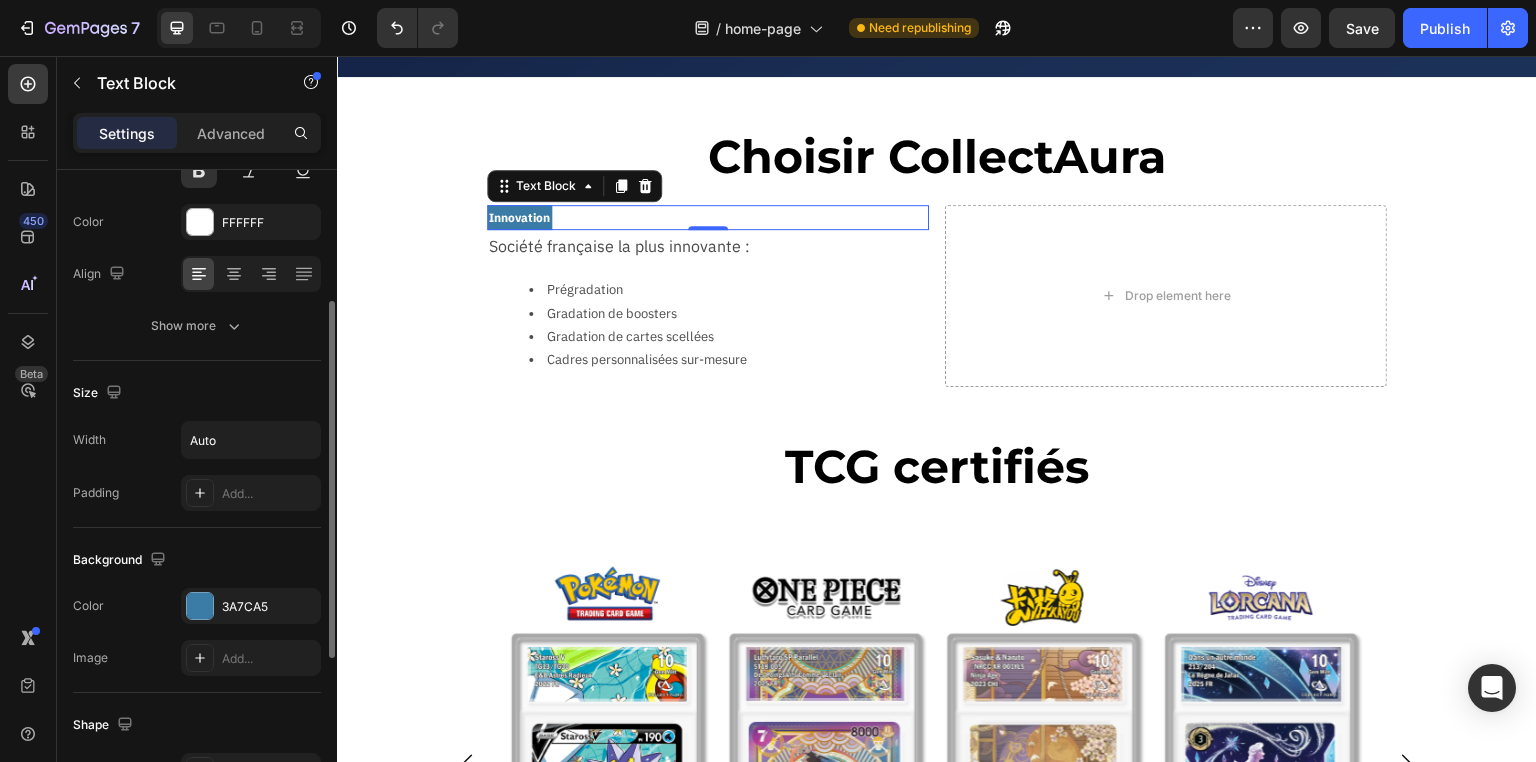 scroll, scrollTop: 480, scrollLeft: 0, axis: vertical 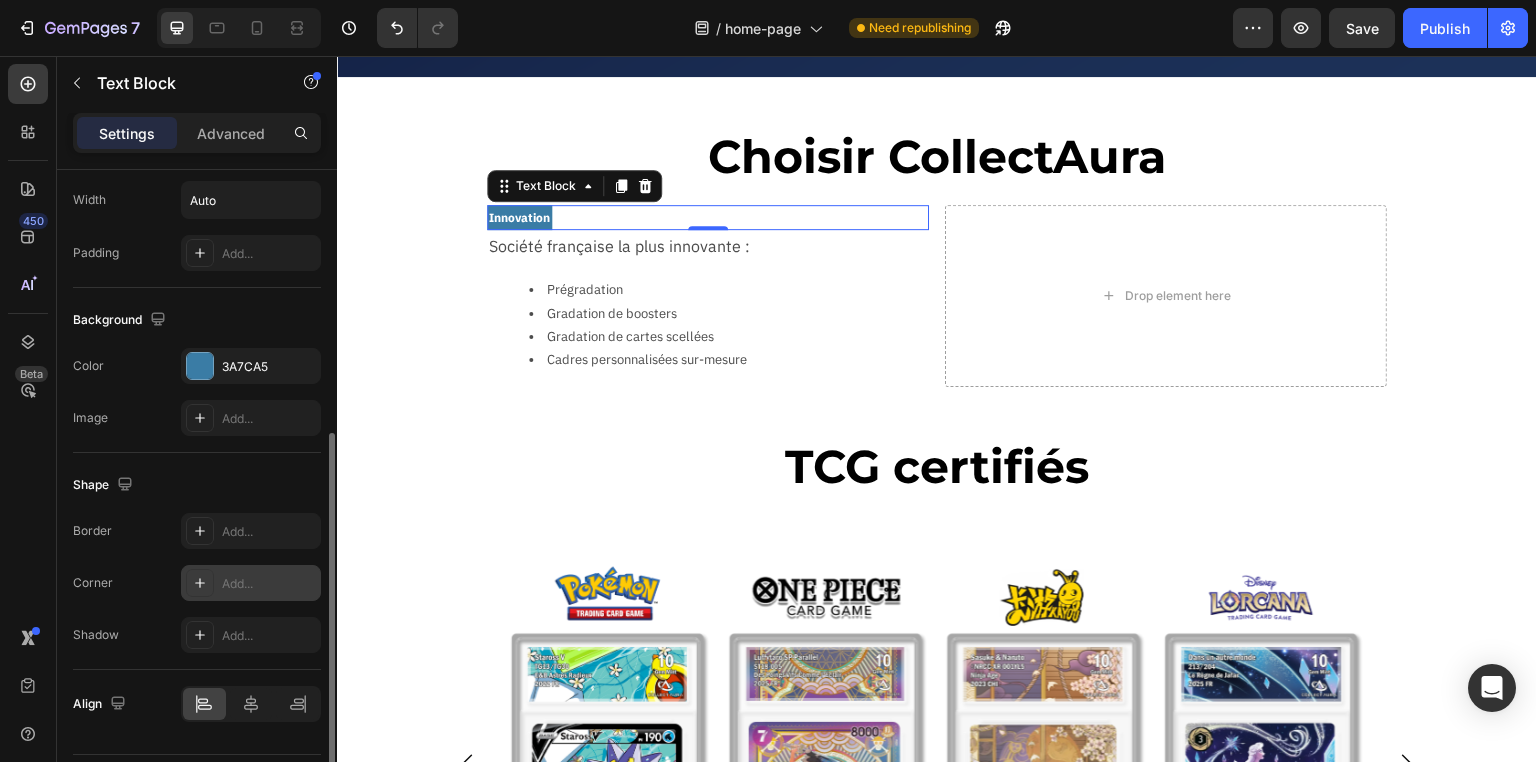 click on "Add..." at bounding box center (269, 584) 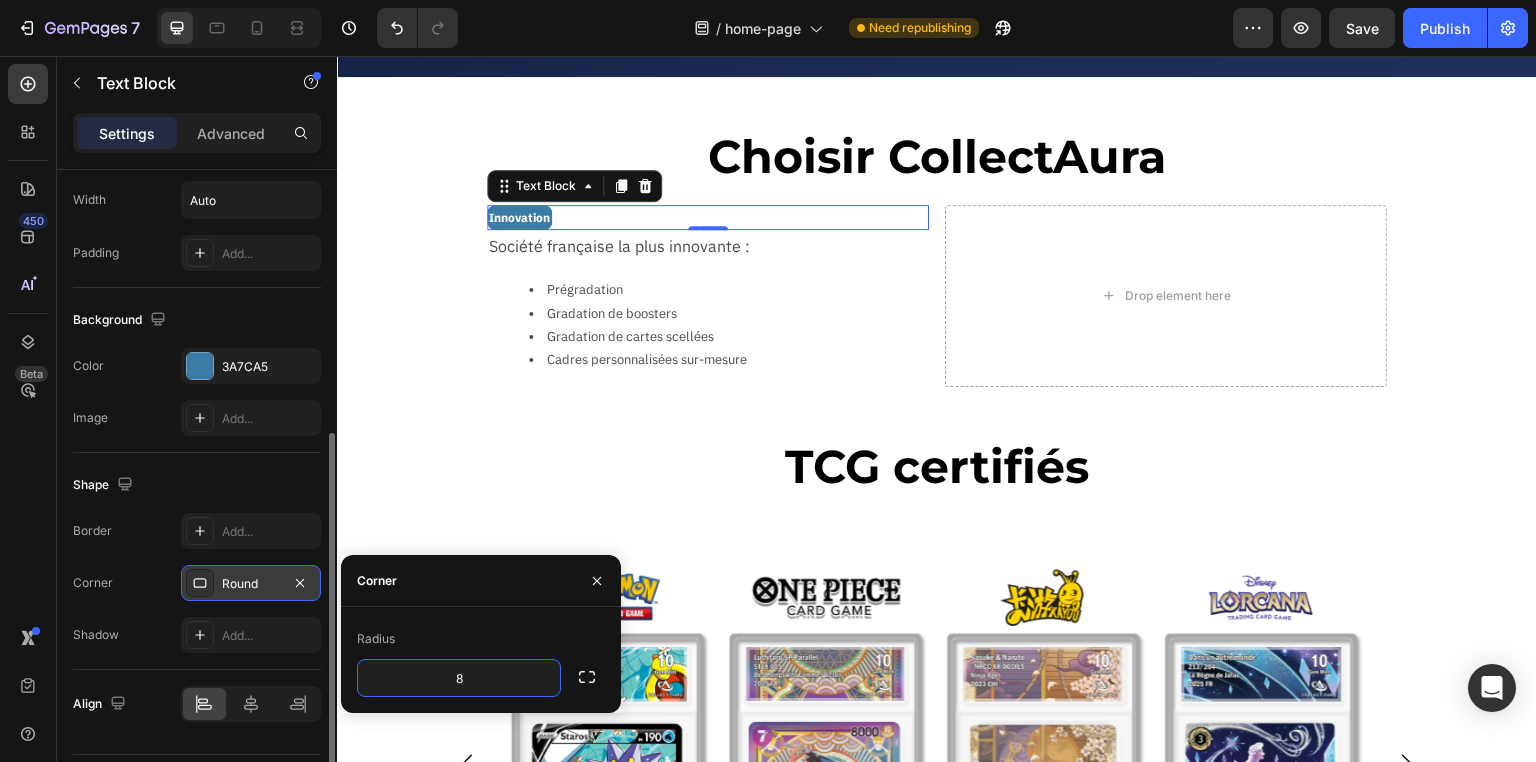 click on "Shape" at bounding box center (197, 485) 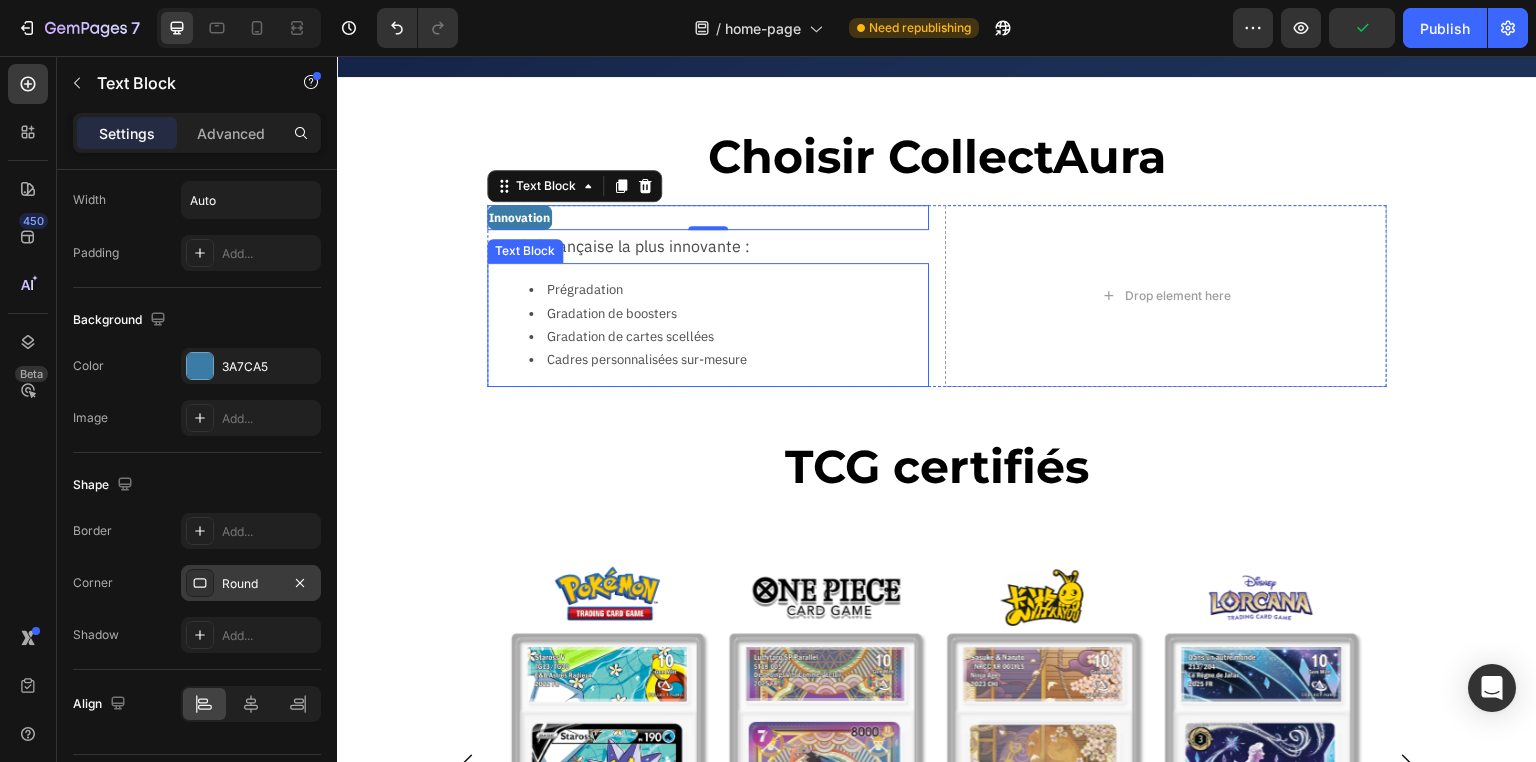 click on "Gradation de cartes scellées" at bounding box center [728, 336] 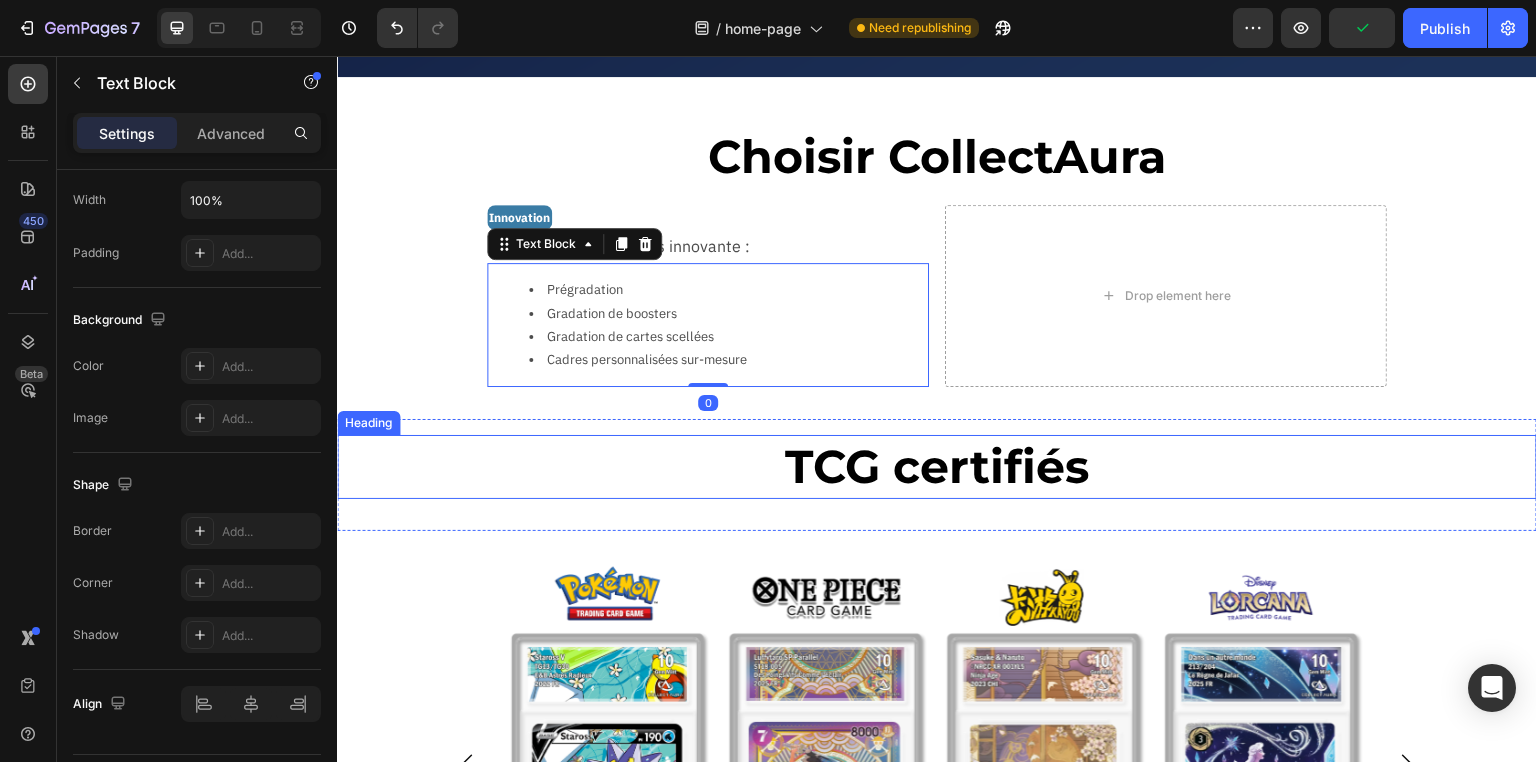 click on "TCG certifiés" at bounding box center [937, 467] 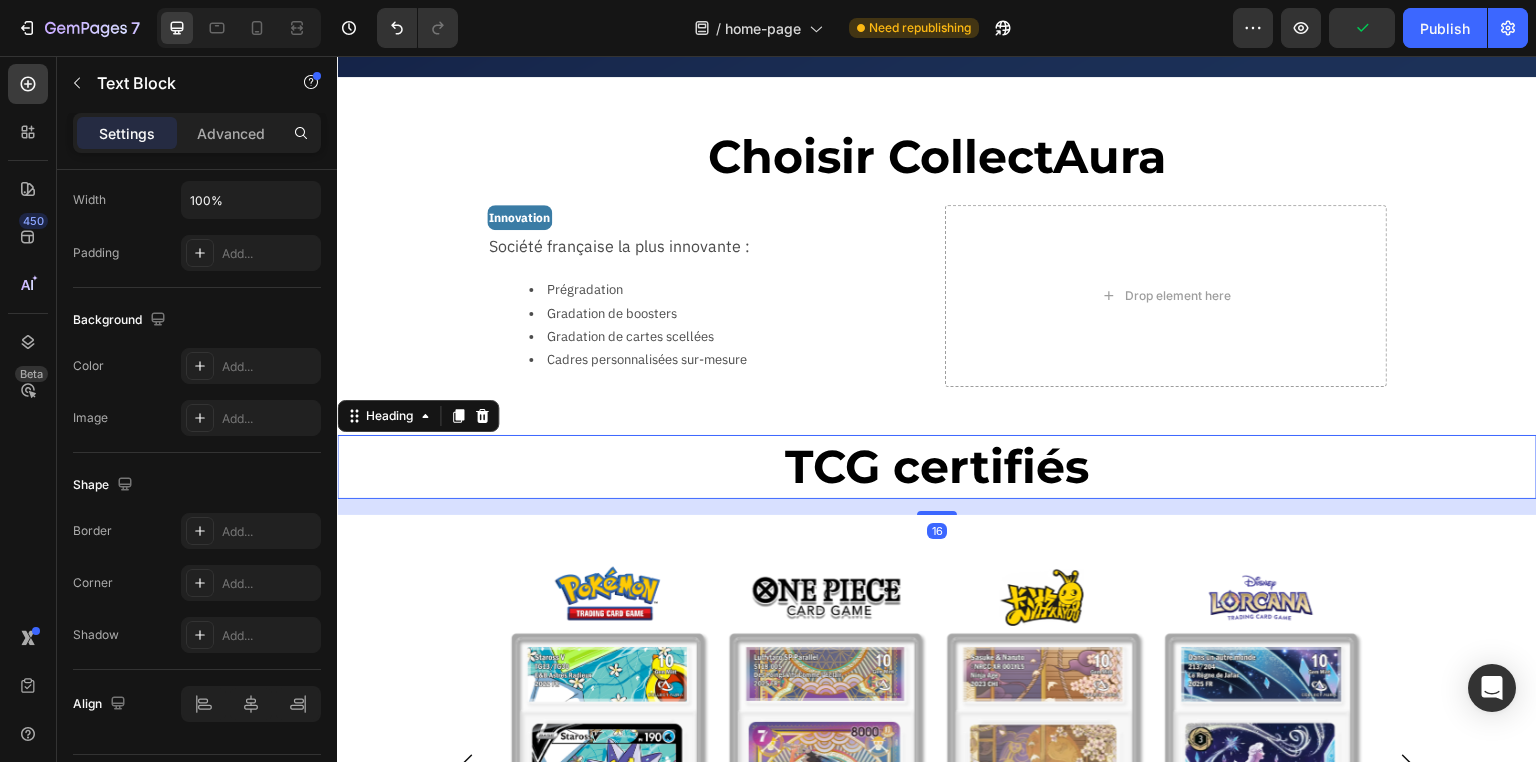 scroll, scrollTop: 0, scrollLeft: 0, axis: both 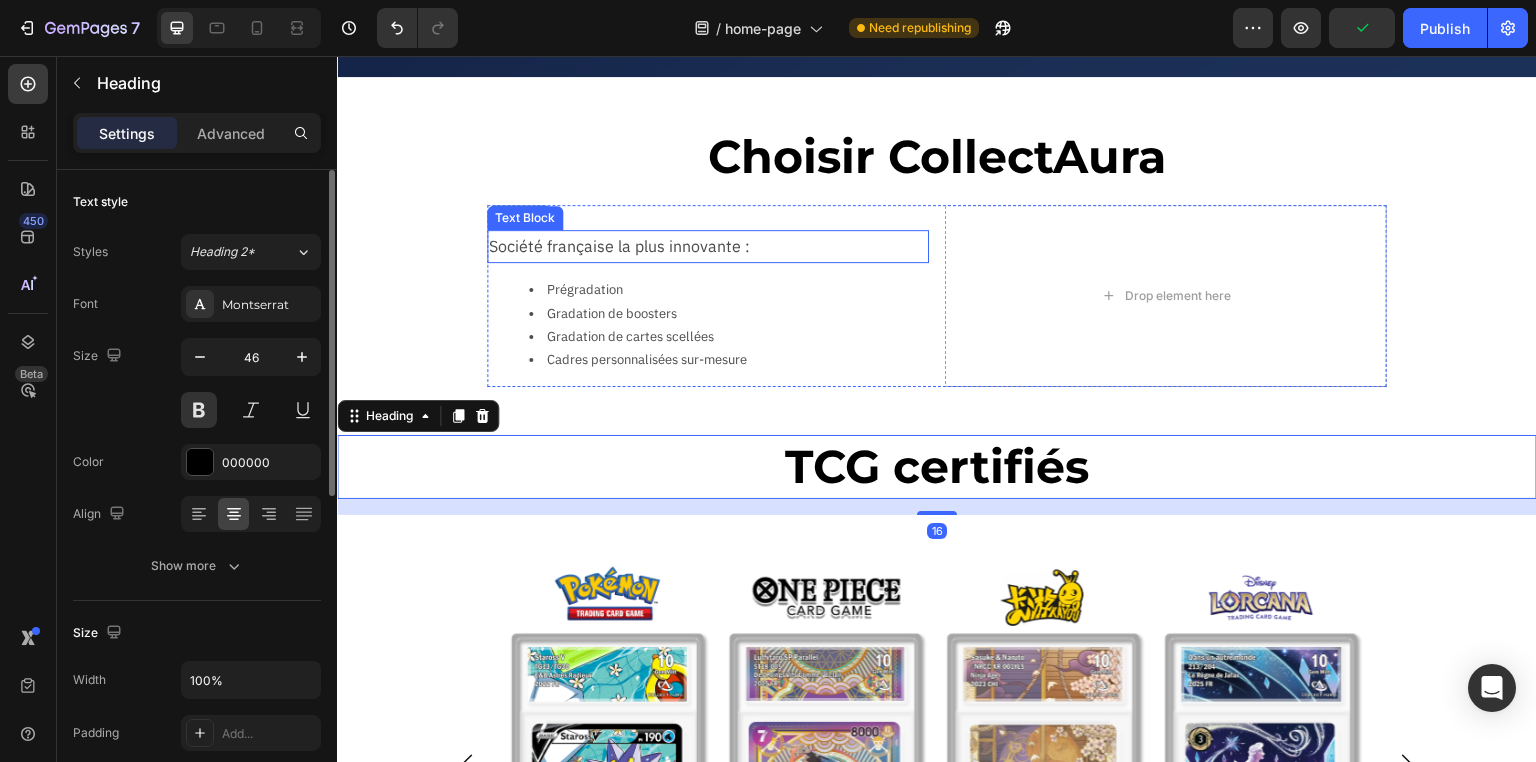 click on "Société française la plus innovante :" at bounding box center [708, 246] 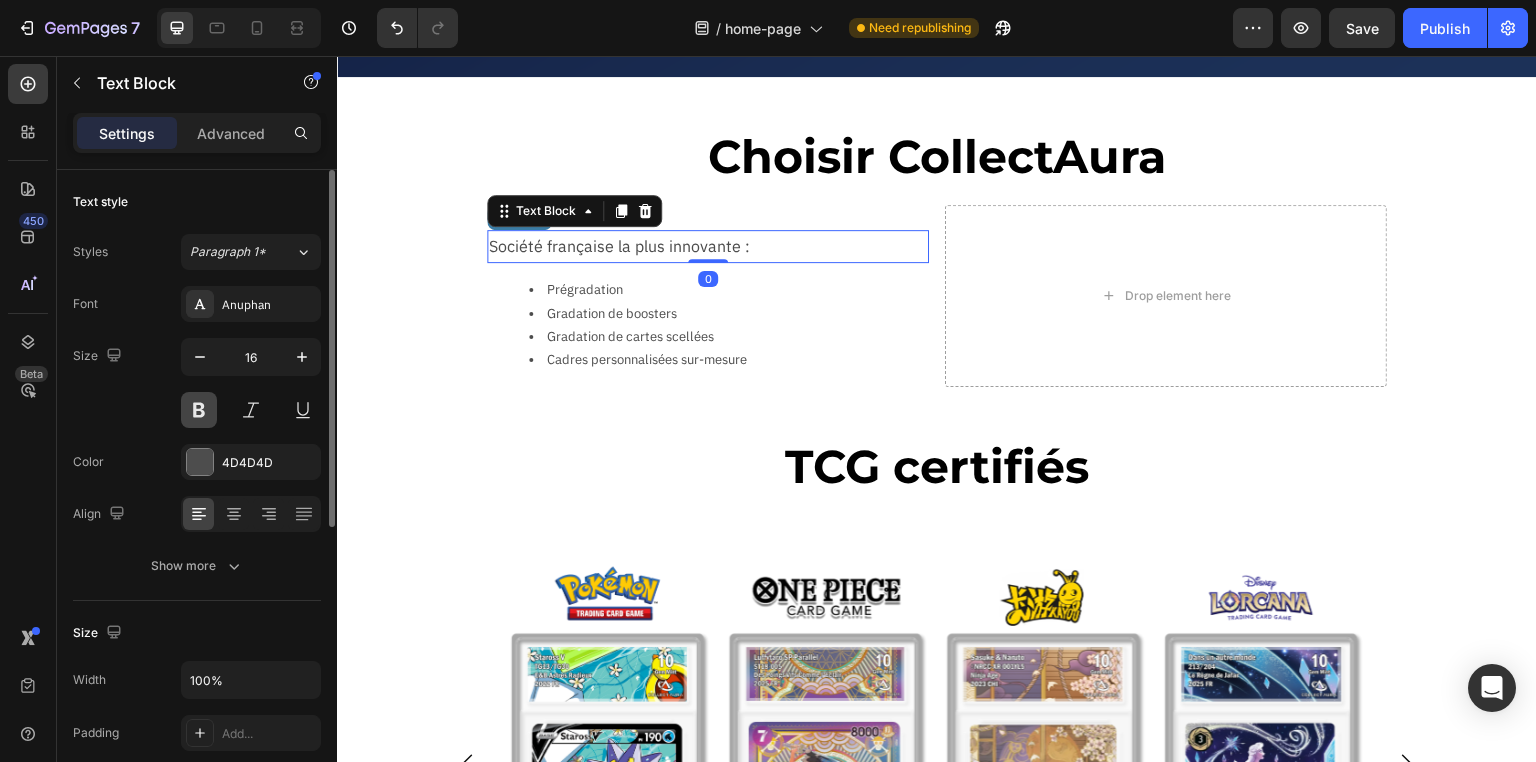 click at bounding box center [199, 410] 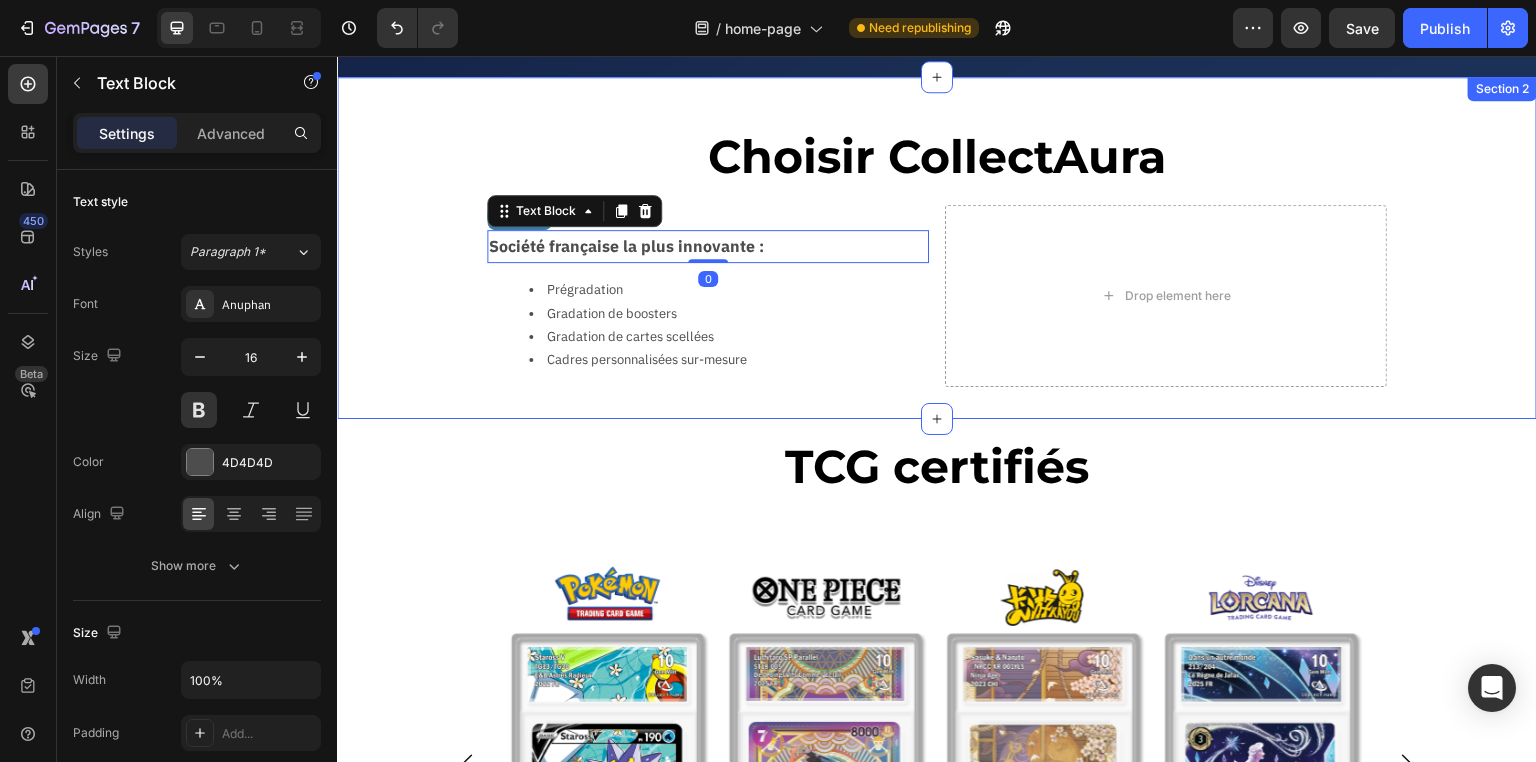 click on "Choisir CollectAura Heading Row Innovation Text Block Société française la plus innovante : Text Block   0 Prégradation Gradation de boosters Gradation de cartes scellées Cadres personnalisées sur-mesure Text Block
Drop element here Row Section 2" at bounding box center (937, 248) 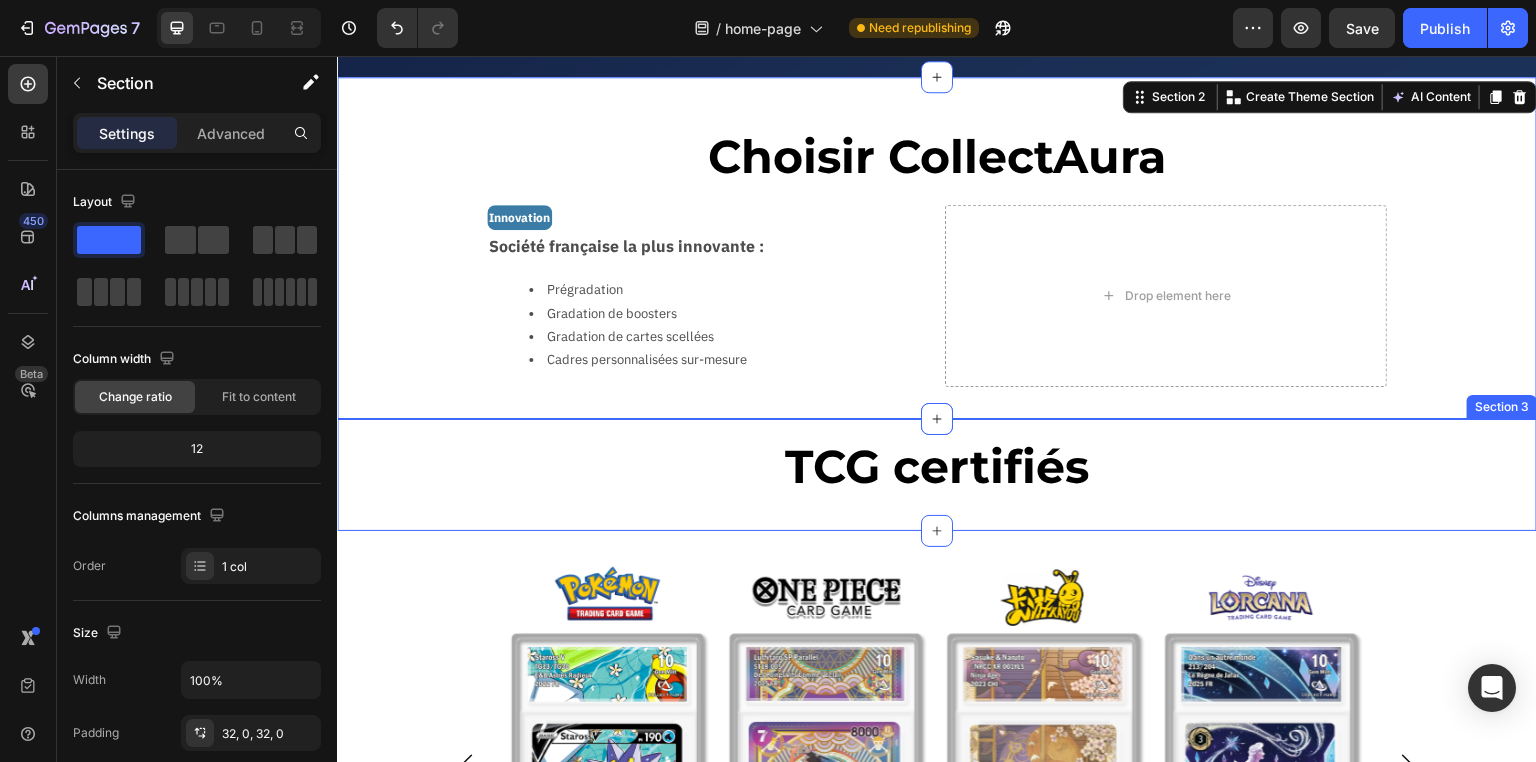 click on "TCG certifiés Heading Section 3" at bounding box center (937, 475) 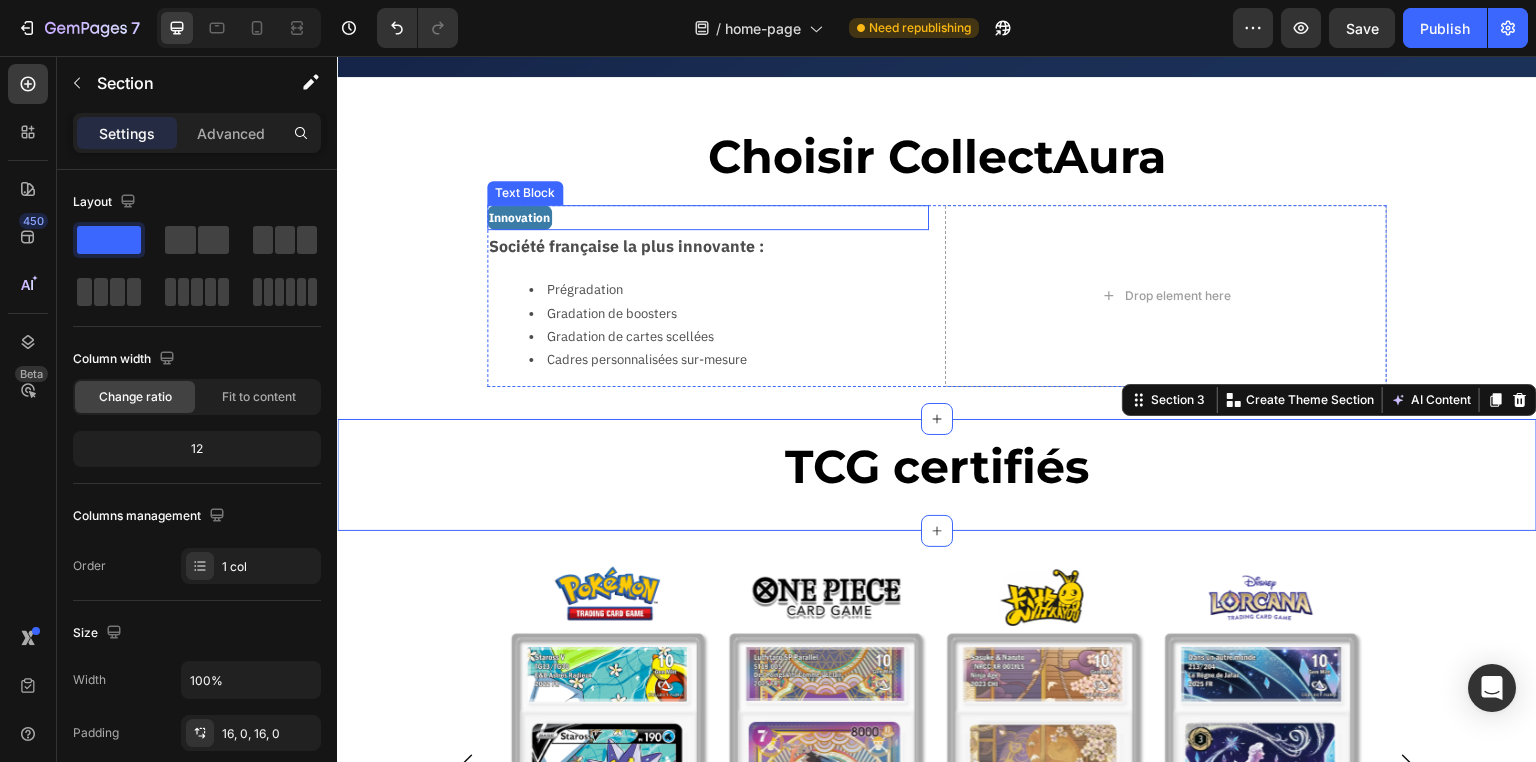click on "Innovation" at bounding box center [708, 218] 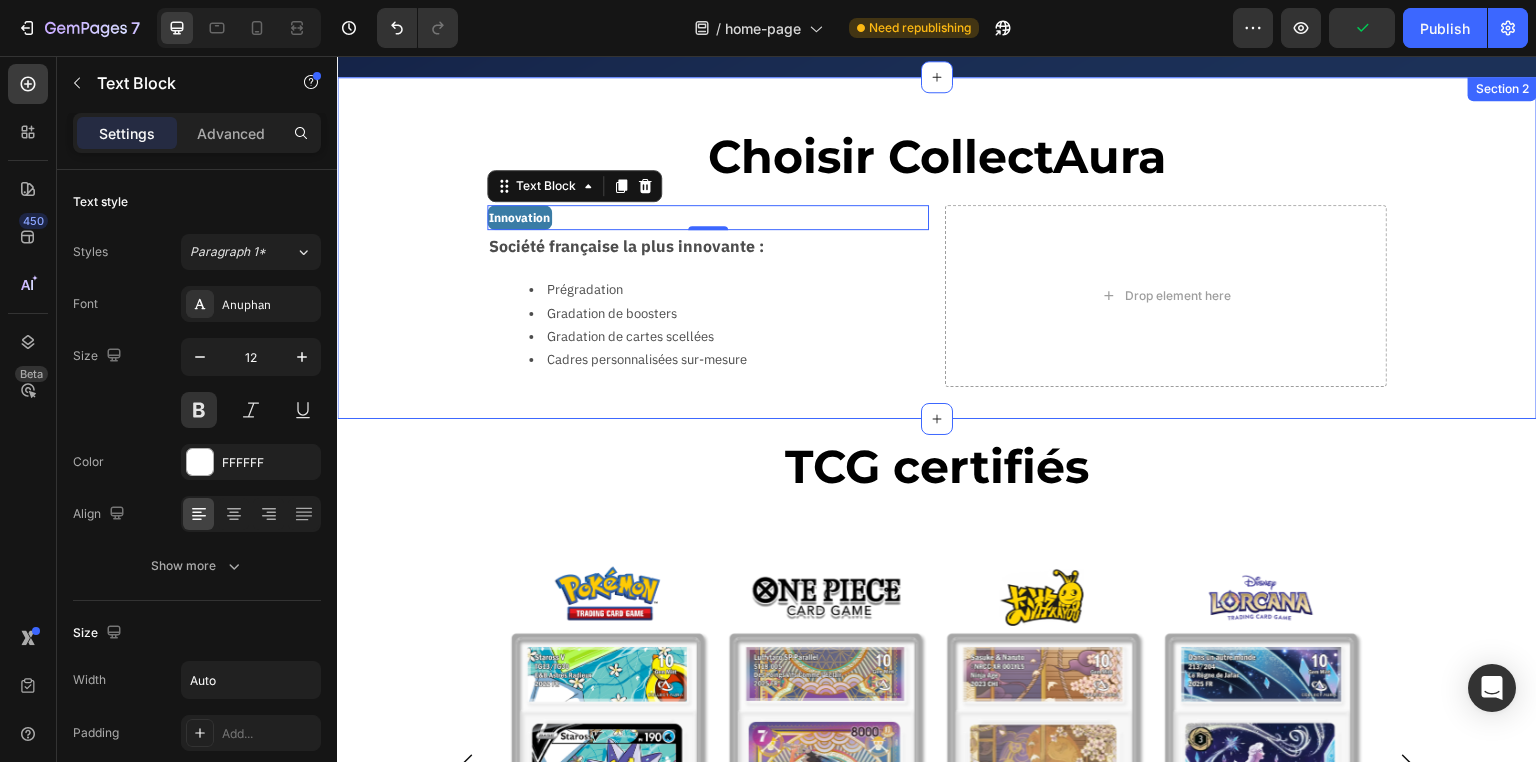 click on "Choisir CollectAura Heading Row Innovation Text Block   0 Société française la plus innovante : Text Block Prégradation Gradation de boosters Gradation de cartes scellées Cadres personnalisées sur-mesure Text Block
Drop element here Row" at bounding box center [937, 248] 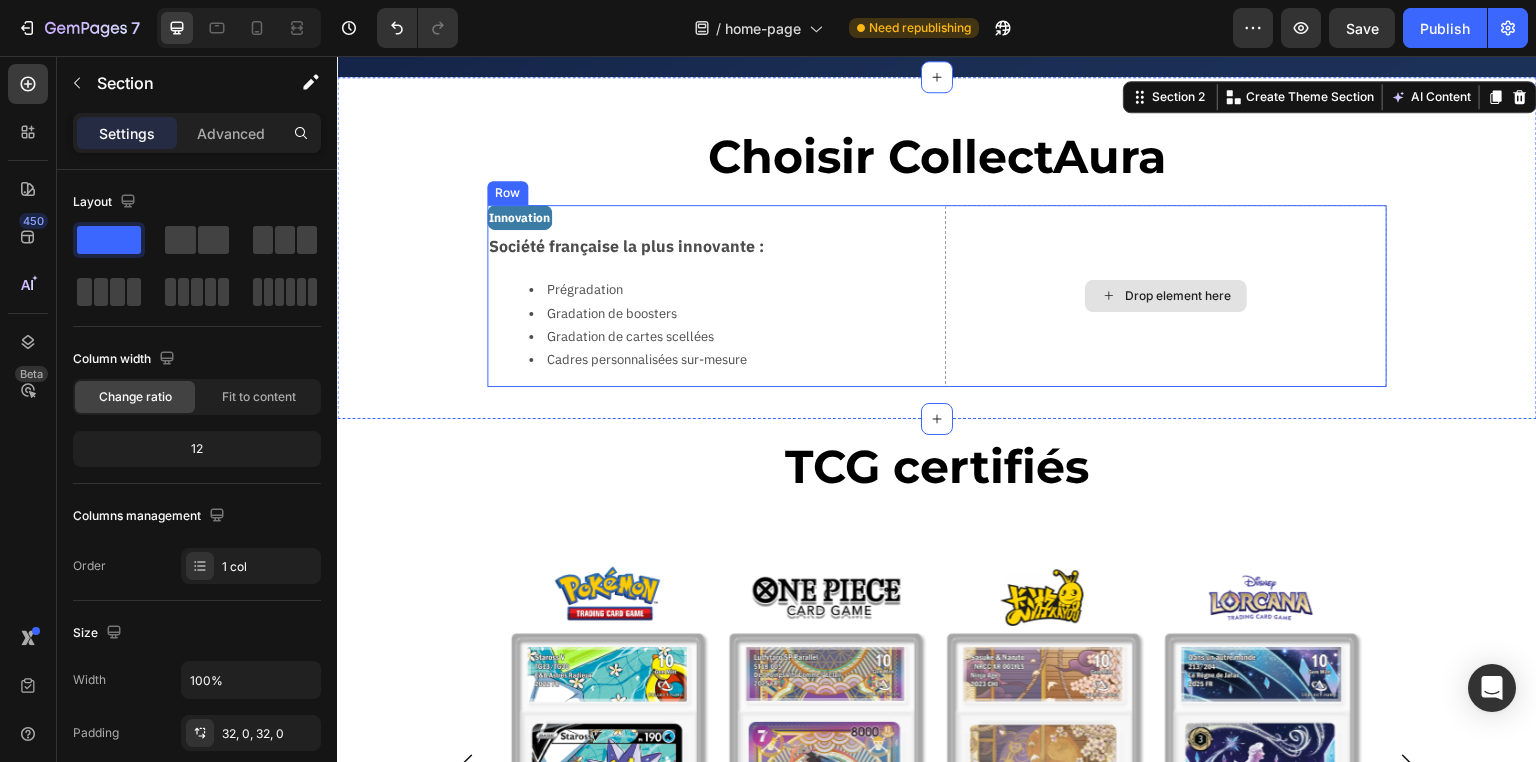 click on "Drop element here" at bounding box center (1166, 296) 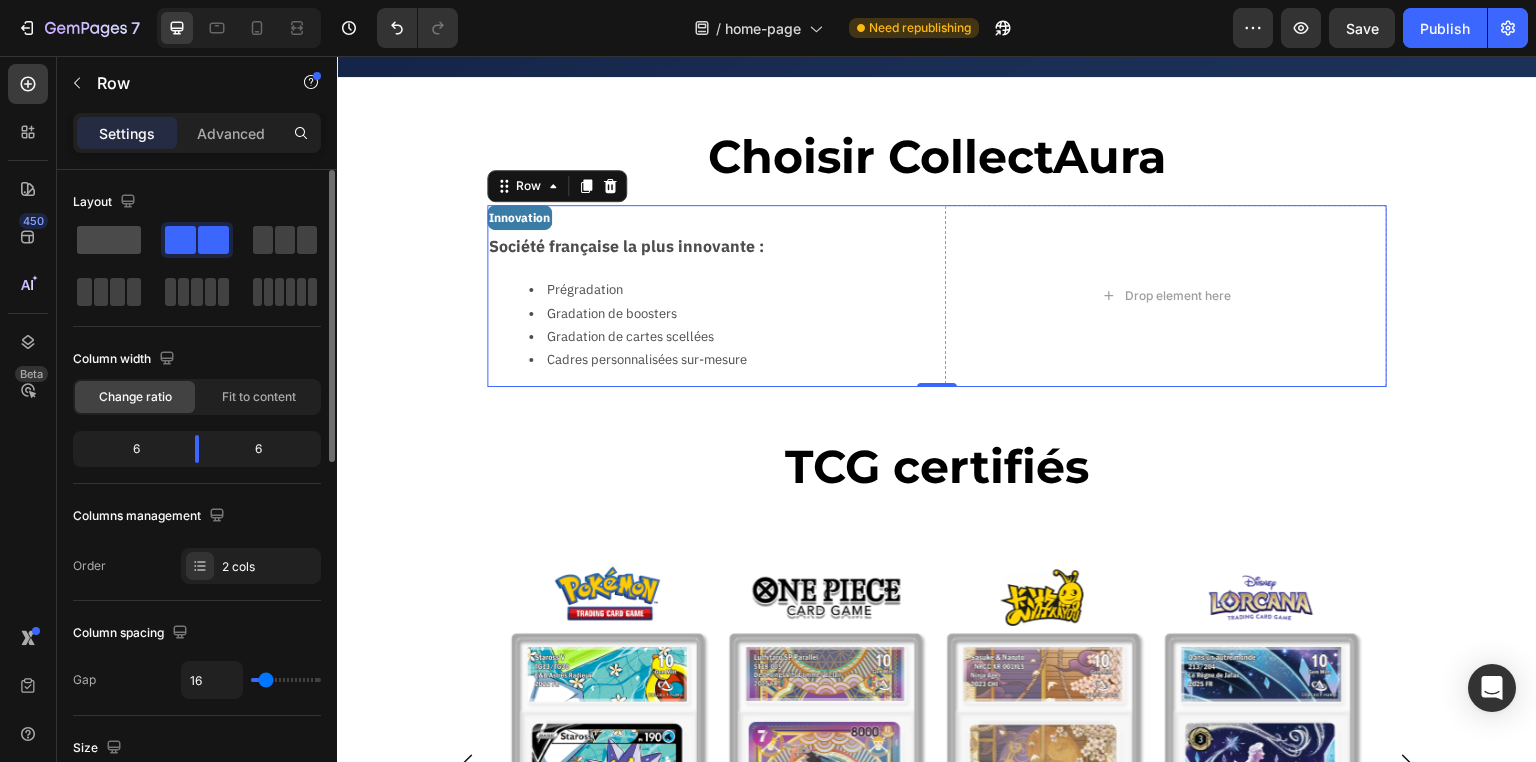 click 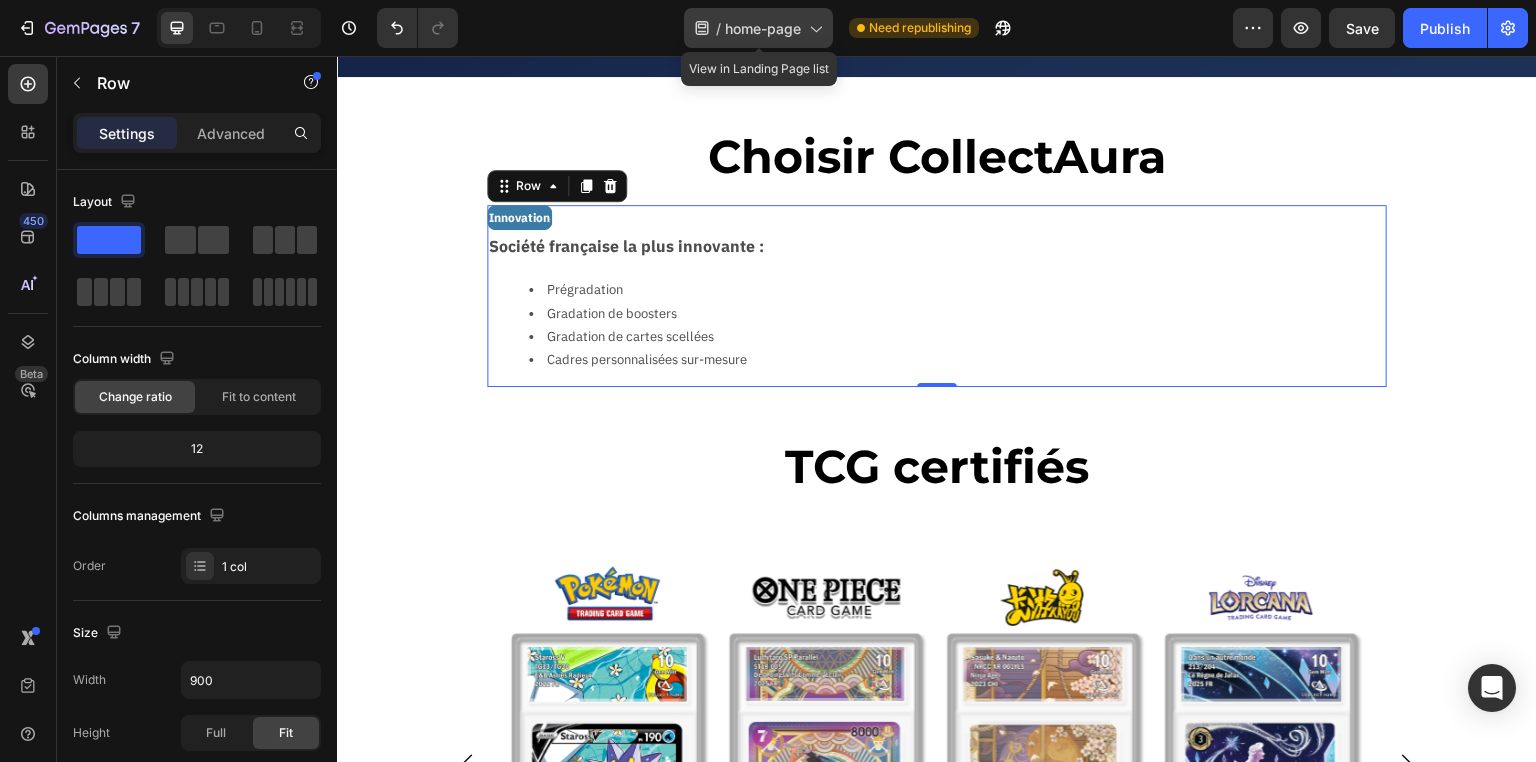 click on "home-page" at bounding box center (763, 28) 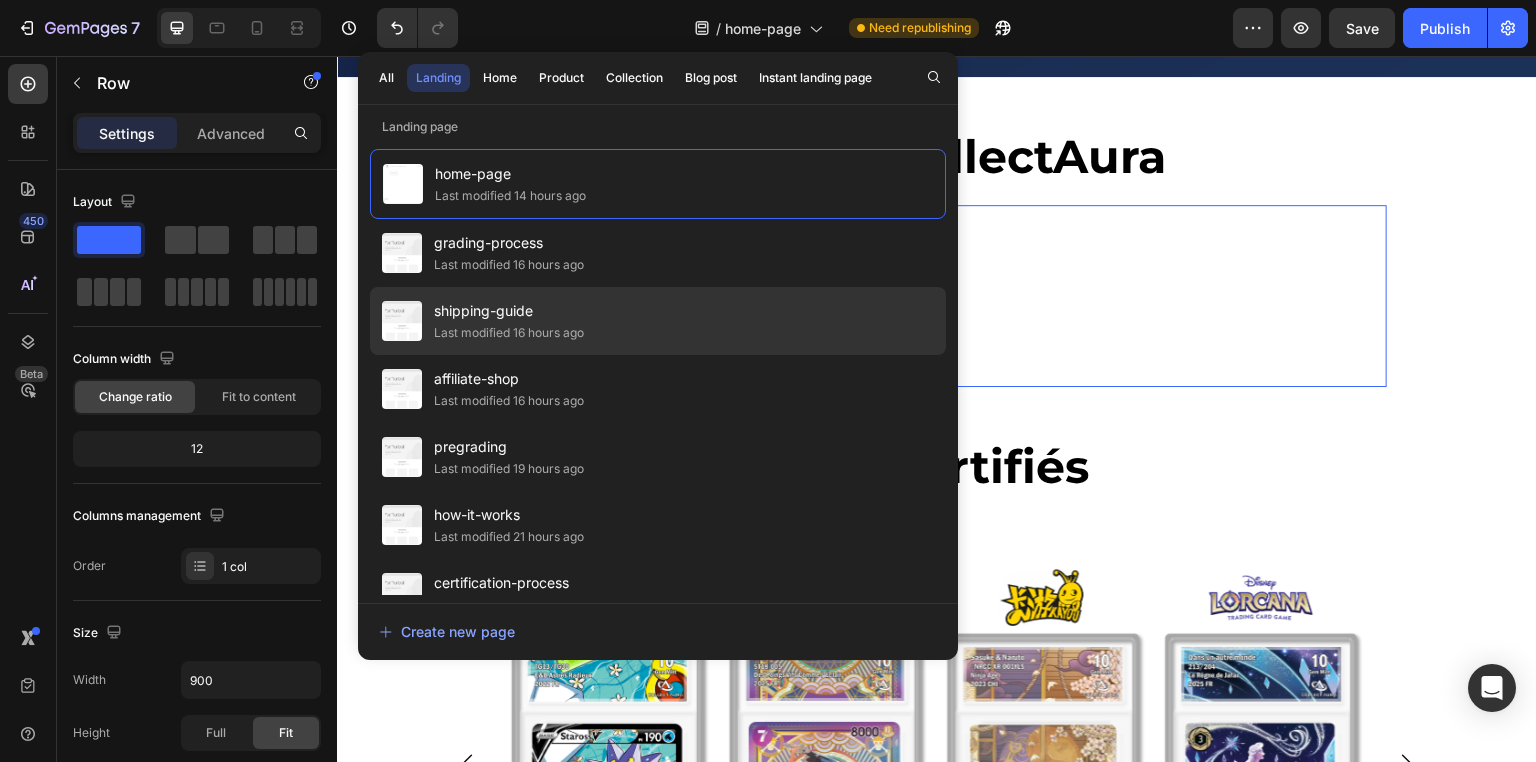 click on "shipping-guide" at bounding box center [509, 311] 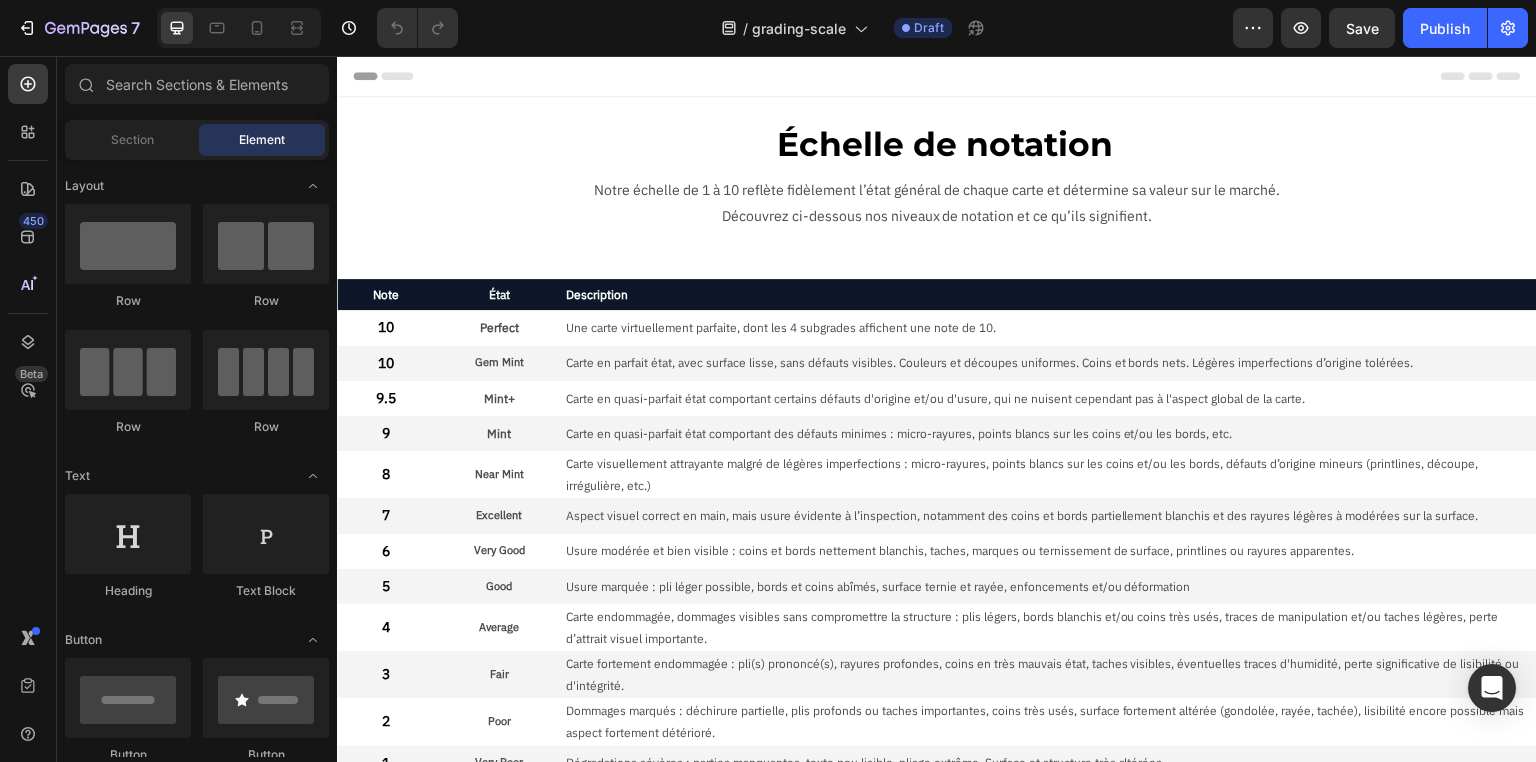 scroll, scrollTop: 0, scrollLeft: 0, axis: both 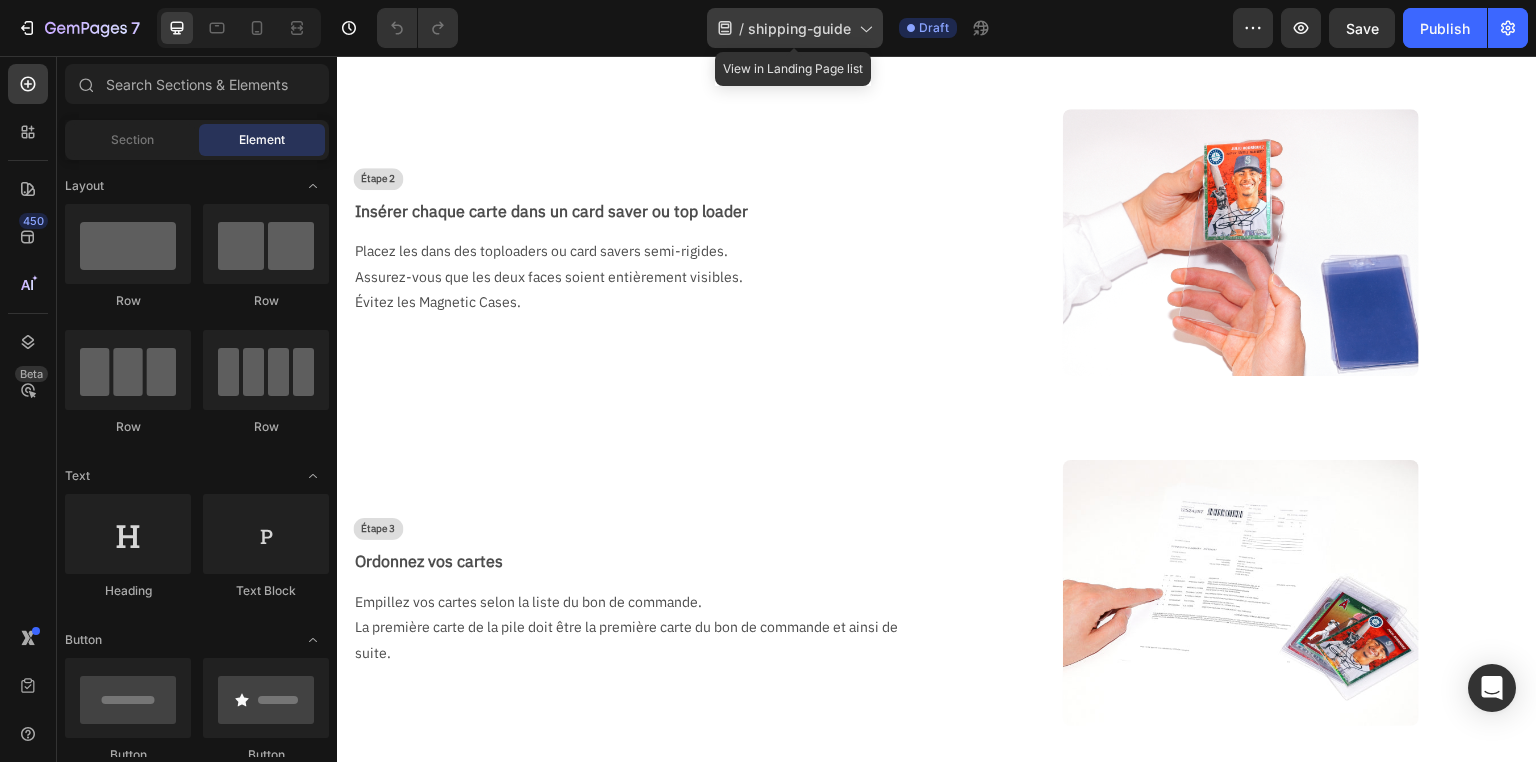 click on "shipping-guide" at bounding box center (799, 28) 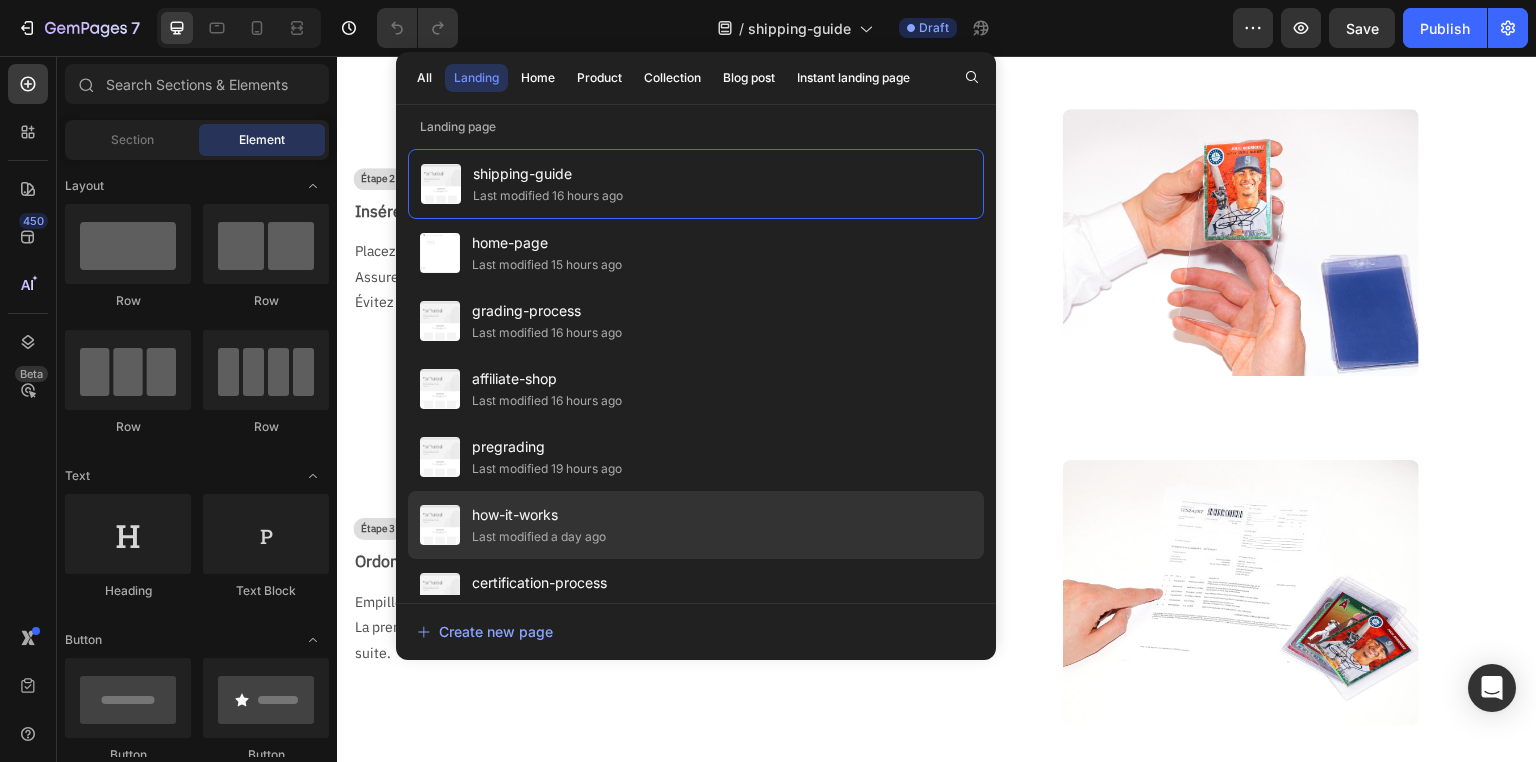 click on "how-it-works Last modified a day ago" 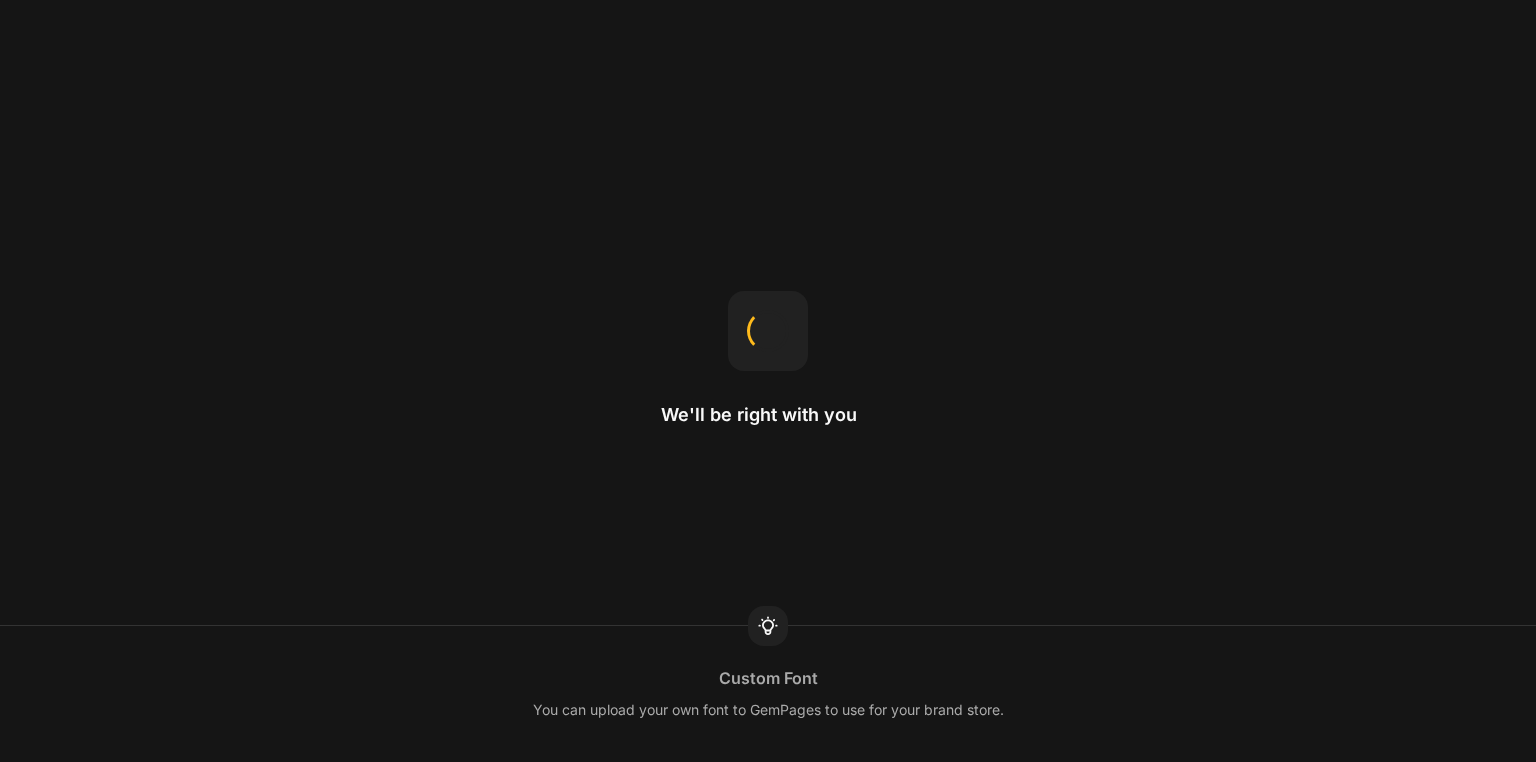 scroll, scrollTop: 0, scrollLeft: 0, axis: both 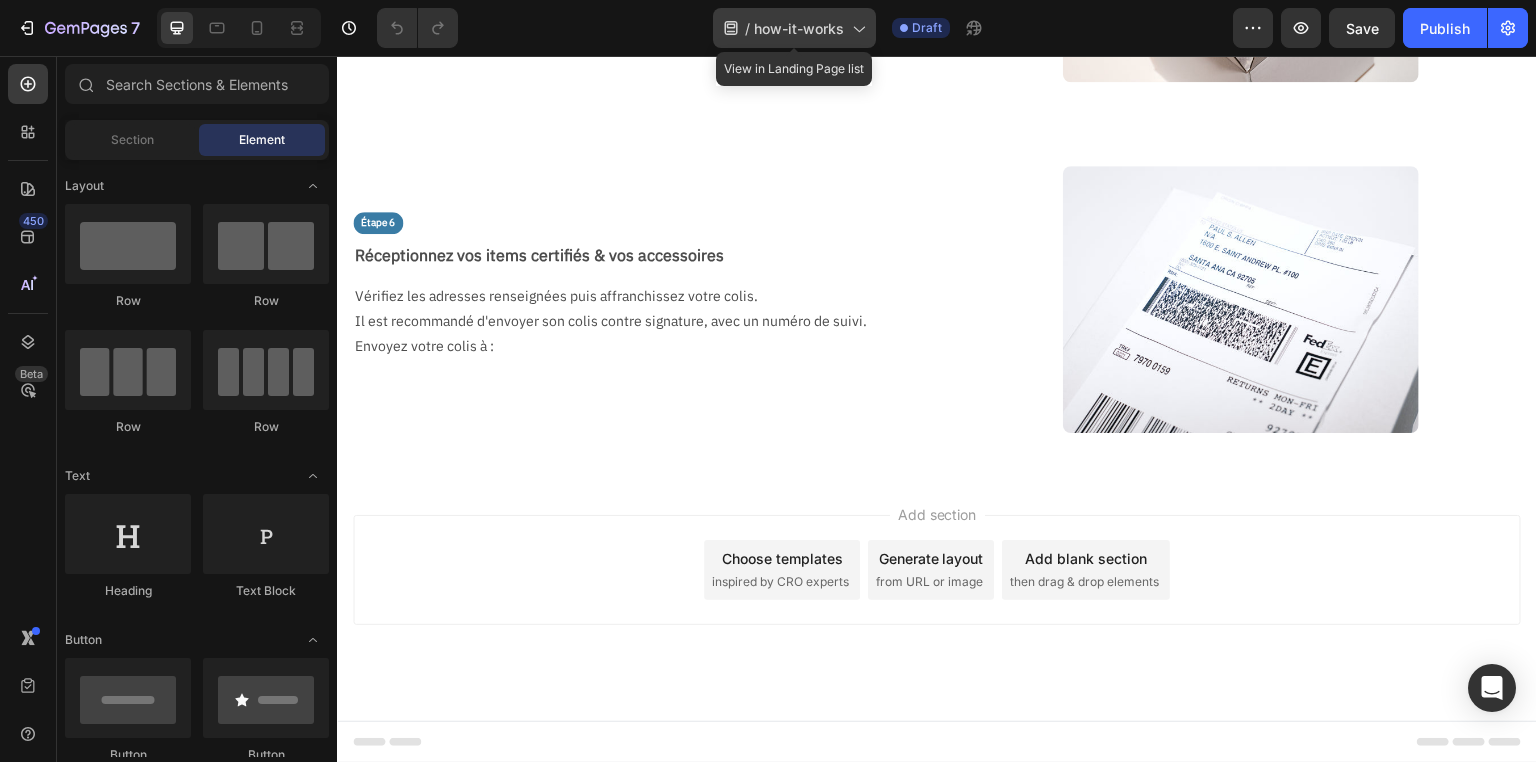 click on "how-it-works" at bounding box center (799, 28) 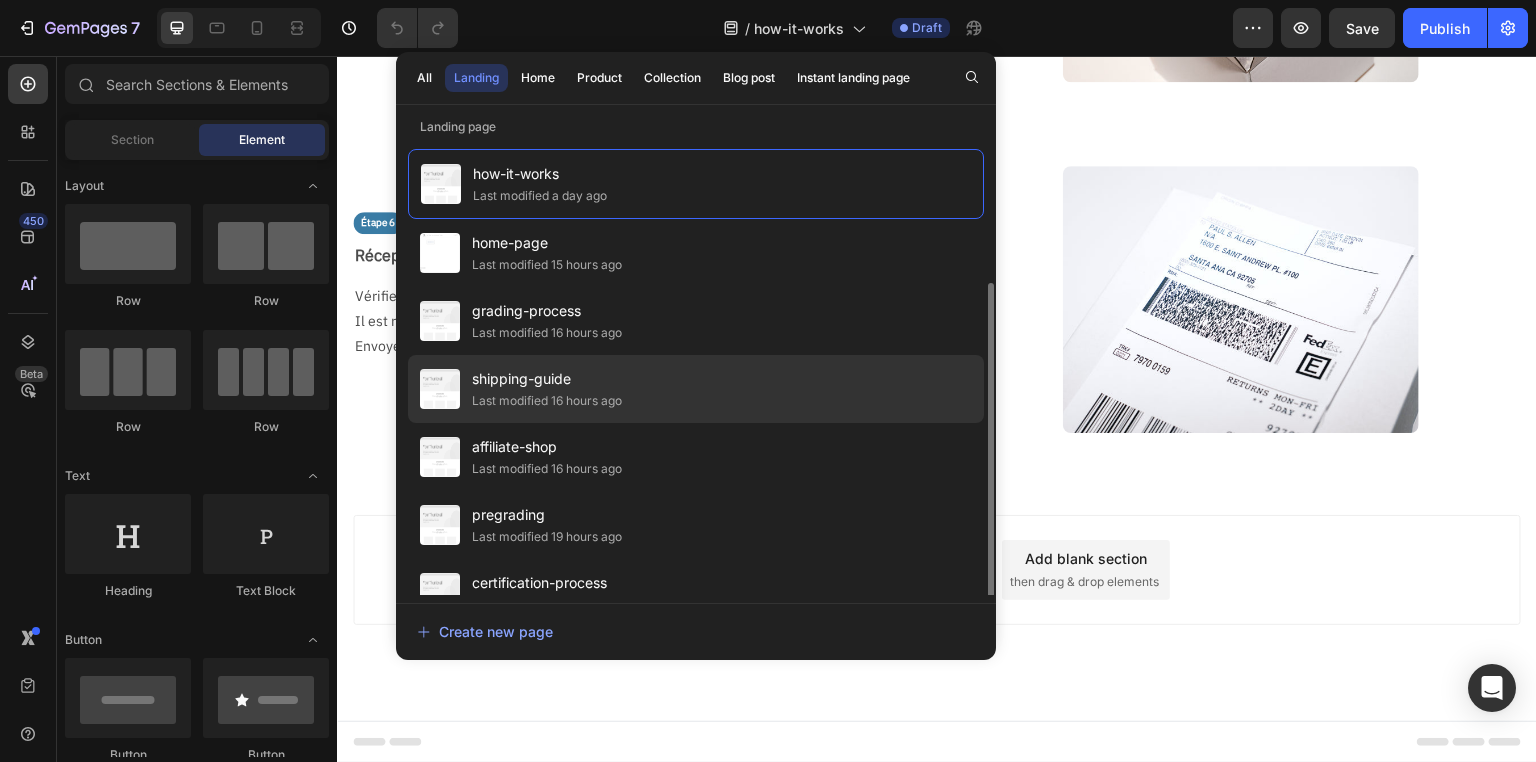 scroll, scrollTop: 99, scrollLeft: 0, axis: vertical 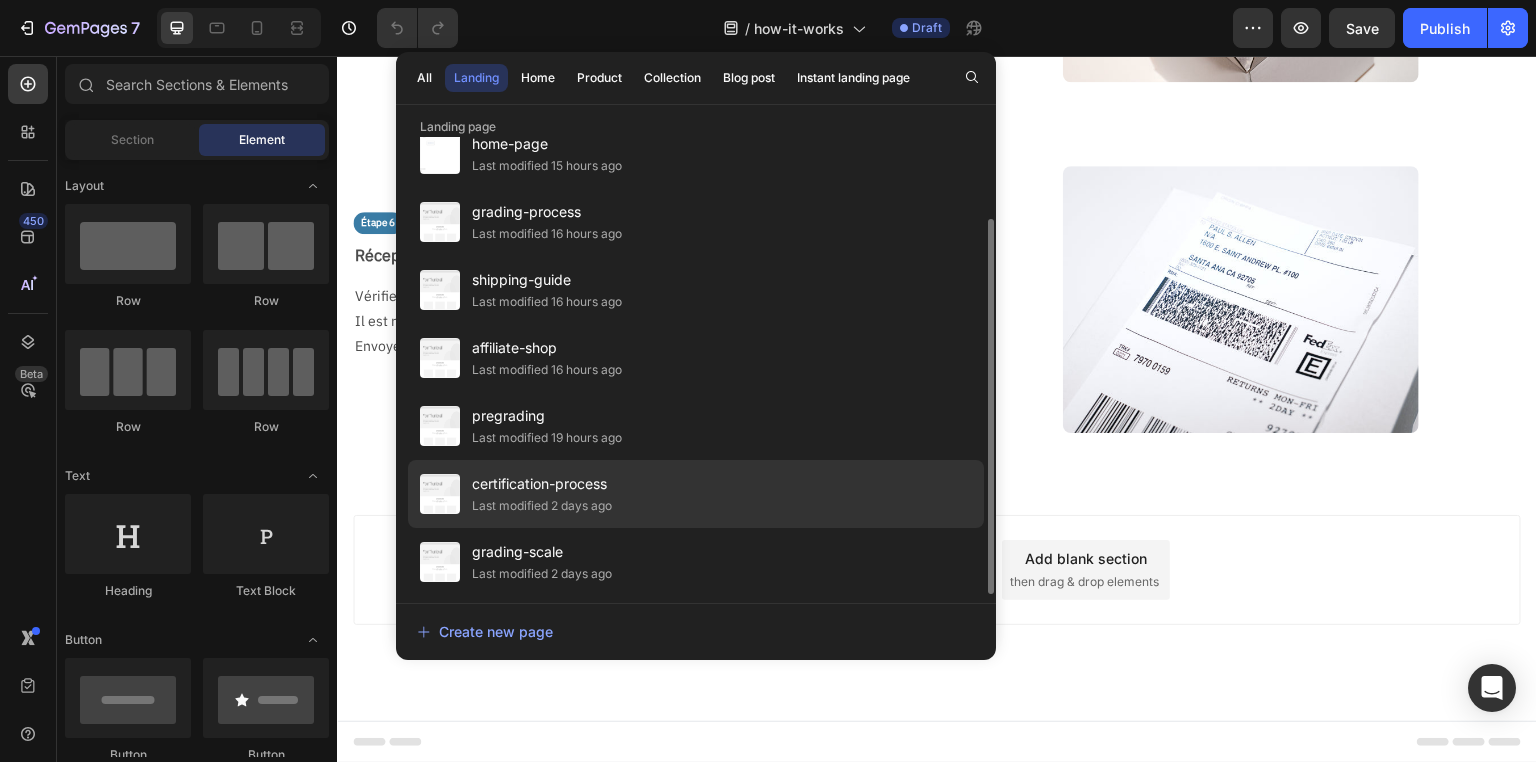 click on "certification-process" at bounding box center [542, 484] 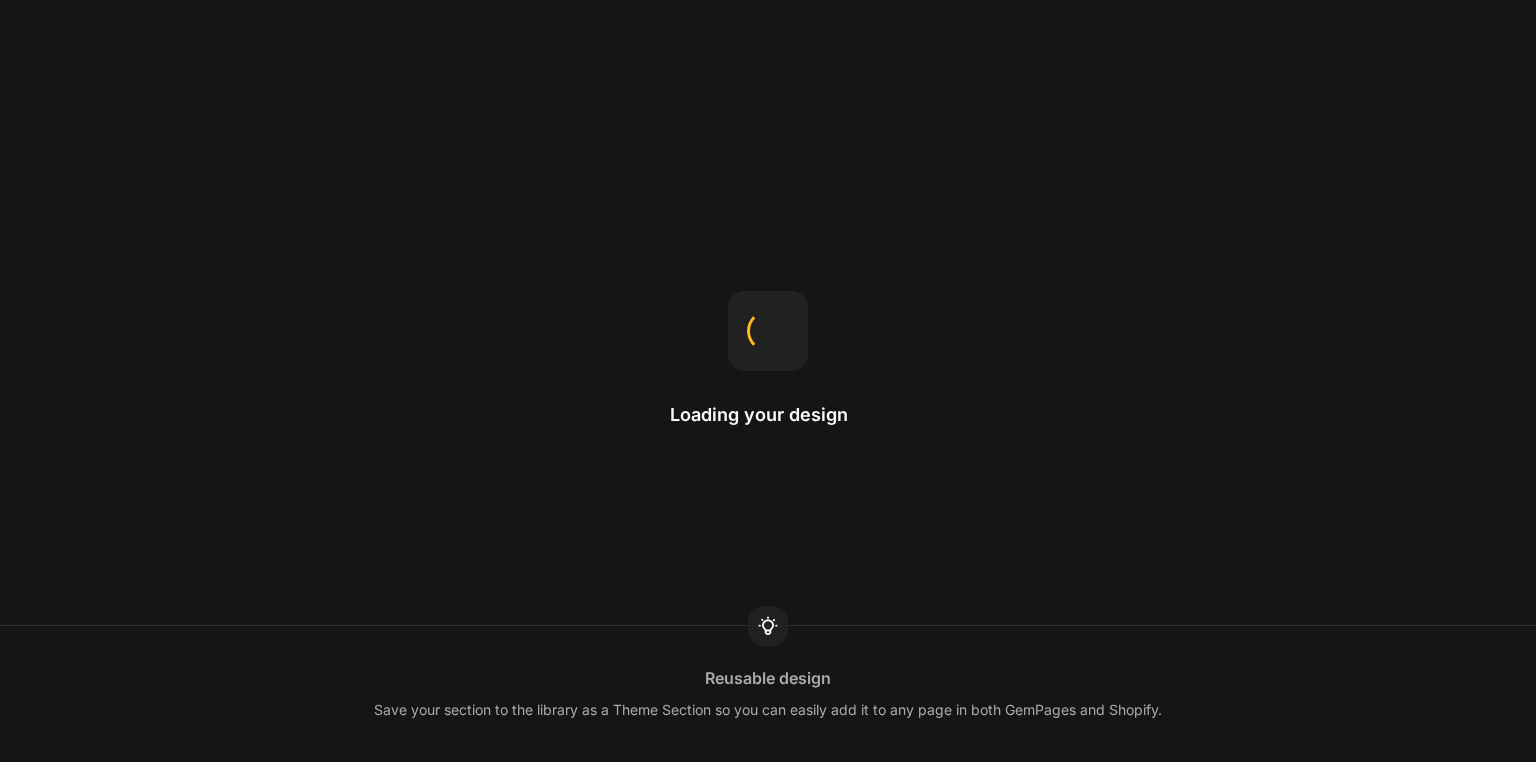 scroll, scrollTop: 0, scrollLeft: 0, axis: both 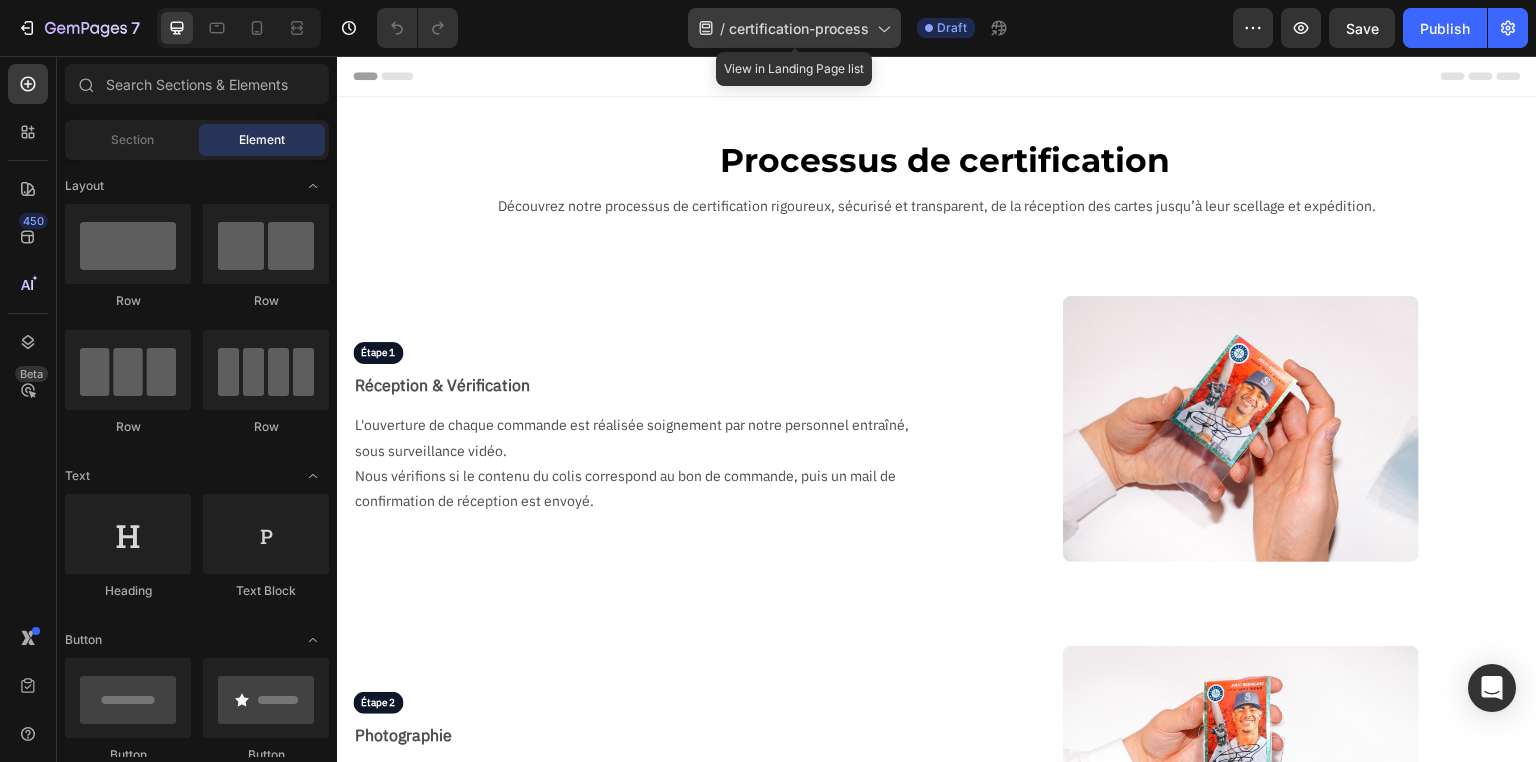 click on "certification-process" at bounding box center (799, 28) 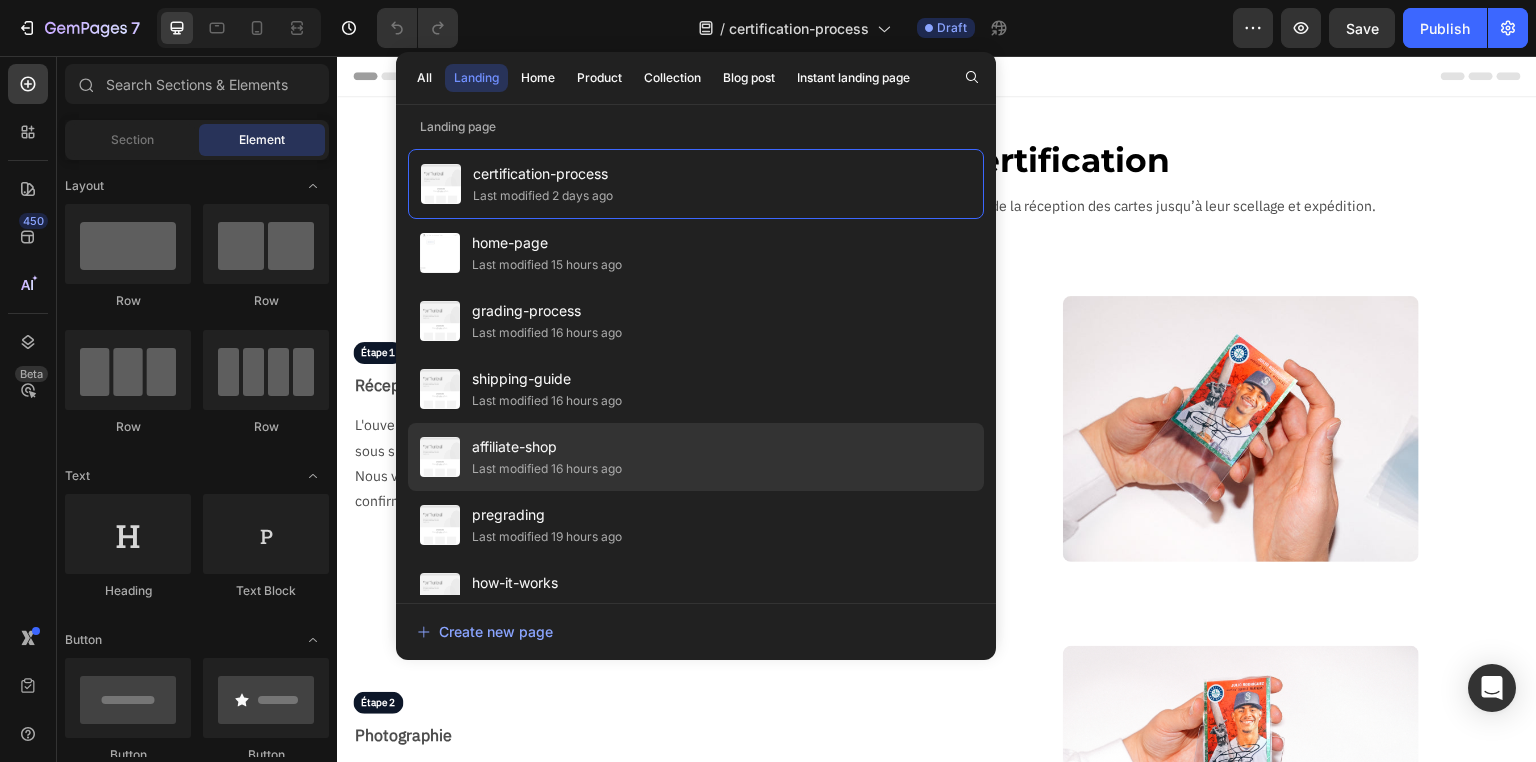 click on "affiliate-shop" at bounding box center [547, 447] 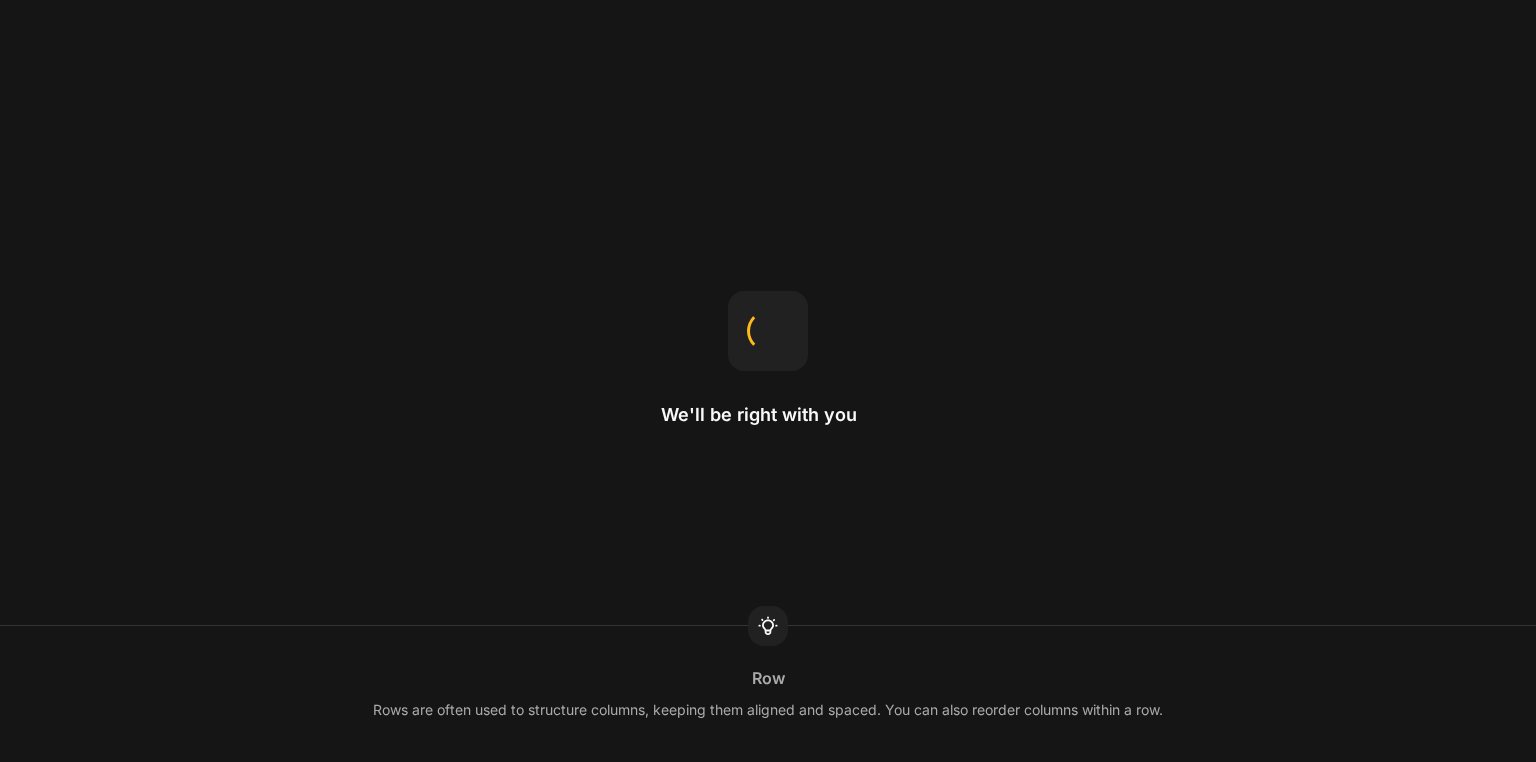 scroll, scrollTop: 0, scrollLeft: 0, axis: both 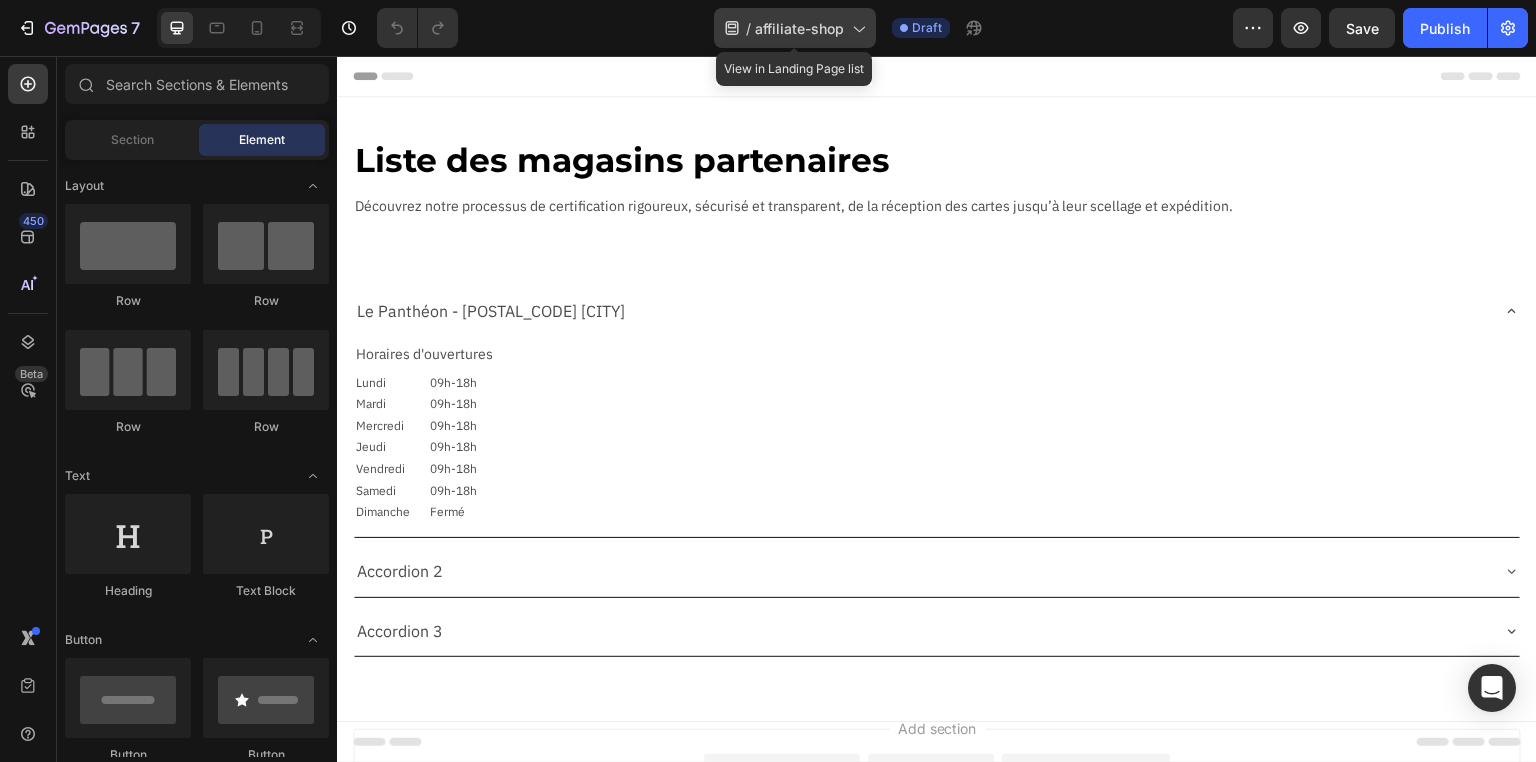 click on "/ affiliate-shop" 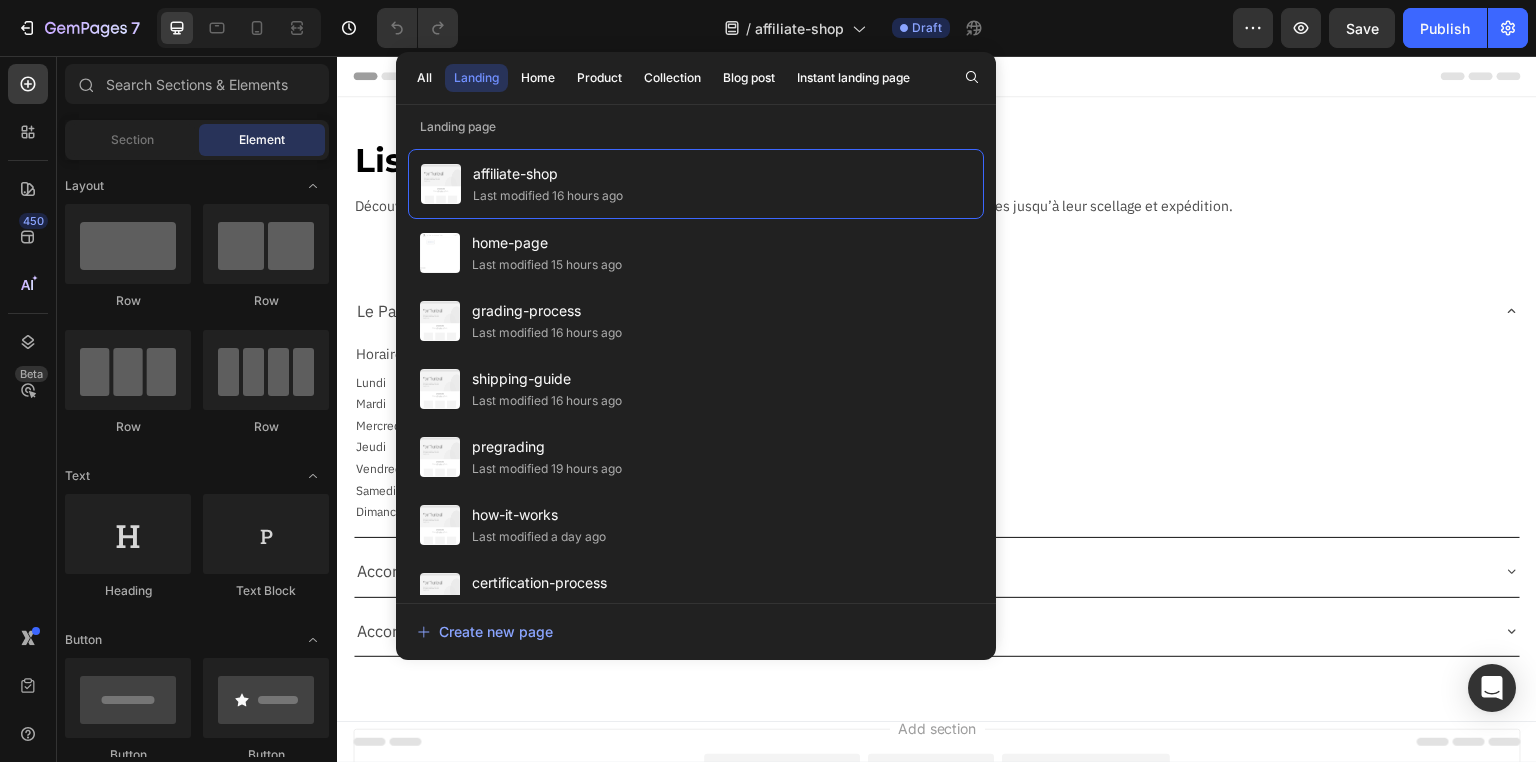 click on "Horaires d'ouvertures" at bounding box center [937, 354] 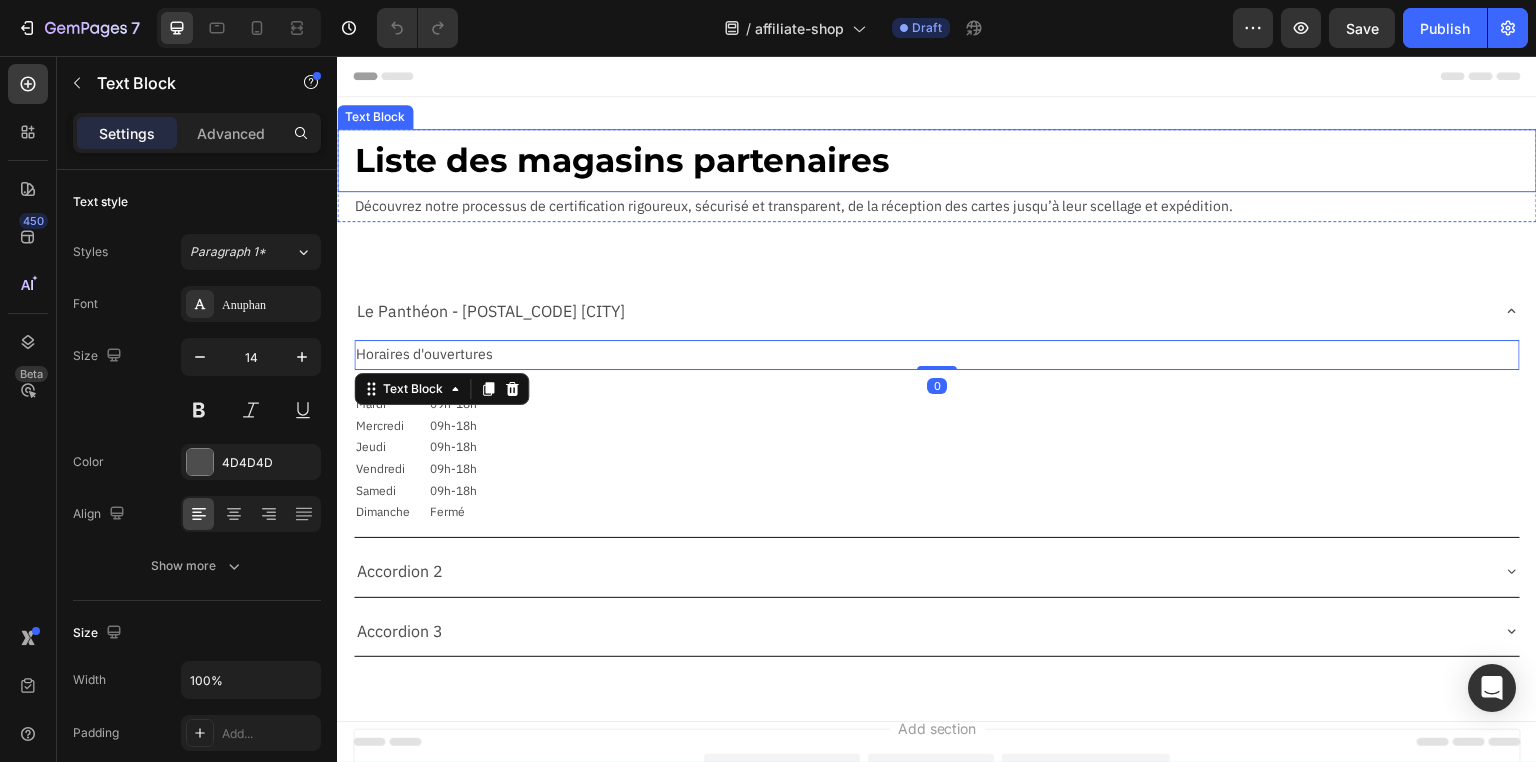 click on "Liste des magasins partenaires" at bounding box center (945, 160) 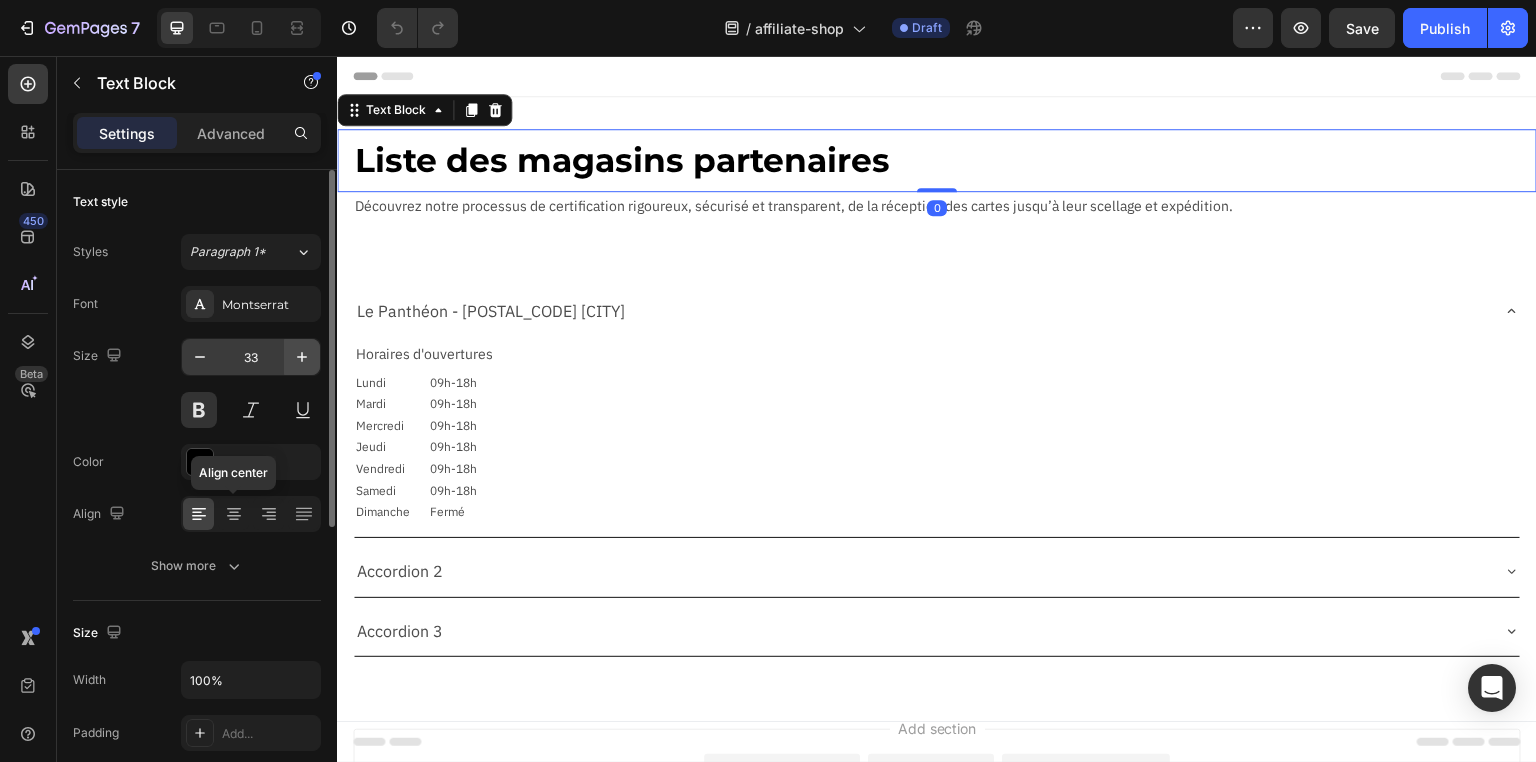 drag, startPoint x: 235, startPoint y: 512, endPoint x: 298, endPoint y: 367, distance: 158.09491 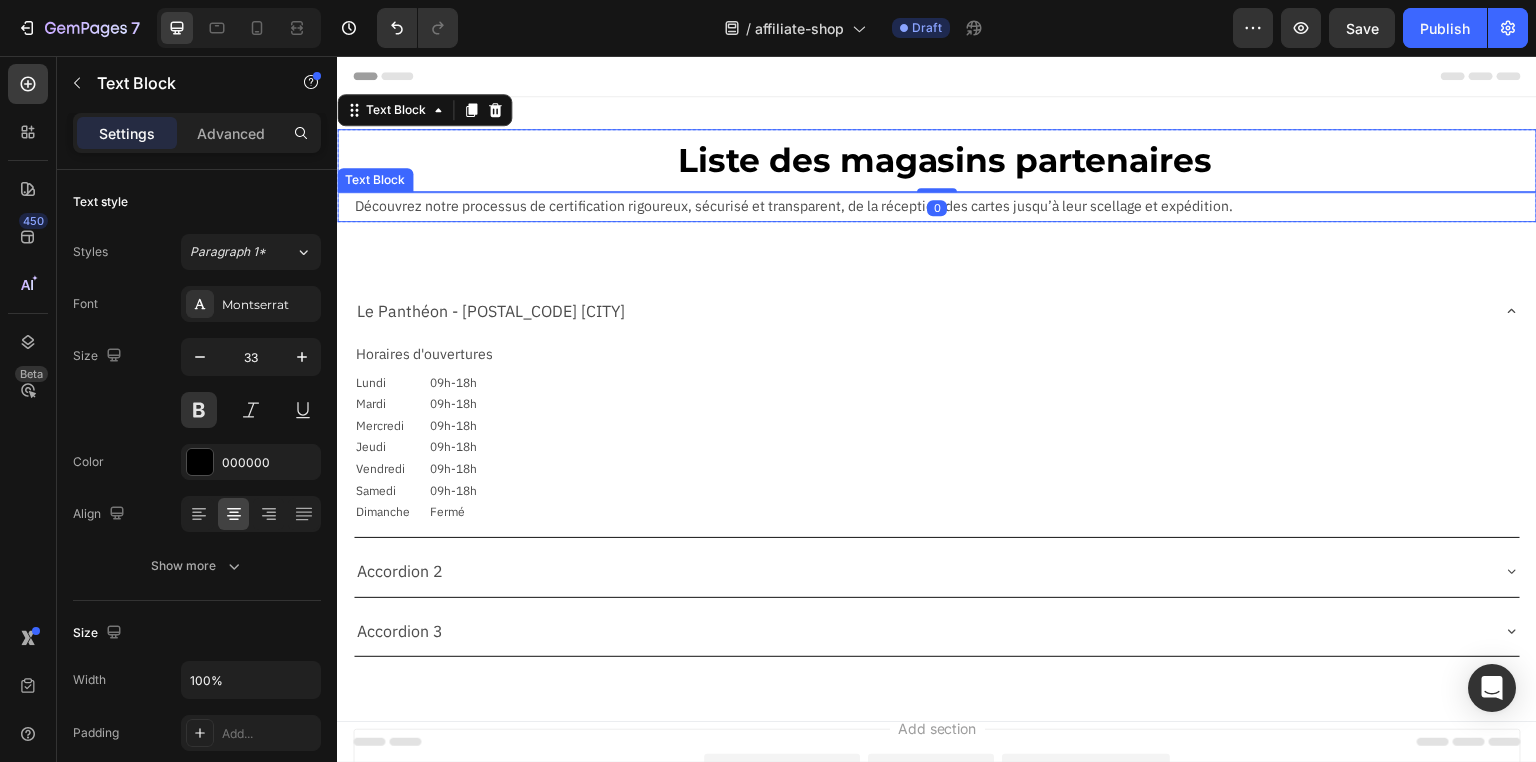 click on "Découvrez notre processus de certification rigoureux, sécurisé et transparent, de la réception des cartes jusqu’à leur scellage et expédition." at bounding box center (945, 206) 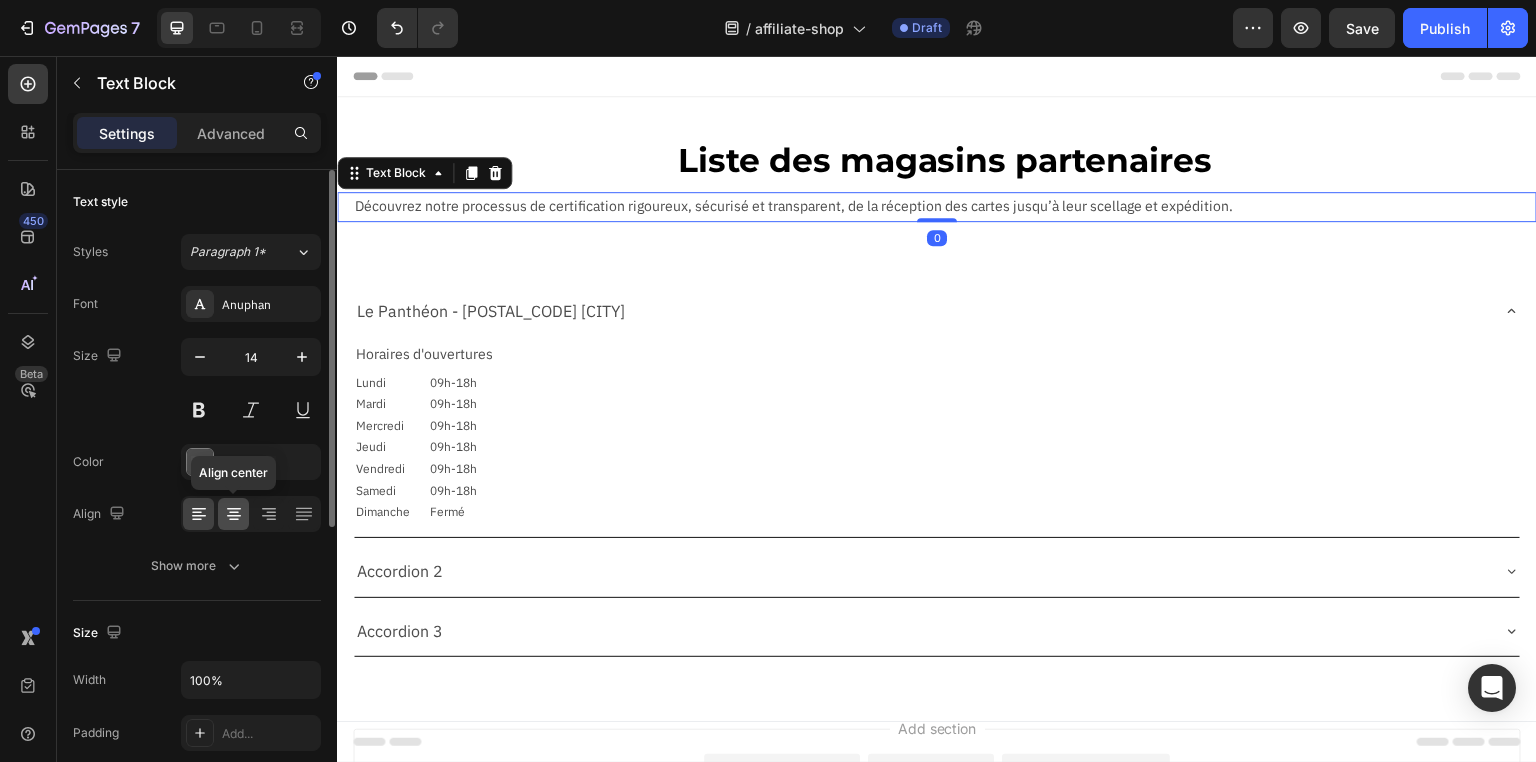 drag, startPoint x: 230, startPoint y: 522, endPoint x: 447, endPoint y: 78, distance: 494.19125 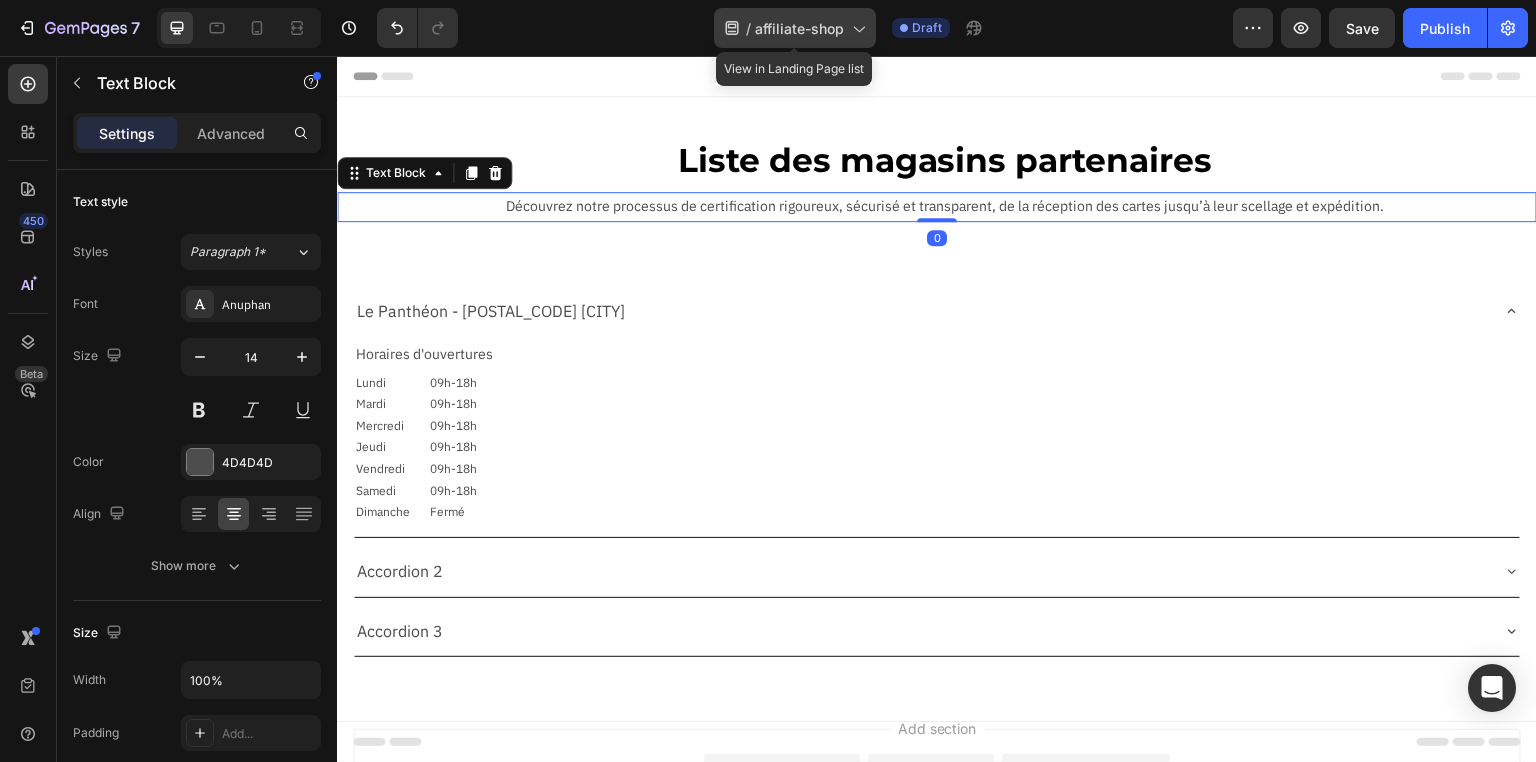 click on "affiliate-shop" at bounding box center [799, 28] 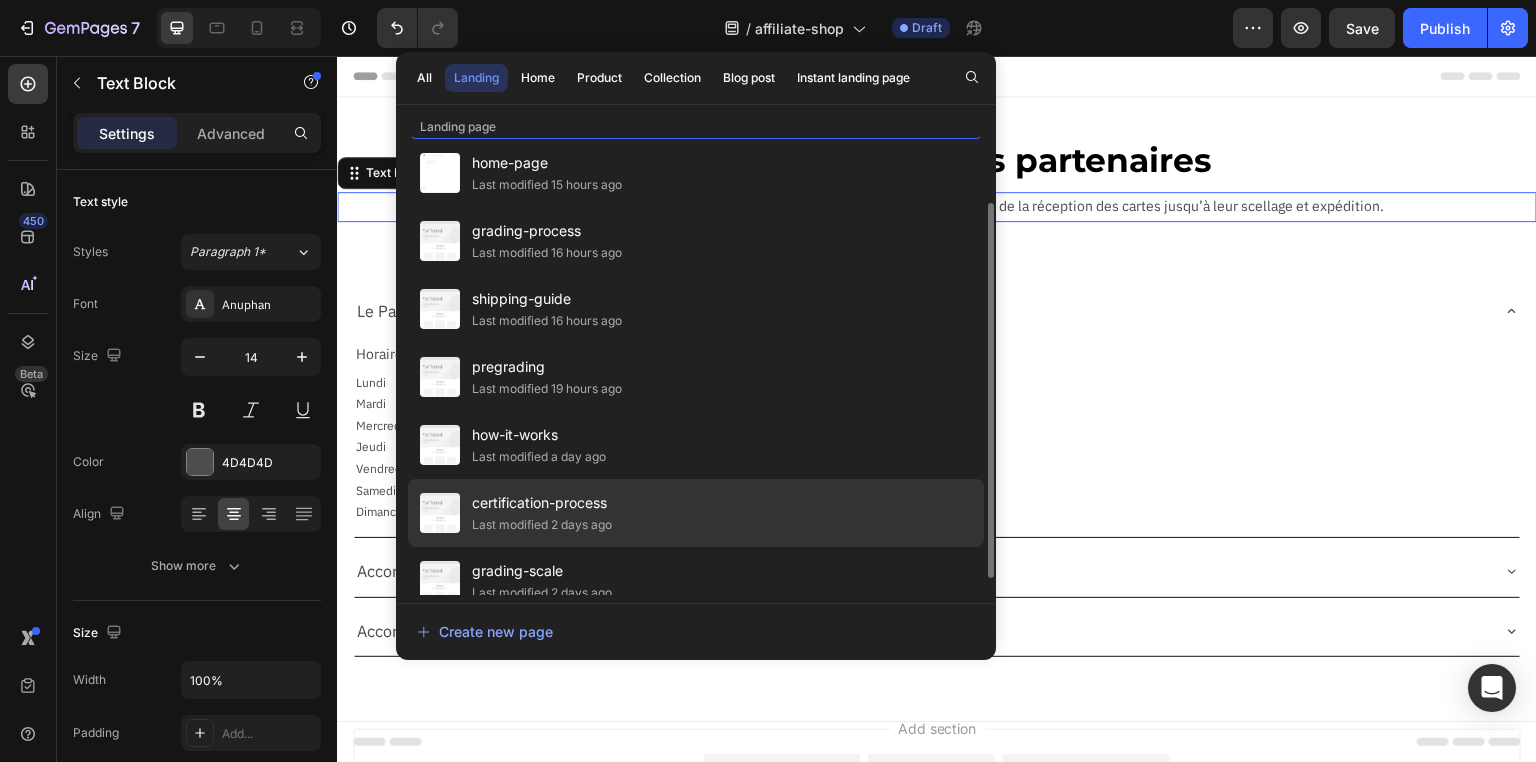 scroll, scrollTop: 99, scrollLeft: 0, axis: vertical 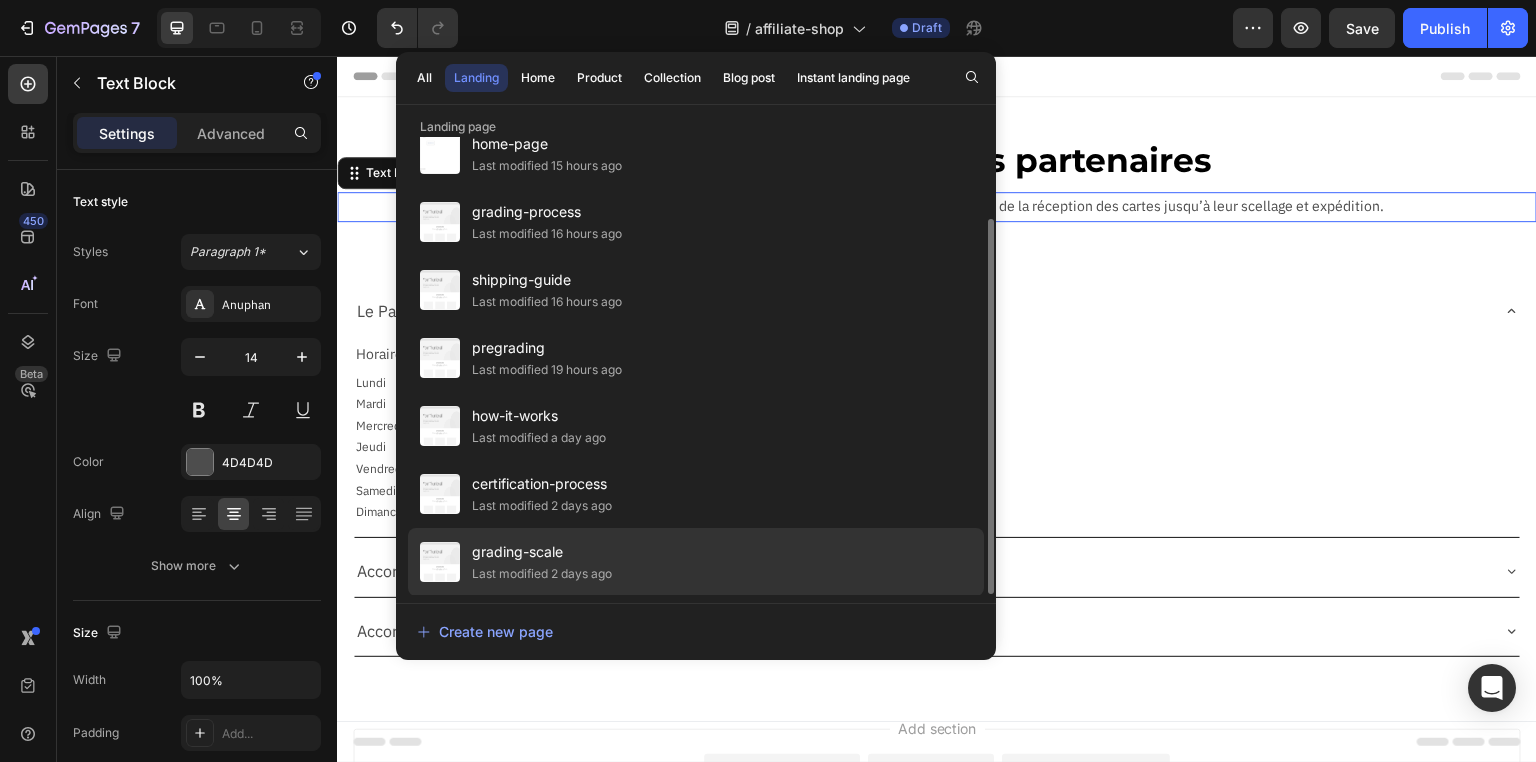 click on "grading-scale" at bounding box center (542, 552) 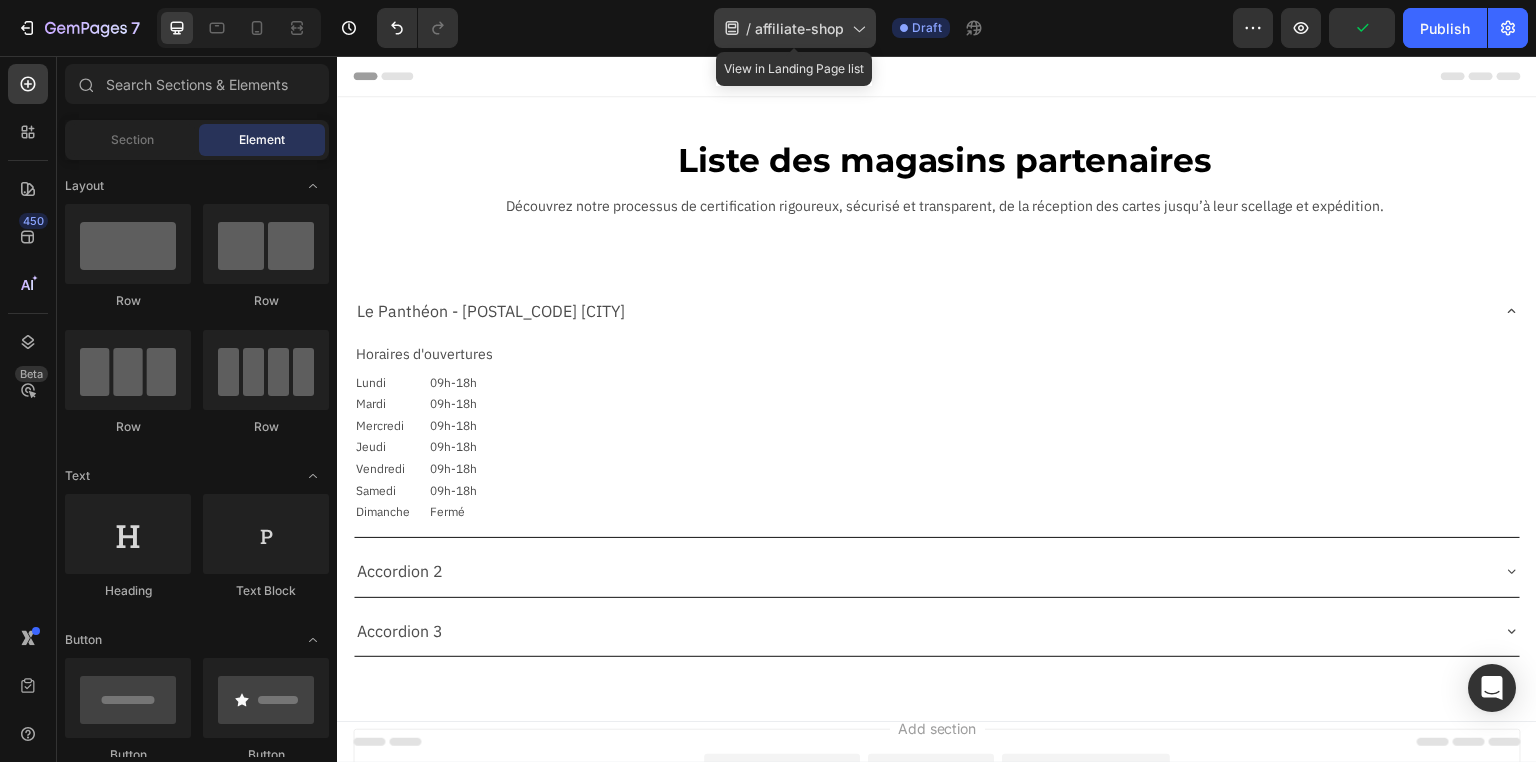 click on "affiliate-shop" at bounding box center [799, 28] 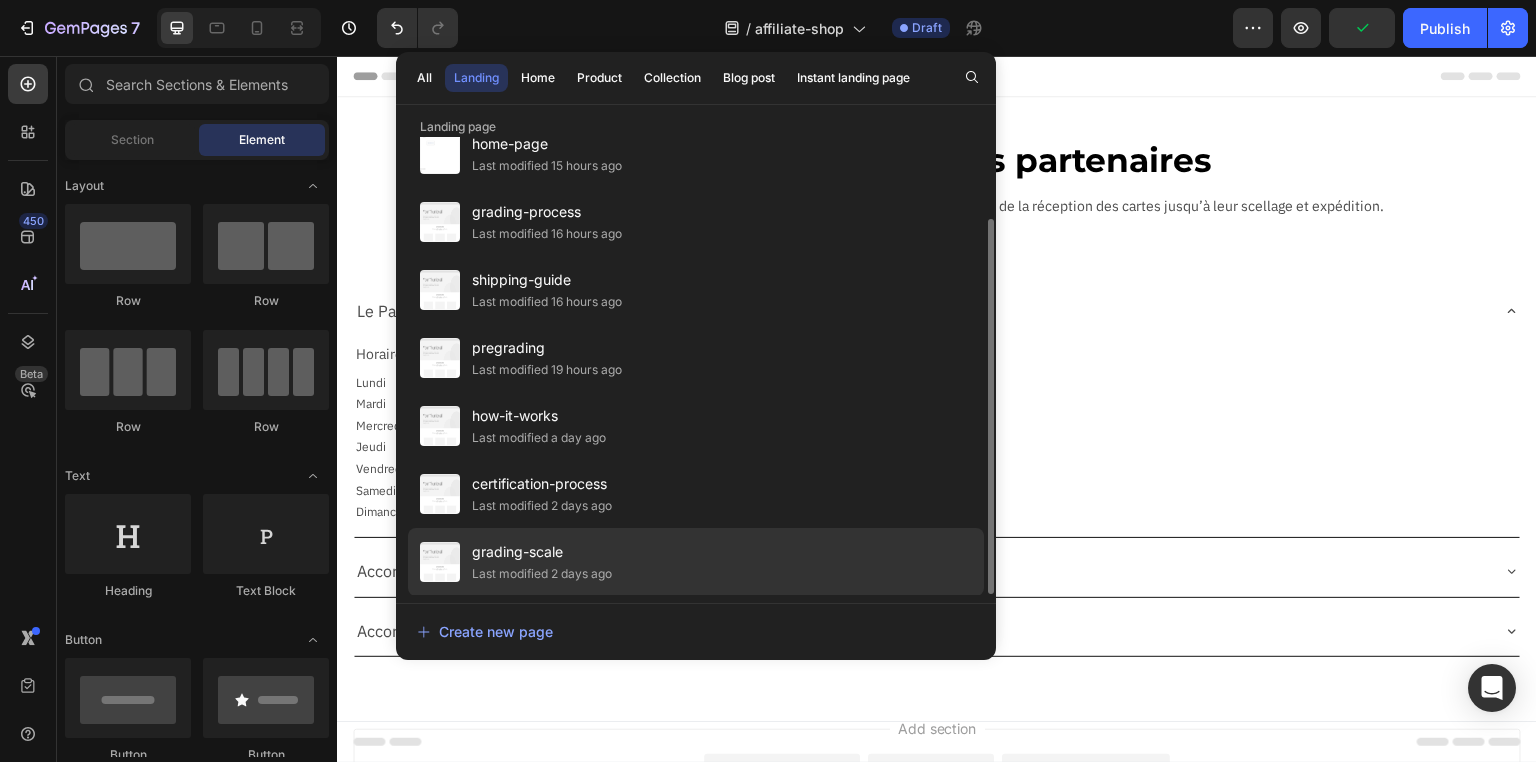 click on "grading-scale" at bounding box center (542, 552) 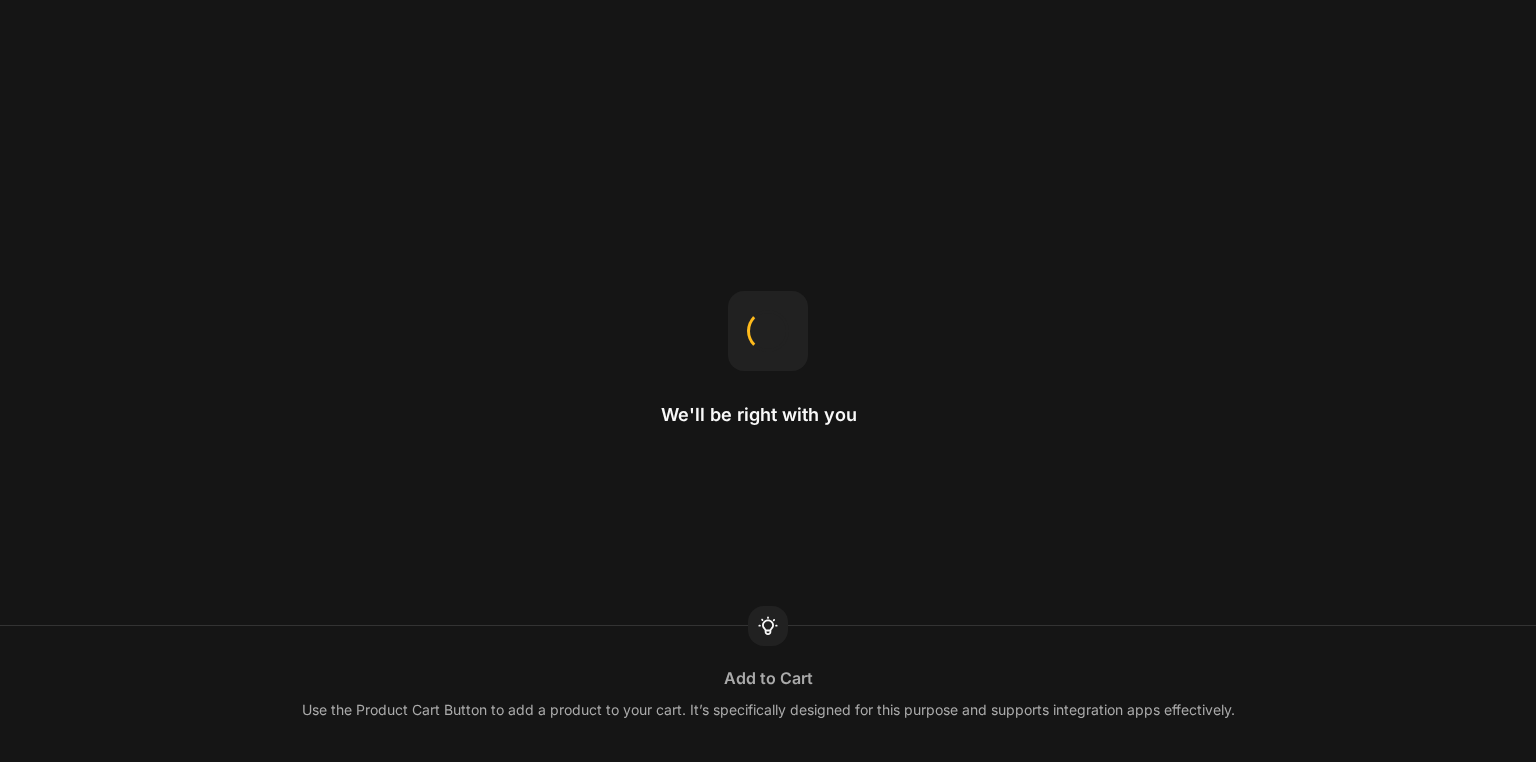 scroll, scrollTop: 0, scrollLeft: 0, axis: both 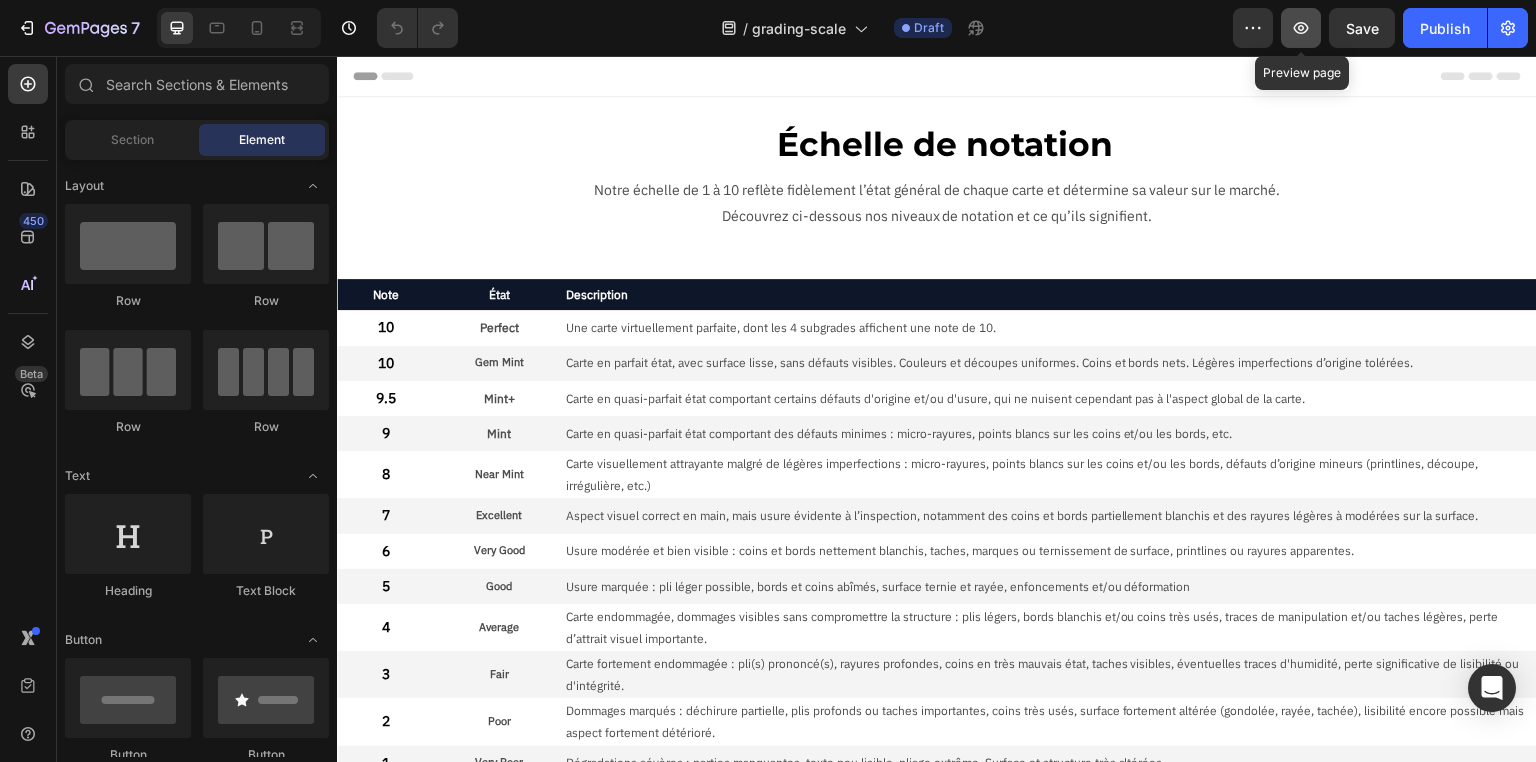 click 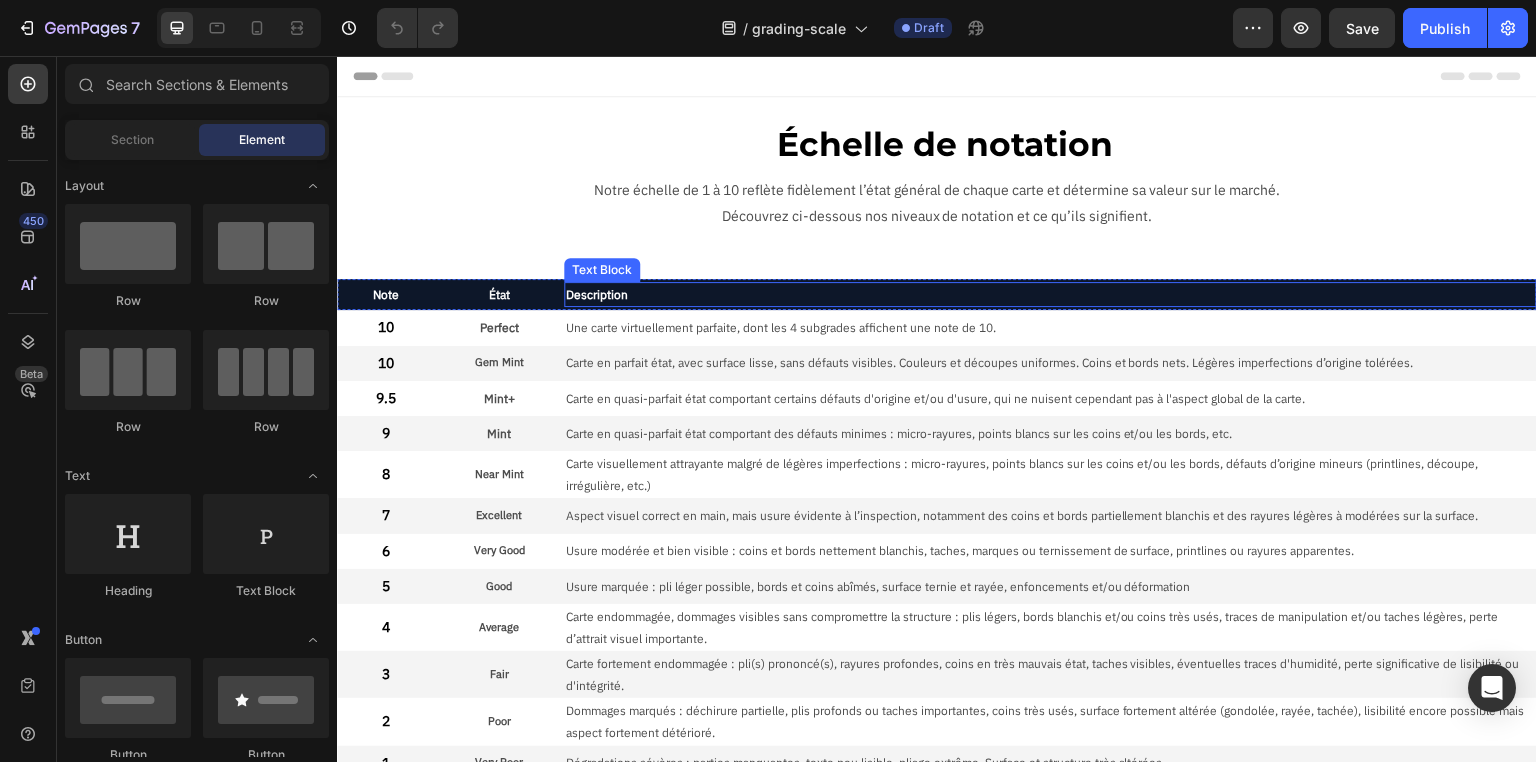 click on "Text Block" at bounding box center (602, 270) 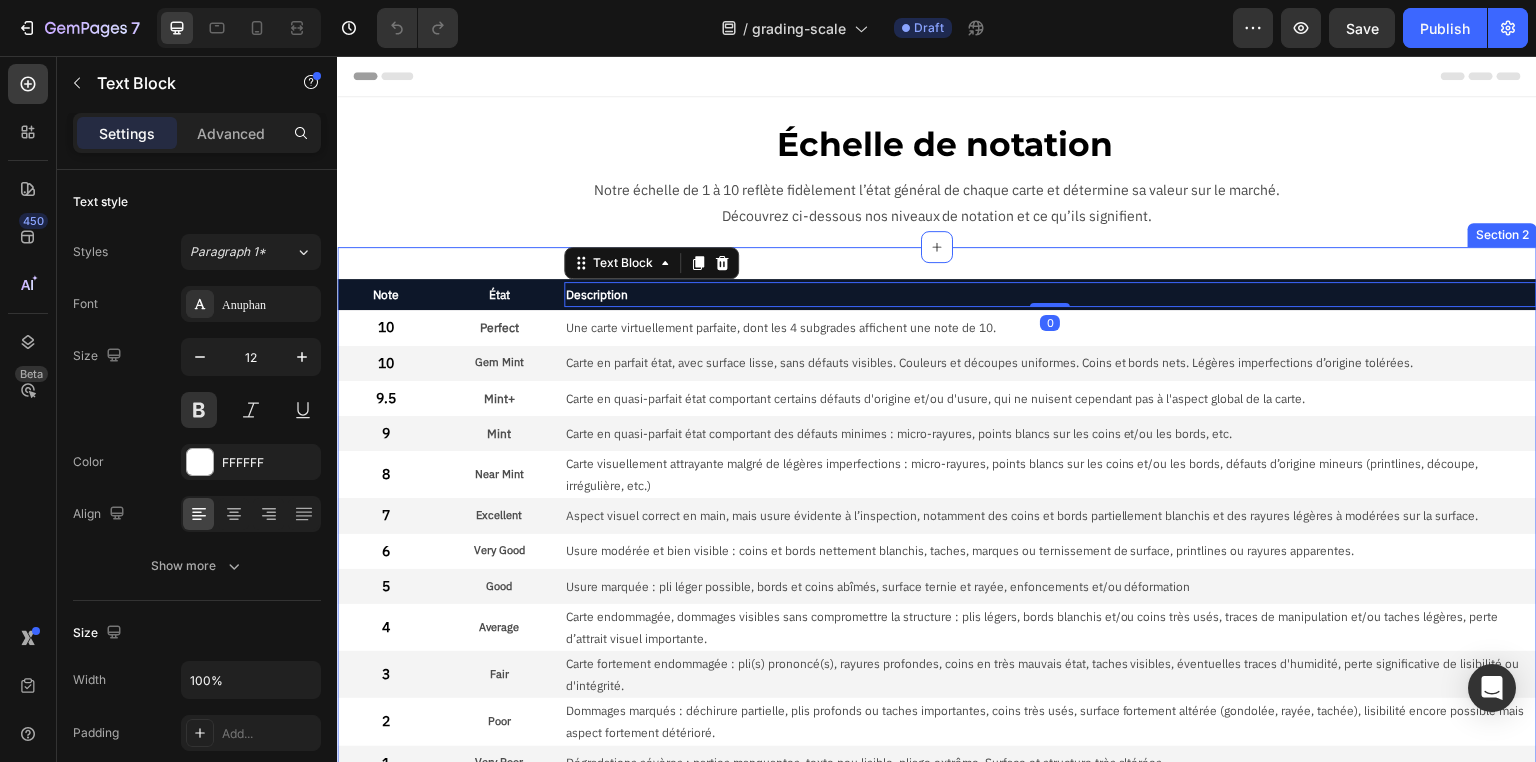 click on "Note Text Block État Text Block Description Text Block   0 Row 10 Text Block Perfect Text Block Une carte virtuellement parfaite, dont les 4 subgrades affichent une note de 10. Text Block Row 10 Text Block Gem Mint Text Block Carte en parfait état, avec surface lisse, sans défauts visibles. Couleurs et découpes uniformes. Coins et bords nets. Légères imperfections d’origine tolérées. Text Block Row 9.5 Text Block Mint+ Text Block Carte en quasi-parfait état comportant certains défauts d'origine et/ou d'usure, qui ne nuisent cependant pas à l'aspect global de la carte. Text Block Row 9 Text Block Mint Text Block Carte en quasi-parfait état comportant des défauts minimes : micro-rayures, points blancs sur les coins et/ou les bords, etc. Text Block Row 8 Text Block Near Mint Text Block Carte visuellement attrayante malgré de légères imperfections : micro-rayures, points blancs sur les coins et/ou les bords, défauts d’origine mineurs (printlines, découpe, irrégulière, etc.) Text Block Row" at bounding box center [937, 649] 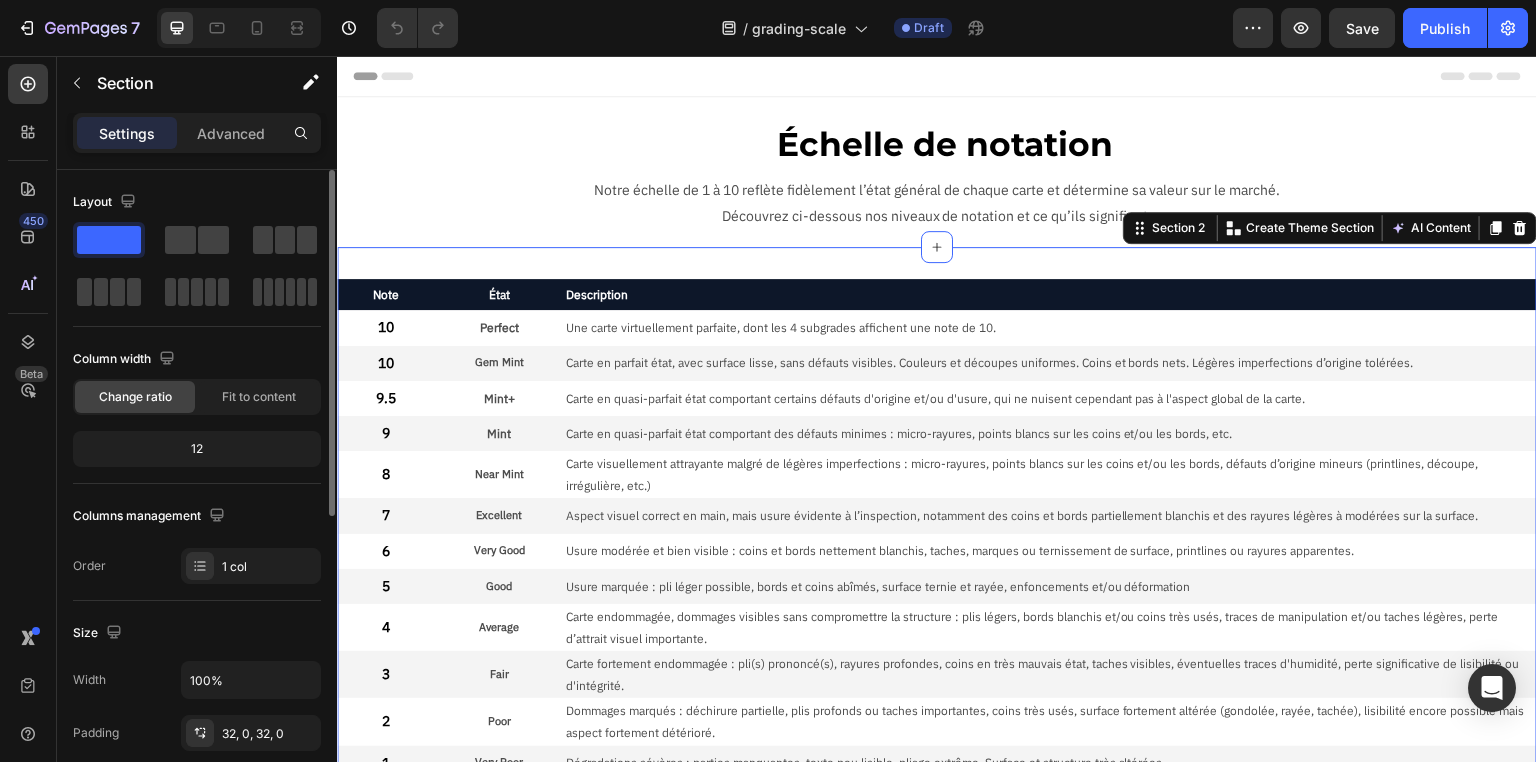 scroll, scrollTop: 80, scrollLeft: 0, axis: vertical 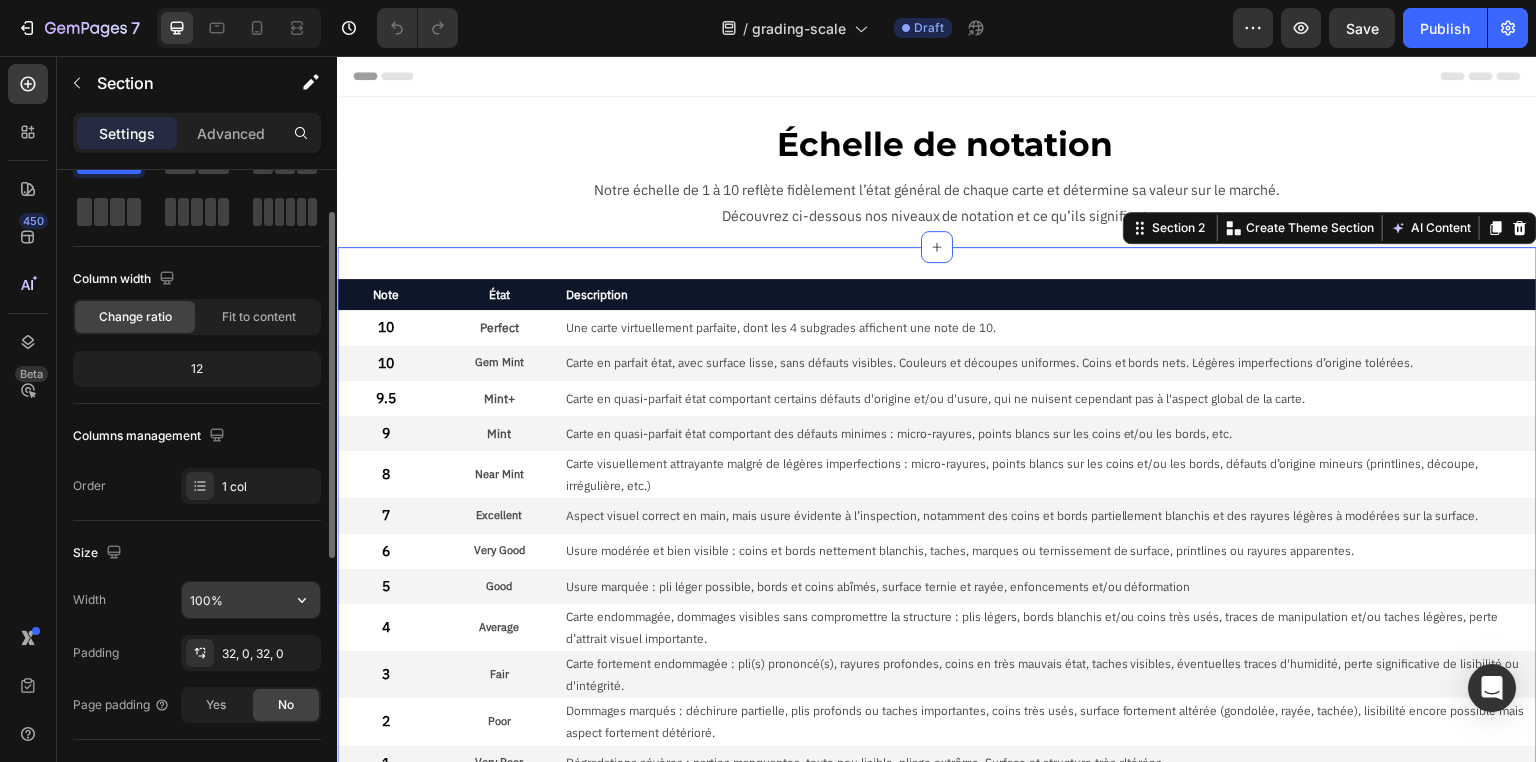 click on "100%" at bounding box center (251, 600) 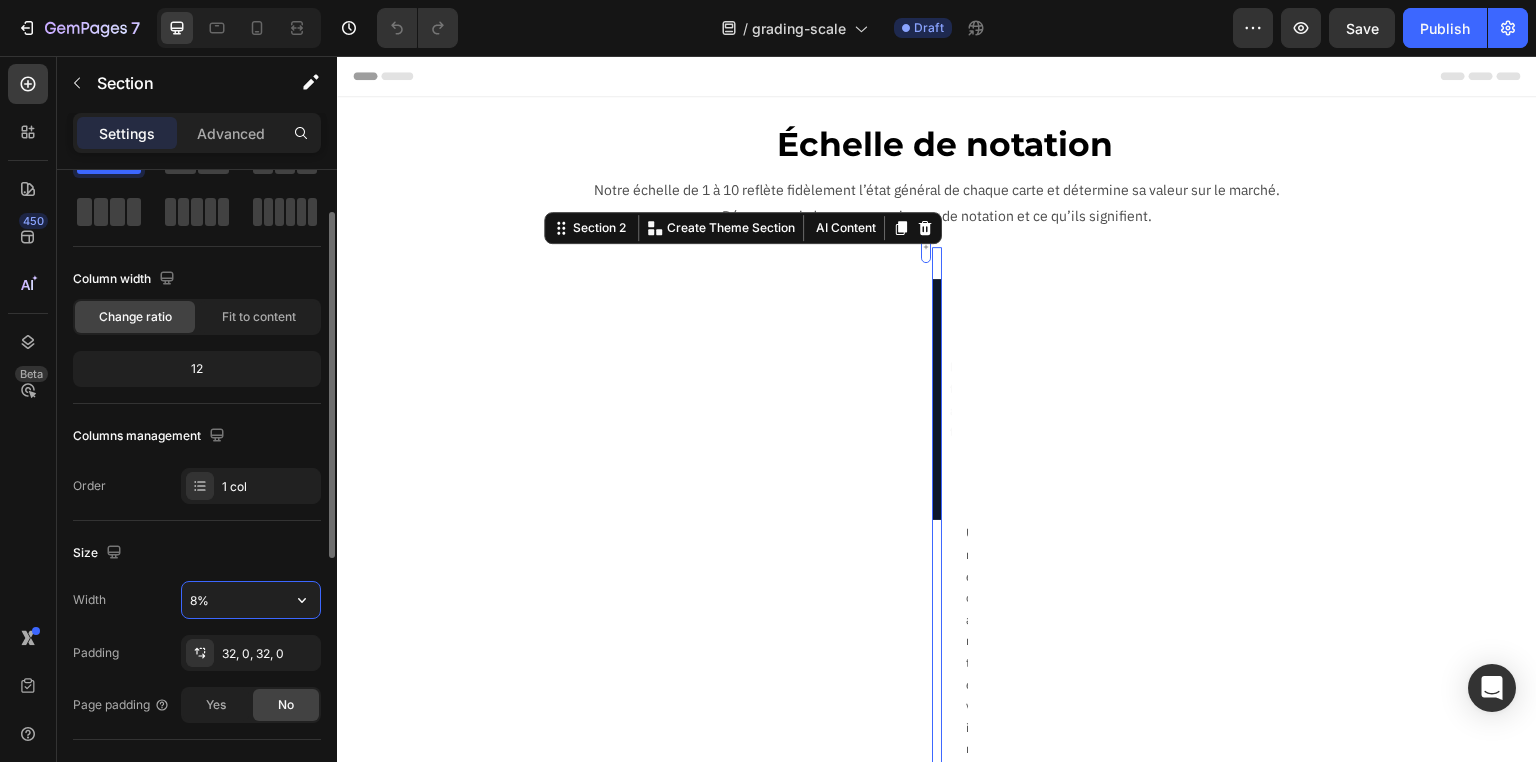 type on "80%" 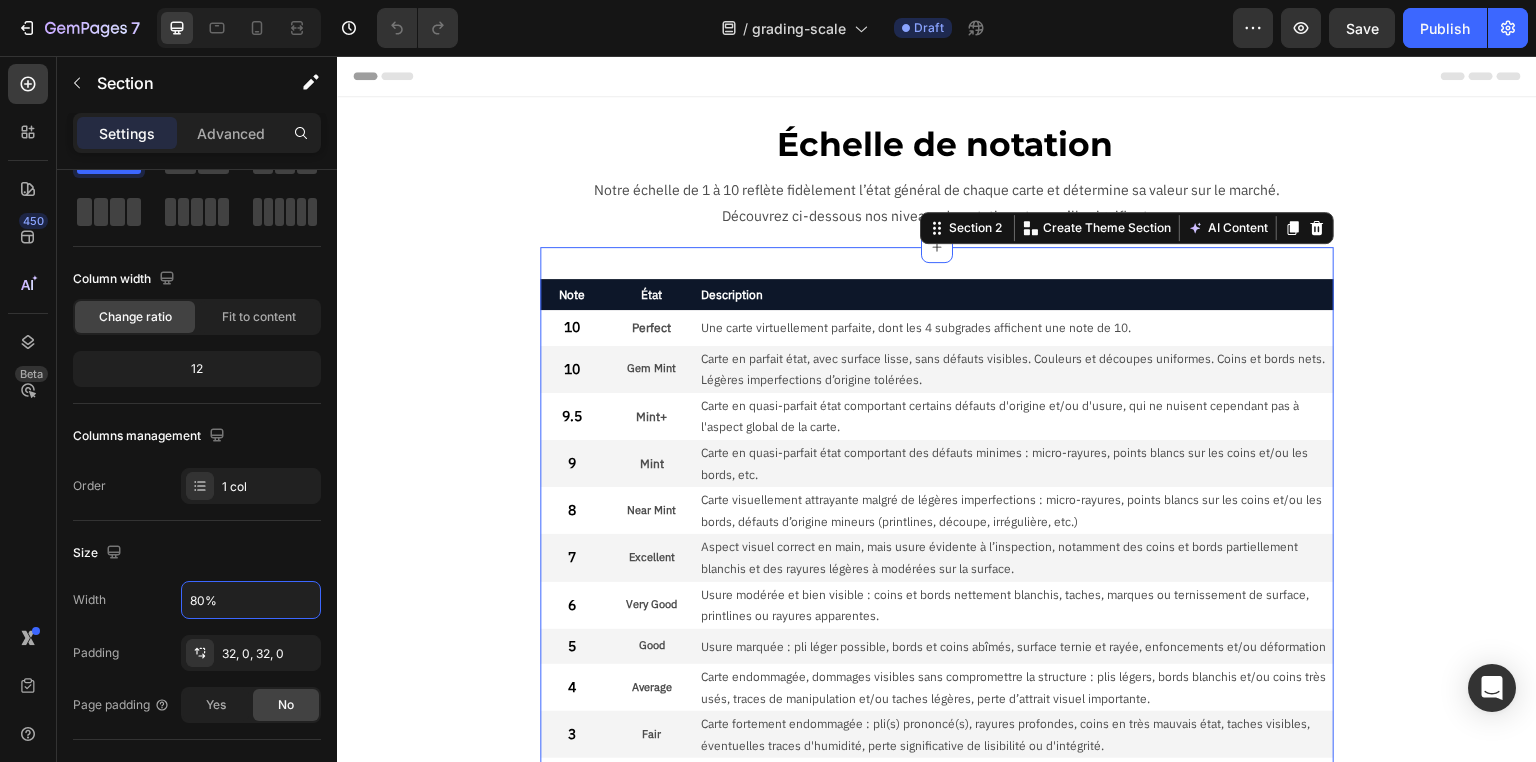 click on "Note Text Block État Text Block Description Text Block Row 10 Text Block Perfect Text Block Une carte virtuellement parfaite, dont les 4 subgrades affichent une note de 10. Text Block Row 10 Text Block Gem Mint Text Block Carte en parfait état, avec surface lisse, sans défauts visibles. Couleurs et découpes uniformes. Coins et bords nets. Légères imperfections d’origine tolérées. Text Block Row 9.5 Text Block Mint+ Text Block Carte en quasi-parfait état comportant certains défauts d'origine et/ou d'usure, qui ne nuisent cependant pas à l'aspect global de la carte. Text Block Row 9 Text Block Mint Text Block Carte en quasi-parfait état comportant des défauts minimes : micro-rayures, points blancs sur les coins et/ou les bords, etc. Text Block Row 8 Text Block Near Mint Text Block Carte visuellement attrayante malgré de légères imperfections : micro-rayures, points blancs sur les coins et/ou les bords, défauts d’origine mineurs (printlines, découpe, irrégulière, etc.) Text Block Row 7 6" at bounding box center [937, 708] 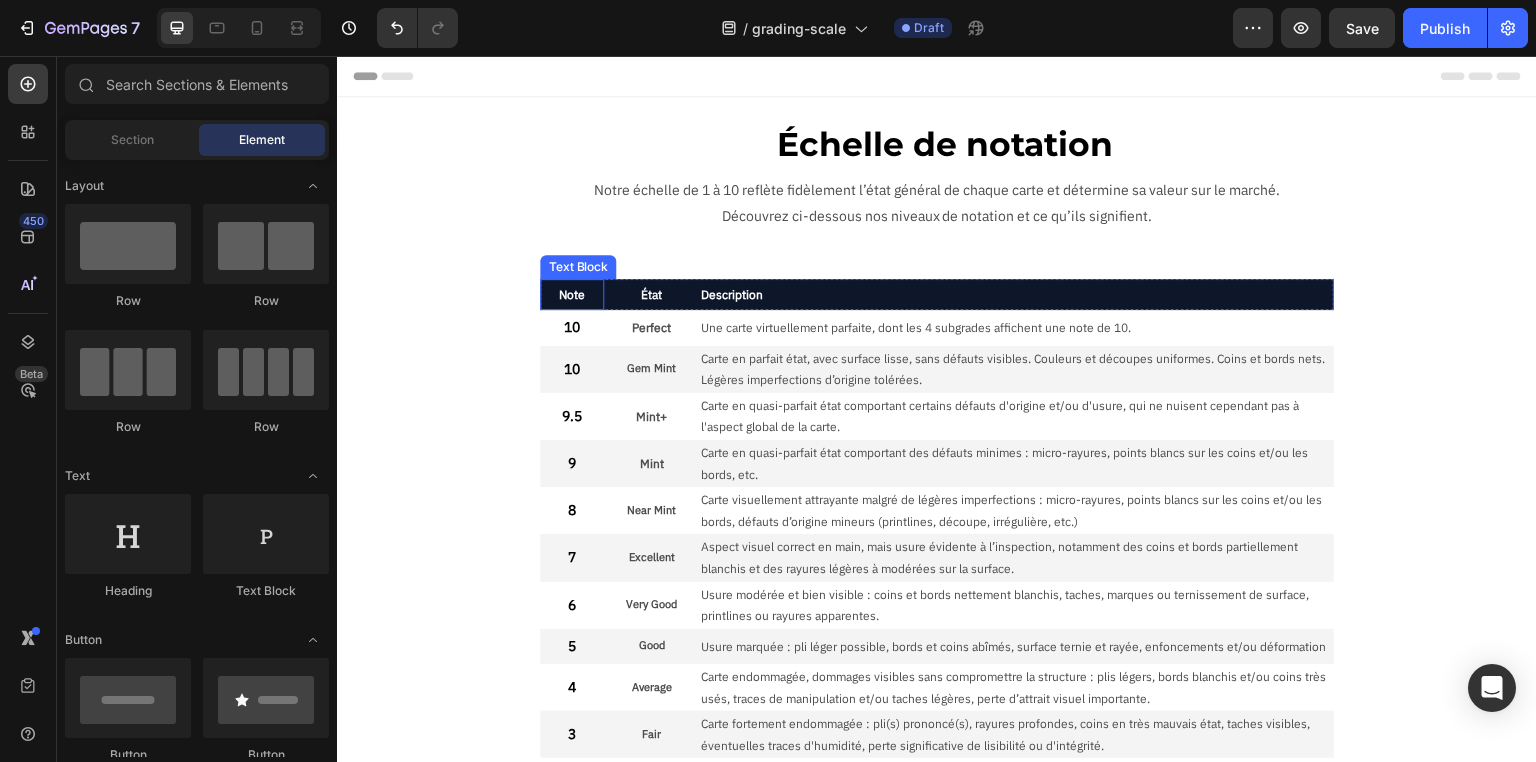 click on "Note" at bounding box center (571, 295) 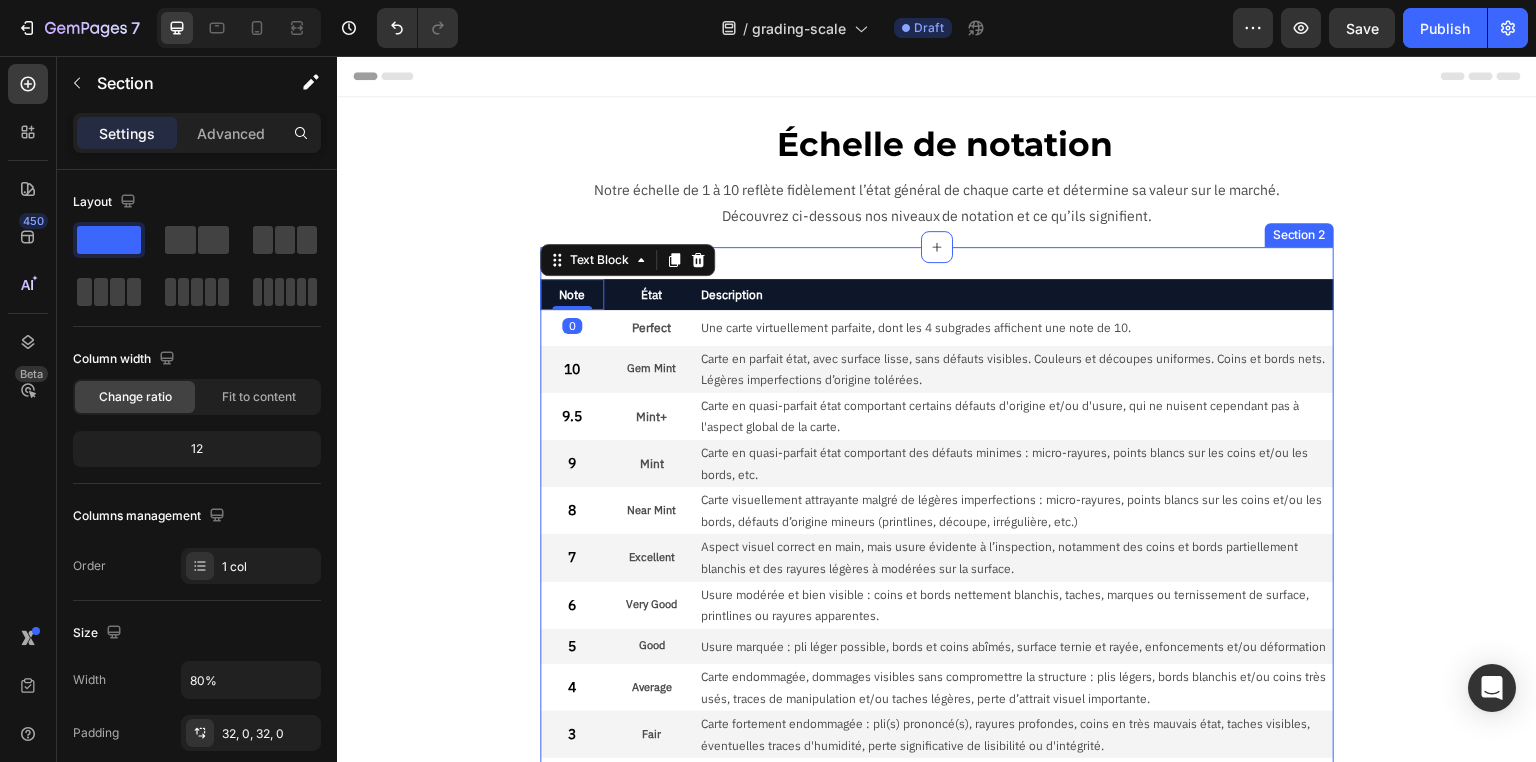 click on "Note Text Block   0 État Text Block Description Text Block Row 10 Text Block Perfect Text Block Une carte virtuellement parfaite, dont les 4 subgrades affichent une note de 10. Text Block Row 10 Text Block Gem Mint Text Block Carte en parfait état, avec surface lisse, sans défauts visibles. Couleurs et découpes uniformes. Coins et bords nets. Légères imperfections d’origine tolérées. Text Block Row 9.5 Text Block Mint+ Text Block Carte en quasi-parfait état comportant certains défauts d'origine et/ou d'usure, qui ne nuisent cependant pas à l'aspect global de la carte. Text Block Row 9 Text Block Mint Text Block Carte en quasi-parfait état comportant des défauts minimes : micro-rayures, points blancs sur les coins et/ou les bords, etc. Text Block Row 8 Text Block Near Mint Text Block Carte visuellement attrayante malgré de légères imperfections : micro-rayures, points blancs sur les coins et/ou les bords, défauts d’origine mineurs (printlines, découpe, irrégulière, etc.) Text Block Row" at bounding box center (937, 708) 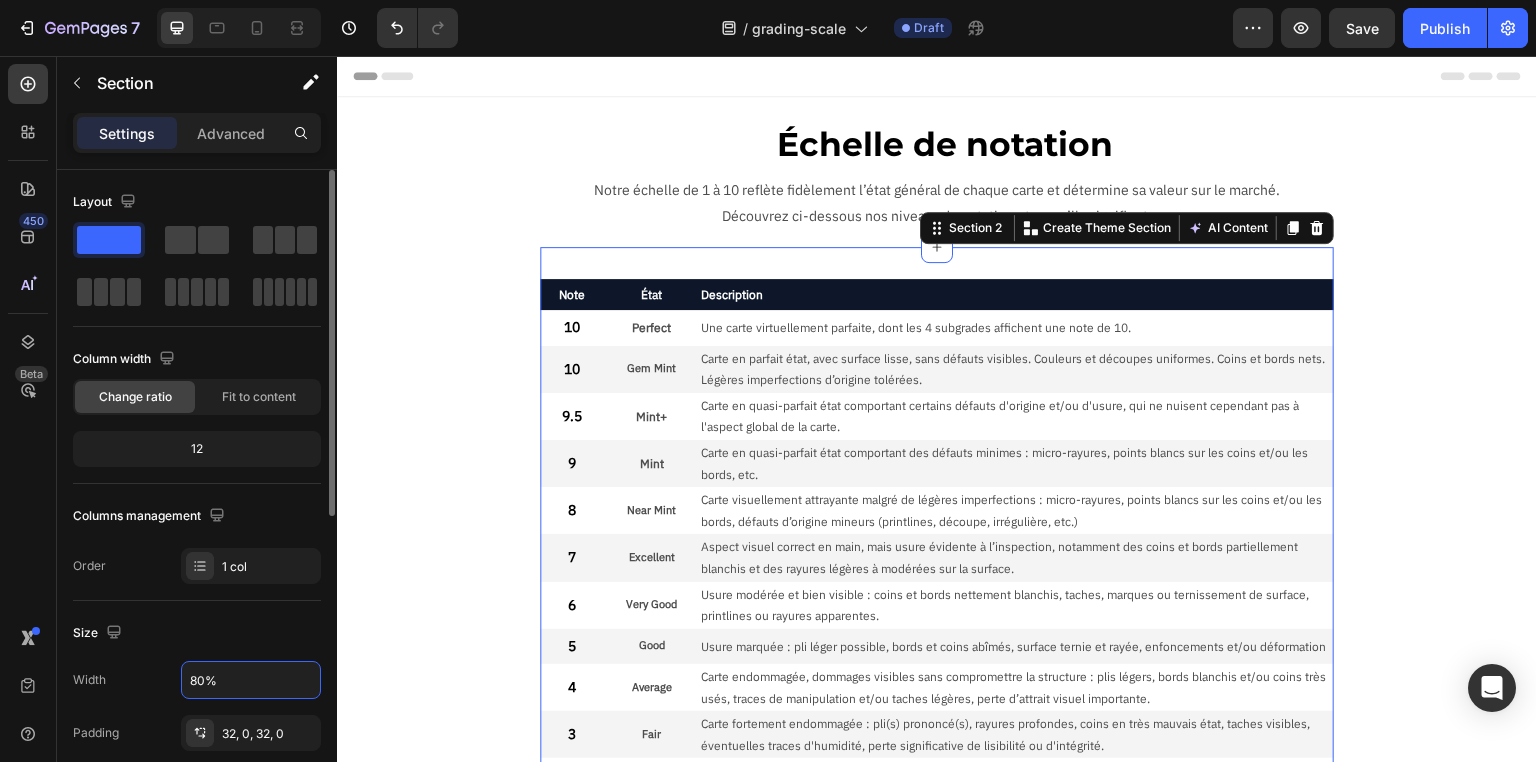 drag, startPoint x: 222, startPoint y: 679, endPoint x: 92, endPoint y: 675, distance: 130.06152 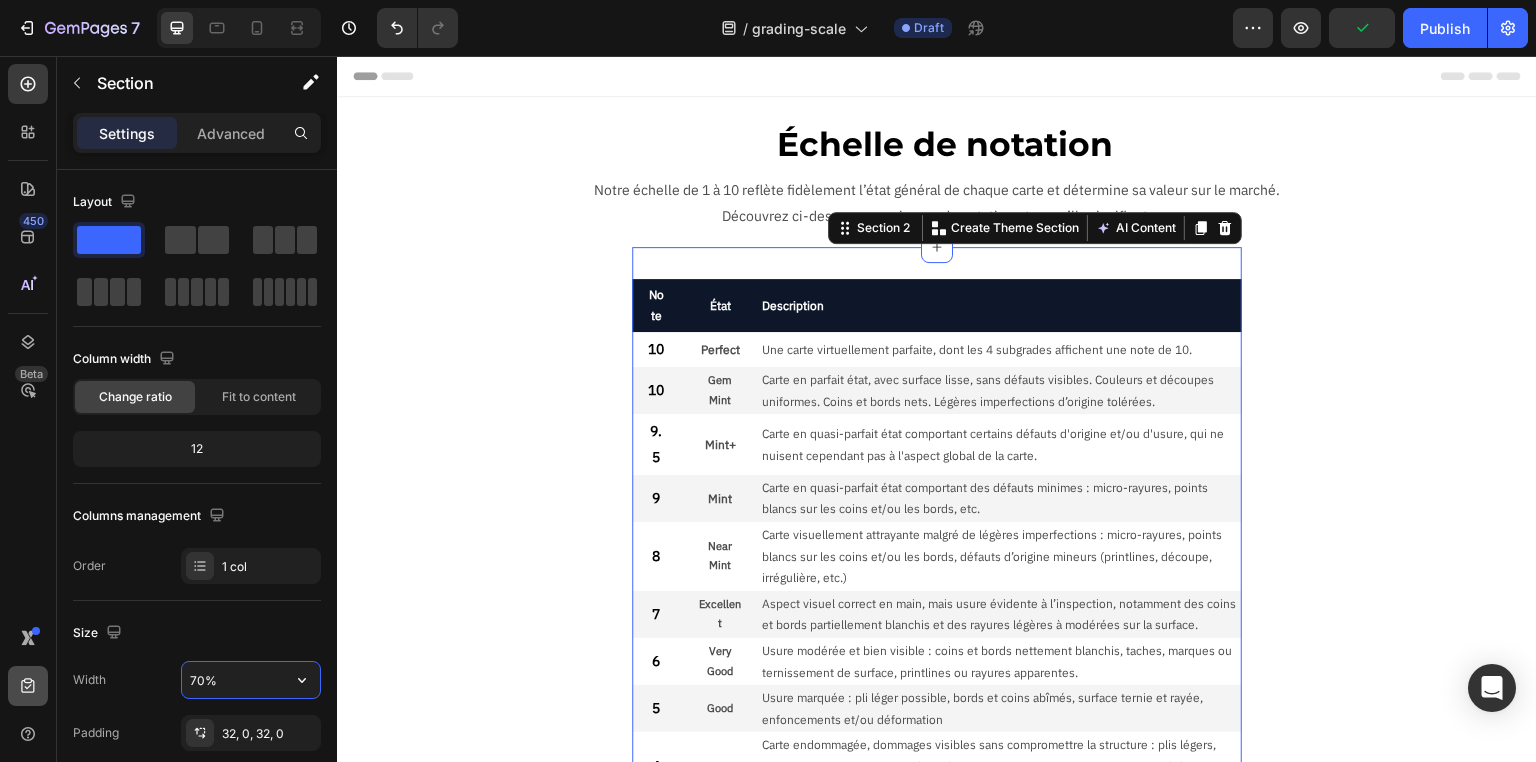 drag, startPoint x: 235, startPoint y: 680, endPoint x: 22, endPoint y: 692, distance: 213.33775 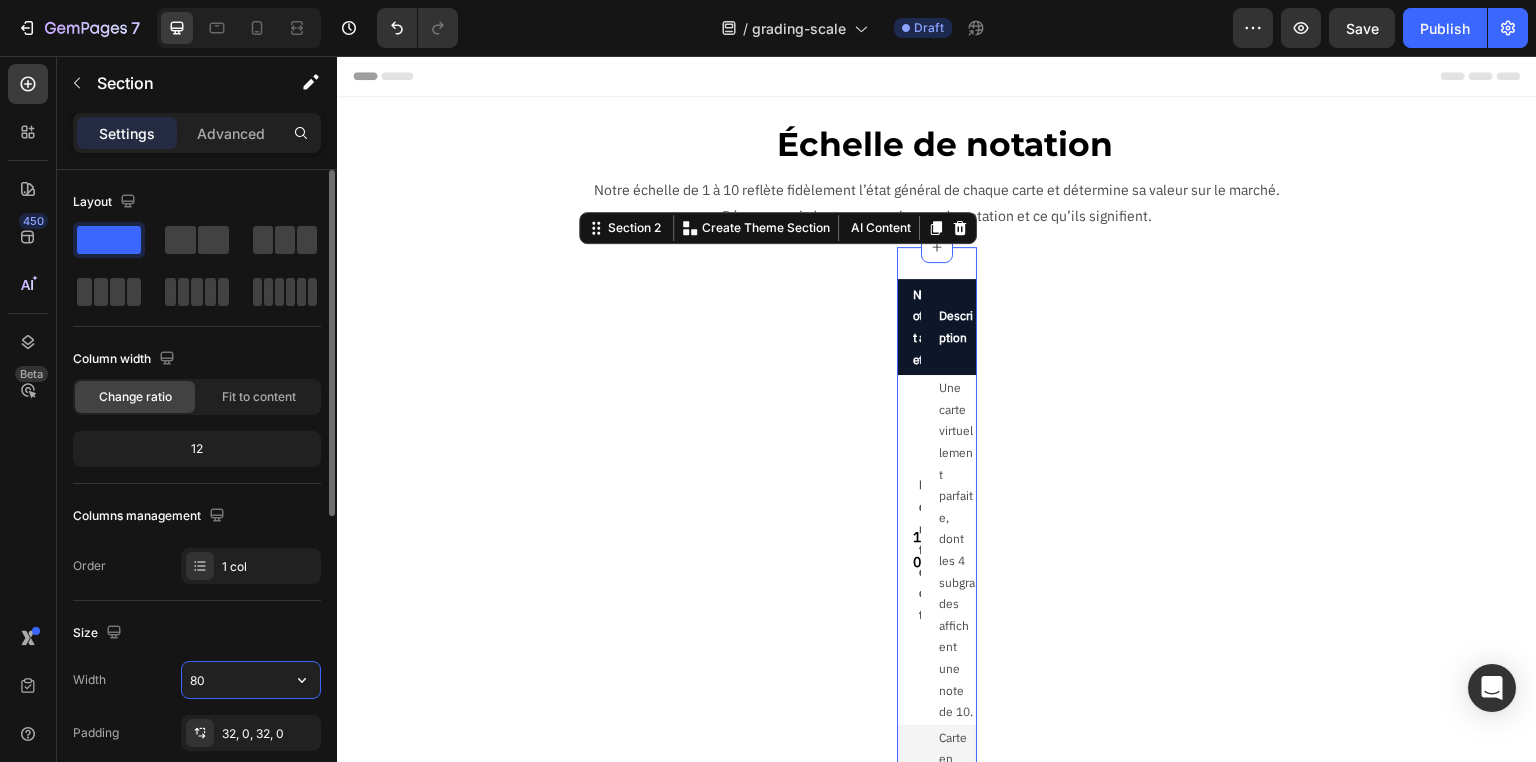 drag, startPoint x: 228, startPoint y: 673, endPoint x: 265, endPoint y: 672, distance: 37.01351 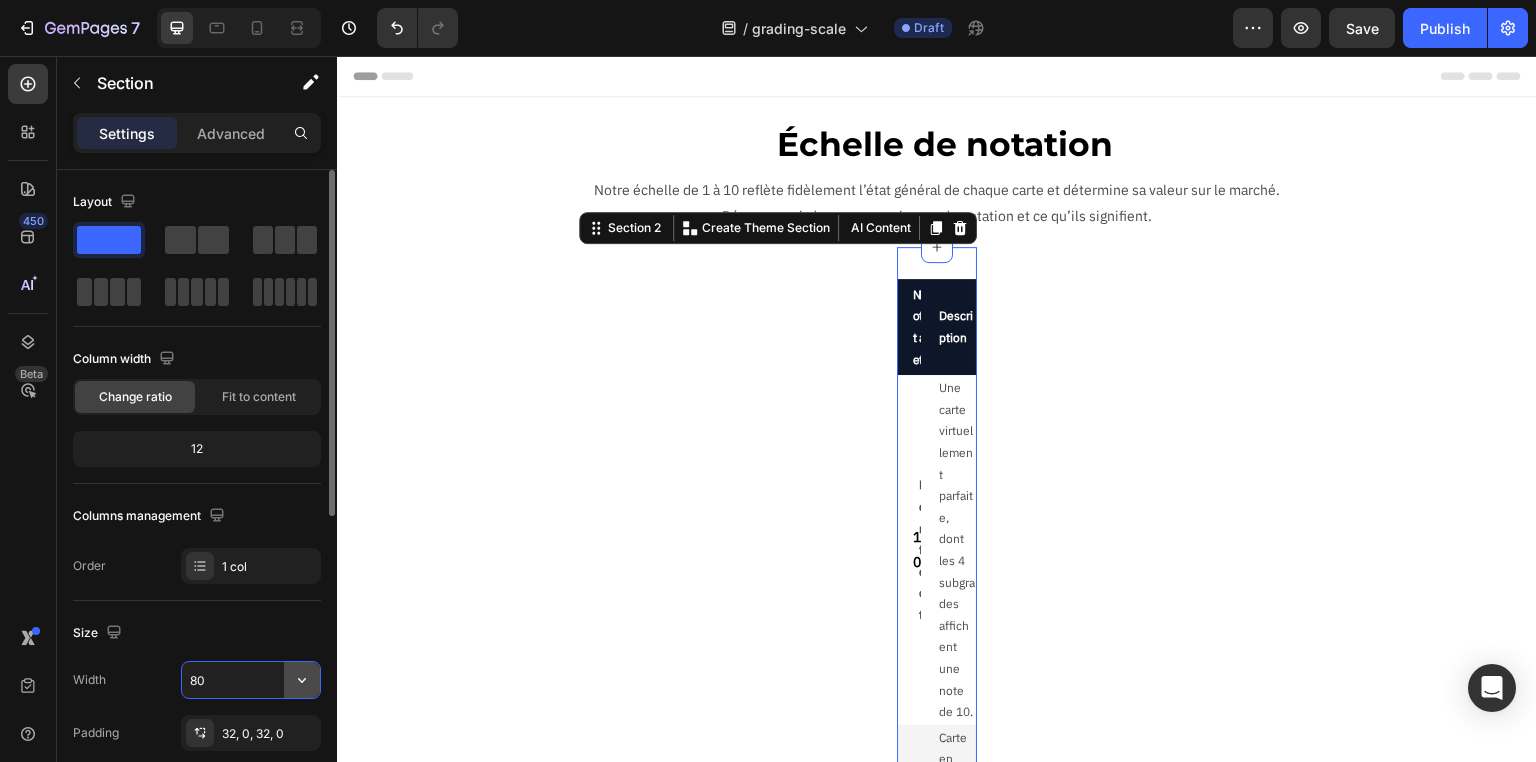 click 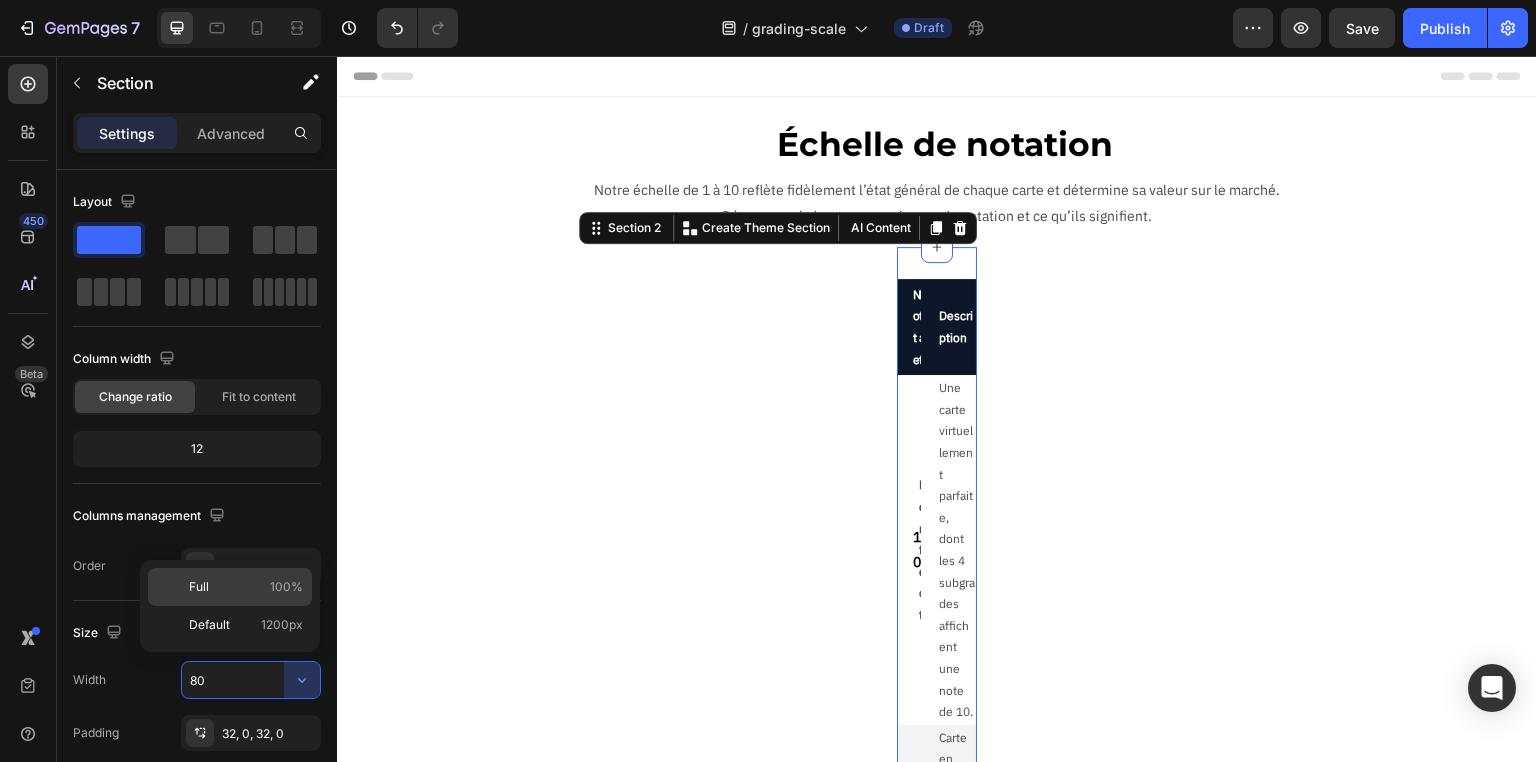 click on "100%" at bounding box center (286, 587) 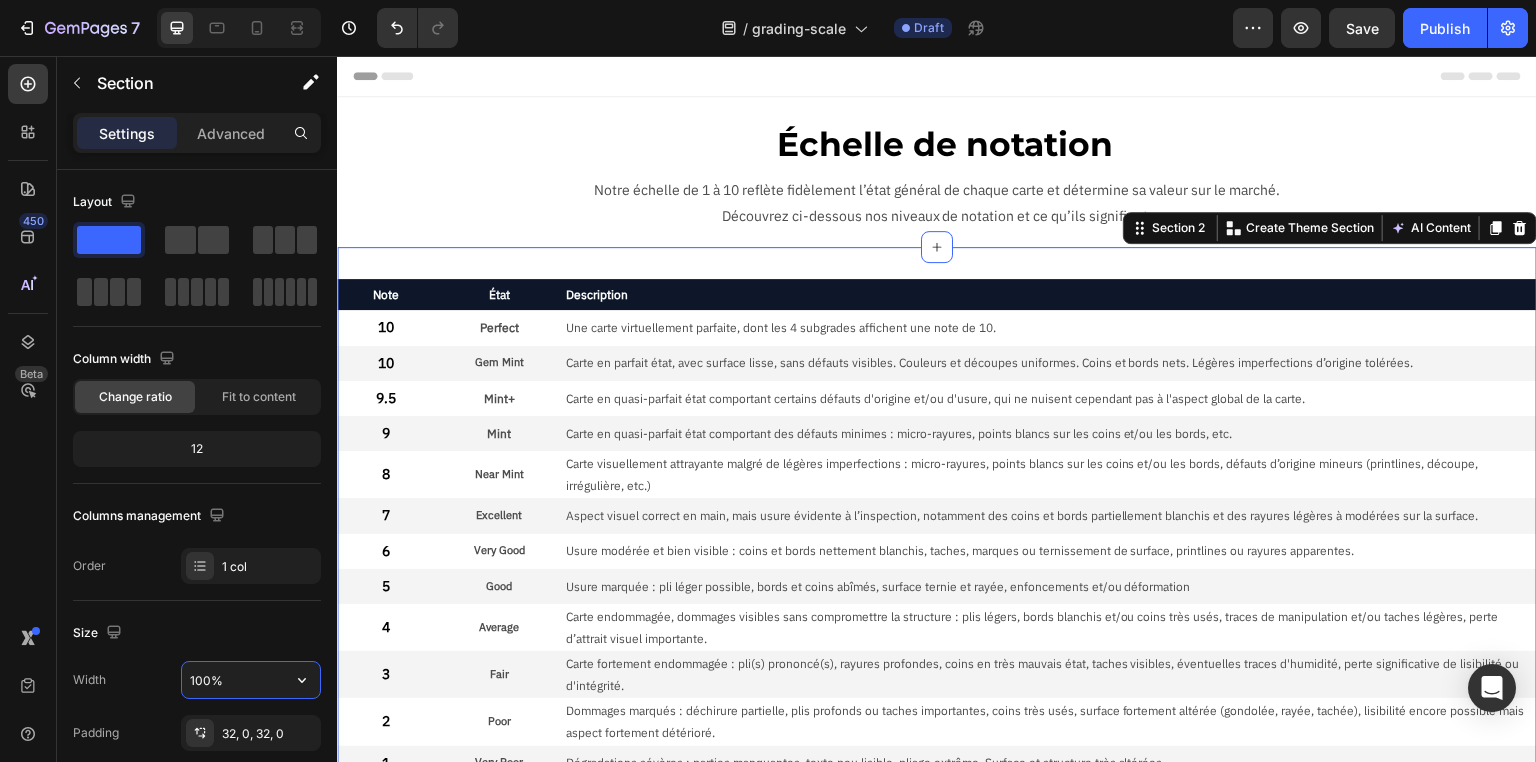 drag, startPoint x: 246, startPoint y: 673, endPoint x: 1, endPoint y: 681, distance: 245.13058 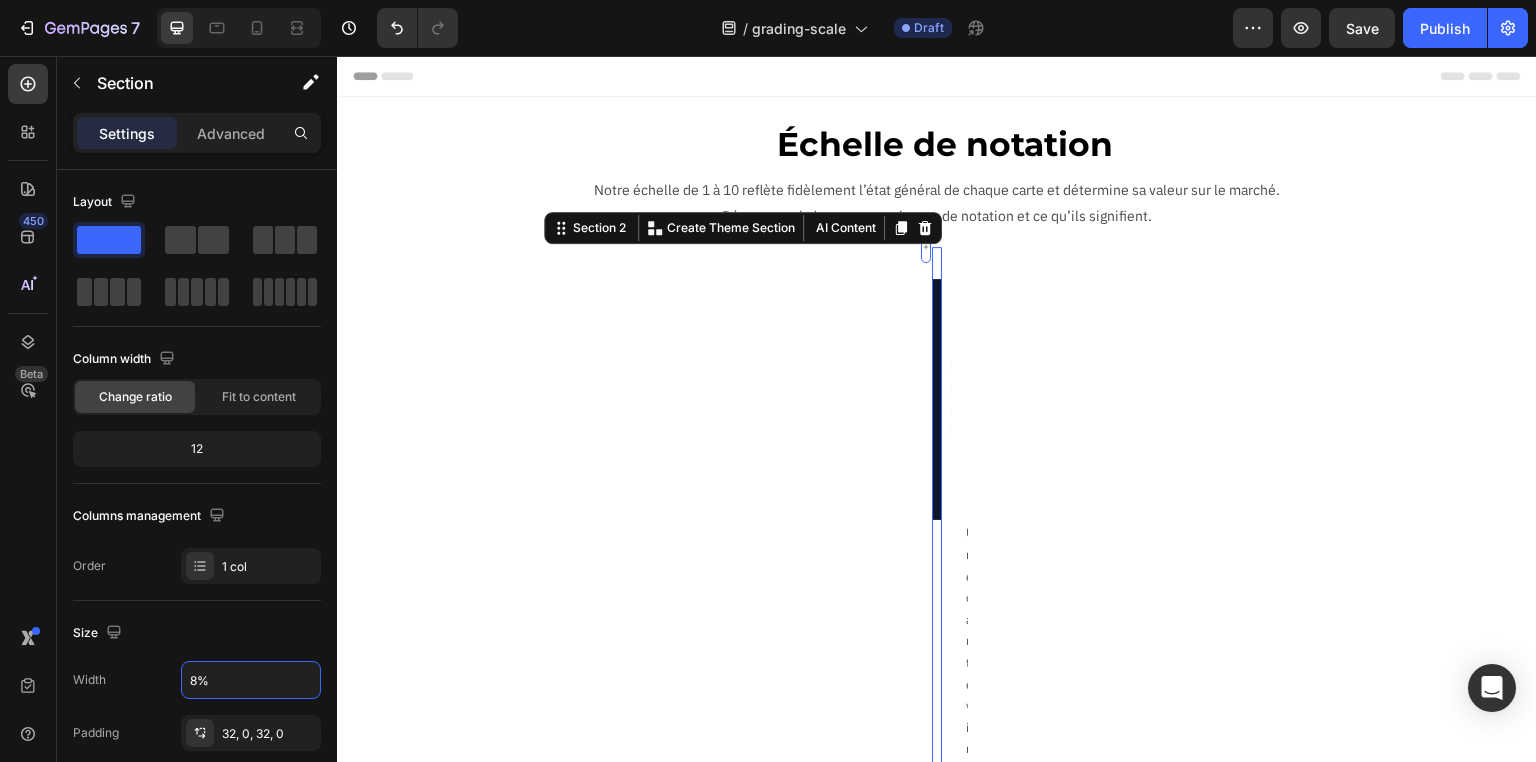 type on "80%" 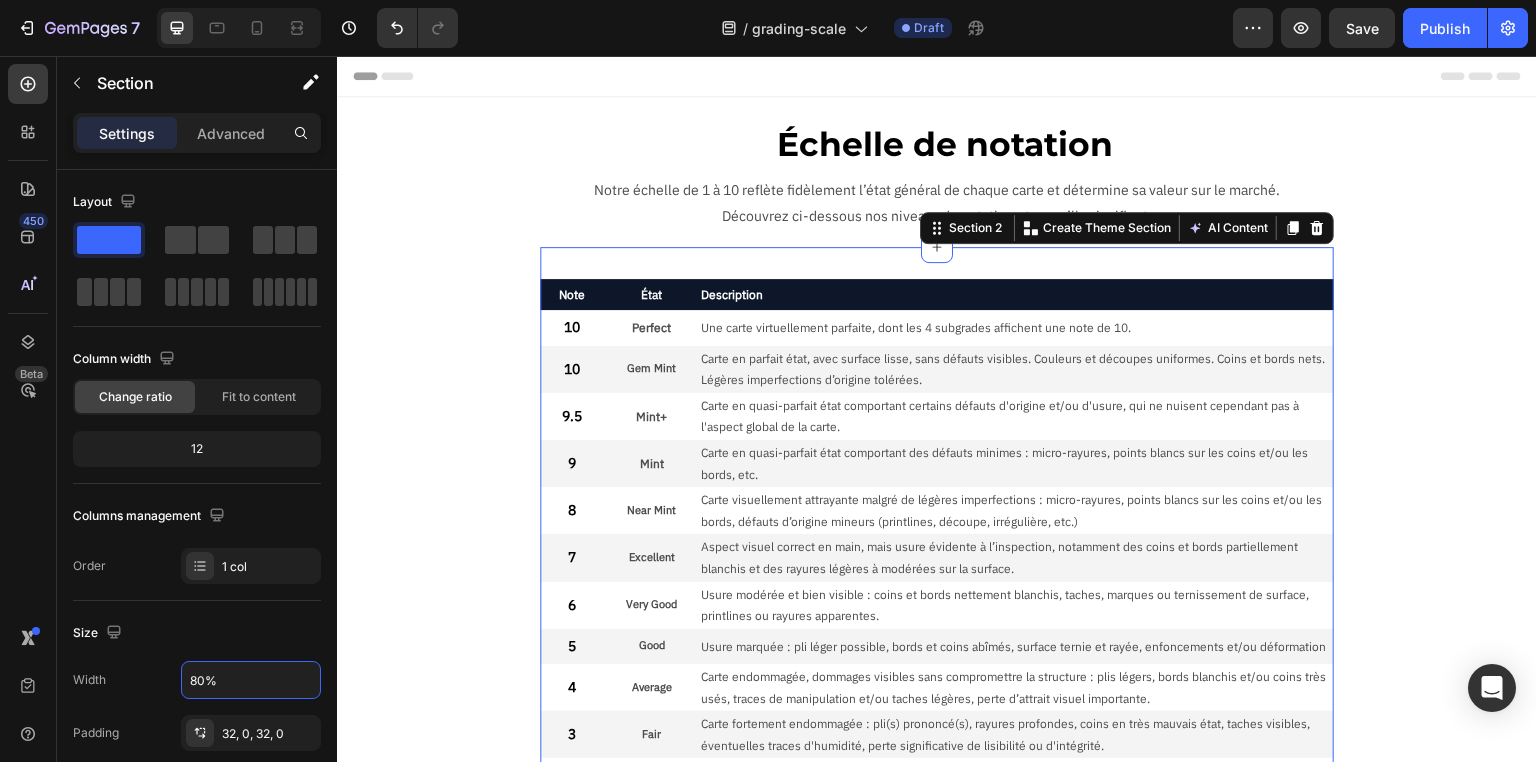 click on "Note Text Block État Text Block Description Text Block Row 10 Text Block Perfect Text Block Une carte virtuellement parfaite, dont les 4 subgrades affichent une note de 10. Text Block Row 10 Text Block Gem Mint Text Block Carte en parfait état, avec surface lisse, sans défauts visibles. Couleurs et découpes uniformes. Coins et bords nets. Légères imperfections d’origine tolérées. Text Block Row 9.5 Text Block Mint+ Text Block Carte en quasi-parfait état comportant certains défauts d'origine et/ou d'usure, qui ne nuisent cependant pas à l'aspect global de la carte. Text Block Row 9 Text Block Mint Text Block Carte en quasi-parfait état comportant des défauts minimes : micro-rayures, points blancs sur les coins et/ou les bords, etc. Text Block Row 8 Text Block Near Mint Text Block Carte visuellement attrayante malgré de légères imperfections : micro-rayures, points blancs sur les coins et/ou les bords, défauts d’origine mineurs (printlines, découpe, irrégulière, etc.) Text Block Row 7 6" at bounding box center (937, 708) 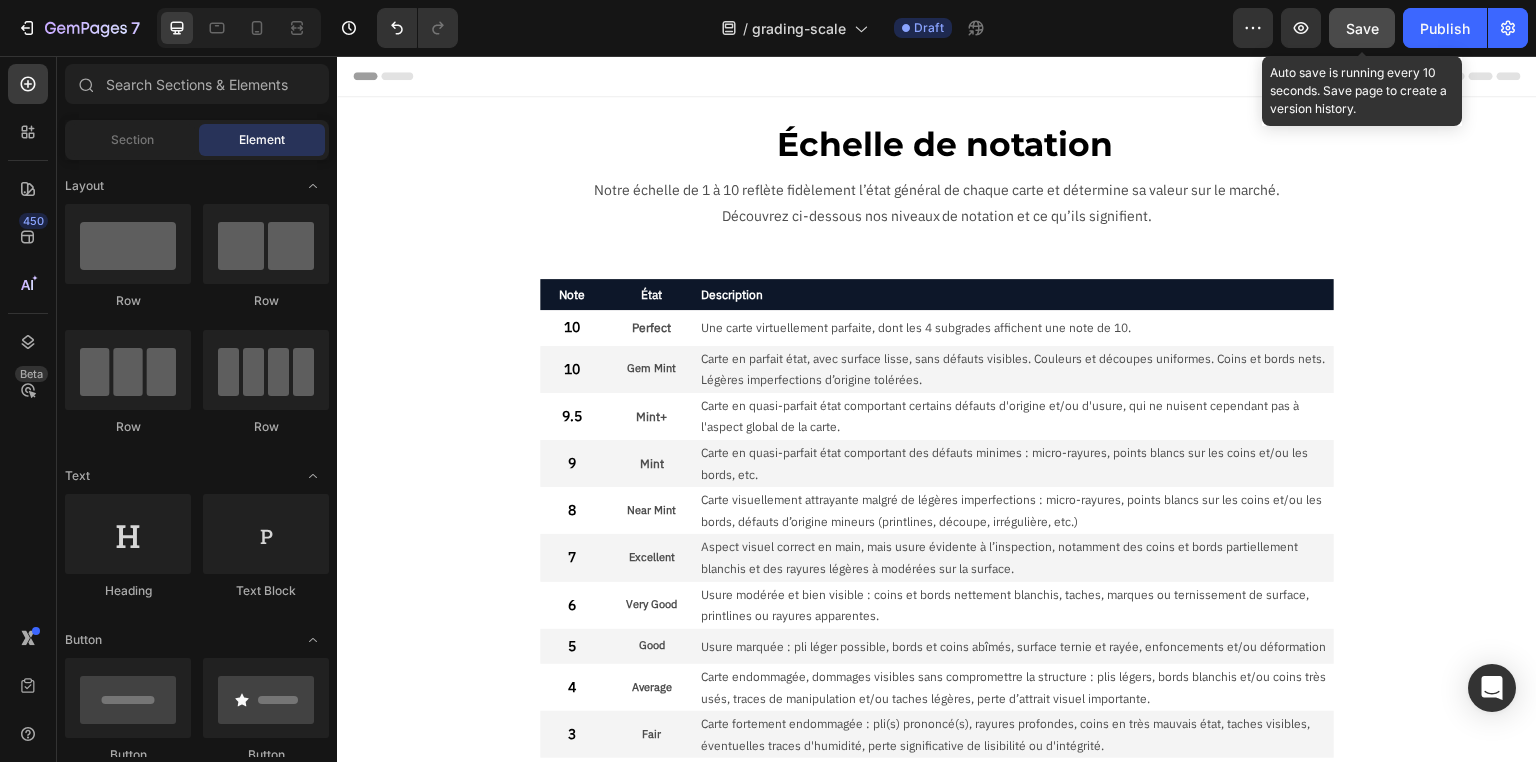 click on "Save" at bounding box center (1362, 28) 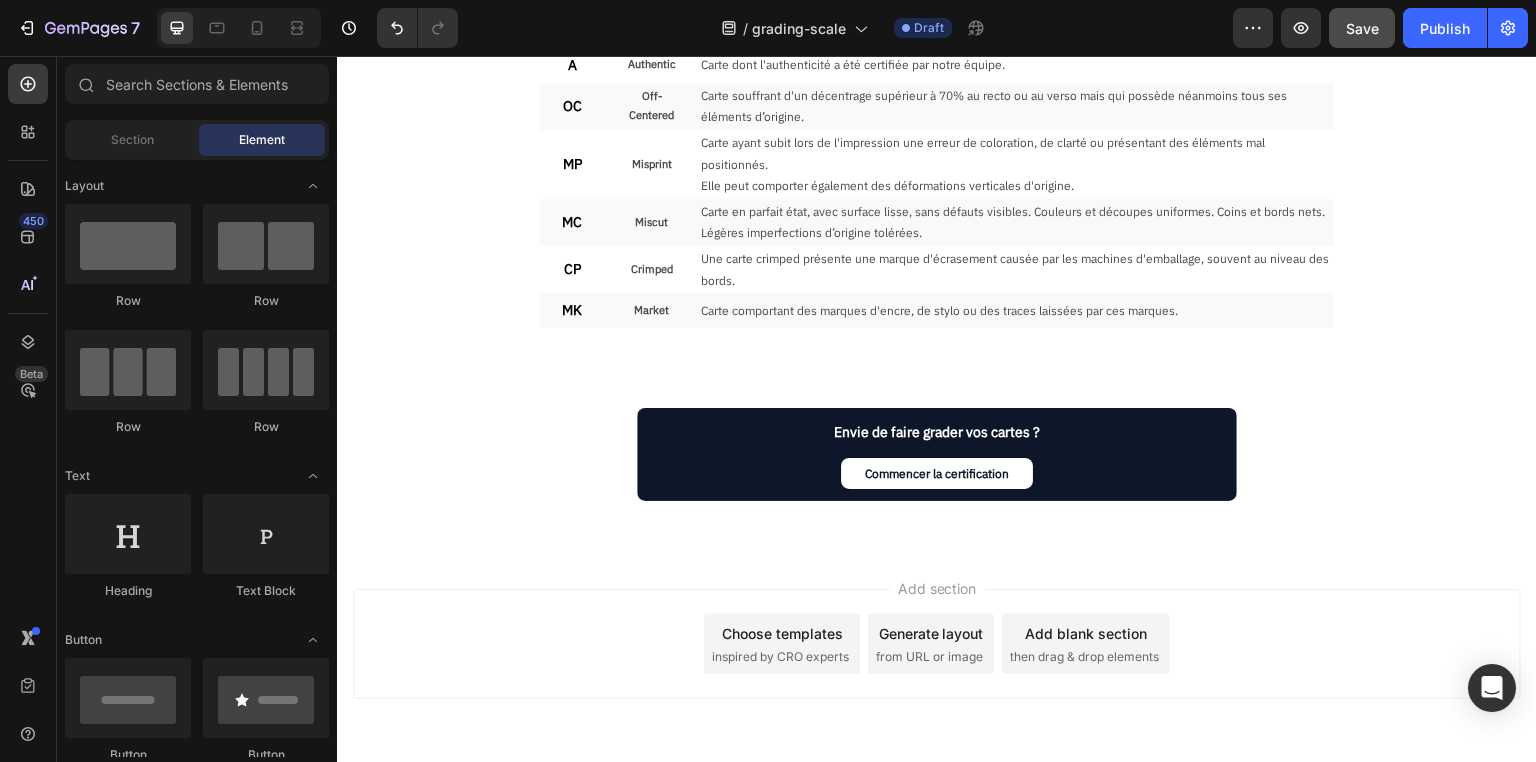scroll, scrollTop: 867, scrollLeft: 0, axis: vertical 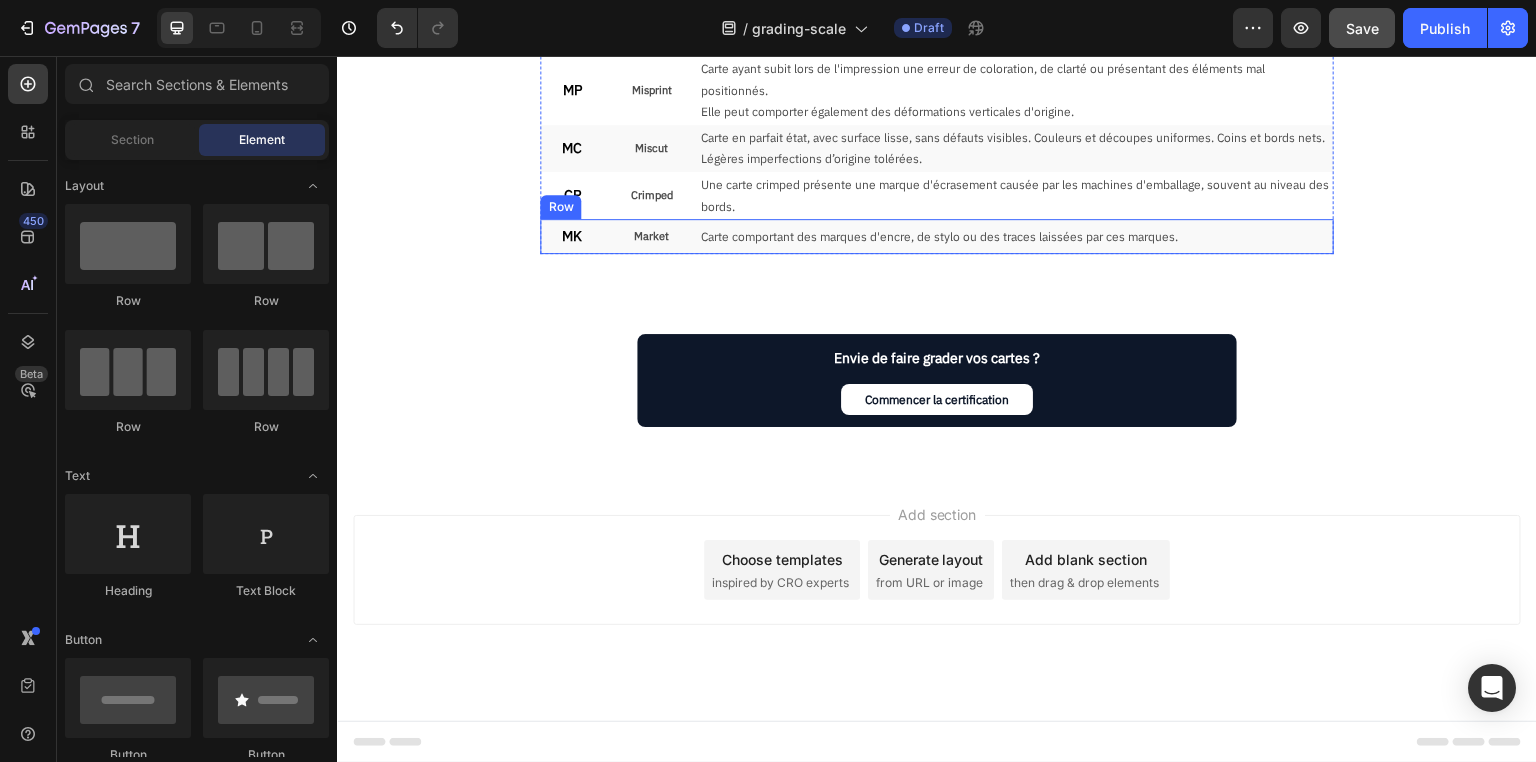 click on "Market Text Block" at bounding box center (651, 236) 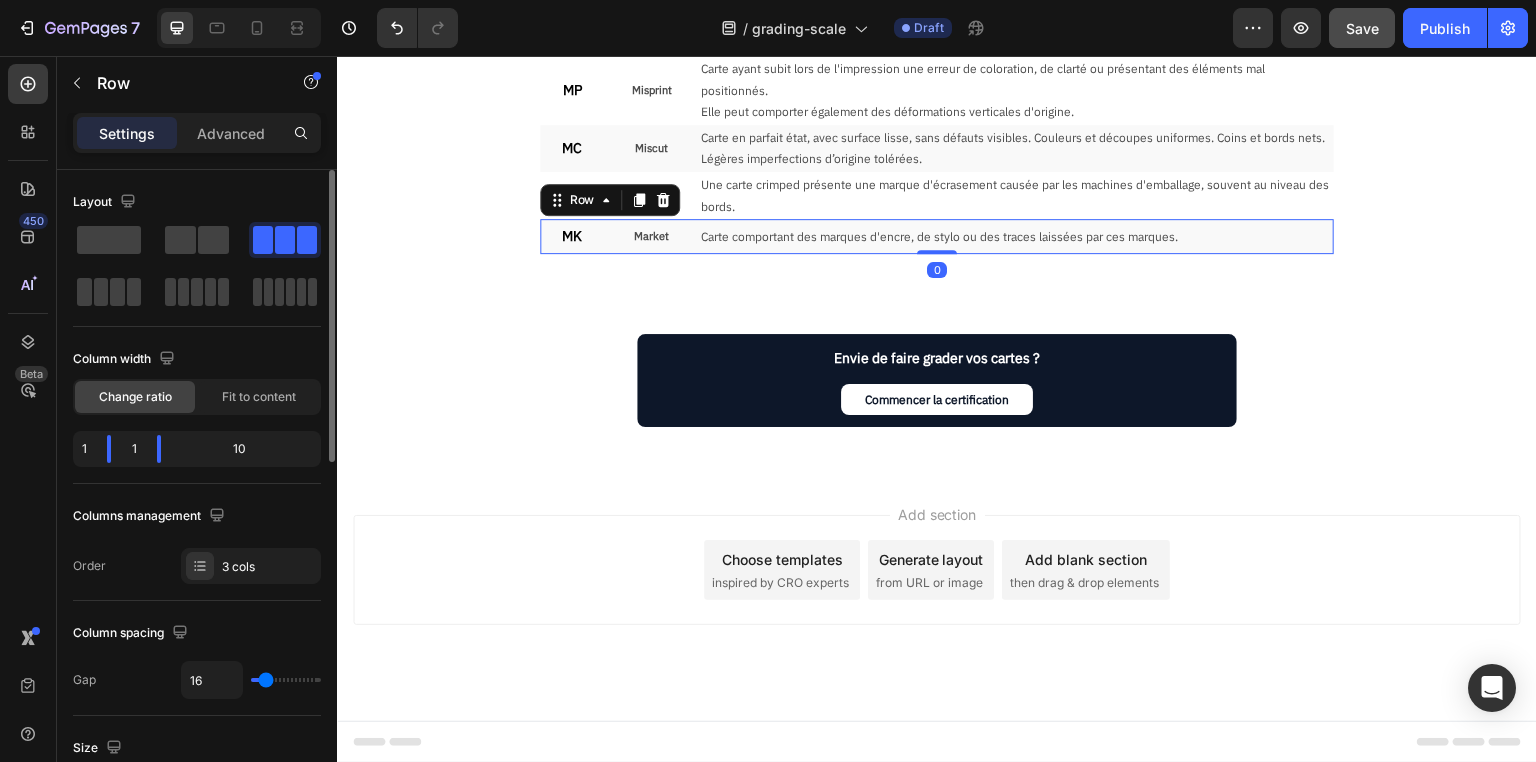 scroll, scrollTop: 400, scrollLeft: 0, axis: vertical 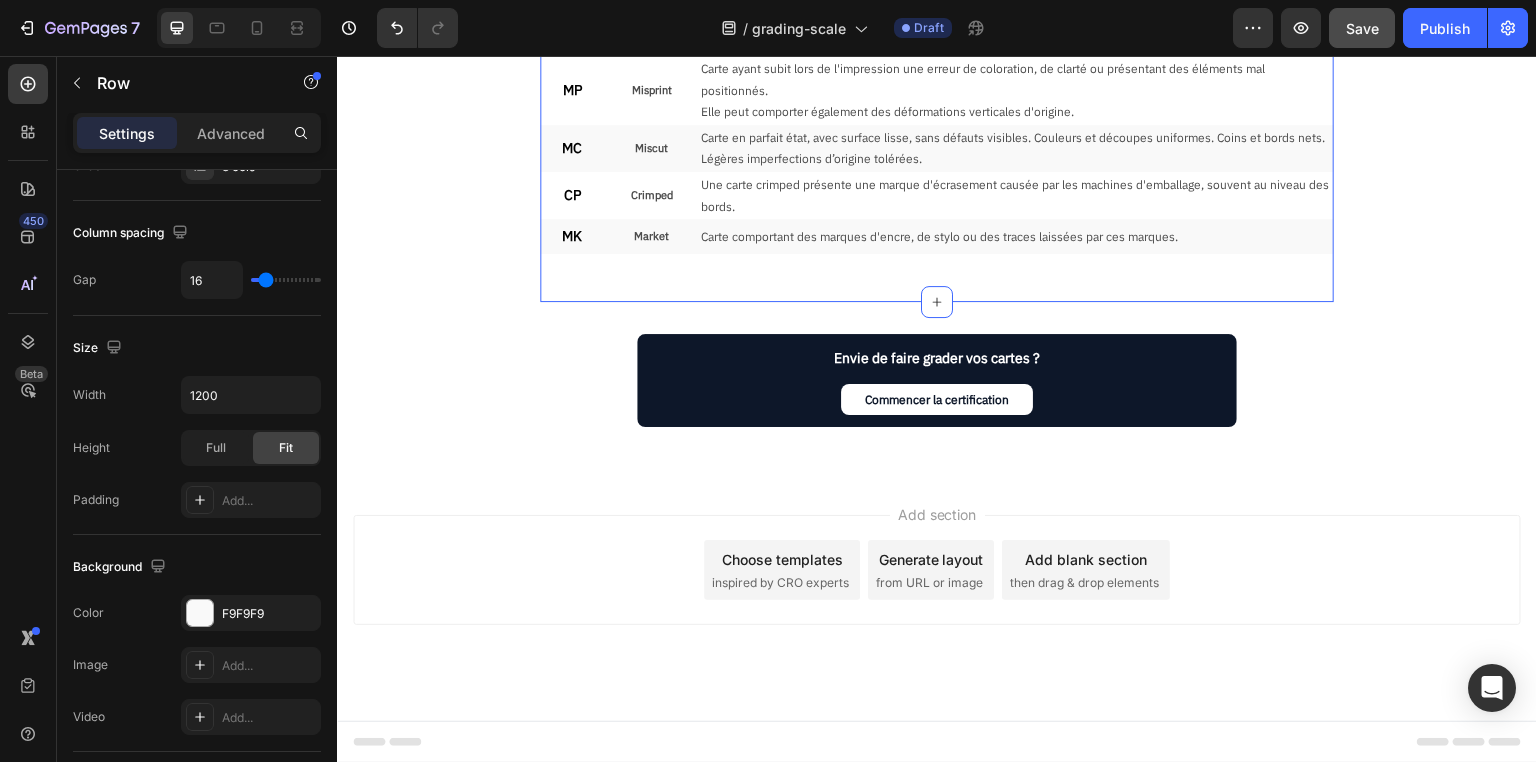 click on "Note Text Block État Text Block Description Text Block Row 10 Text Block Perfect Text Block Une carte virtuellement parfaite, dont les 4 subgrades affichent une note de 10. Text Block Row 10 Text Block Gem Mint Text Block Carte en parfait état, avec surface lisse, sans défauts visibles. Couleurs et découpes uniformes. Coins et bords nets. Légères imperfections d’origine tolérées. Text Block Row 9.5 Text Block Mint+ Text Block Carte en quasi-parfait état comportant certains défauts d'origine et/ou d'usure, qui ne nuisent cependant pas à l'aspect global de la carte. Text Block Row 9 Text Block Mint Text Block Carte en quasi-parfait état comportant des défauts minimes : micro-rayures, points blancs sur les coins et/ou les bords, etc. Text Block Row 8 Text Block Near Mint Text Block Carte visuellement attrayante malgré de légères imperfections : micro-rayures, points blancs sur les coins et/ou les bords, défauts d’origine mineurs (printlines, découpe, irrégulière, etc.) Text Block Row 7 6" at bounding box center (937, -159) 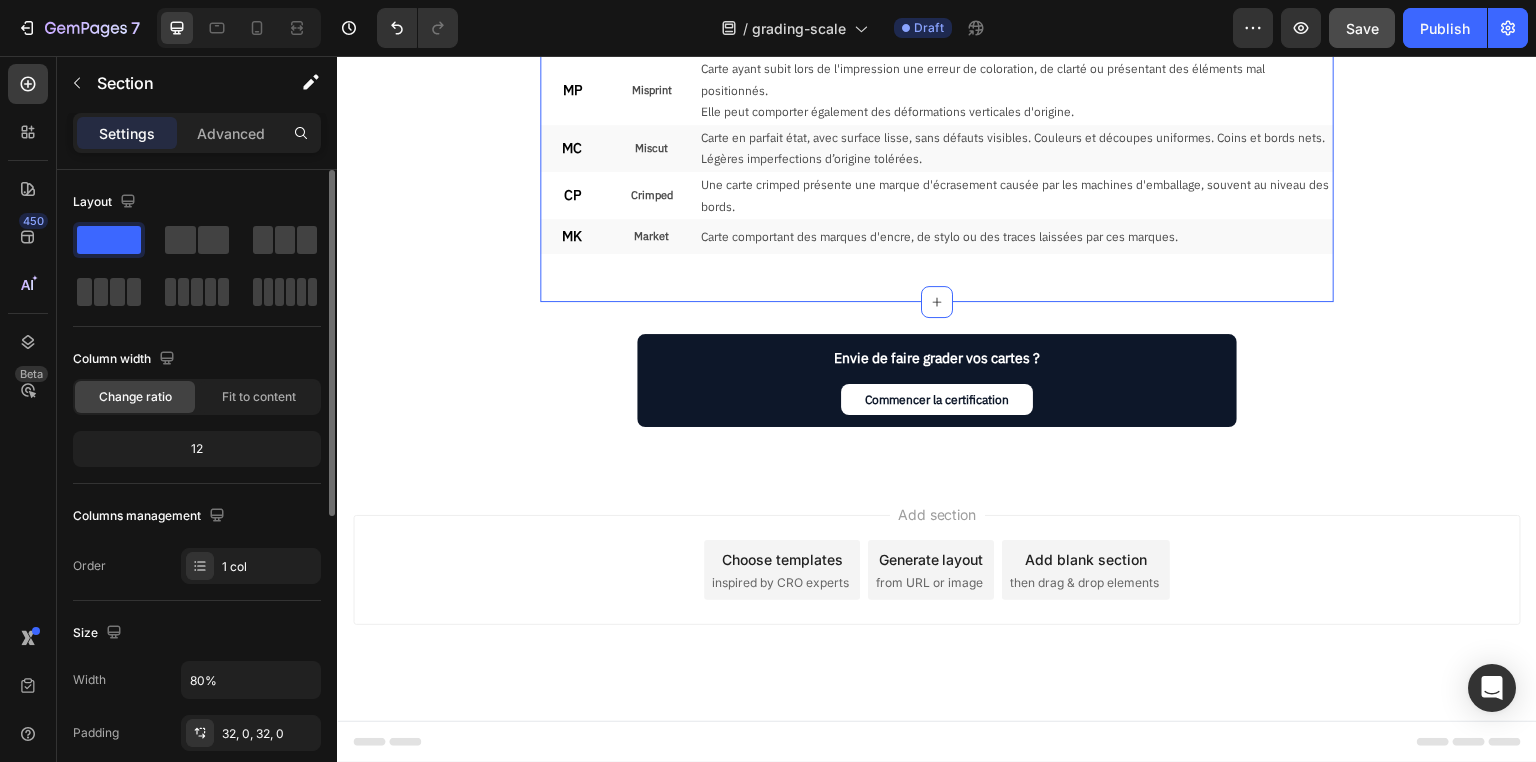 scroll, scrollTop: 160, scrollLeft: 0, axis: vertical 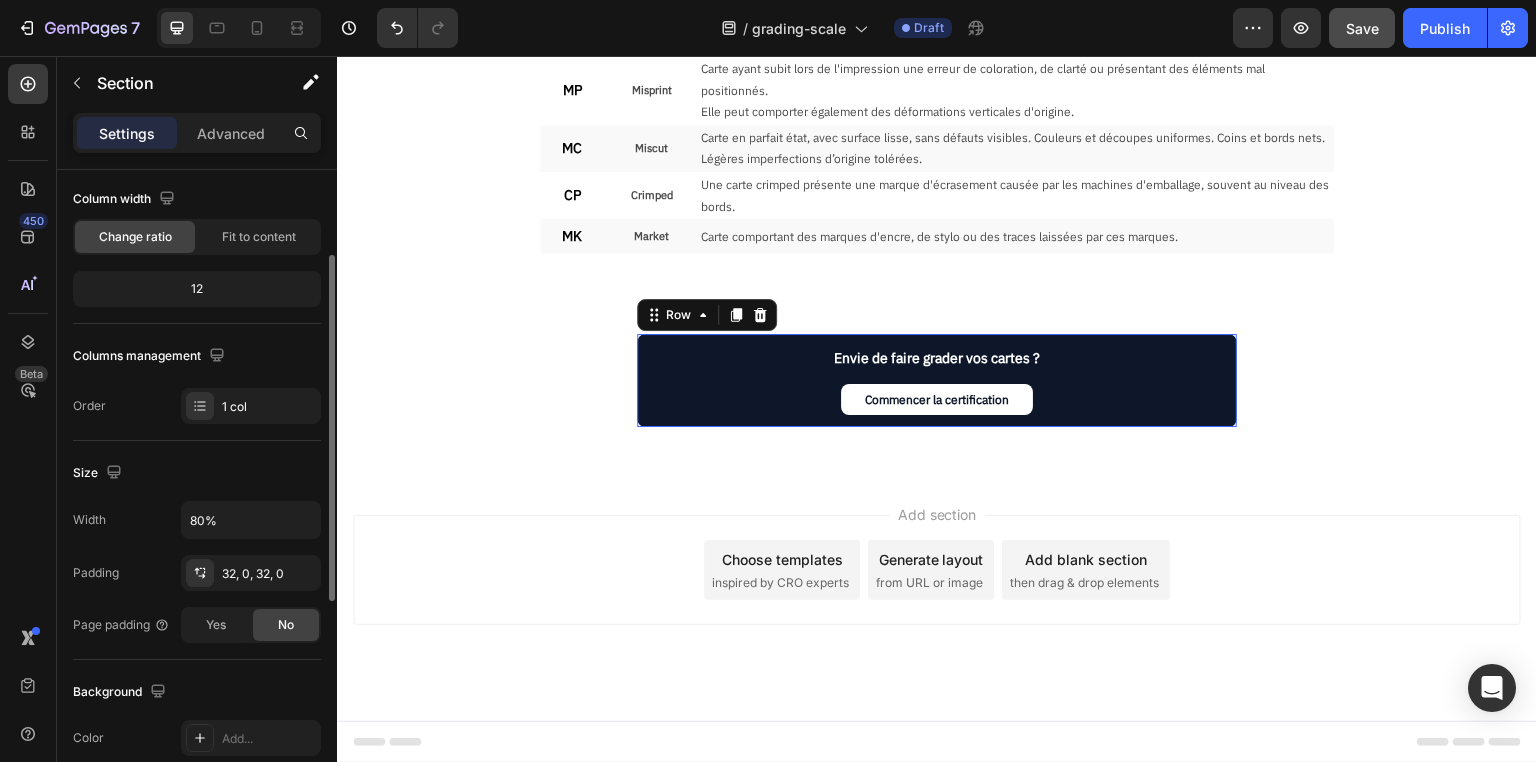 click on "Envie de faire grader vos cartes ? Text Block Commencer la certification Button" at bounding box center [937, 380] 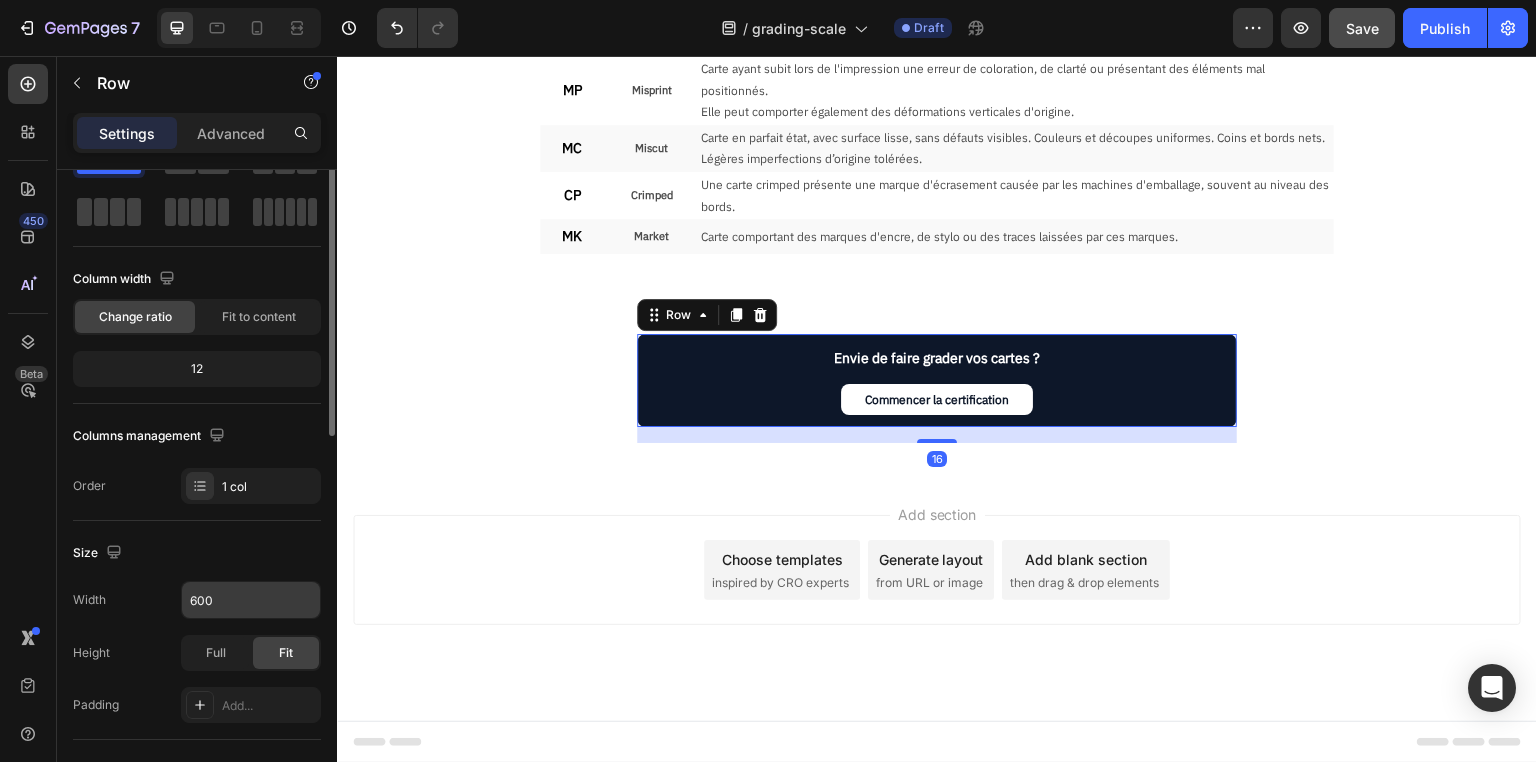 scroll, scrollTop: 160, scrollLeft: 0, axis: vertical 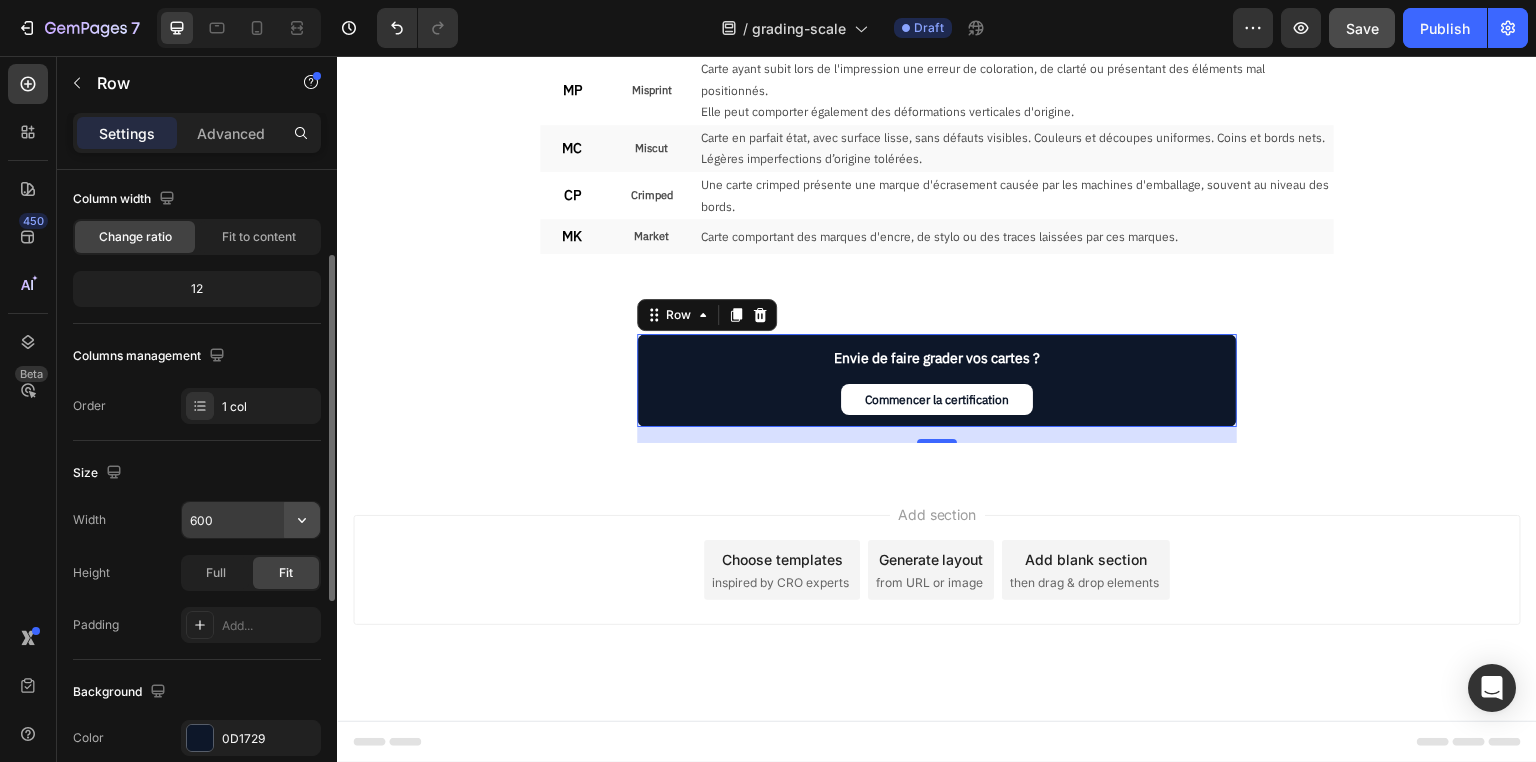 click 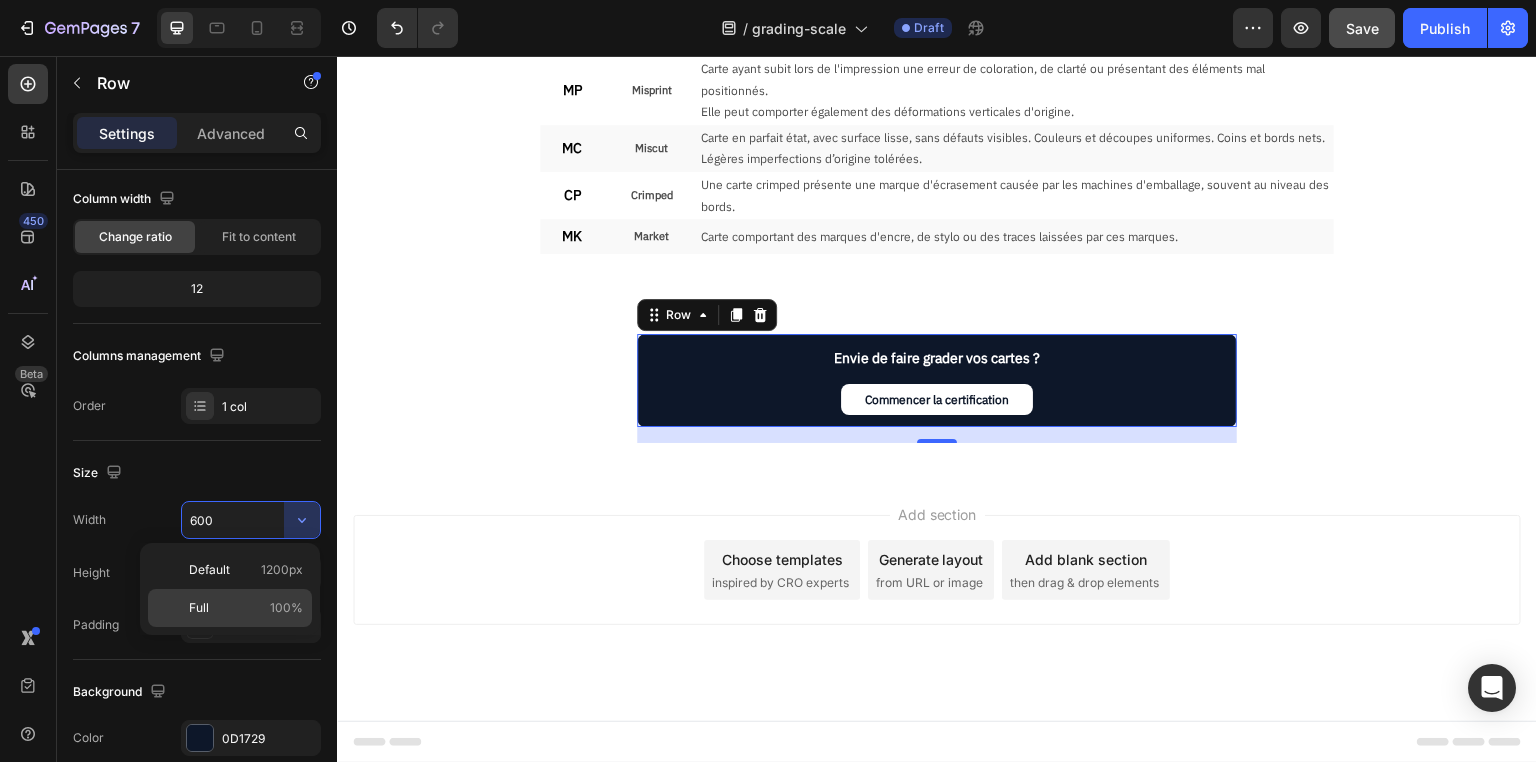 click on "Full 100%" at bounding box center (246, 608) 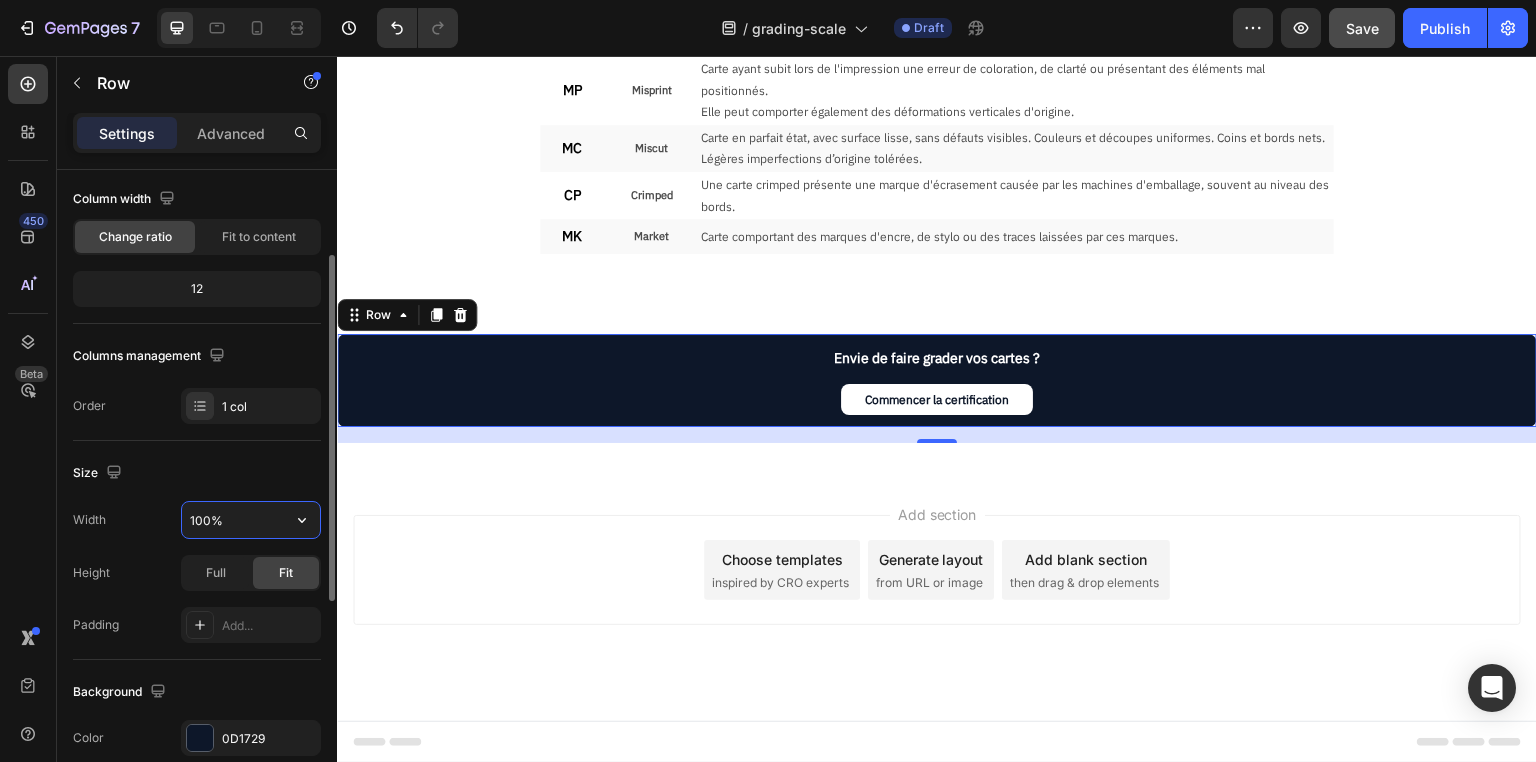drag, startPoint x: 231, startPoint y: 512, endPoint x: 61, endPoint y: 513, distance: 170.00294 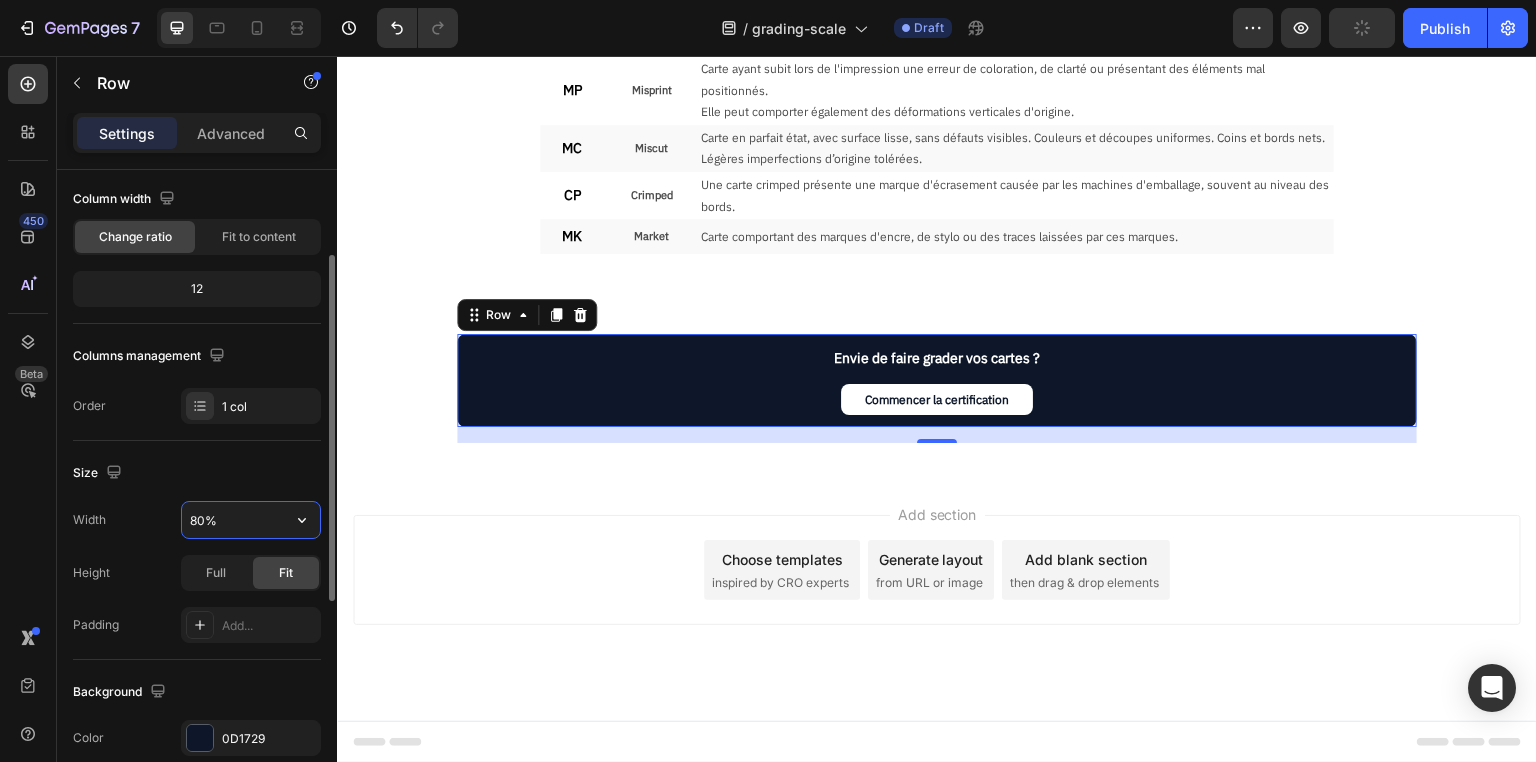 drag, startPoint x: 195, startPoint y: 514, endPoint x: 132, endPoint y: 505, distance: 63.63961 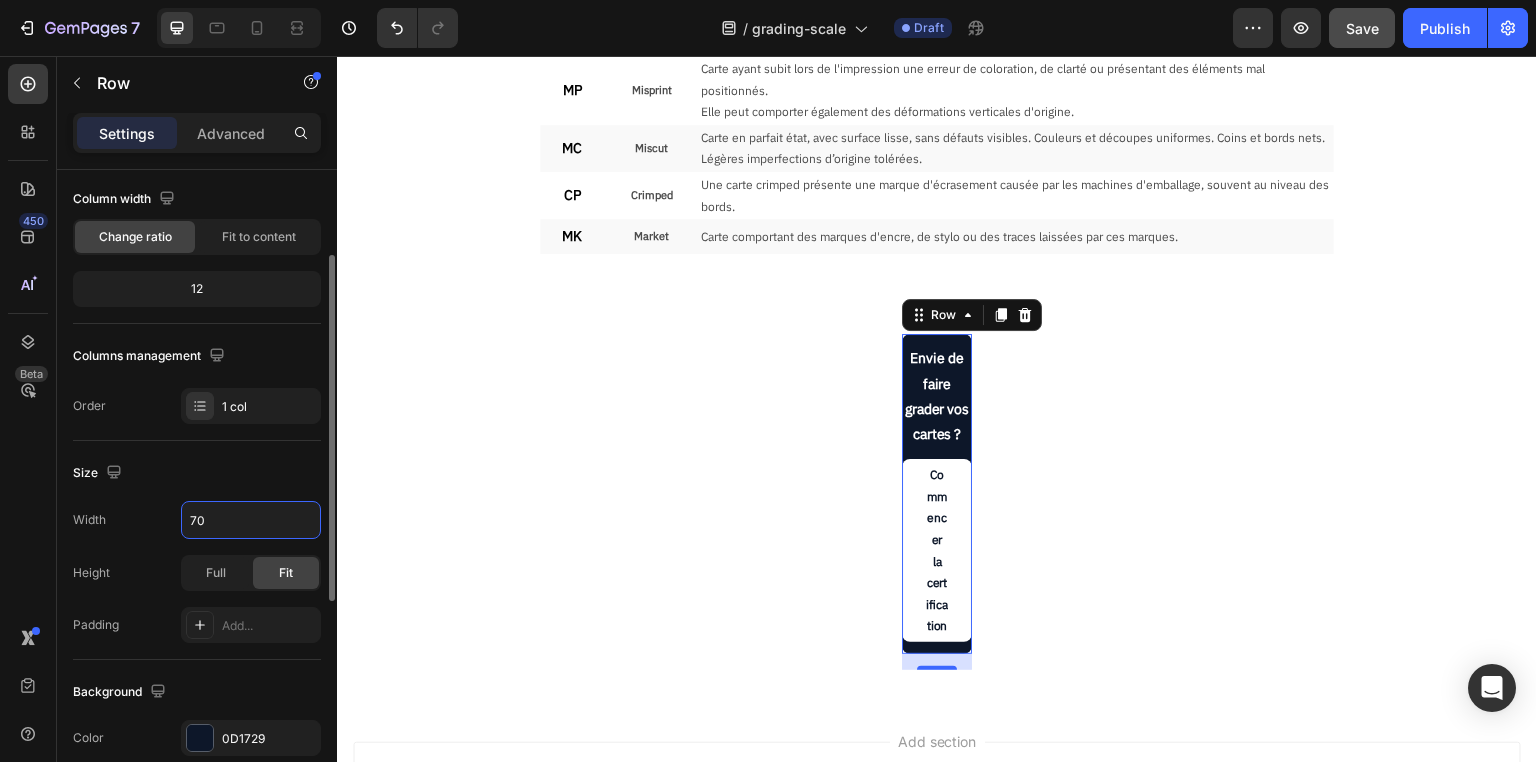 type on "70%" 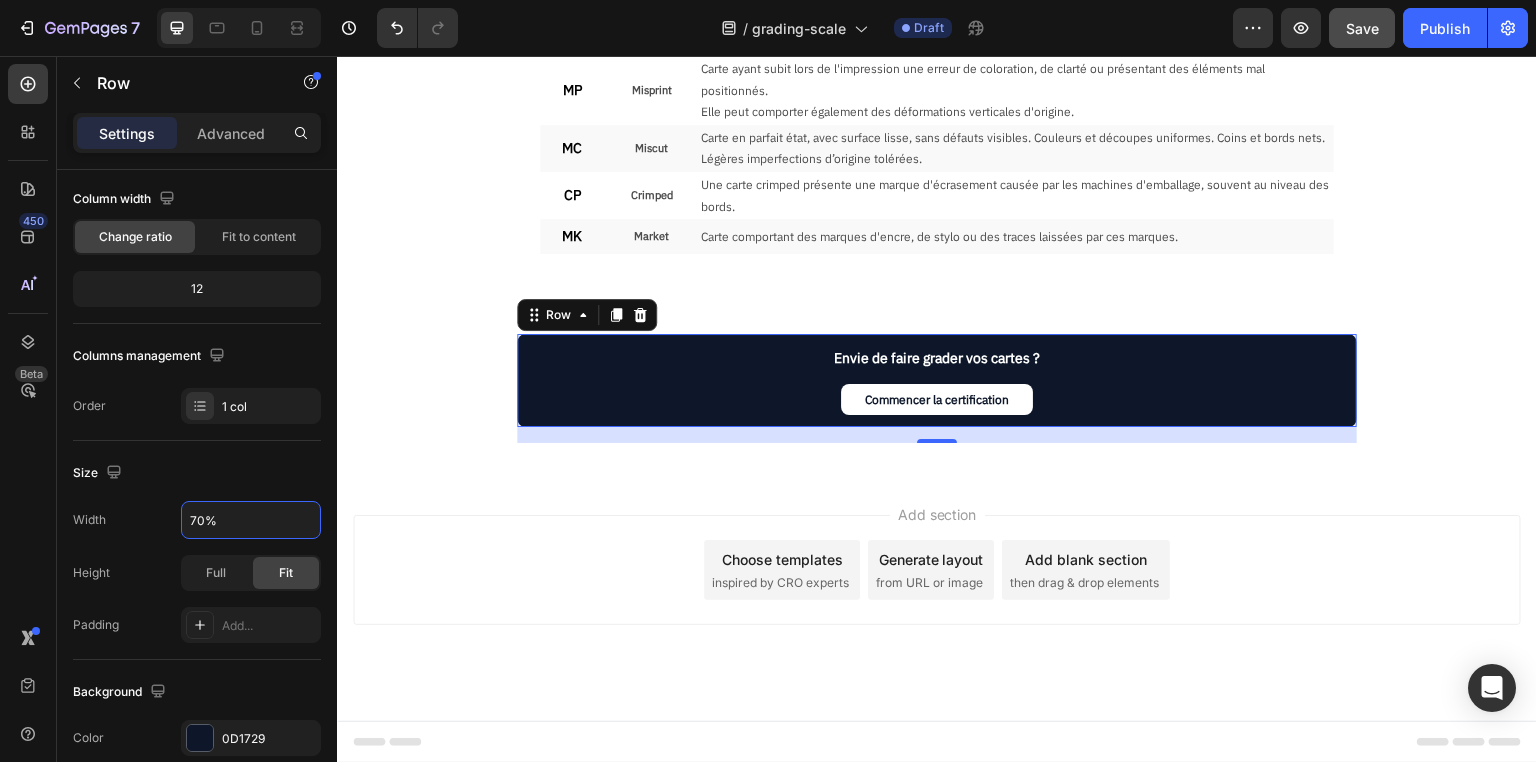 click on "Add section Choose templates inspired by CRO experts Generate layout from URL or image Add blank section then drag & drop elements" at bounding box center (937, 598) 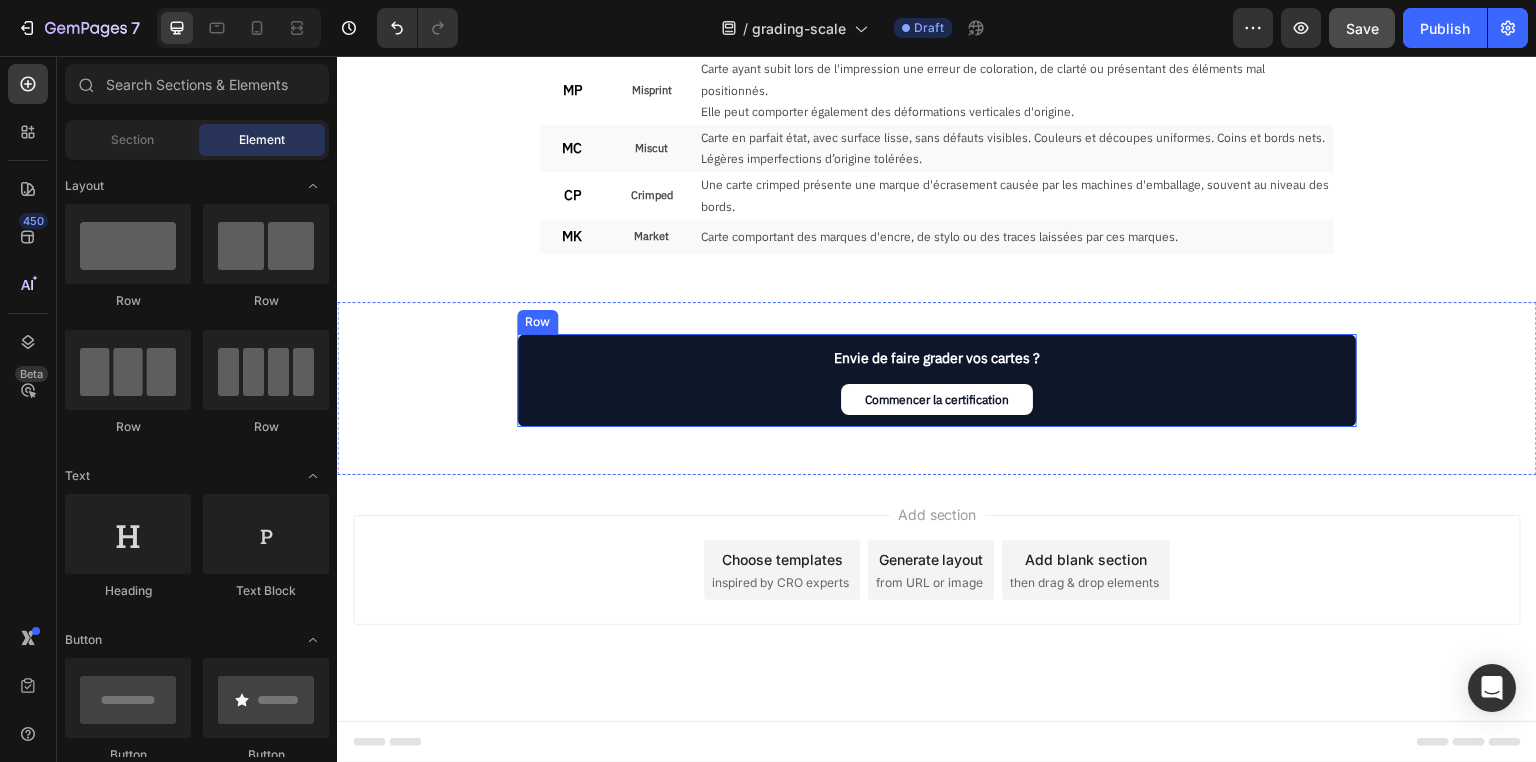 click on "Envie de faire grader vos cartes ? Text Block Commencer la certification Button" at bounding box center (937, 380) 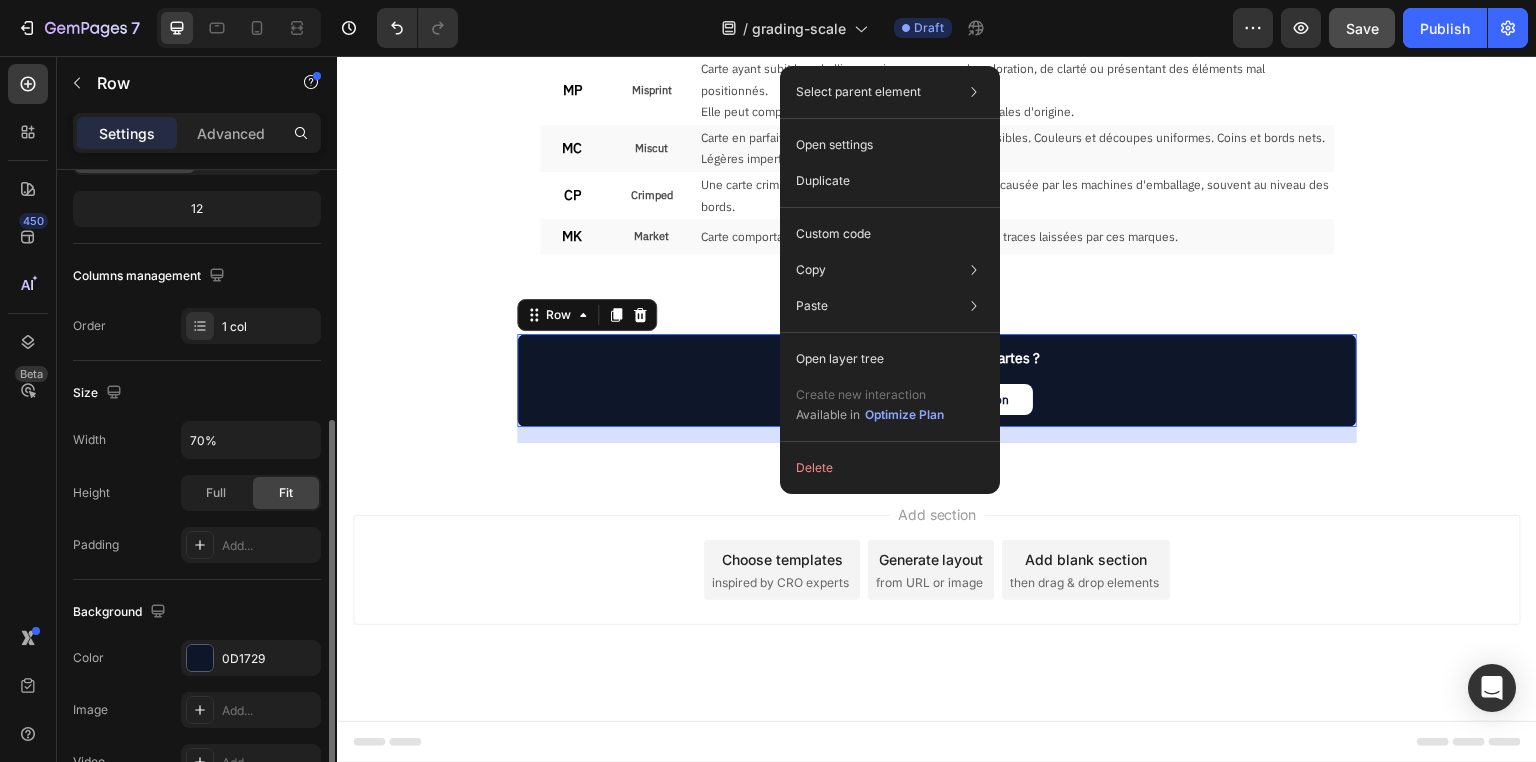 scroll, scrollTop: 320, scrollLeft: 0, axis: vertical 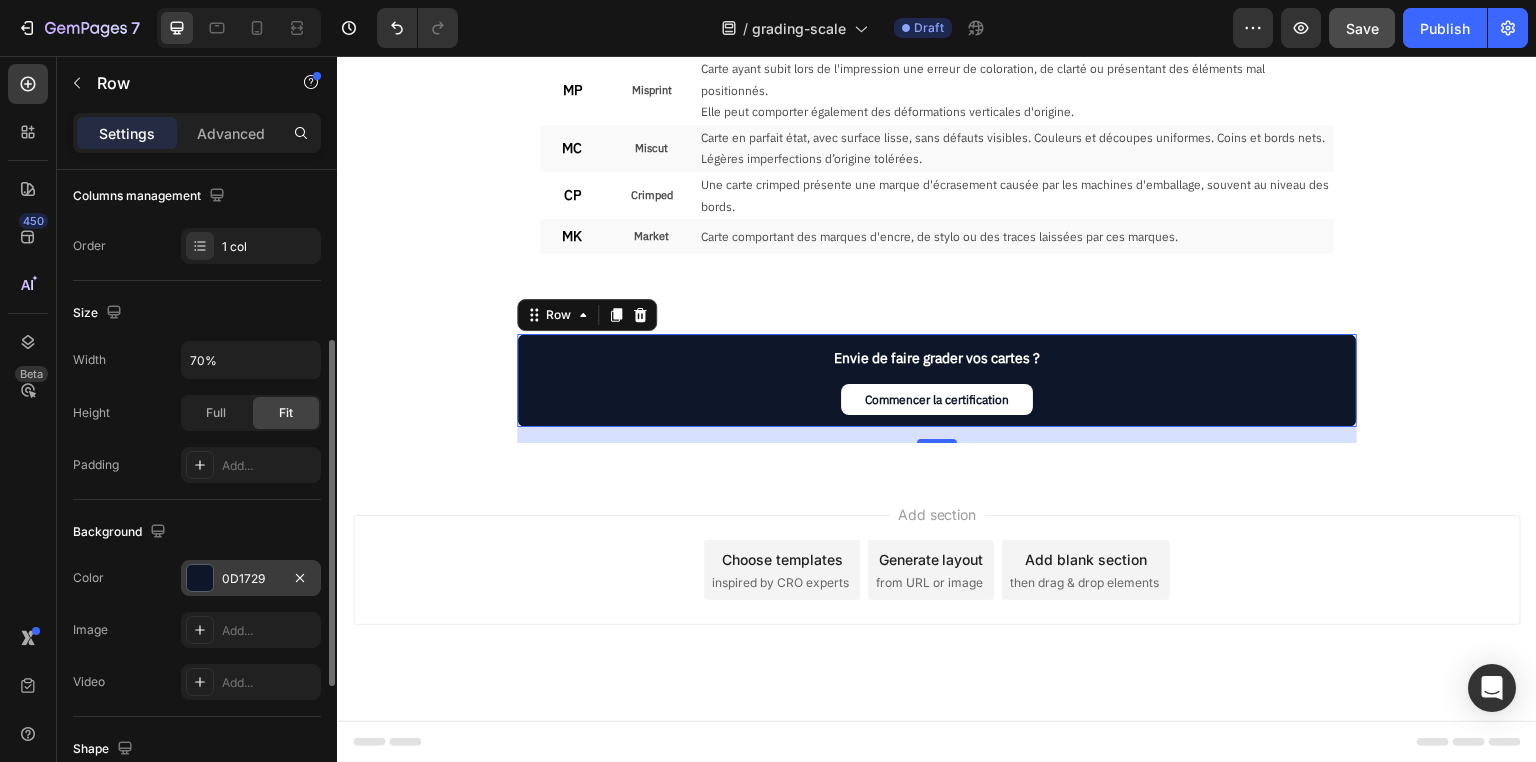 click on "0D1729" at bounding box center (251, 578) 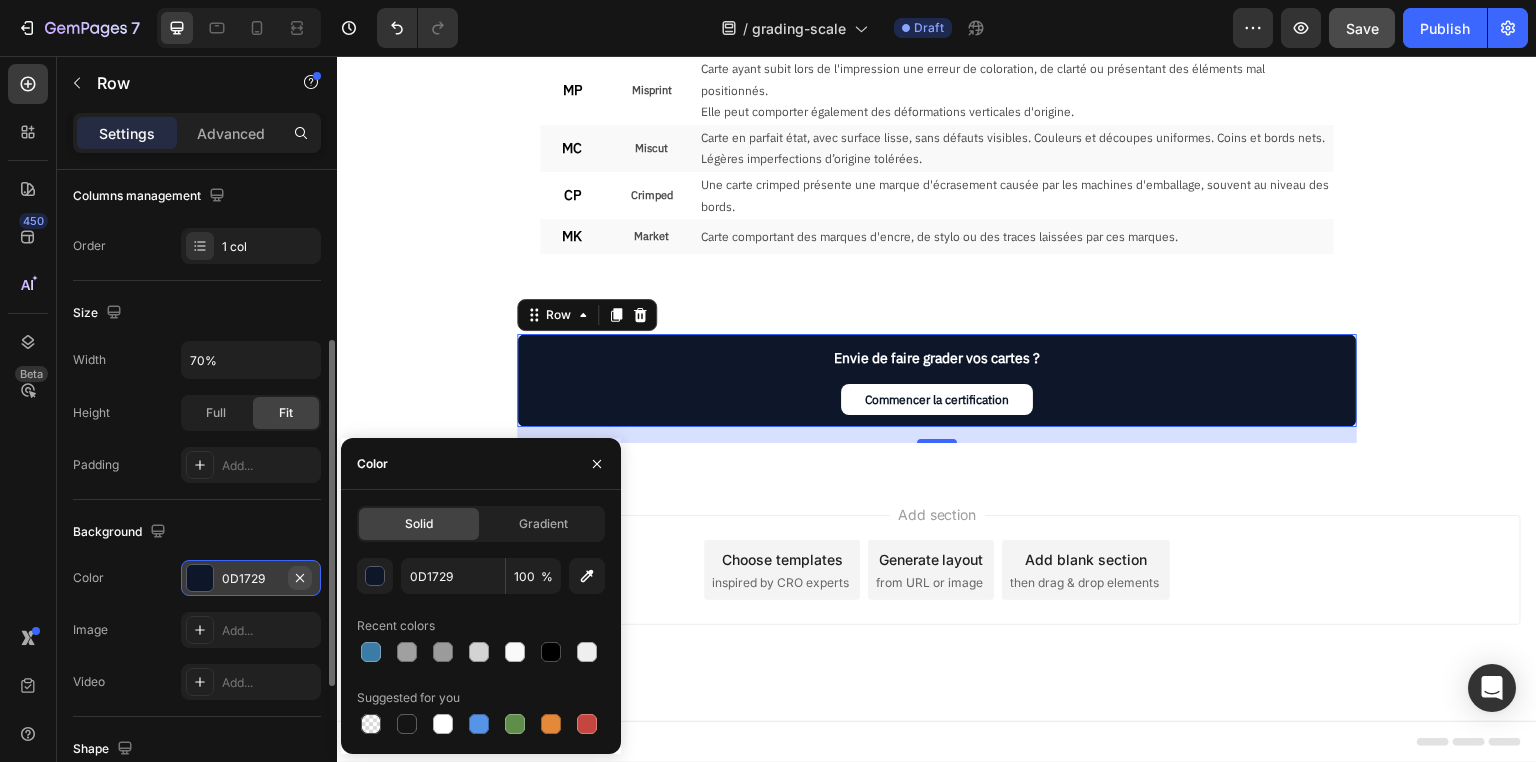 click 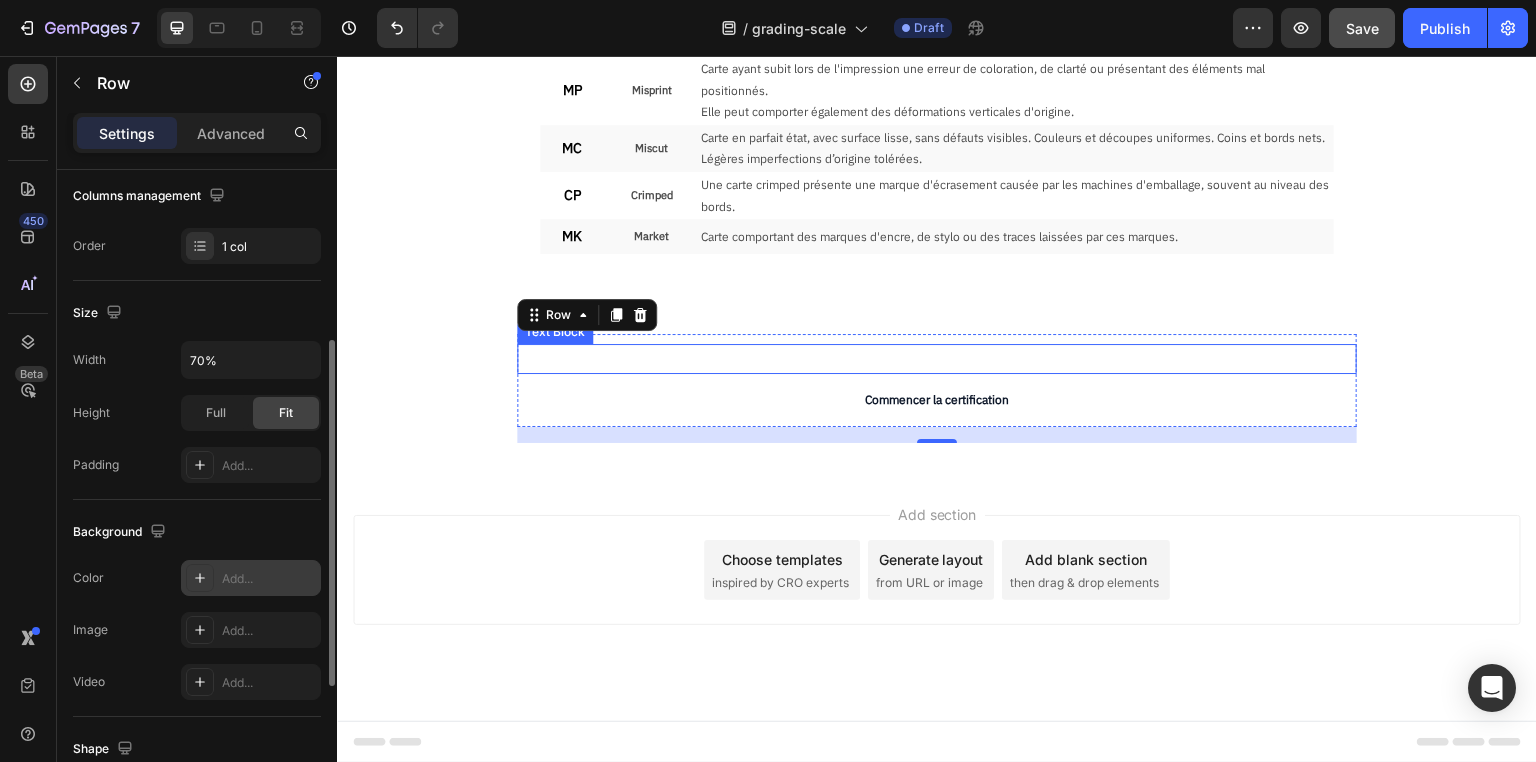 click on "Envie de faire grader vos cartes ?" at bounding box center (937, 358) 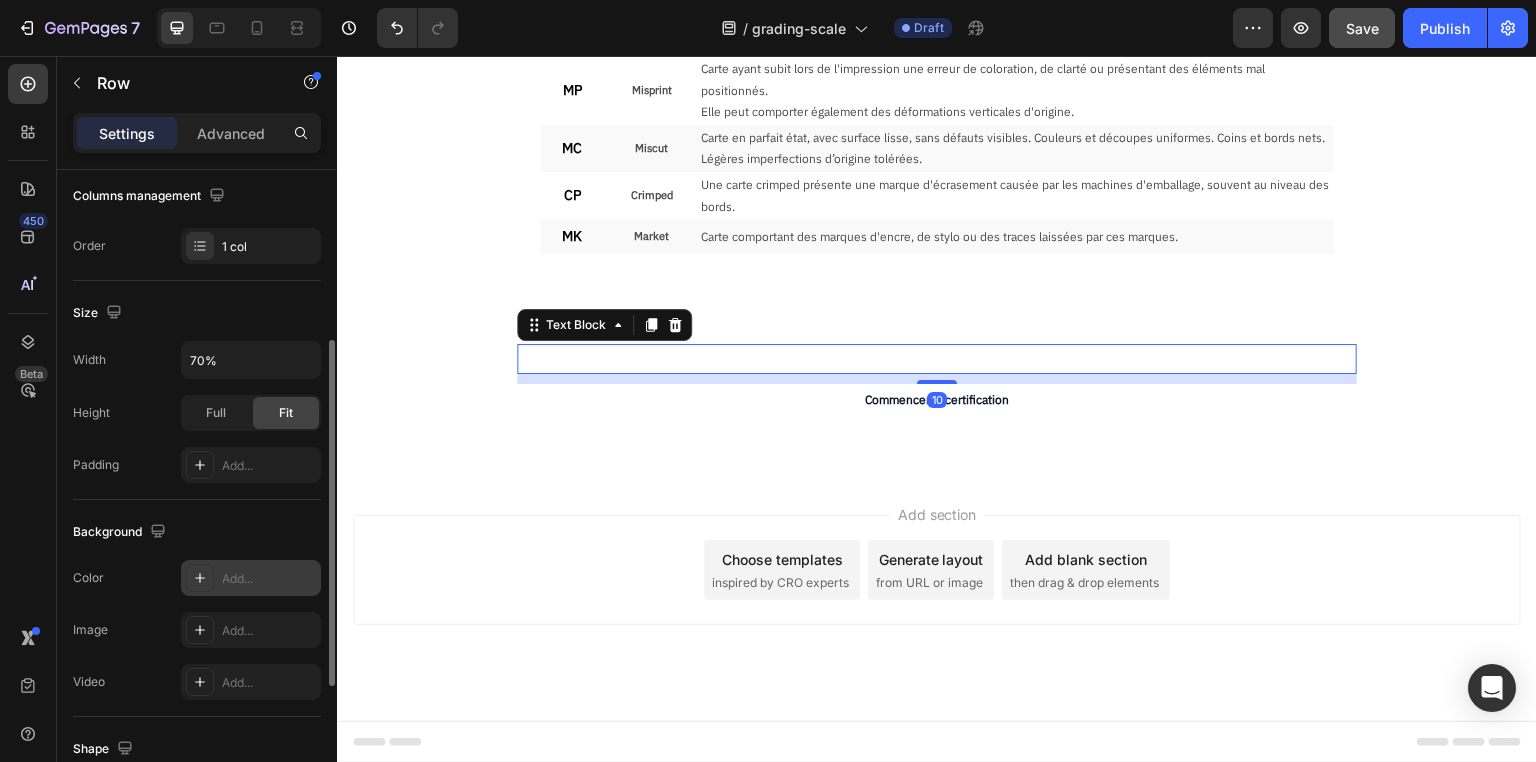 scroll, scrollTop: 0, scrollLeft: 0, axis: both 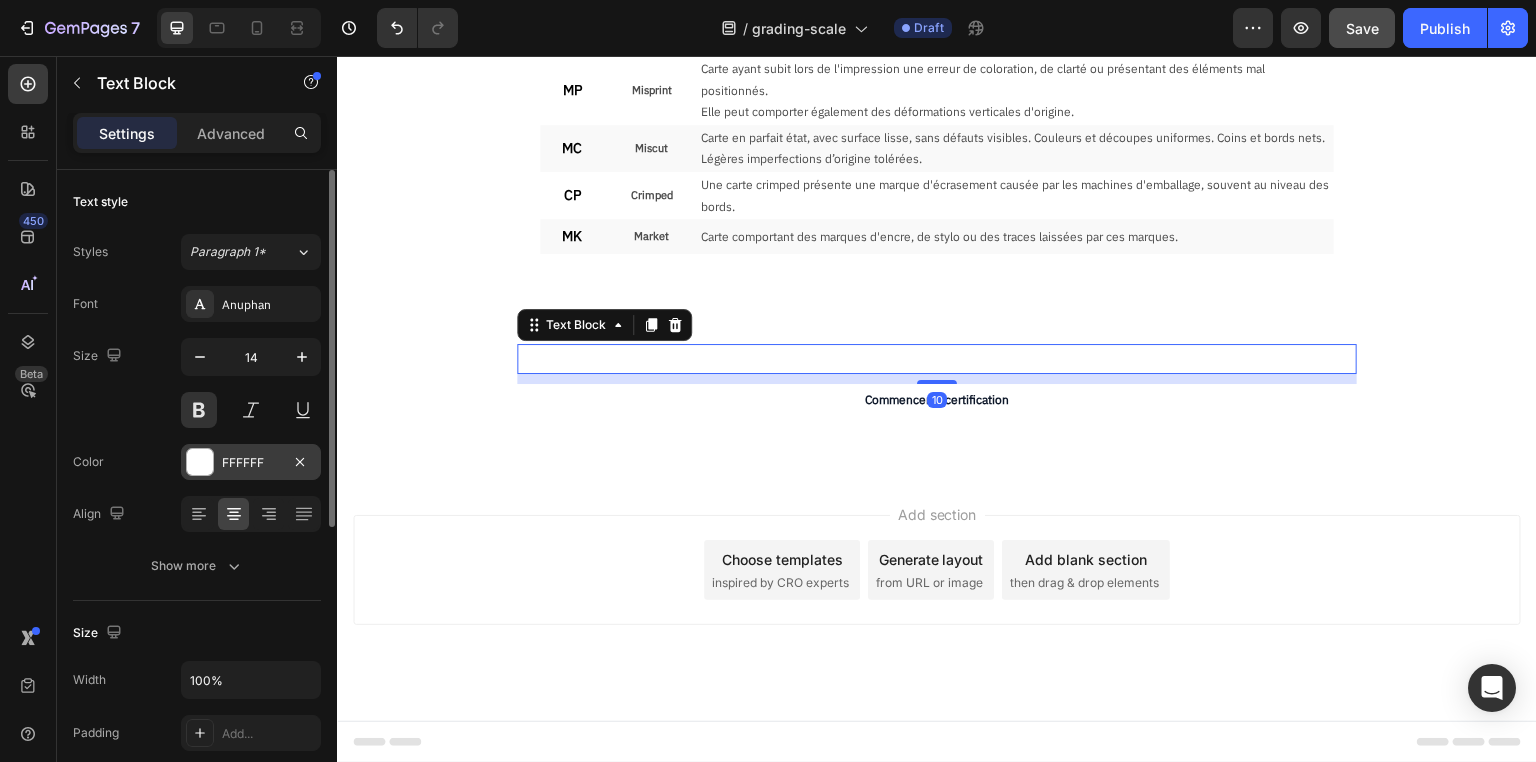 click on "FFFFFF" at bounding box center [251, 462] 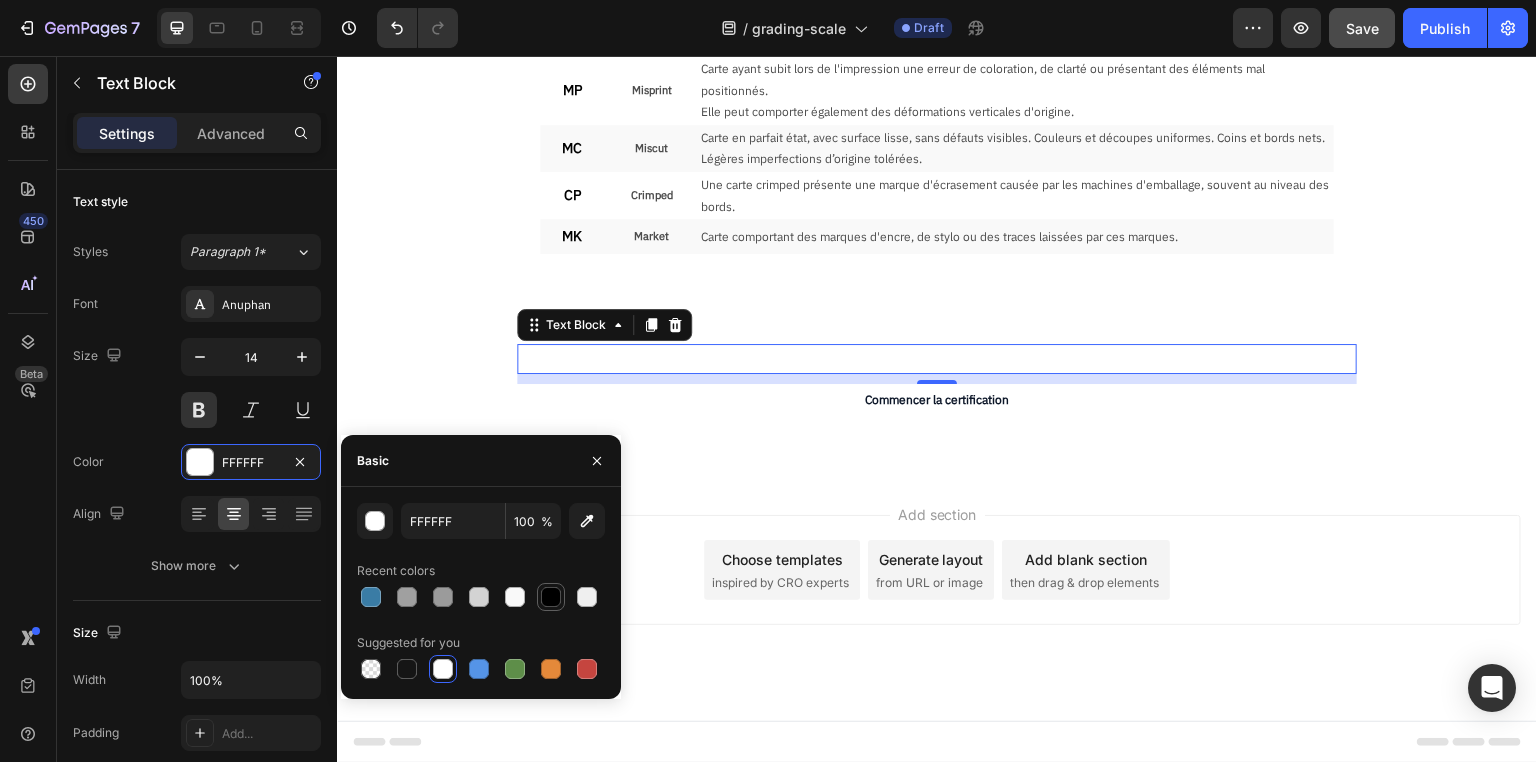 click at bounding box center [551, 597] 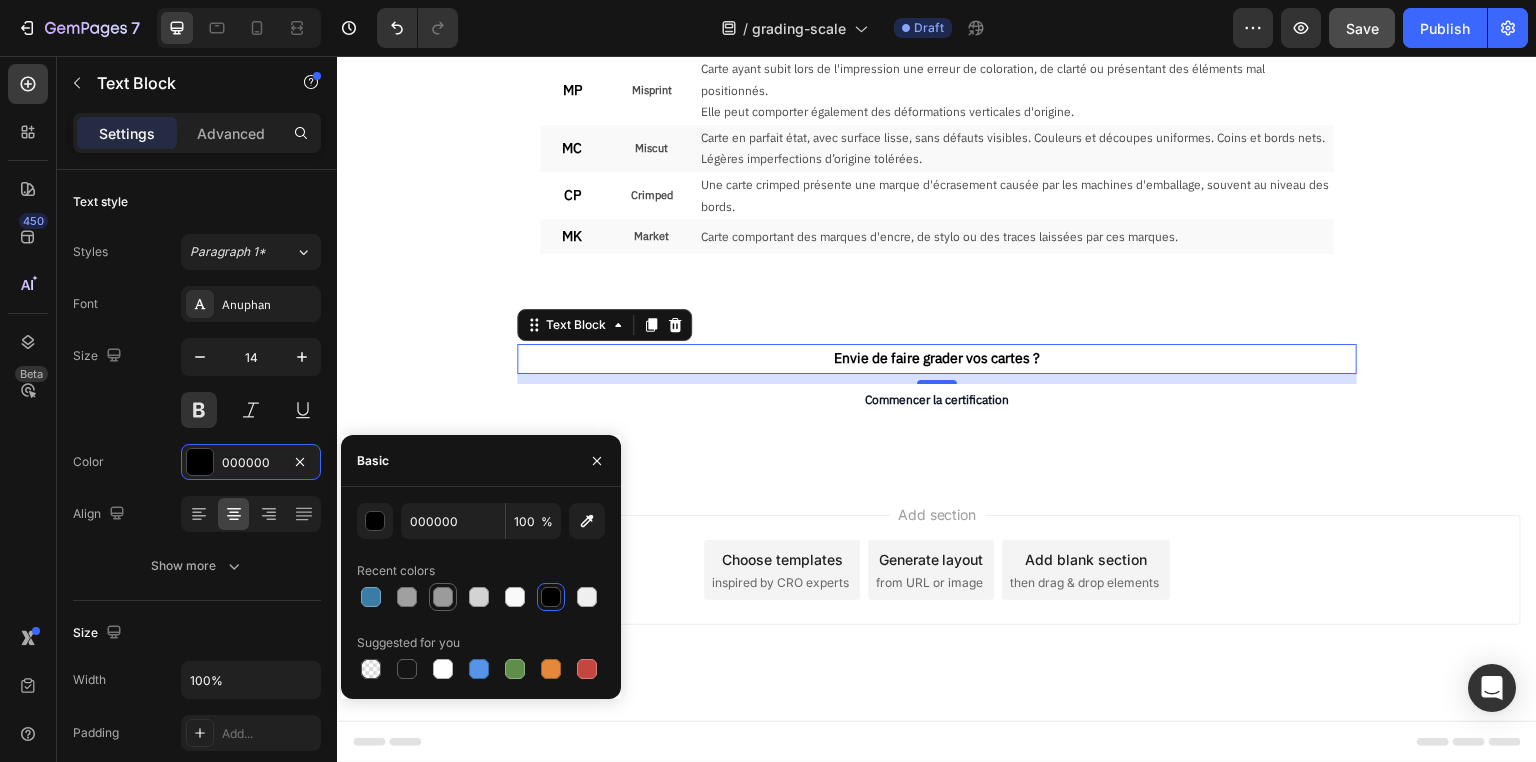 click at bounding box center [443, 597] 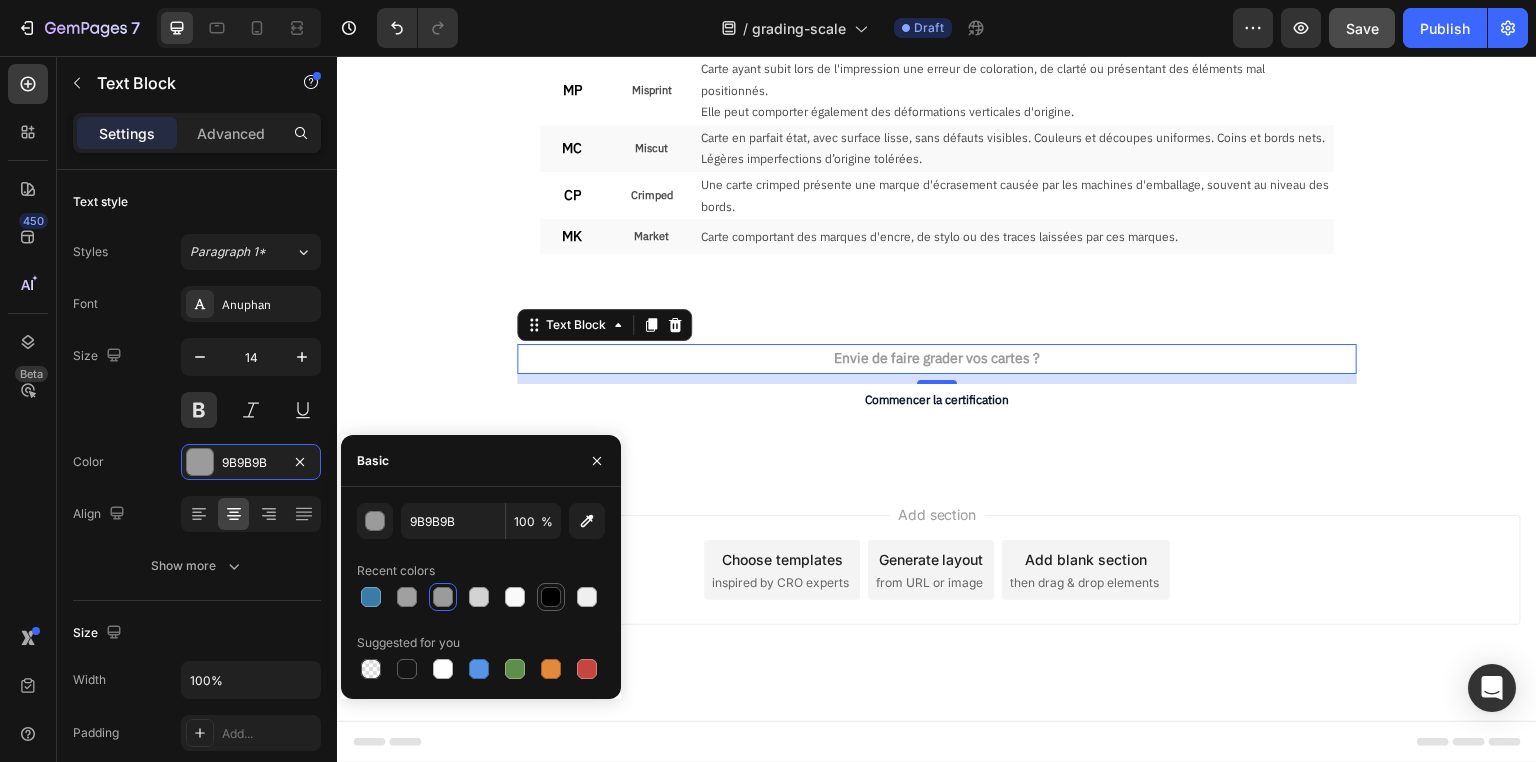 click at bounding box center [551, 597] 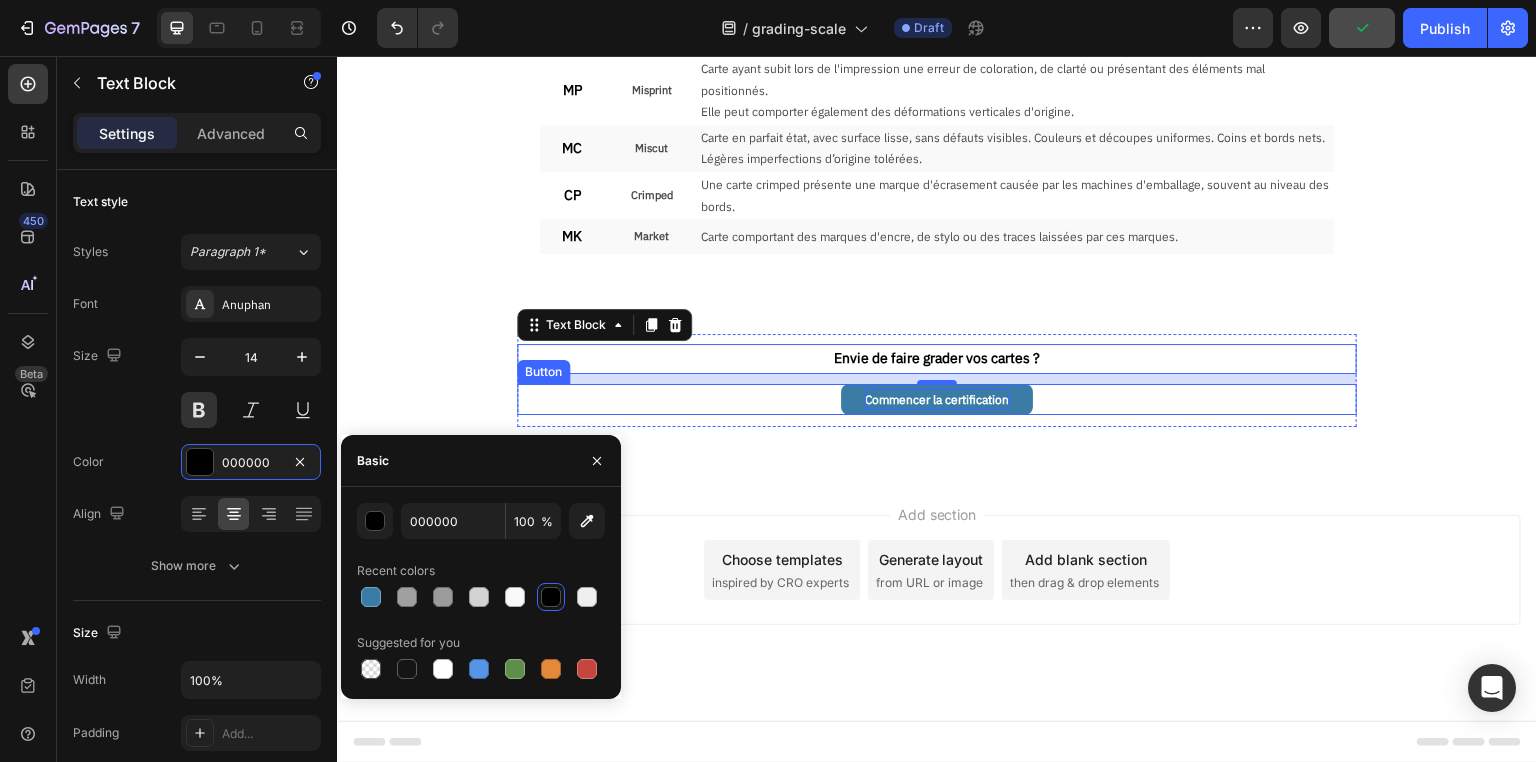 click on "Commencer la certification" at bounding box center (937, 400) 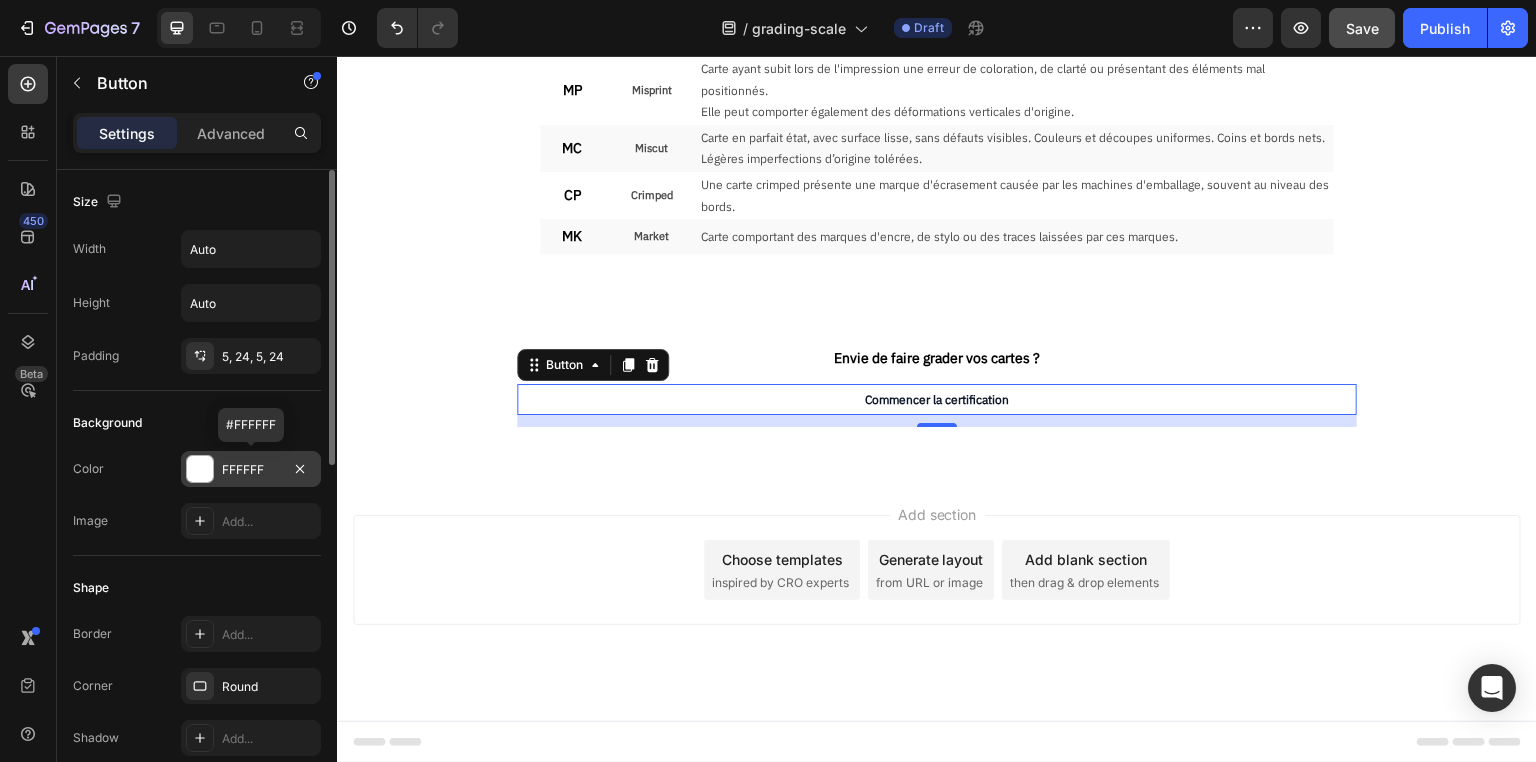 click on "FFFFFF" at bounding box center [251, 470] 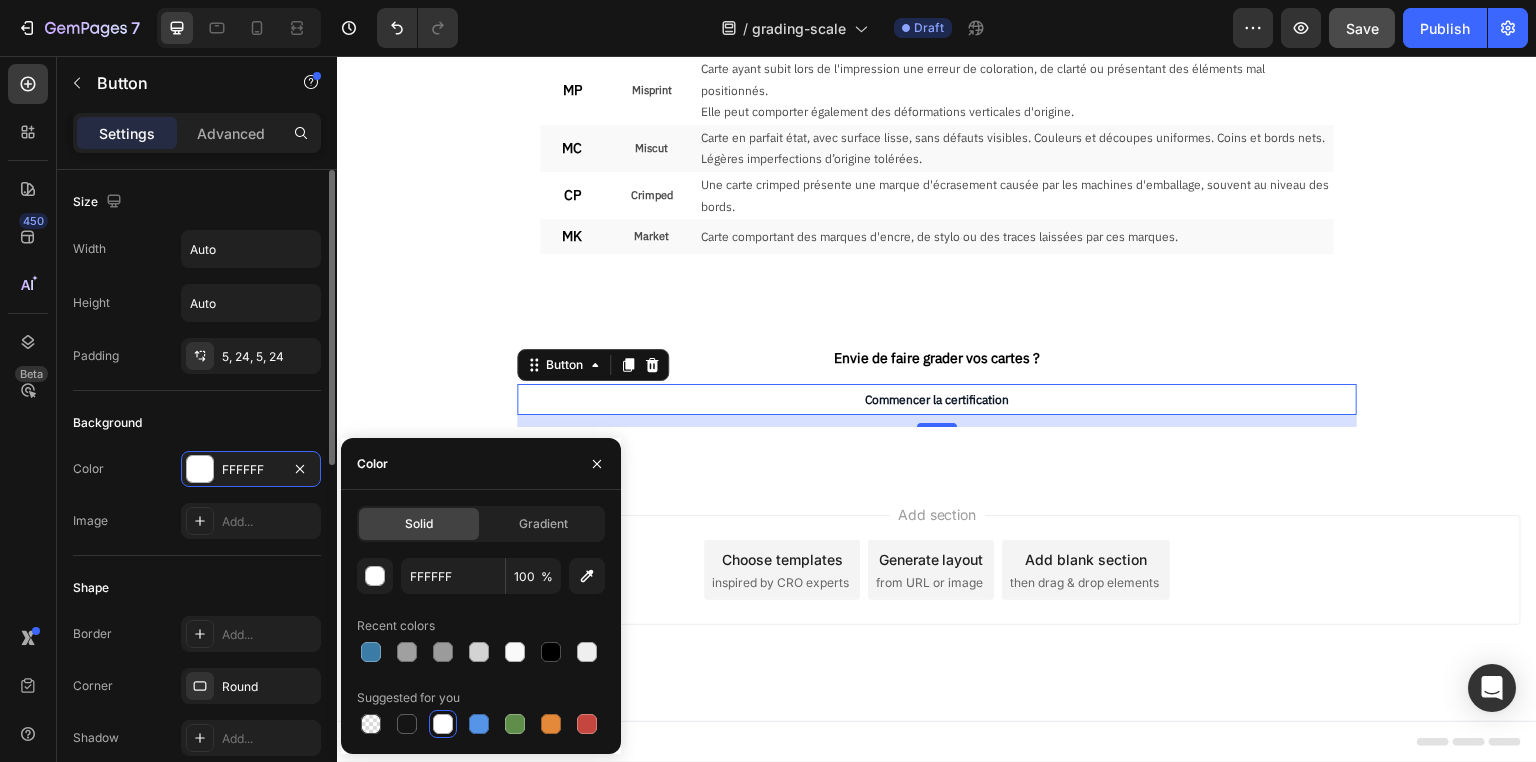 click on "Image Add..." at bounding box center [197, 521] 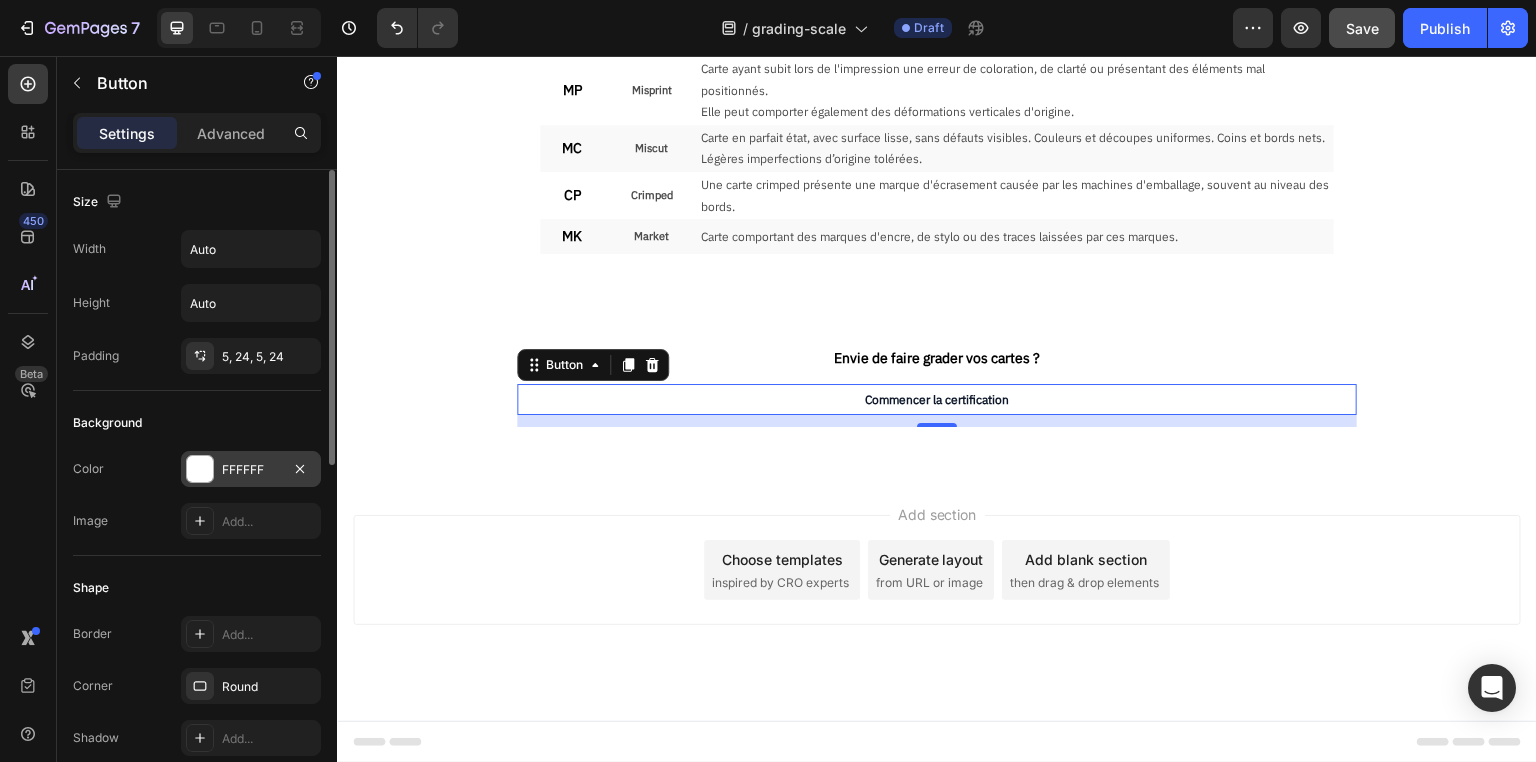 click on "FFFFFF" at bounding box center (251, 470) 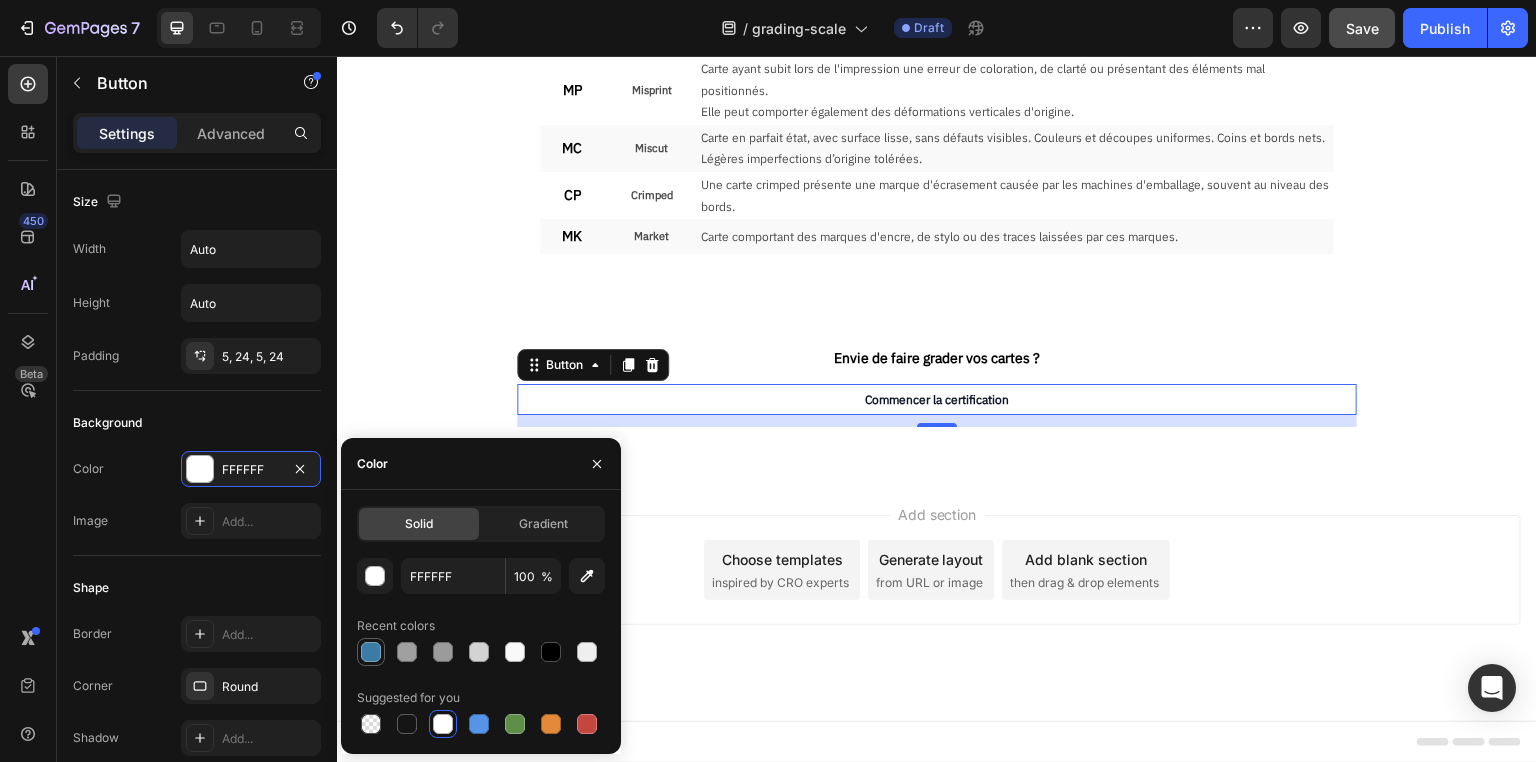 click at bounding box center [371, 652] 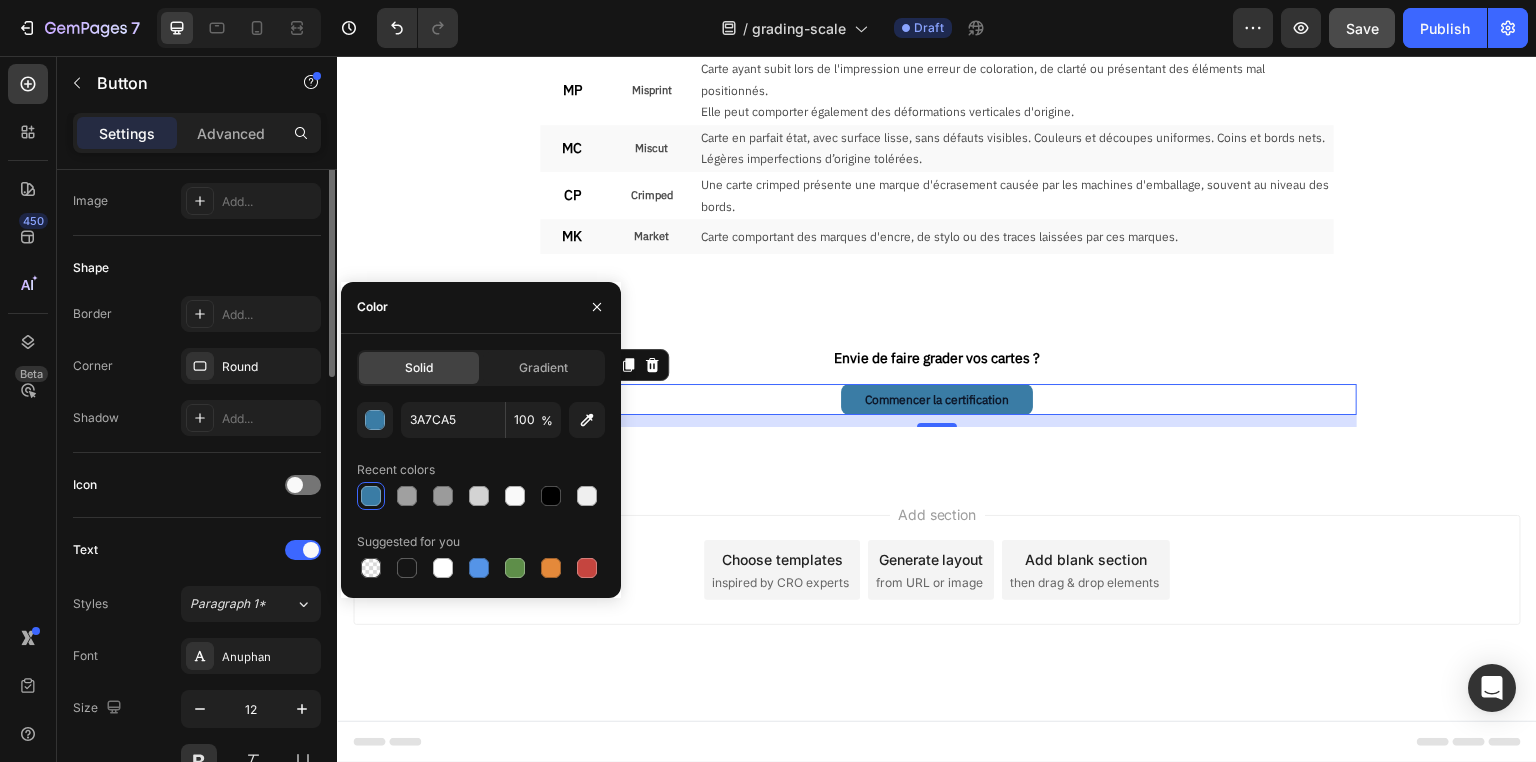 scroll, scrollTop: 160, scrollLeft: 0, axis: vertical 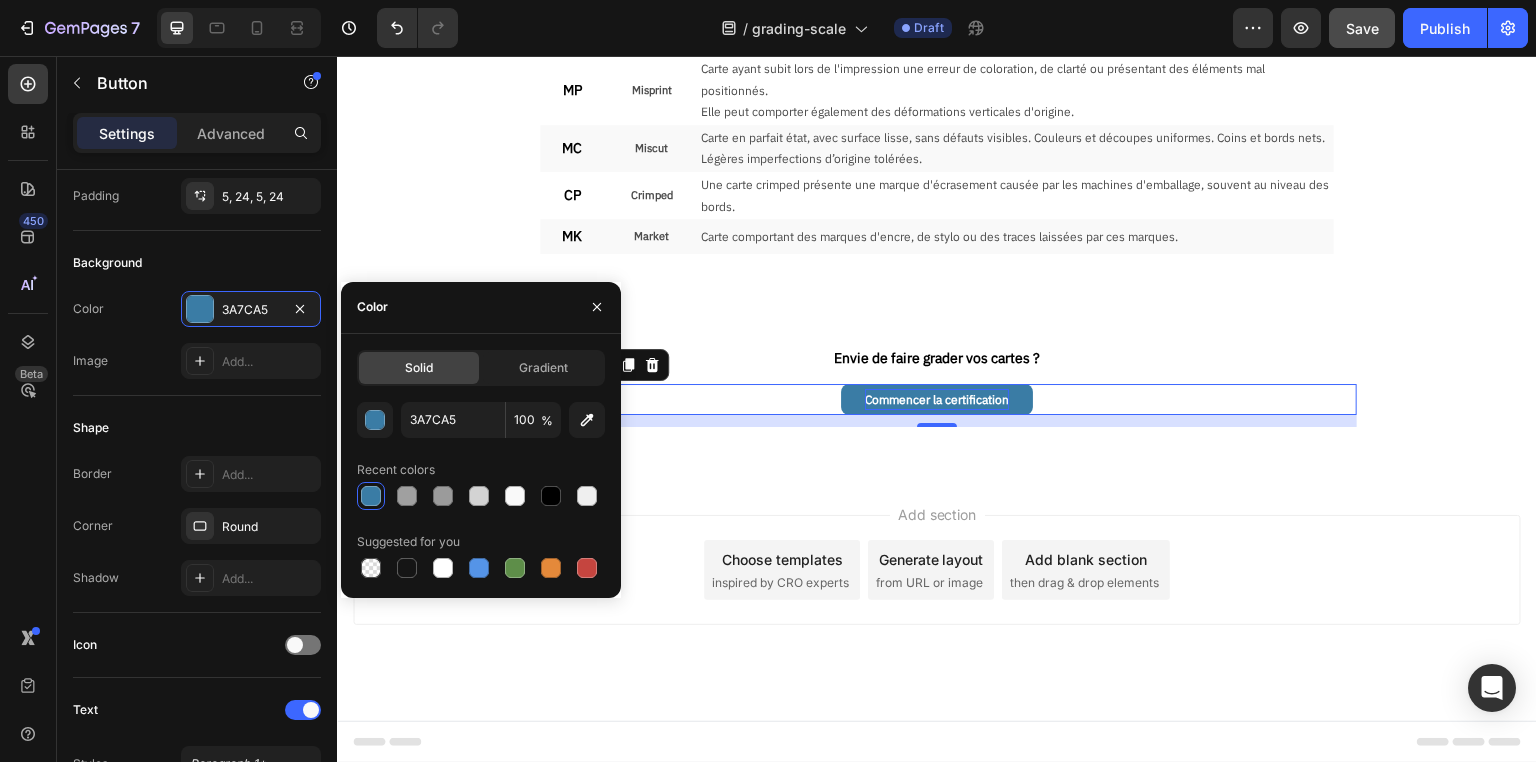 click on "Commencer la certification" at bounding box center [937, 400] 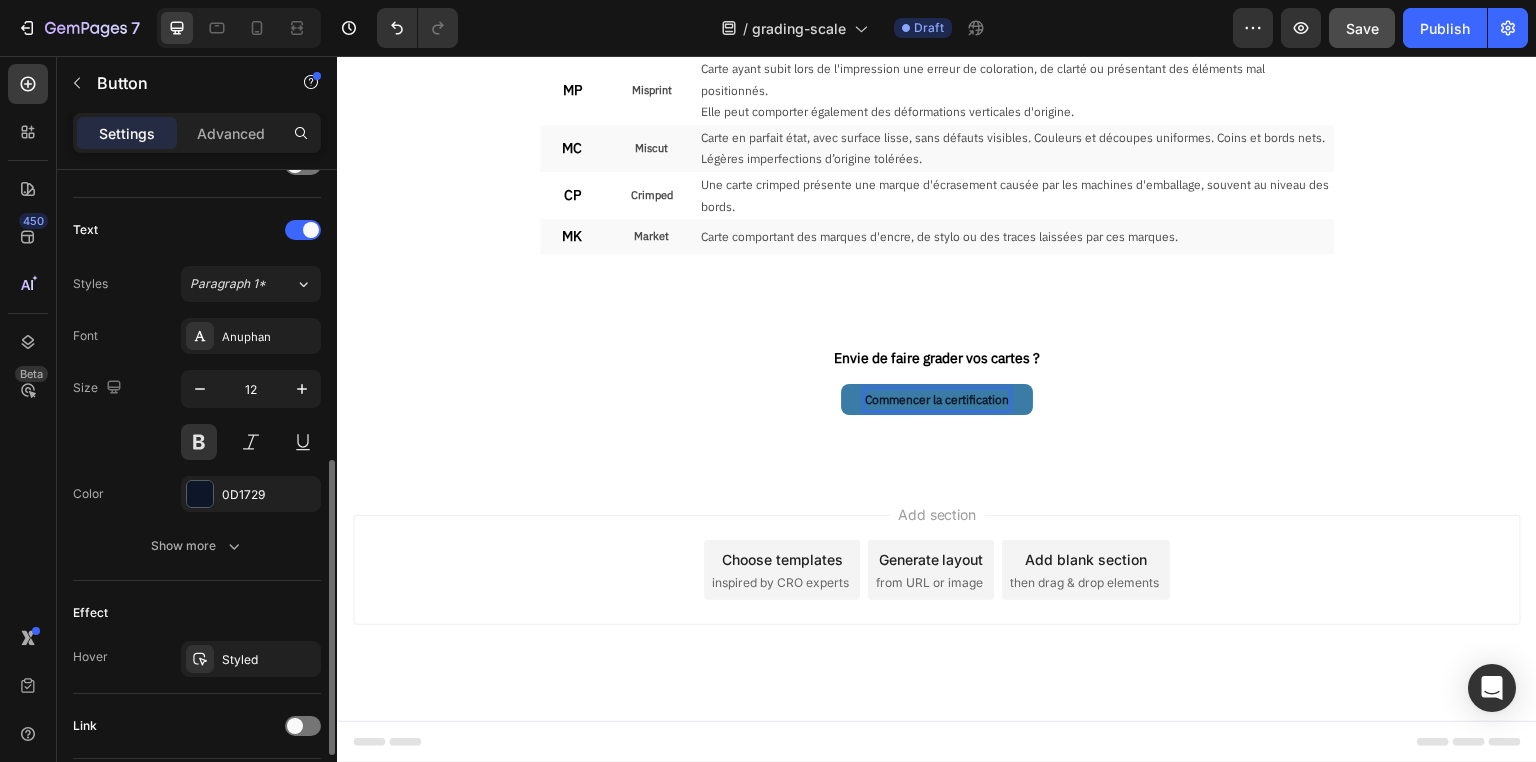 scroll, scrollTop: 781, scrollLeft: 0, axis: vertical 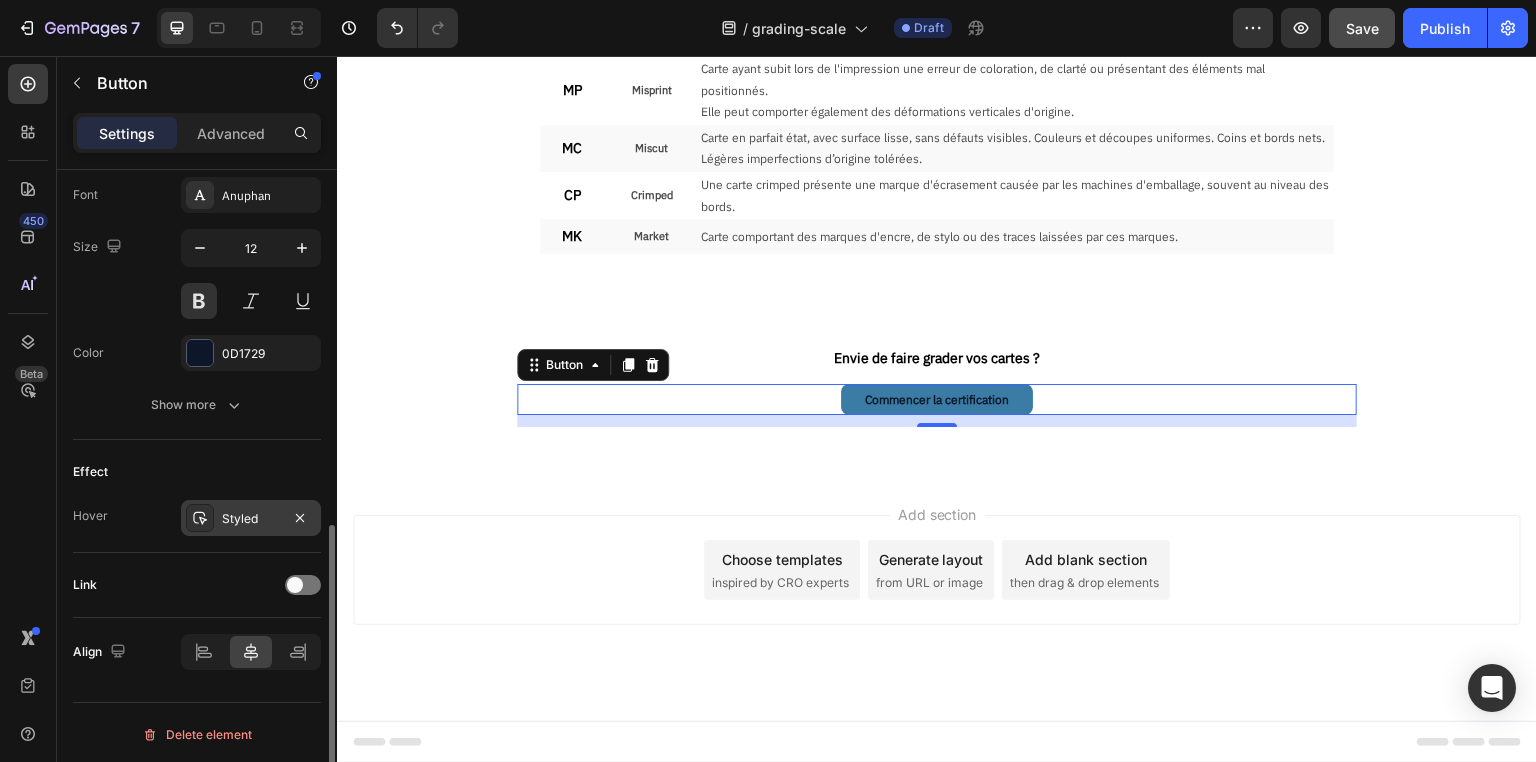 click on "Styled" at bounding box center [251, 519] 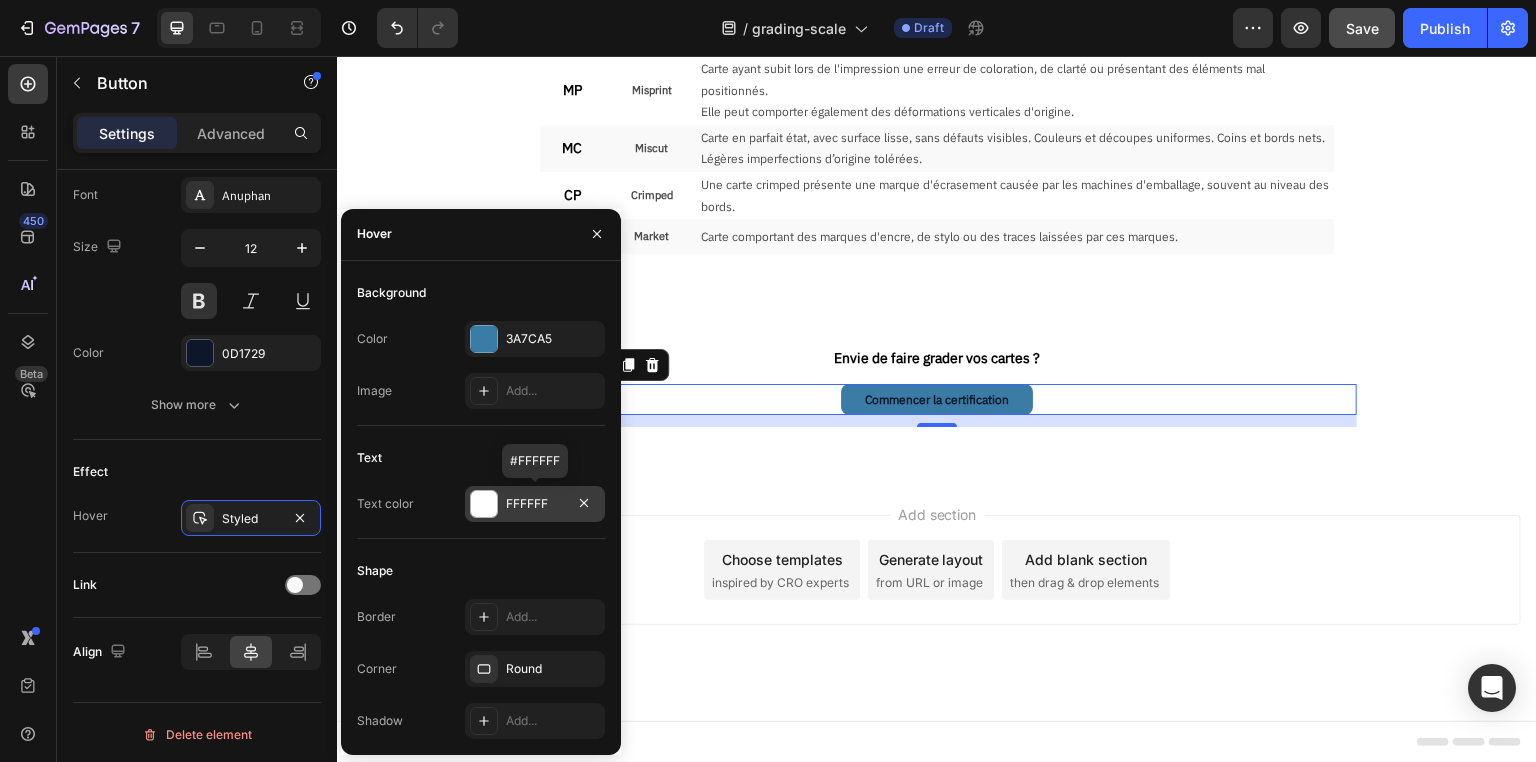 click on "FFFFFF" at bounding box center [535, 504] 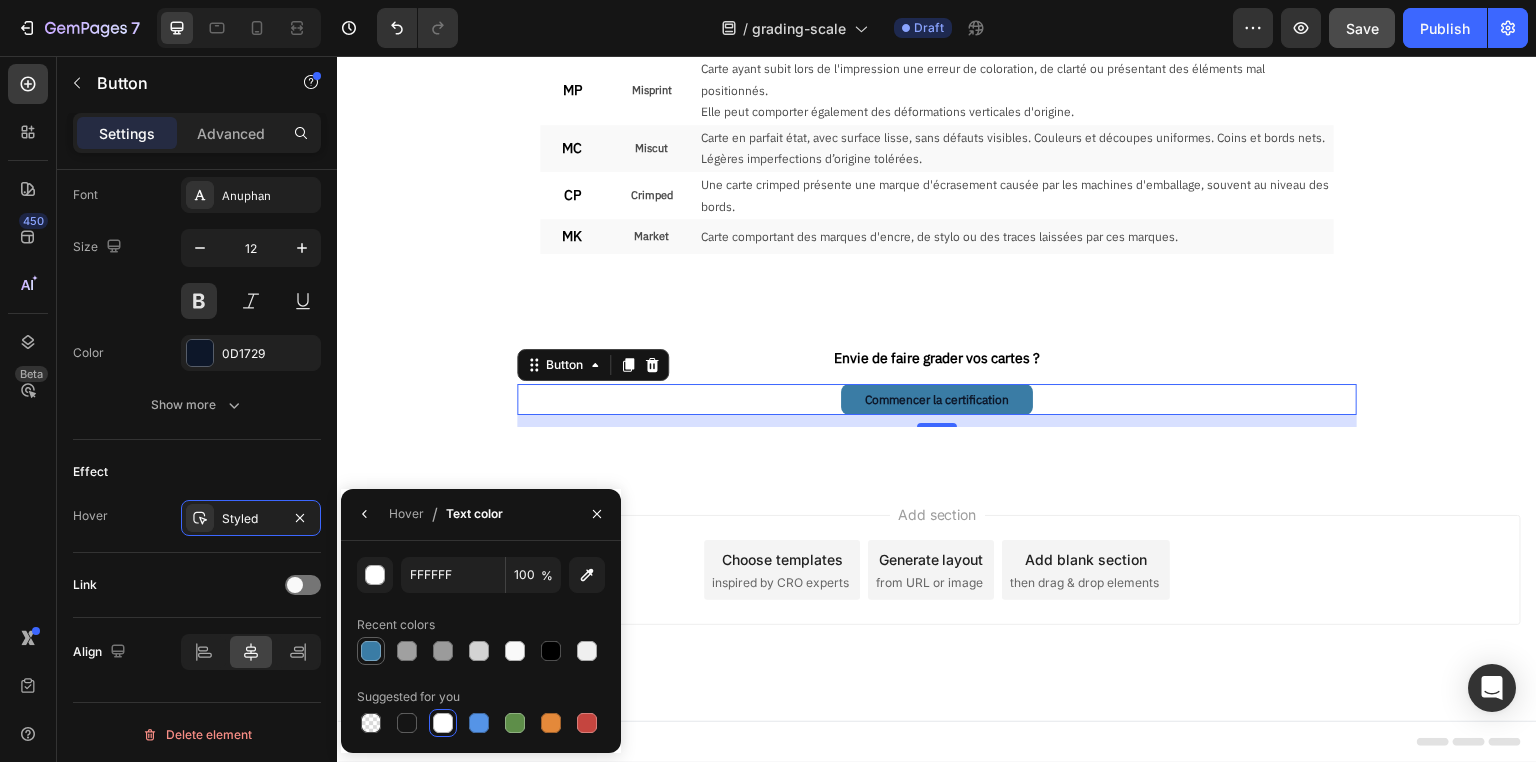 click at bounding box center (371, 651) 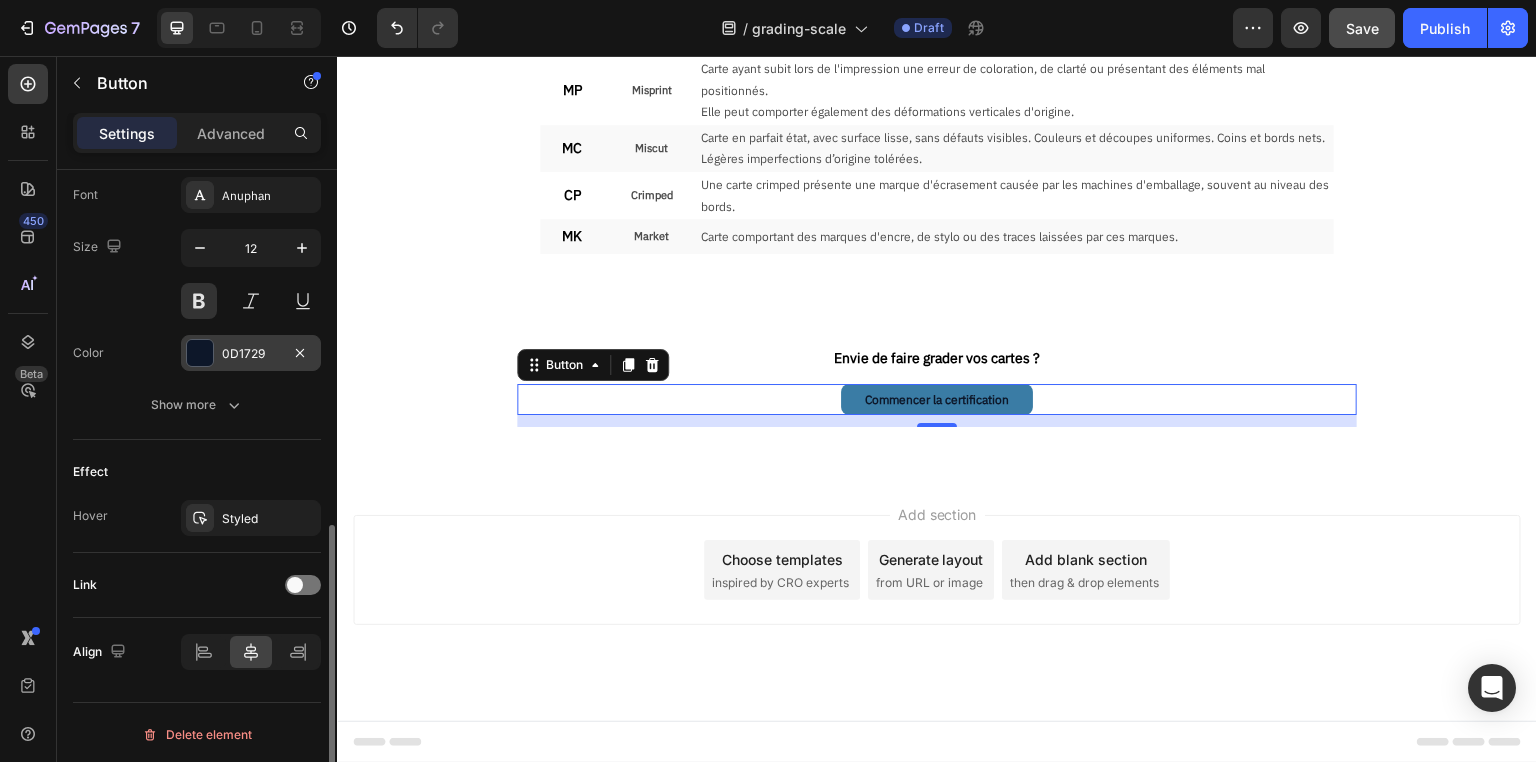 click on "0D1729" at bounding box center (251, 354) 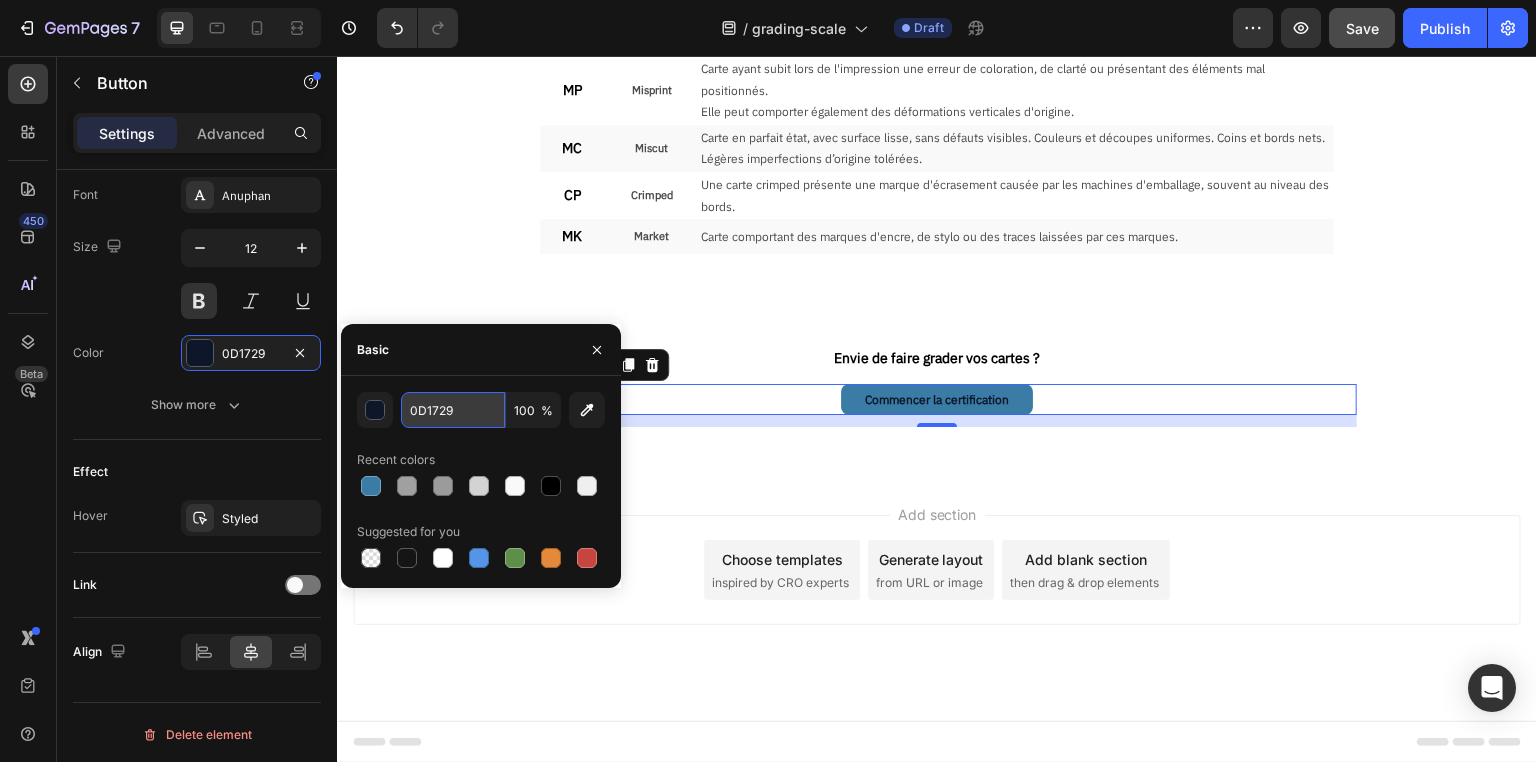 click on "0D1729" at bounding box center (0, 0) 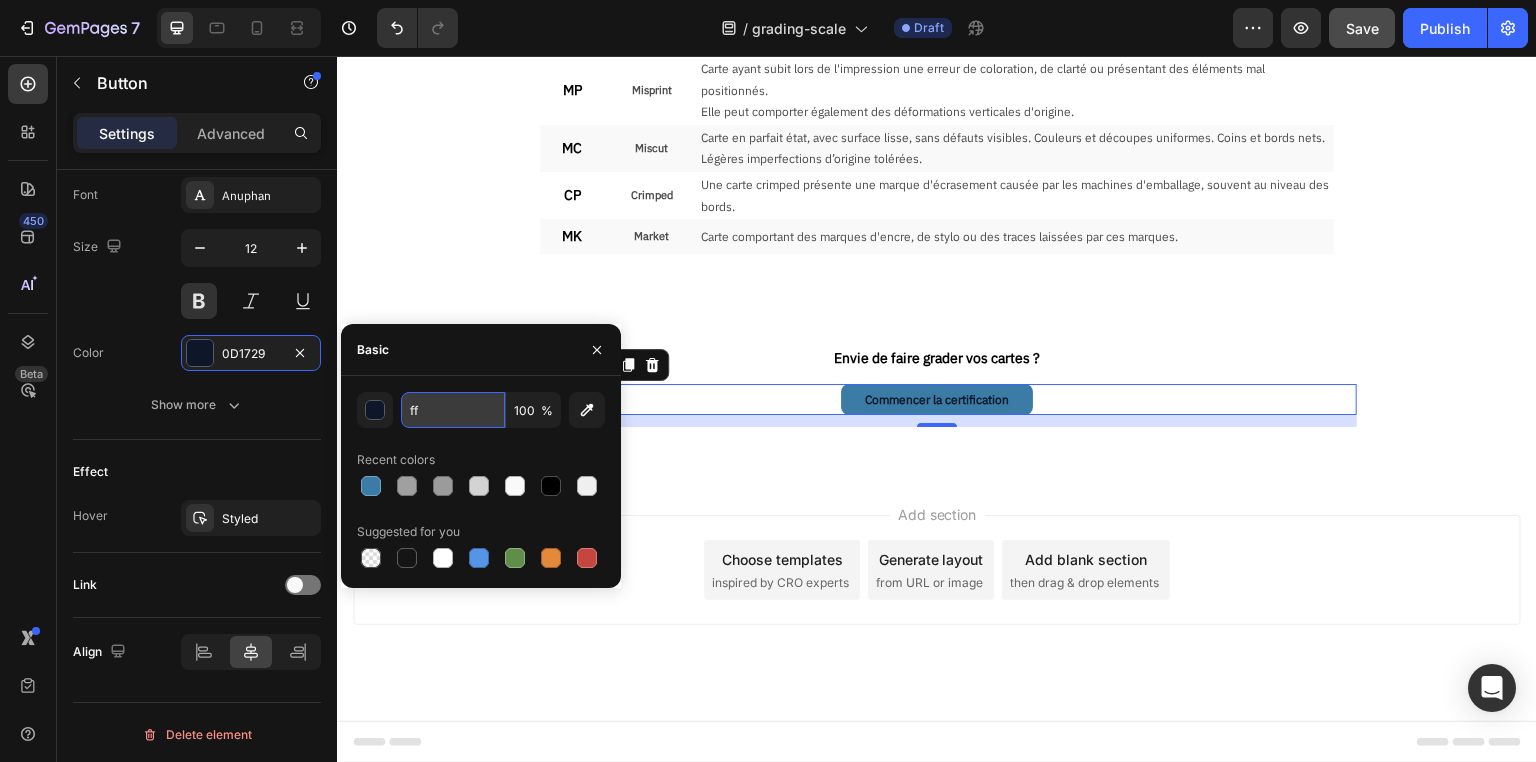 type on "FFFFFF" 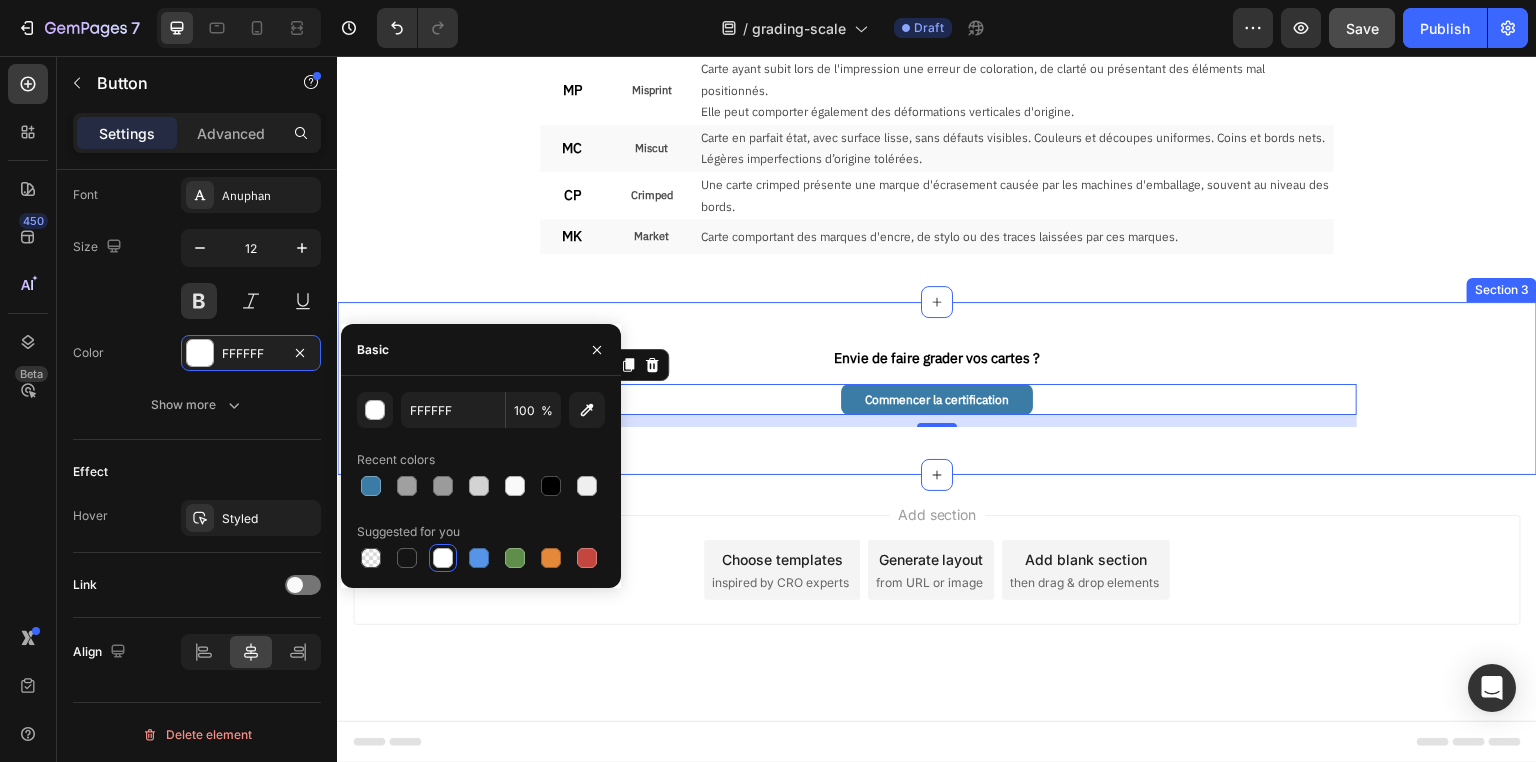 click on "Envie de faire grader vos cartes ? Text Block Commencer la certification Button   12 Row Section 3" at bounding box center (937, 388) 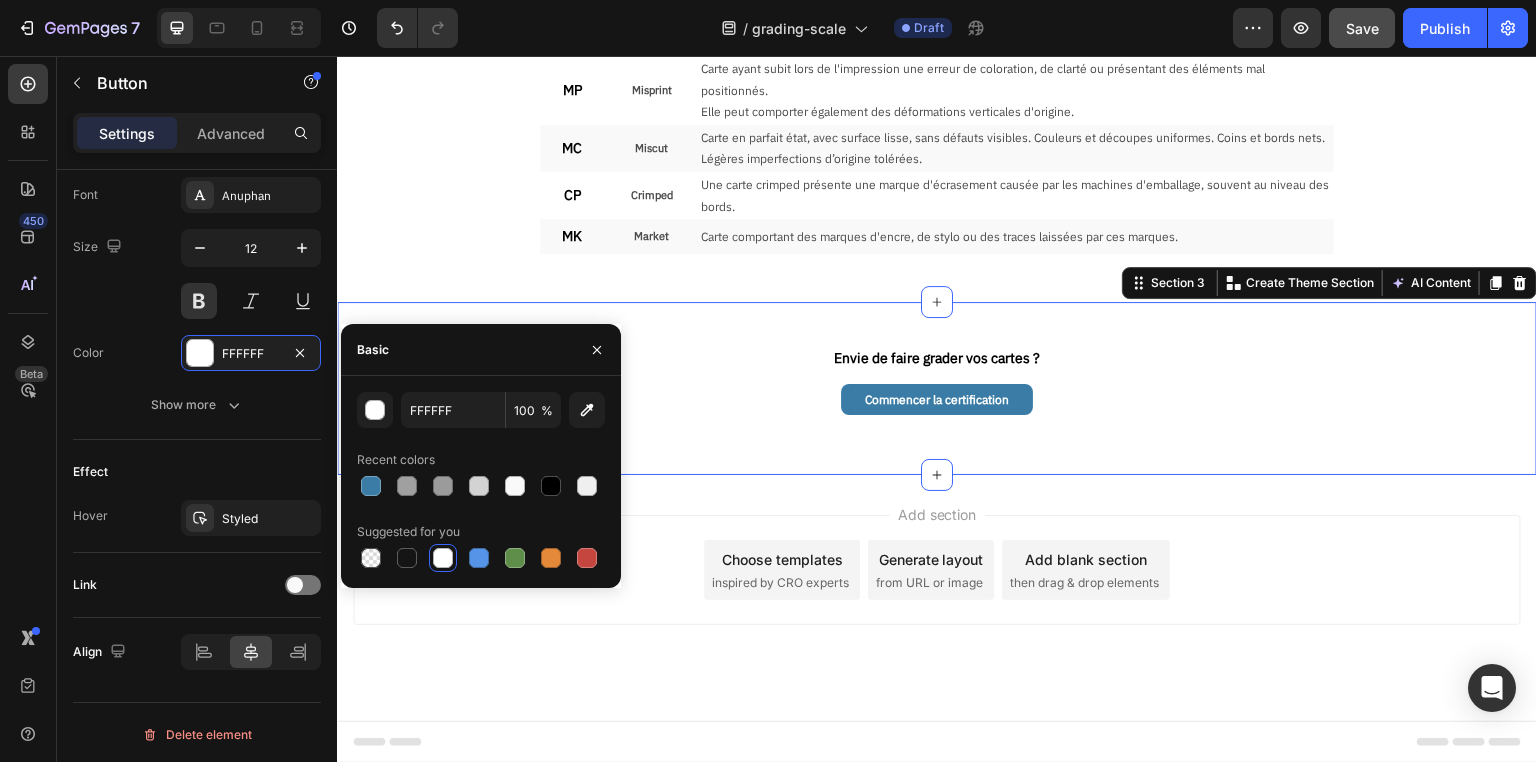 scroll, scrollTop: 0, scrollLeft: 0, axis: both 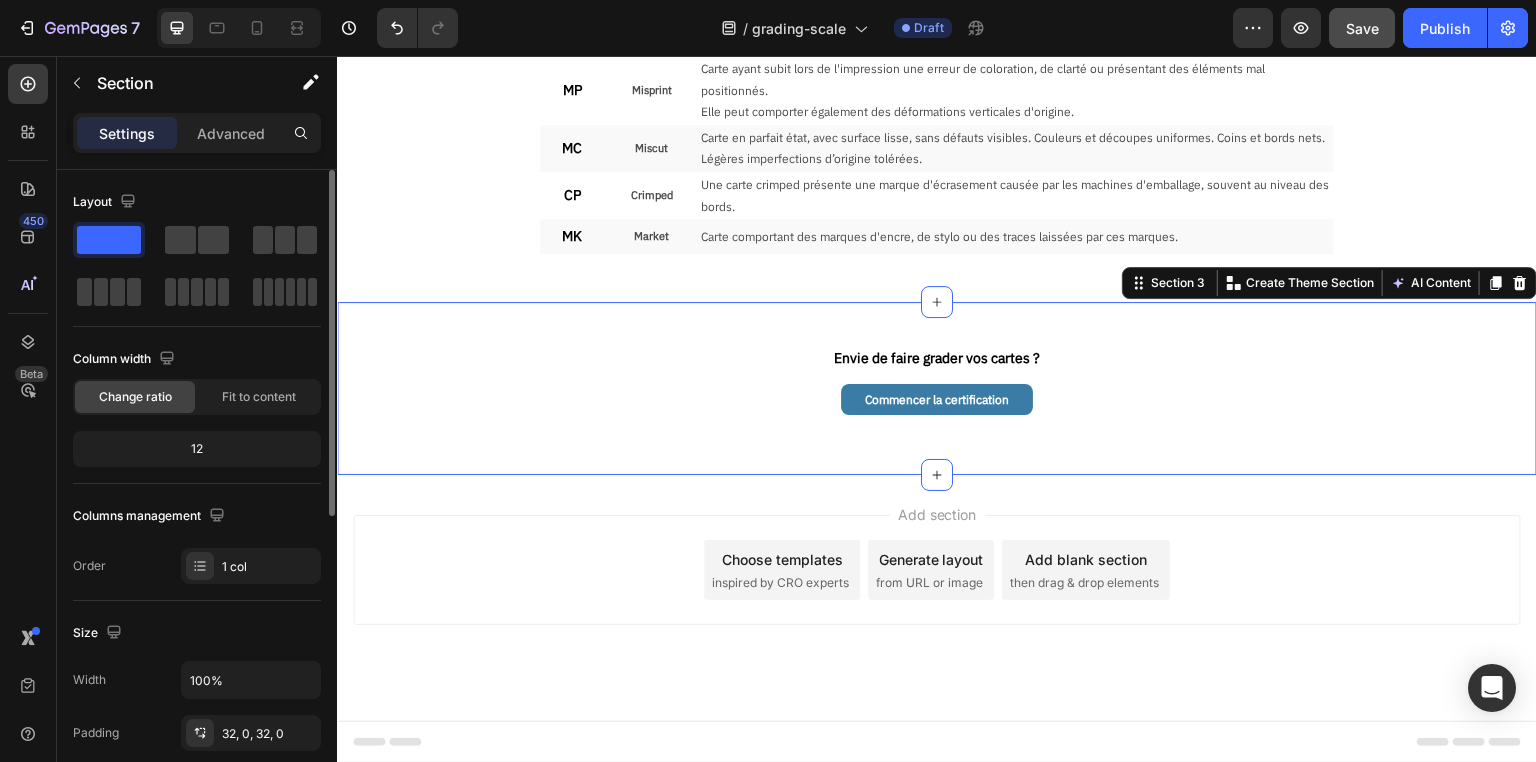 click on "Add section Choose templates inspired by CRO experts Generate layout from URL or image Add blank section then drag & drop elements" at bounding box center [937, 570] 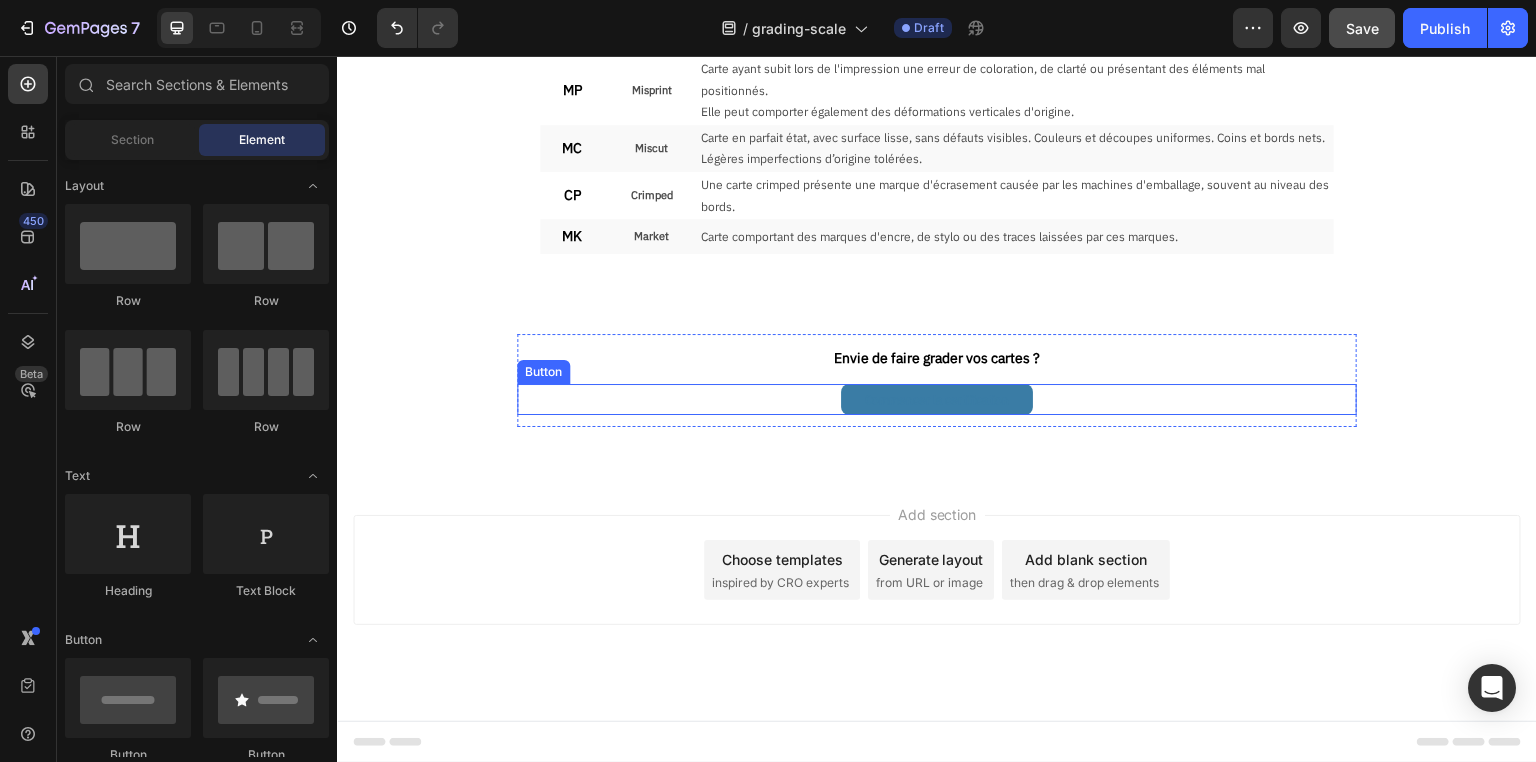 click on "Commencer la certification" at bounding box center (937, 400) 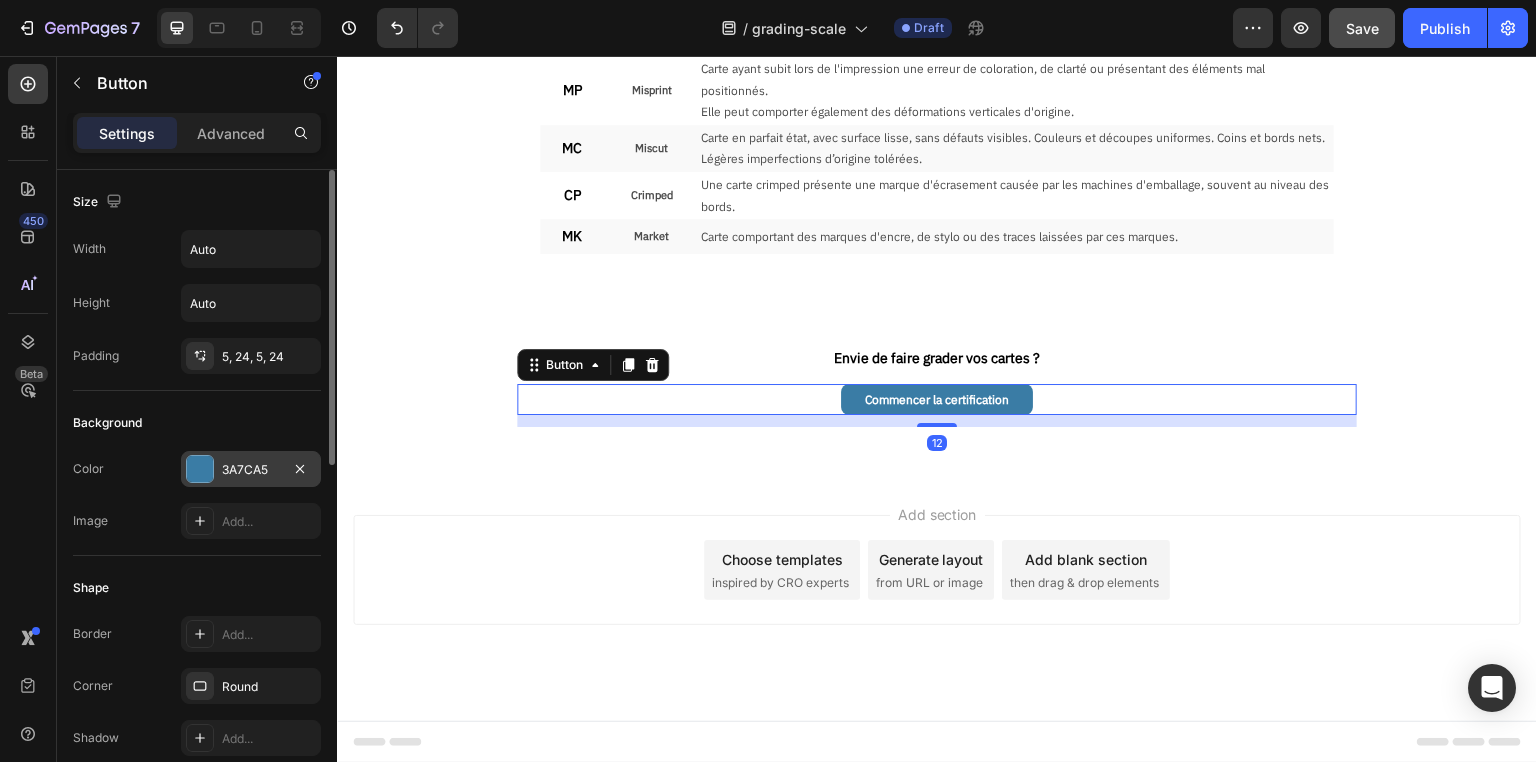 click on "3A7CA5" at bounding box center (251, 469) 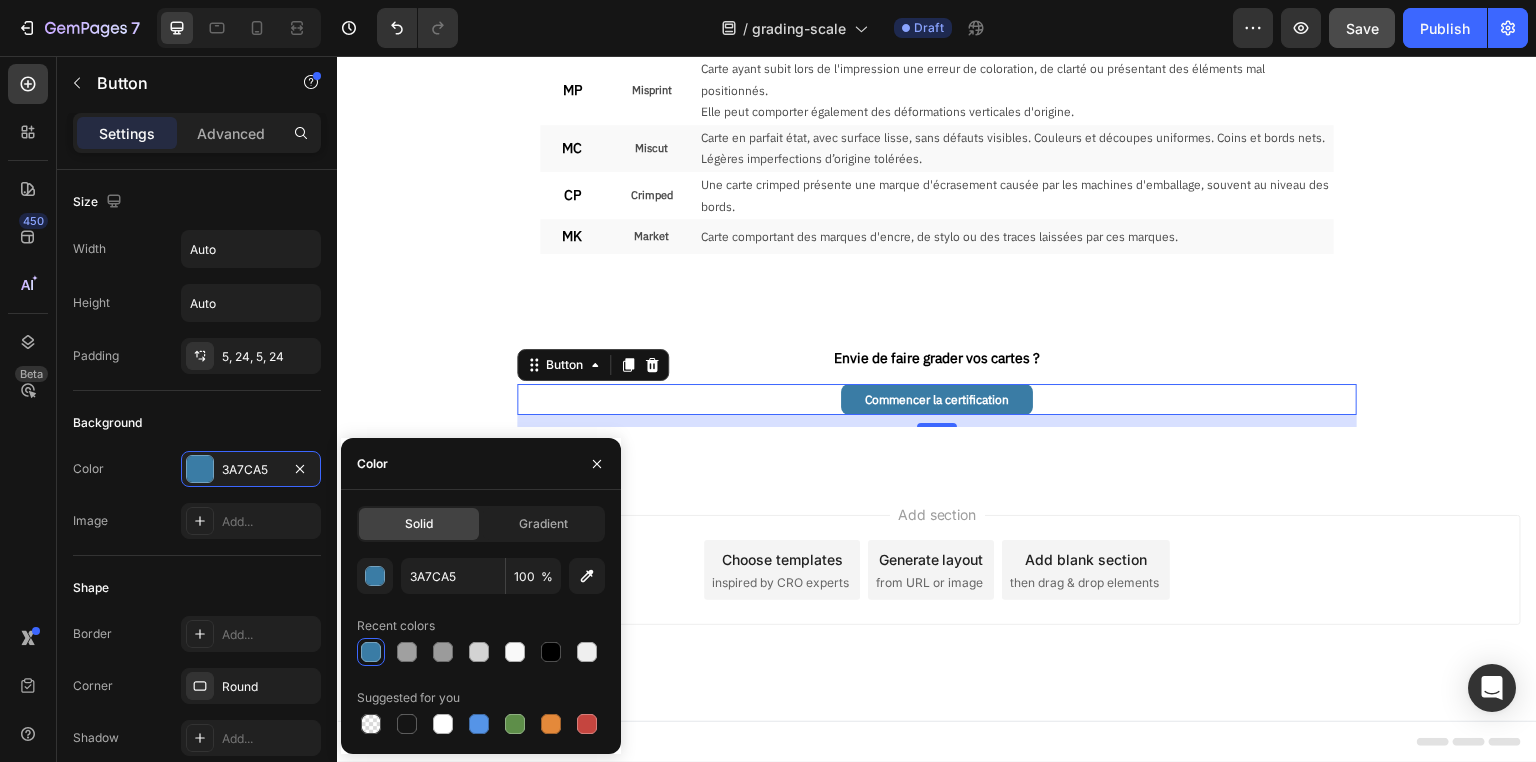 click on "Note Text Block État Text Block Description Text Block Row 10 Text Block Perfect Text Block Une carte virtuellement parfaite, dont les 4 subgrades affichent une note de 10. Text Block Row 10 Text Block Gem Mint Text Block Carte en parfait état, avec surface lisse, sans défauts visibles. Couleurs et découpes uniformes. Coins et bords nets. Légères imperfections d’origine tolérées. Text Block Row 9.5 Text Block Mint+ Text Block Carte en quasi-parfait état comportant certains défauts d'origine et/ou d'usure, qui ne nuisent cependant pas à l'aspect global de la carte. Text Block Row 9 Text Block Mint Text Block Carte en quasi-parfait état comportant des défauts minimes : micro-rayures, points blancs sur les coins et/ou les bords, etc. Text Block Row 8 Text Block Near Mint Text Block Carte visuellement attrayante malgré de légères imperfections : micro-rayures, points blancs sur les coins et/ou les bords, défauts d’origine mineurs (printlines, découpe, irrégulière, etc.) Text Block Row 7 6" at bounding box center [937, -159] 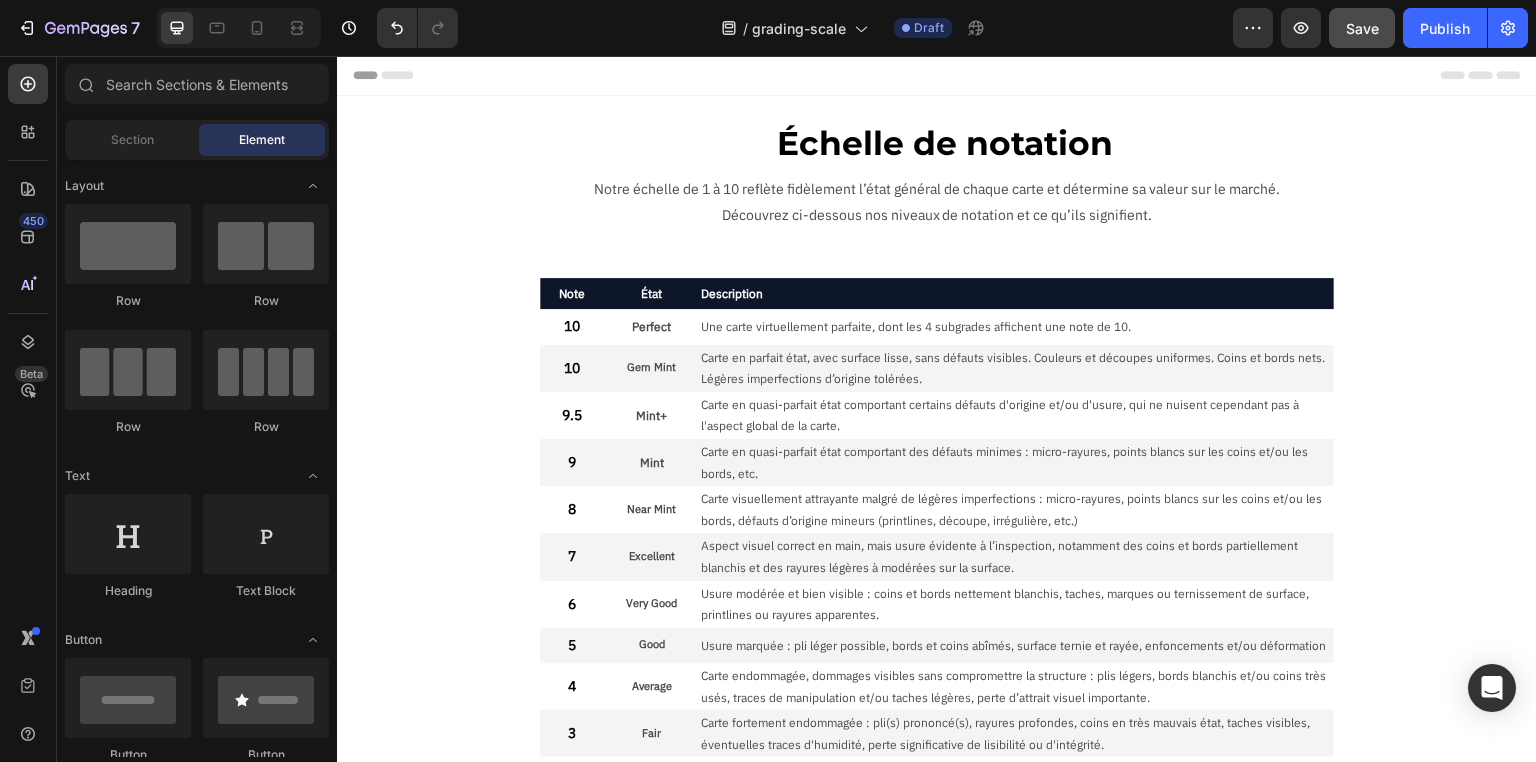 scroll, scrollTop: 0, scrollLeft: 0, axis: both 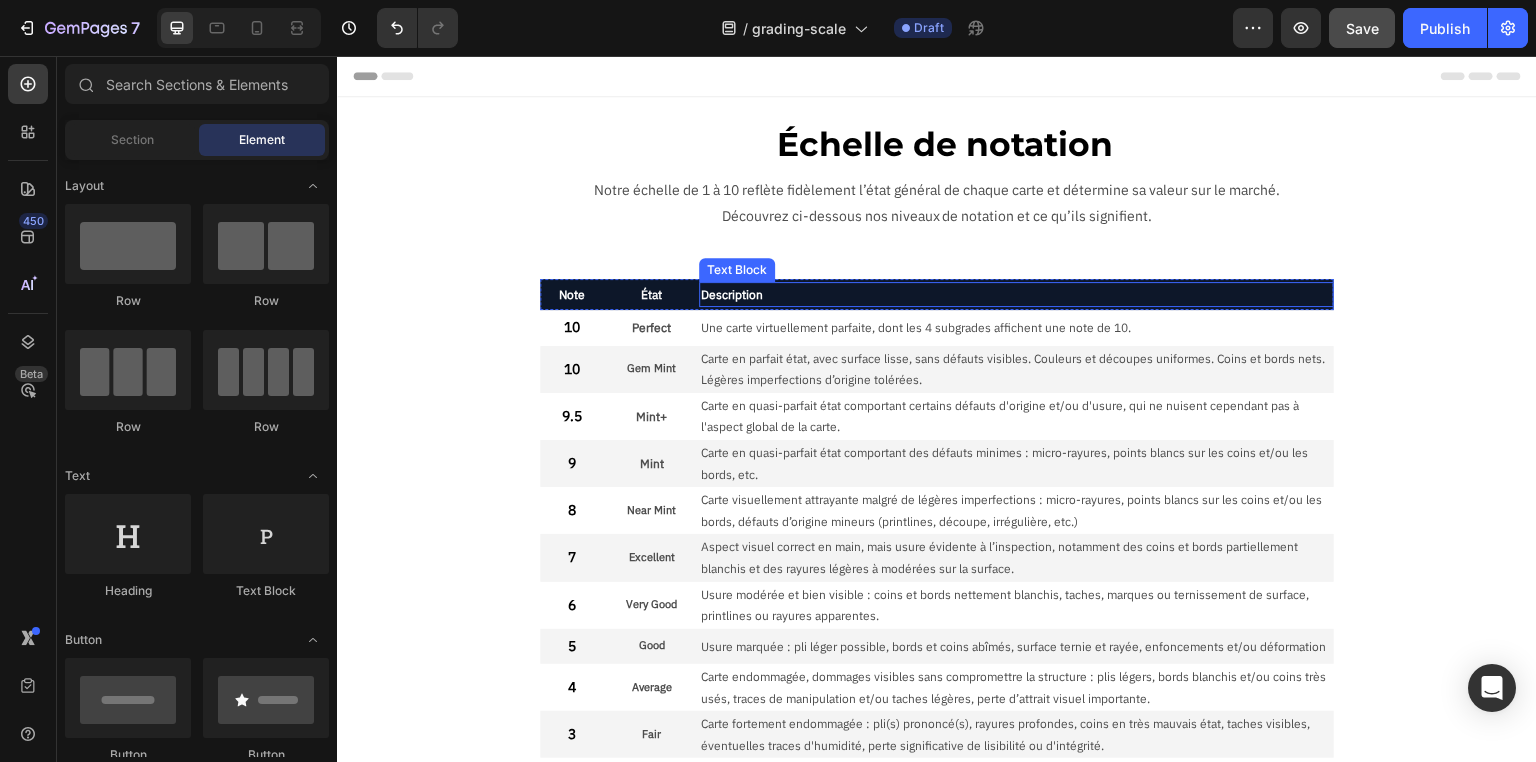 click on "Description" at bounding box center [1016, 295] 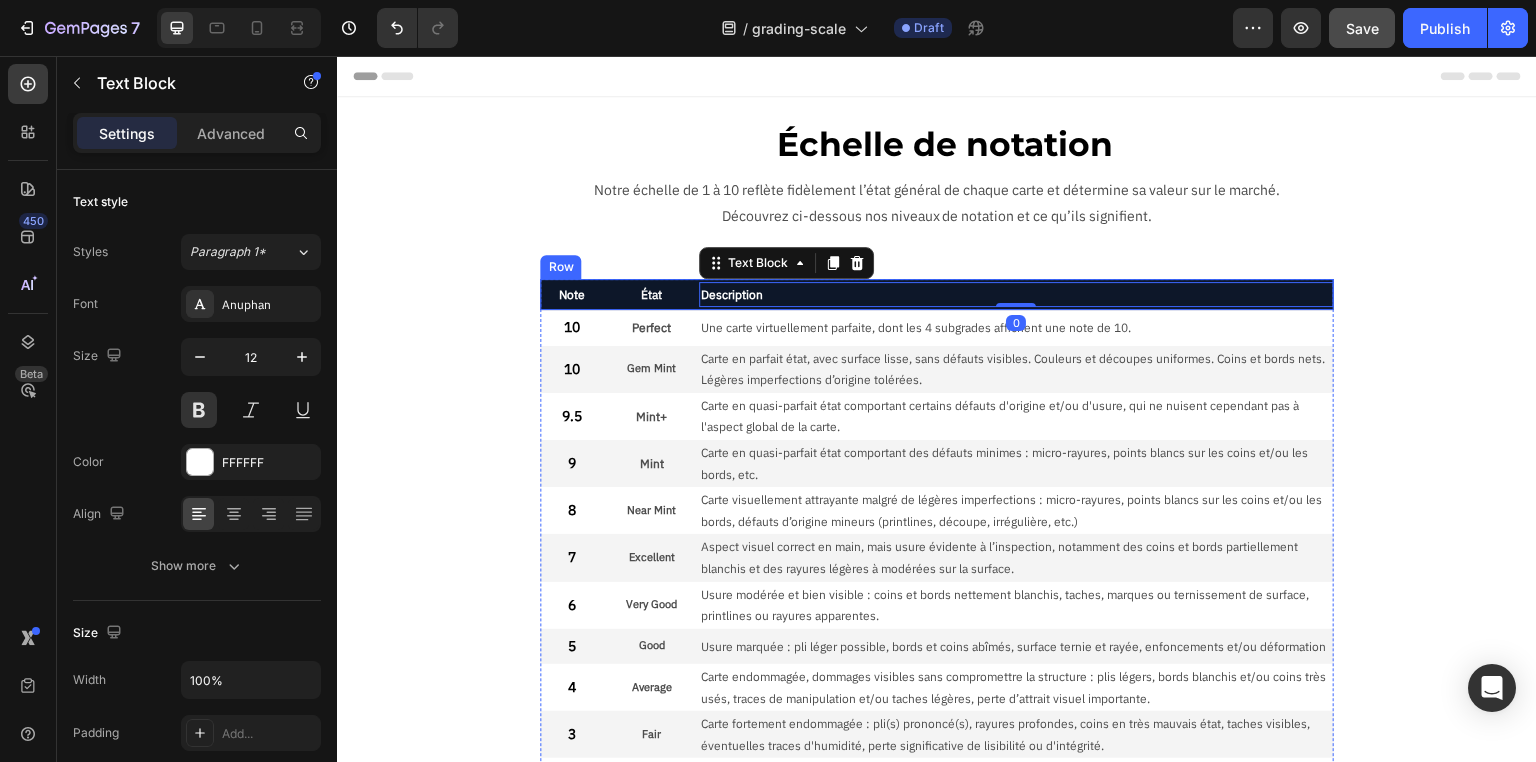 click on "Note Text Block État Text Block Description Text Block   0 Row 10 Text Block Perfect Text Block Une carte virtuellement parfaite, dont les 4 subgrades affichent une note de 10. Text Block Row 10 Text Block Gem Mint Text Block Carte en parfait état, avec surface lisse, sans défauts visibles. Couleurs et découpes uniformes. Coins et bords nets. Légères imperfections d’origine tolérées. Text Block Row 9.5 Text Block Mint+ Text Block Carte en quasi-parfait état comportant certains défauts d'origine et/ou d'usure, qui ne nuisent cependant pas à l'aspect global de la carte. Text Block Row 9 Text Block Mint Text Block Carte en quasi-parfait état comportant des défauts minimes : micro-rayures, points blancs sur les coins et/ou les bords, etc. Text Block Row 8 Text Block Near Mint Text Block Carte visuellement attrayante malgré de légères imperfections : micro-rayures, points blancs sur les coins et/ou les bords, défauts d’origine mineurs (printlines, découpe, irrégulière, etc.) Text Block Row" at bounding box center (937, 708) 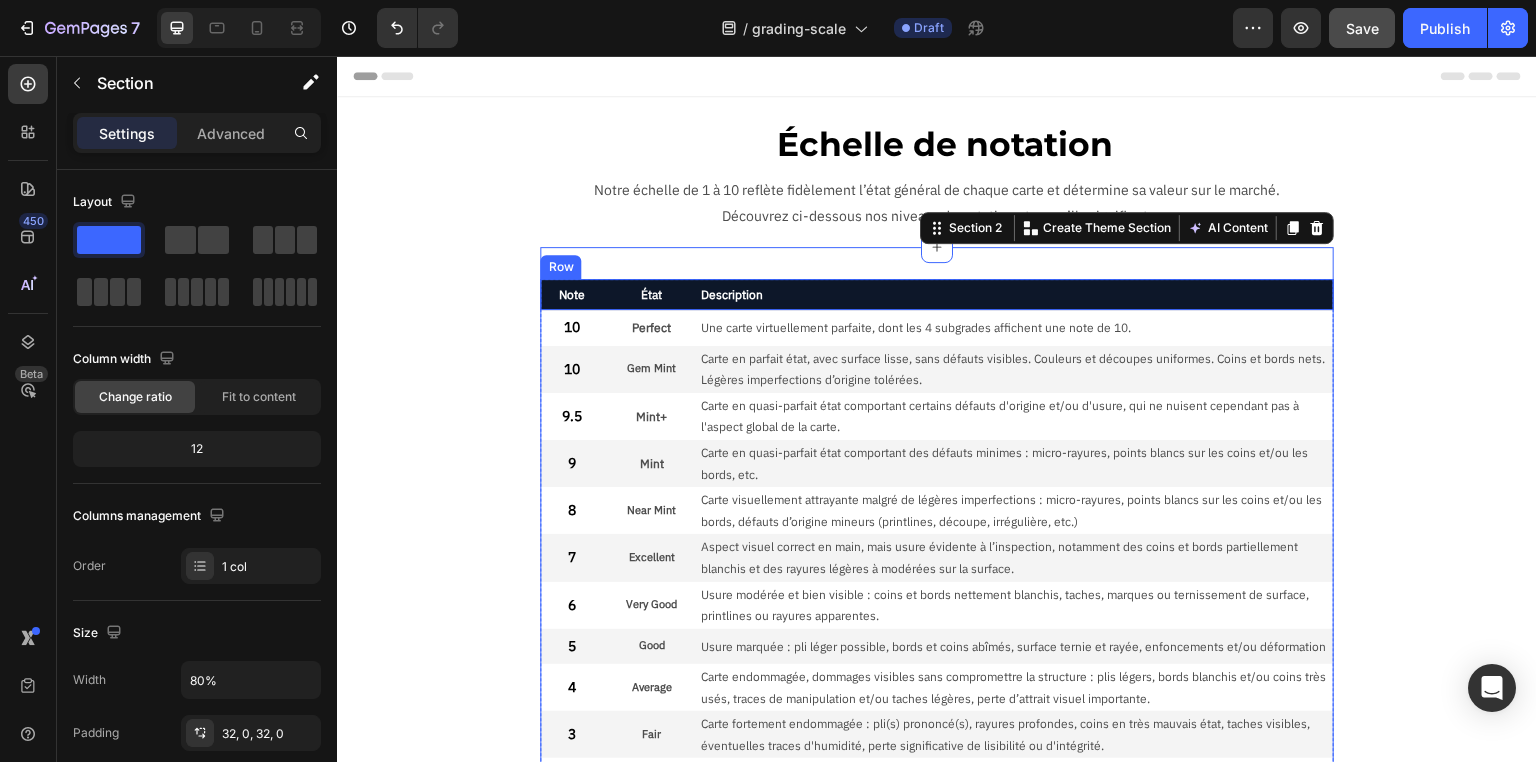click on "Description Text Block" at bounding box center (1016, 295) 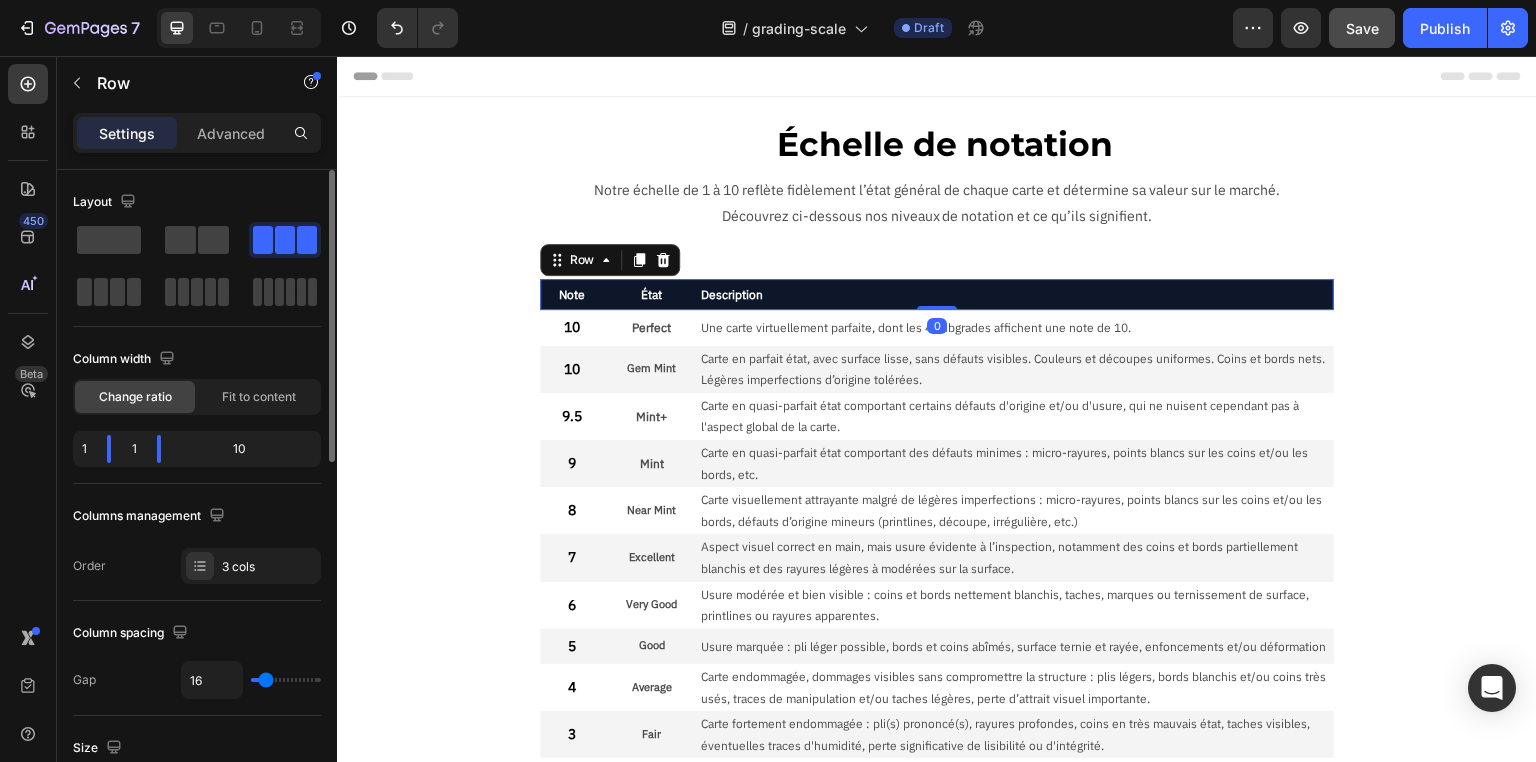 scroll, scrollTop: 320, scrollLeft: 0, axis: vertical 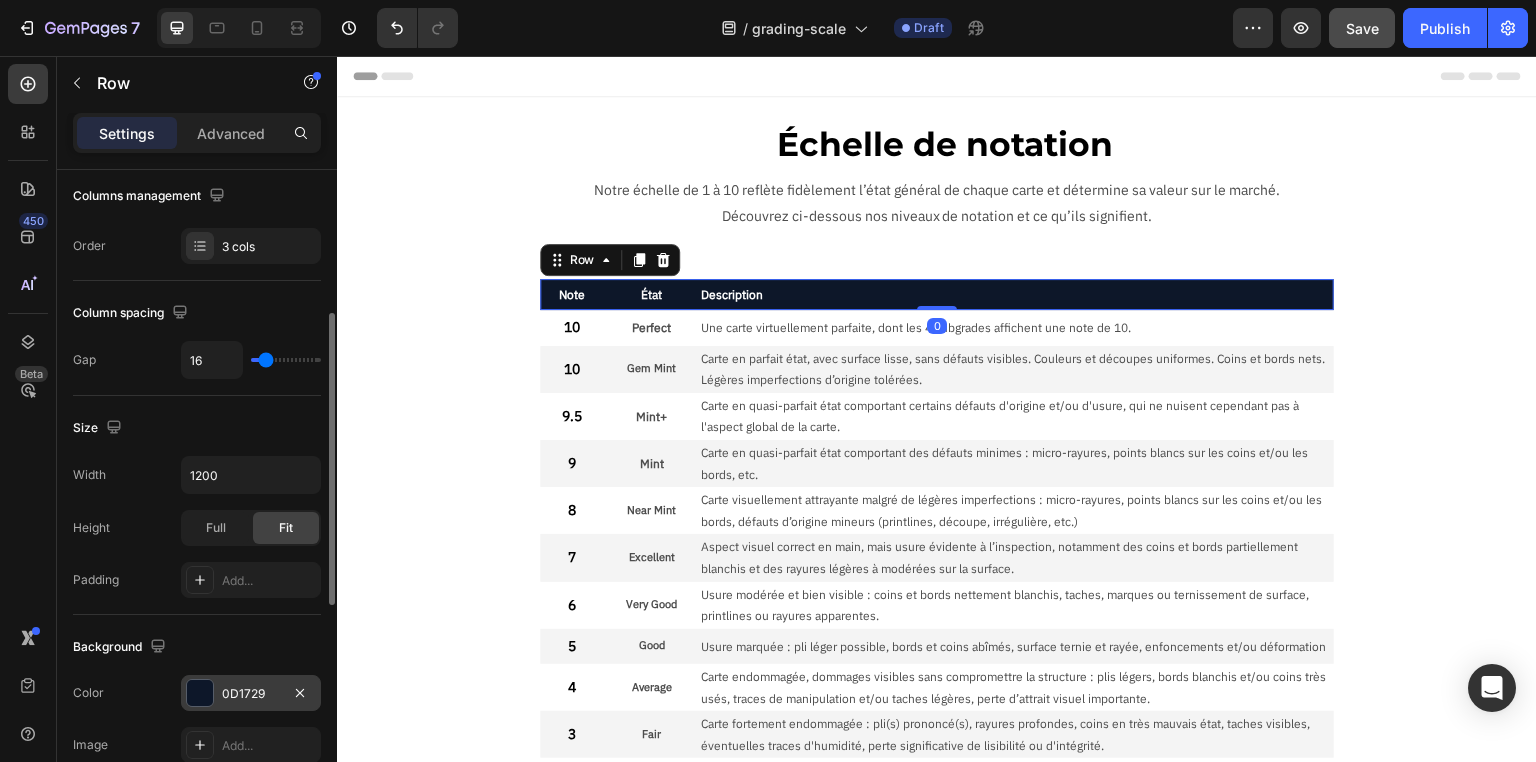 click on "0D1729" at bounding box center [251, 694] 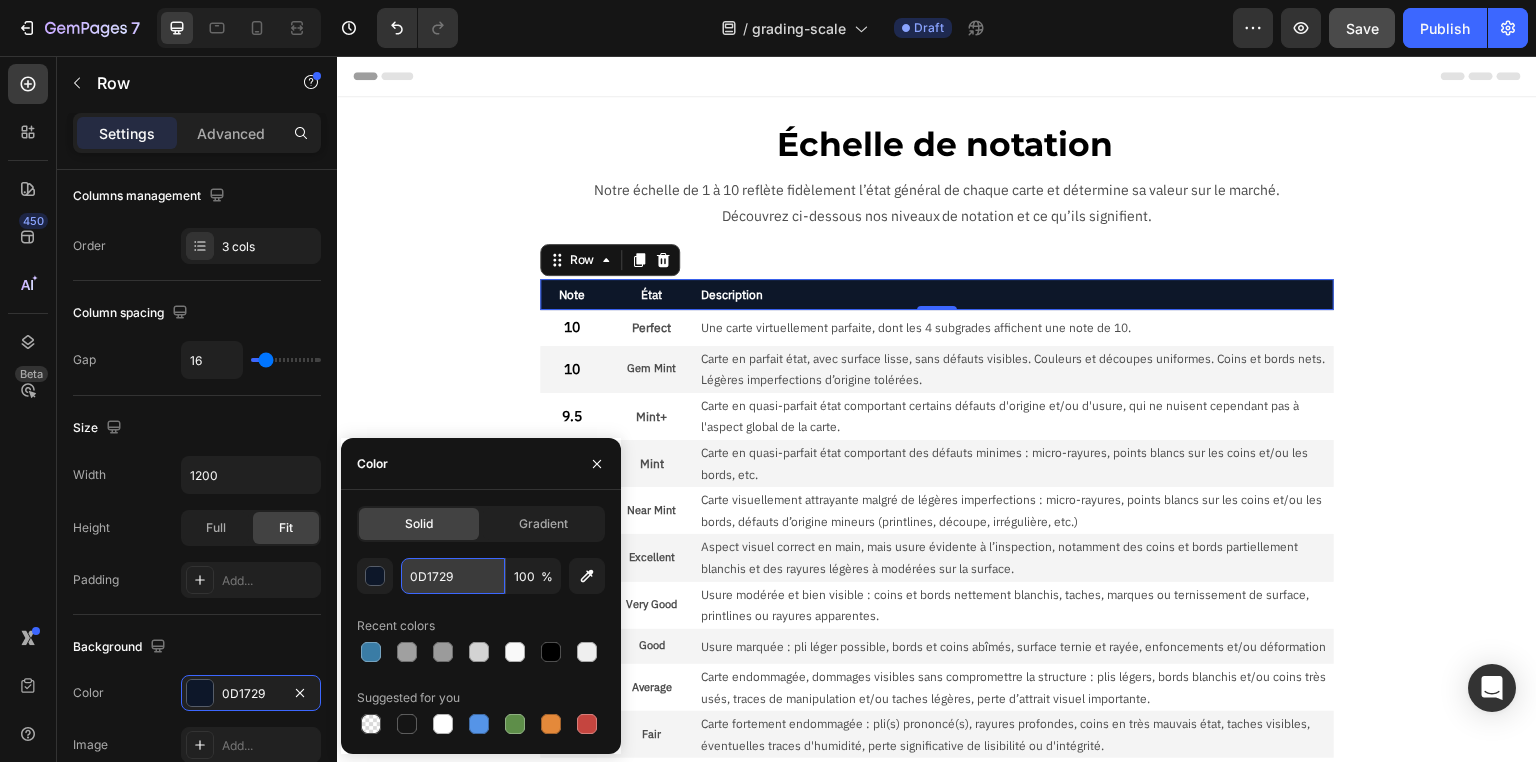 click on "0D1729" at bounding box center (453, 576) 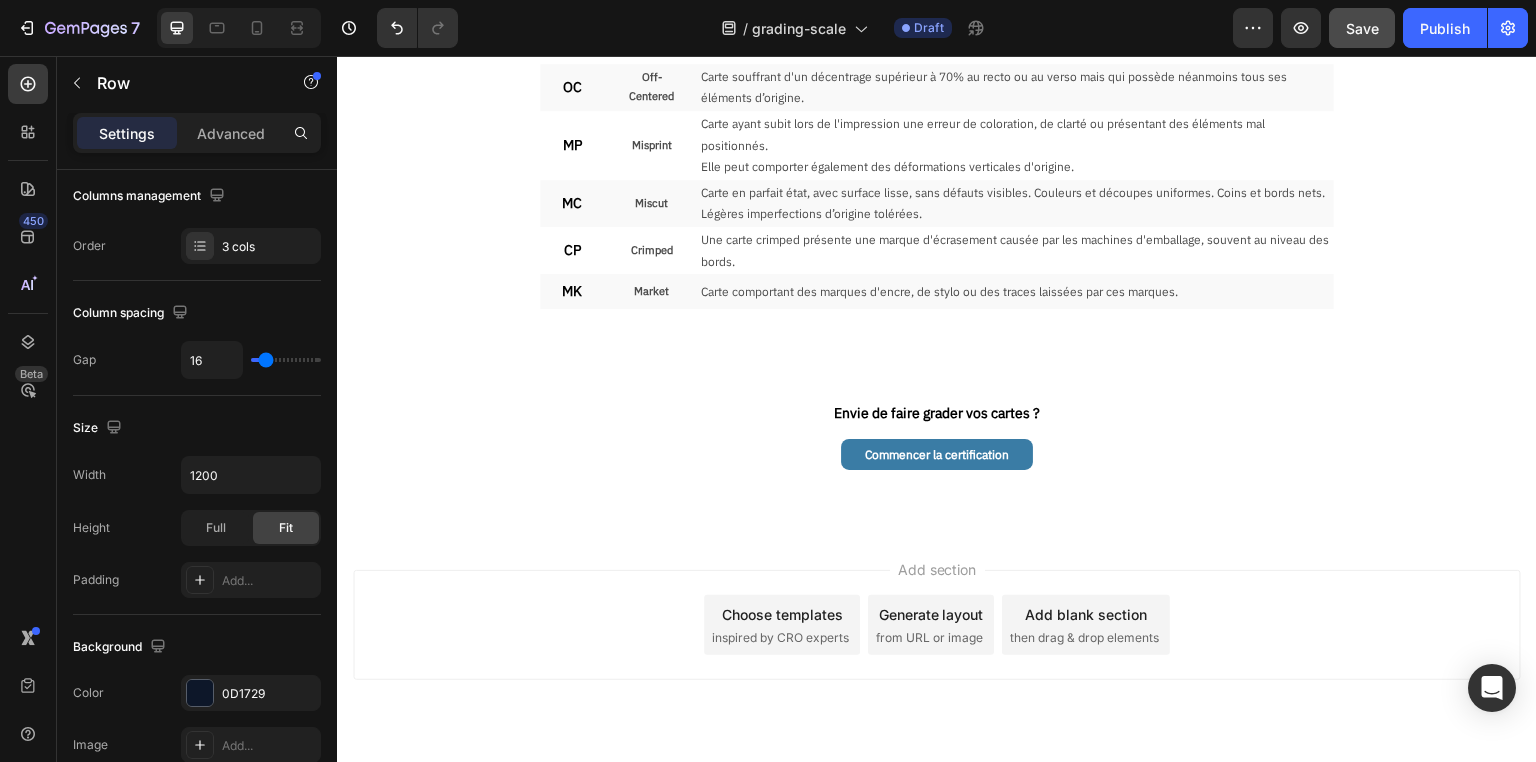scroll, scrollTop: 867, scrollLeft: 0, axis: vertical 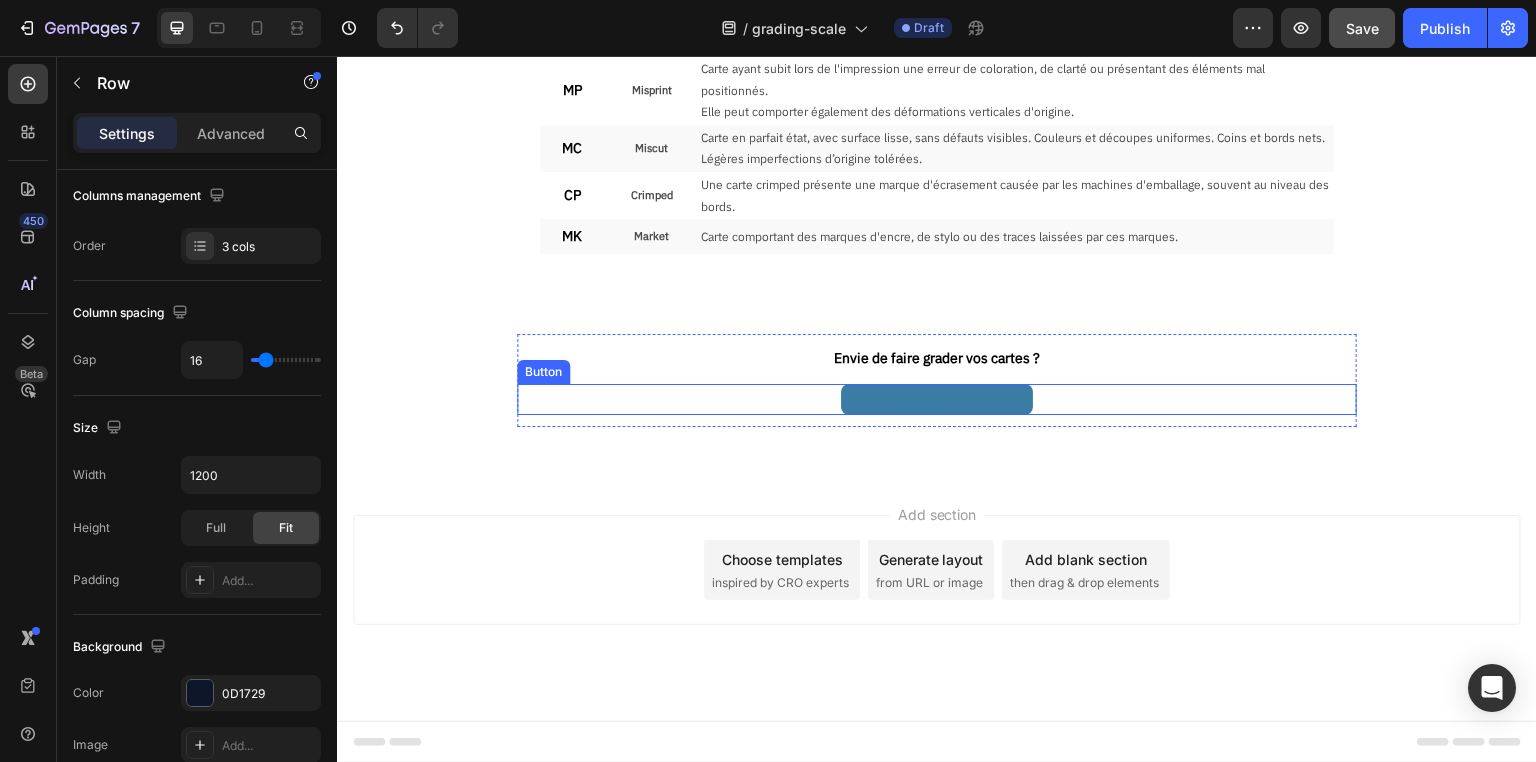click on "Commencer la certification" at bounding box center [937, 400] 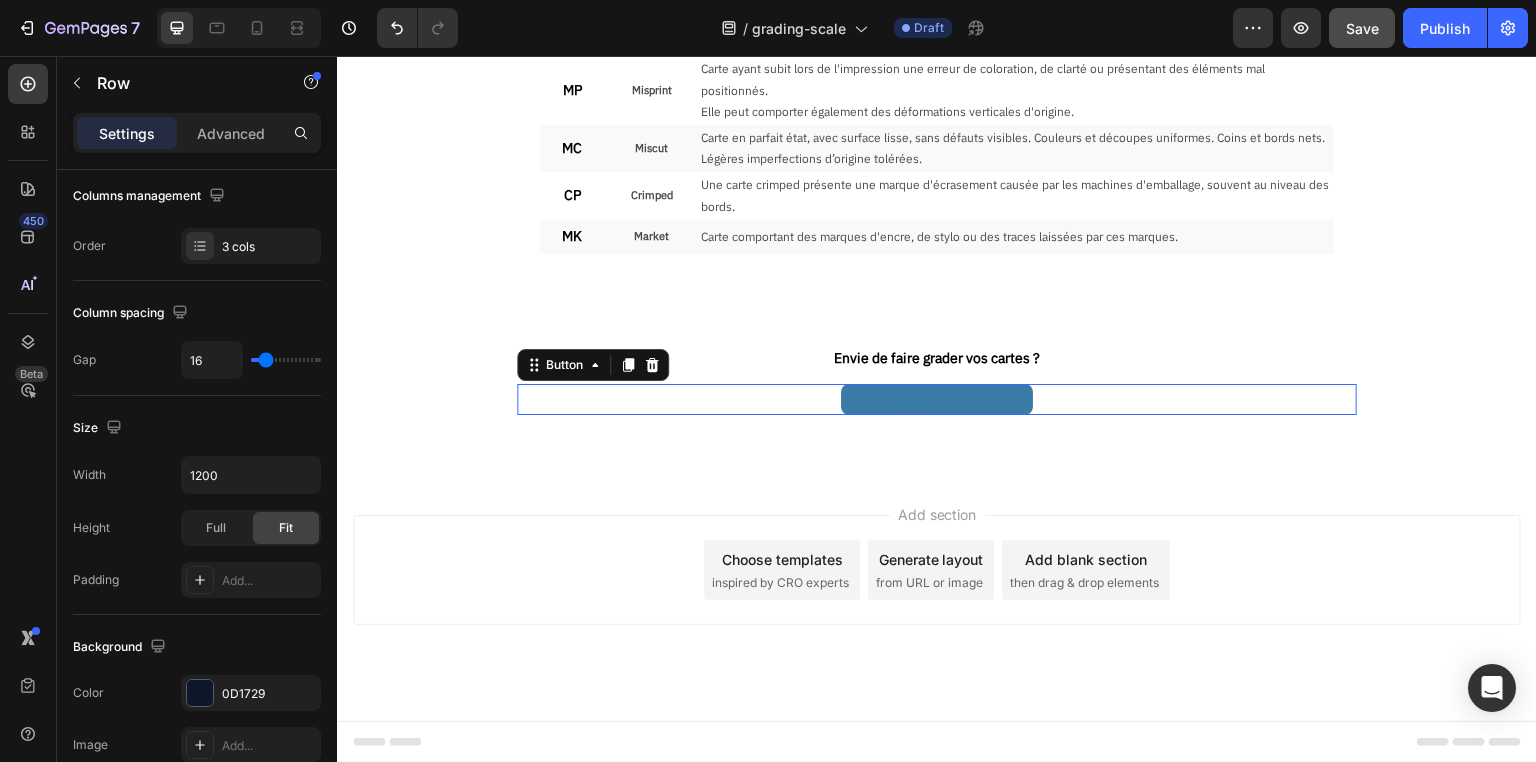 scroll, scrollTop: 0, scrollLeft: 0, axis: both 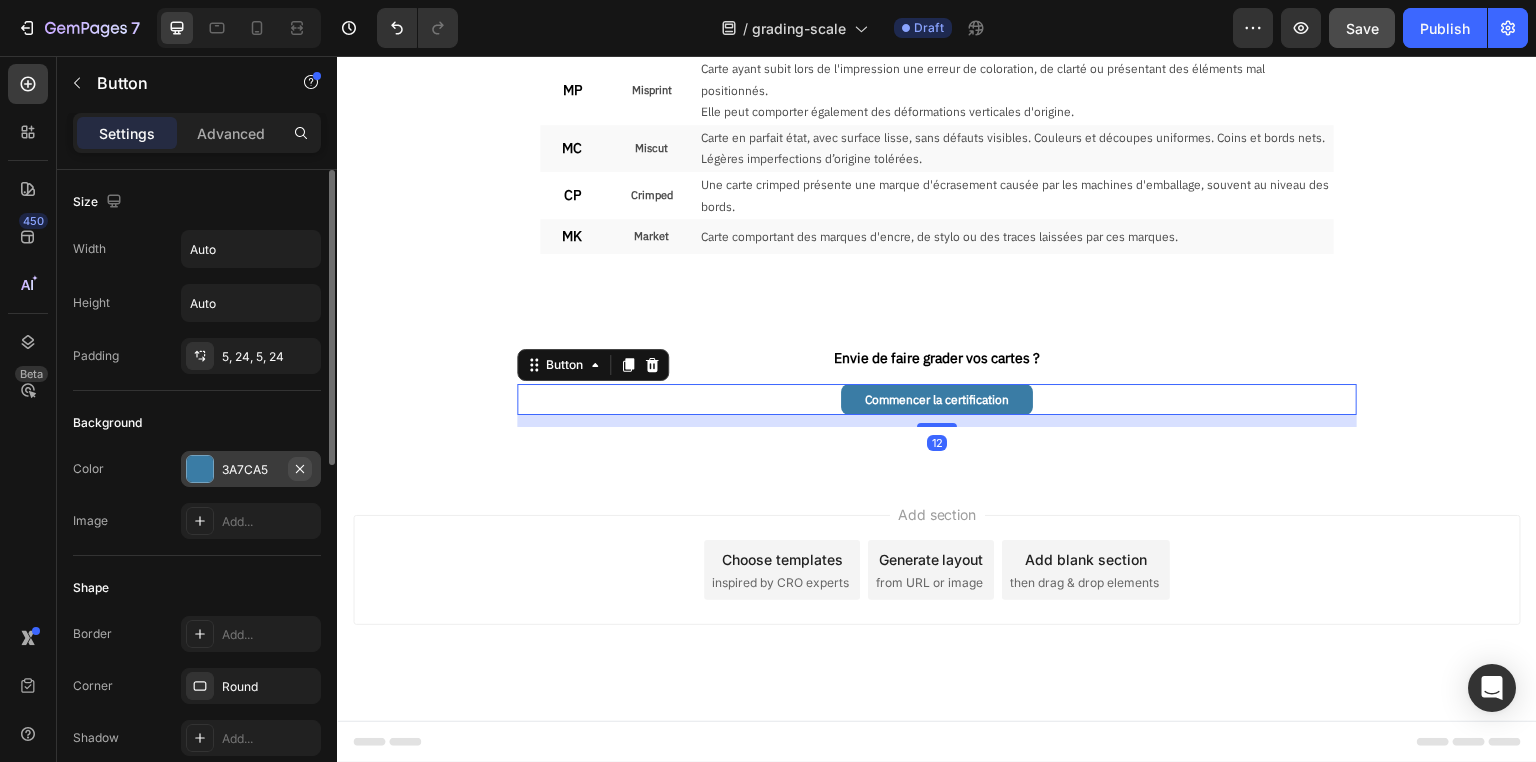 click 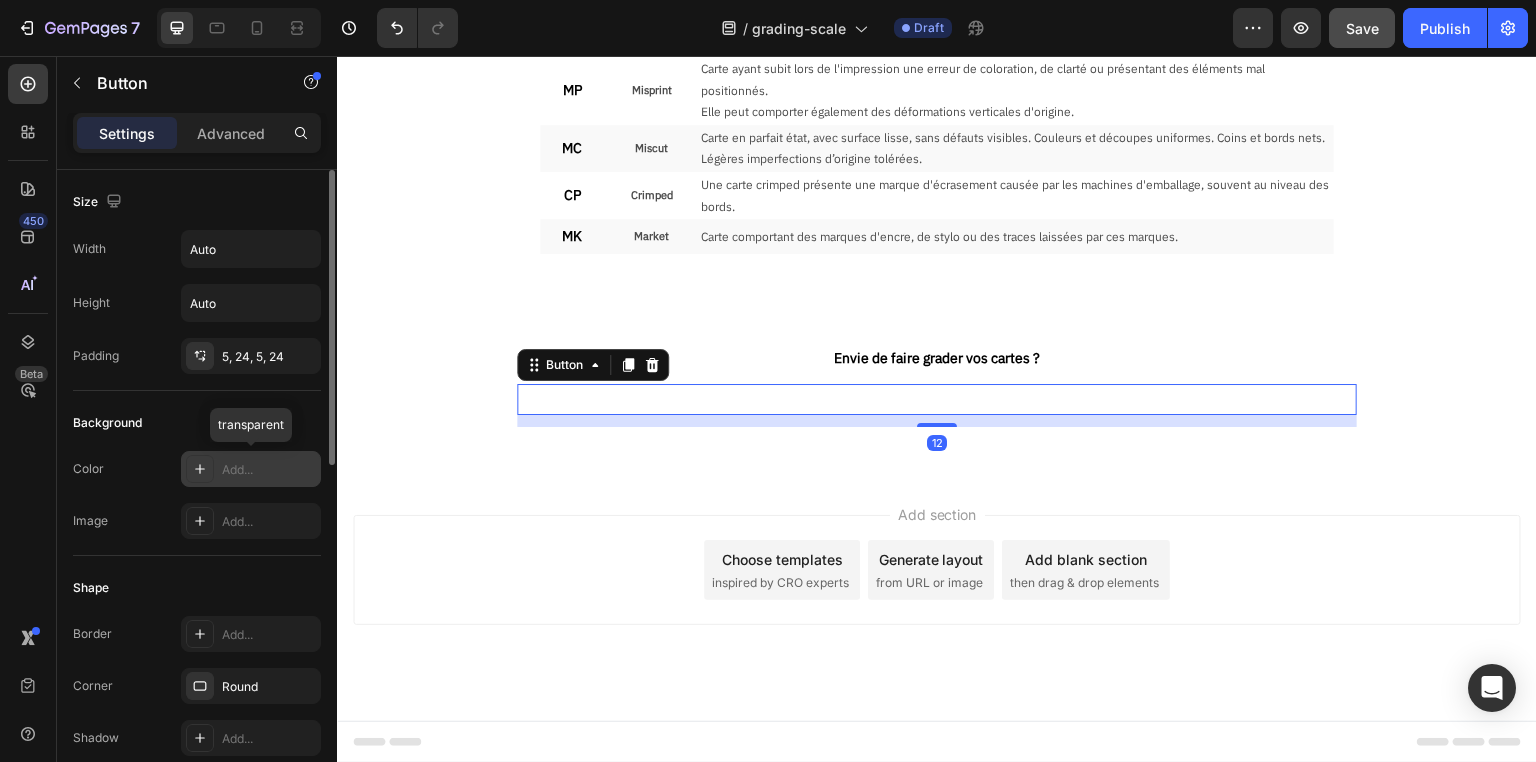 click on "Add..." at bounding box center [269, 470] 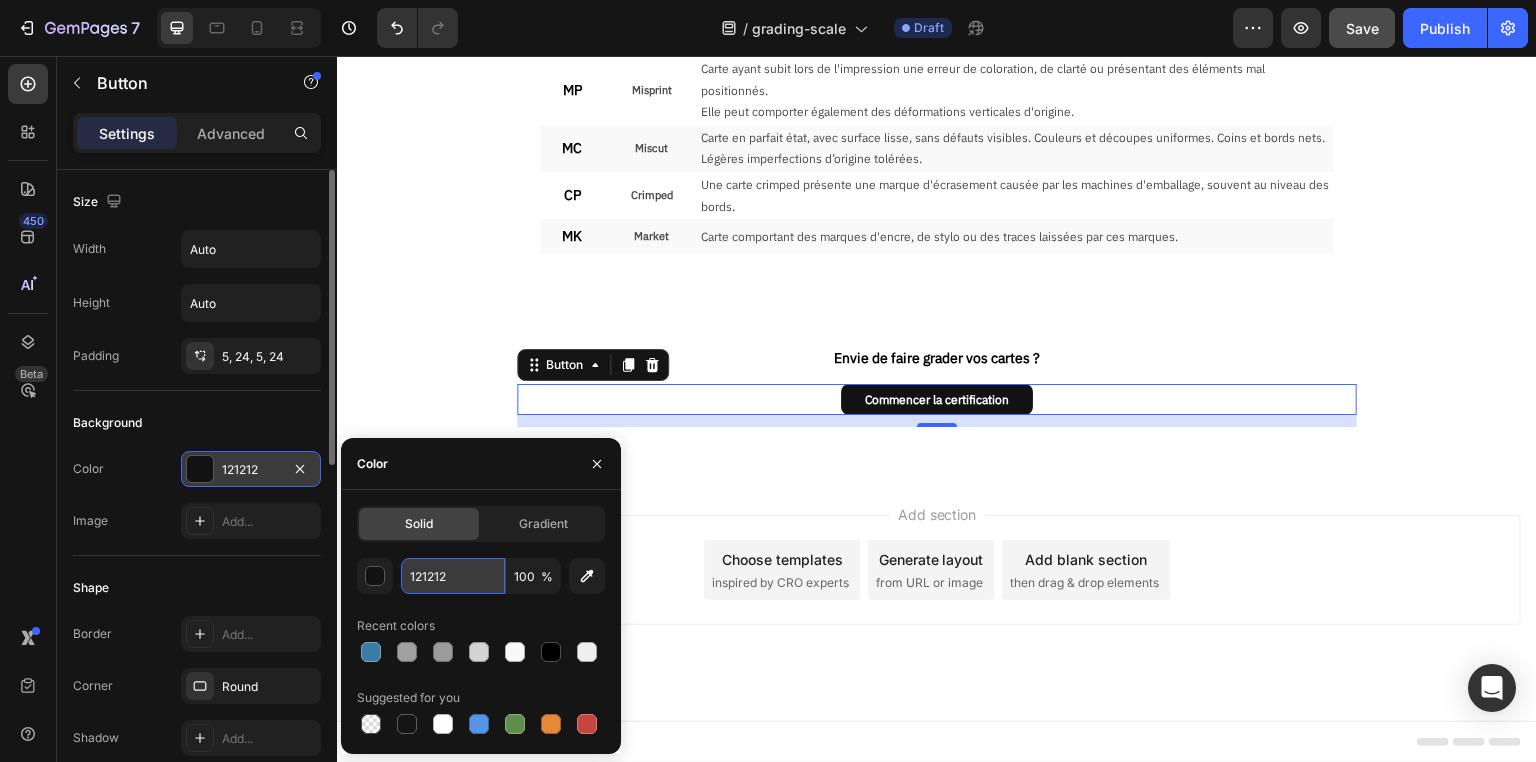 click on "121212" at bounding box center [453, 576] 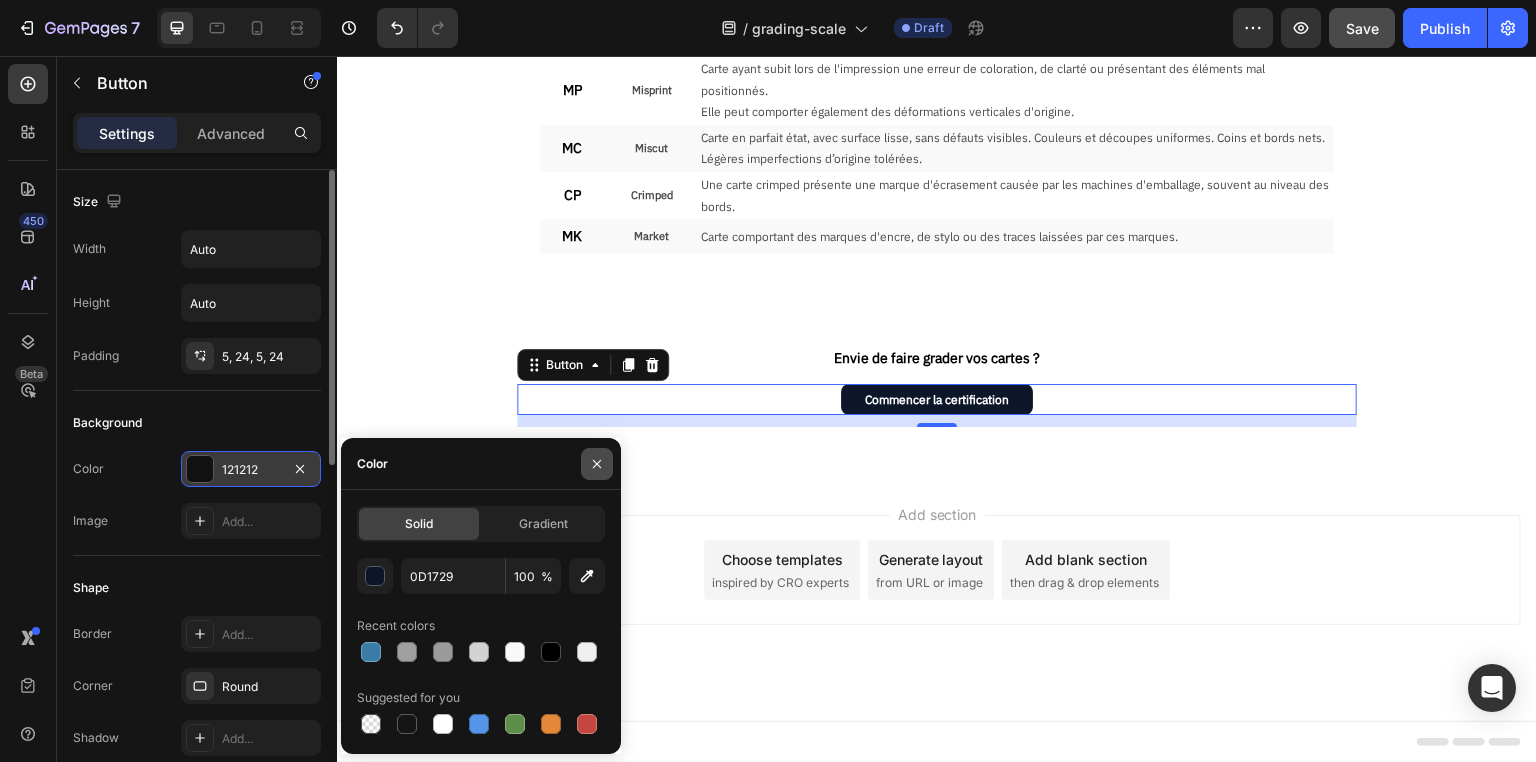click 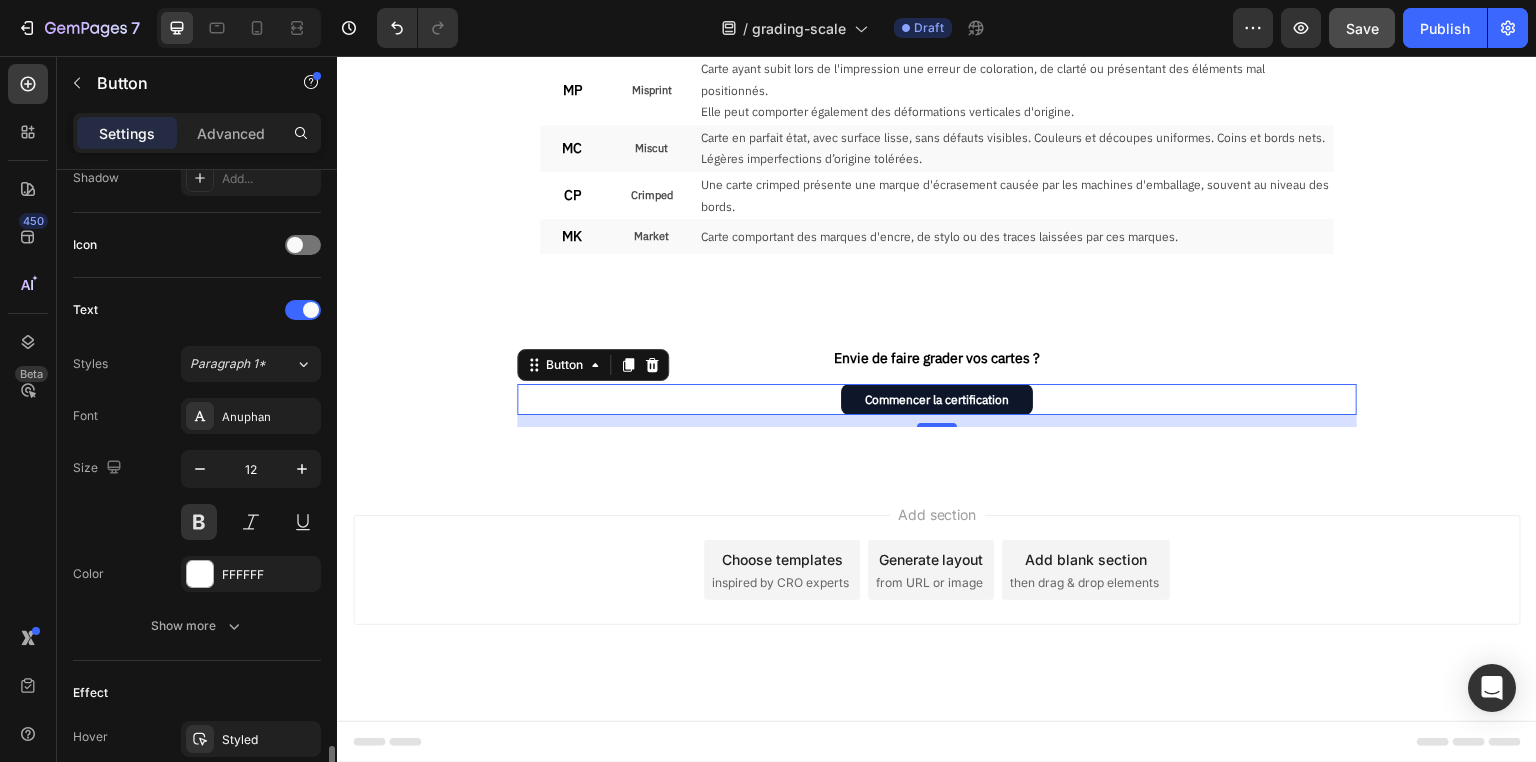 scroll, scrollTop: 781, scrollLeft: 0, axis: vertical 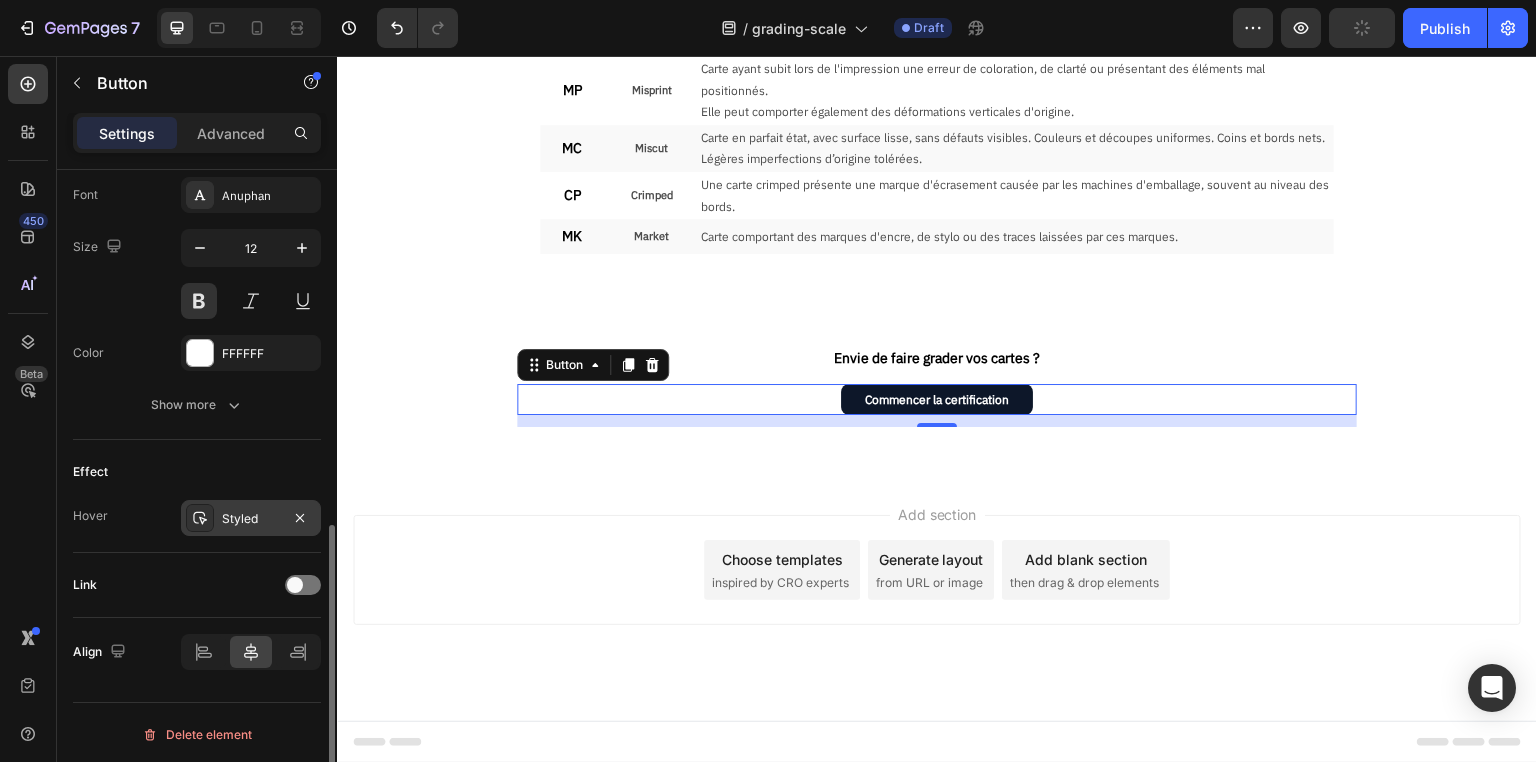 click on "Styled" at bounding box center (251, 519) 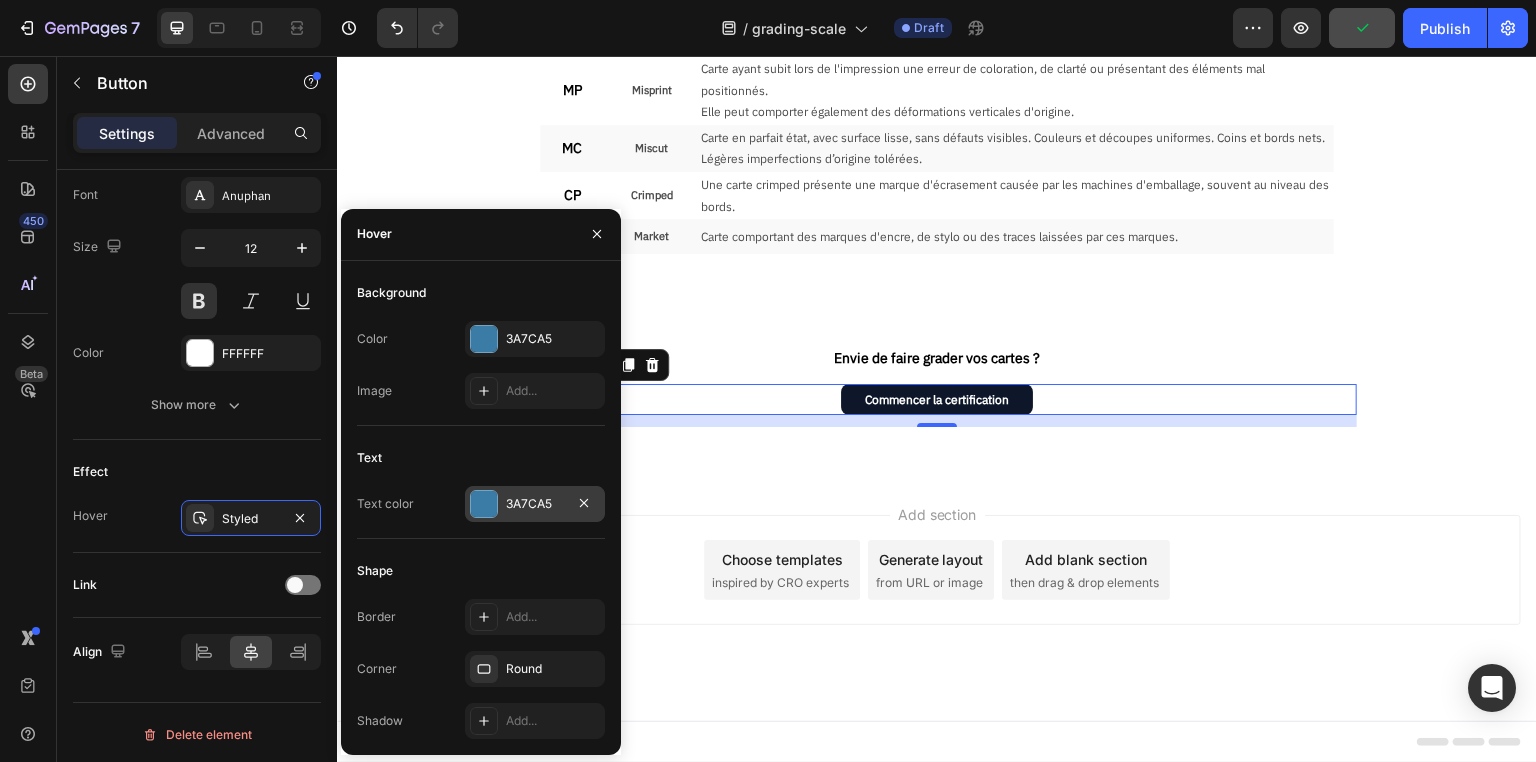 click on "3A7CA5" at bounding box center (535, 504) 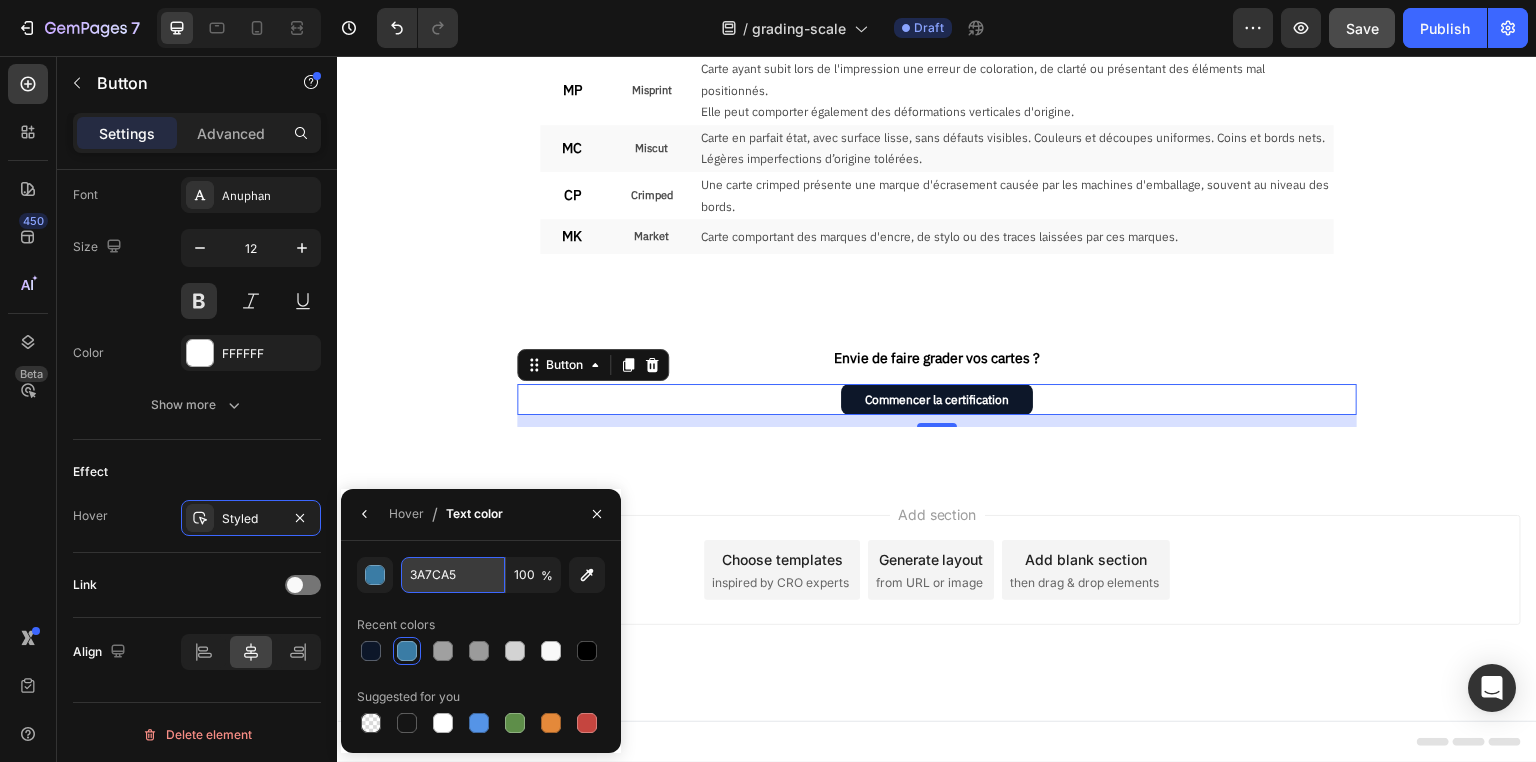 click on "3A7CA5" at bounding box center (0, 0) 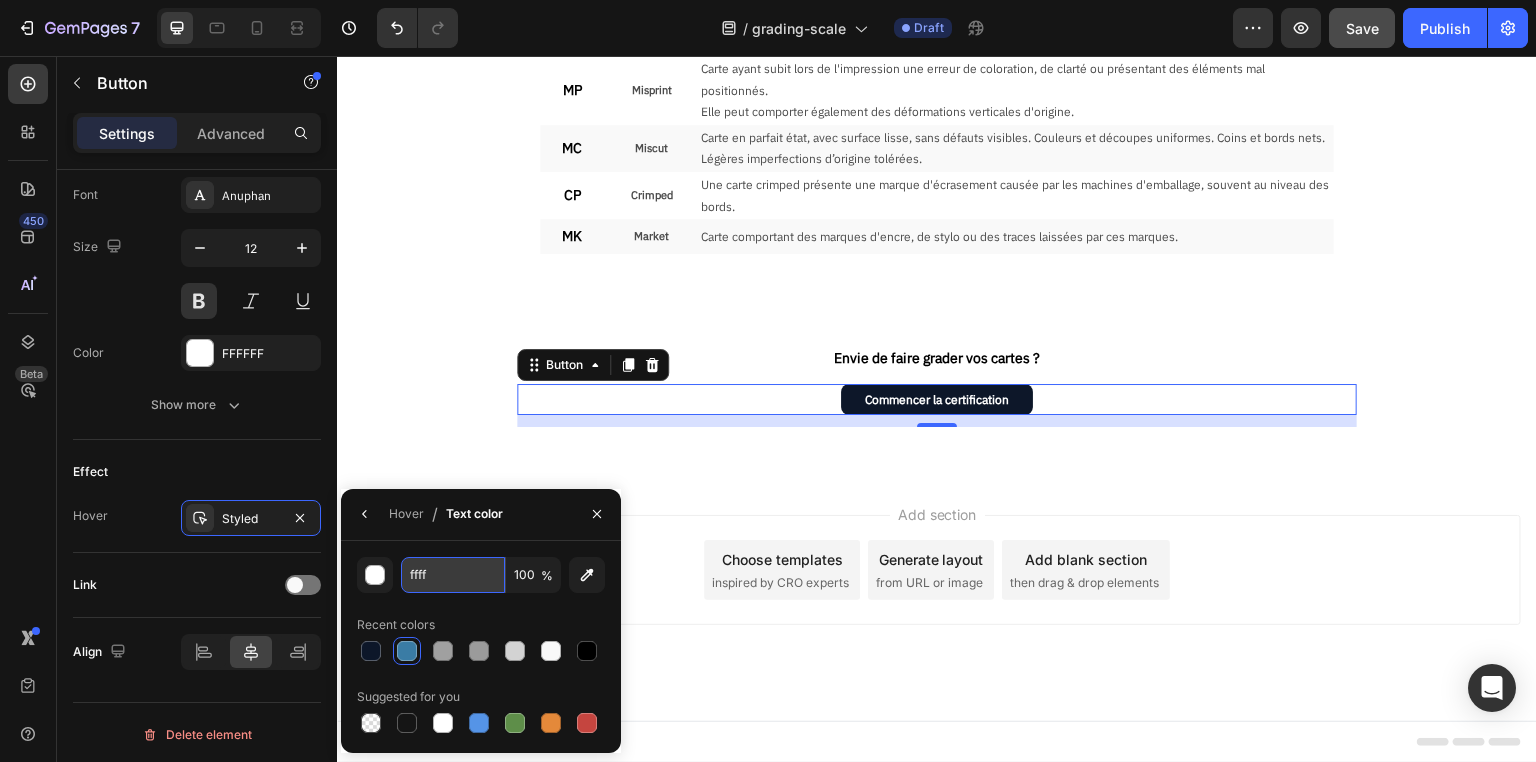 type on "fffff" 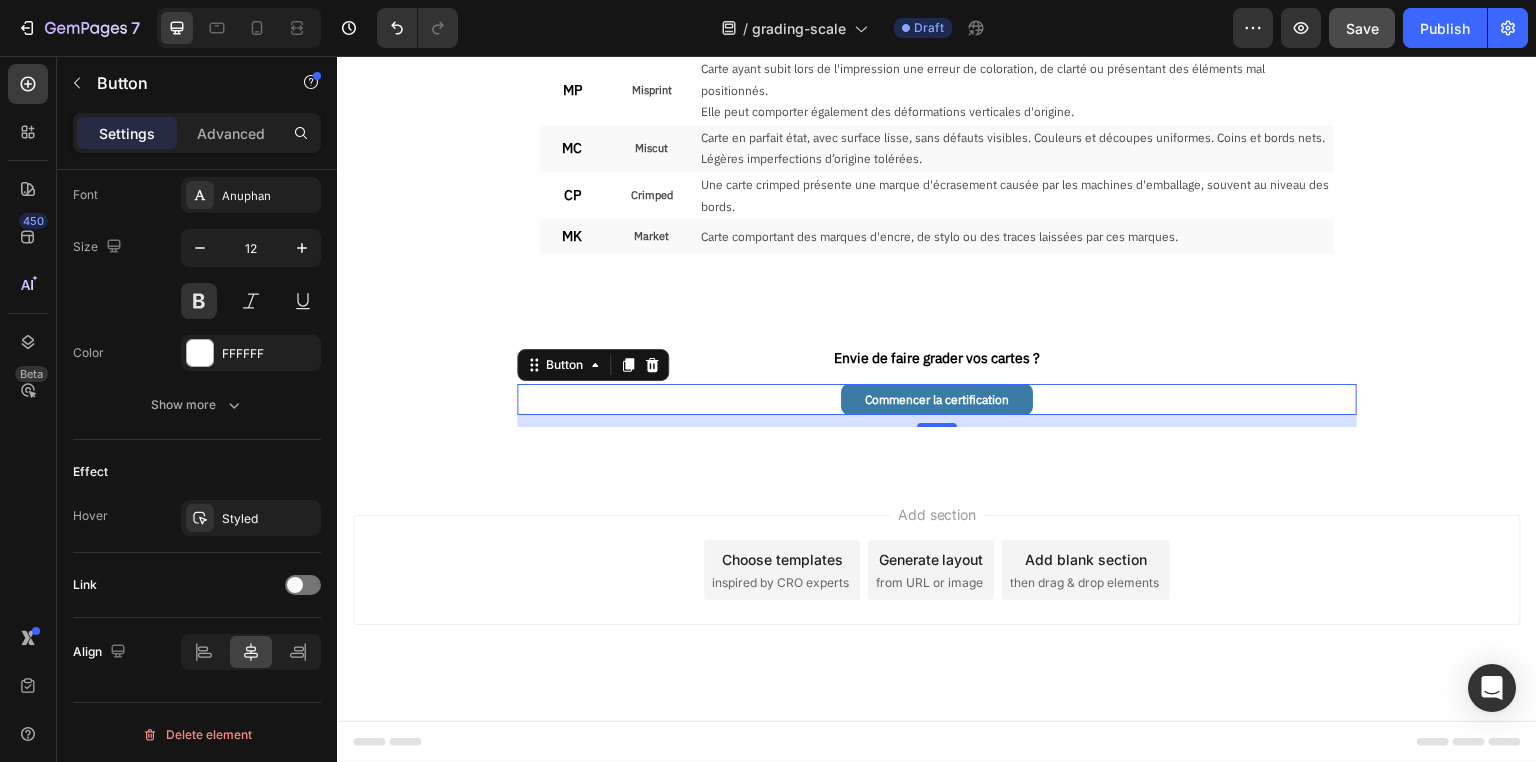 click on "Commencer la certification" at bounding box center (937, 400) 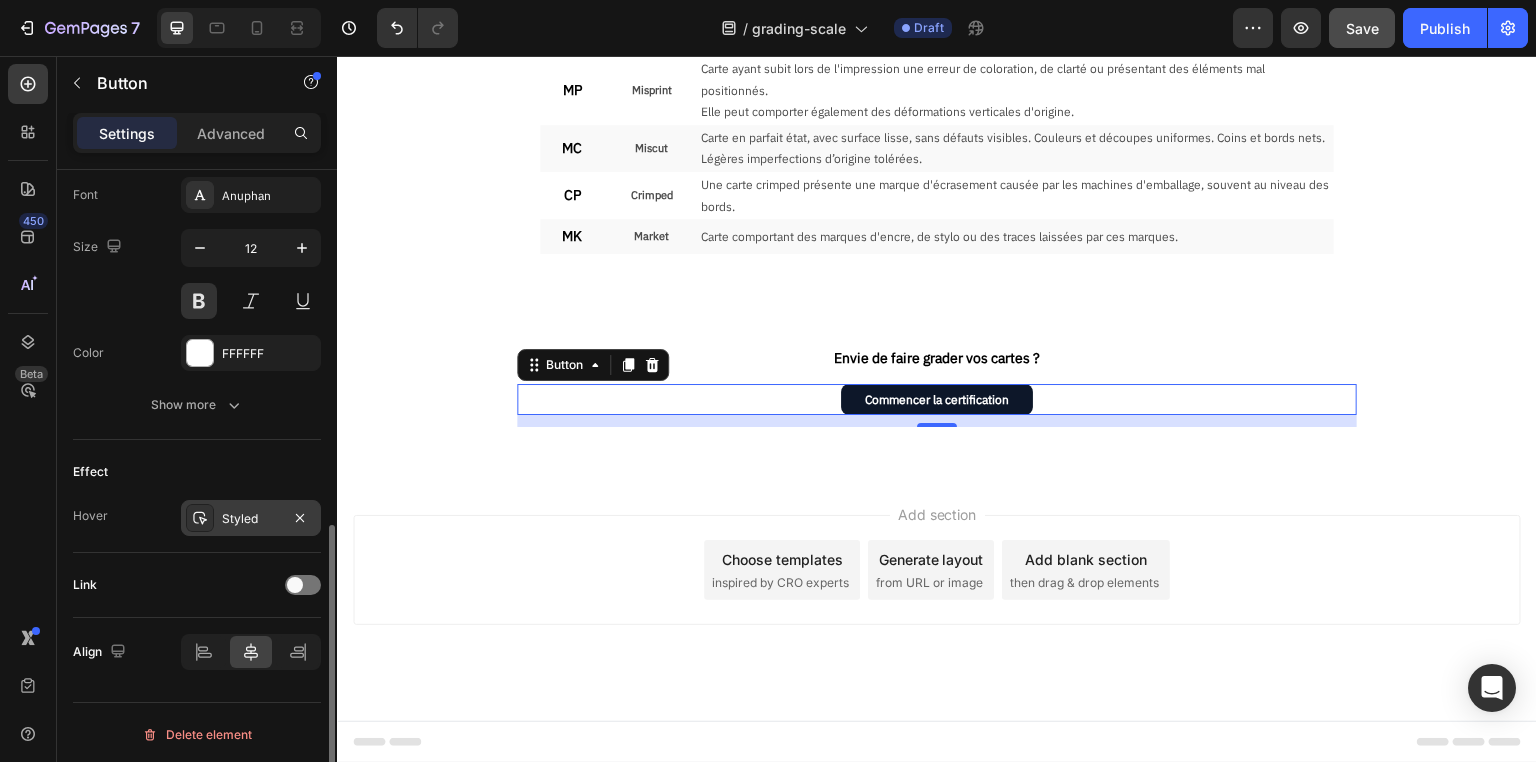 click on "Styled" at bounding box center [251, 519] 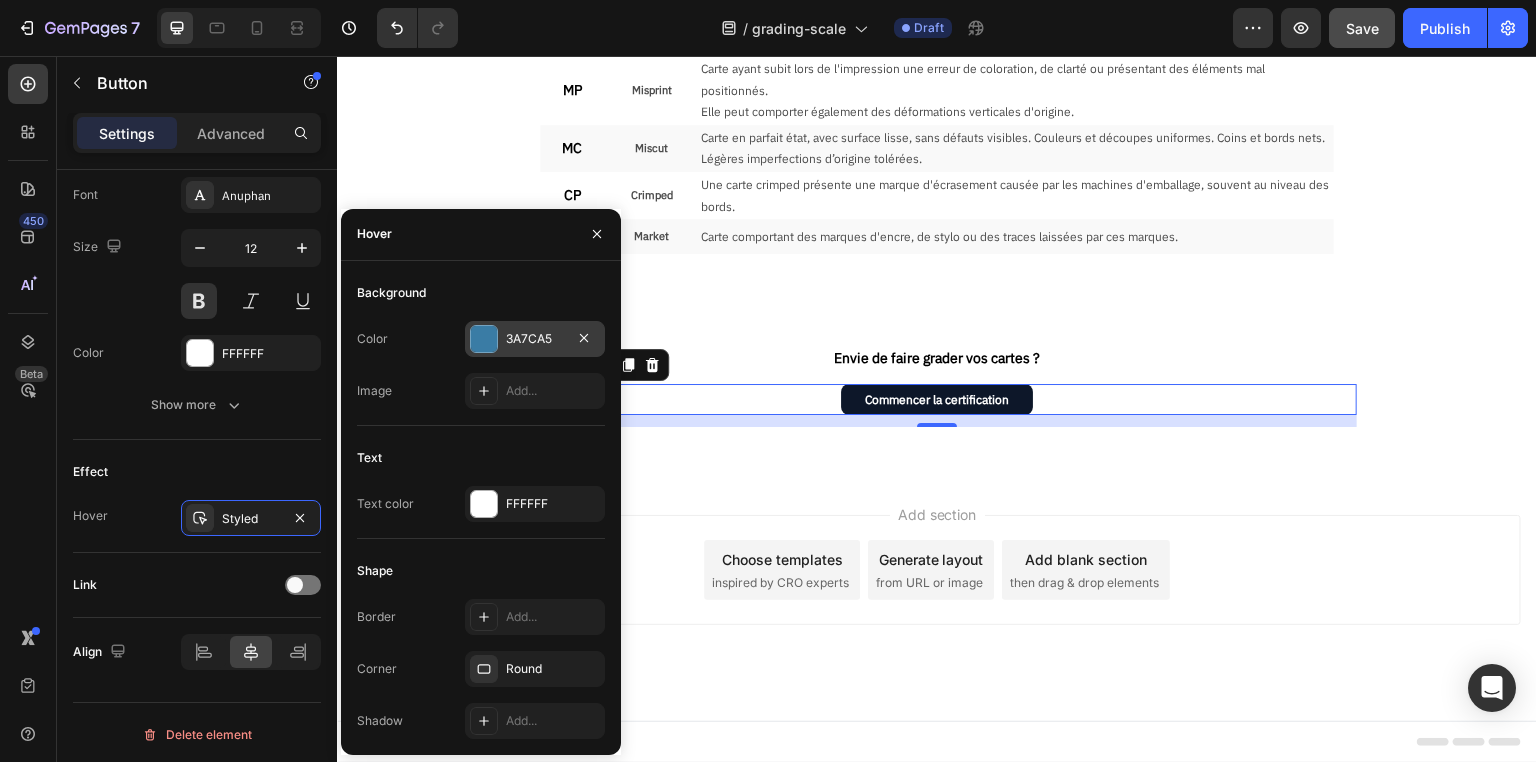 click on "3A7CA5" at bounding box center (535, 339) 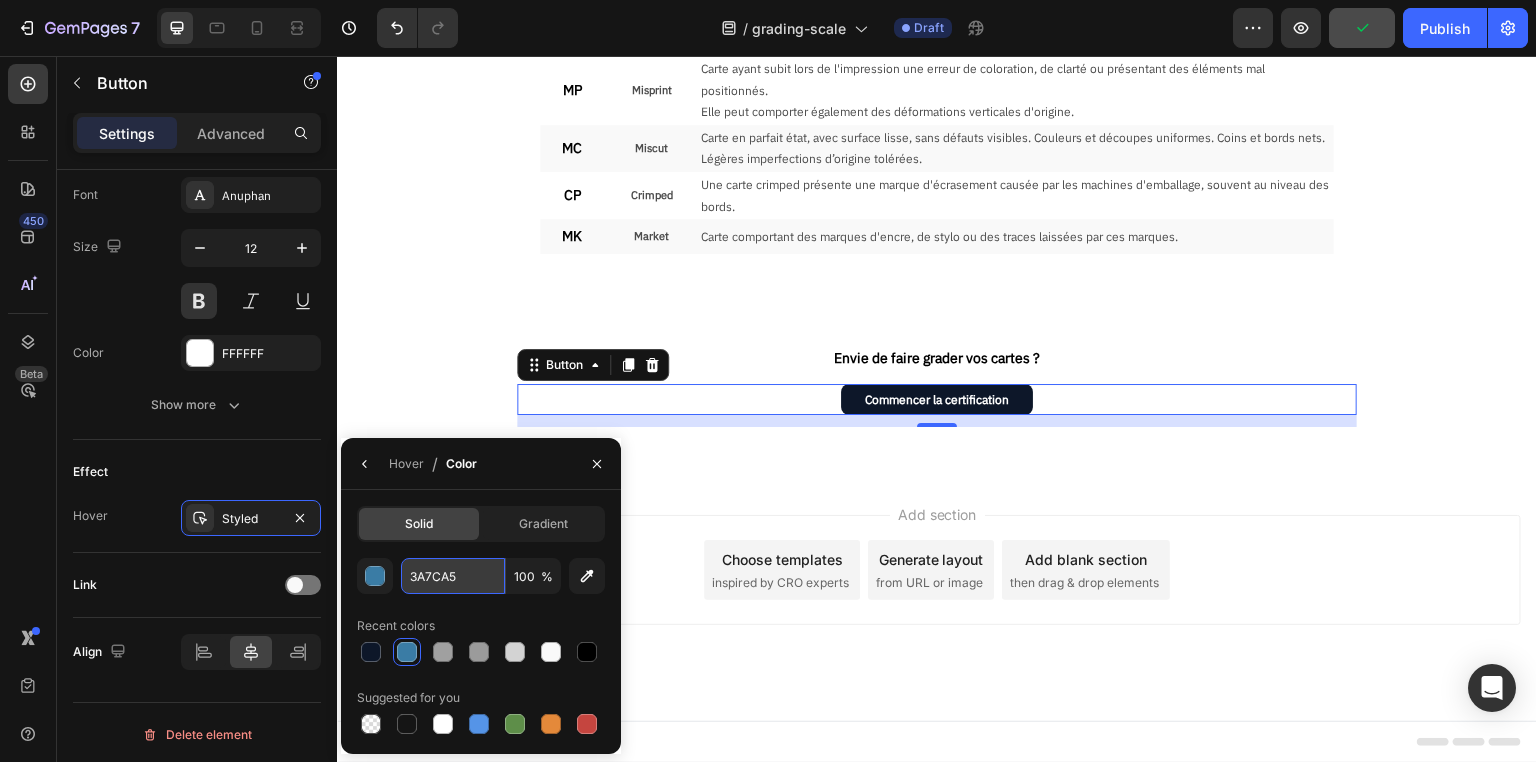 click on "3A7CA5" at bounding box center (0, 0) 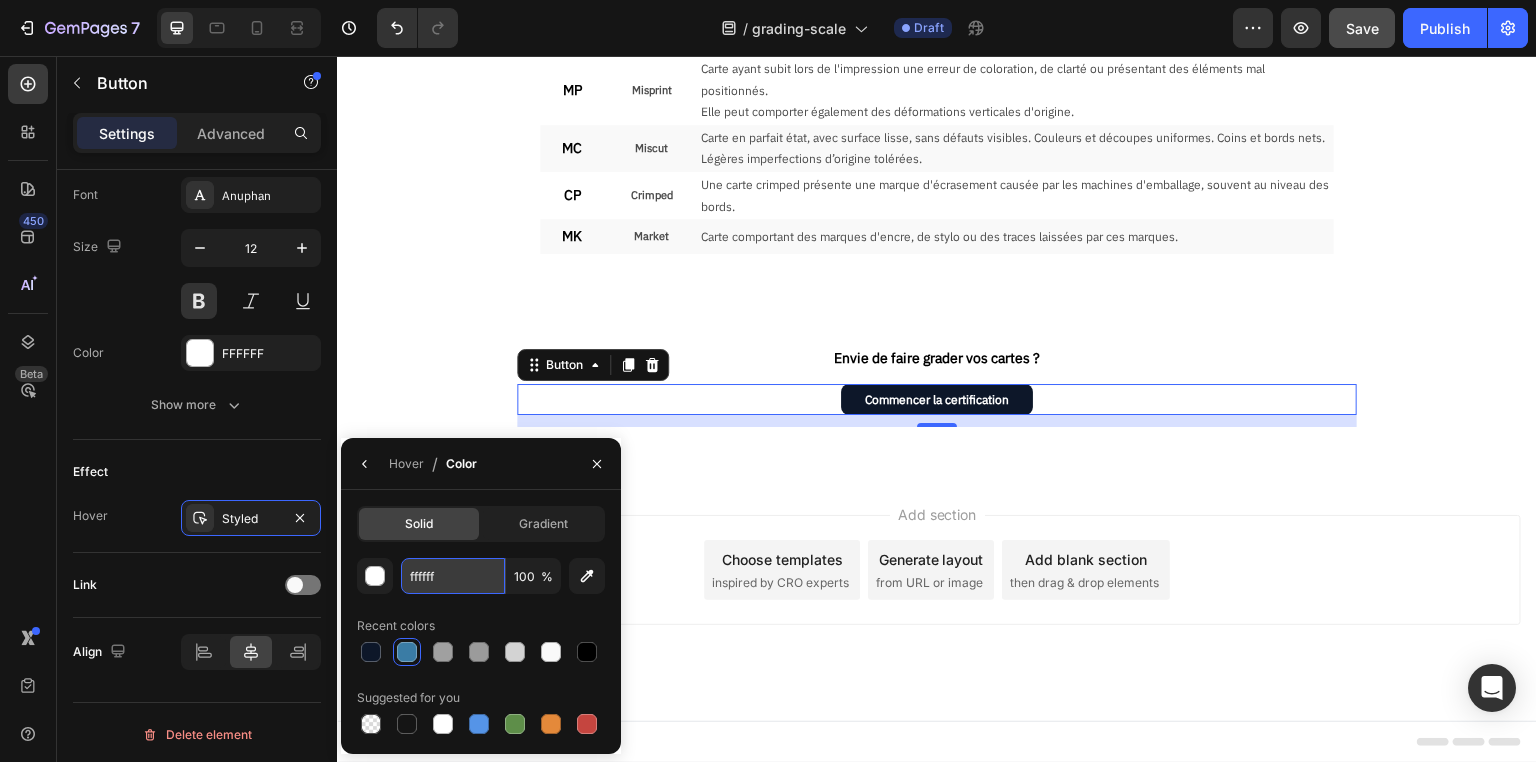 type on "FFFFFF" 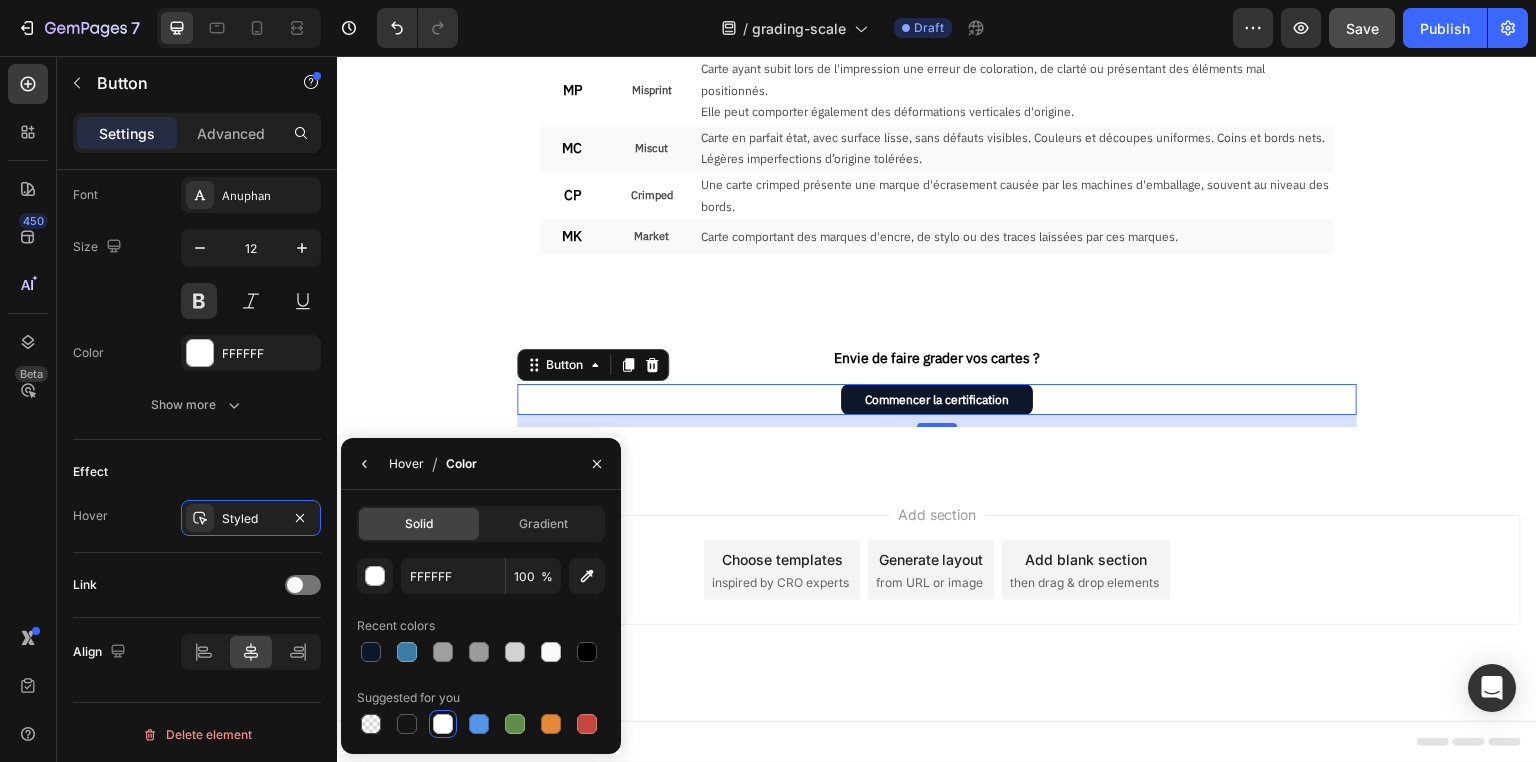 click on "Hover" at bounding box center [406, 464] 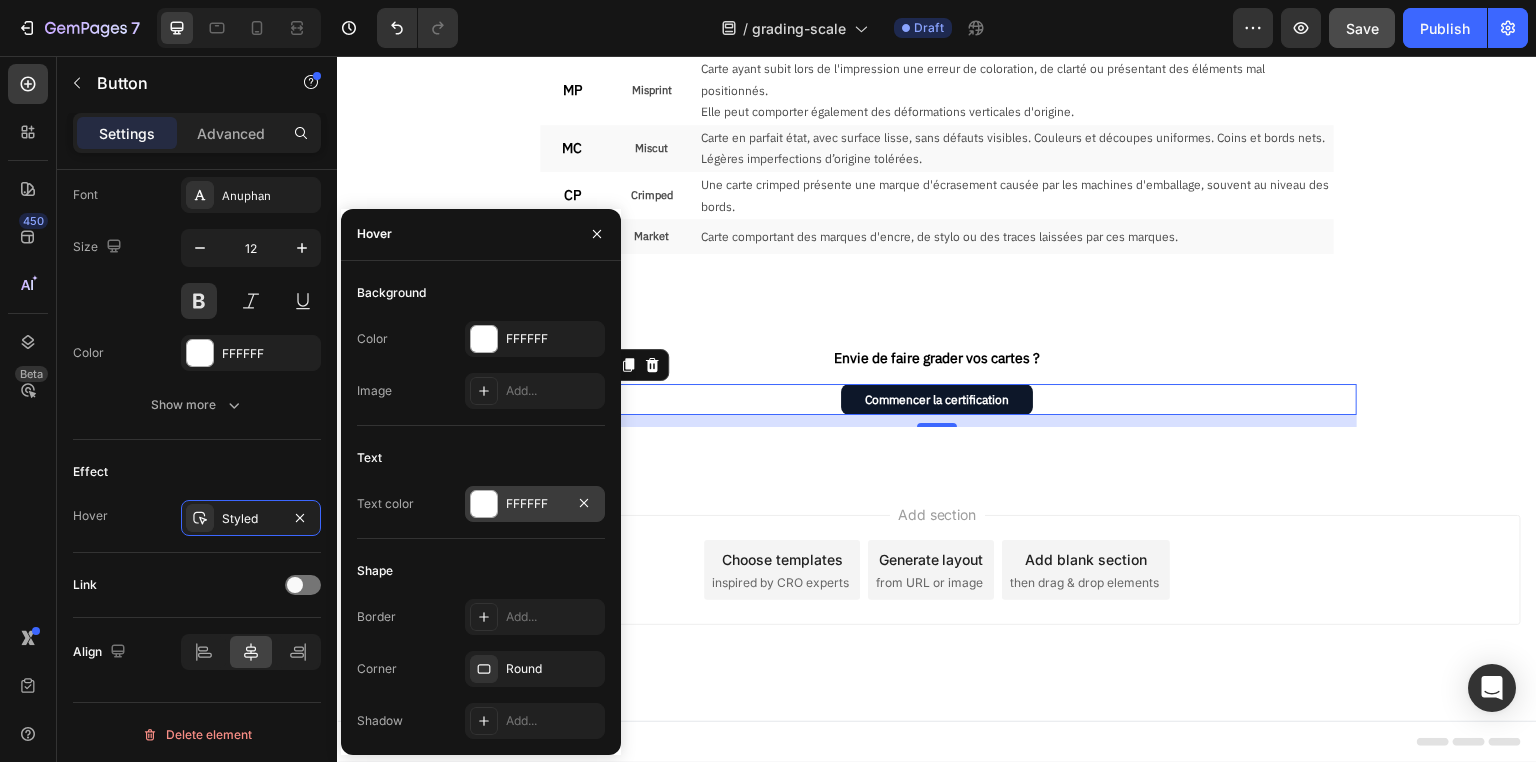 click on "FFFFFF" at bounding box center (535, 504) 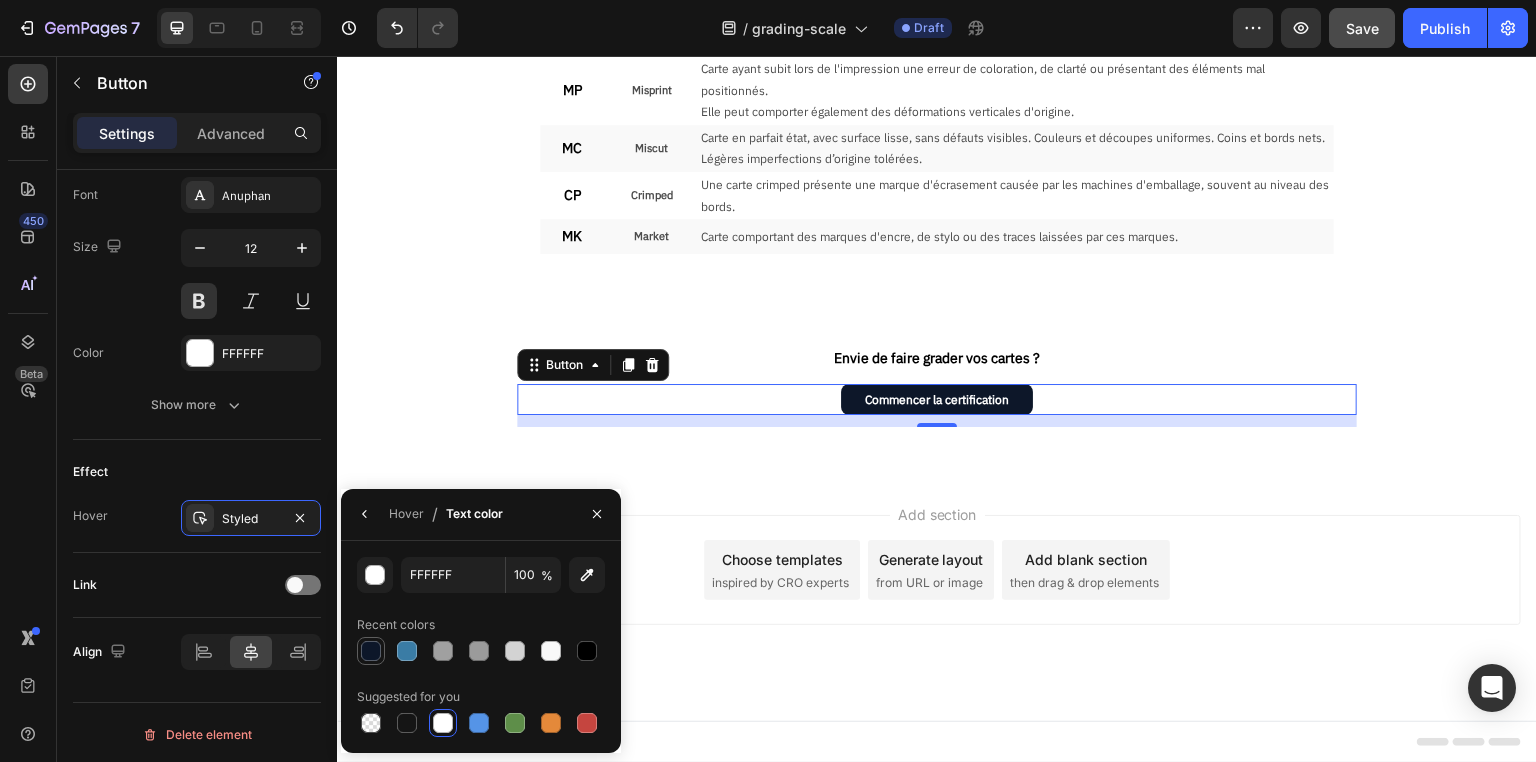 click at bounding box center [371, 651] 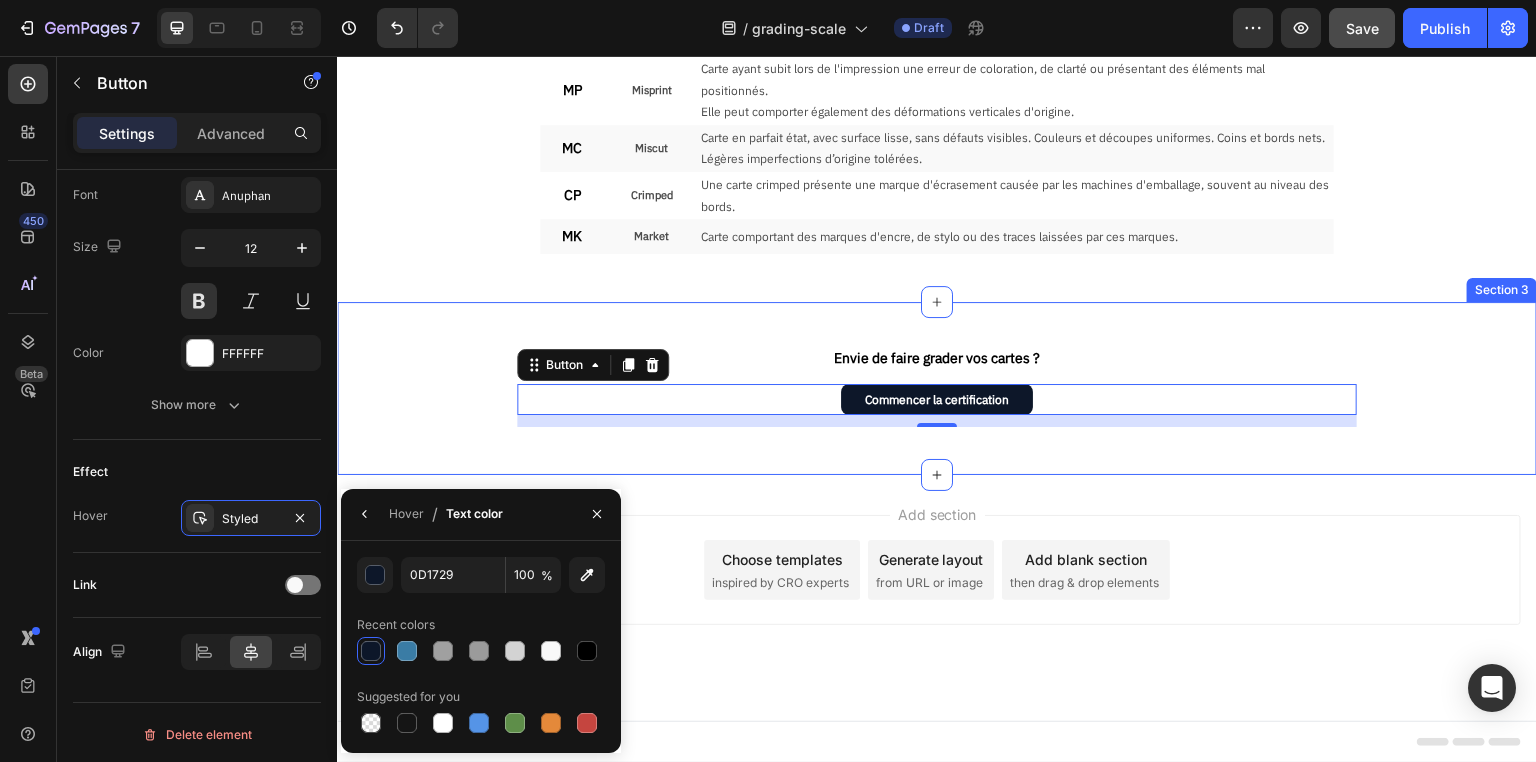 click on "Envie de faire grader vos cartes ? Text Block Commencer la certification Button   12 Row" at bounding box center (937, 388) 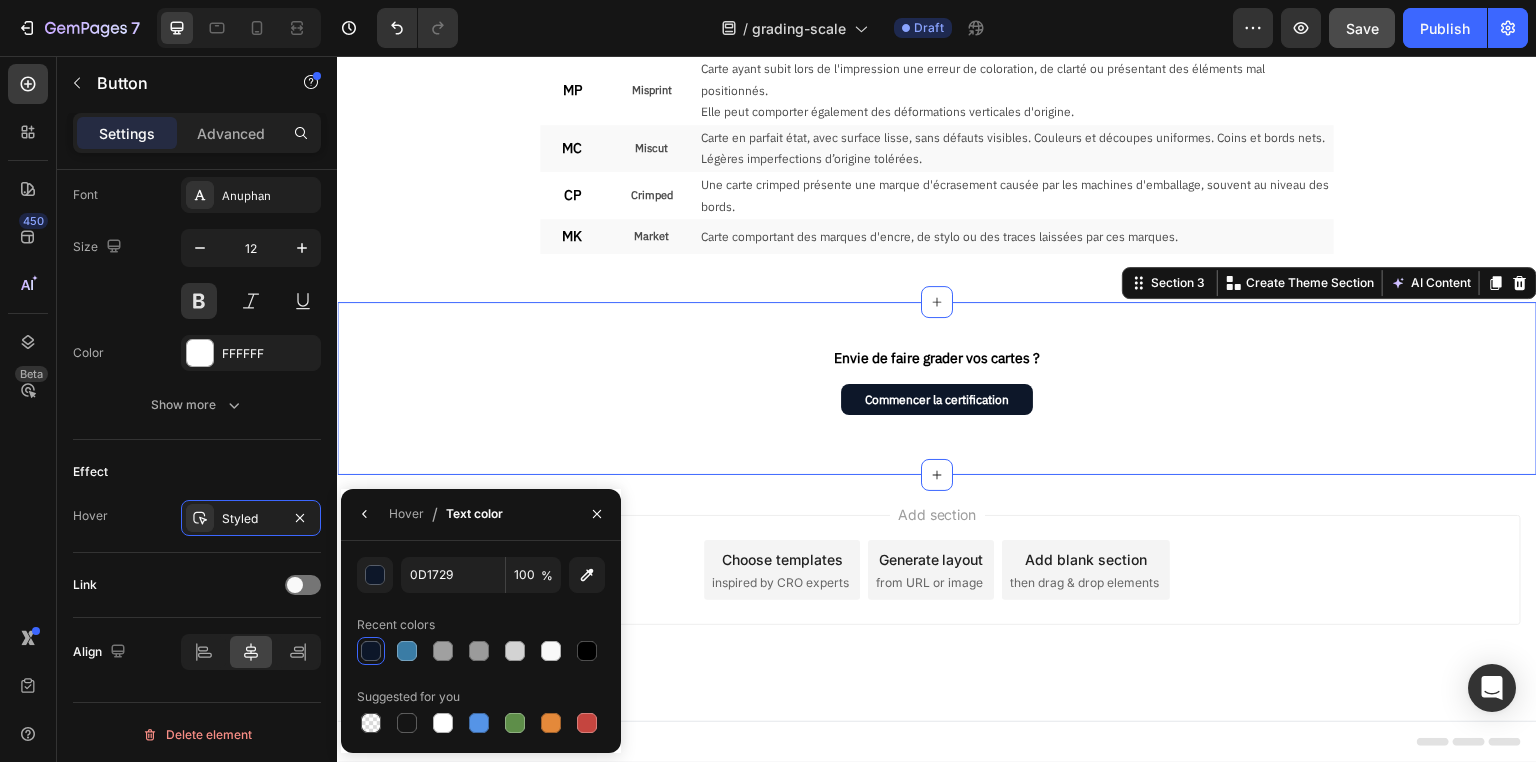 scroll, scrollTop: 0, scrollLeft: 0, axis: both 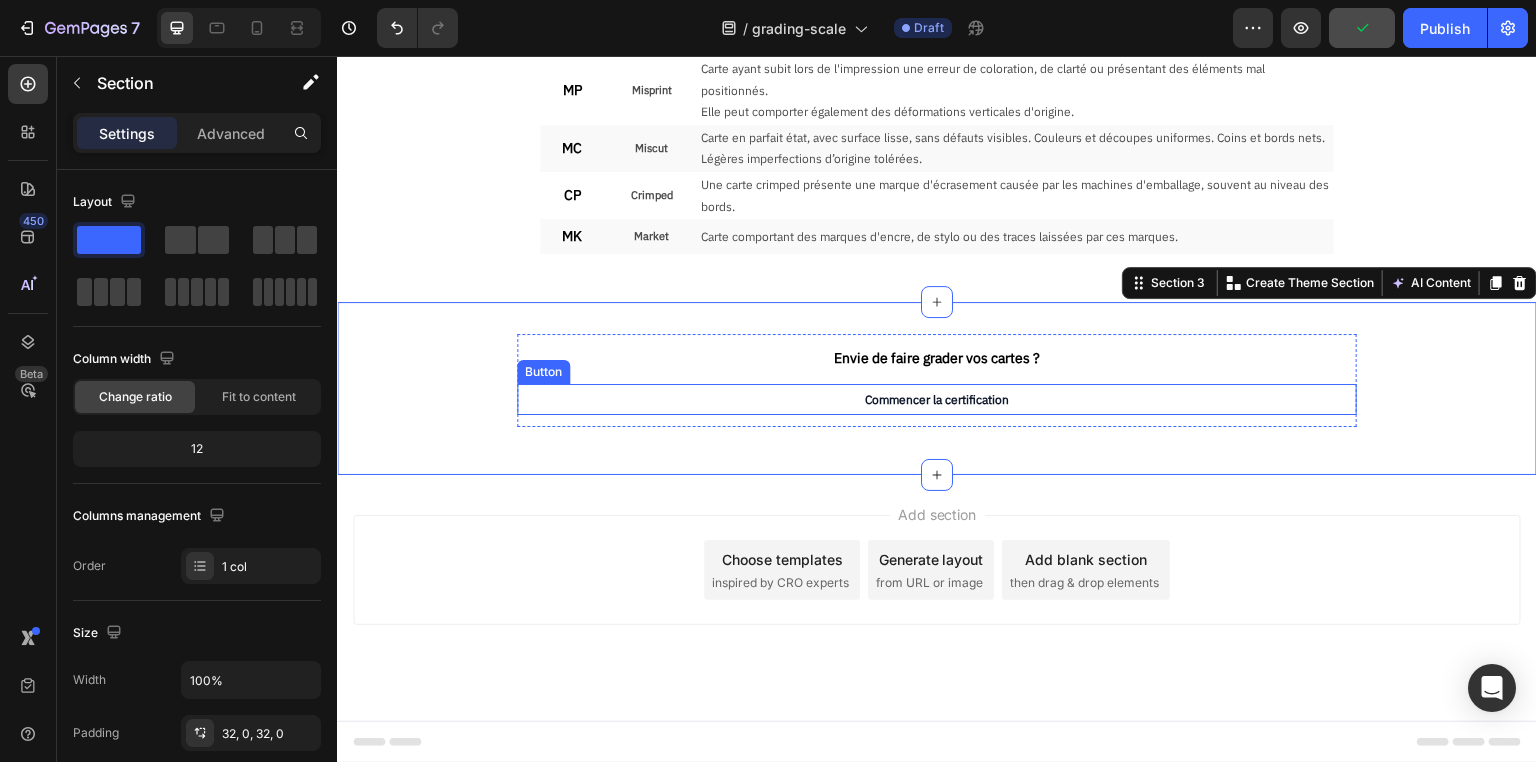 click on "Commencer la certification" at bounding box center [937, 400] 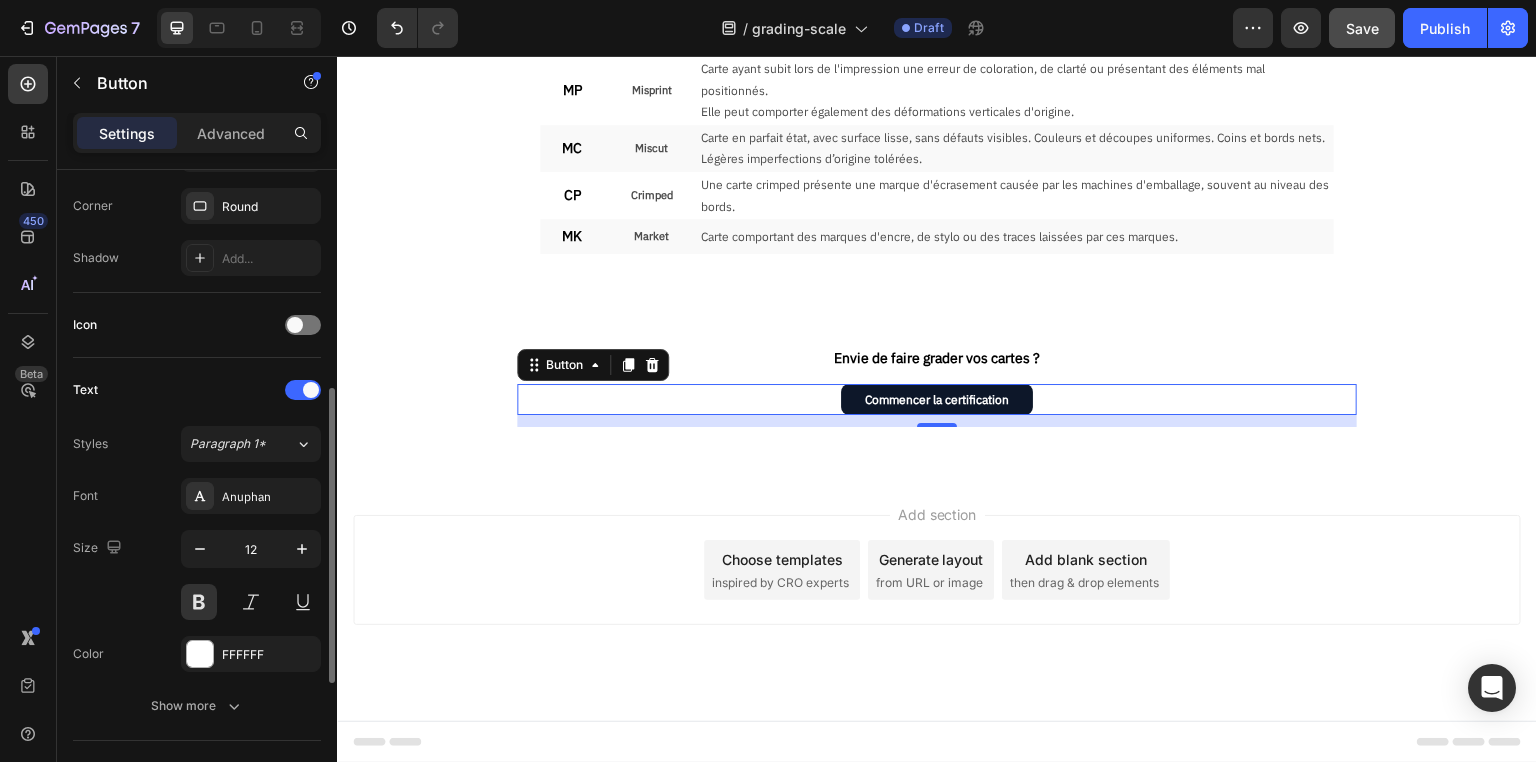 scroll, scrollTop: 720, scrollLeft: 0, axis: vertical 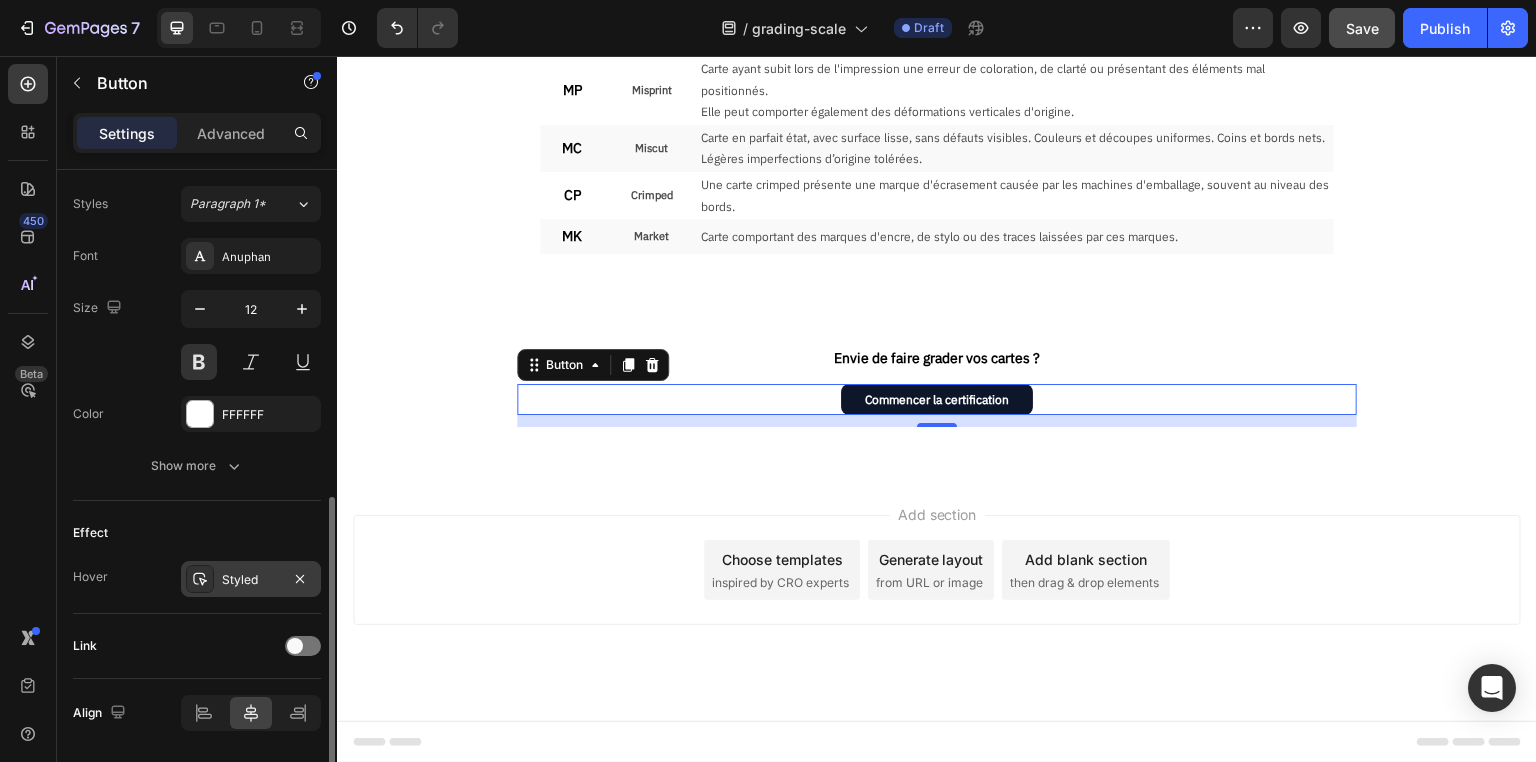 click on "Styled" at bounding box center [251, 580] 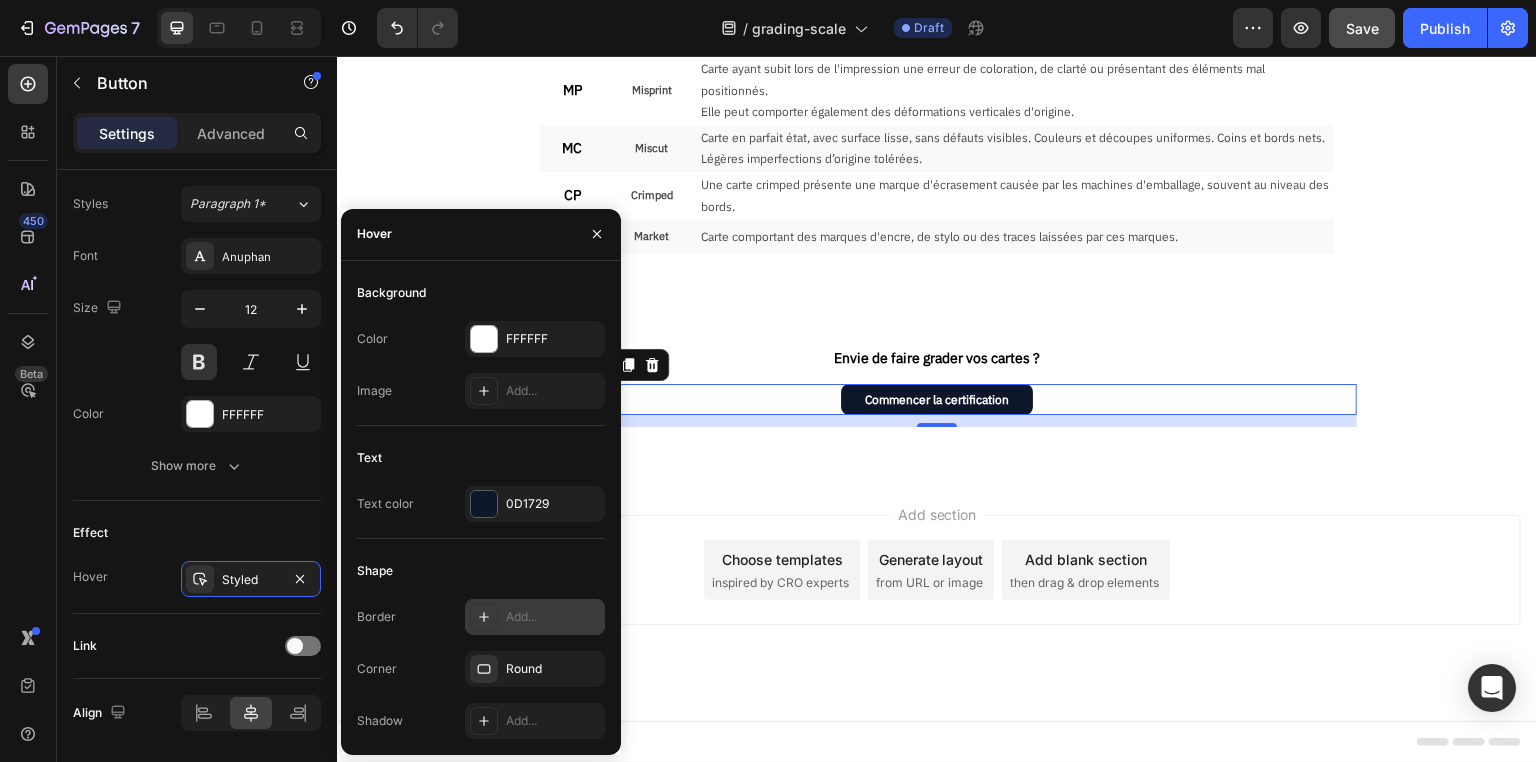 click on "Add..." at bounding box center (535, 617) 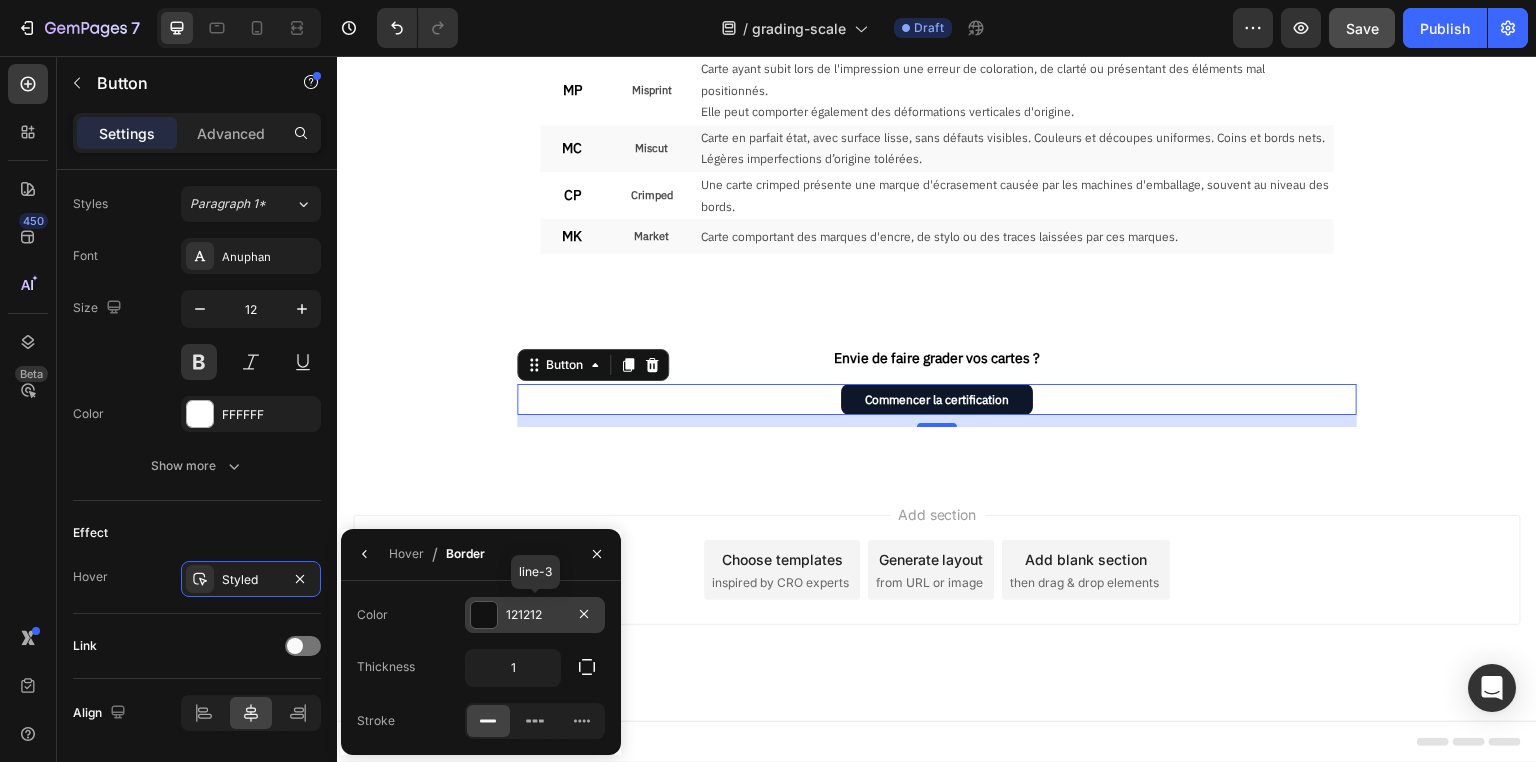 click on "121212" at bounding box center (535, 615) 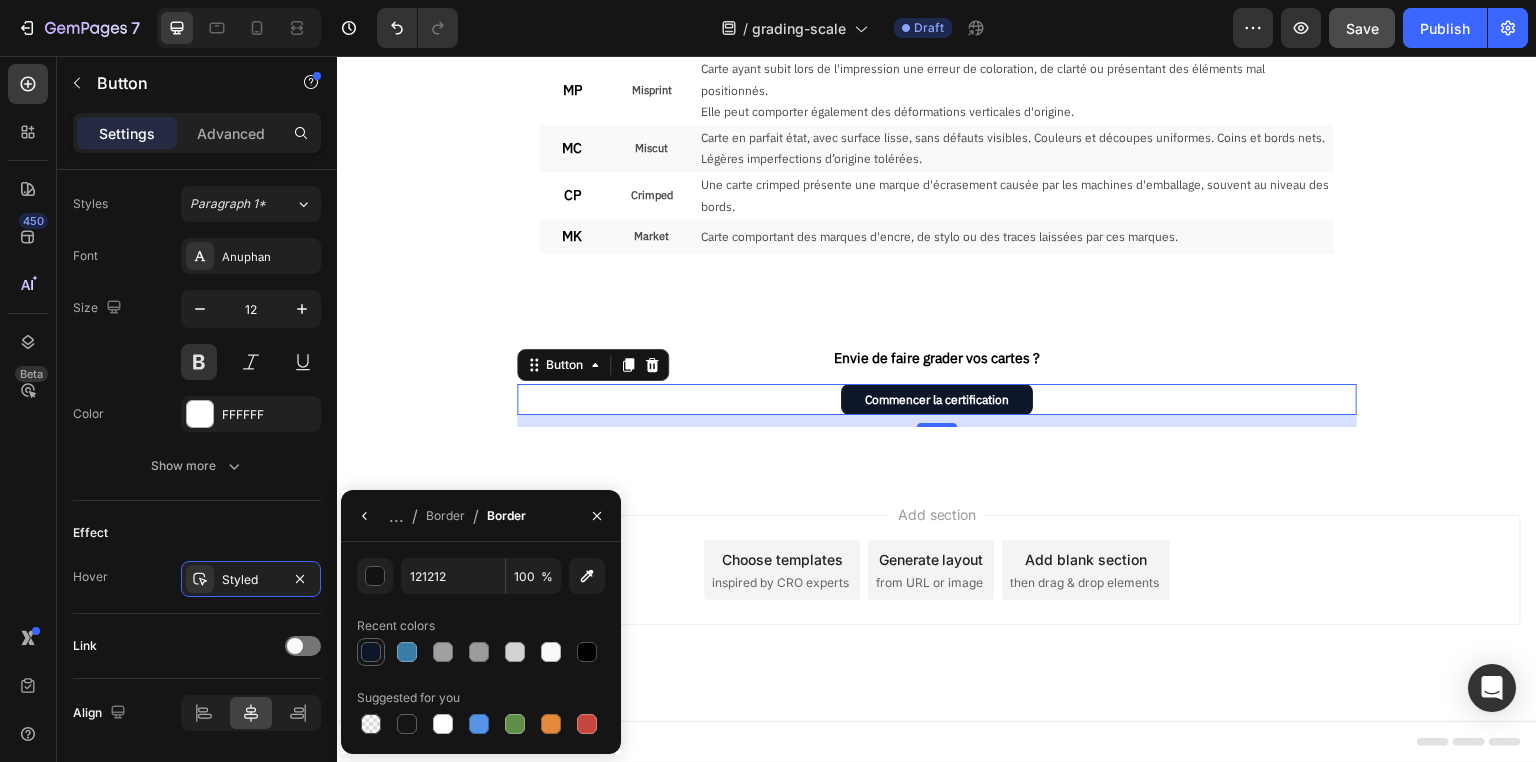 click at bounding box center [371, 652] 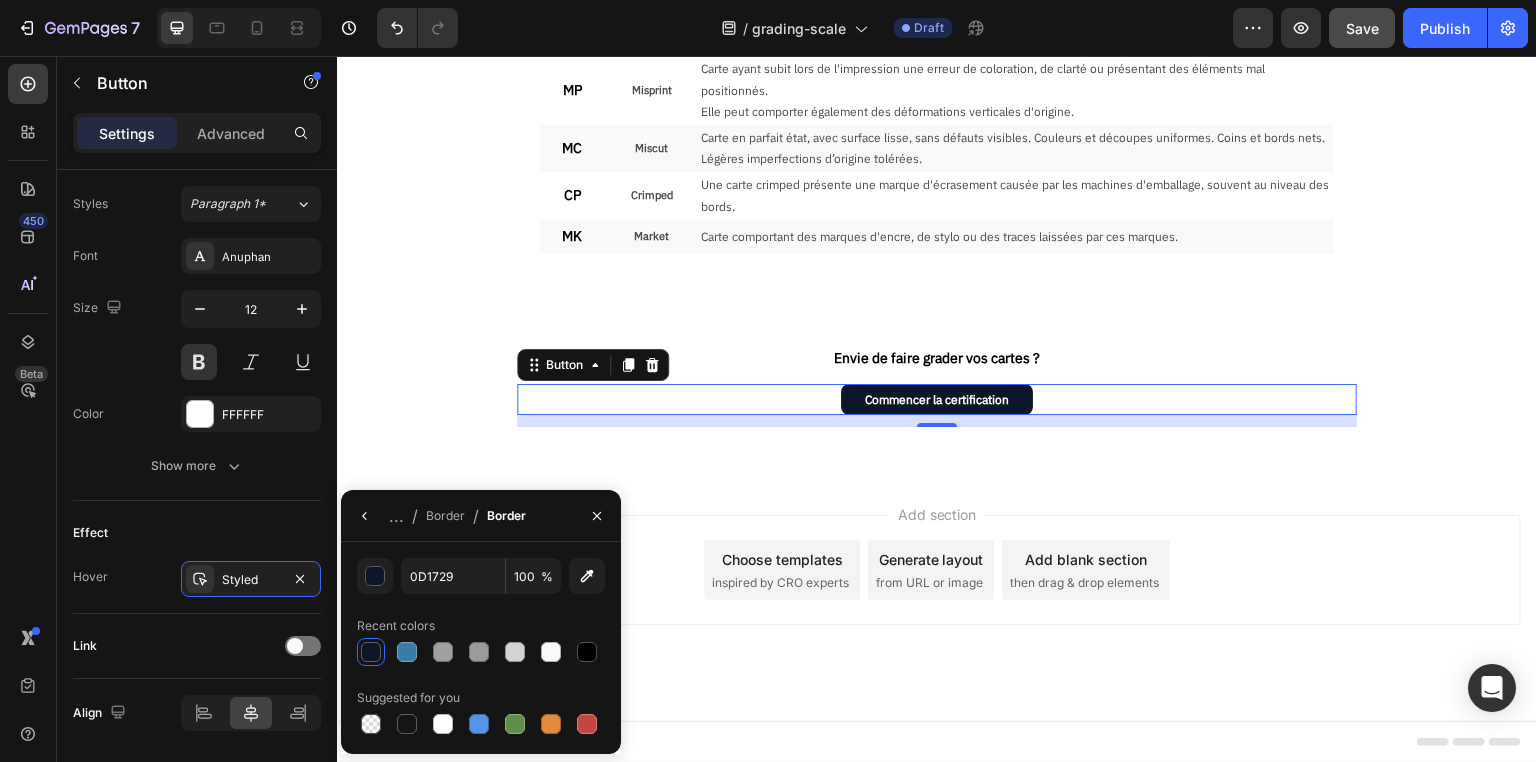 click on "Add section Choose templates inspired by CRO experts Generate layout from URL or image Add blank section then drag & drop elements" at bounding box center [937, 598] 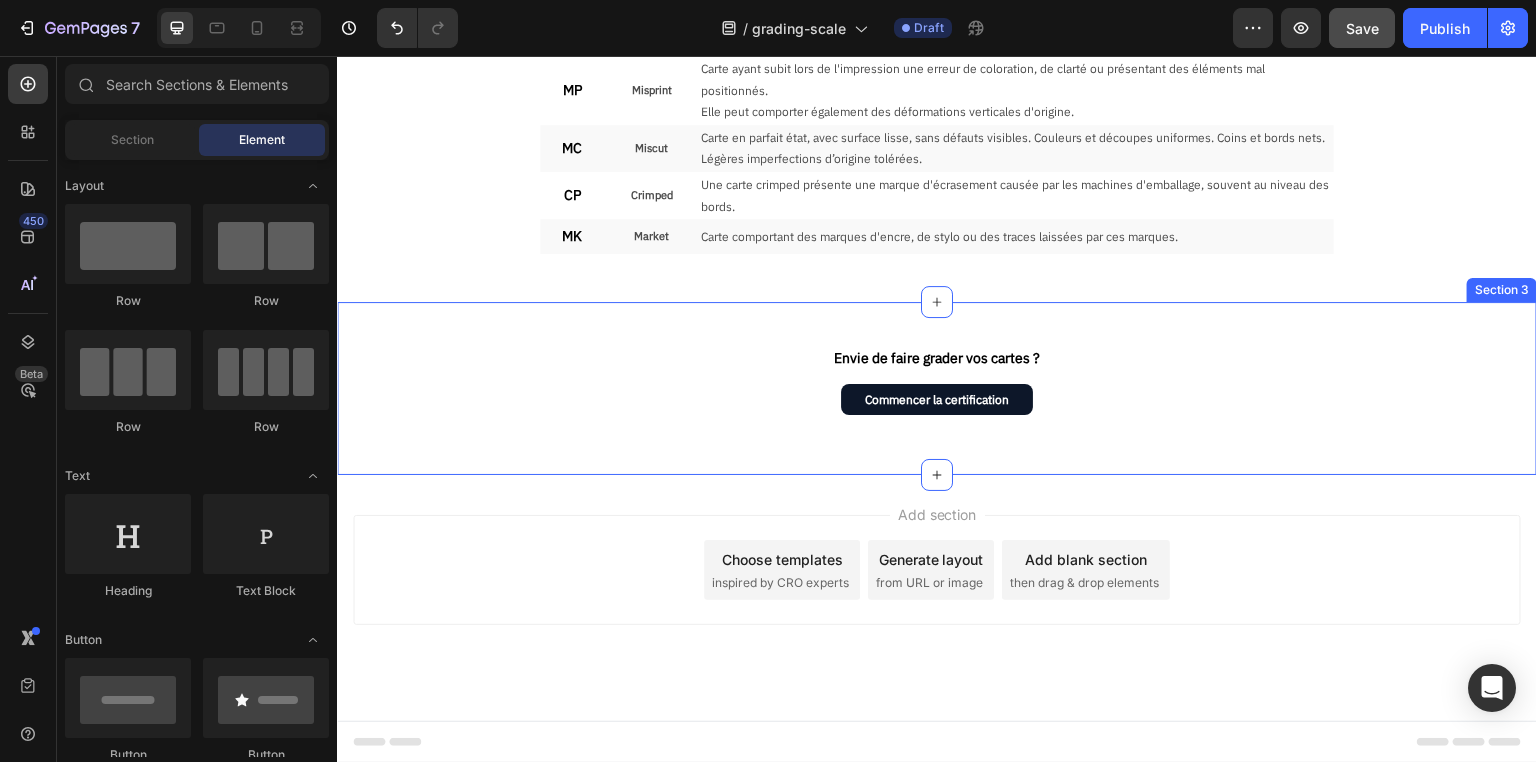 click on "Envie de faire grader vos cartes ? Text Block Commencer la certification Button Row Section 3" at bounding box center [937, 388] 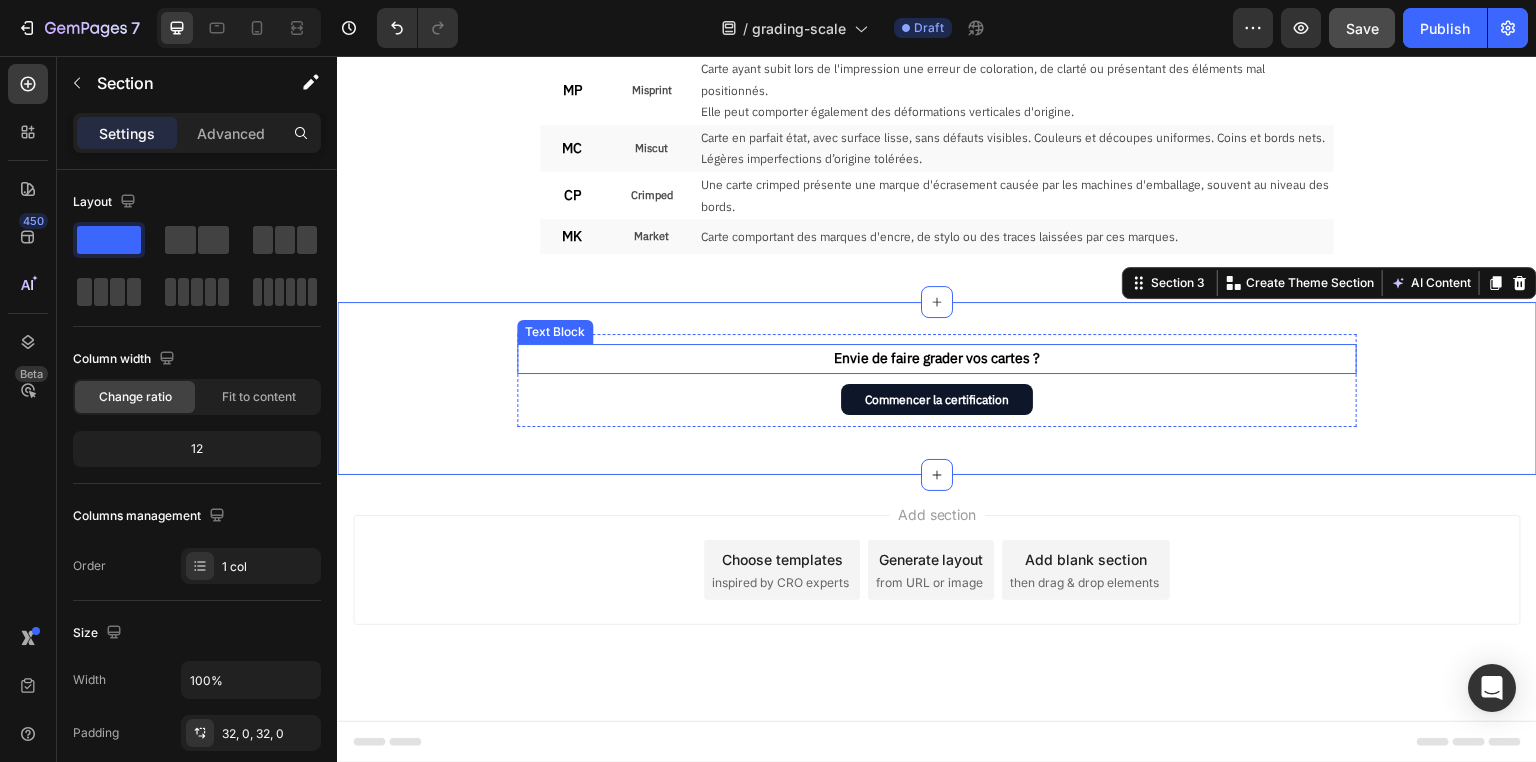 click on "Envie de faire grader vos cartes ?" at bounding box center [937, 358] 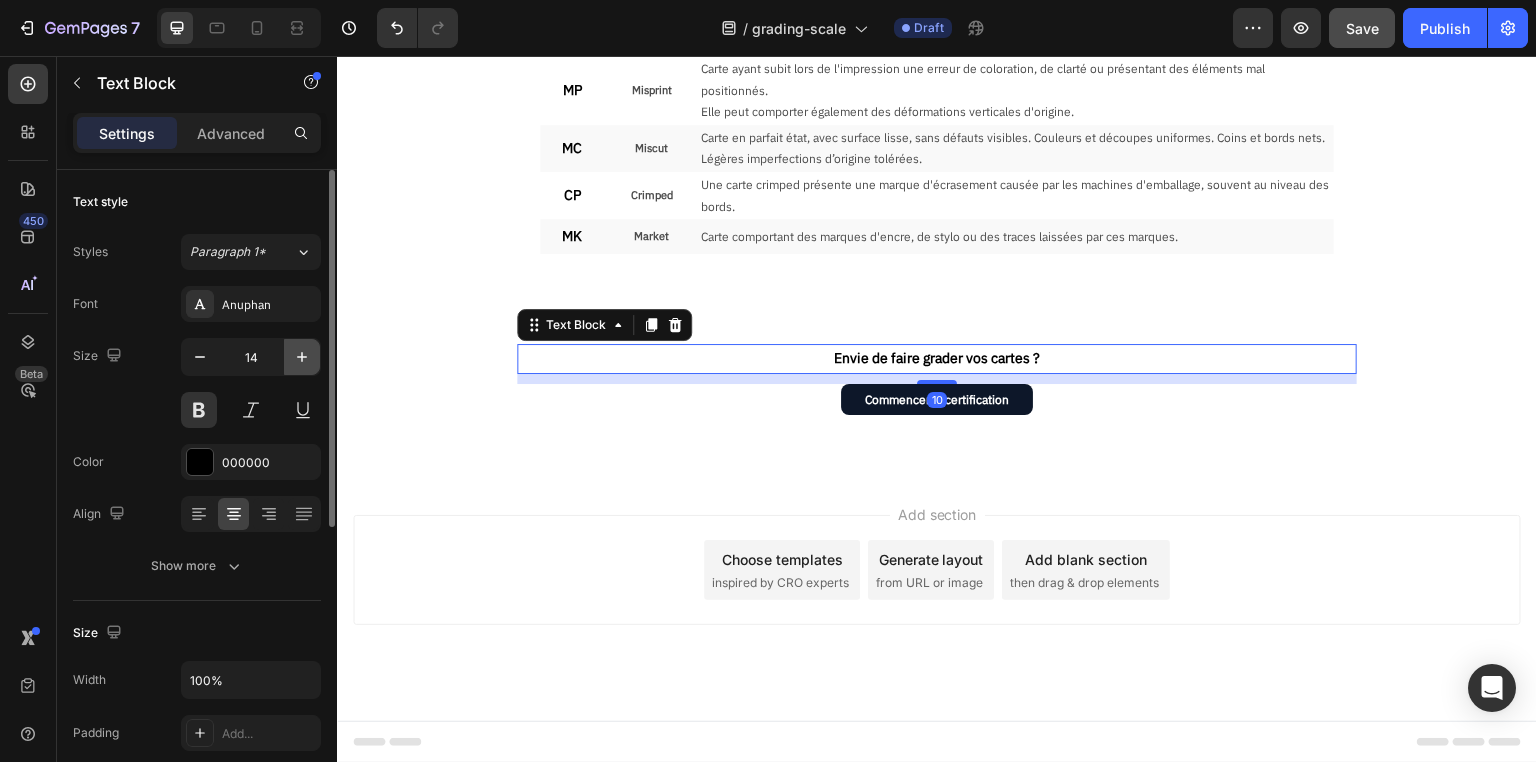 click 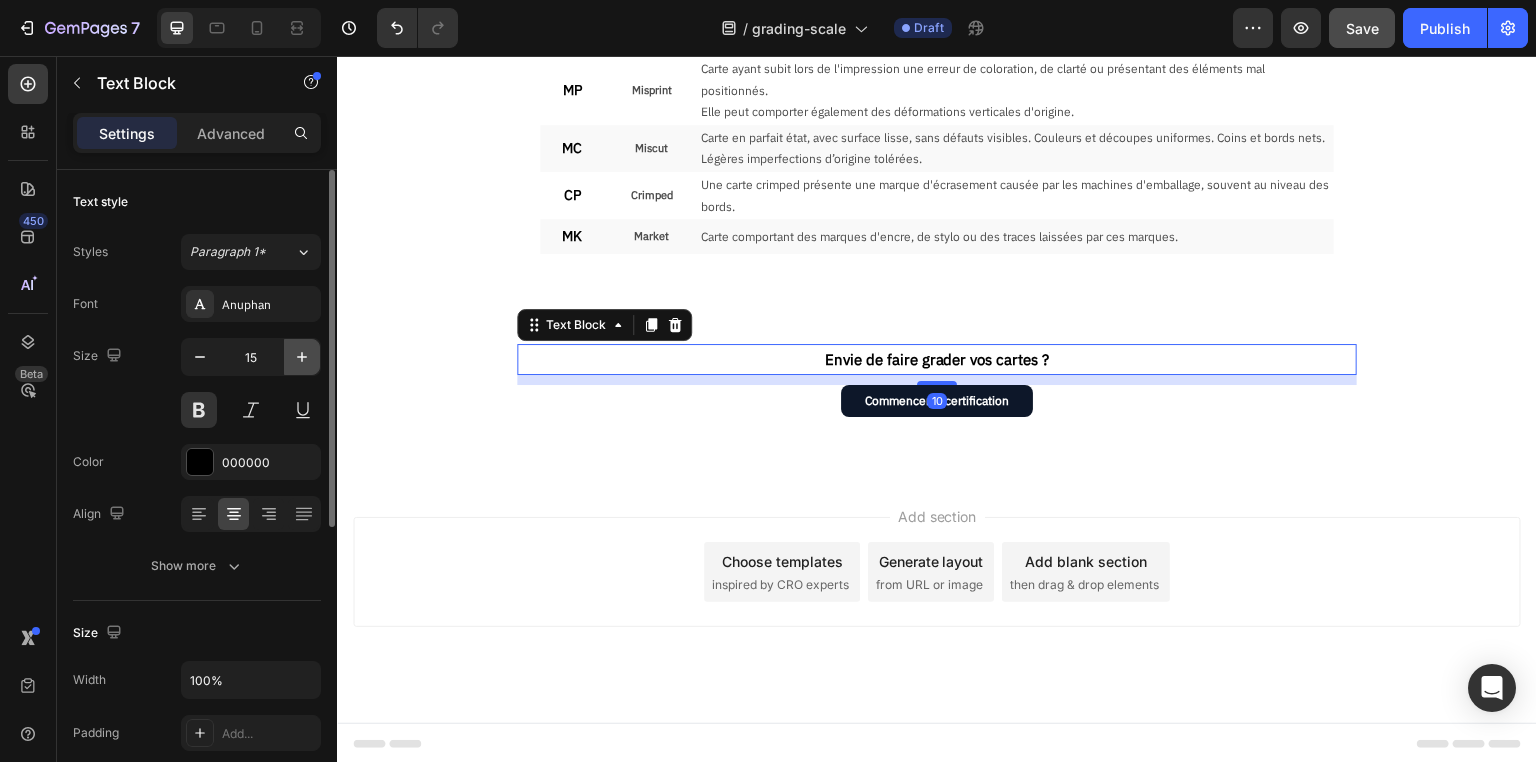click 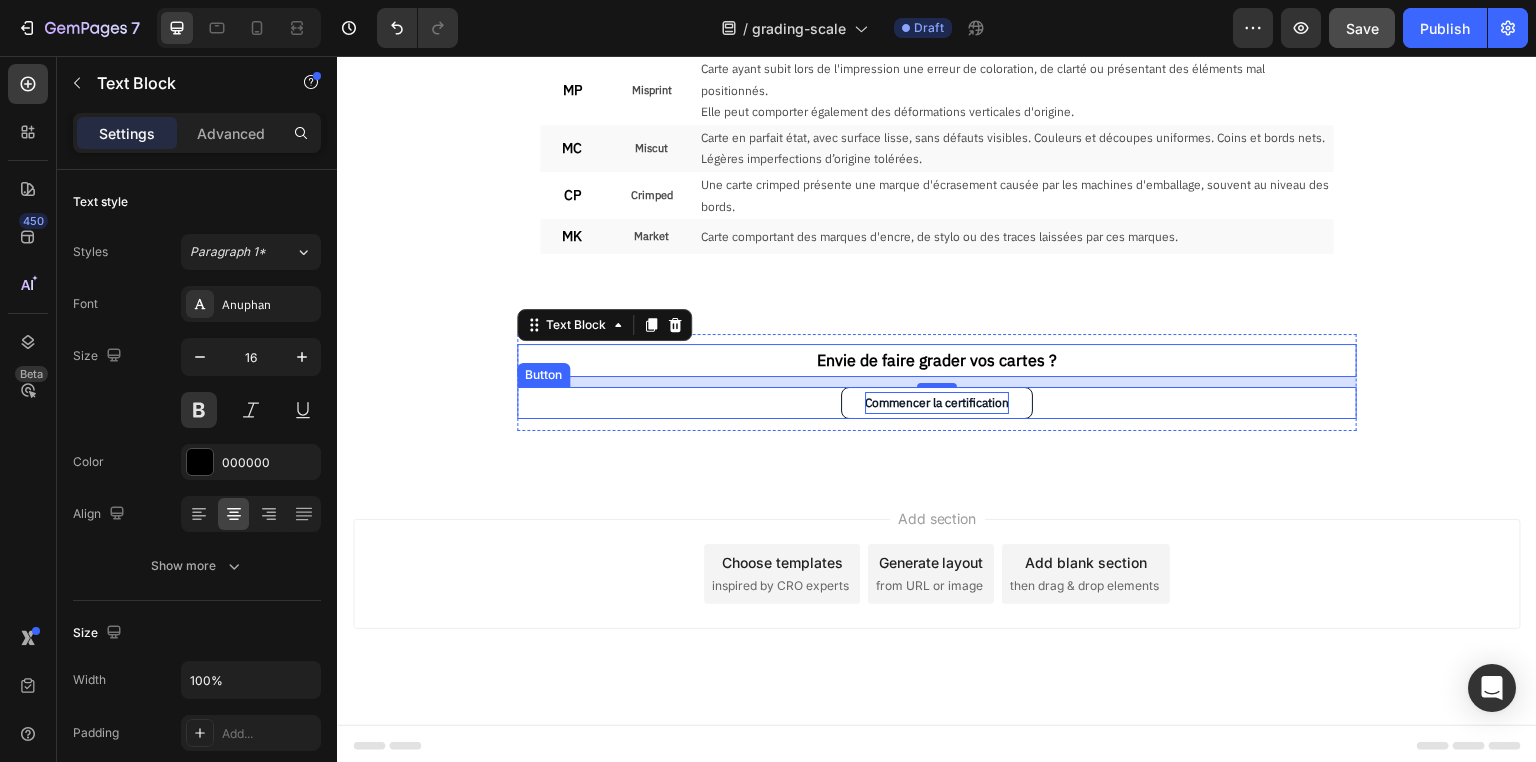 click on "Commencer la certification" at bounding box center (937, 403) 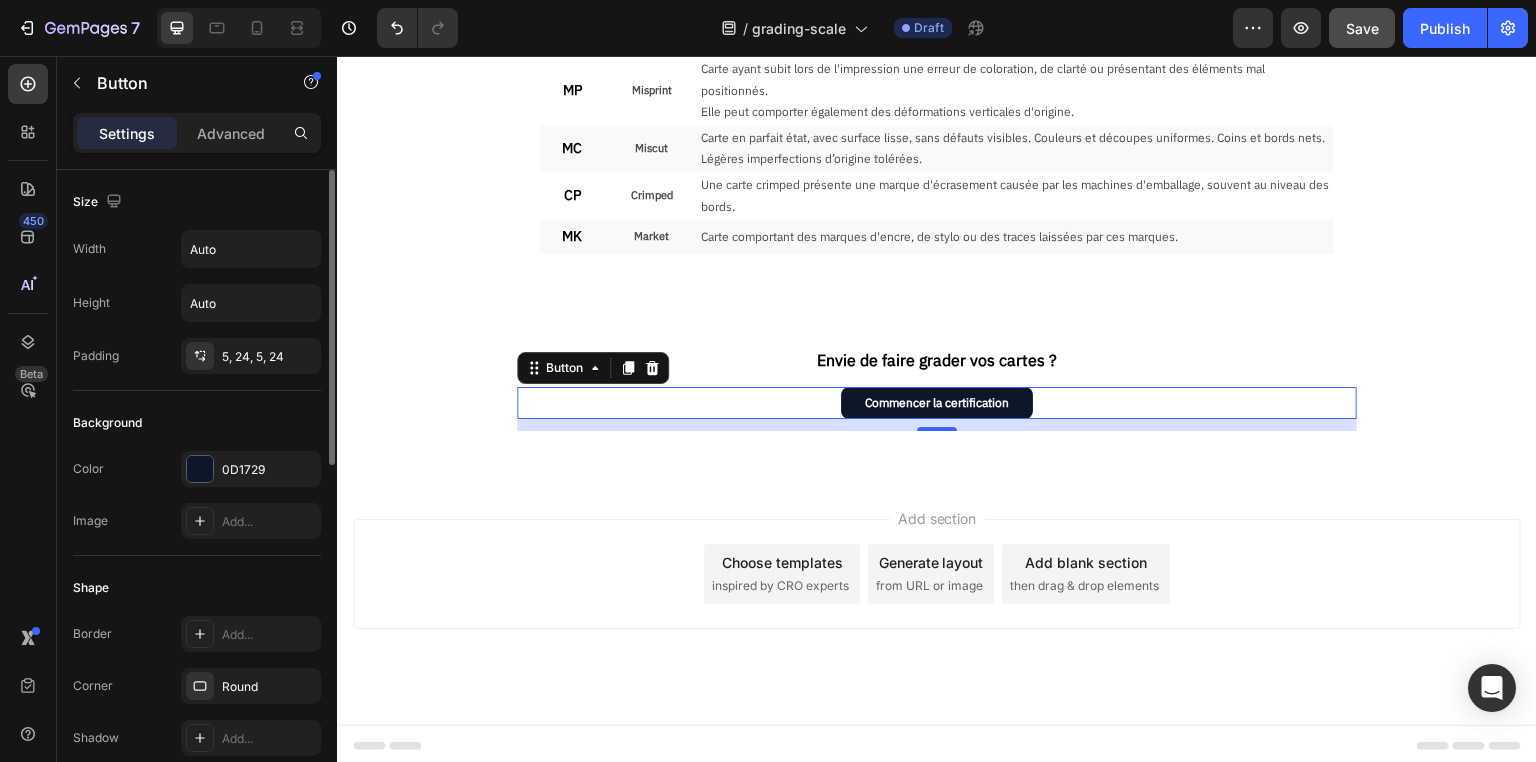 scroll, scrollTop: 480, scrollLeft: 0, axis: vertical 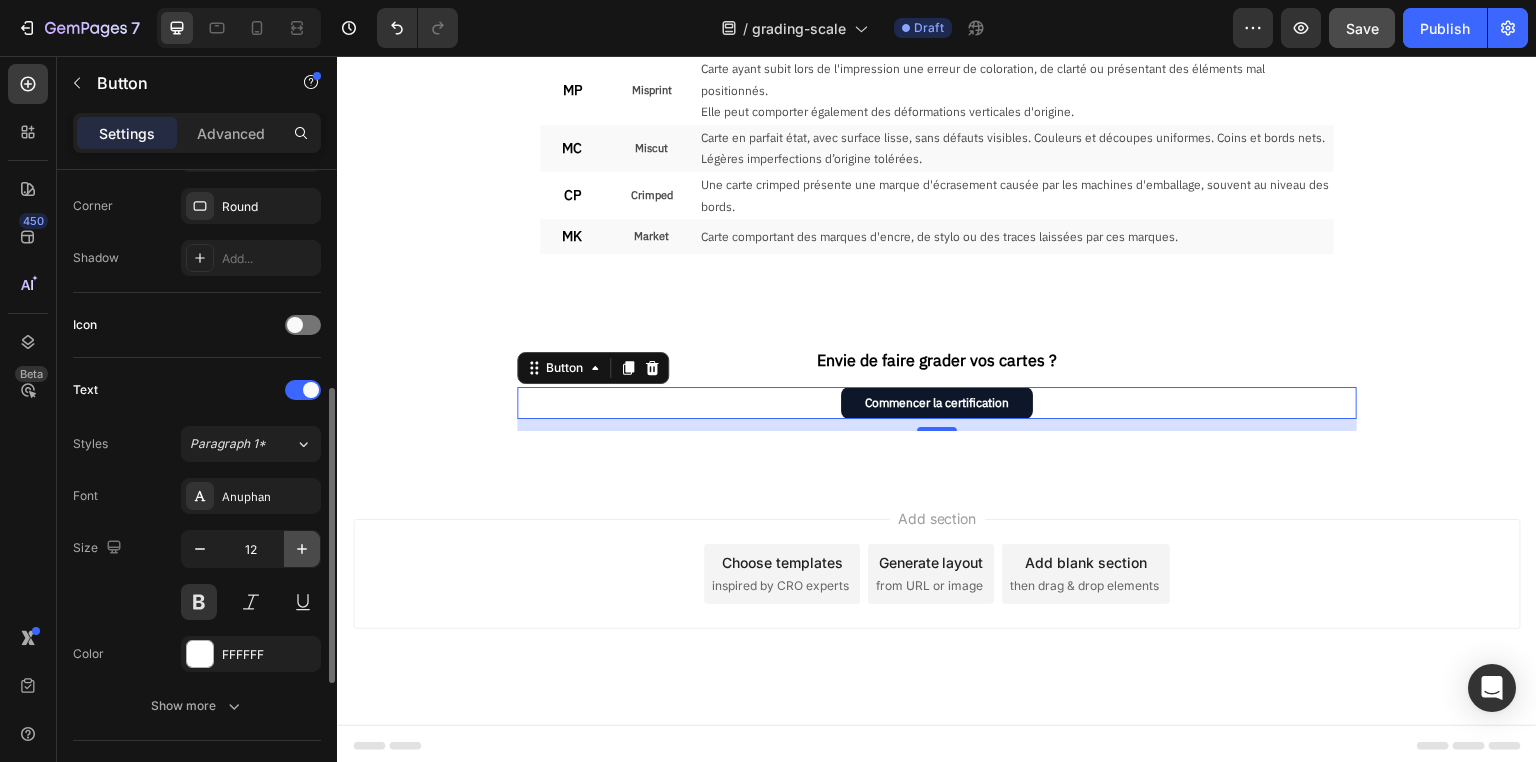 click 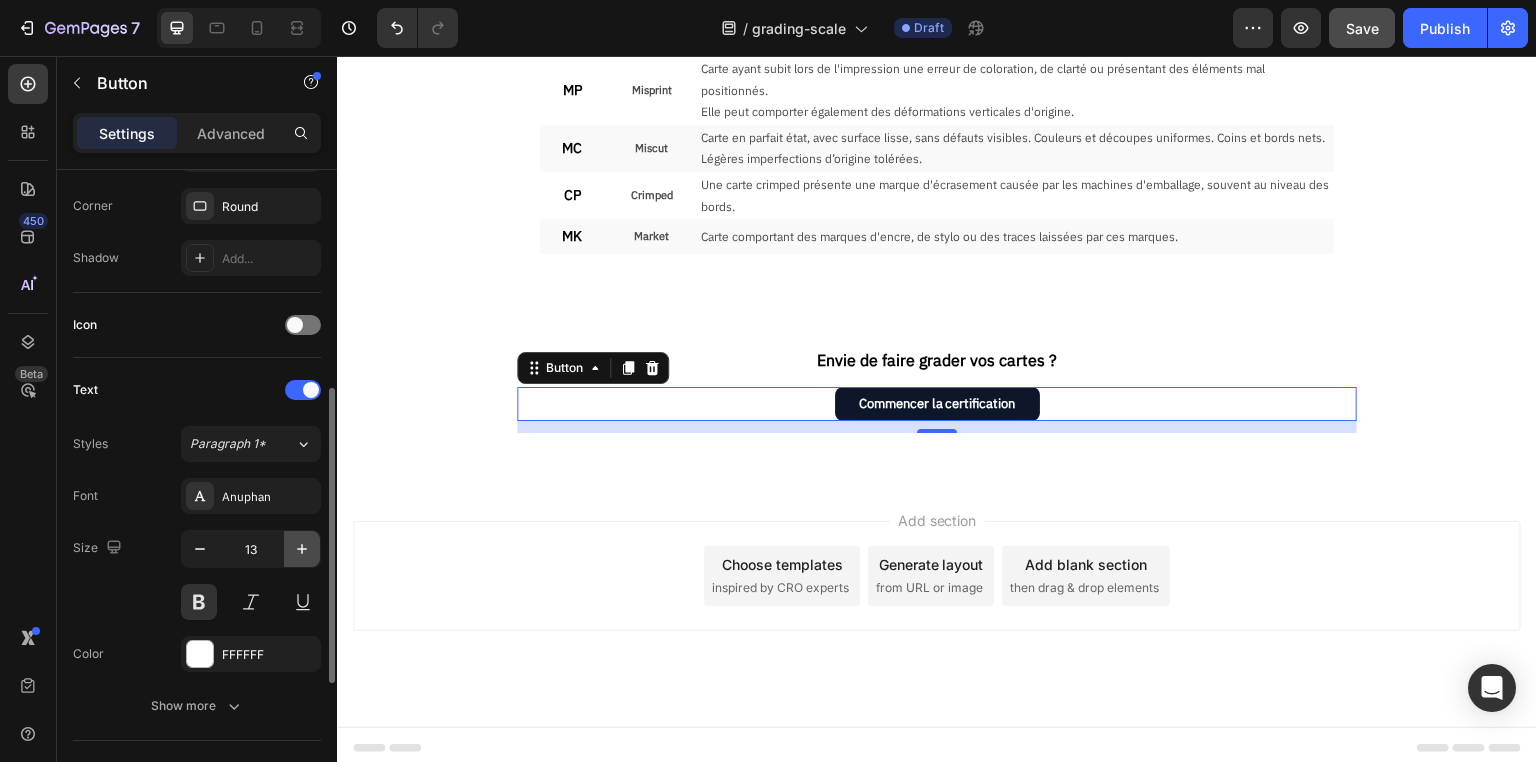 click 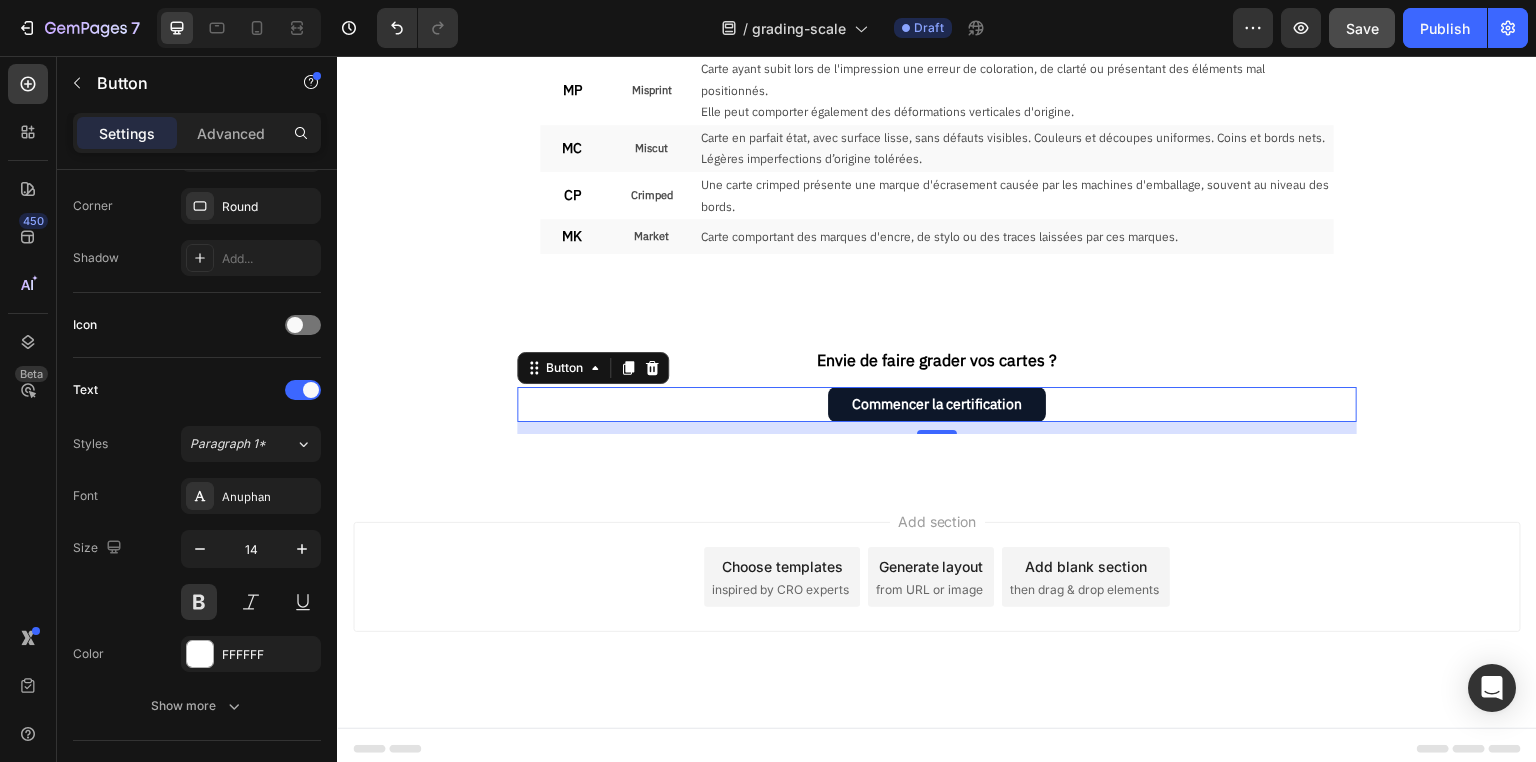 click on "Add section Choose templates inspired by CRO experts Generate layout from URL or image Add blank section then drag & drop elements" at bounding box center [937, 605] 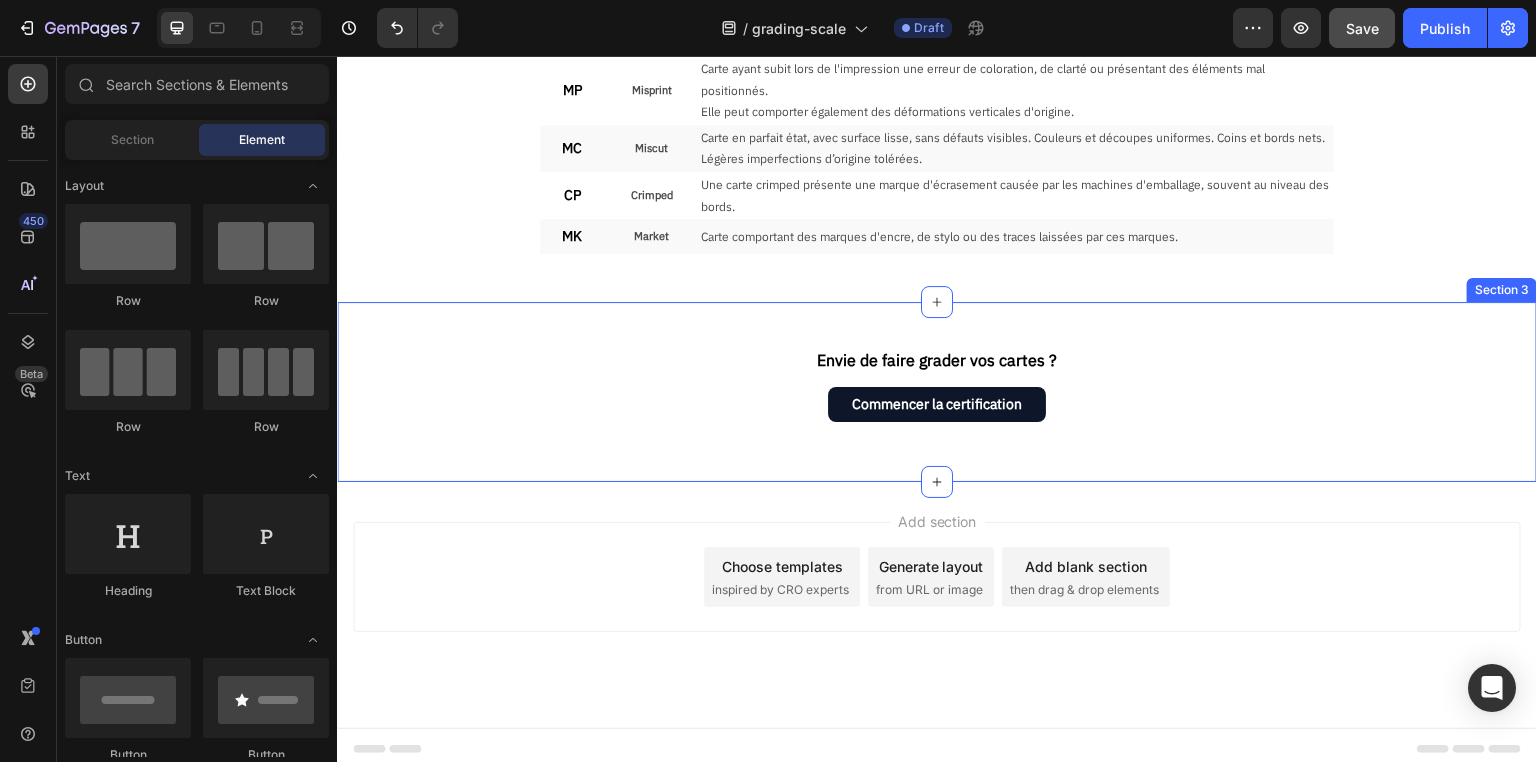 click on "Envie de faire grader vos cartes ? Text Block Commencer la certification Button Row Section 3" at bounding box center (937, 392) 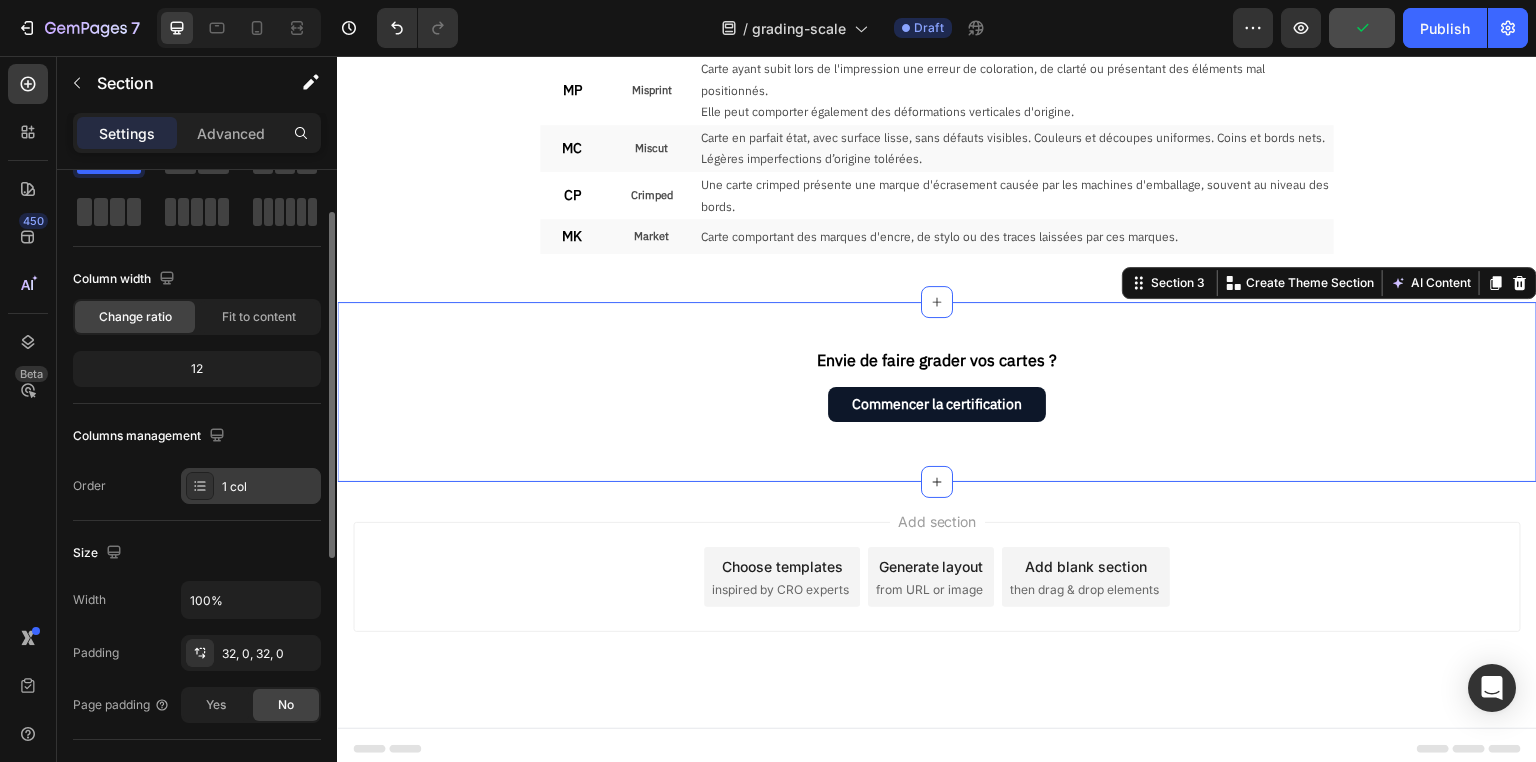 scroll, scrollTop: 160, scrollLeft: 0, axis: vertical 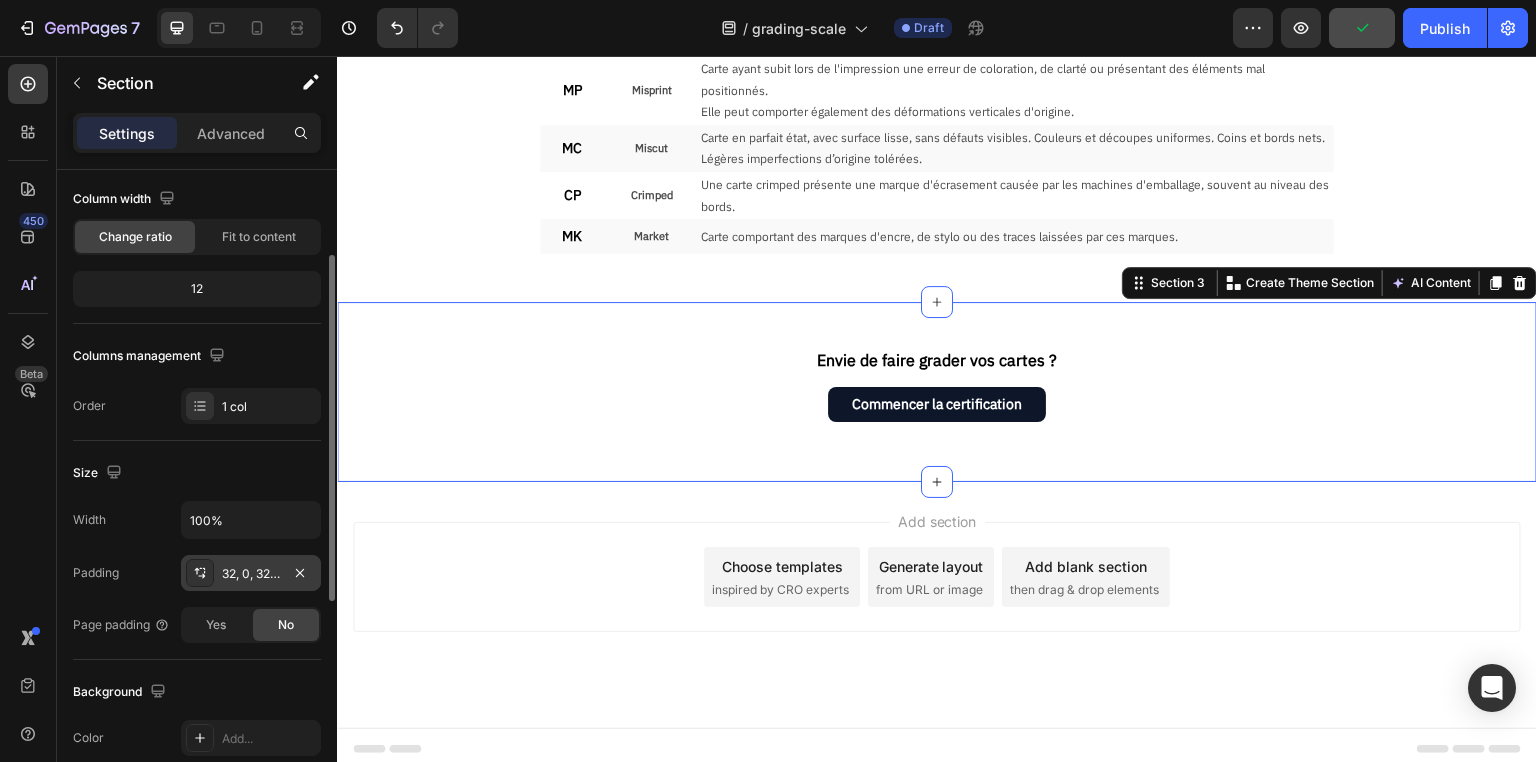 click on "32, 0, 32, 0" at bounding box center [251, 574] 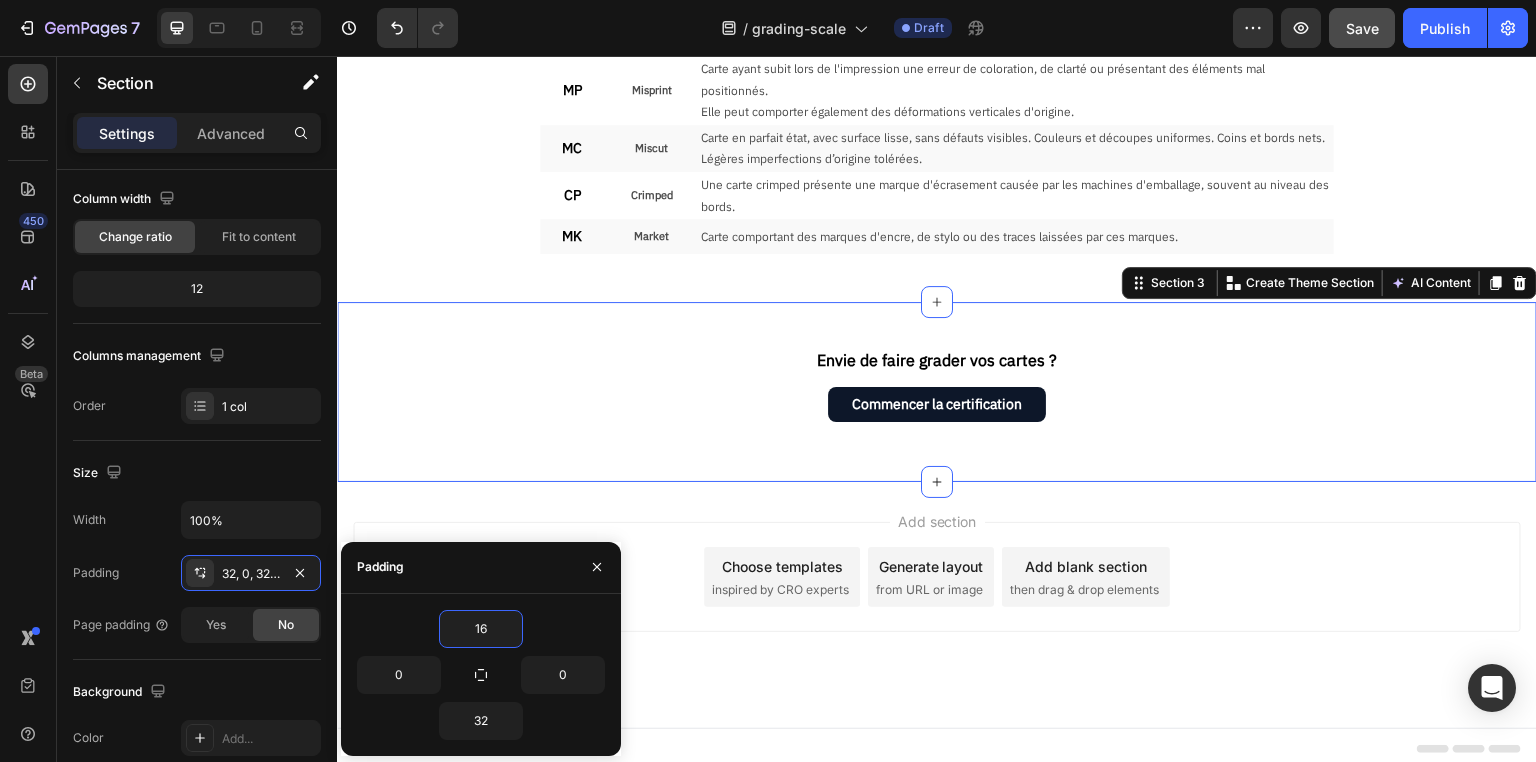 scroll, scrollTop: 858, scrollLeft: 0, axis: vertical 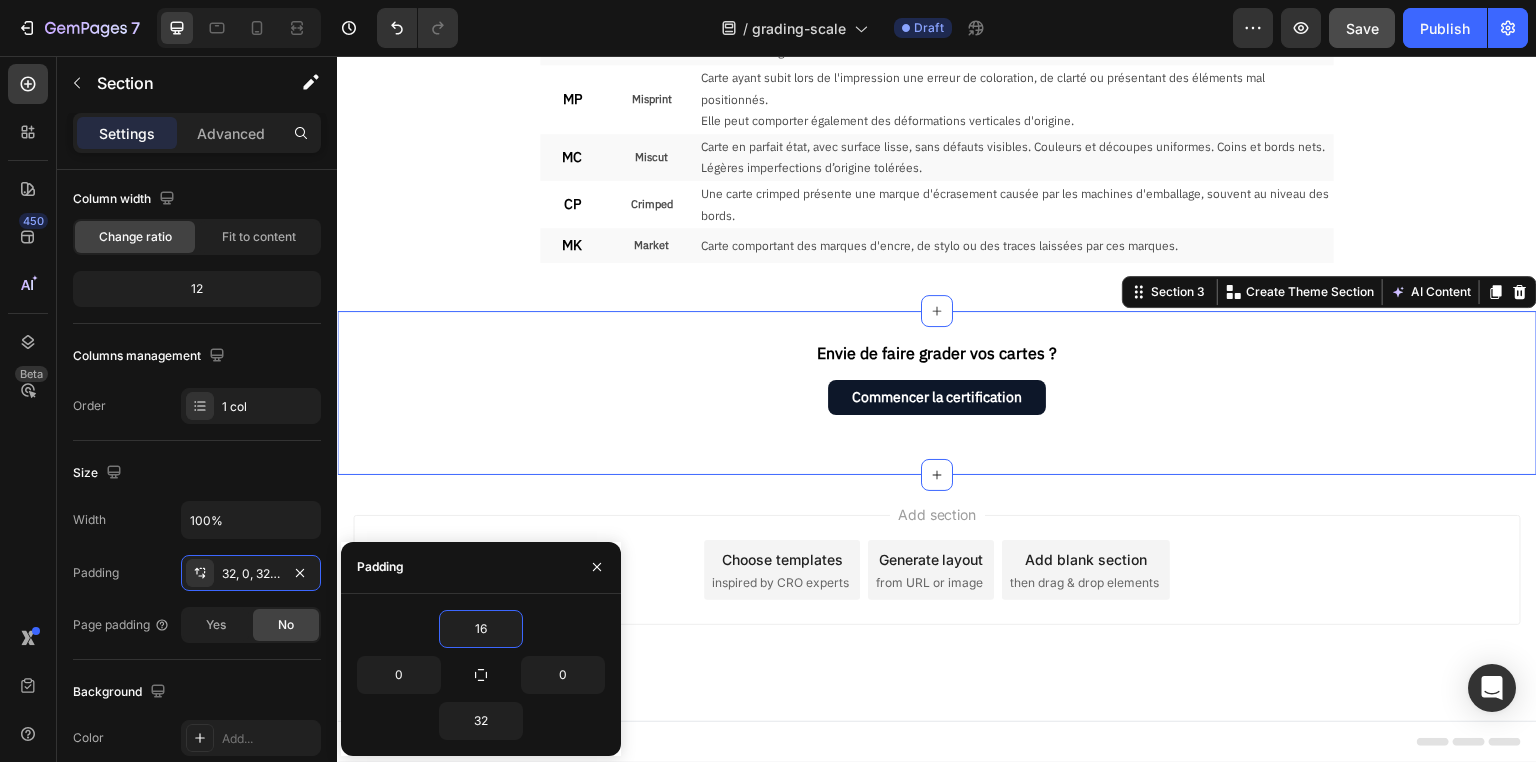 type on "16" 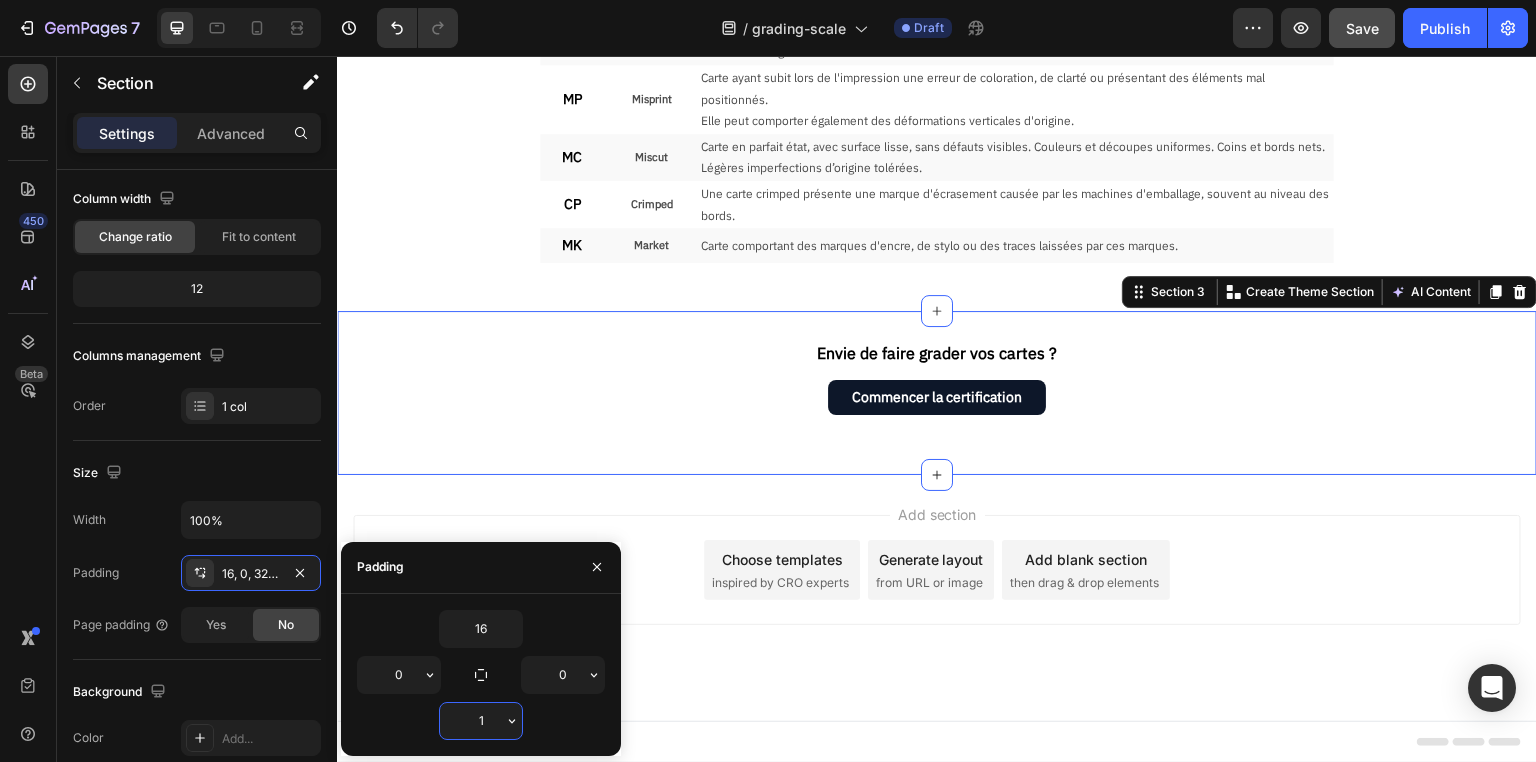 scroll, scrollTop: 842, scrollLeft: 0, axis: vertical 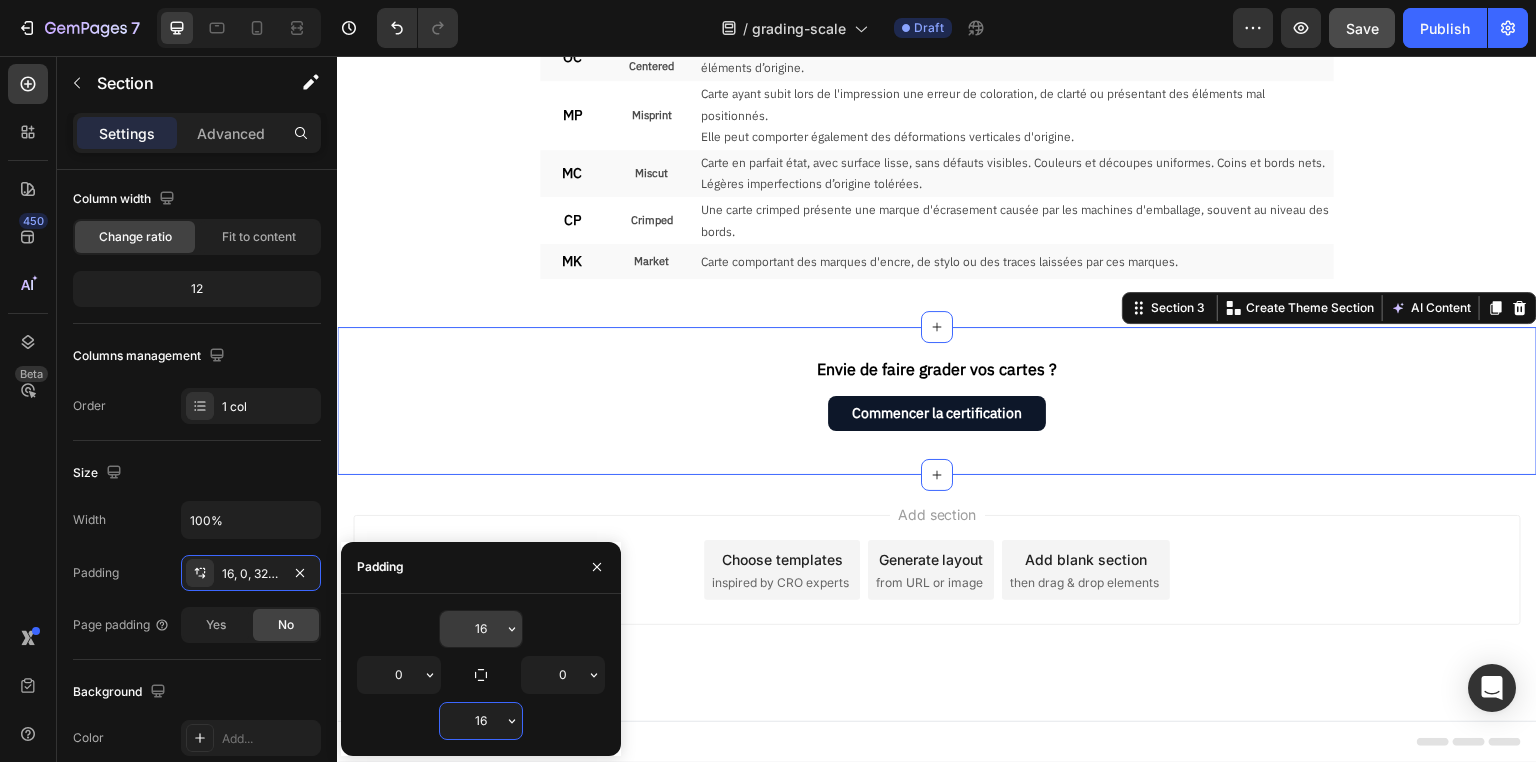 type on "16" 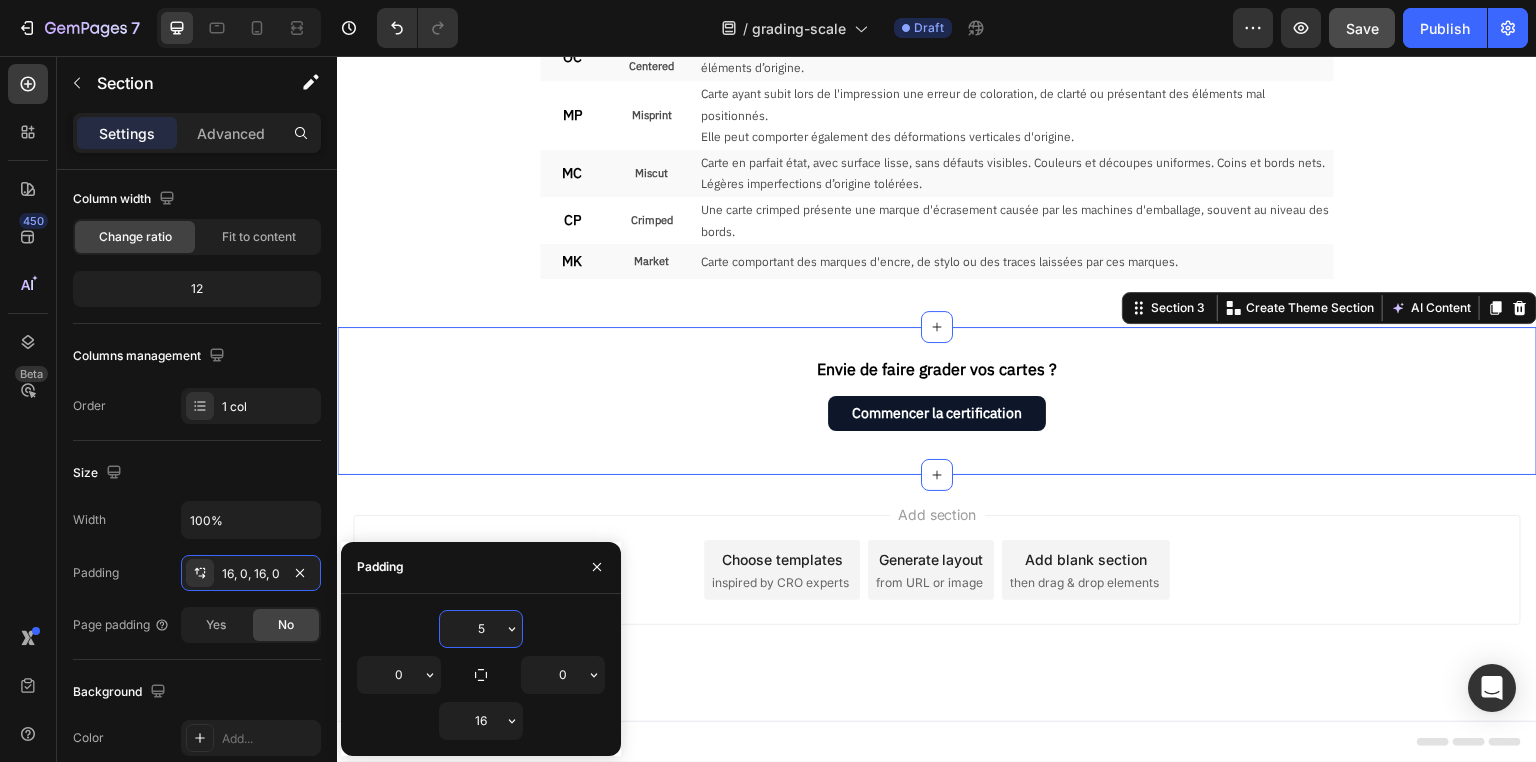 scroll, scrollTop: 831, scrollLeft: 0, axis: vertical 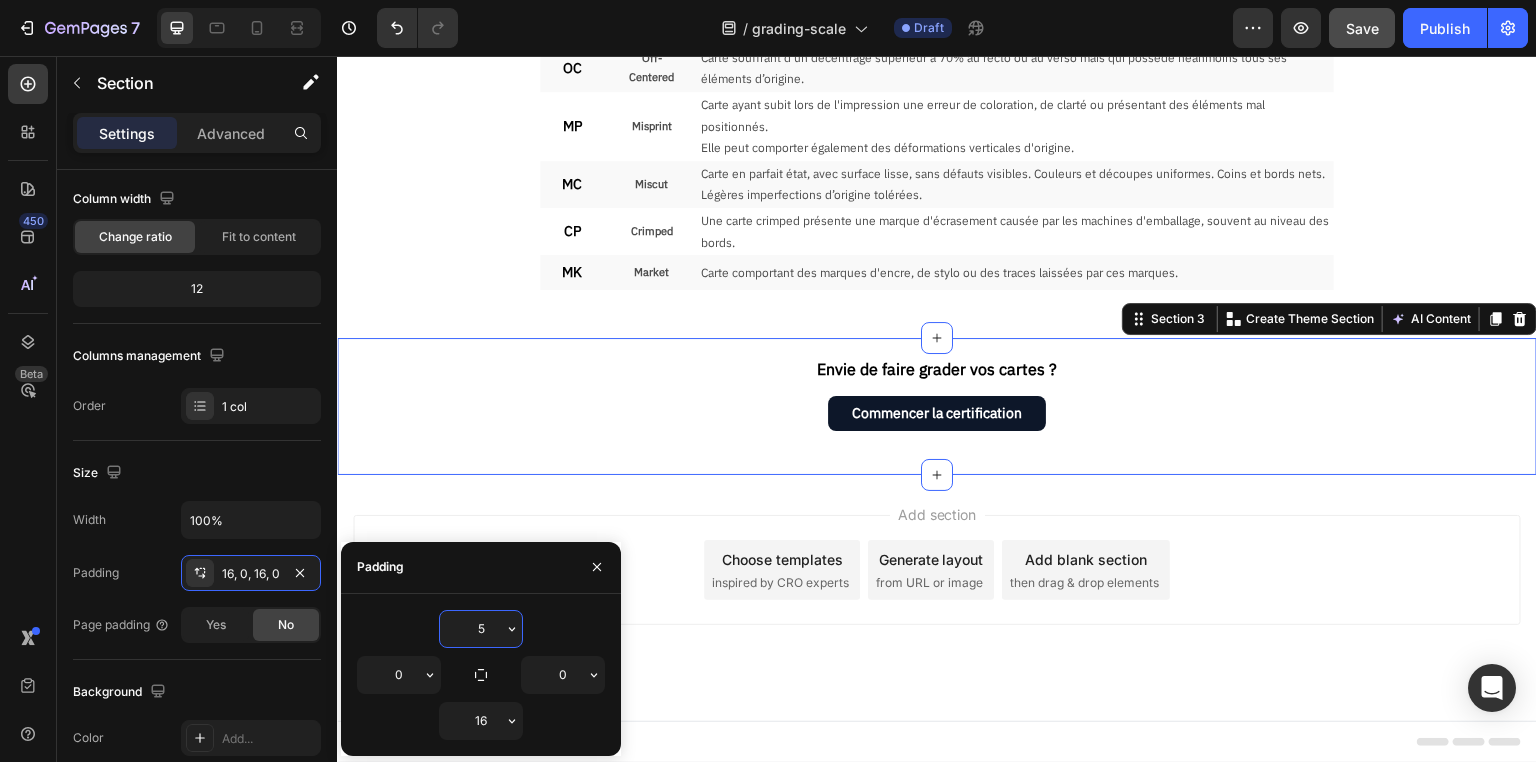 type on "5" 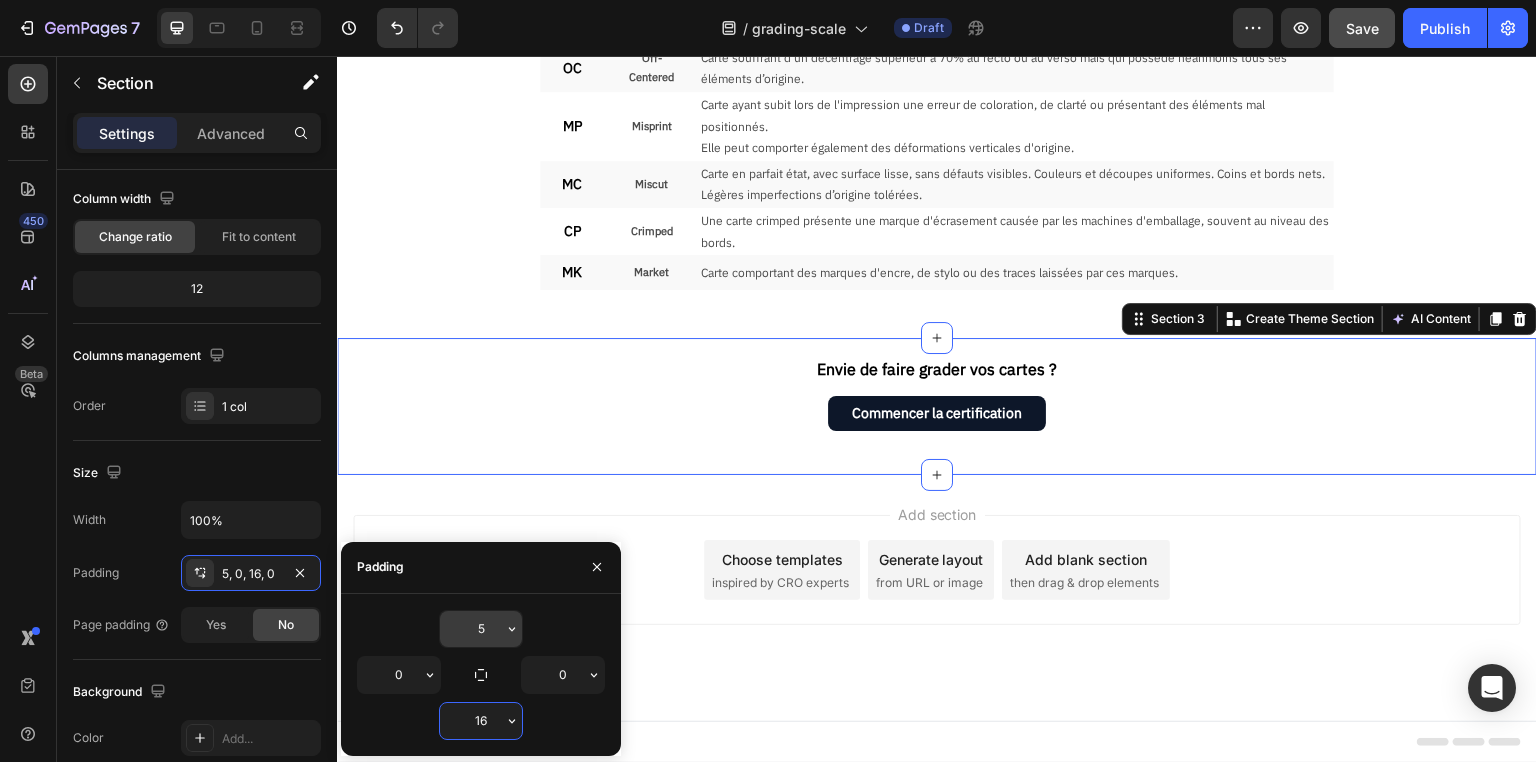 type on "5" 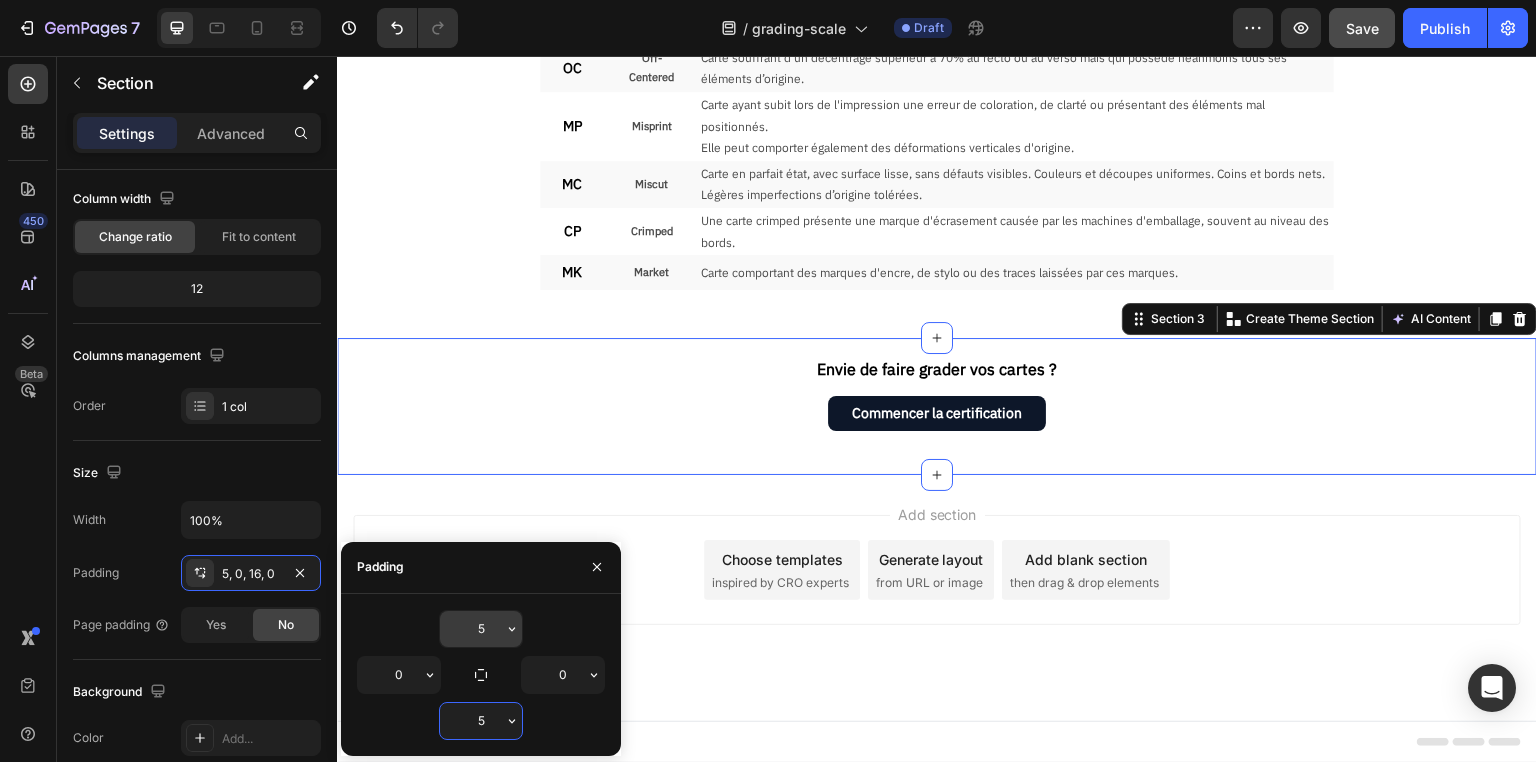 scroll, scrollTop: 820, scrollLeft: 0, axis: vertical 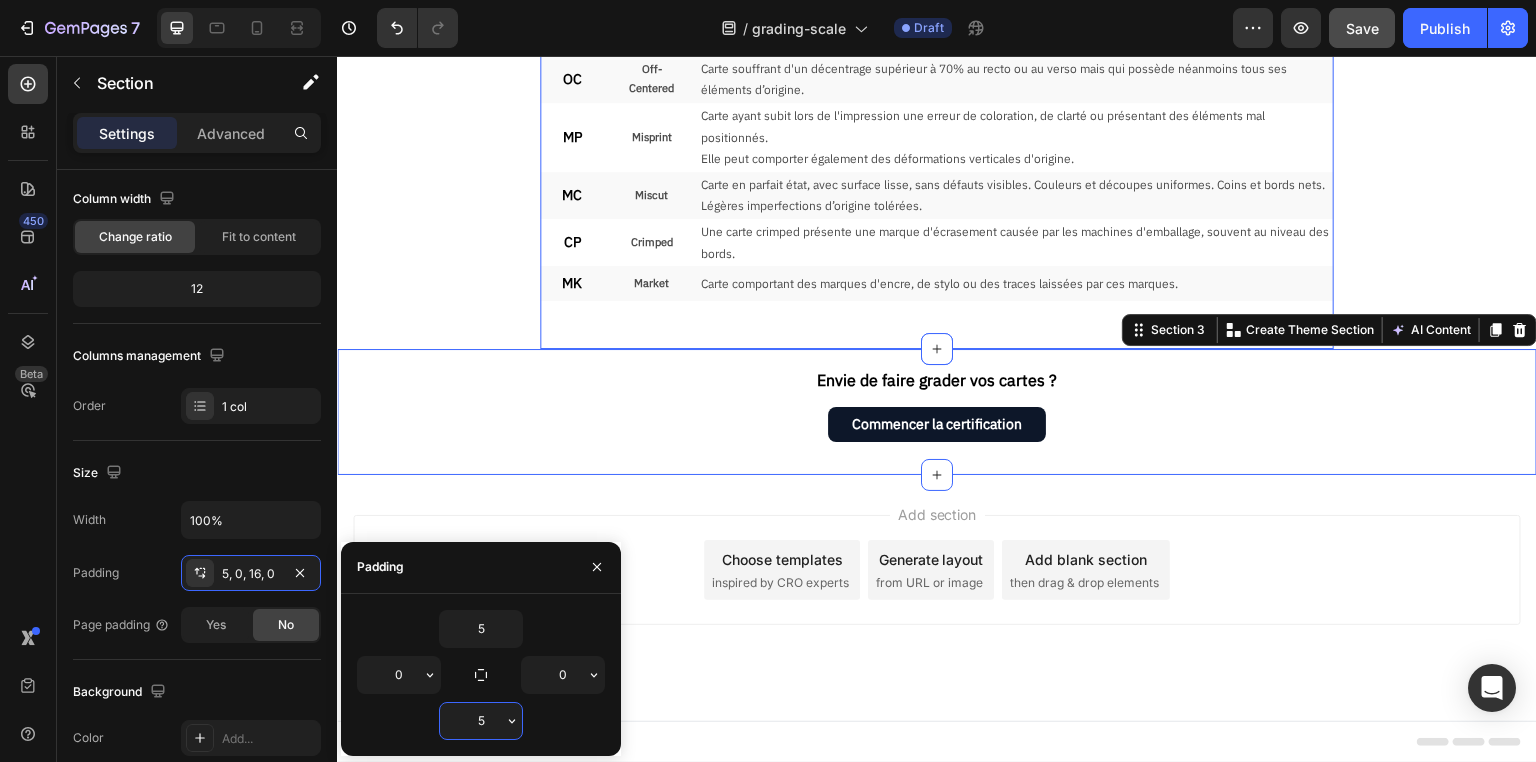 click on "Note Text Block État Text Block Description Text Block Row 10 Text Block Perfect Text Block Une carte virtuellement parfaite, dont les 4 subgrades affichent une note de 10. Text Block Row 10 Text Block Gem Mint Text Block Carte en parfait état, avec surface lisse, sans défauts visibles. Couleurs et découpes uniformes. Coins et bords nets. Légères imperfections d’origine tolérées. Text Block Row 9.5 Text Block Mint+ Text Block Carte en quasi-parfait état comportant certains défauts d'origine et/ou d'usure, qui ne nuisent cependant pas à l'aspect global de la carte. Text Block Row 9 Text Block Mint Text Block Carte en quasi-parfait état comportant des défauts minimes : micro-rayures, points blancs sur les coins et/ou les bords, etc. Text Block Row 8 Text Block Near Mint Text Block Carte visuellement attrayante malgré de légères imperfections : micro-rayures, points blancs sur les coins et/ou les bords, défauts d’origine mineurs (printlines, découpe, irrégulière, etc.) Text Block Row 7 6" at bounding box center (937, -112) 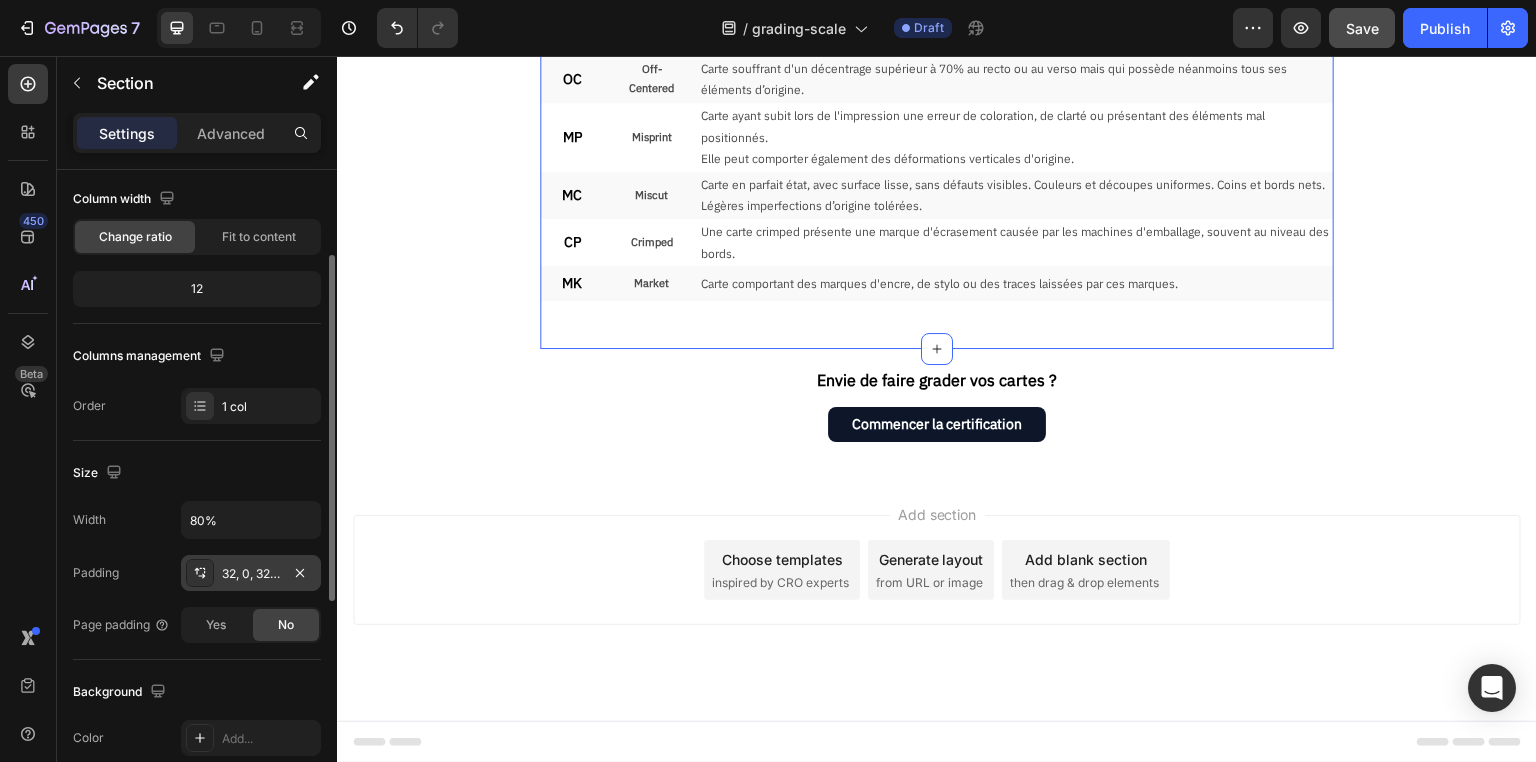 click on "32, 0, 32, 0" at bounding box center (251, 574) 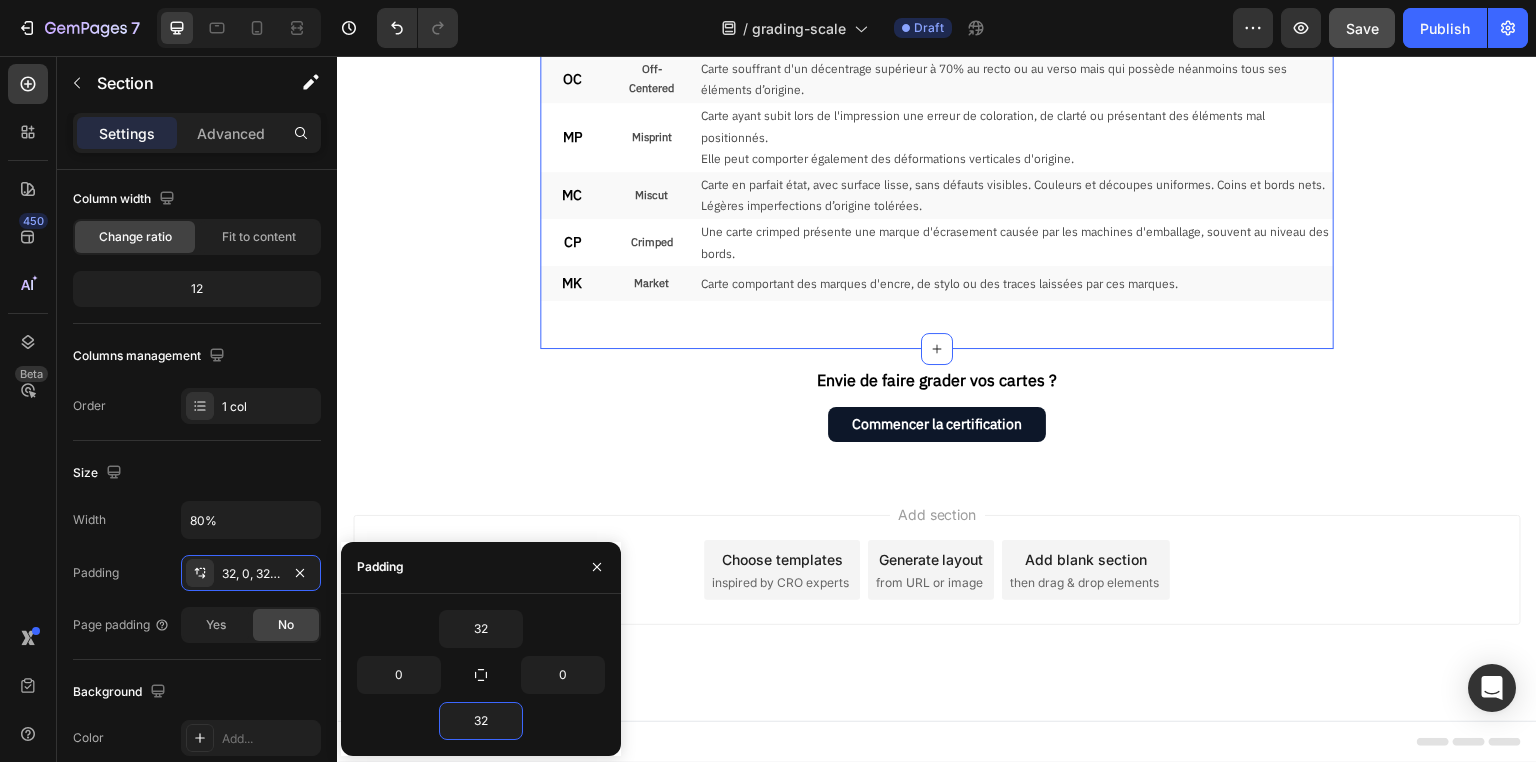 type on "5" 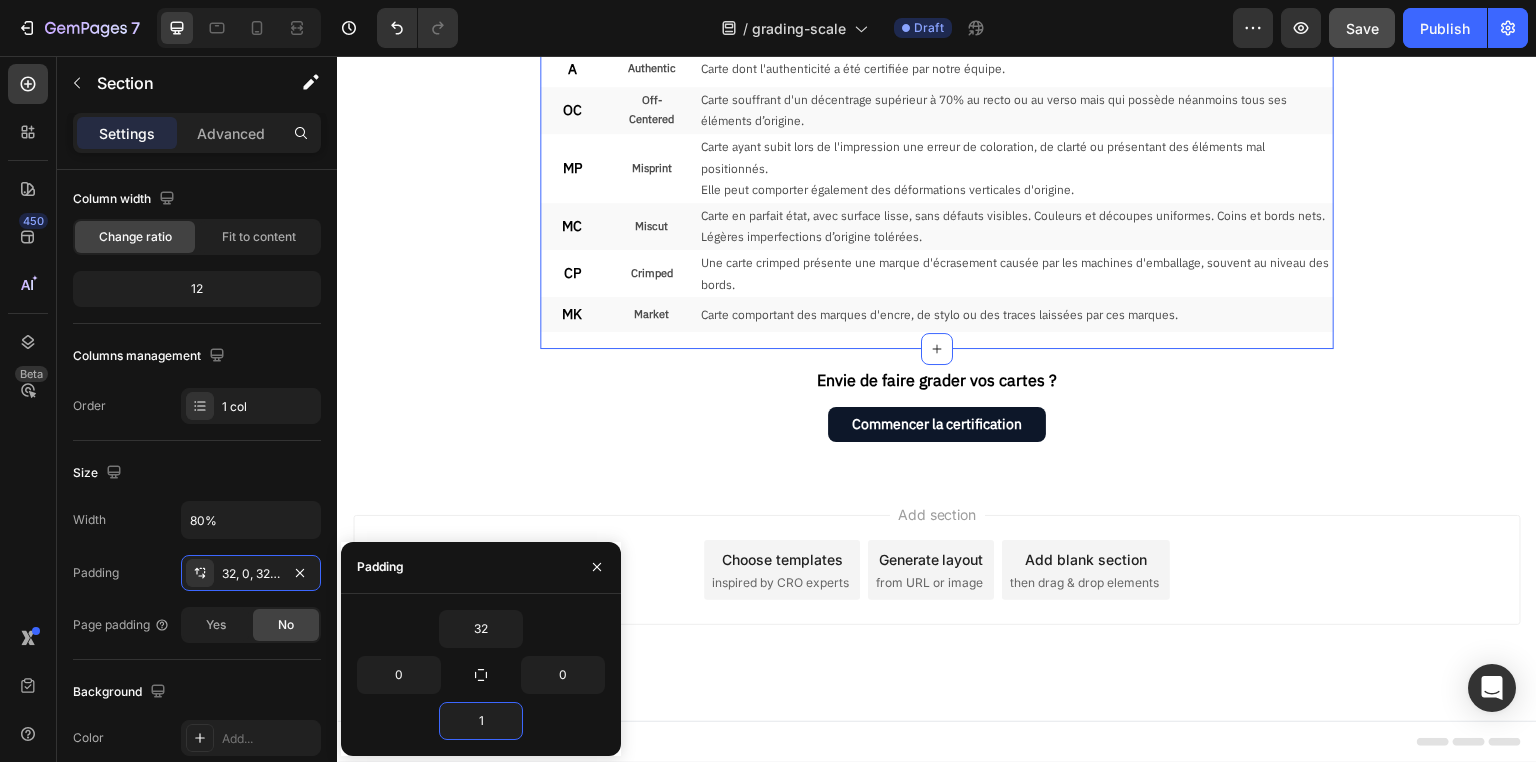 scroll, scrollTop: 788, scrollLeft: 0, axis: vertical 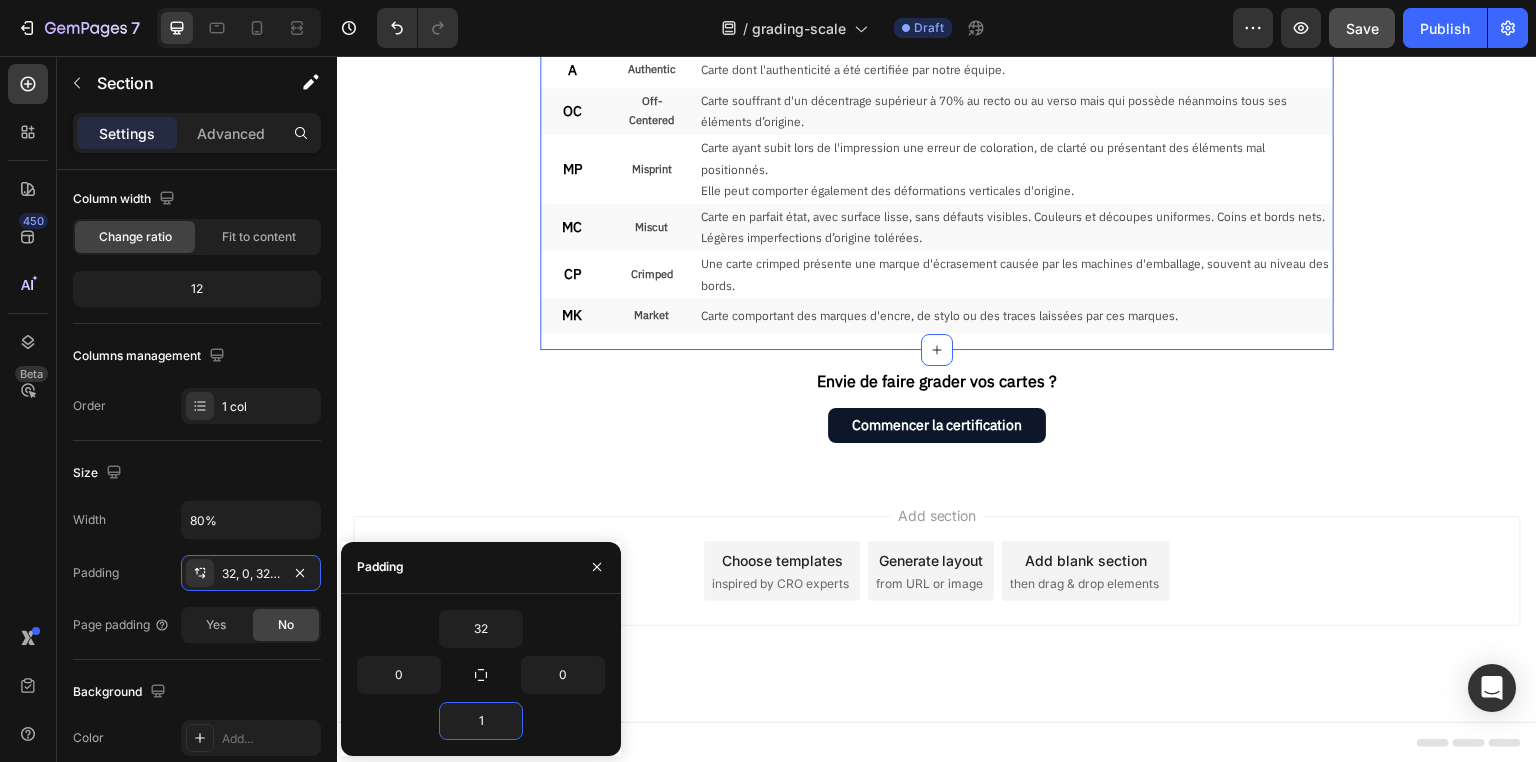 type on "10" 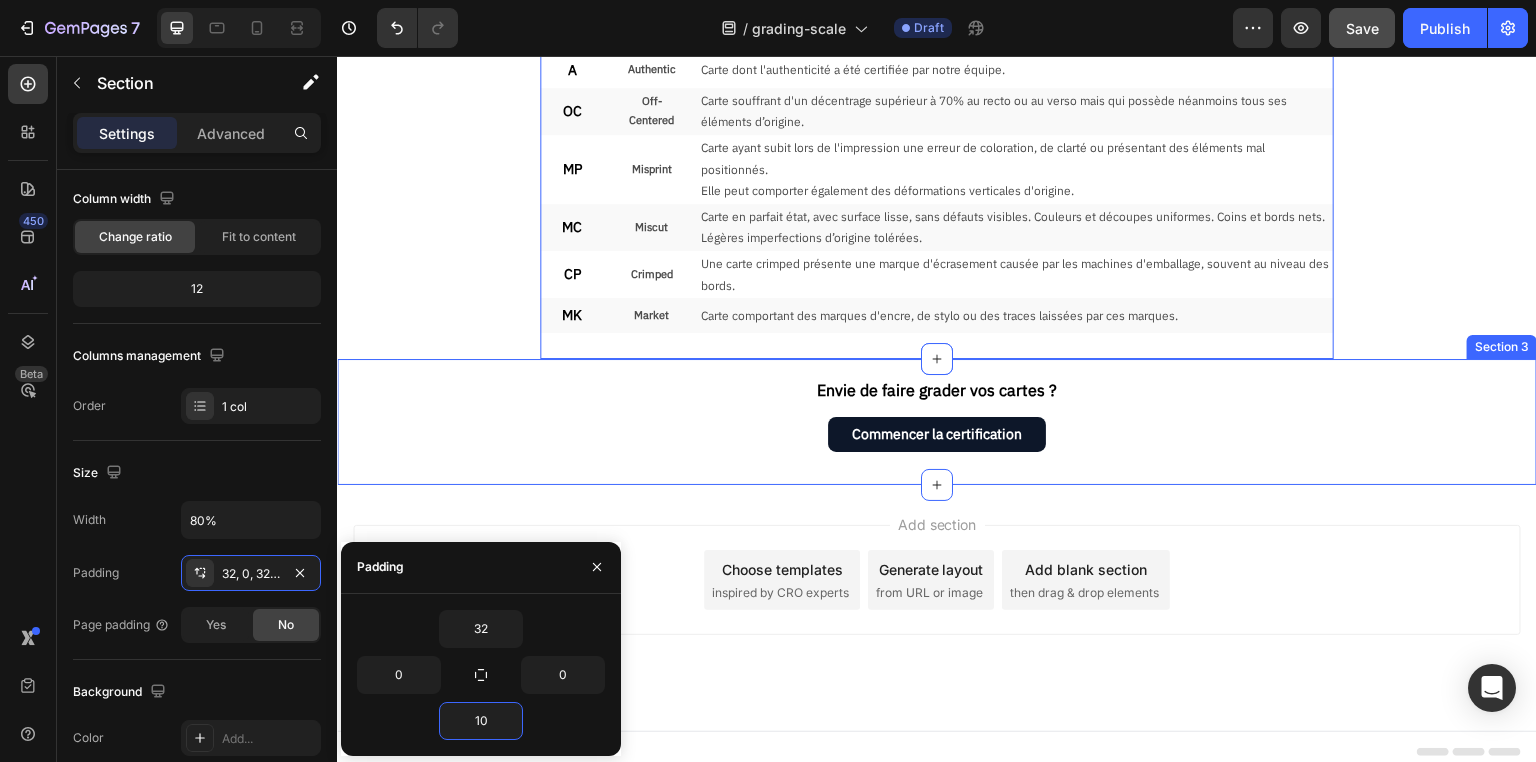 click on "Envie de faire grader vos cartes ? Text Block Commencer la certification Button Row" at bounding box center (937, 422) 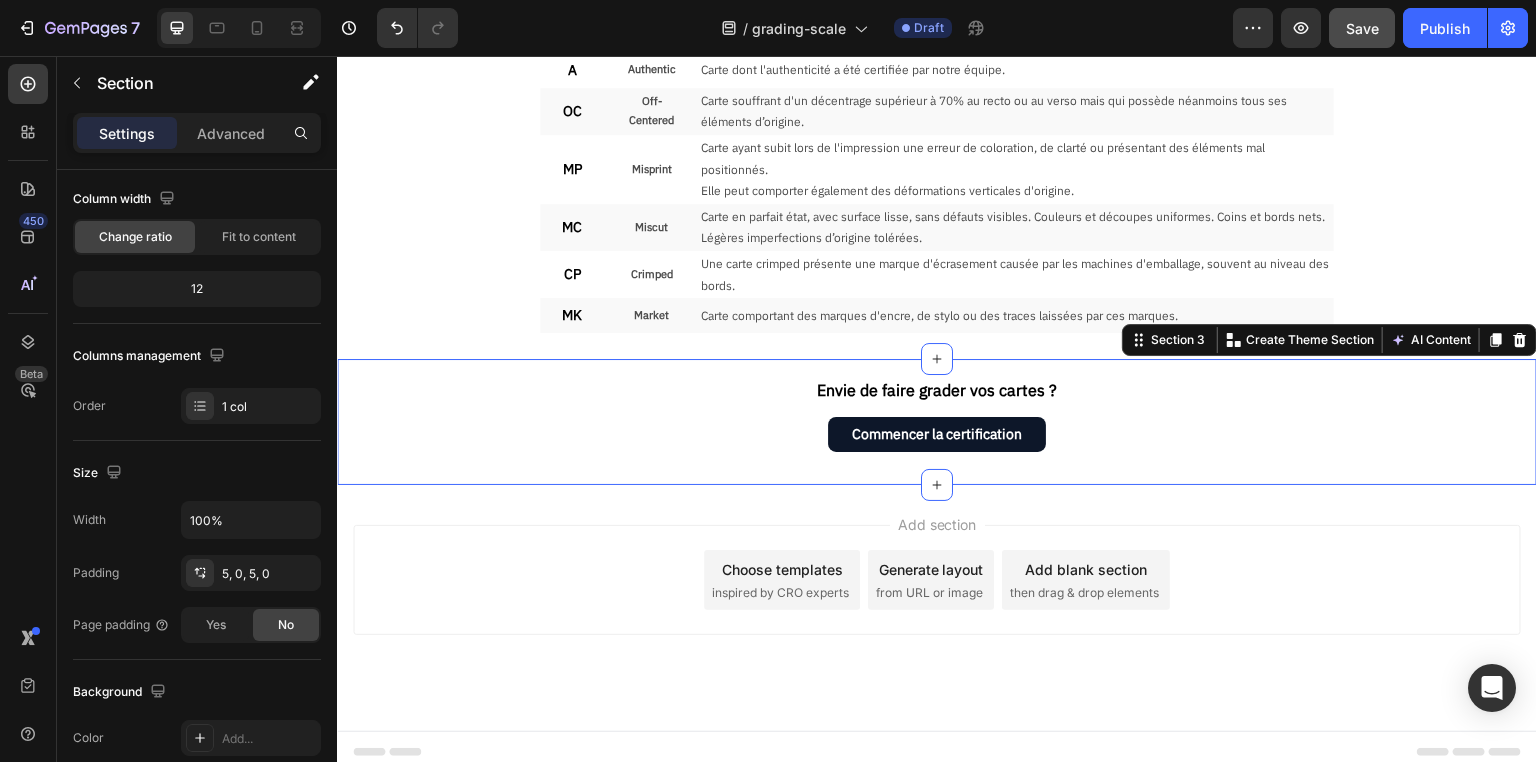 click on "Add section Choose templates inspired by CRO experts Generate layout from URL or image Add blank section then drag & drop elements" at bounding box center [937, 580] 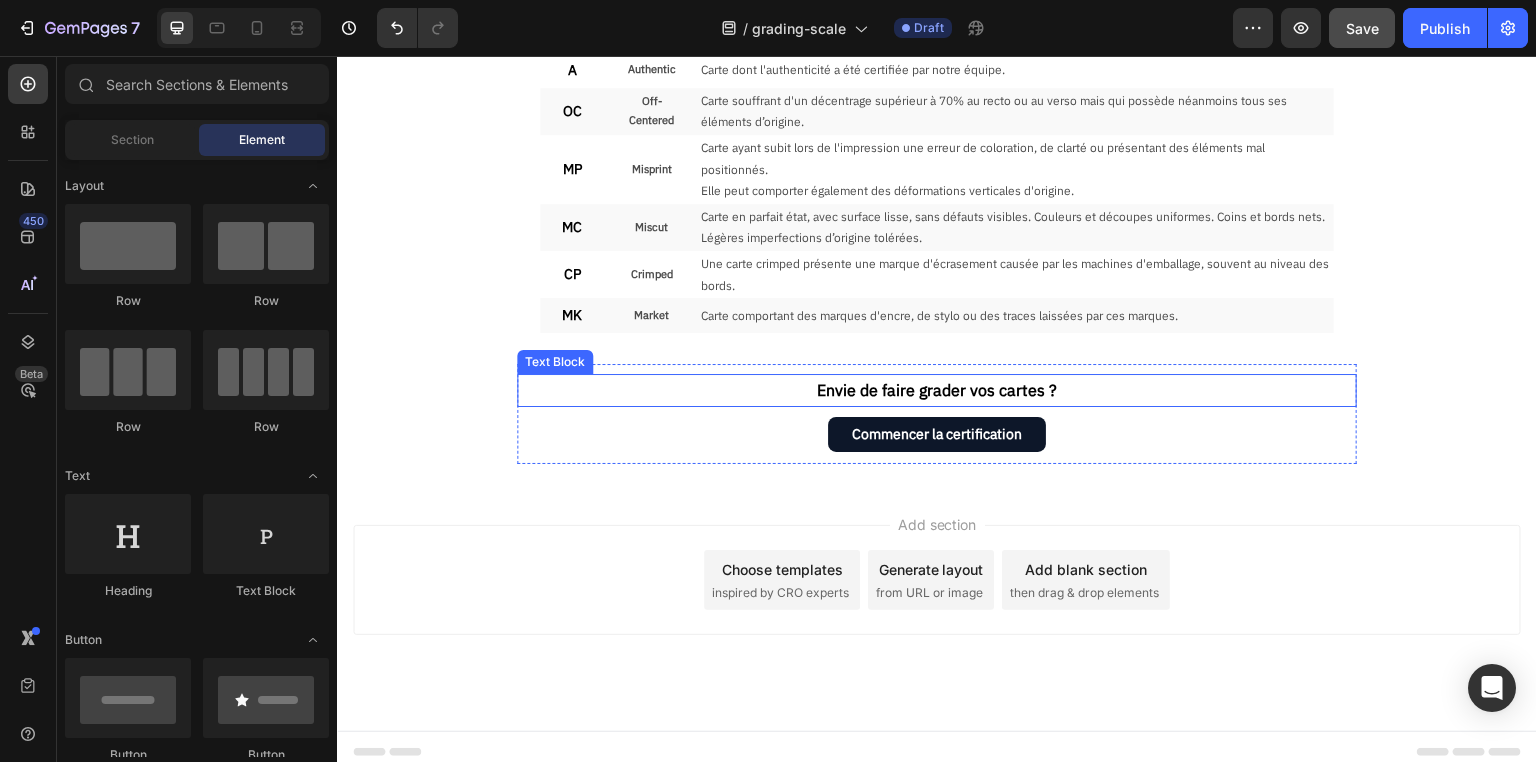 click on "Envie de faire grader vos cartes ?" at bounding box center [937, 390] 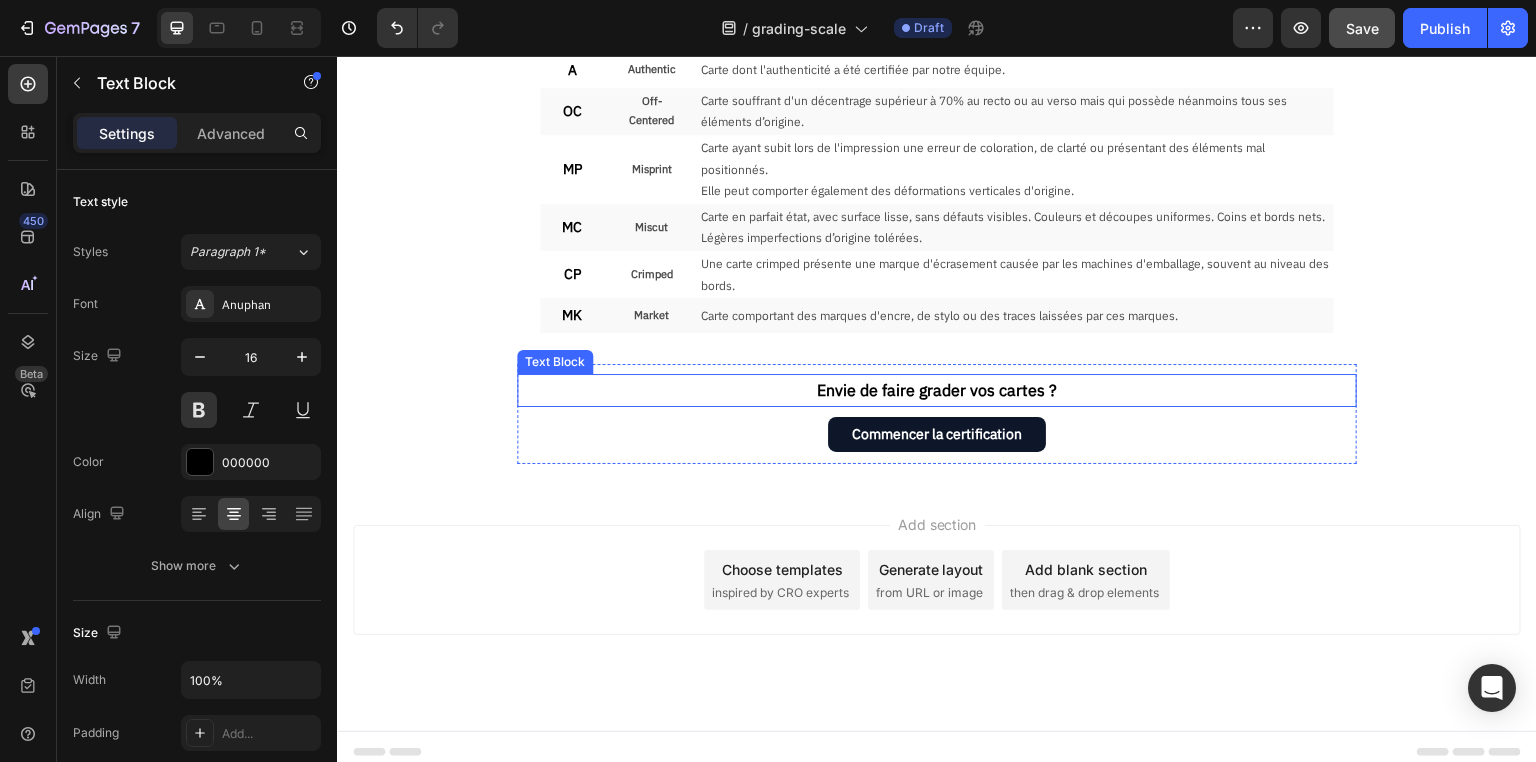click on "Envie de faire grader vos cartes ?" at bounding box center (937, 390) 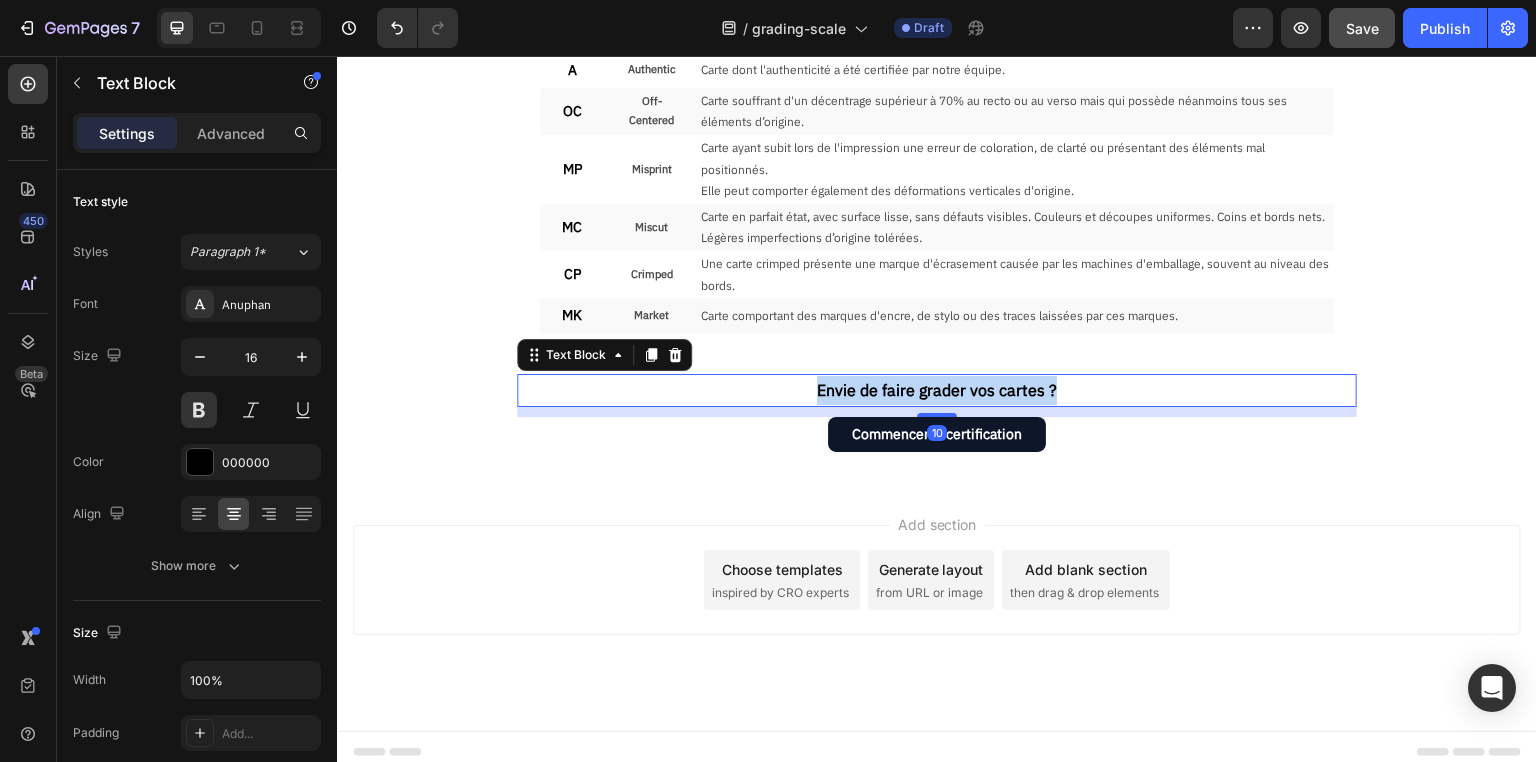 click on "Envie de faire grader vos cartes ?" at bounding box center (937, 390) 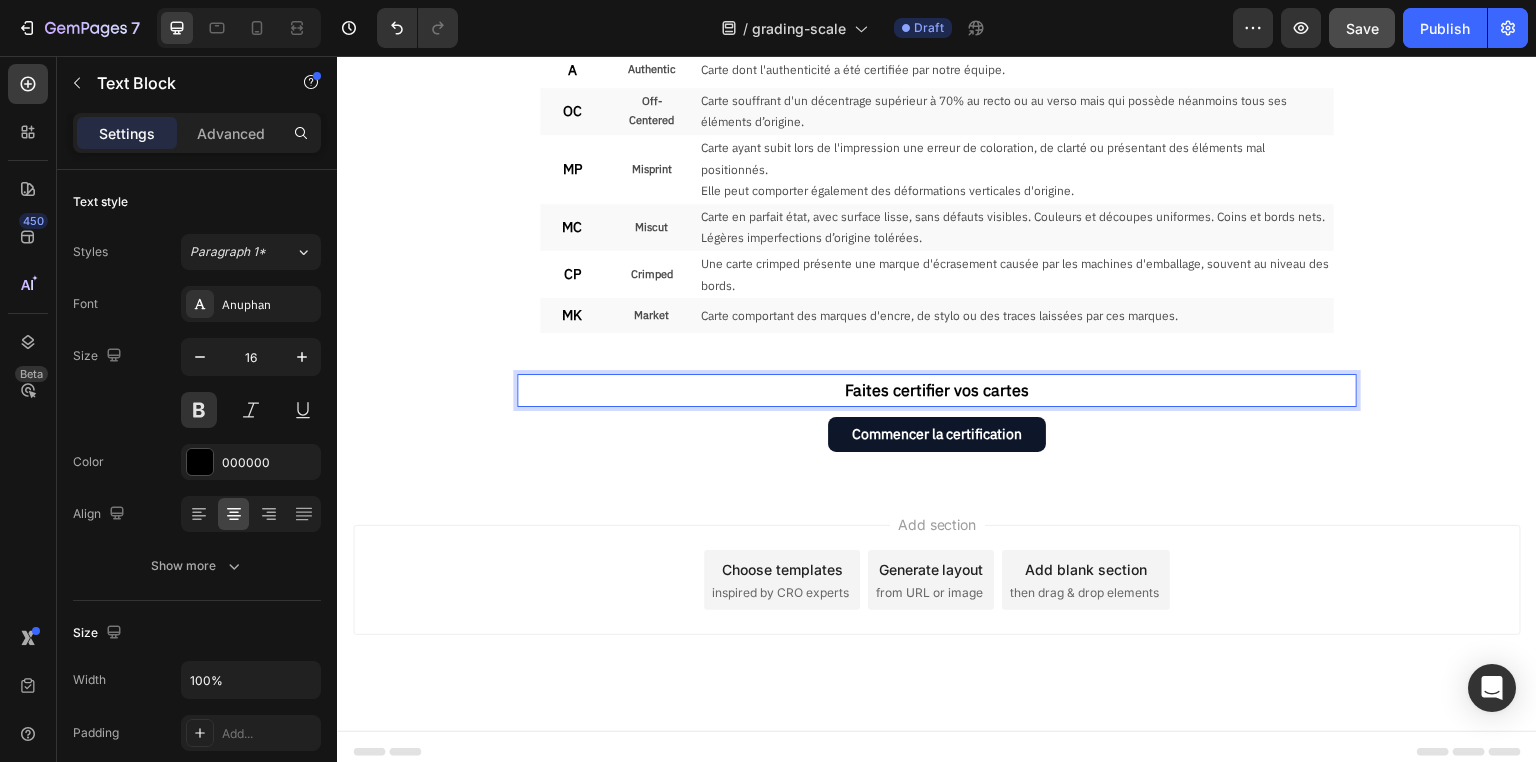 drag, startPoint x: 1300, startPoint y: 575, endPoint x: 1301, endPoint y: 564, distance: 11.045361 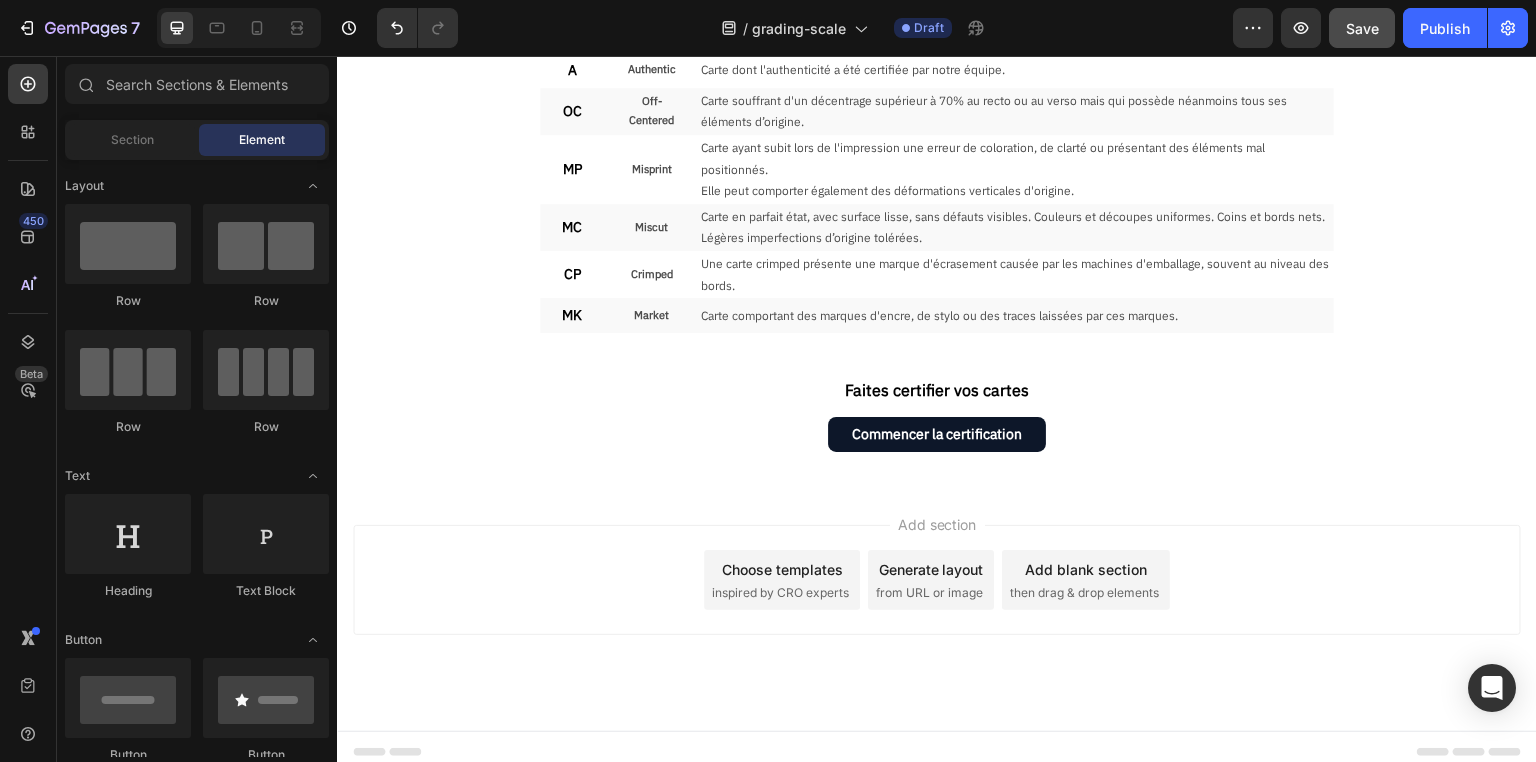 click on "Add section Choose templates inspired by CRO experts Generate layout from URL or image Add blank section then drag & drop elements" at bounding box center (937, 580) 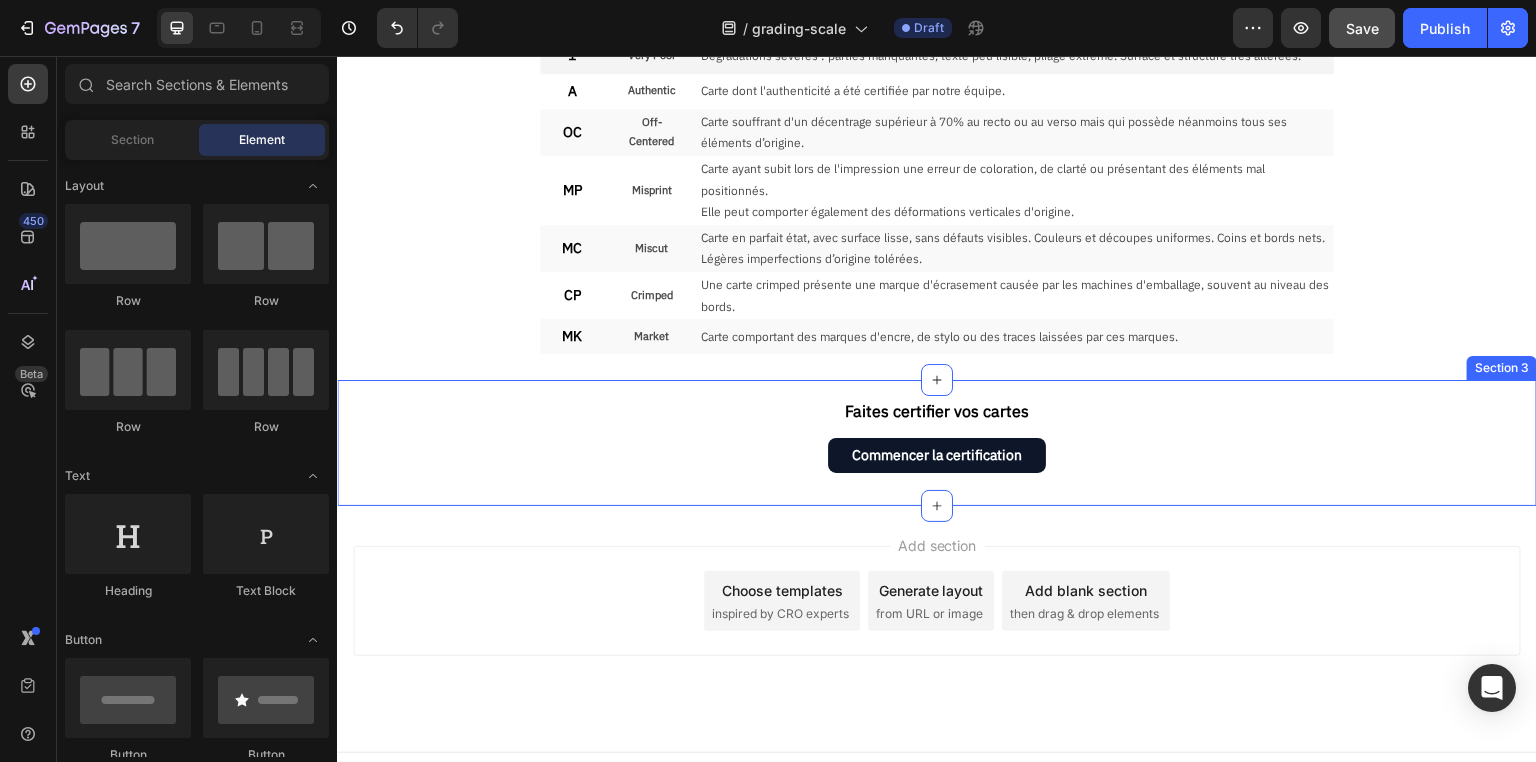 scroll, scrollTop: 798, scrollLeft: 0, axis: vertical 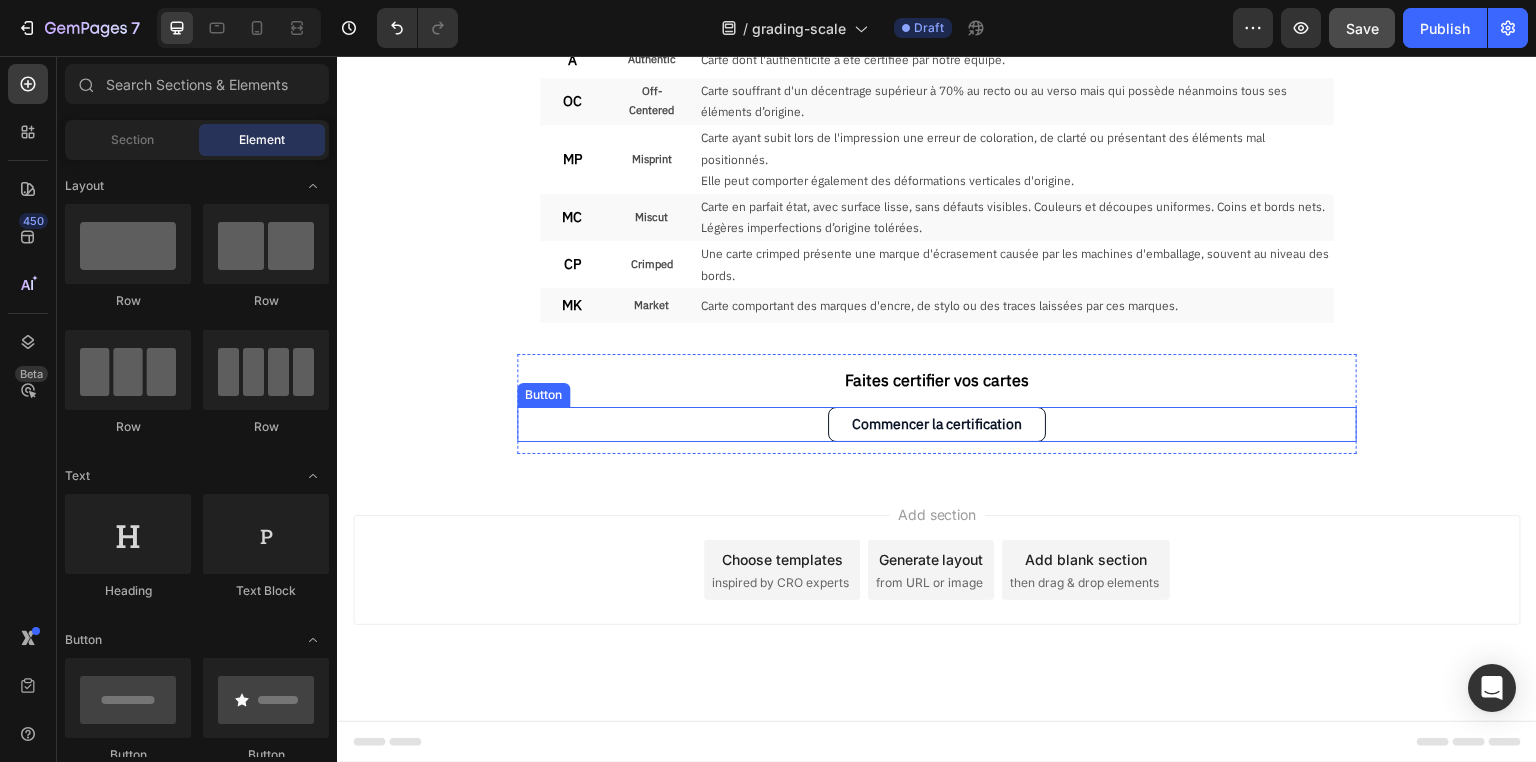 click on "Commencer la certification" at bounding box center (937, 424) 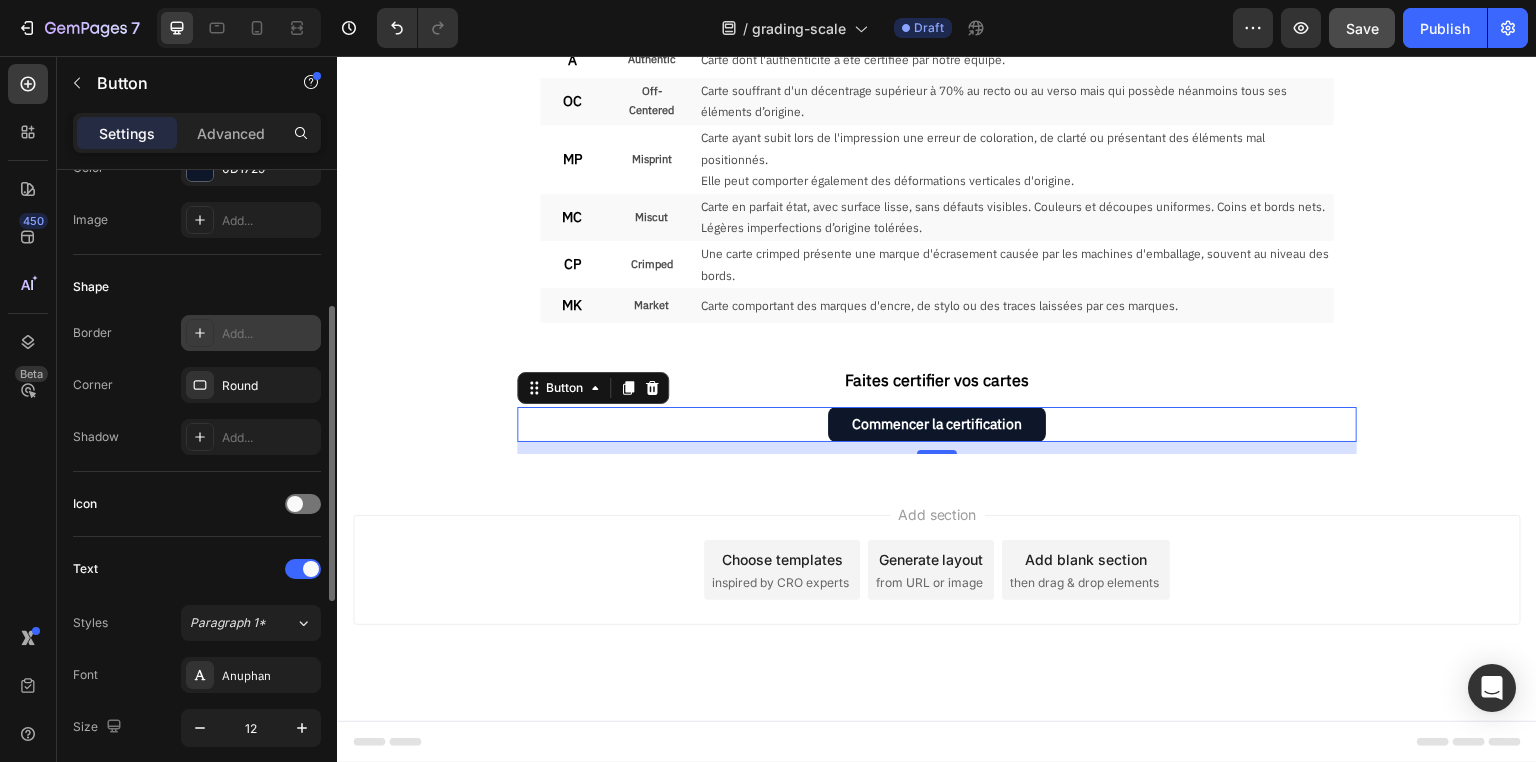 scroll, scrollTop: 61, scrollLeft: 0, axis: vertical 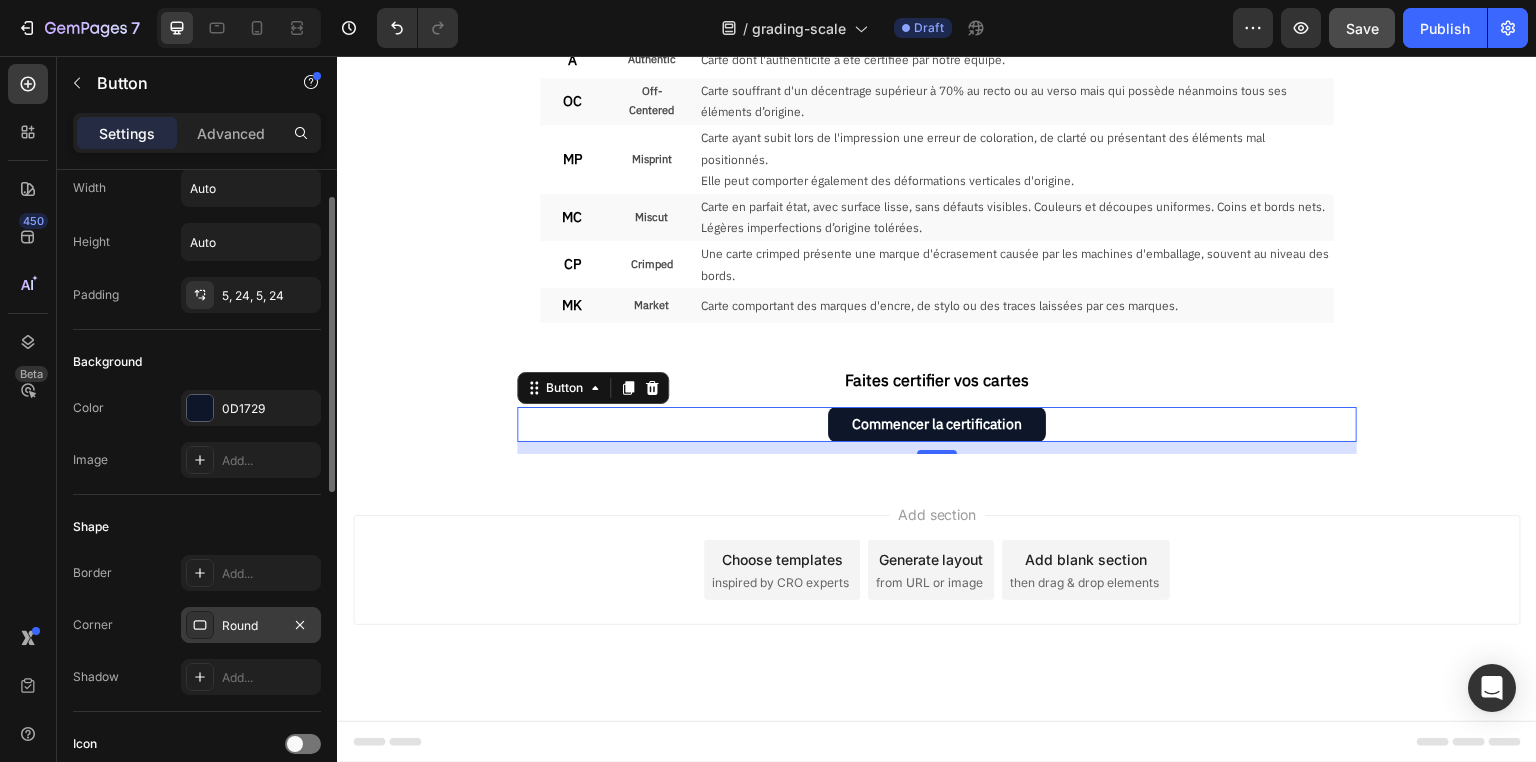 click on "Round" at bounding box center (251, 626) 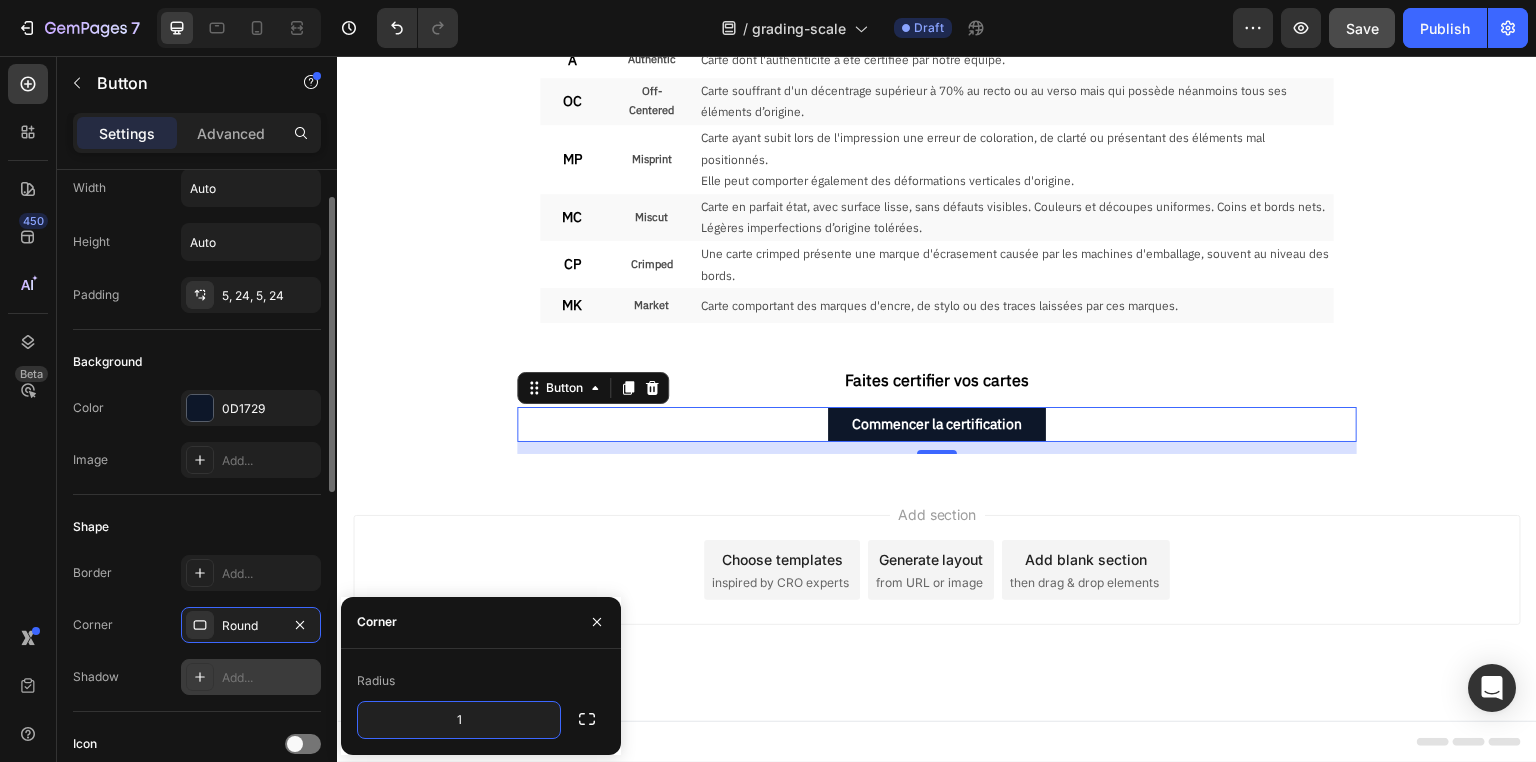type on "15" 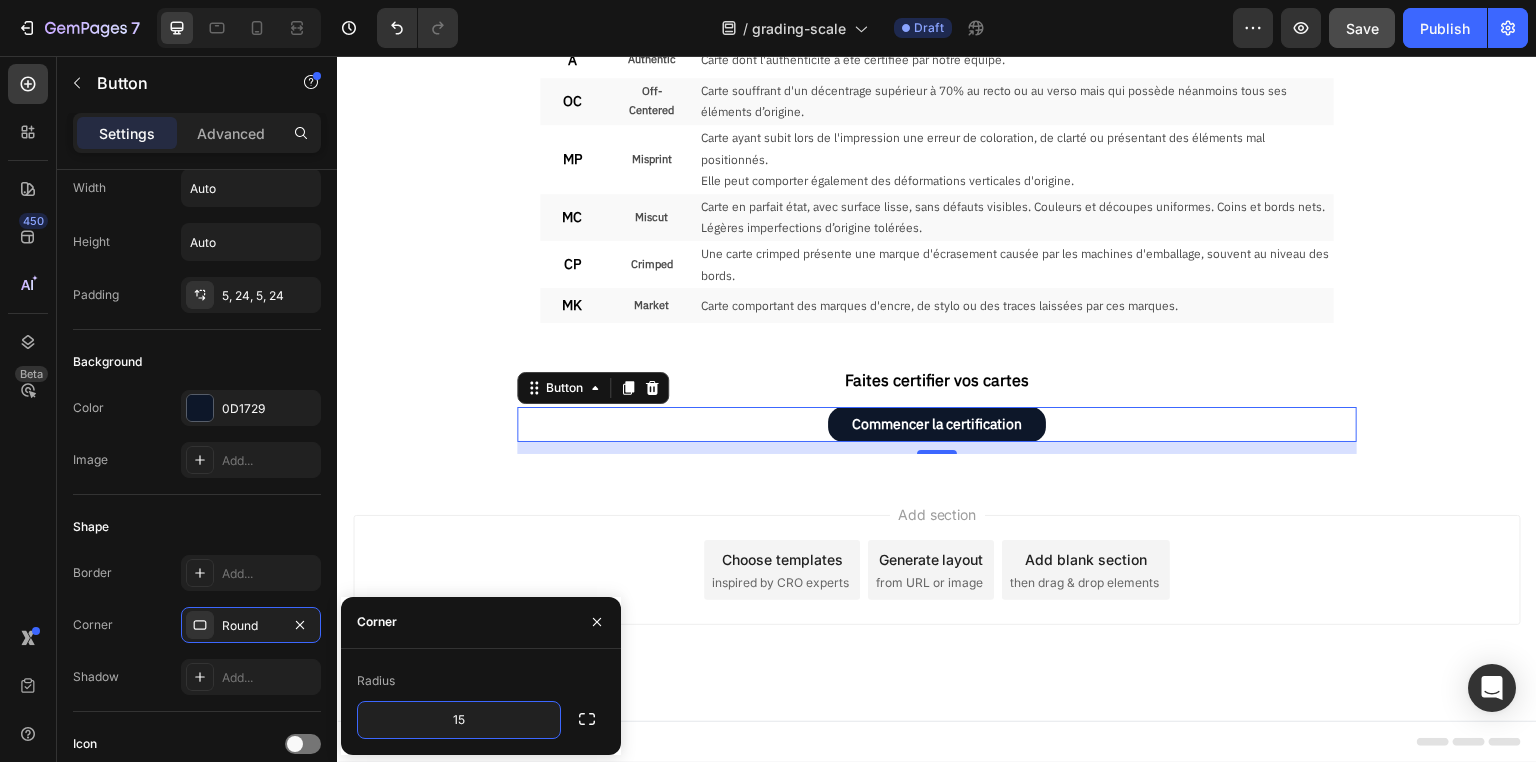 click on "Add section Choose templates inspired by CRO experts Generate layout from URL or image Add blank section then drag & drop elements" at bounding box center [937, 570] 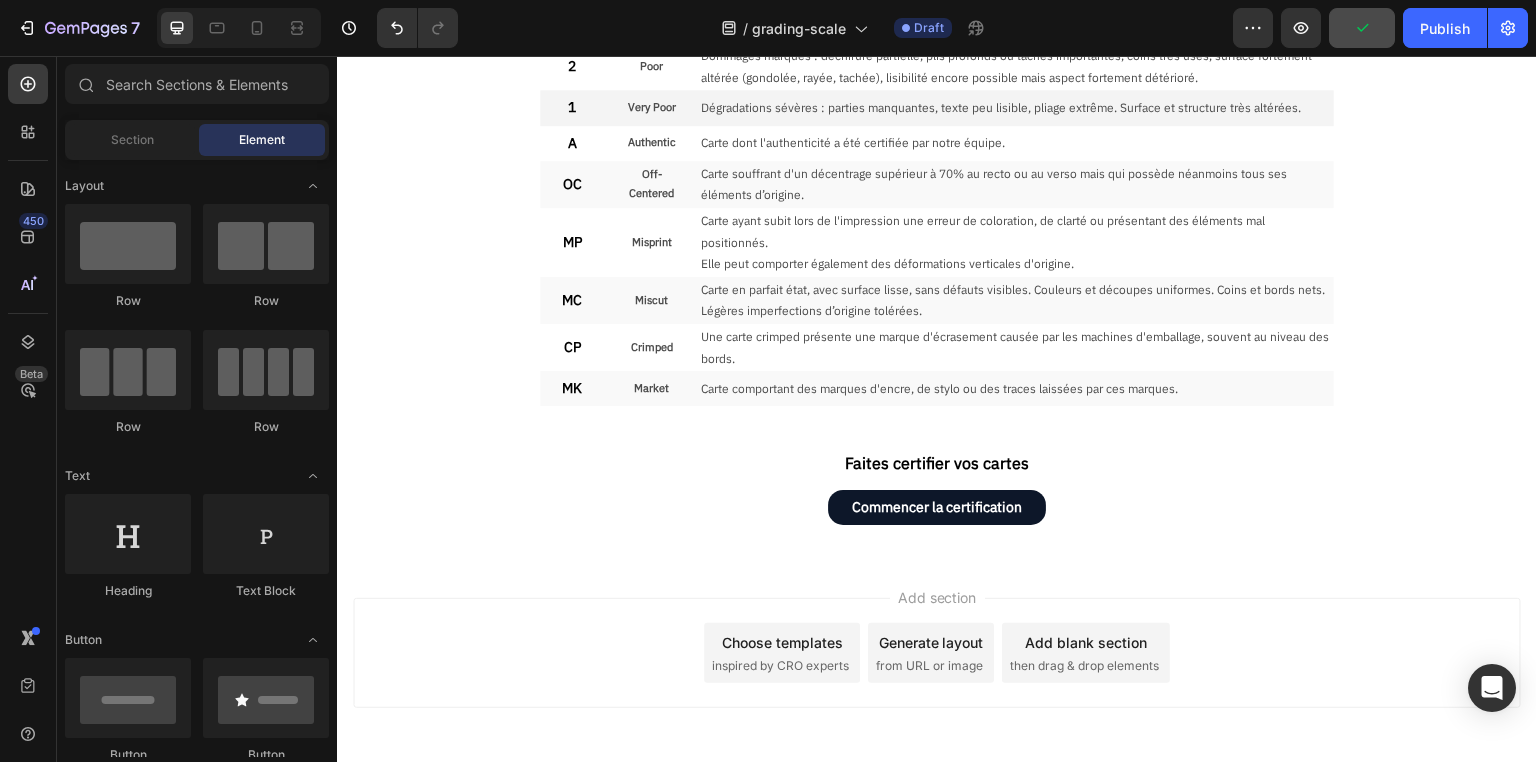 scroll, scrollTop: 720, scrollLeft: 0, axis: vertical 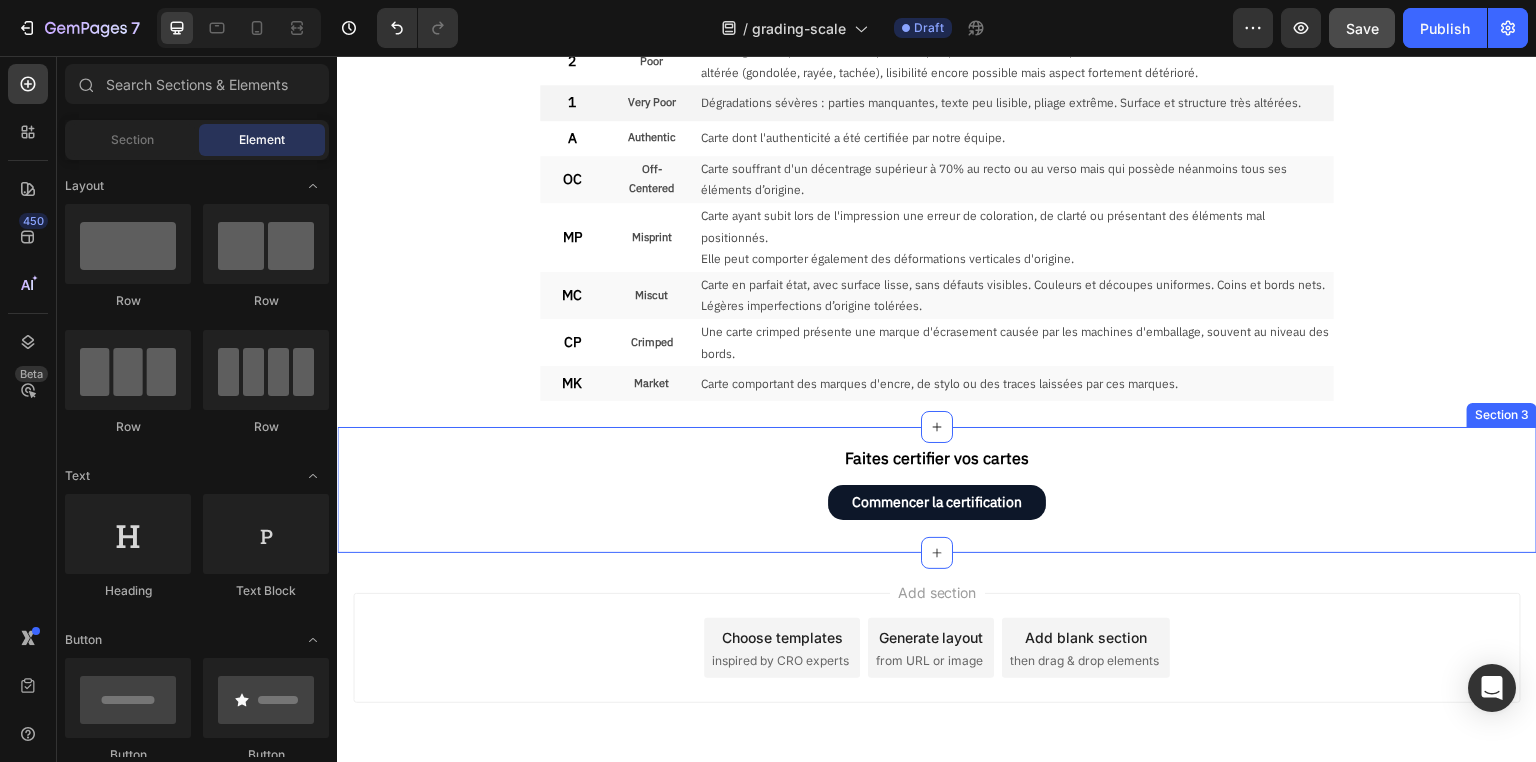 click on "Faites certifier vos cartes Text Block Commencer la certification Button Row Section 3" at bounding box center [937, 490] 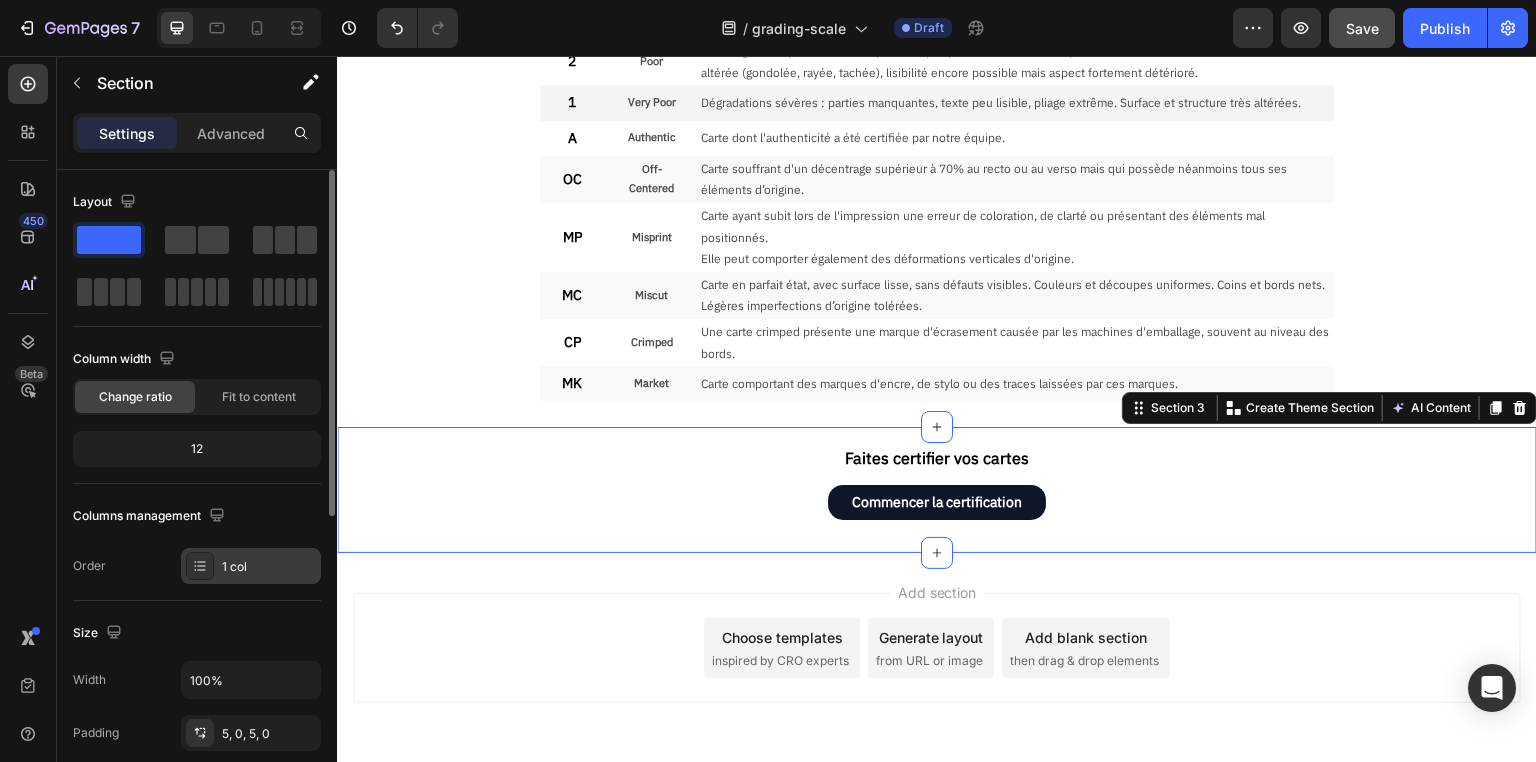 scroll, scrollTop: 160, scrollLeft: 0, axis: vertical 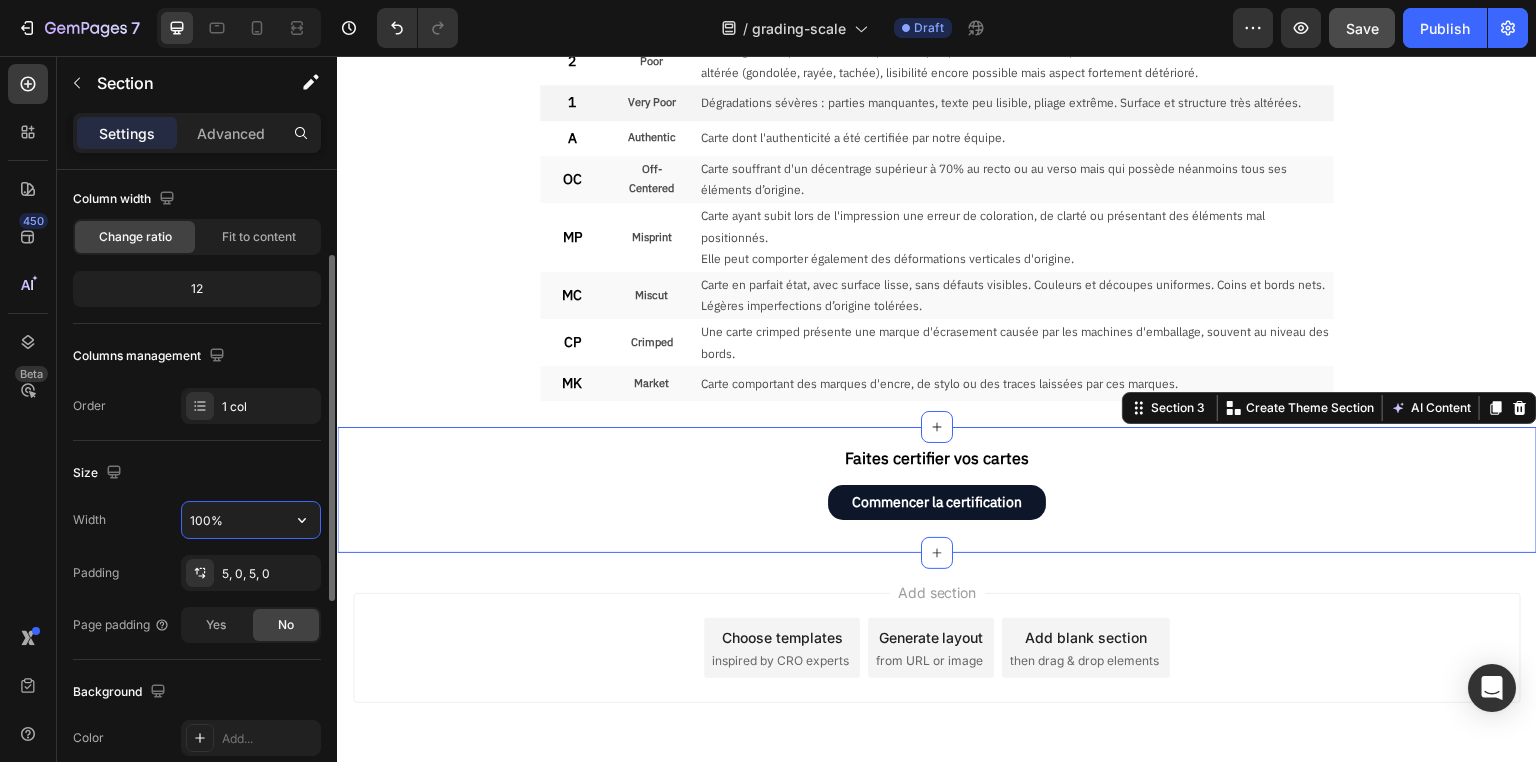 click on "100%" at bounding box center (251, 520) 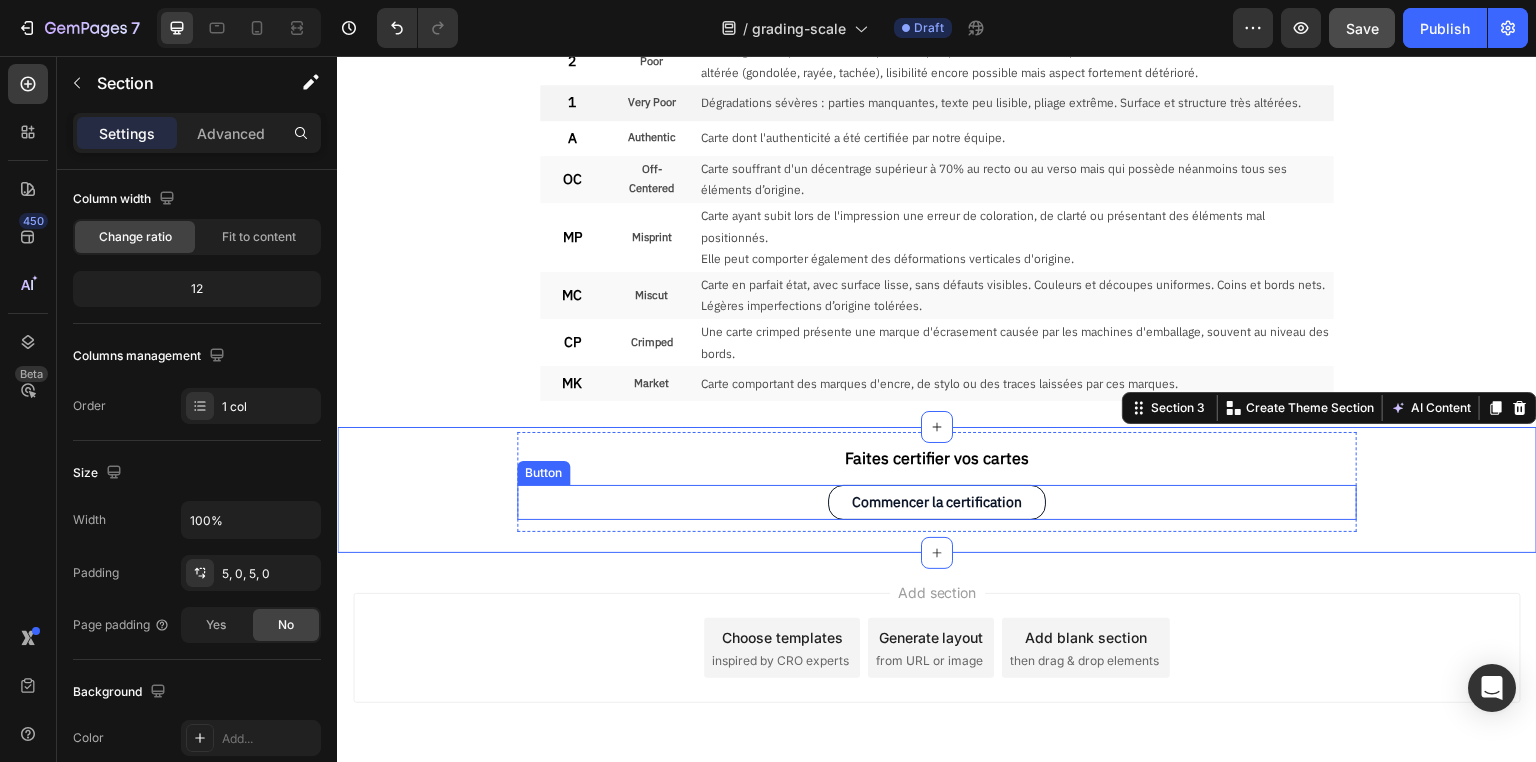 click on "Commencer la certification" at bounding box center [937, 502] 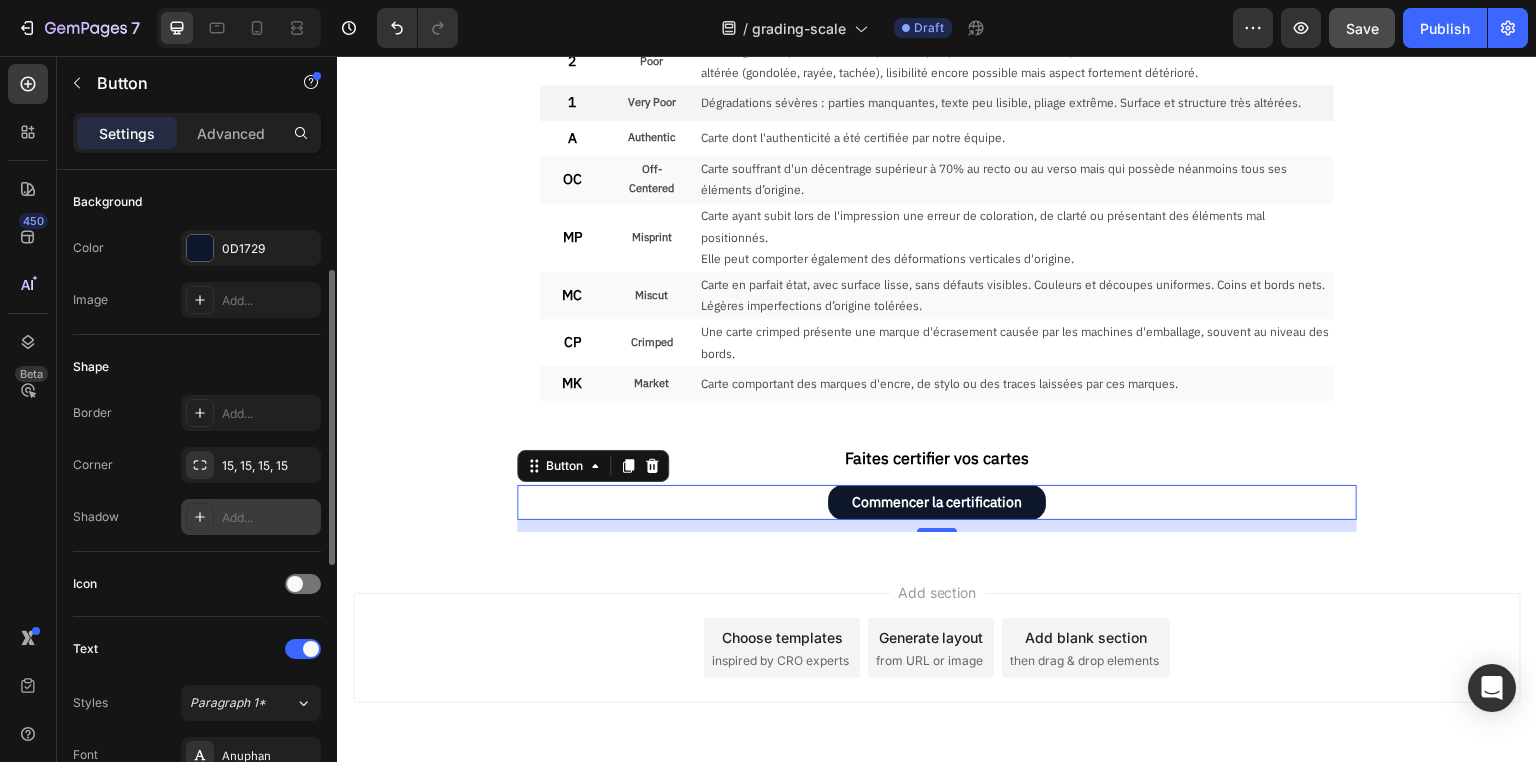scroll, scrollTop: 0, scrollLeft: 0, axis: both 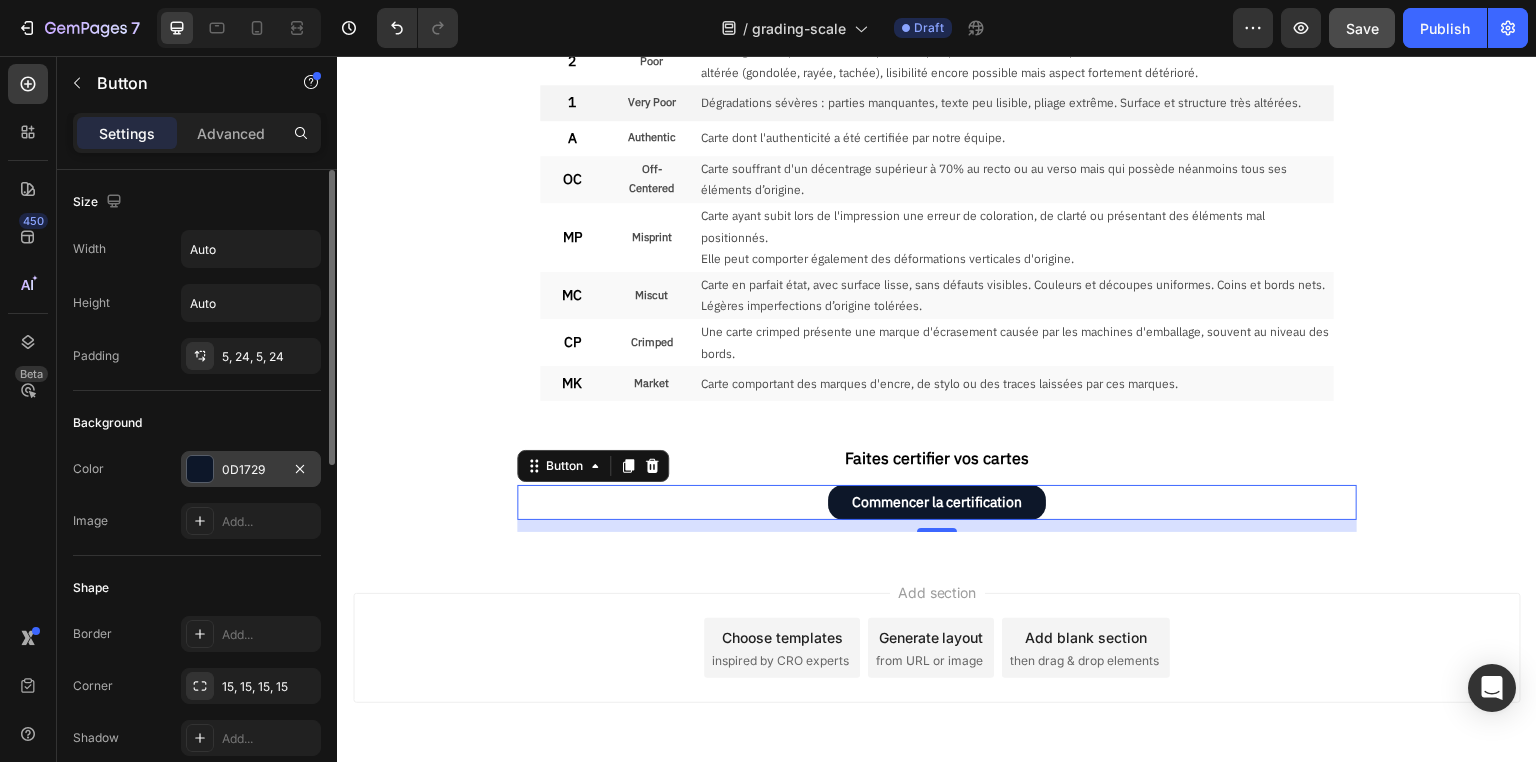click on "0D1729" at bounding box center (251, 470) 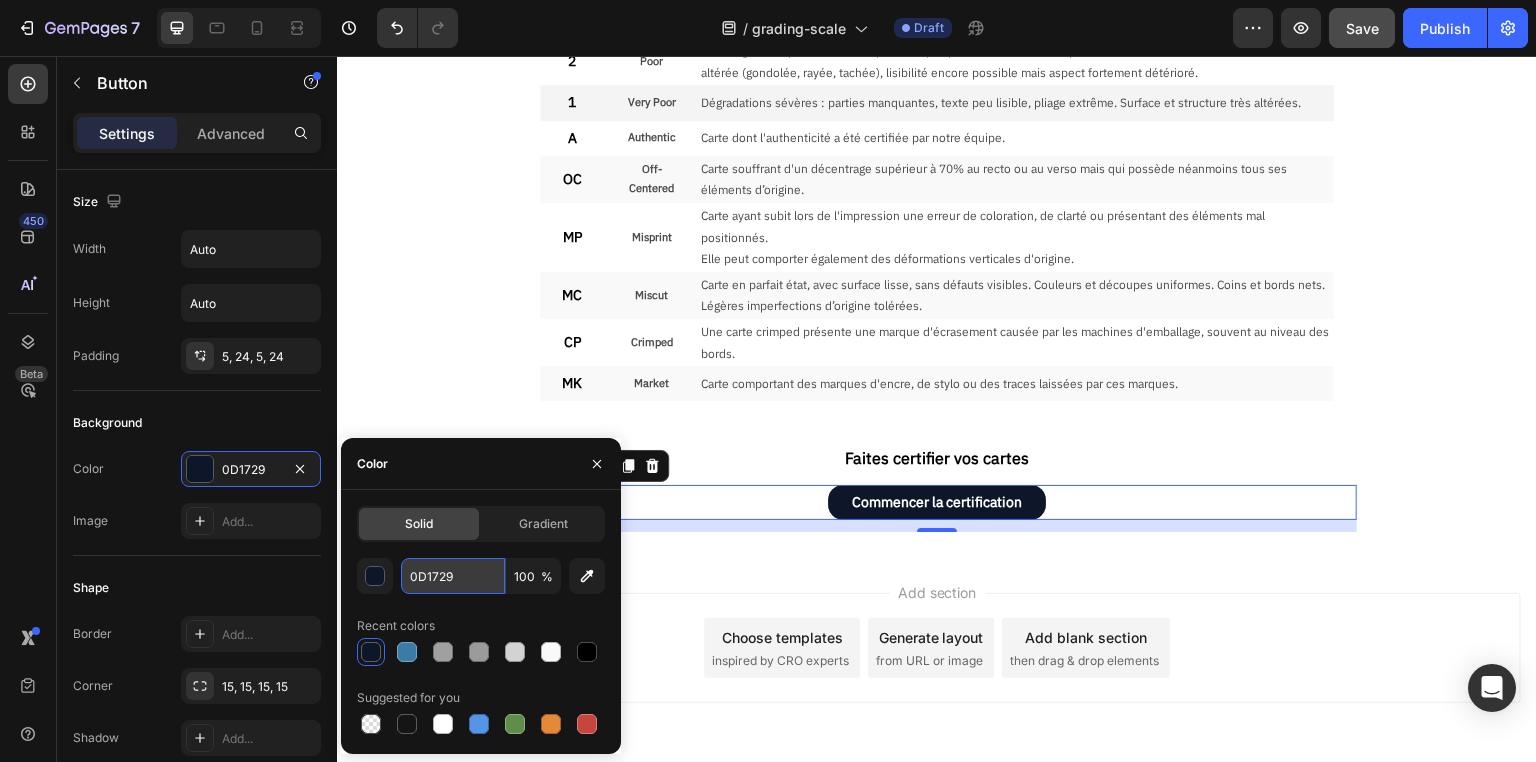 click on "0D1729" at bounding box center (453, 576) 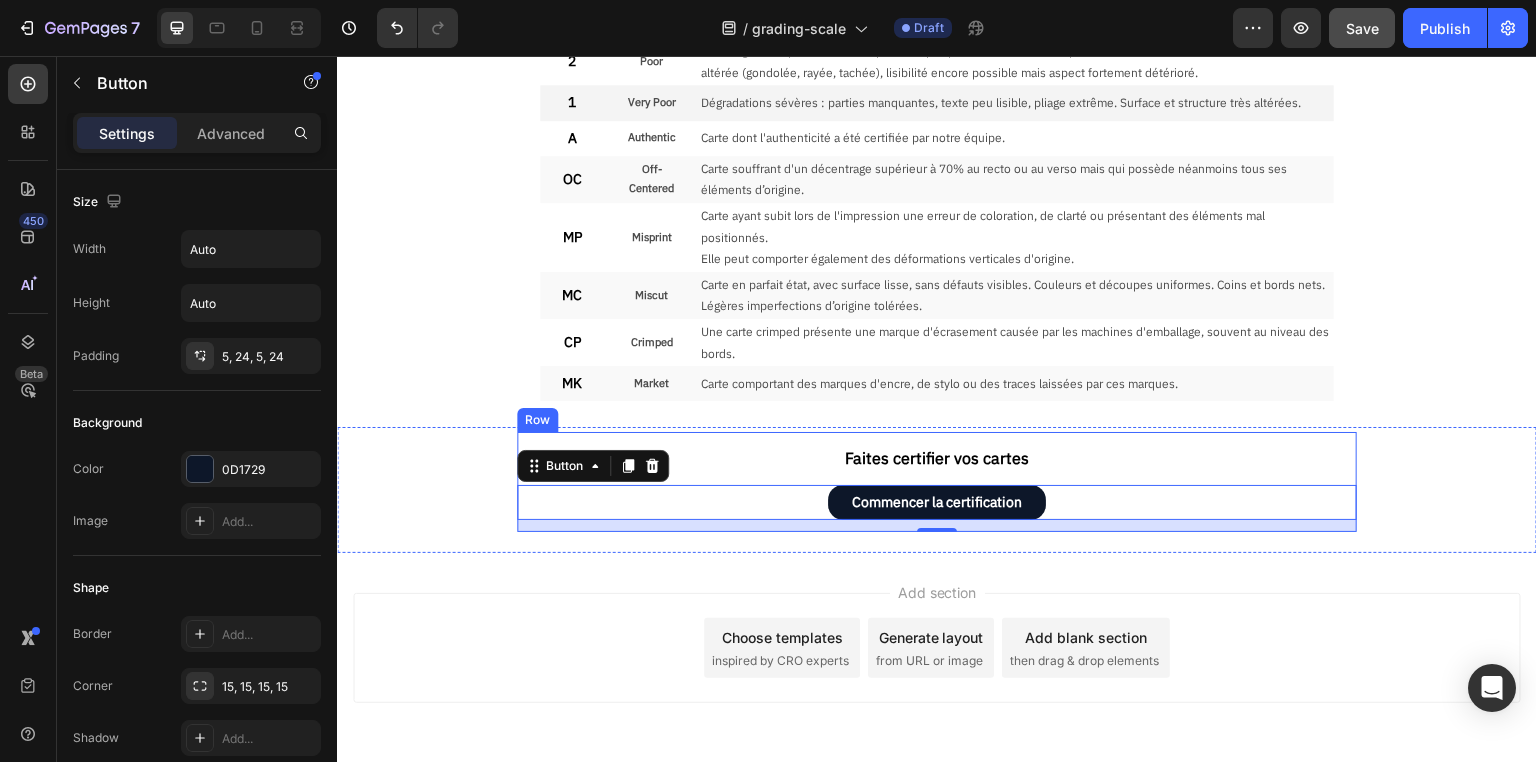 drag, startPoint x: 802, startPoint y: 432, endPoint x: 785, endPoint y: 433, distance: 17.029387 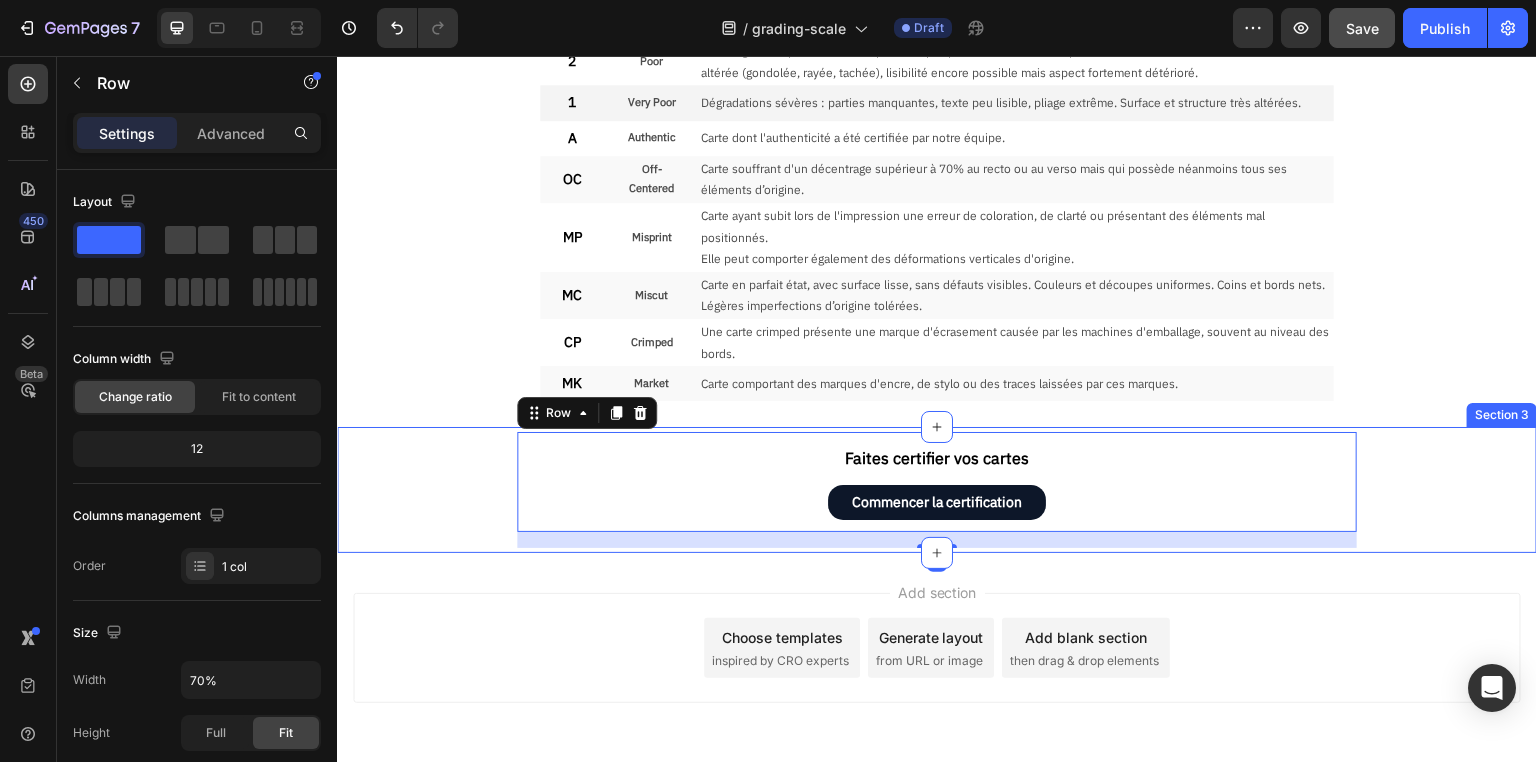 click on "Faites certifier vos cartes Text Block Commencer la certification Button Row   16" at bounding box center (937, 490) 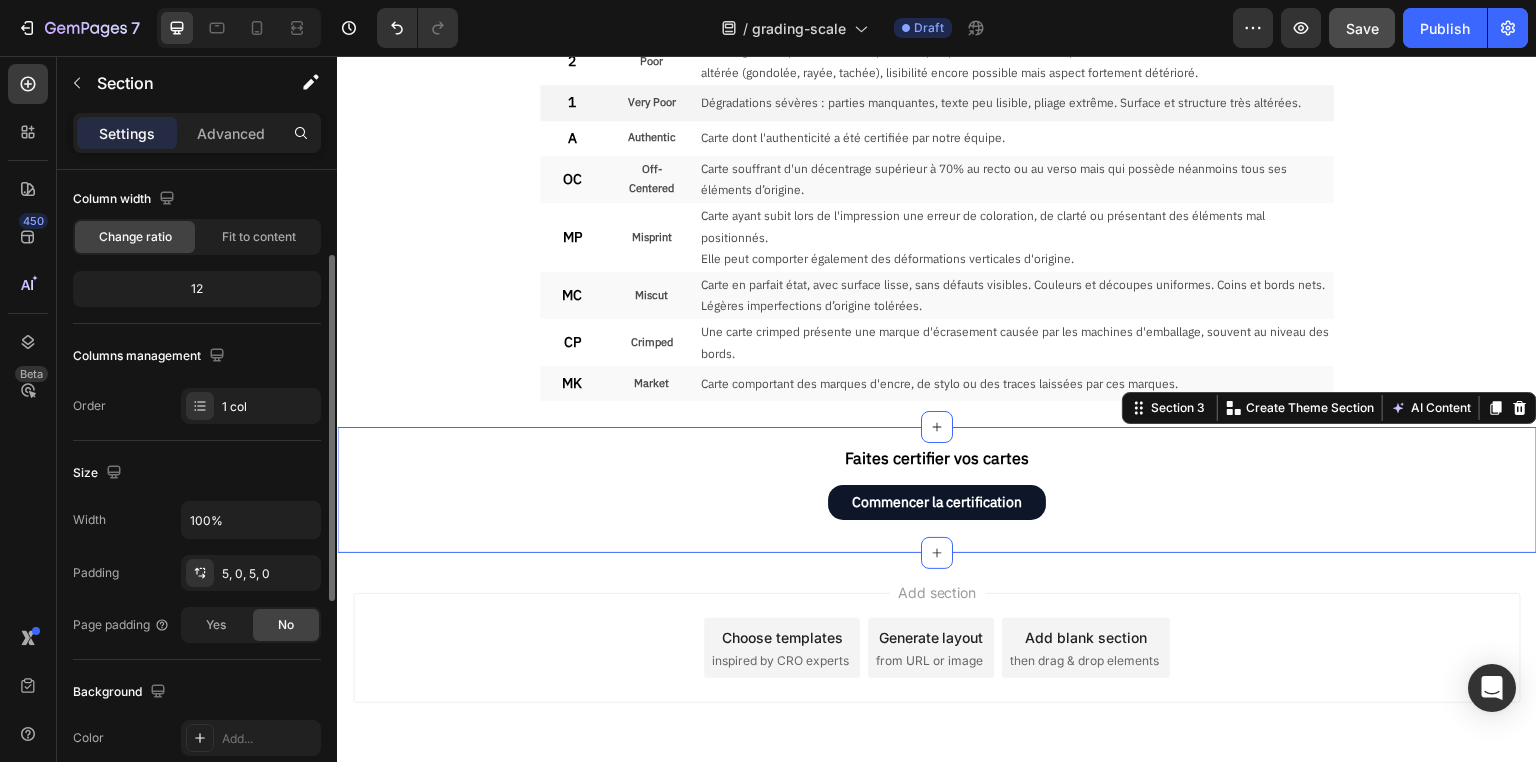 scroll, scrollTop: 400, scrollLeft: 0, axis: vertical 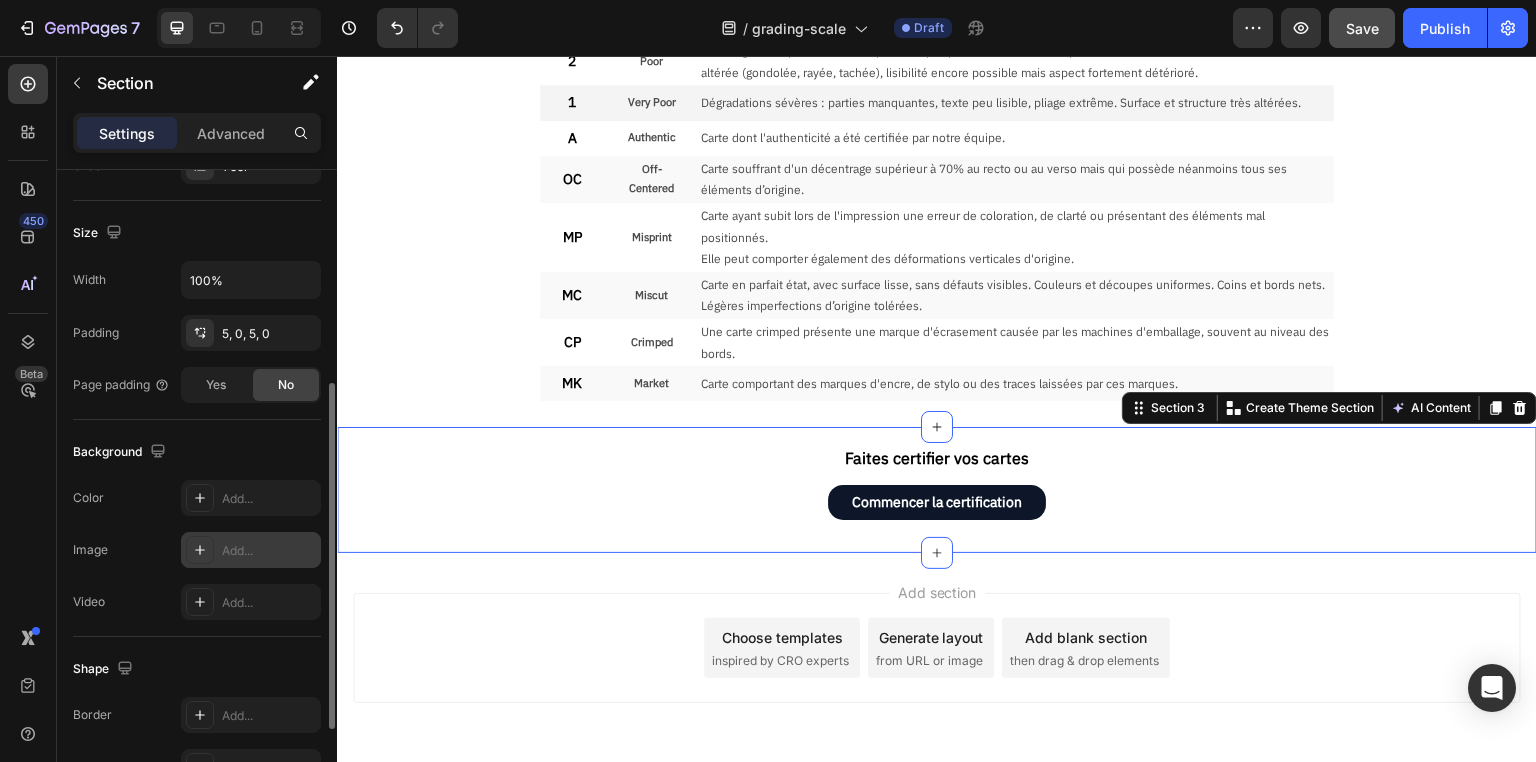 click on "Add..." at bounding box center (269, 551) 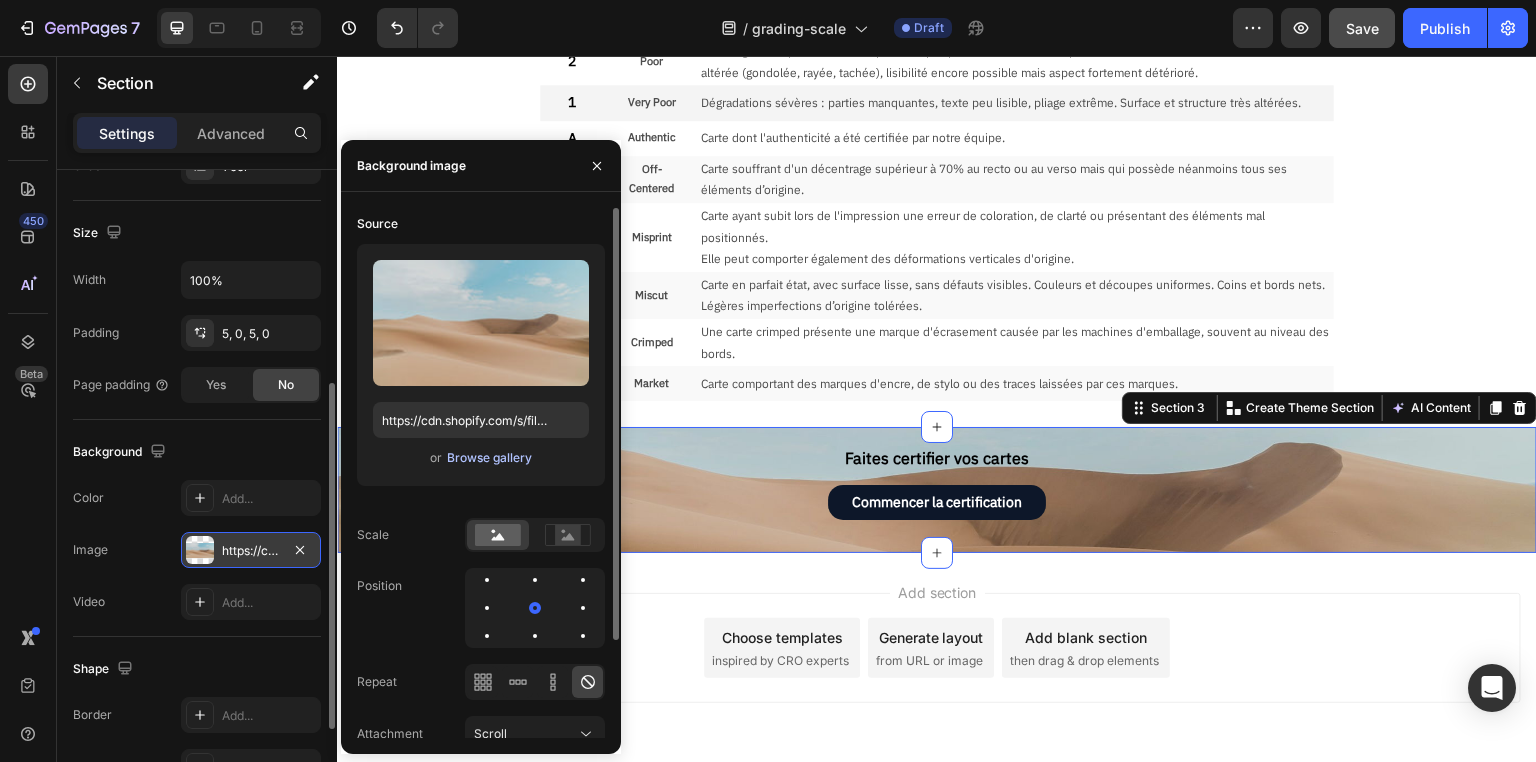 click on "Browse gallery" at bounding box center [489, 458] 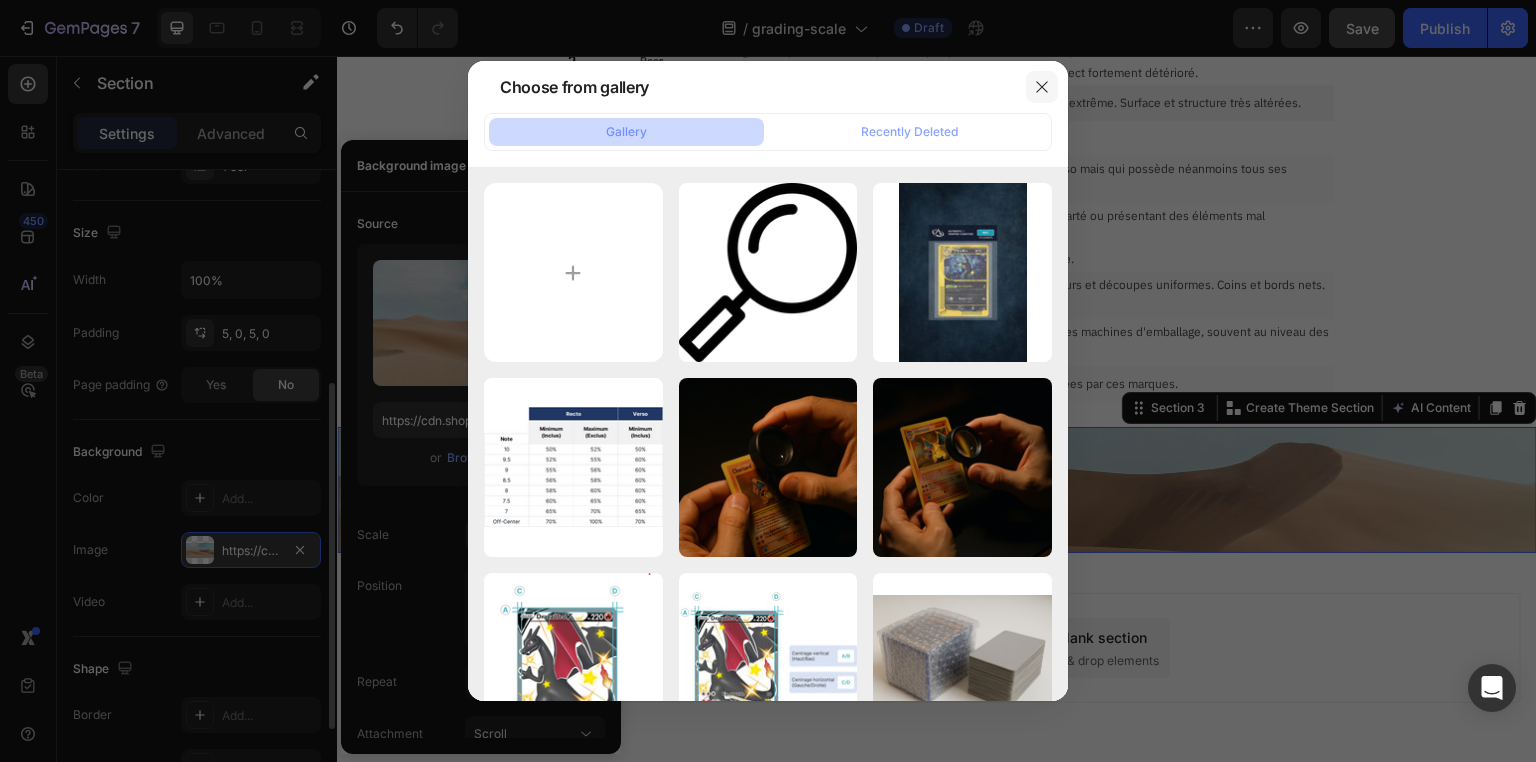 click 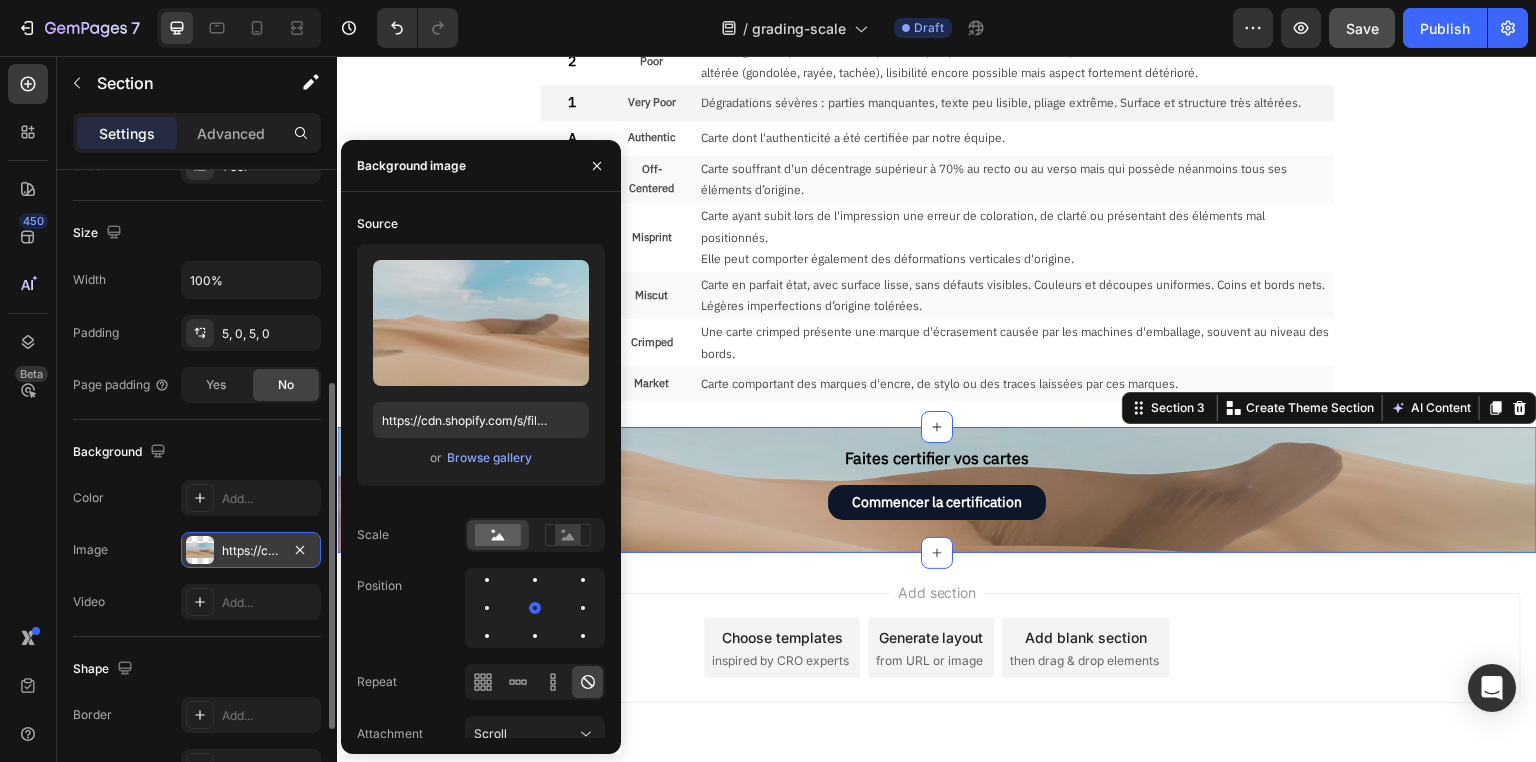 click on "https://cdn.shopify.com/s/files/1/2005/9307/files/background_settings.jpg" at bounding box center [251, 551] 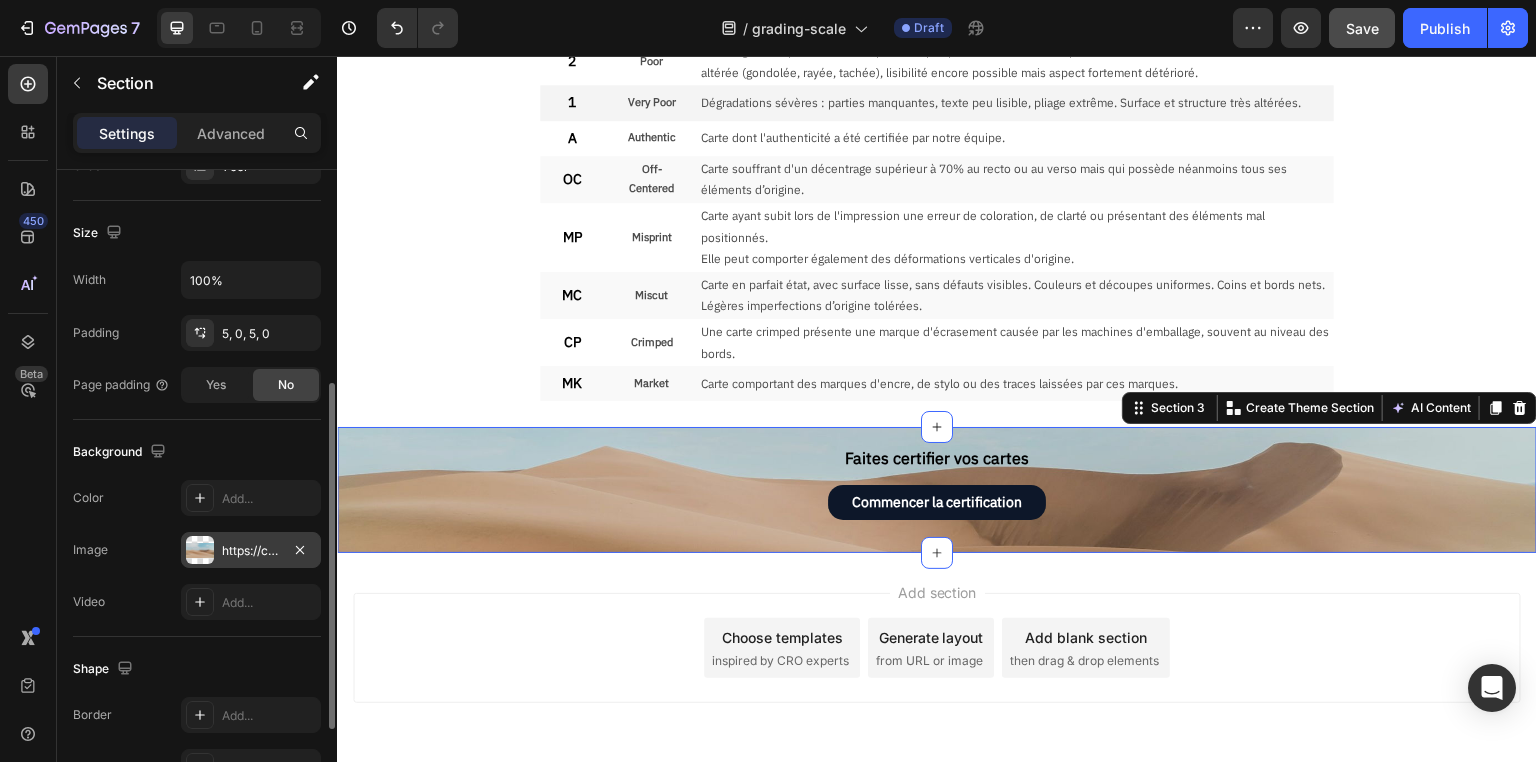 click on "https://cdn.shopify.com/s/files/1/2005/9307/files/background_settings.jpg" at bounding box center (251, 551) 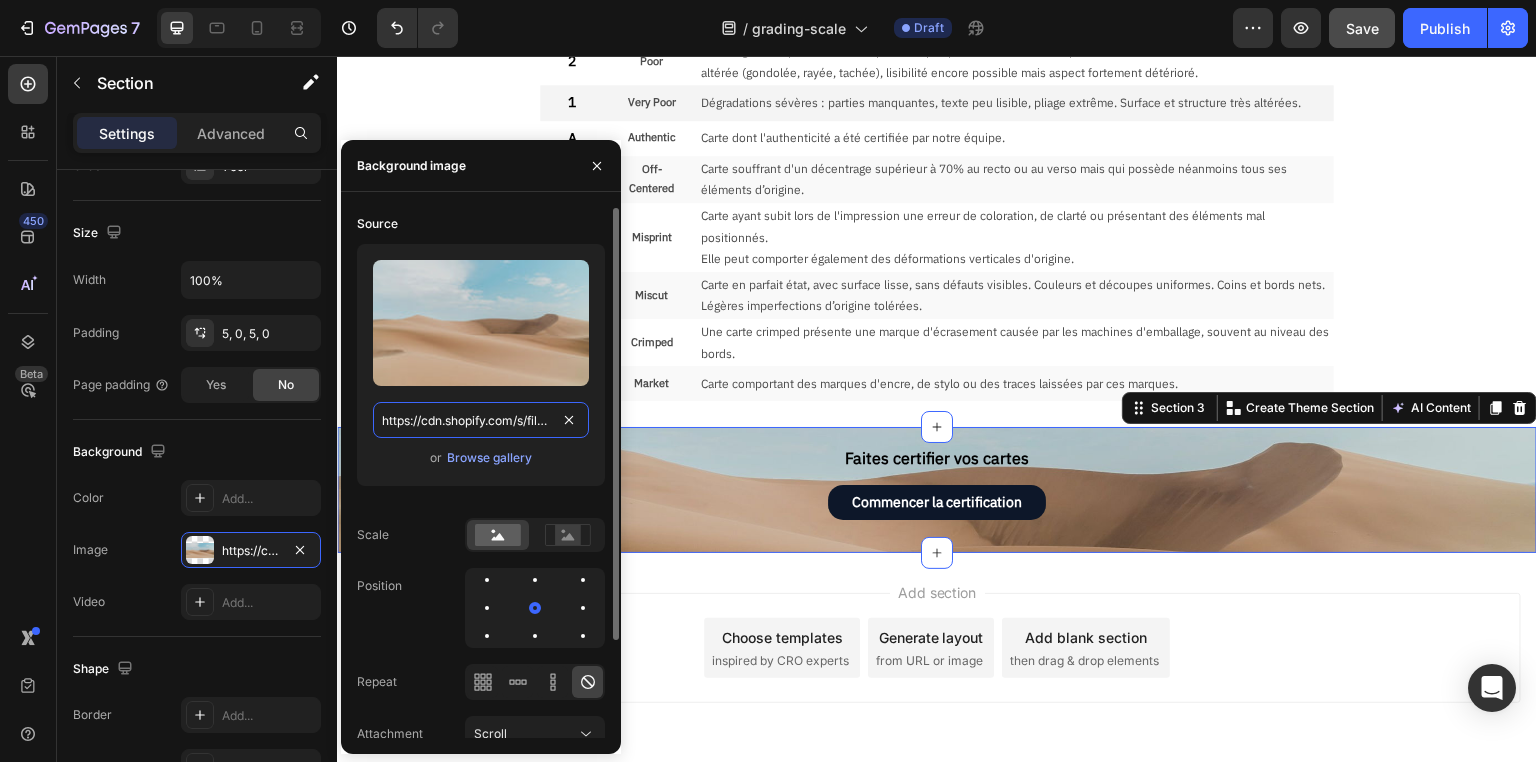 click on "https://cdn.shopify.com/s/files/1/2005/9307/files/background_settings.jpg" at bounding box center (481, 420) 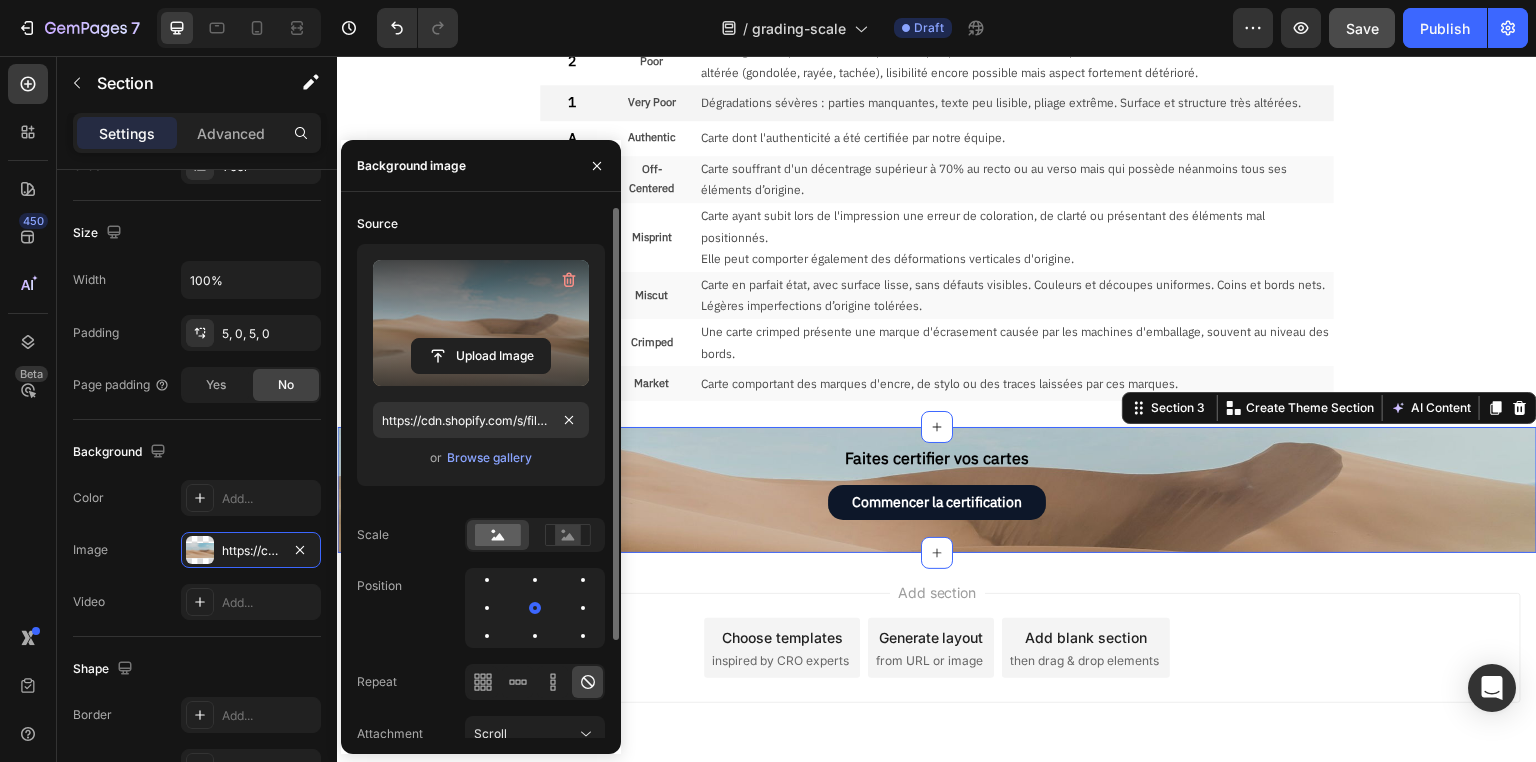 click at bounding box center (481, 323) 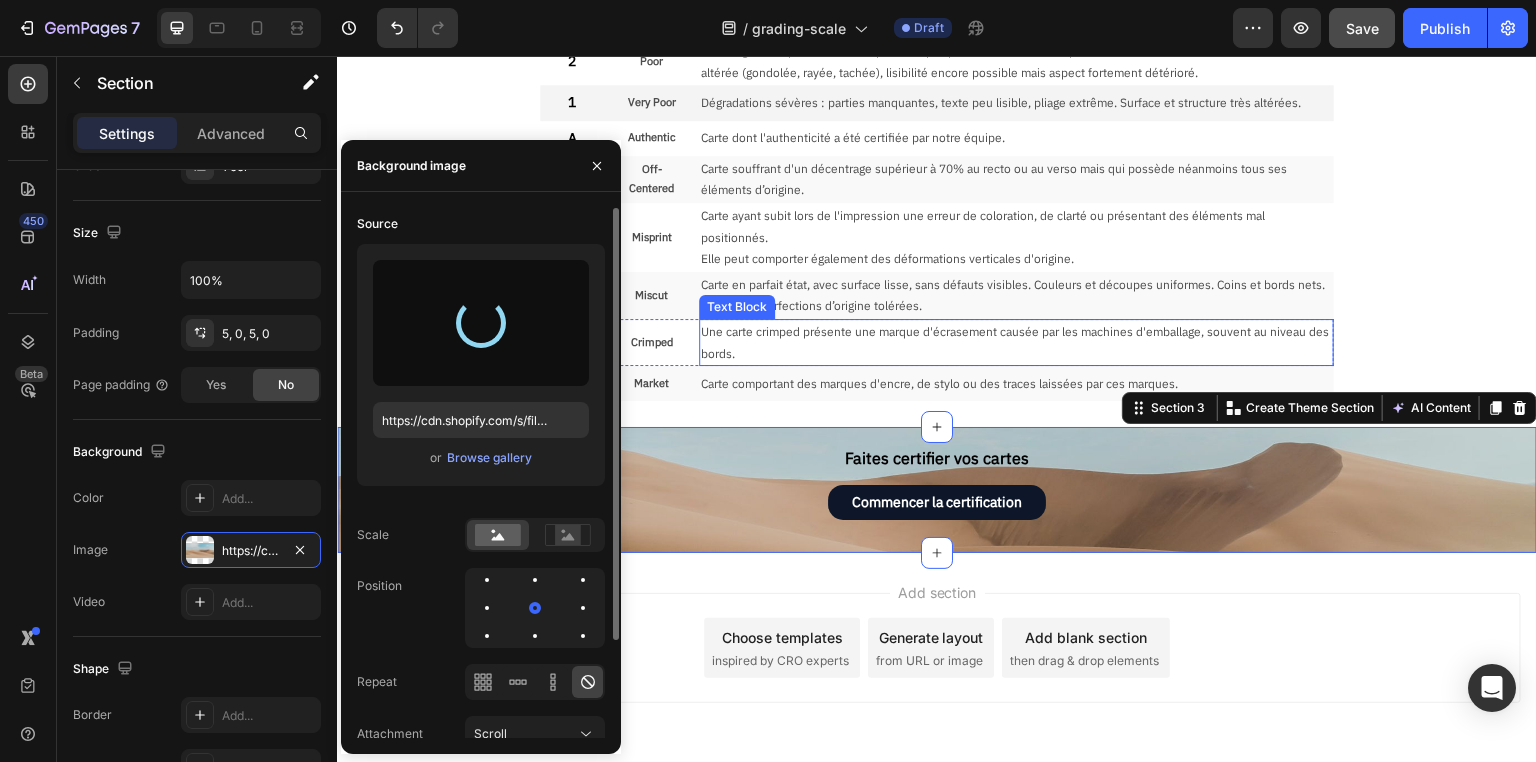 type on "https://cdn.shopify.com/s/files/1/0731/1415/7383/files/gempages_577542015504351971-49f3b90a-3555-4b52-8e8b-a895f23e607f.png" 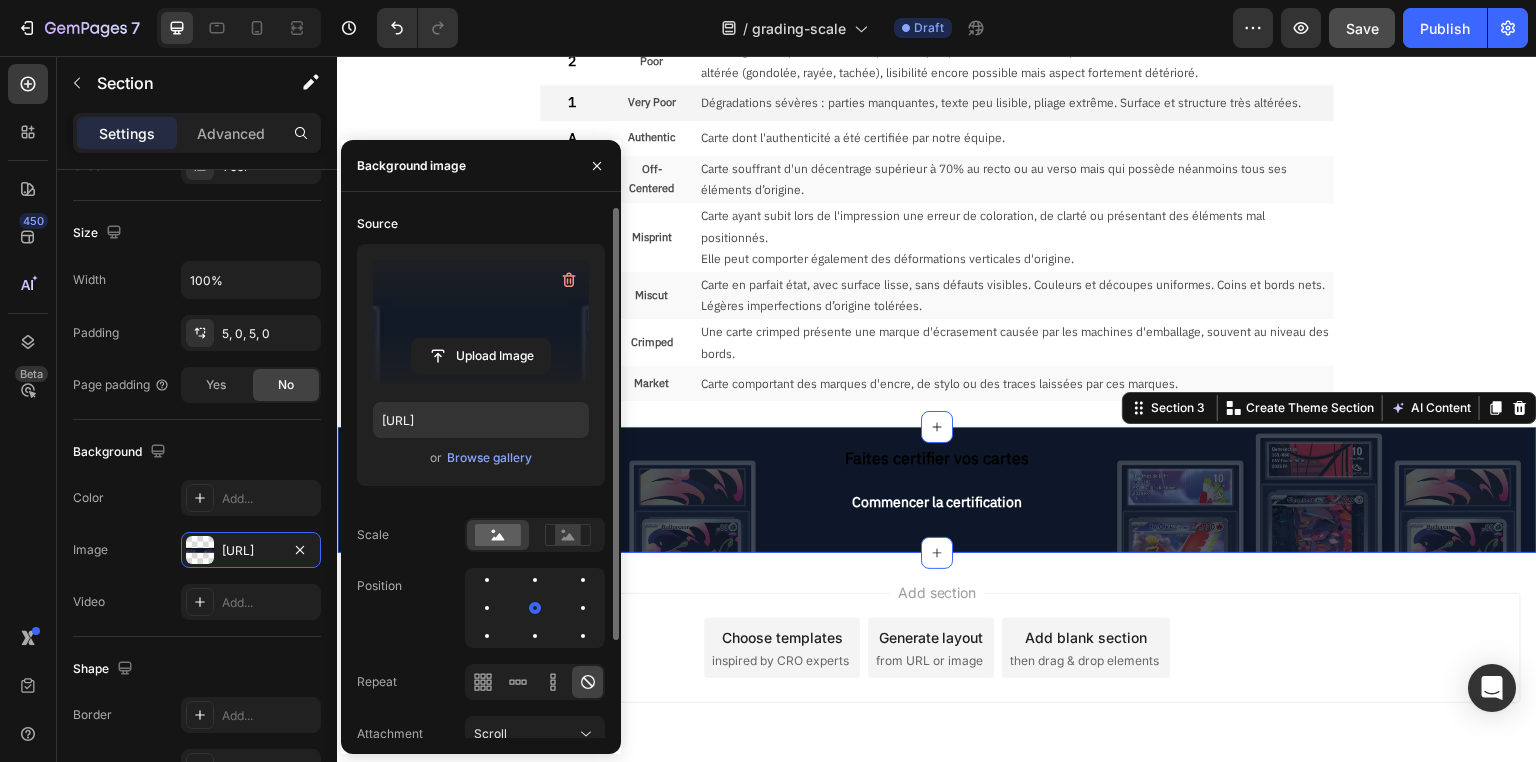 click on "Add section Choose templates inspired by CRO experts Generate layout from URL or image Add blank section then drag & drop elements" at bounding box center [937, 648] 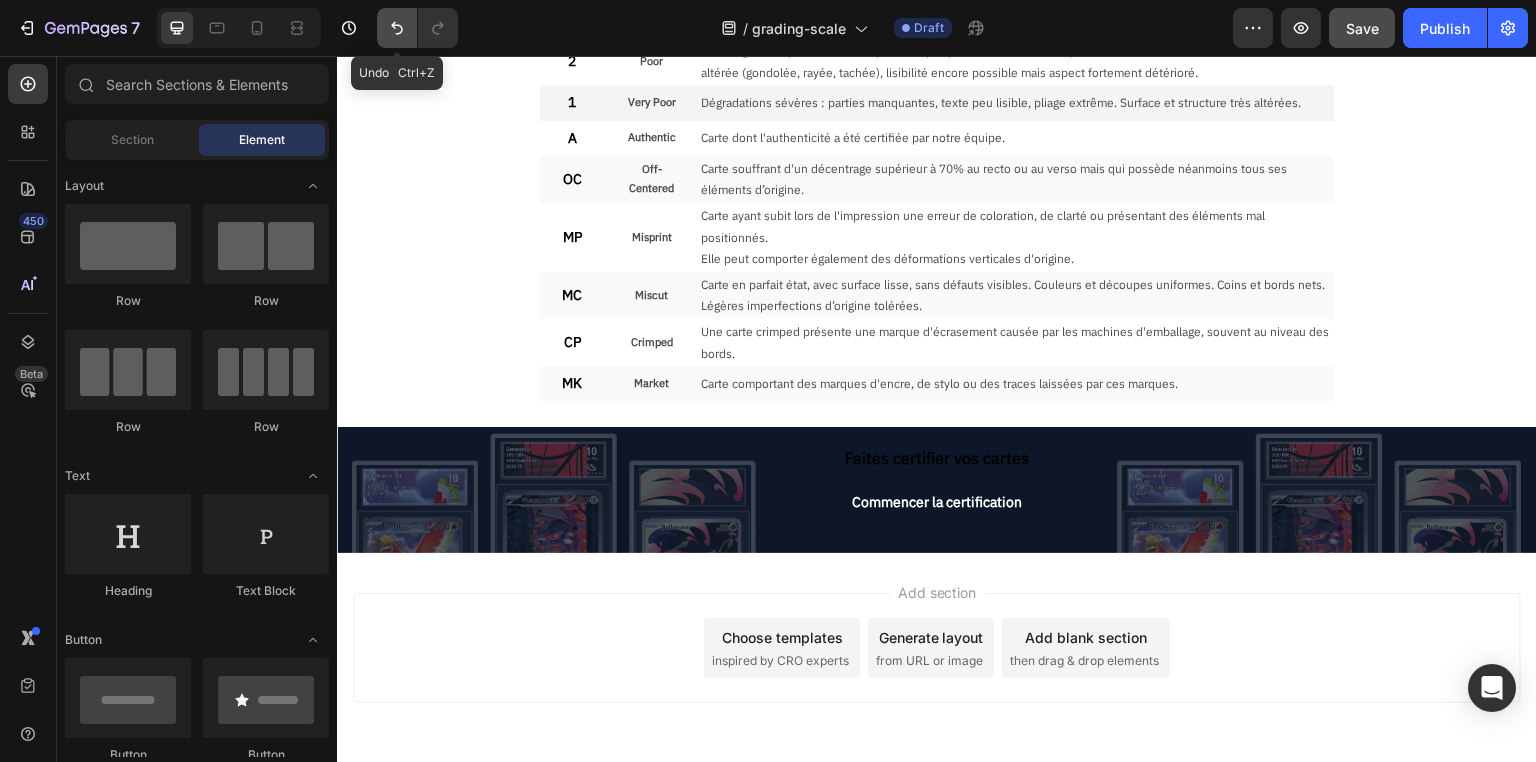 click 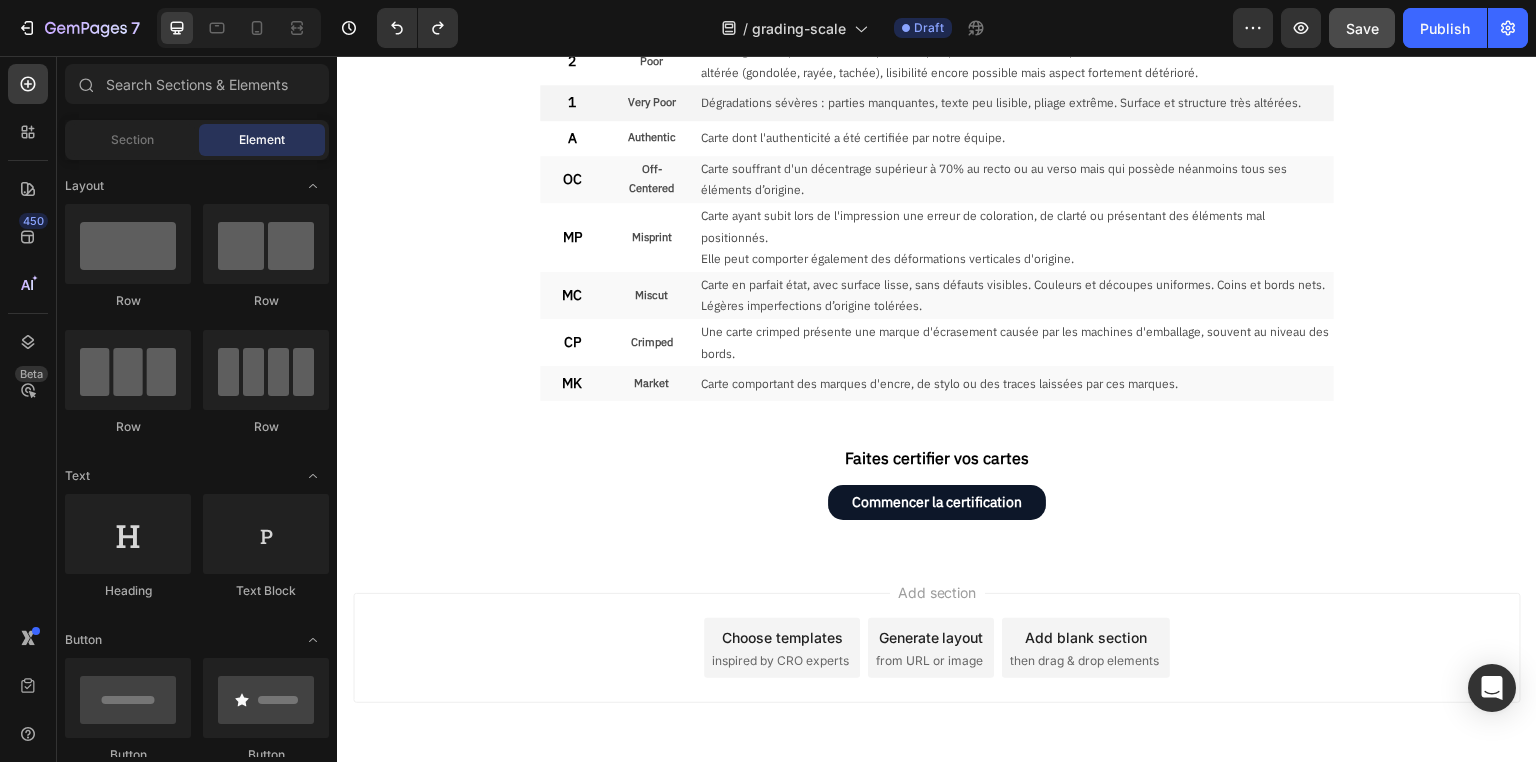 click on "Add section Choose templates inspired by CRO experts Generate layout from URL or image Add blank section then drag & drop elements" at bounding box center [937, 648] 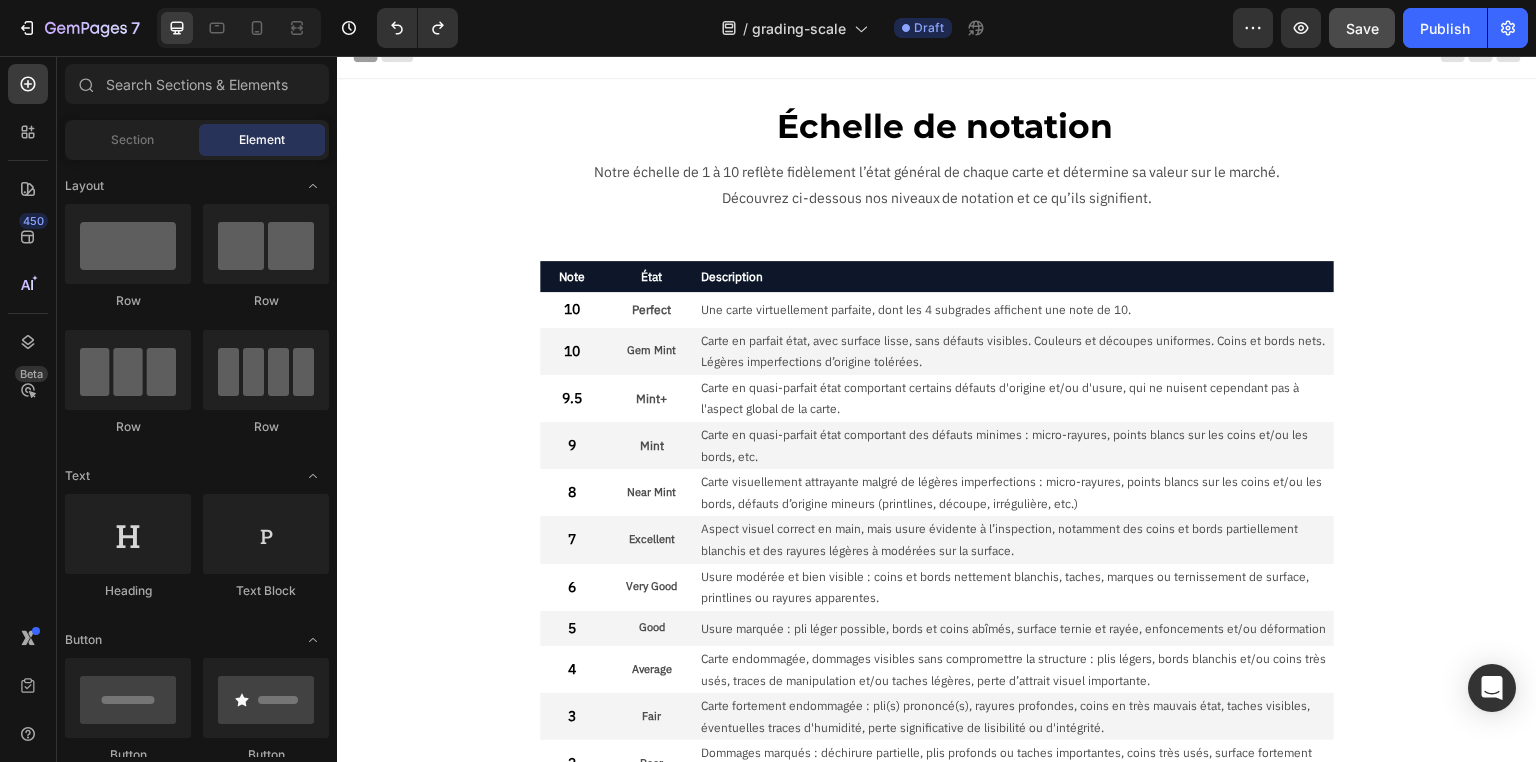 scroll, scrollTop: 0, scrollLeft: 0, axis: both 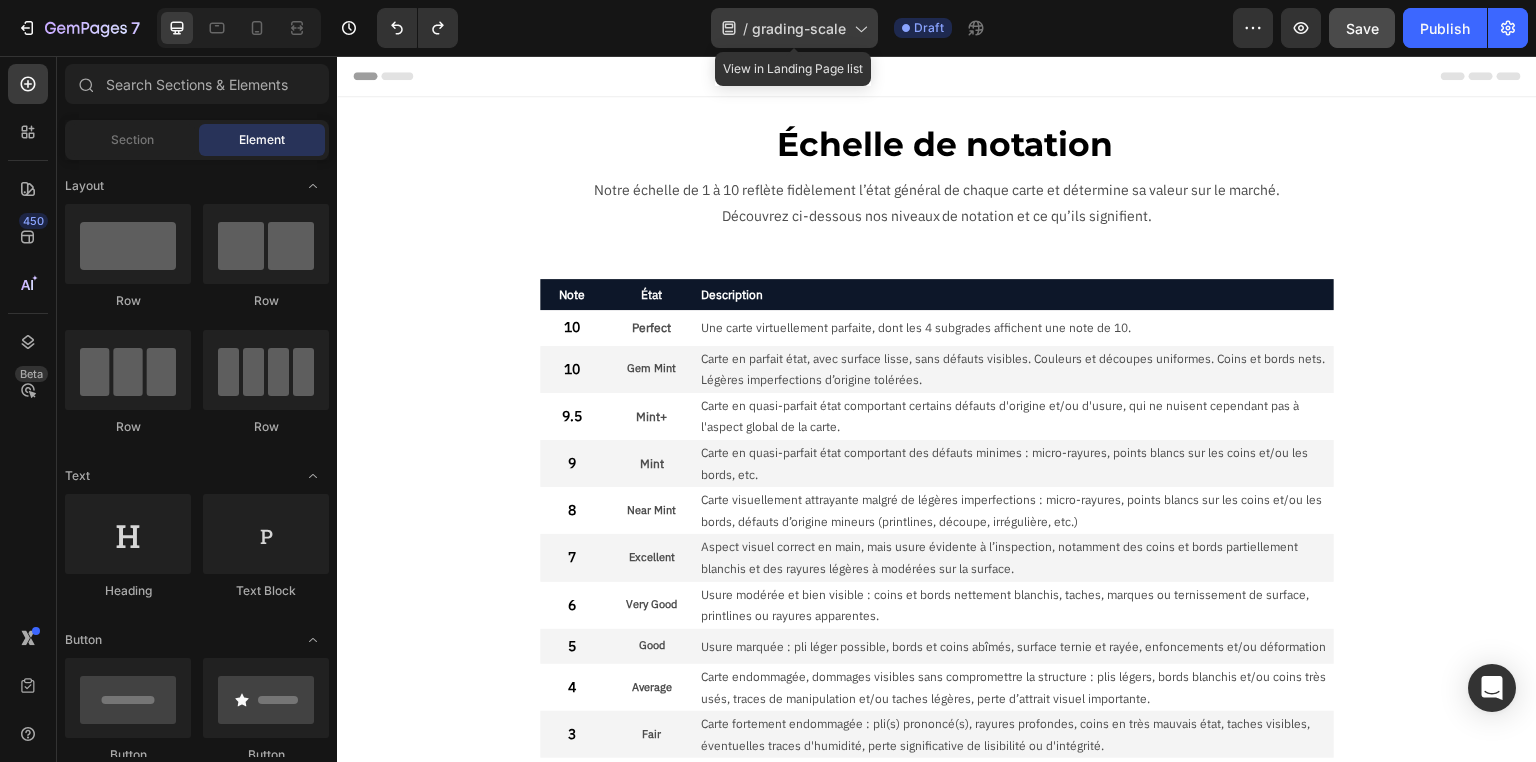 click on "grading-scale" at bounding box center (799, 28) 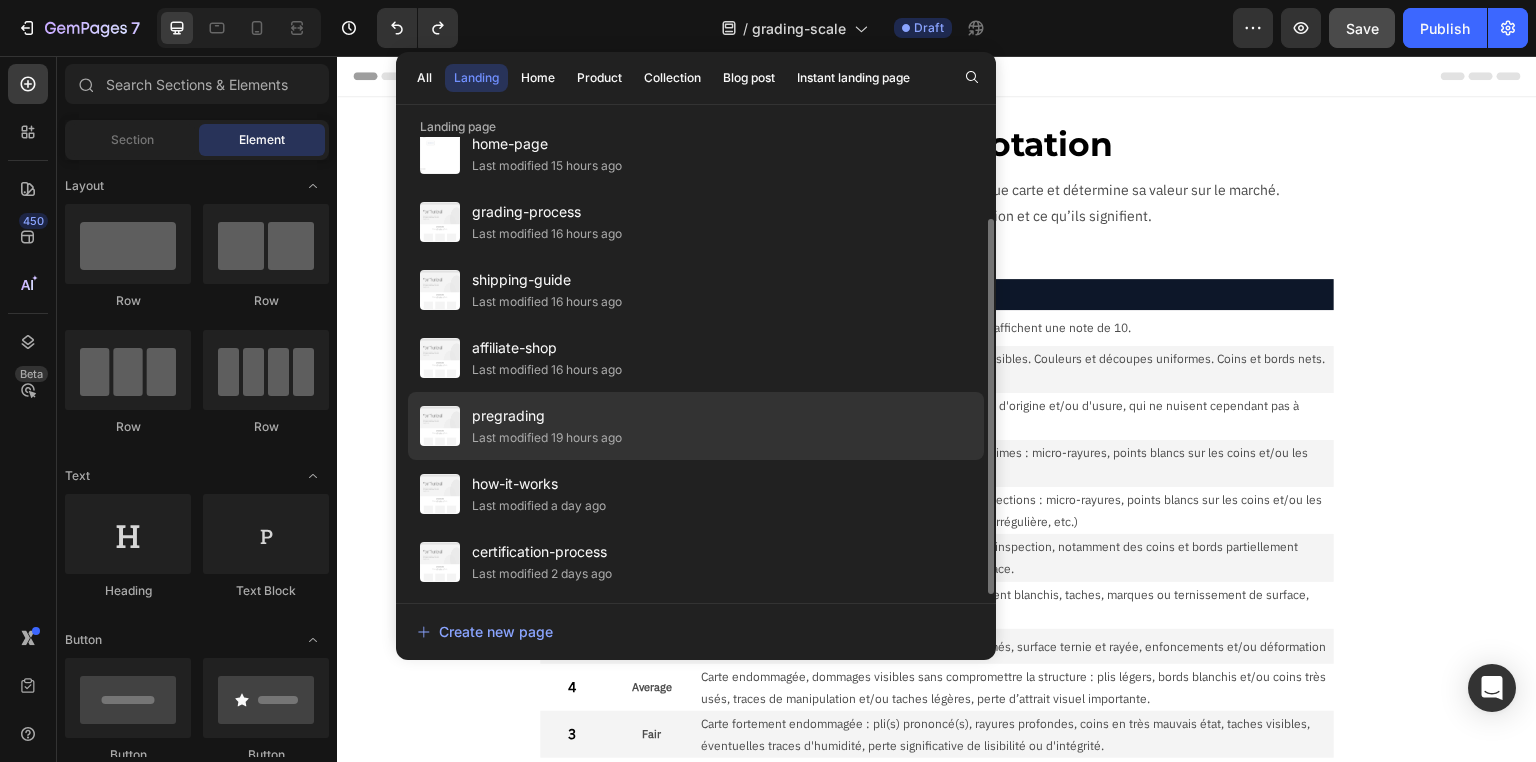 scroll, scrollTop: 0, scrollLeft: 0, axis: both 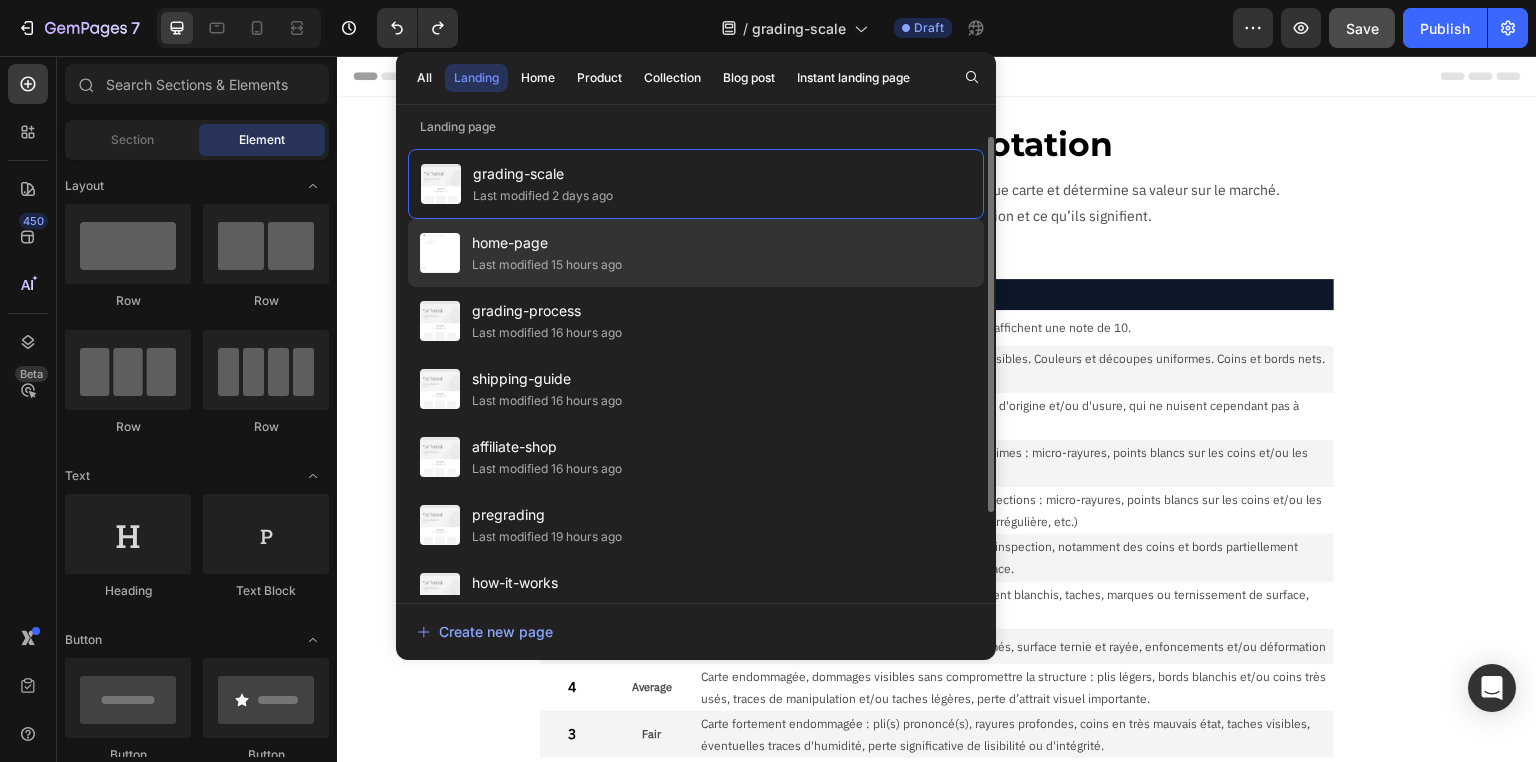 click on "Last modified 15 hours ago" 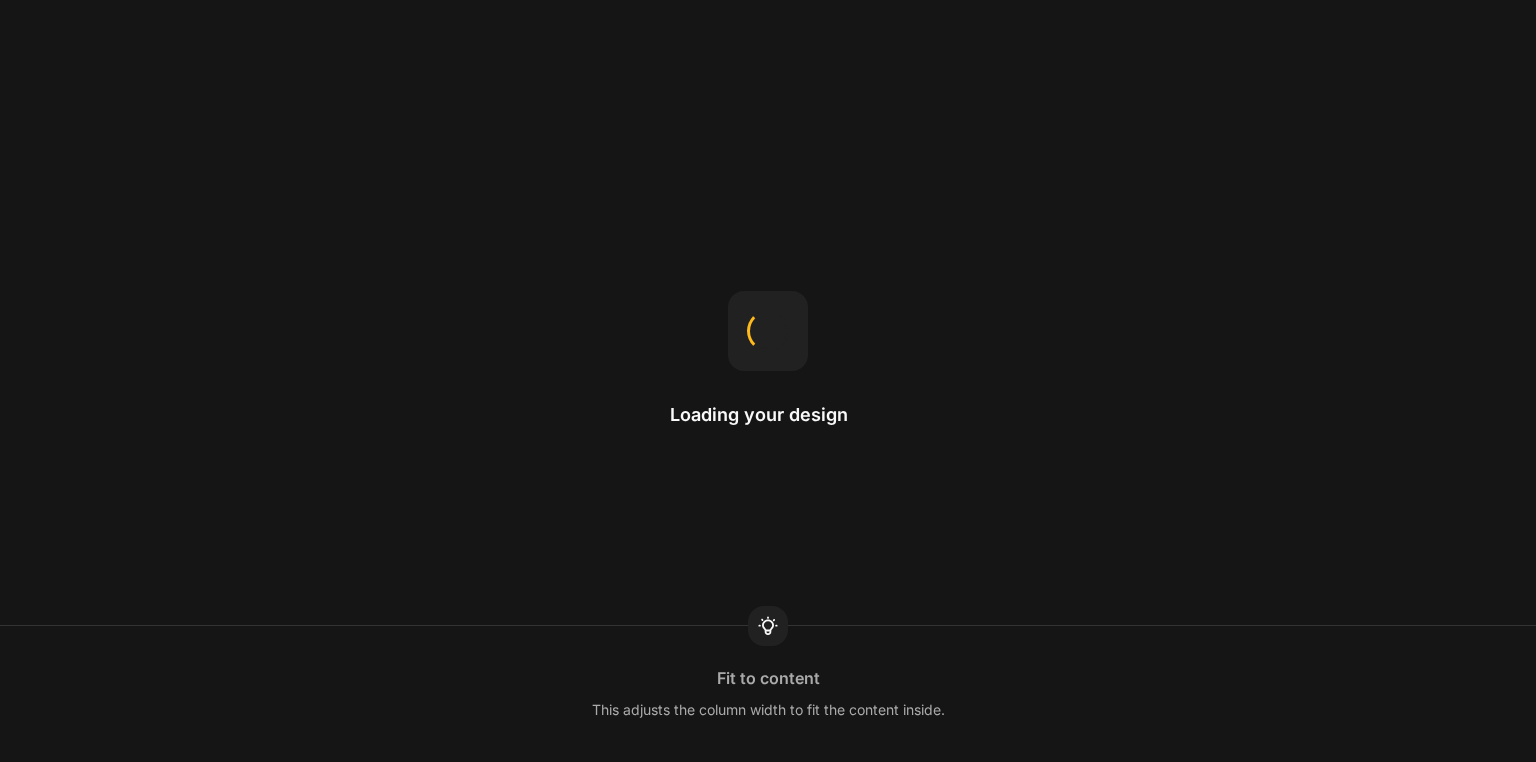 scroll, scrollTop: 0, scrollLeft: 0, axis: both 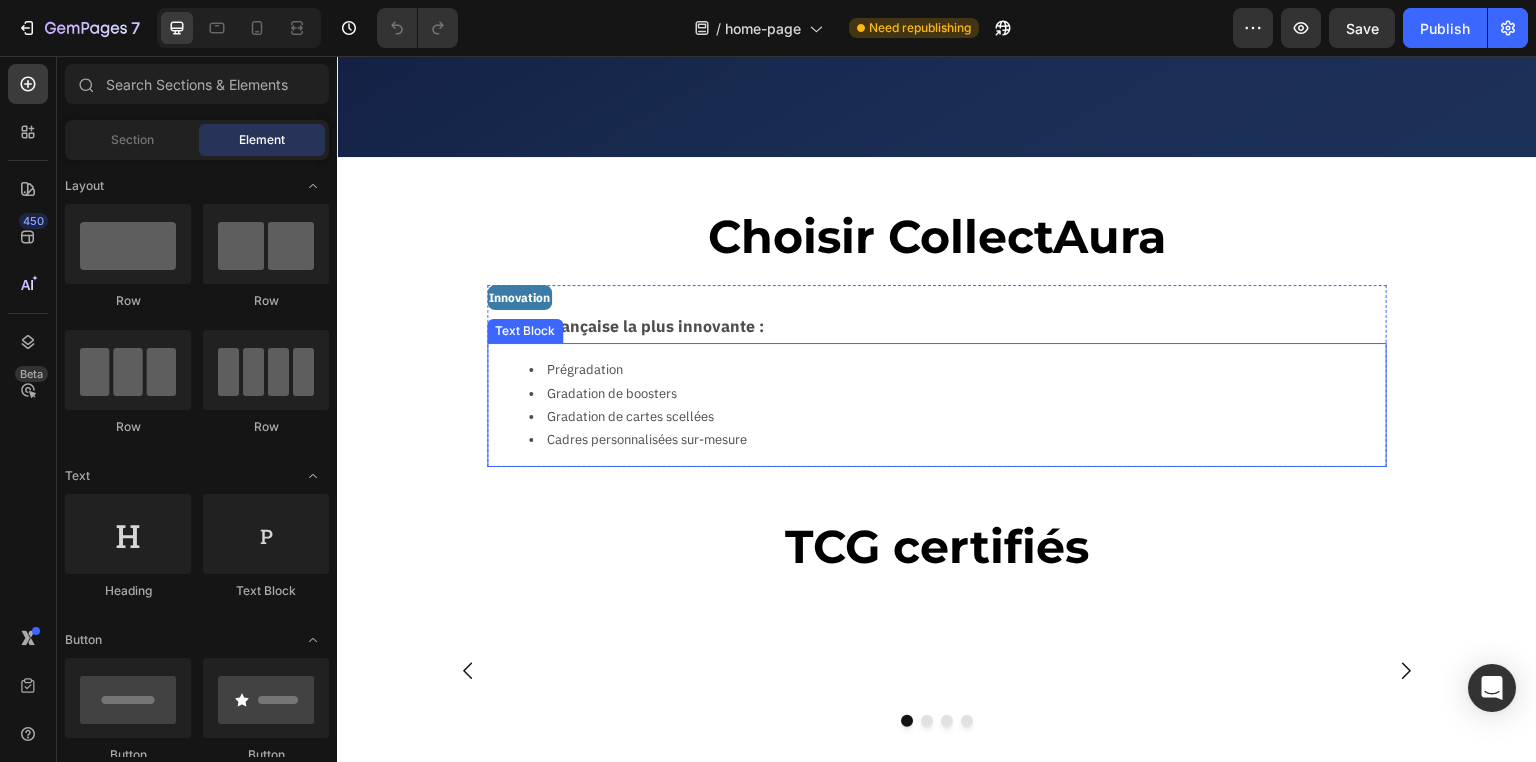 click on "Prégradation" at bounding box center [957, 369] 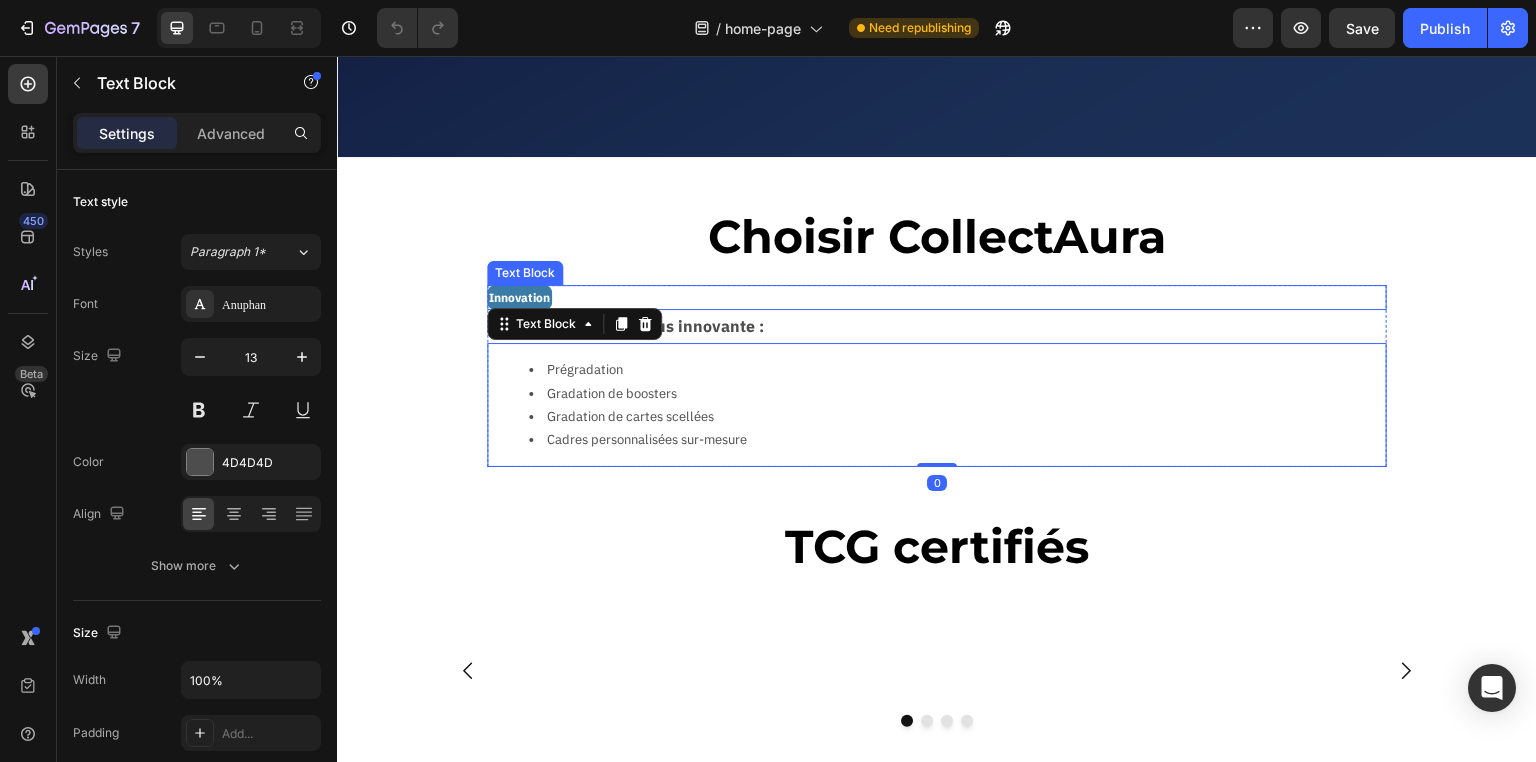 click on "Innovation" at bounding box center [937, 298] 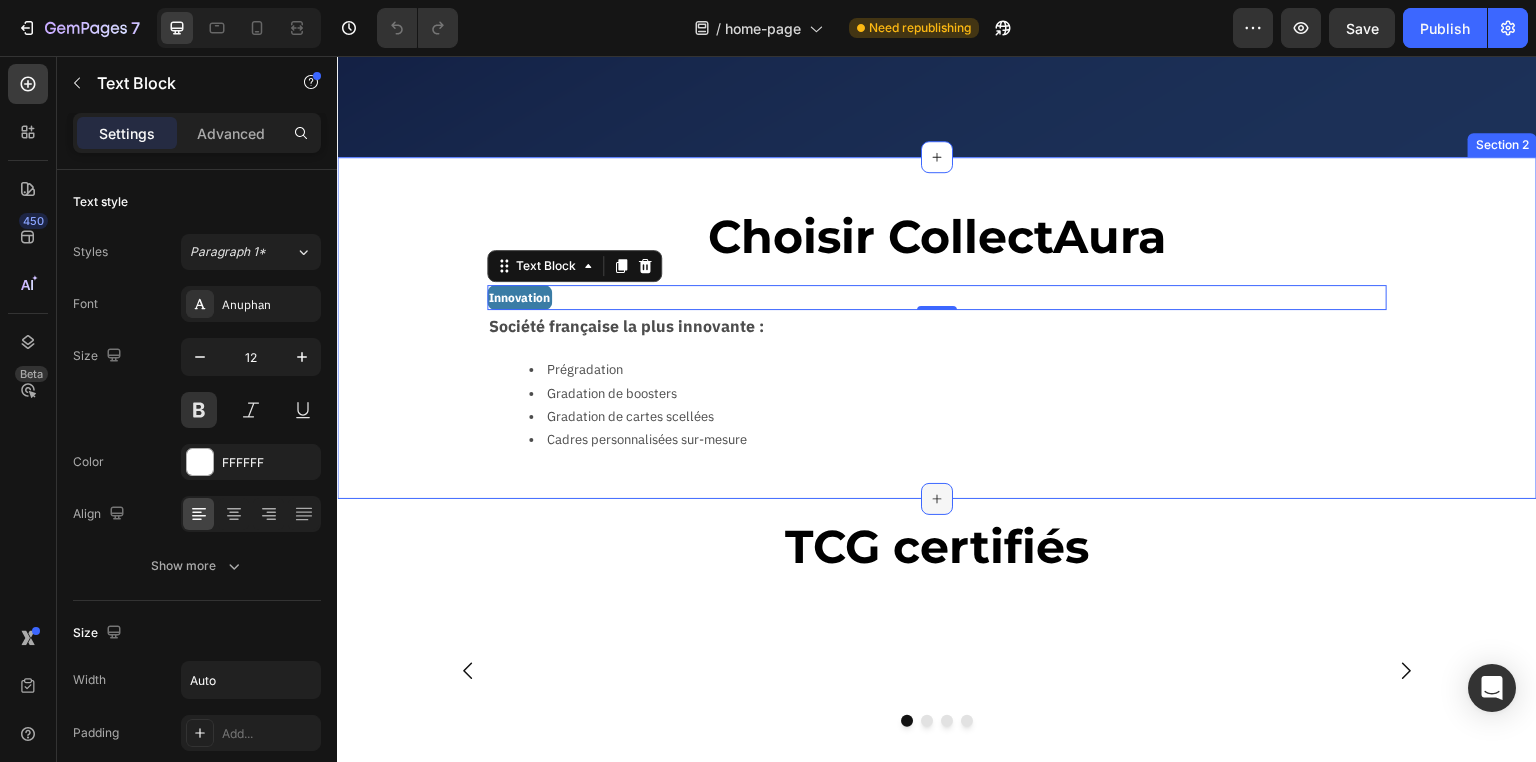 click at bounding box center [937, 499] 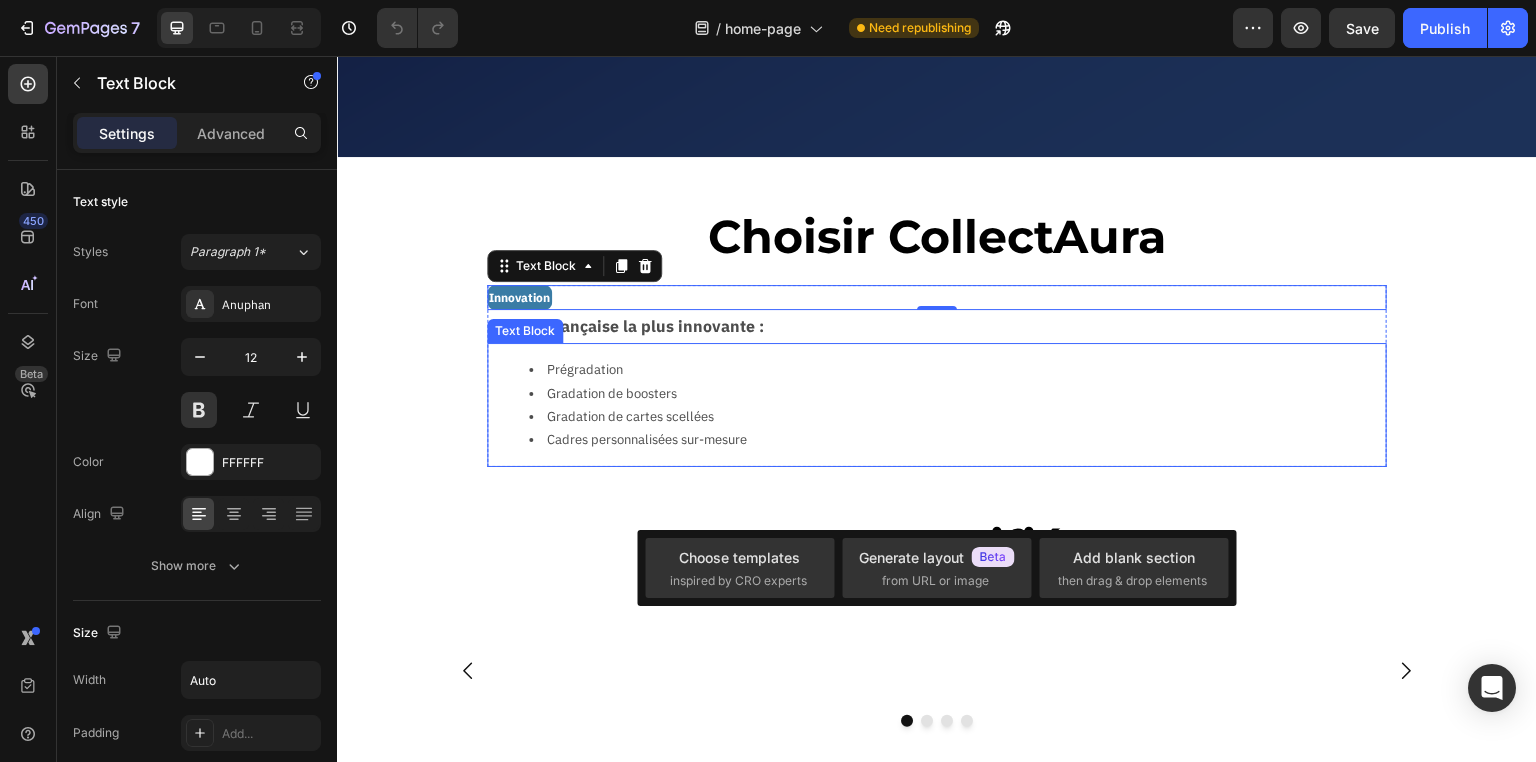 click on "Gradation de cartes scellées" at bounding box center (957, 416) 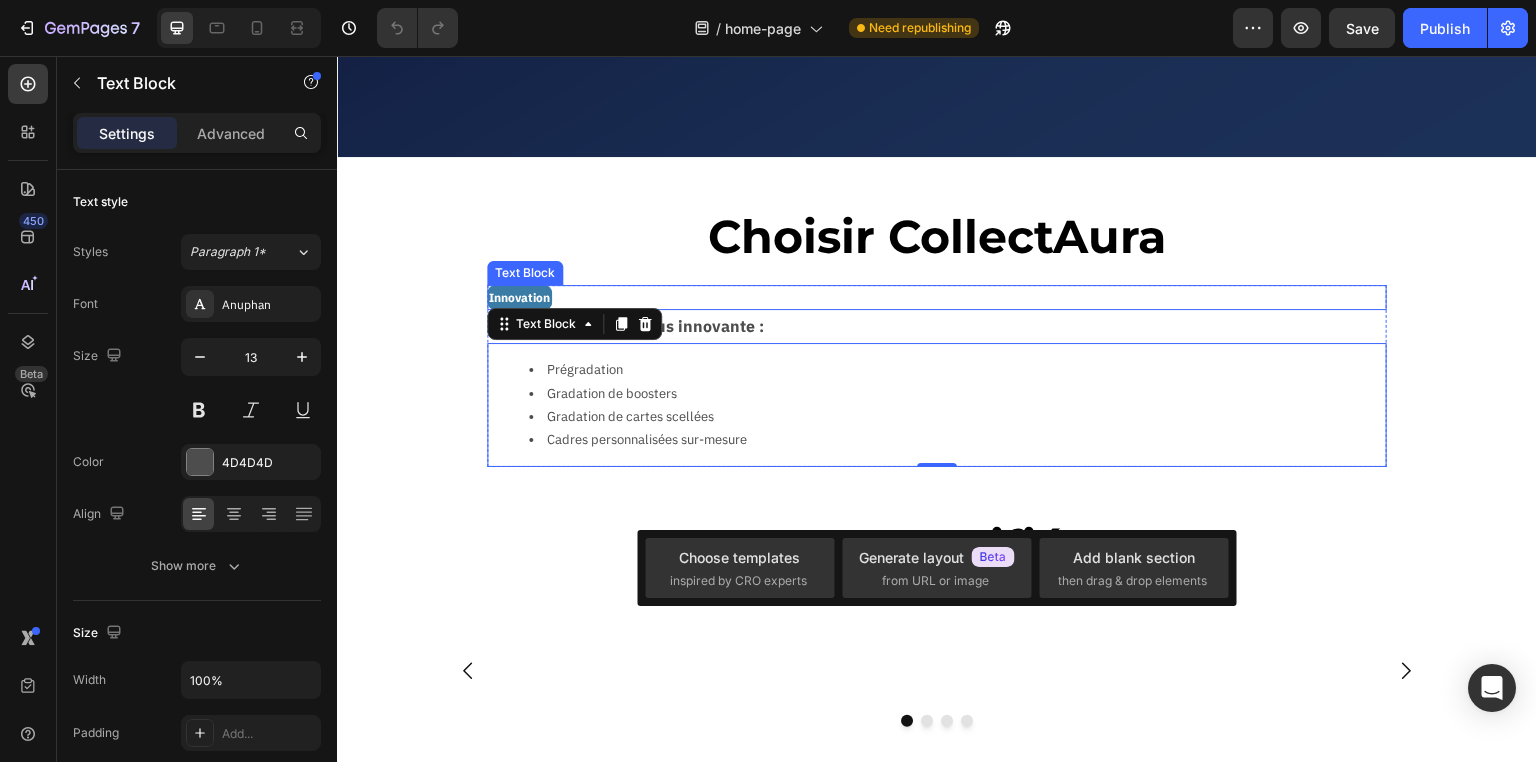 click on "Prégradation" at bounding box center [957, 369] 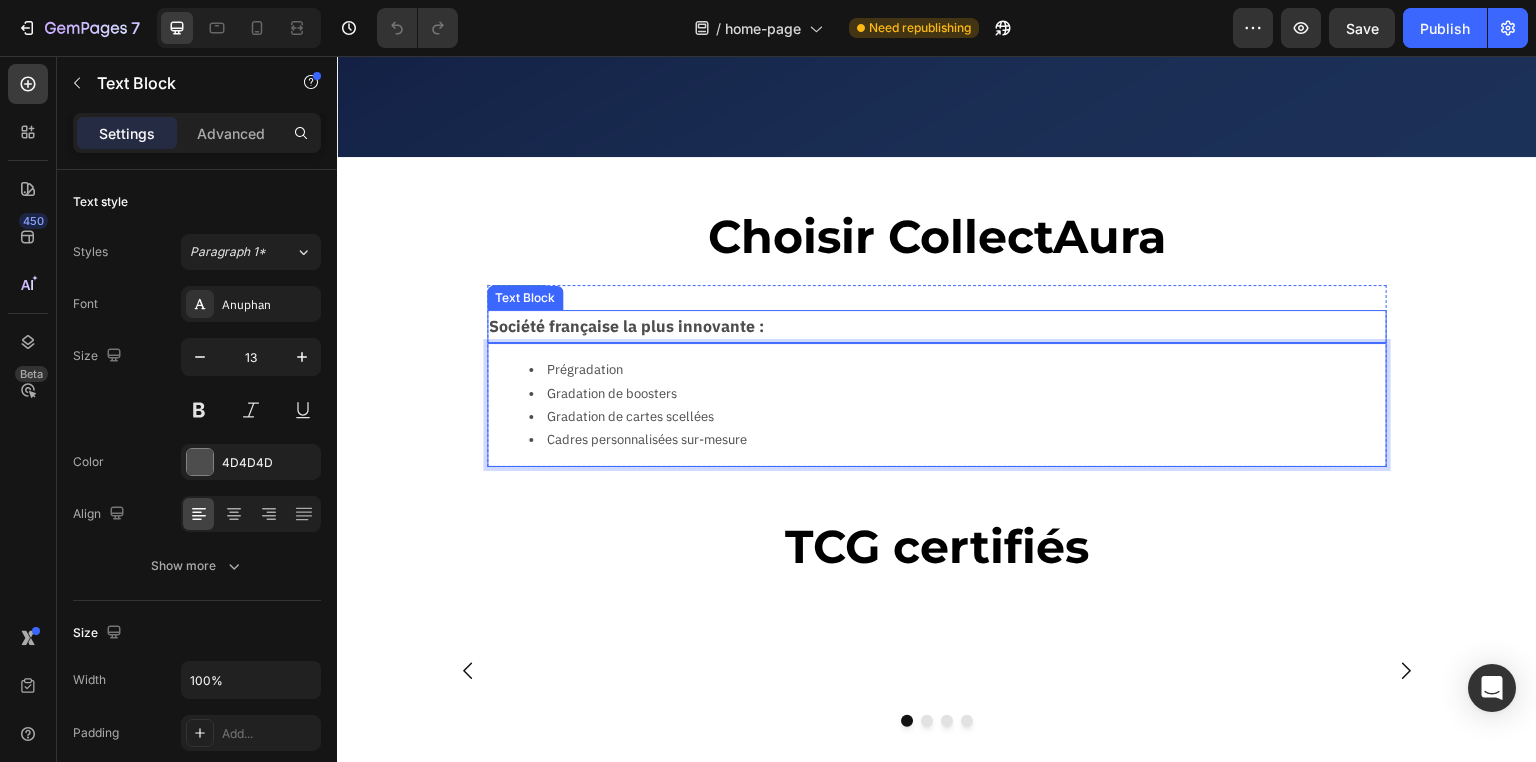 click on "Société française la plus innovante :" at bounding box center (937, 326) 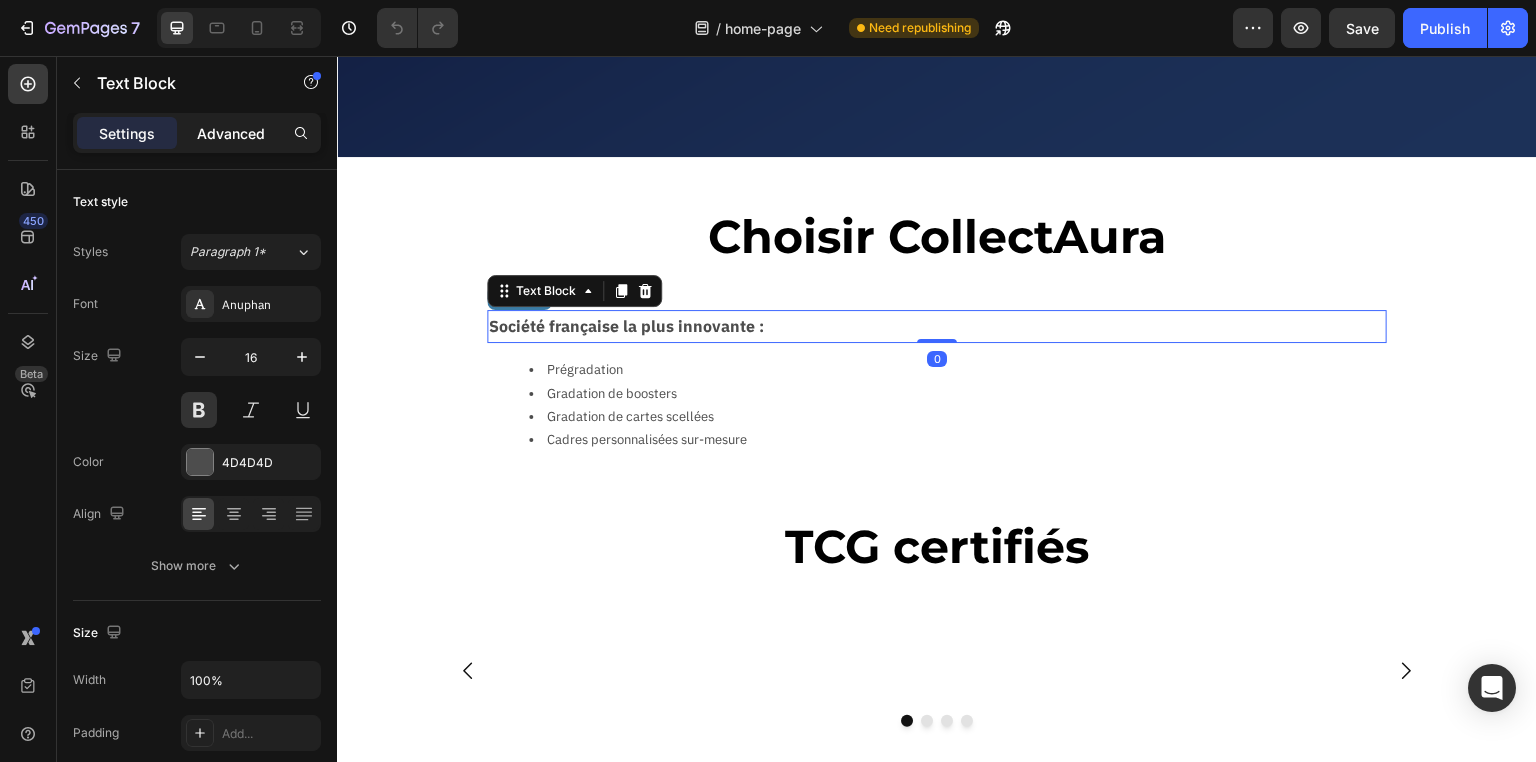 click on "Advanced" 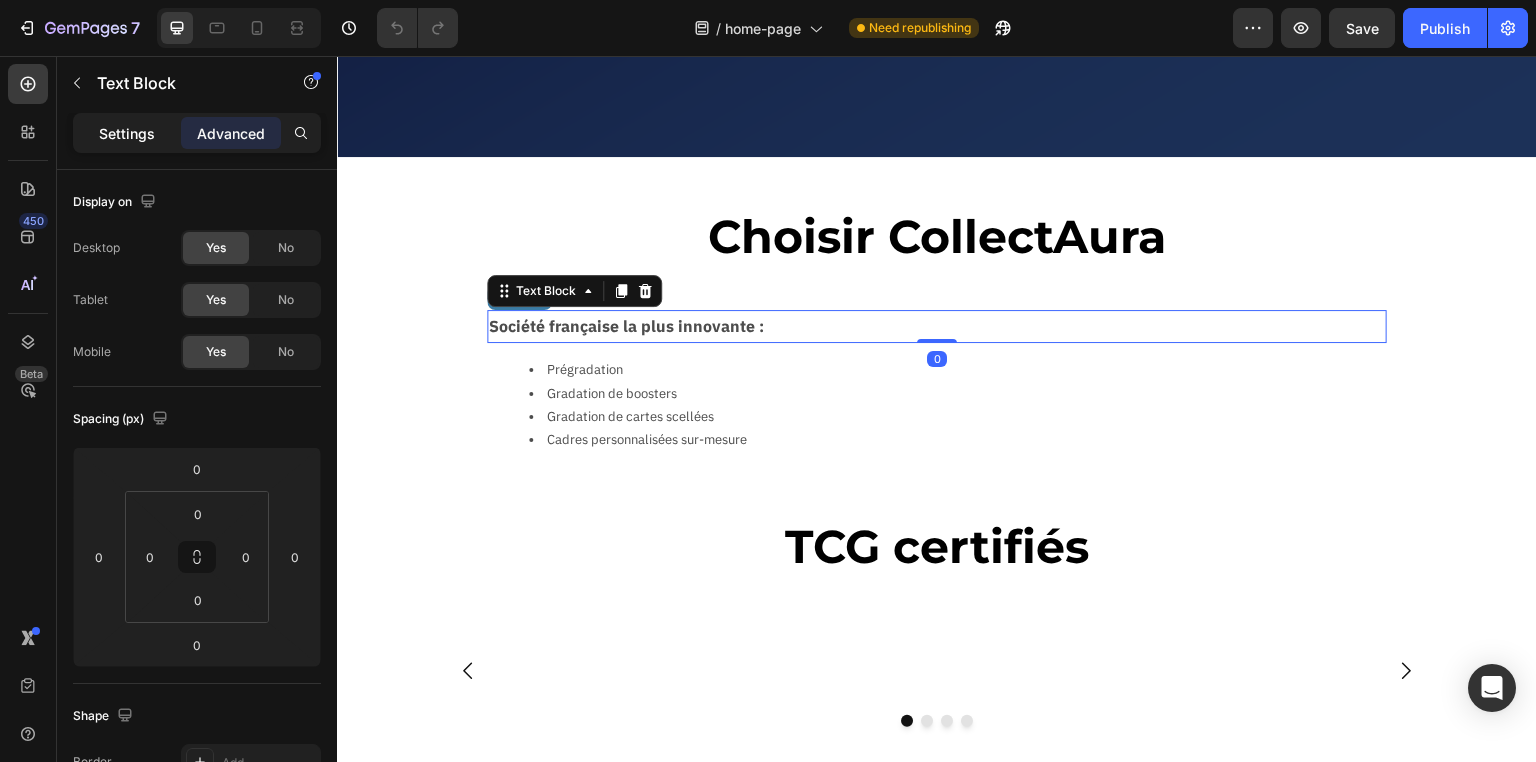 click on "Settings" at bounding box center (127, 133) 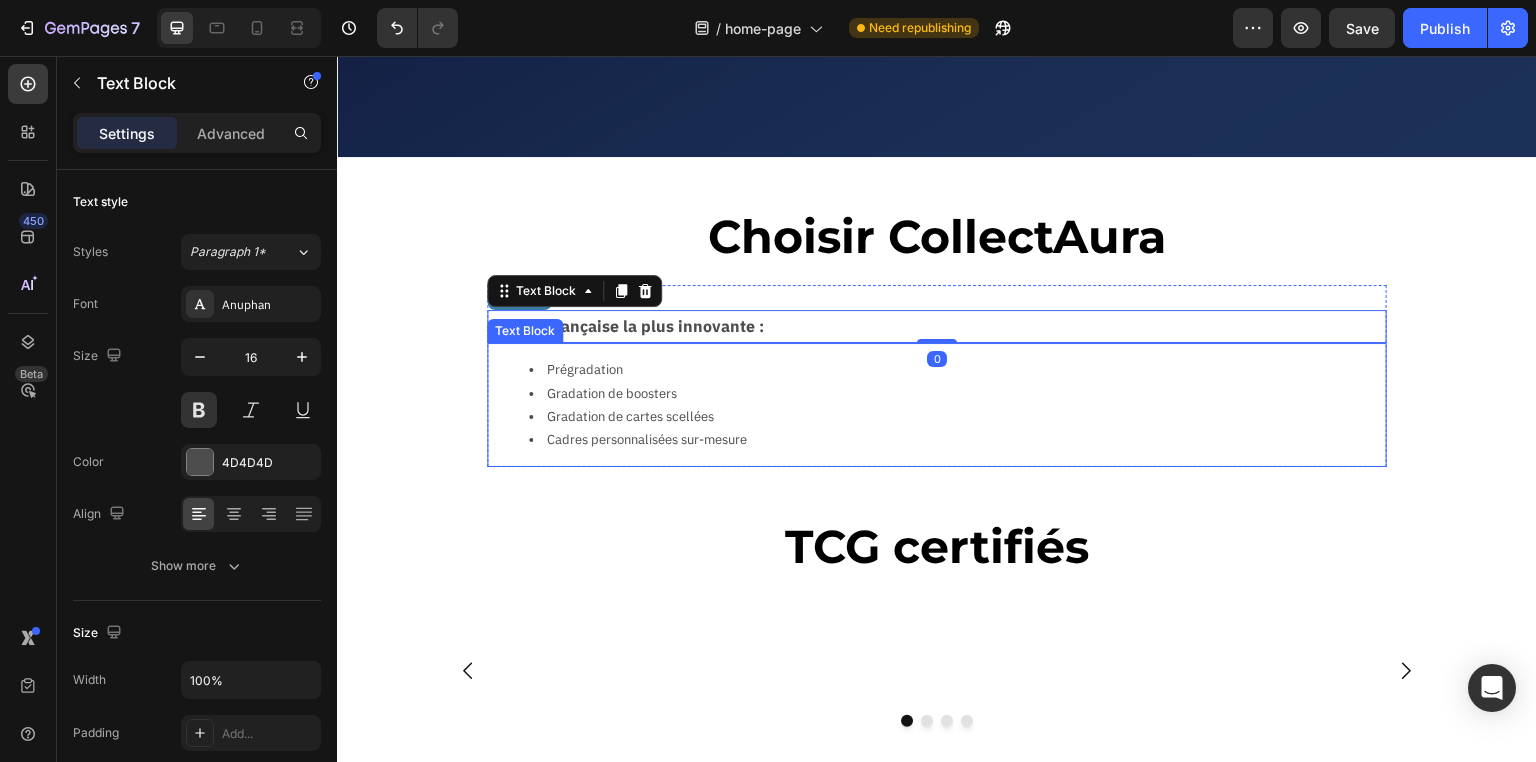 click on "Gradation de boosters" at bounding box center [957, 393] 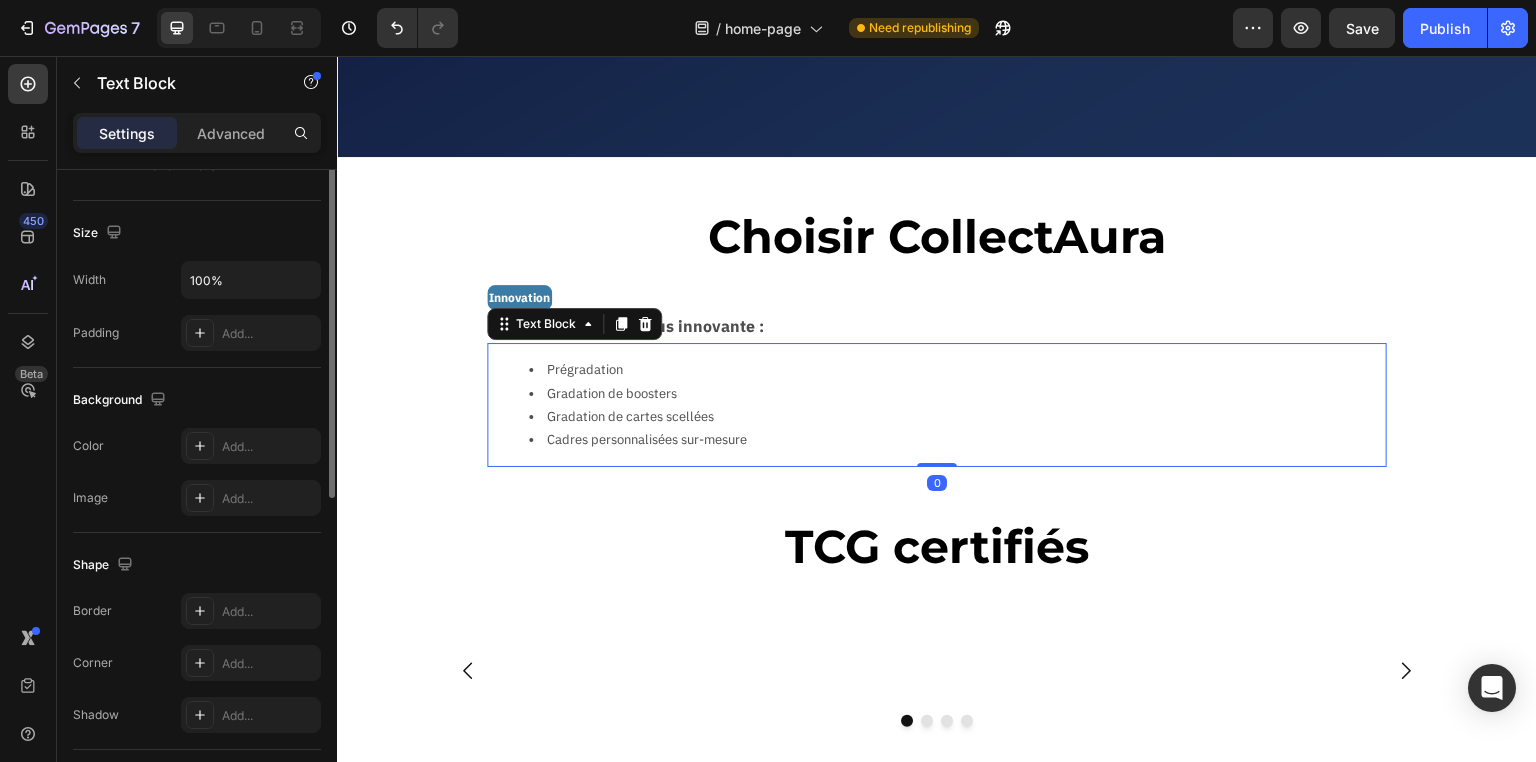 scroll, scrollTop: 0, scrollLeft: 0, axis: both 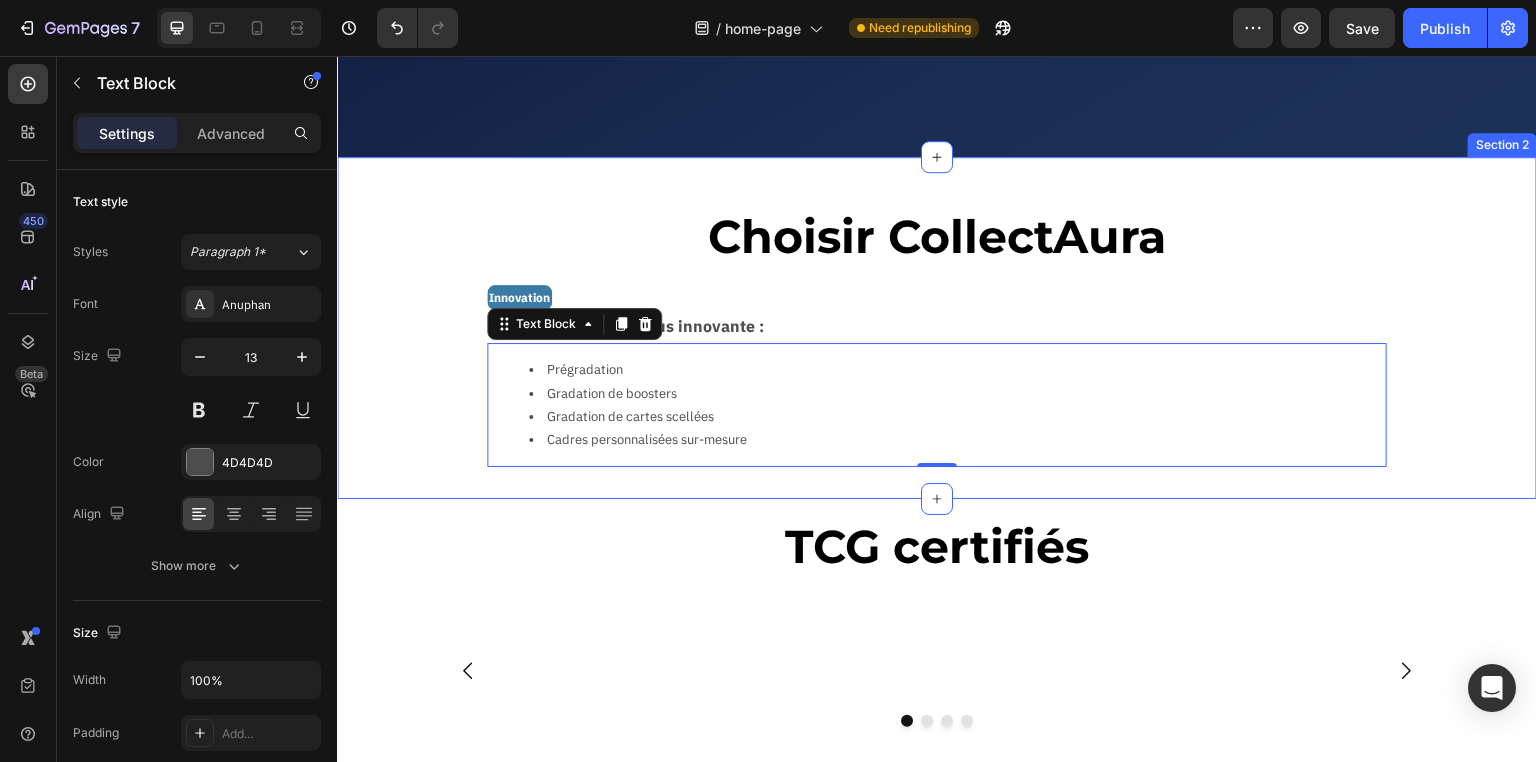 click on "Choisir CollectAura Heading Row Innovation Text Block Société française la plus innovante : Text Block Prégradation Gradation de boosters Gradation de cartes scellées Cadres personnalisées sur-mesure Text Block   0 Row" at bounding box center (937, 328) 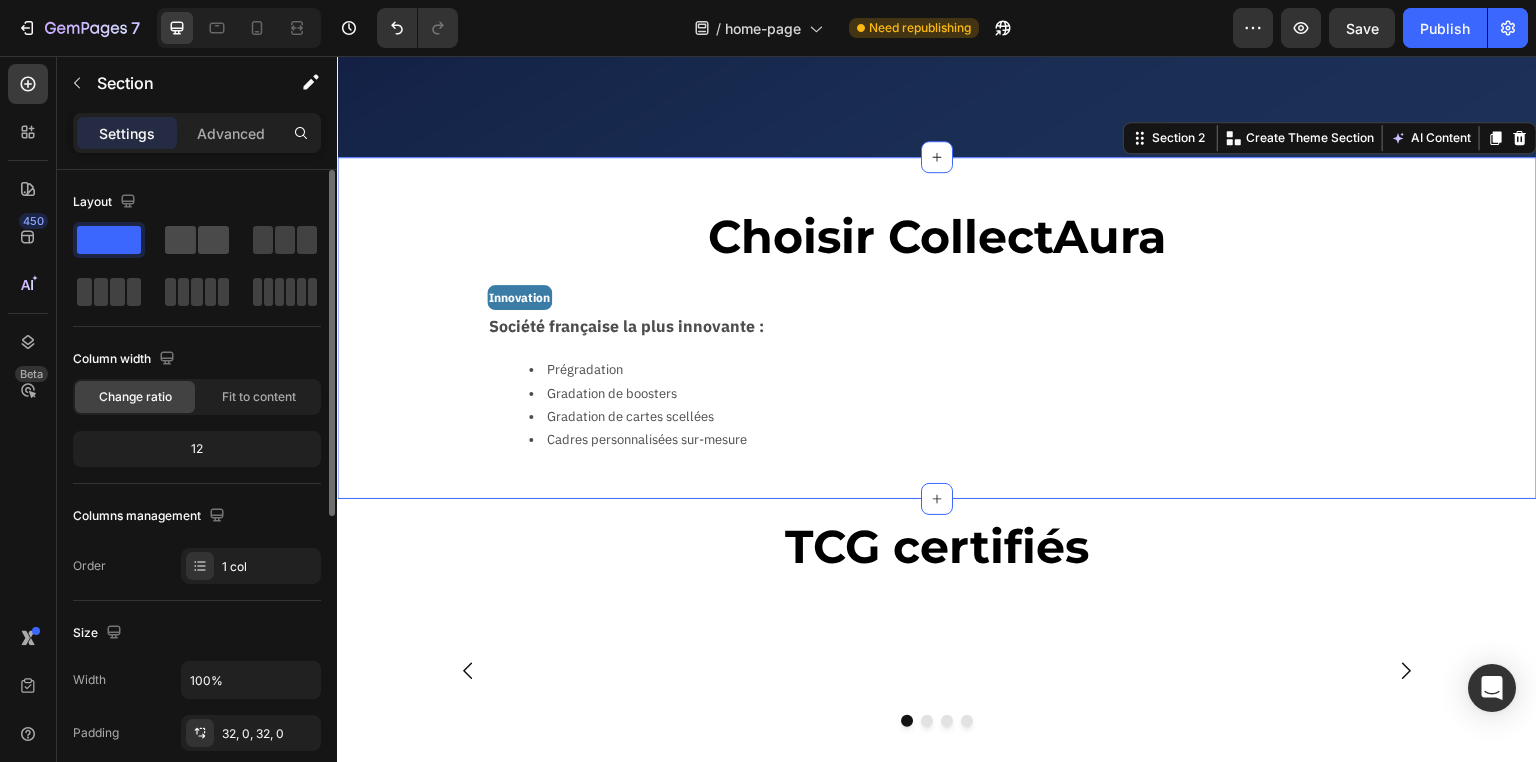 click 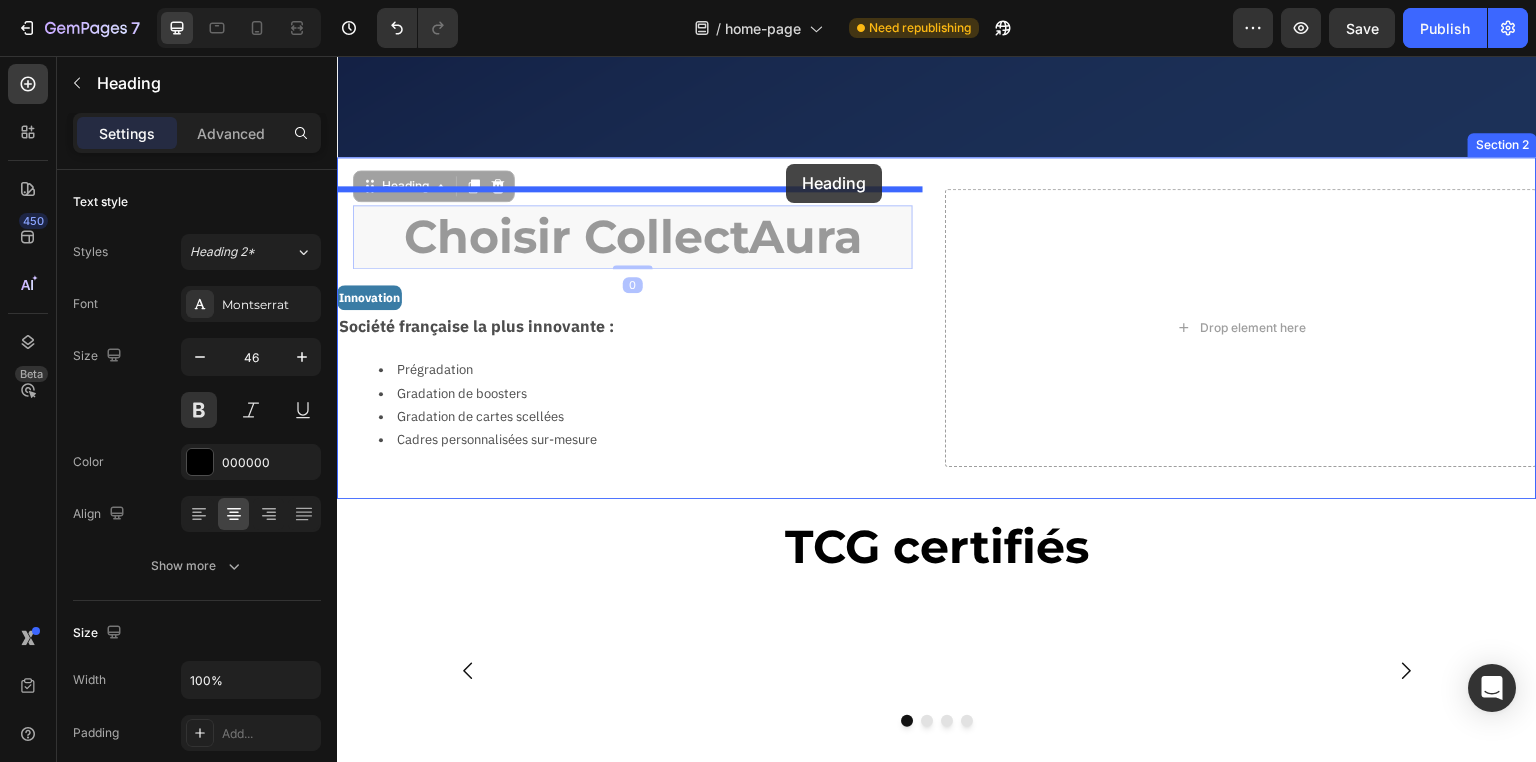 drag, startPoint x: 673, startPoint y: 229, endPoint x: 786, endPoint y: 164, distance: 130.36104 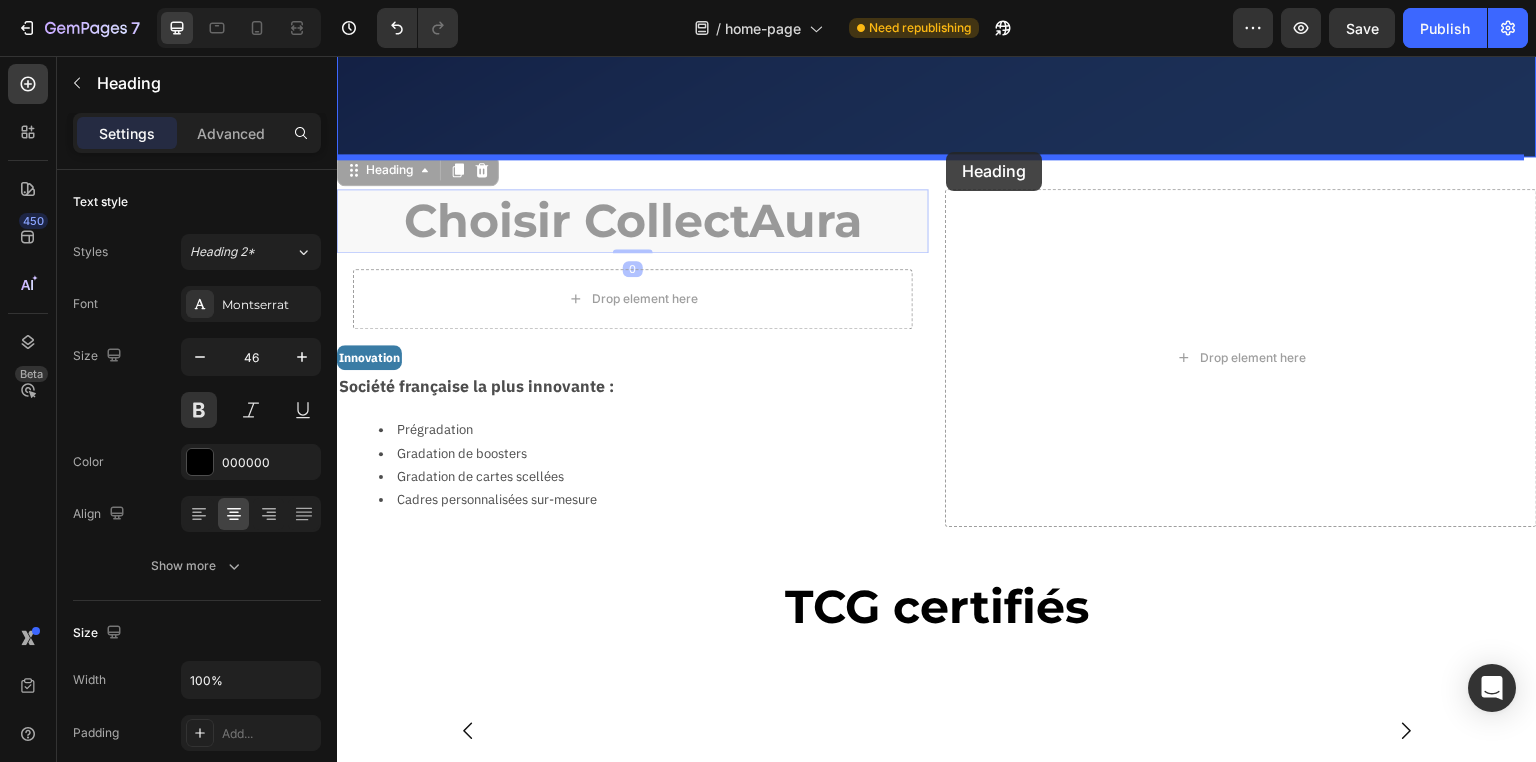 drag, startPoint x: 749, startPoint y: 228, endPoint x: 944, endPoint y: 153, distance: 208.92583 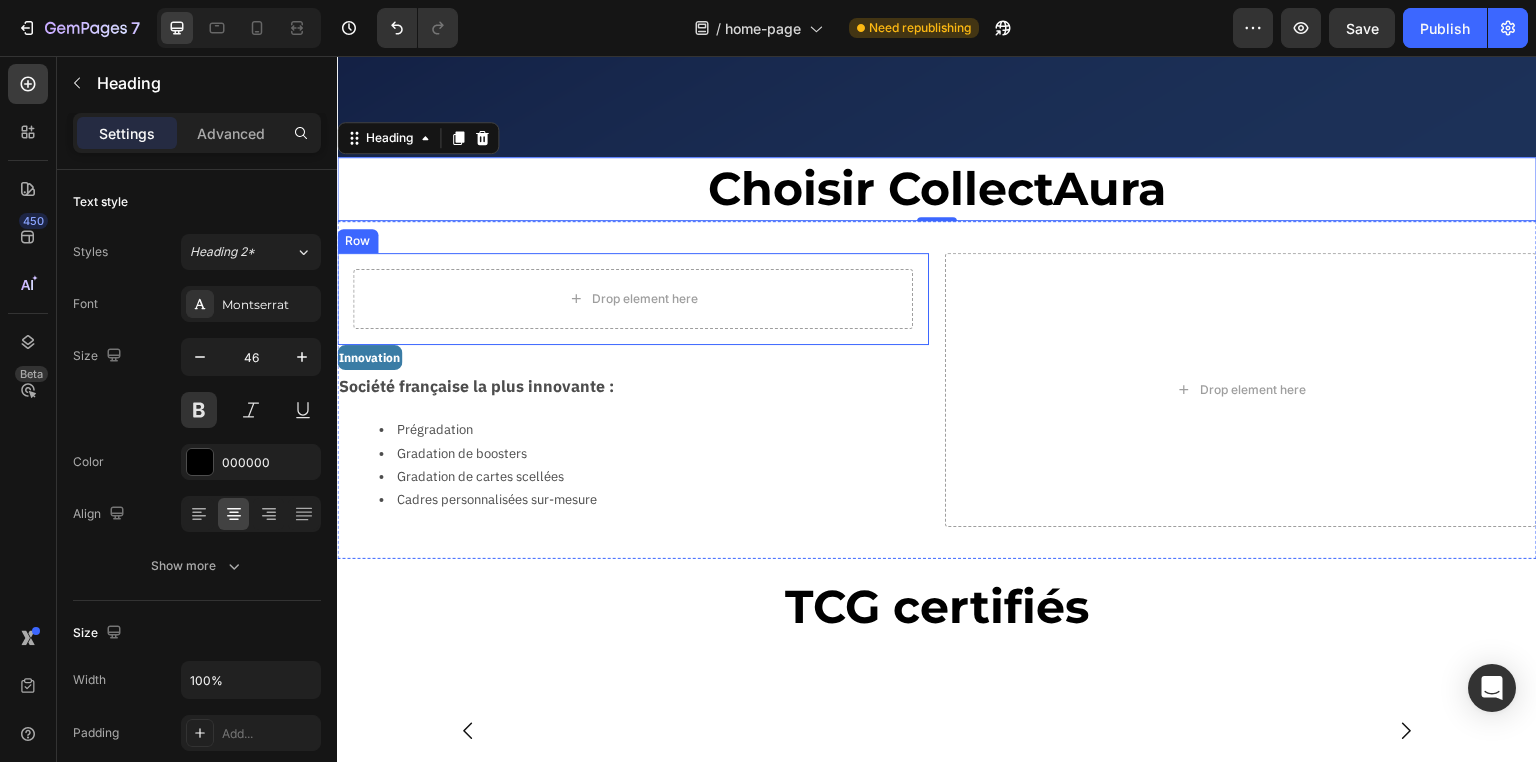 click on "Drop element here Row" at bounding box center [633, 299] 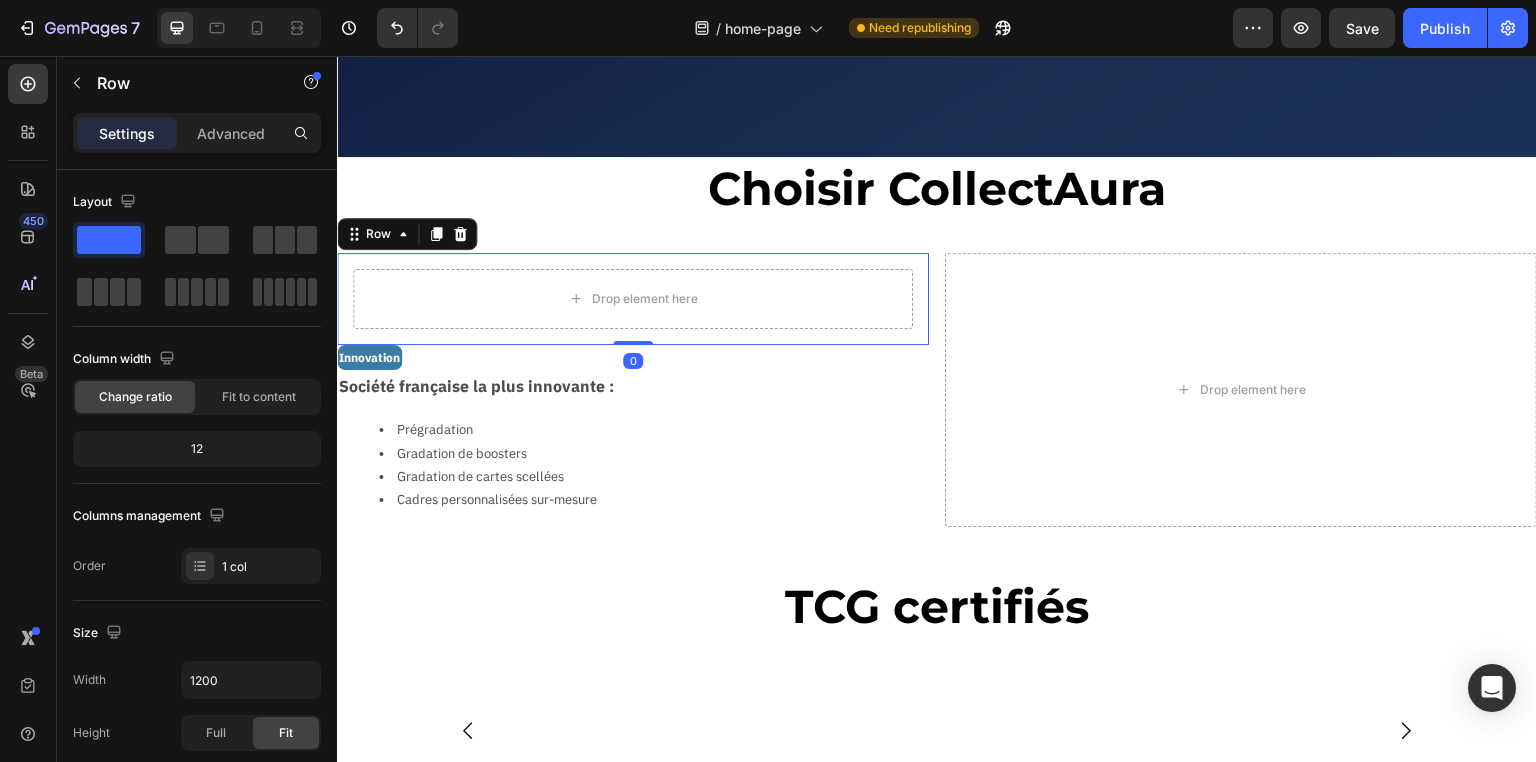 click 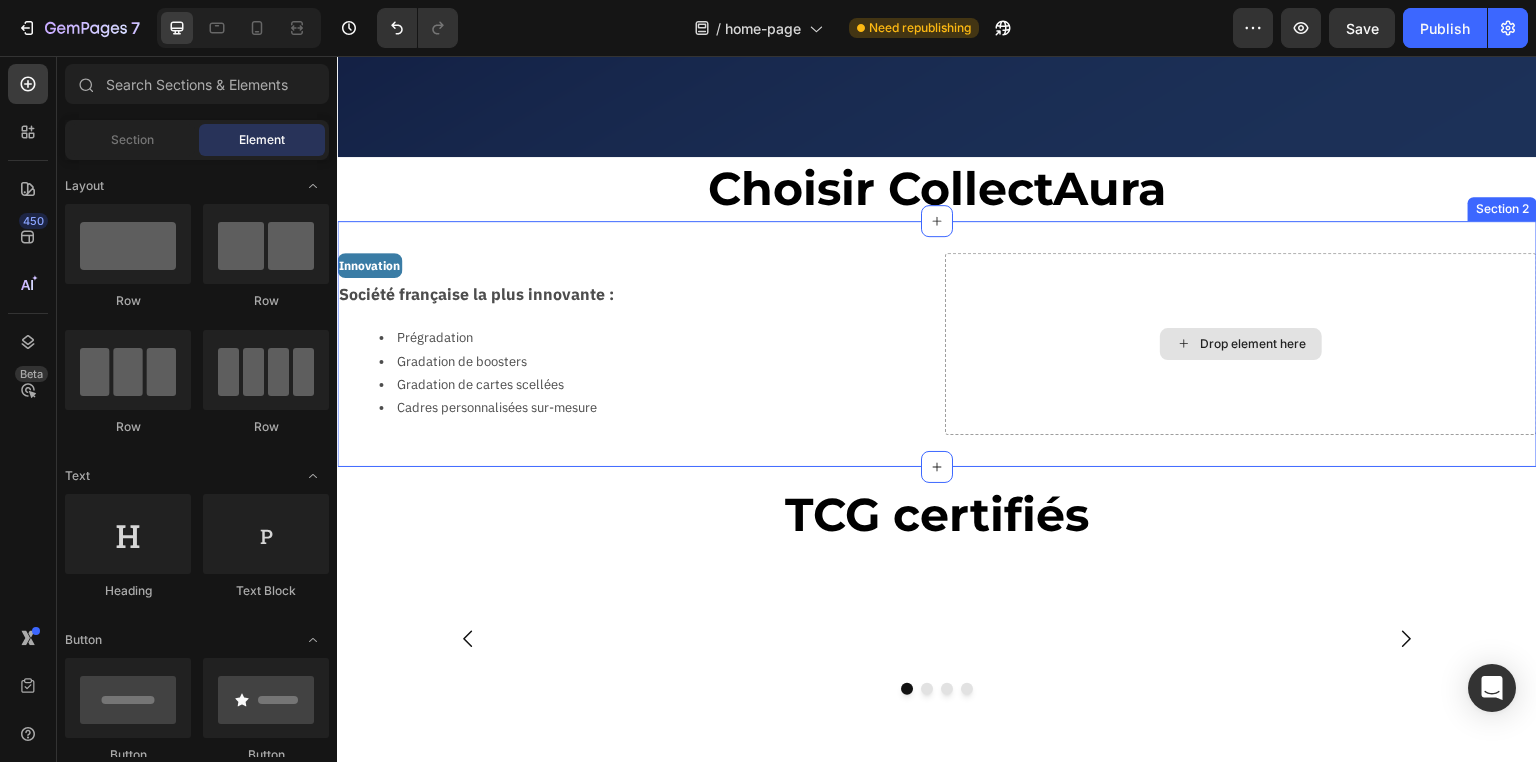 click on "Drop element here" at bounding box center (1241, 344) 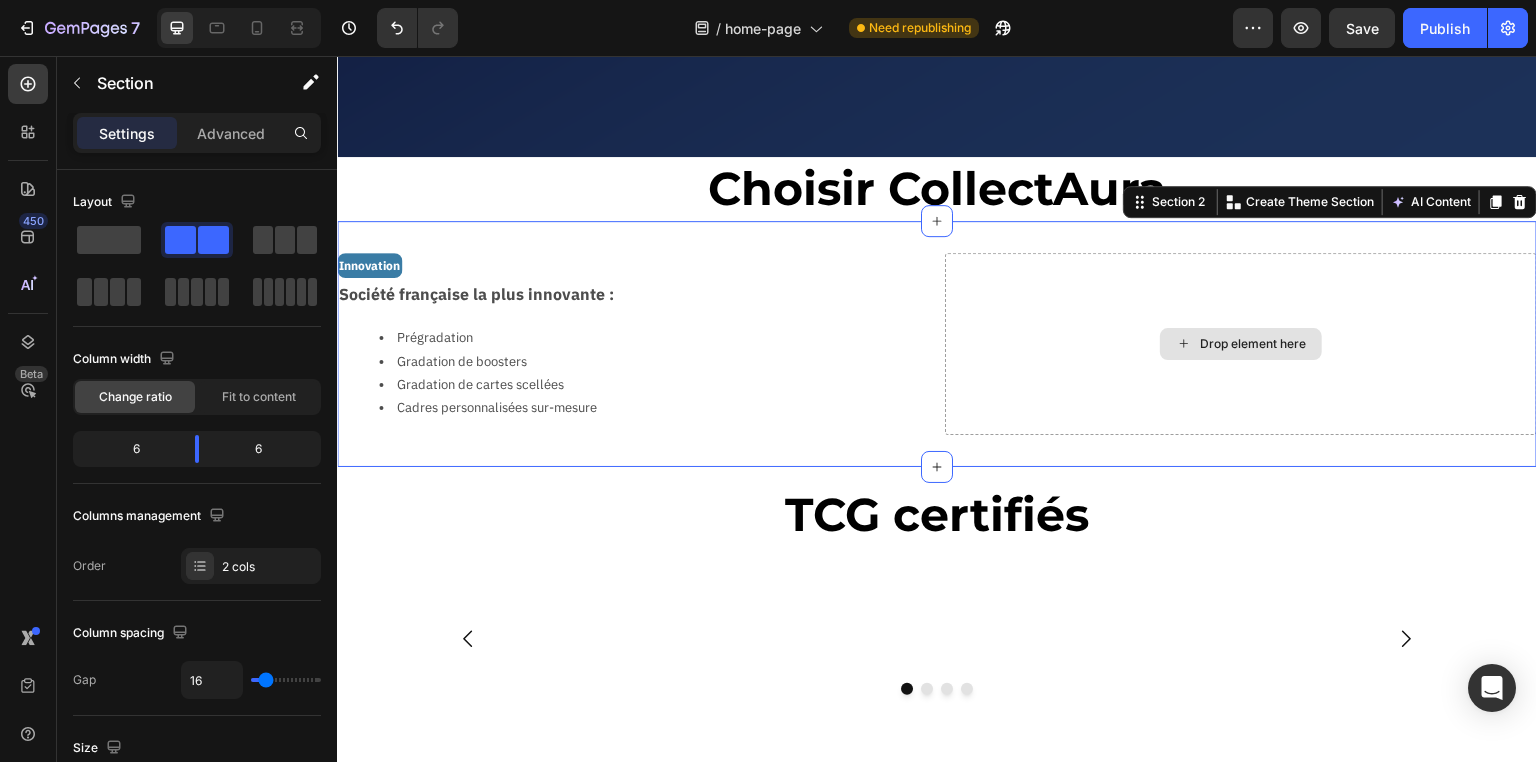 click on "Drop element here" at bounding box center (1241, 344) 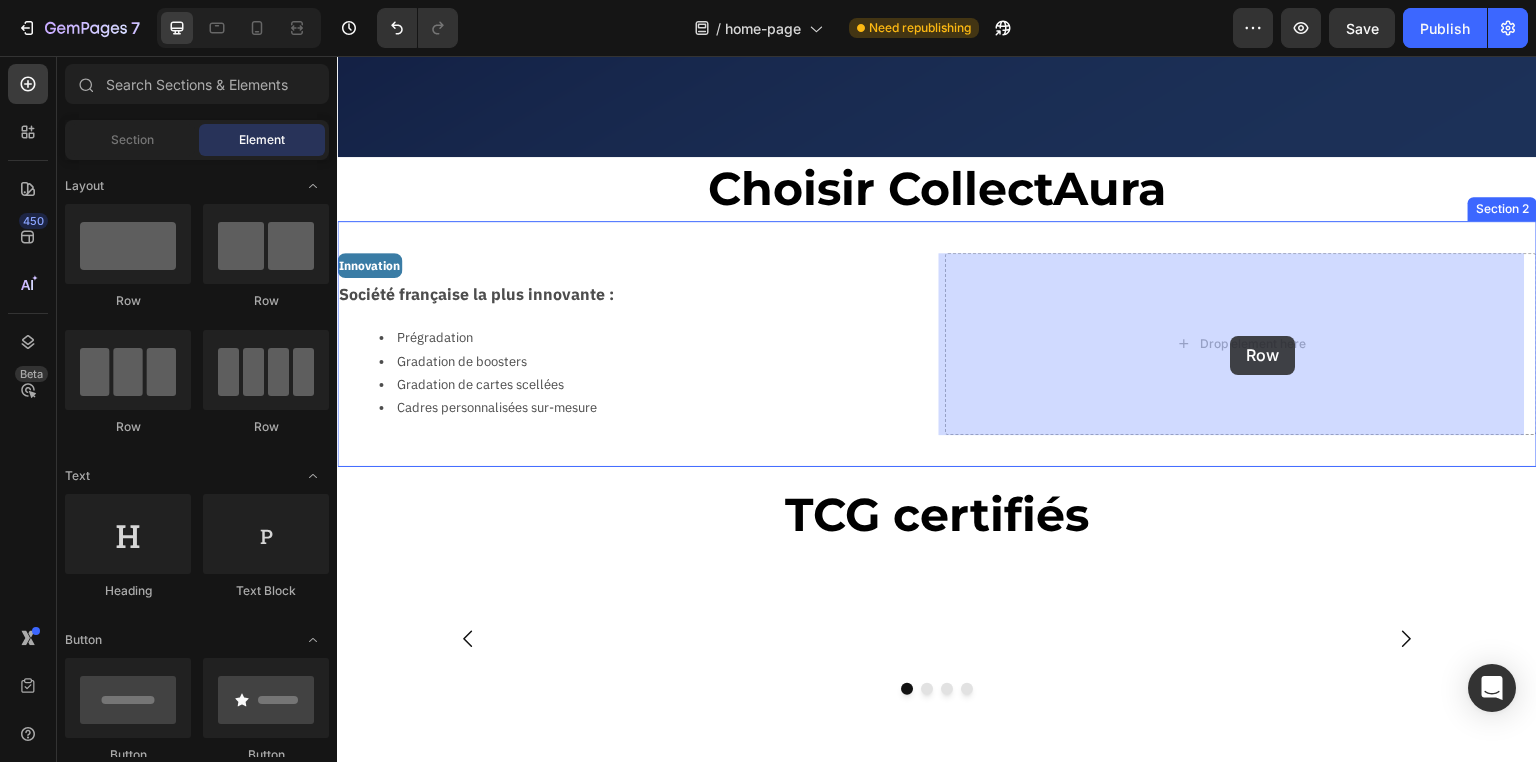 drag, startPoint x: 456, startPoint y: 301, endPoint x: 1224, endPoint y: 346, distance: 769.3172 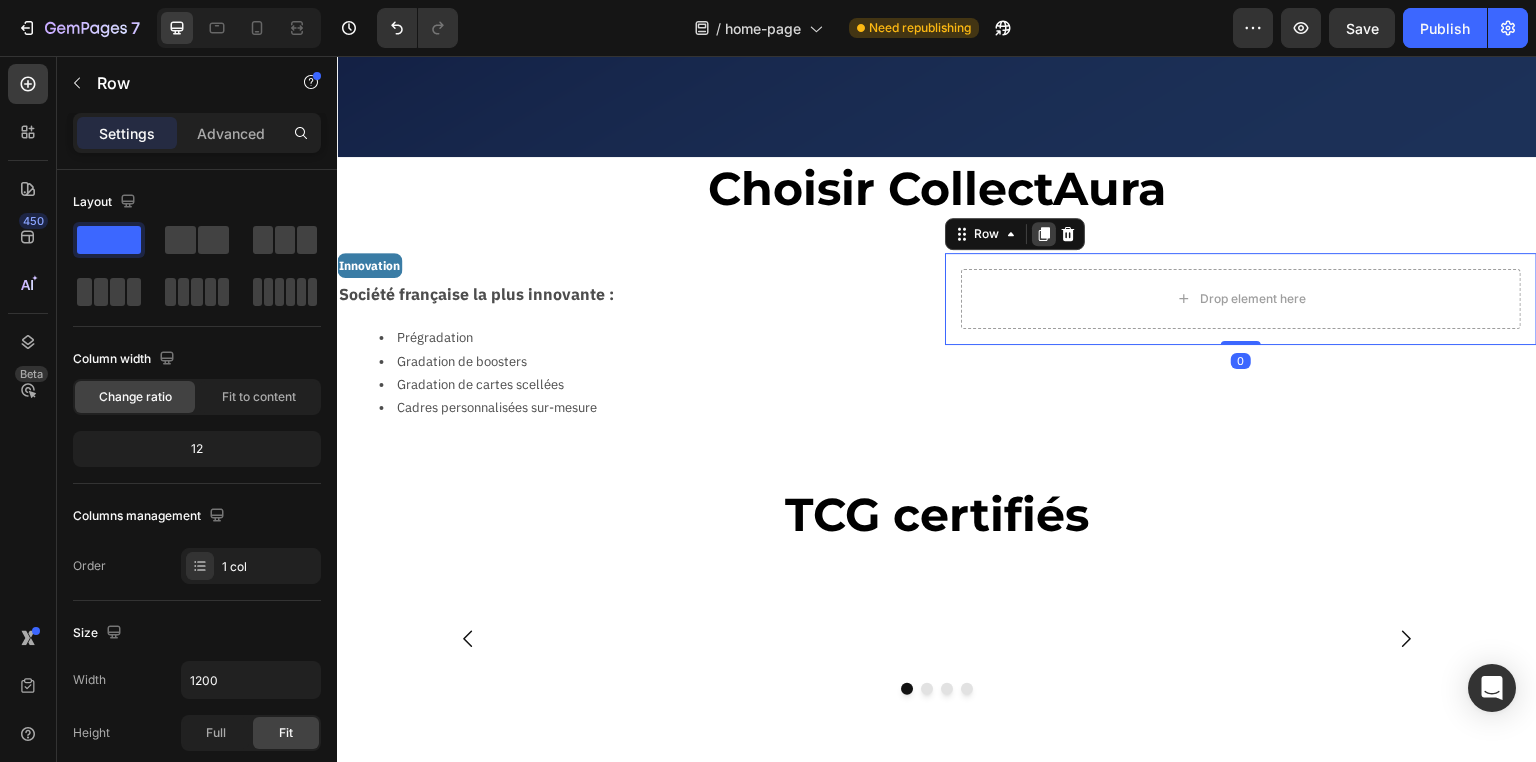 click 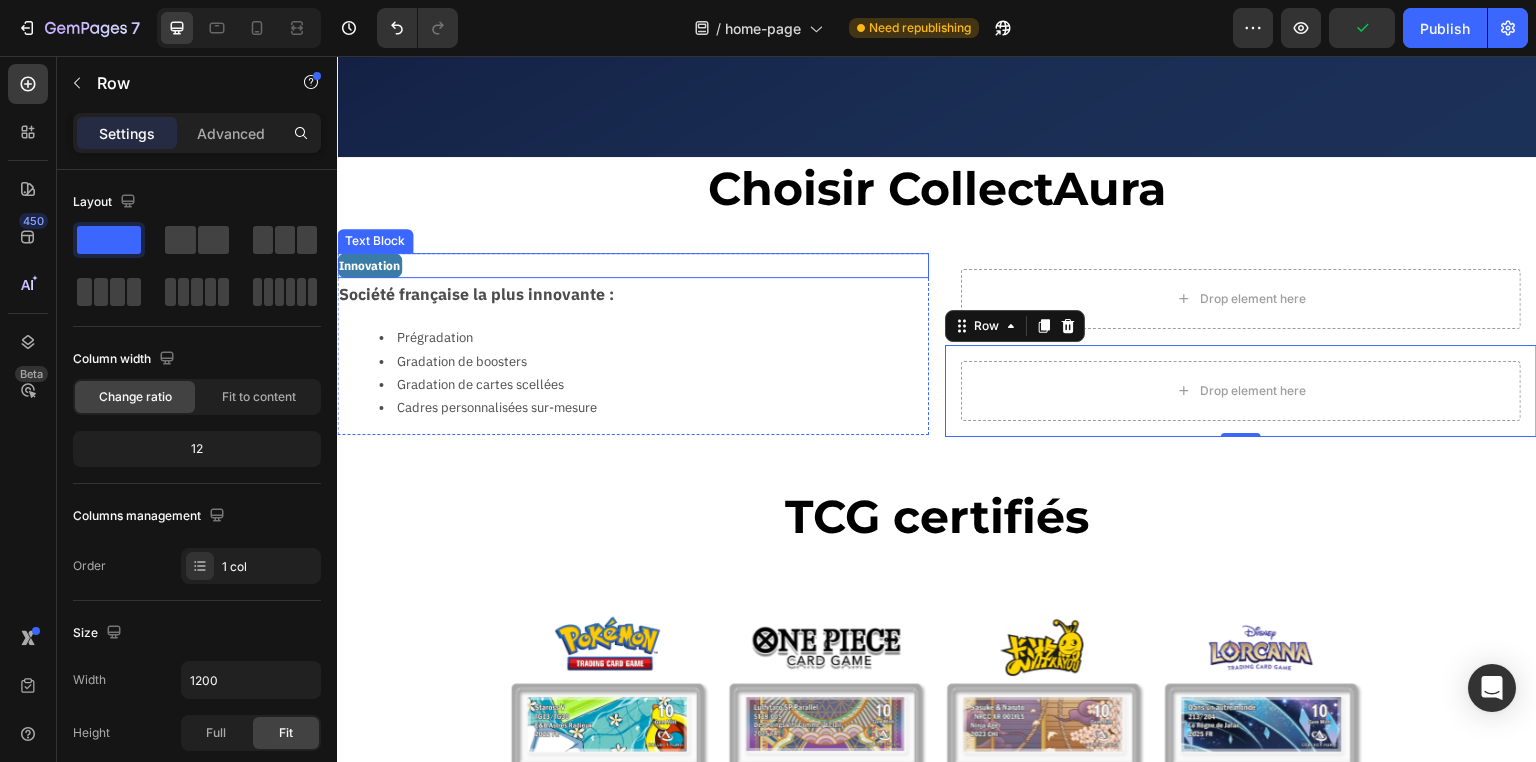 click on "Innovation" at bounding box center [369, 266] 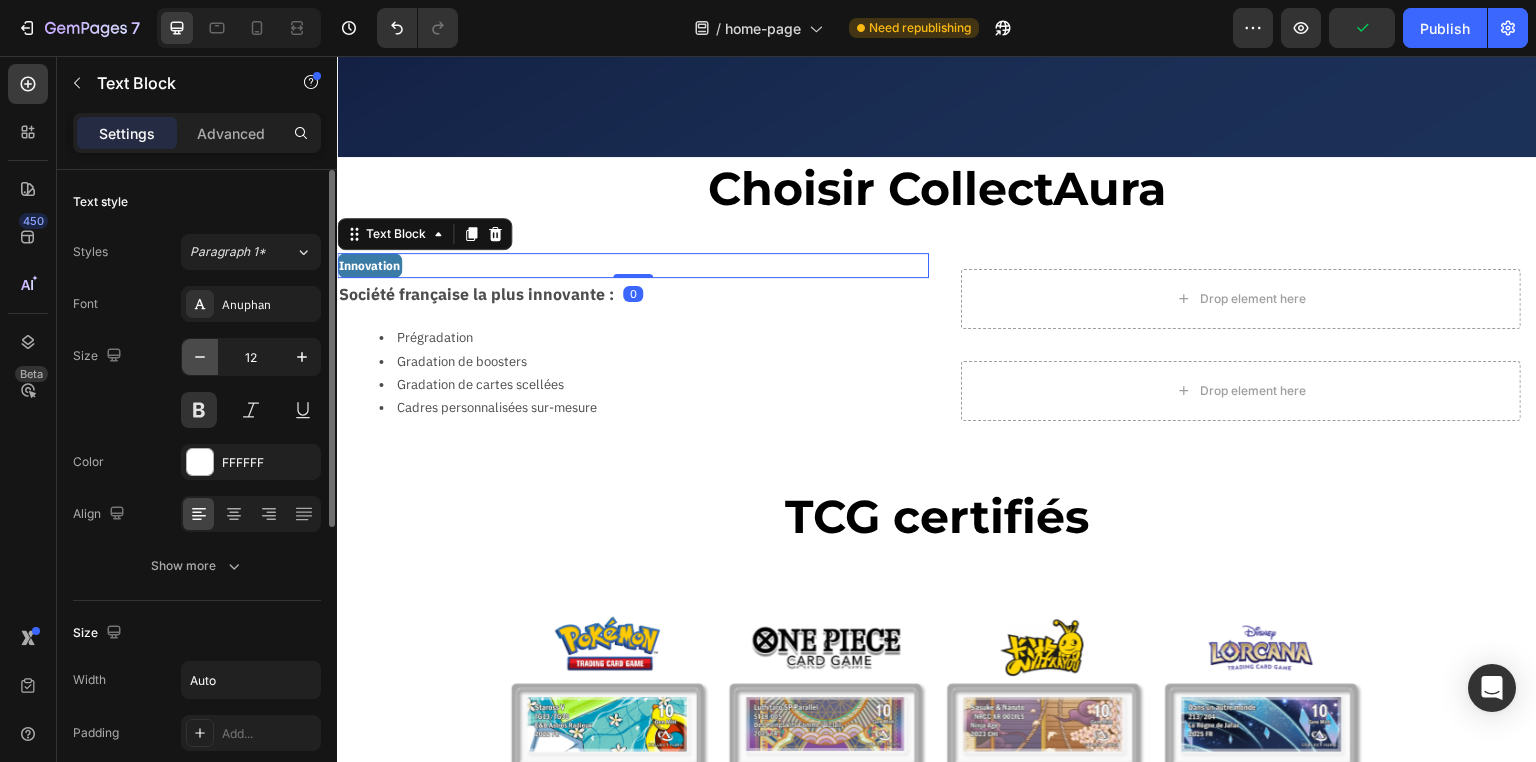 click 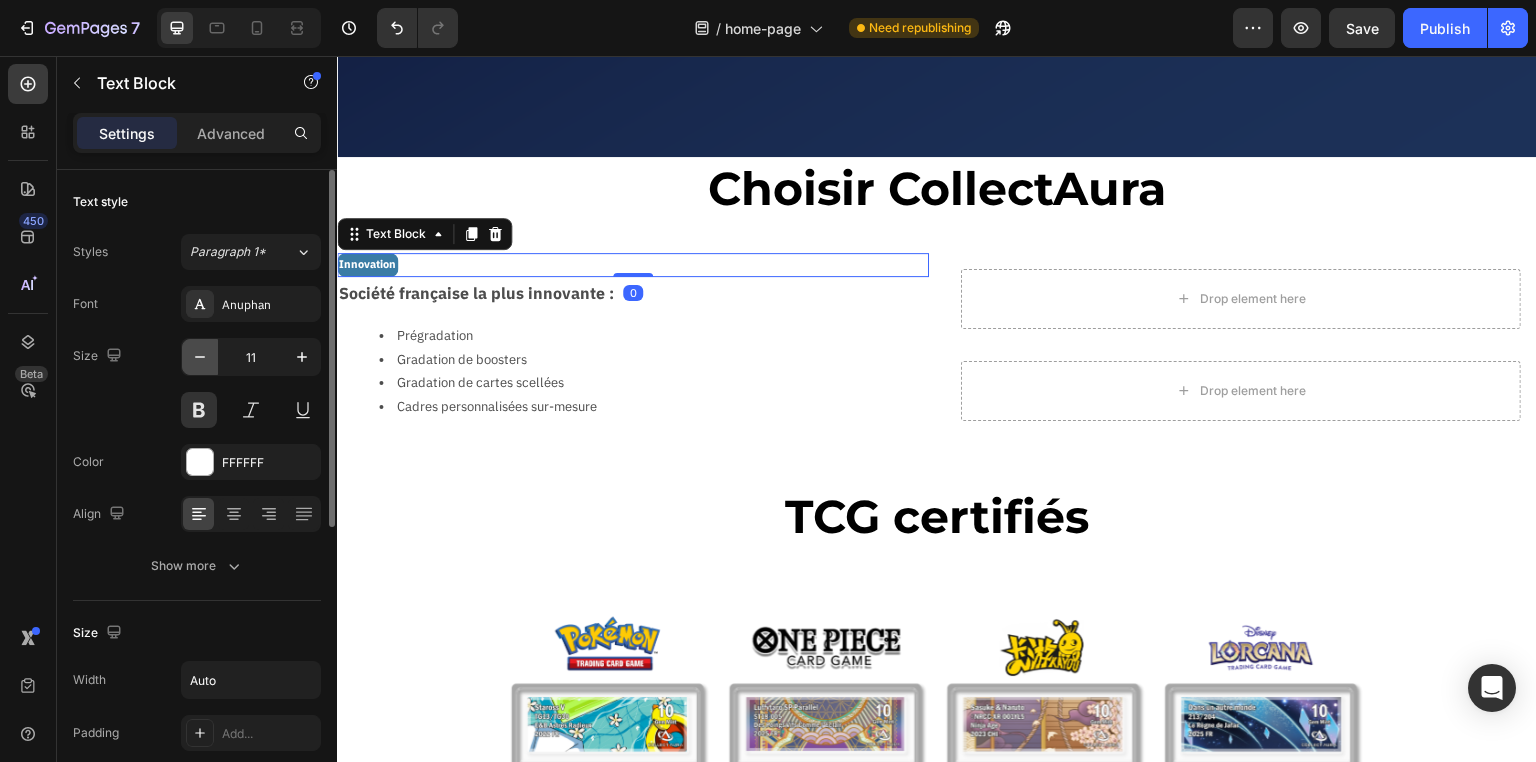 click 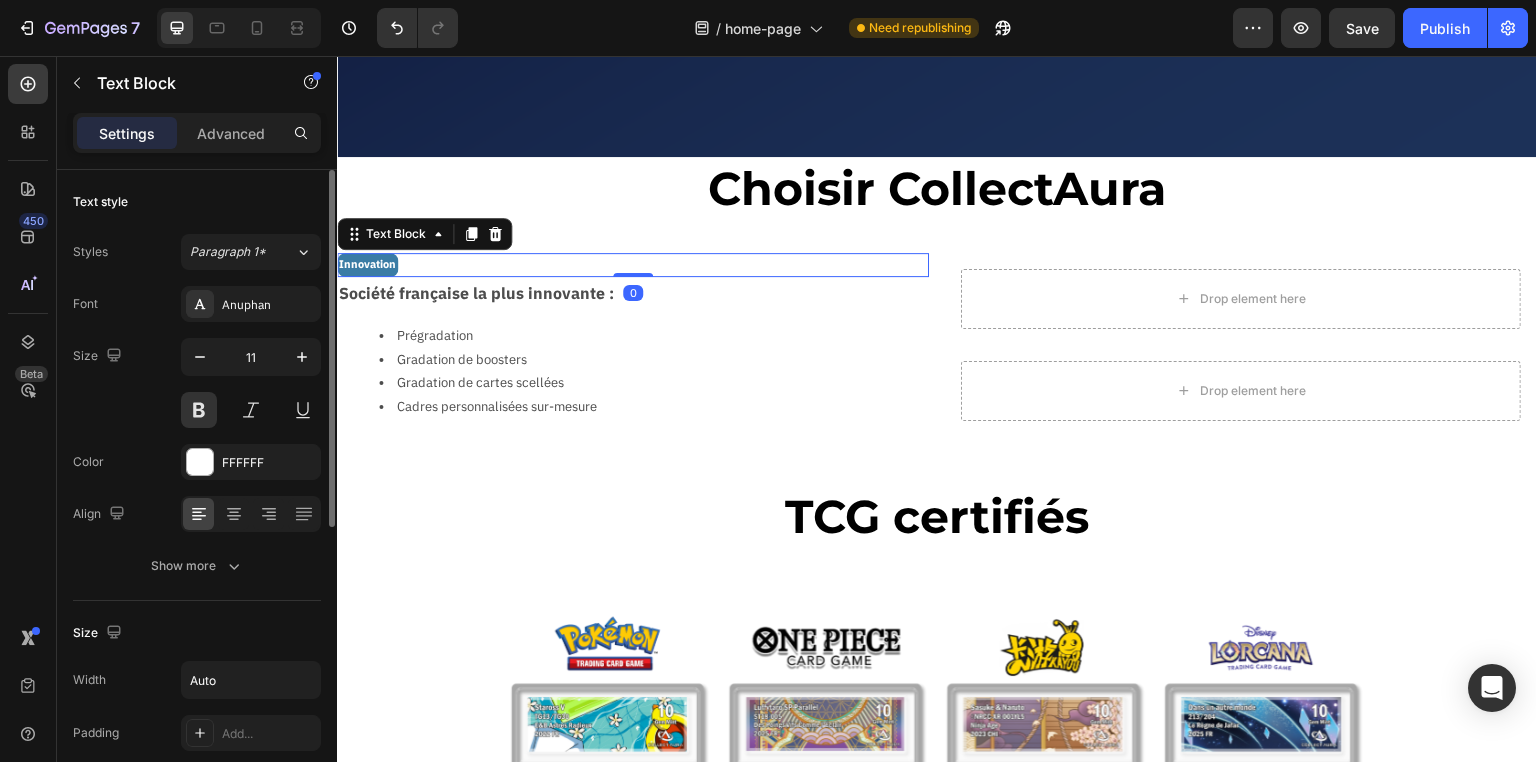 type on "10" 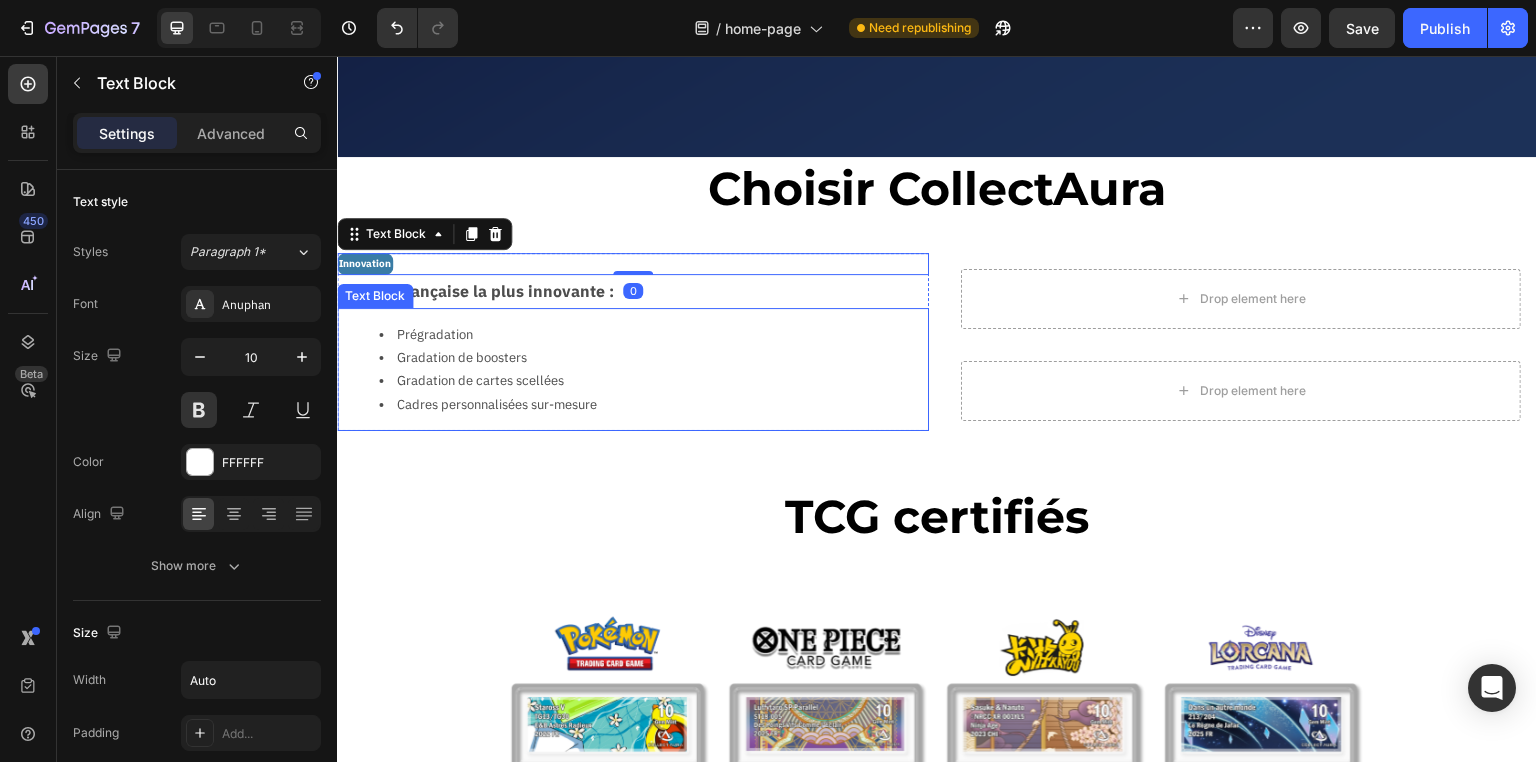 click on "Cadres personnalisées sur-mesure" at bounding box center [653, 404] 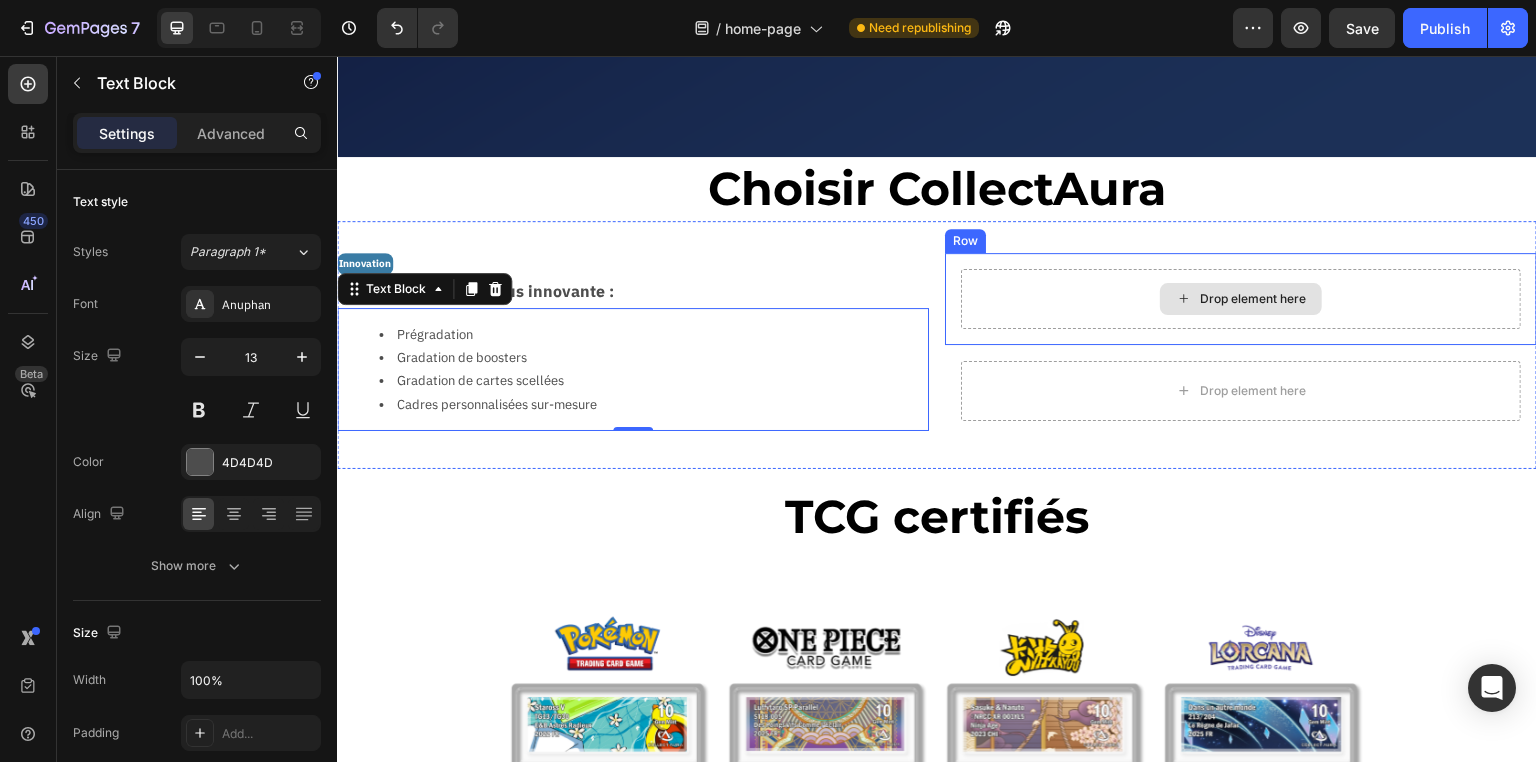 drag, startPoint x: 1176, startPoint y: 309, endPoint x: 1084, endPoint y: 304, distance: 92.13577 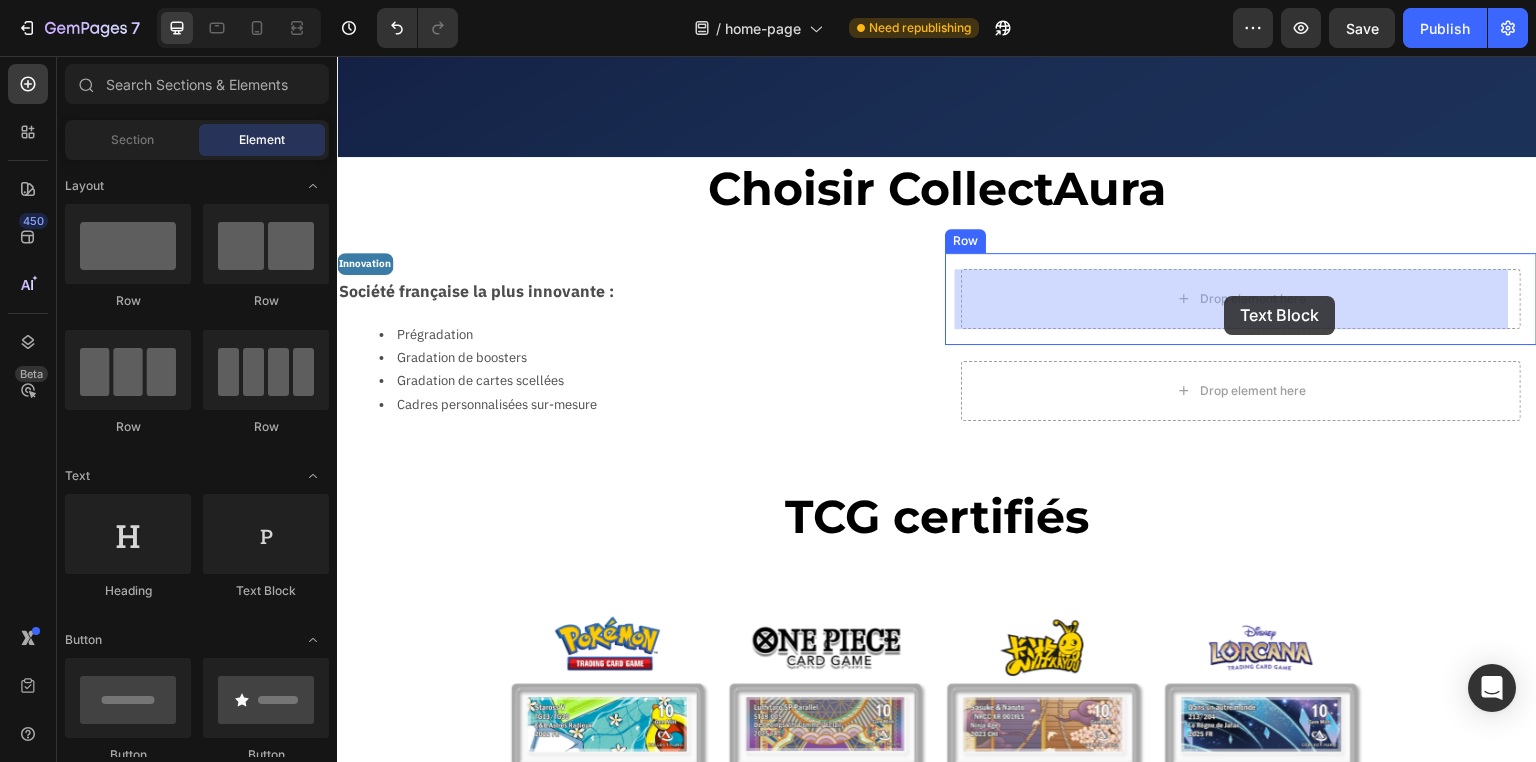 drag, startPoint x: 770, startPoint y: 398, endPoint x: 1225, endPoint y: 296, distance: 466.29282 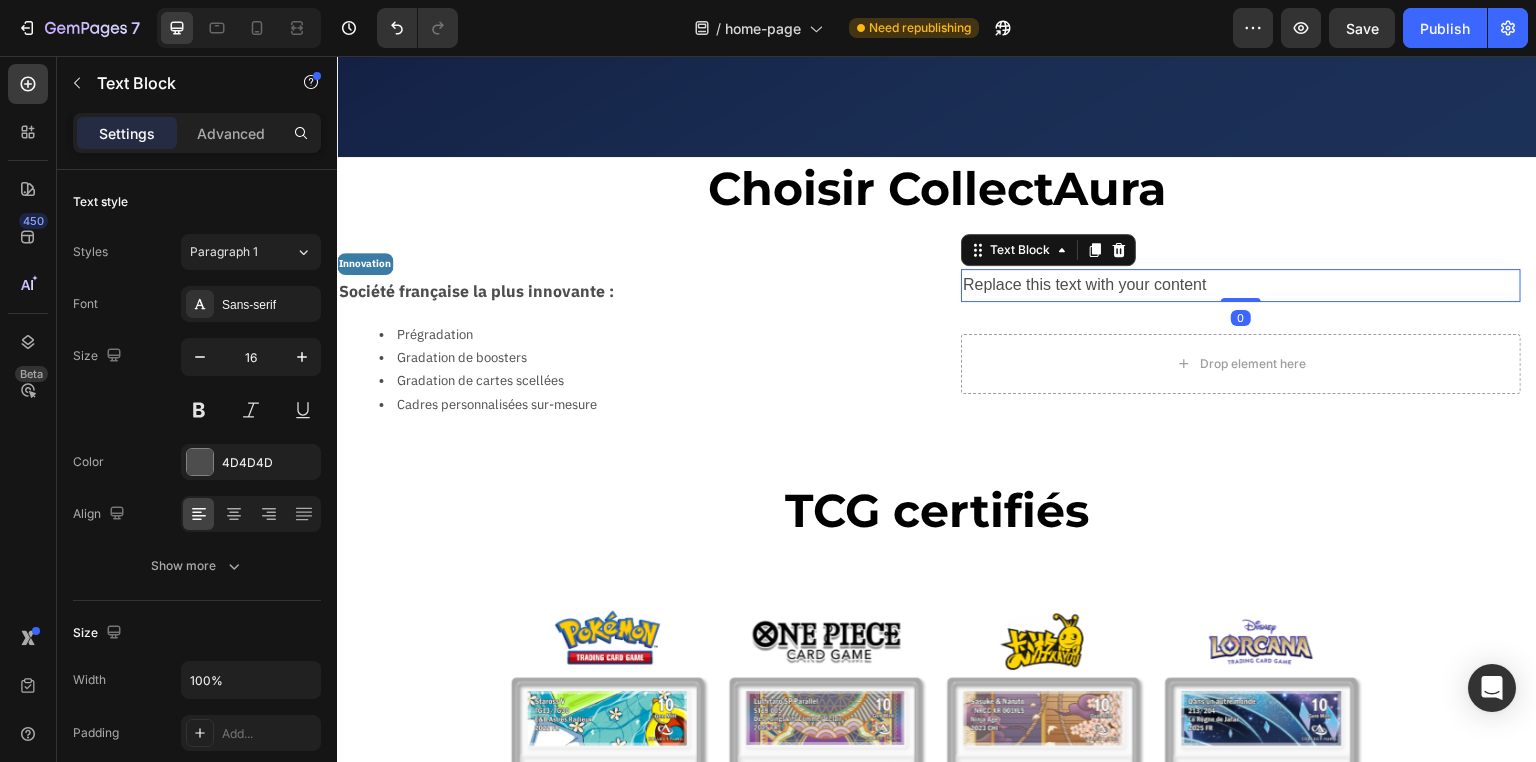 click on "Replace this text with your content" at bounding box center [1241, 285] 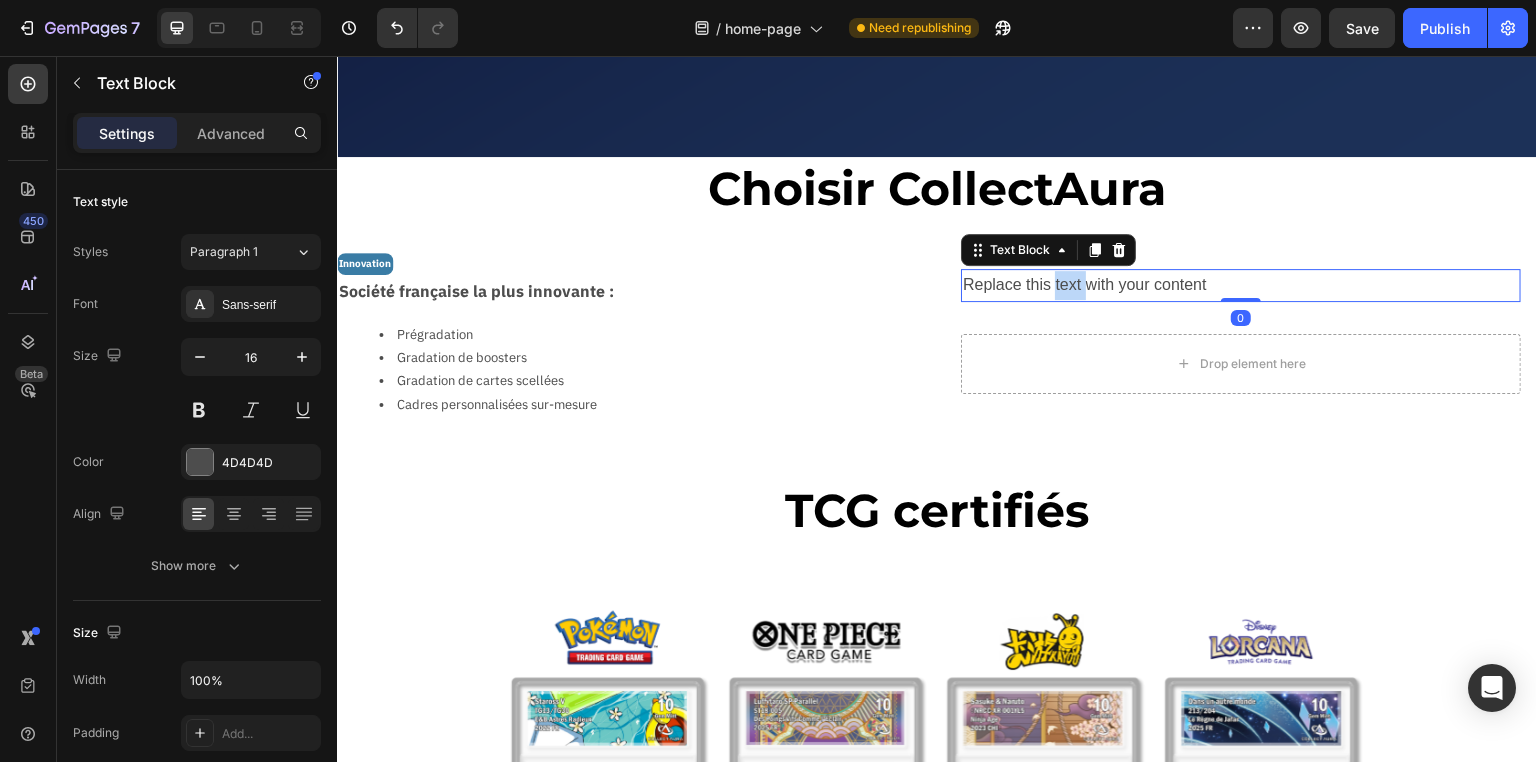 click on "Replace this text with your content" at bounding box center [1241, 285] 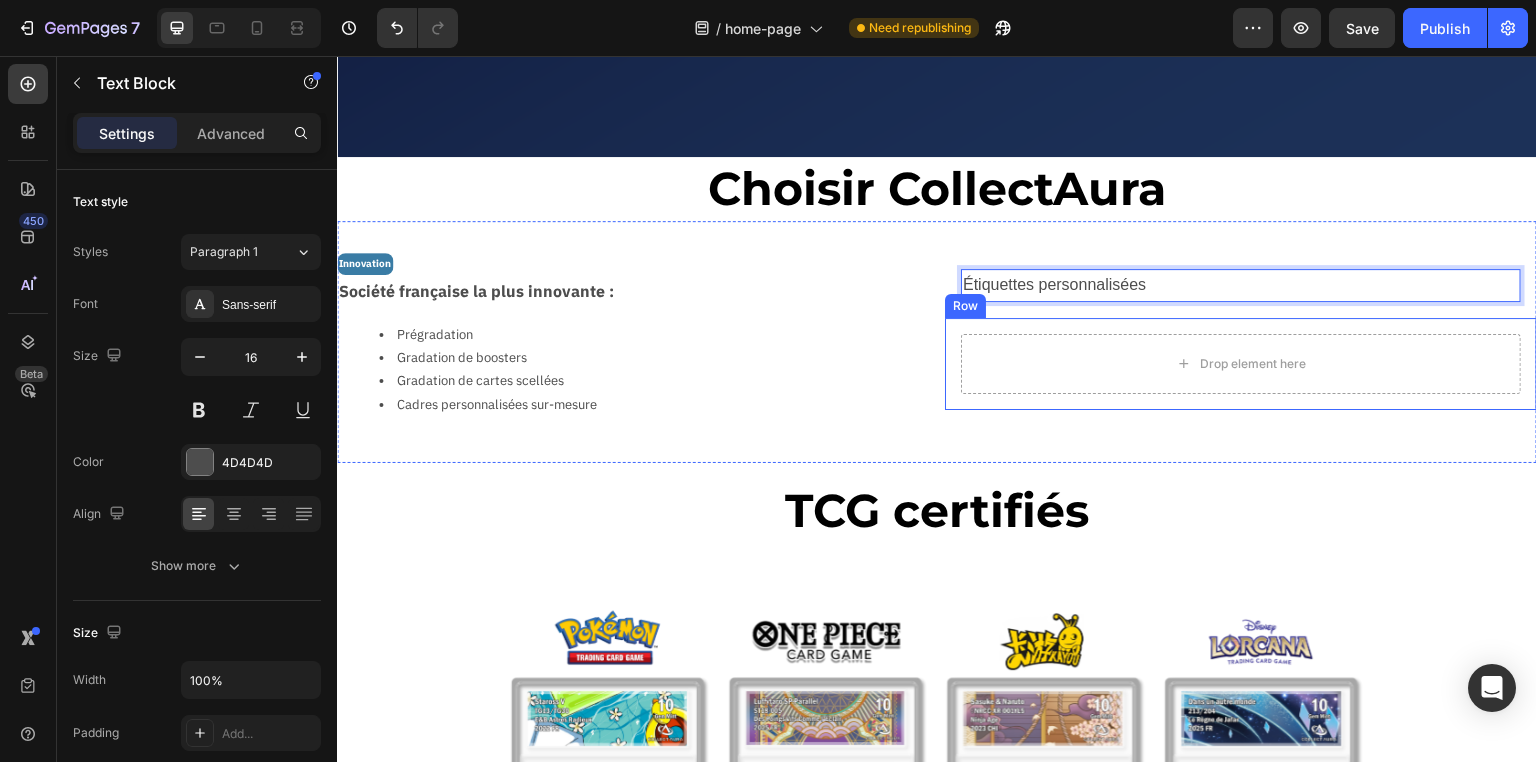 click on "Drop element here Row" at bounding box center [1241, 364] 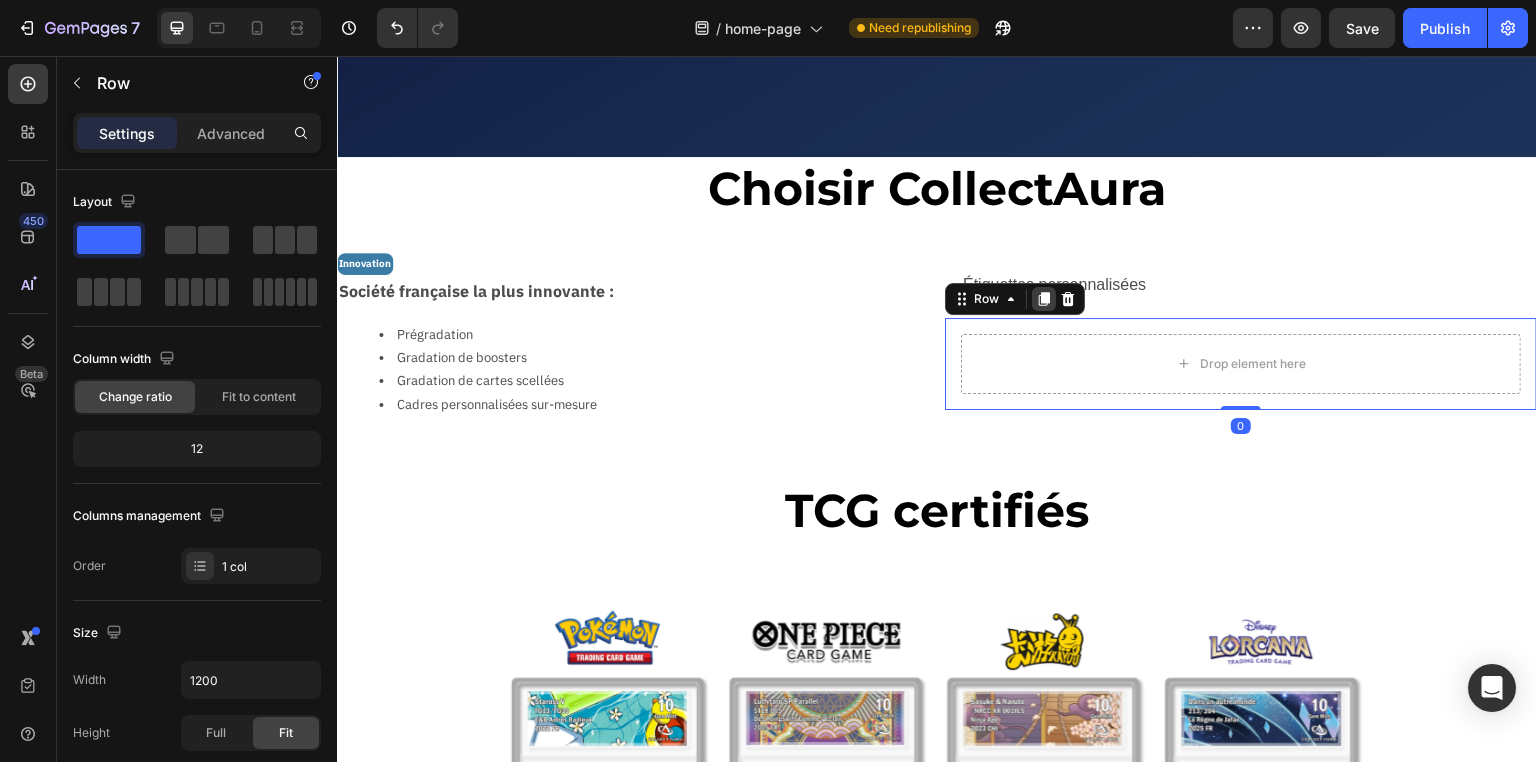 click at bounding box center (1044, 299) 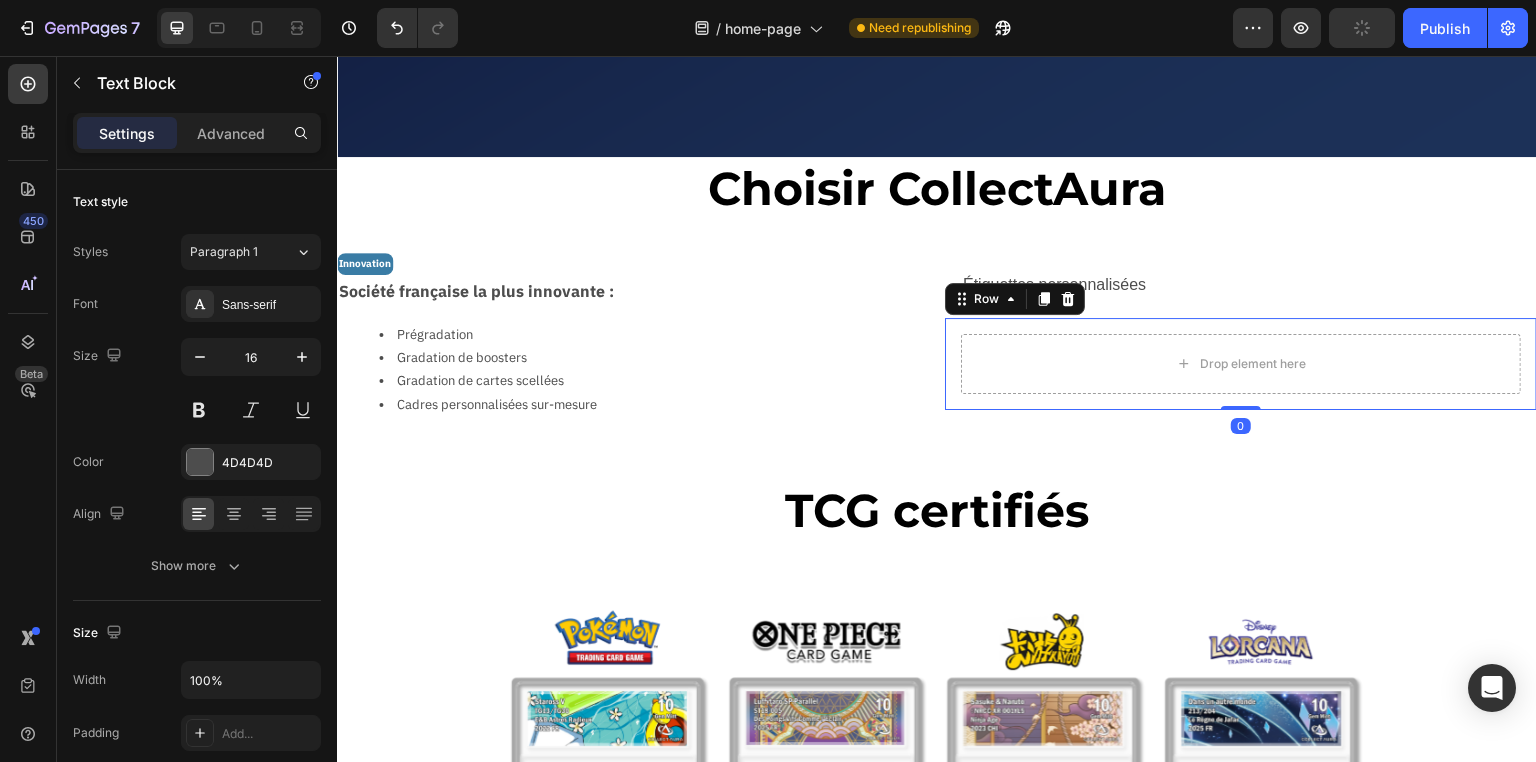 click on "Étiquettes personnalisées" at bounding box center (1241, 285) 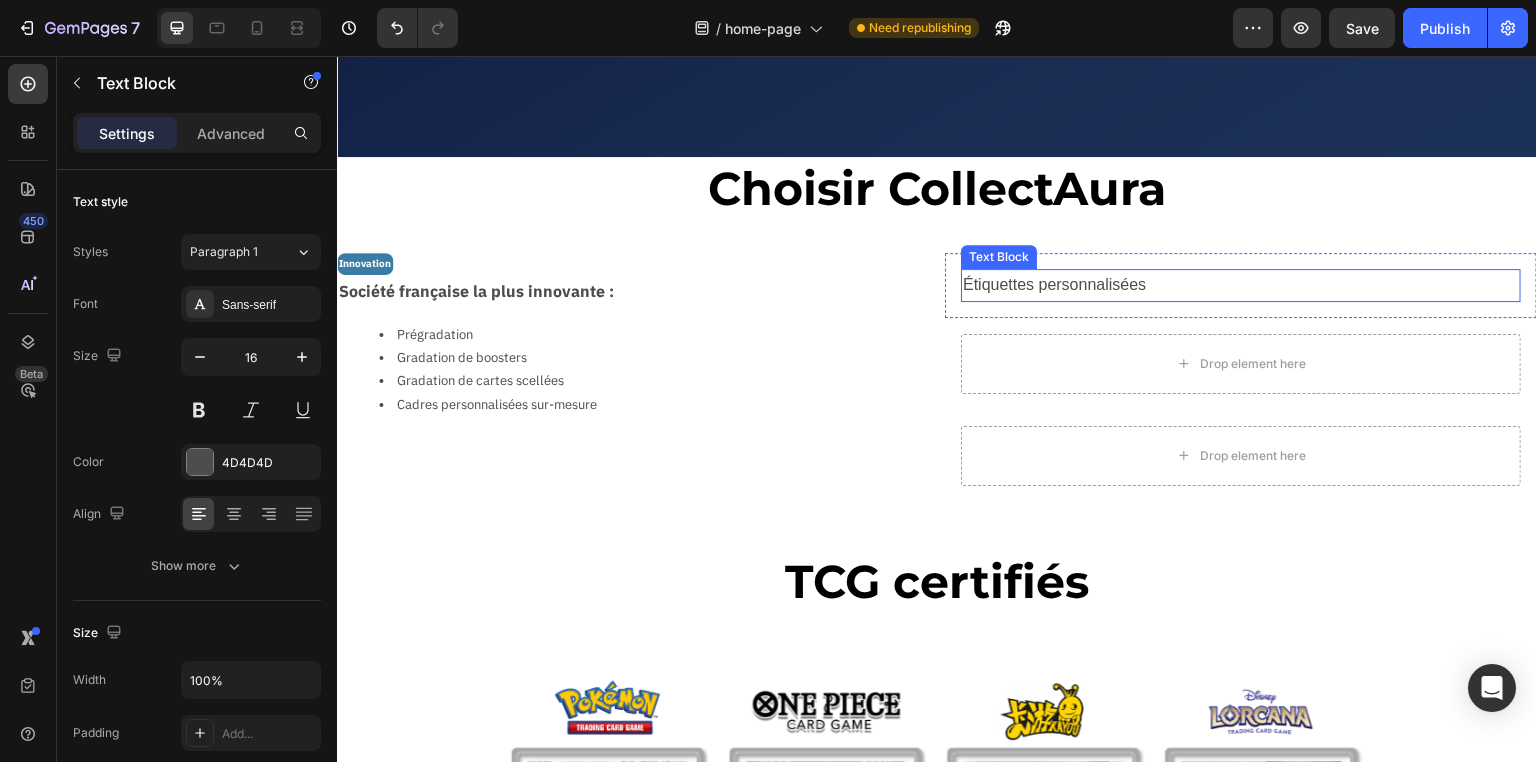 click on "Étiquettes personnalisées" at bounding box center [1241, 285] 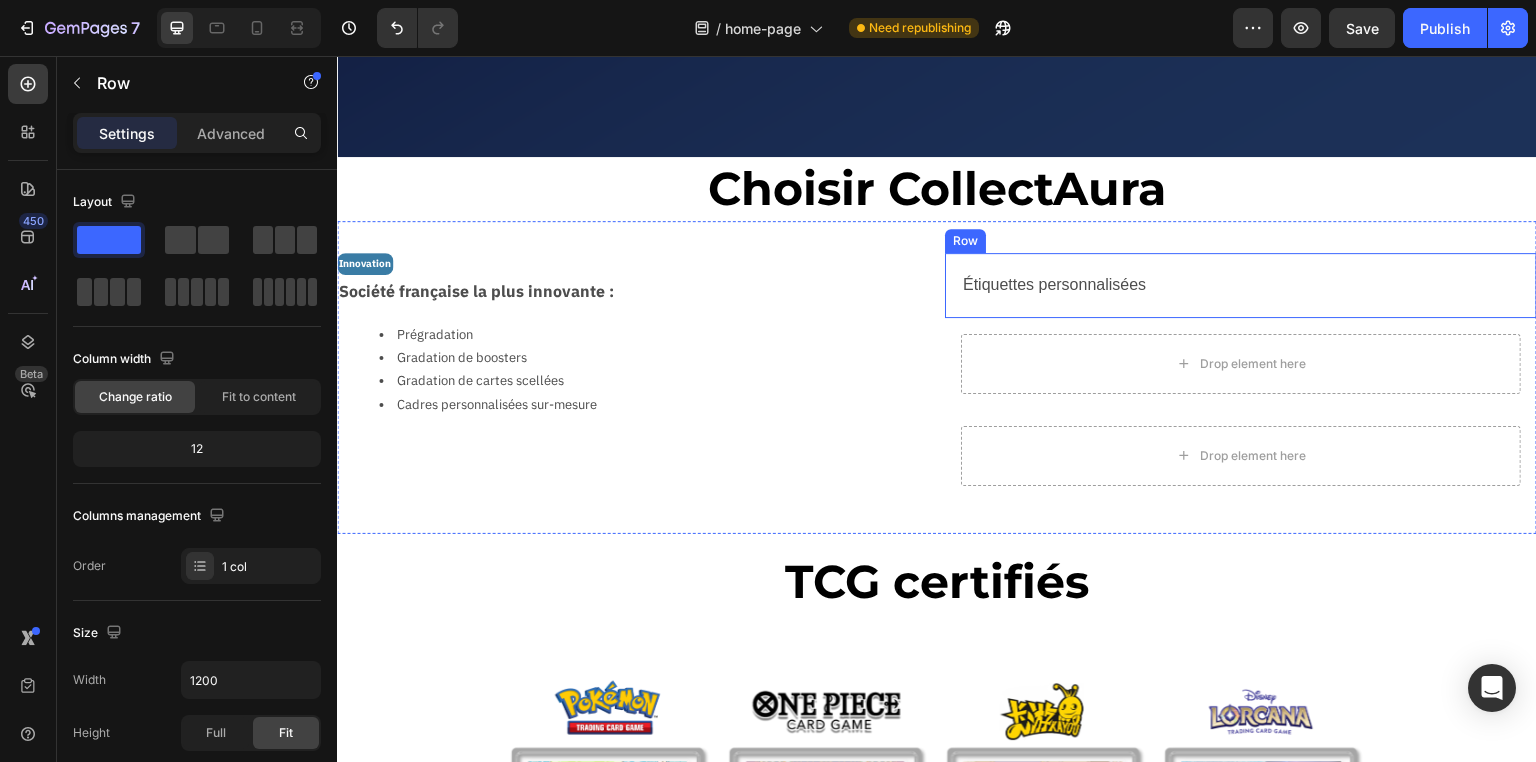 click on "Étiquettes personnalisées Text Block Row" at bounding box center [1241, 285] 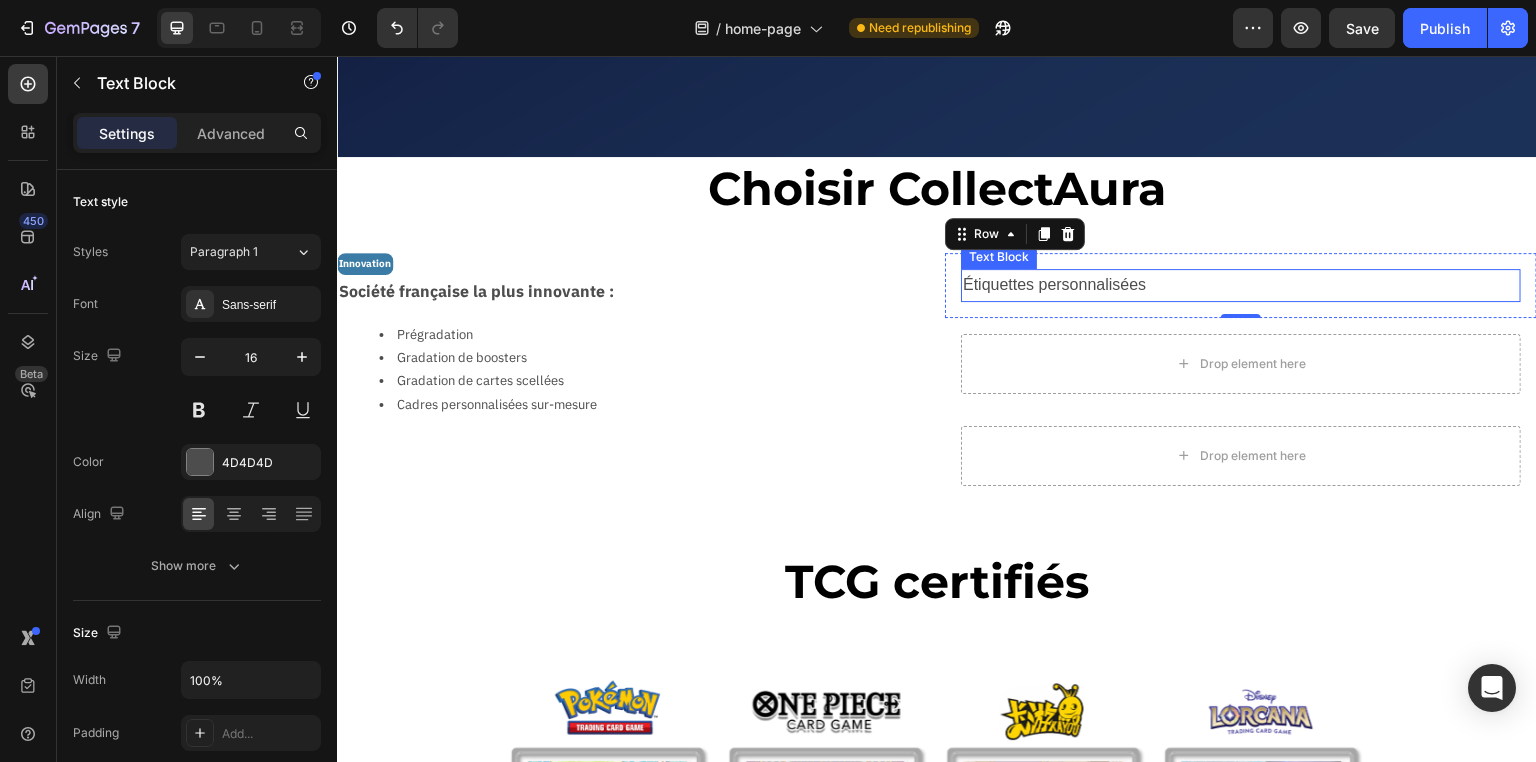 click on "Étiquettes personnalisées" at bounding box center (1241, 285) 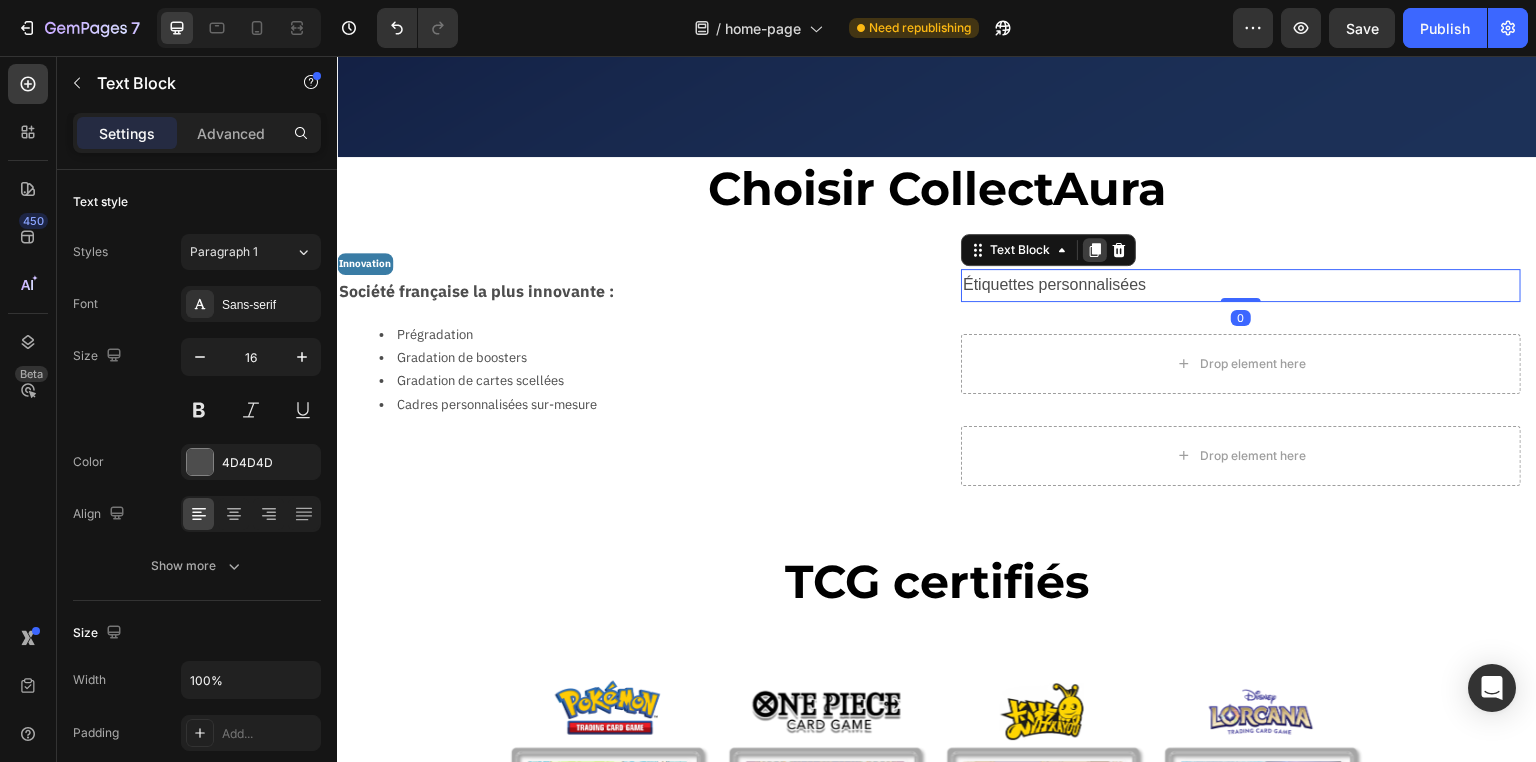 click 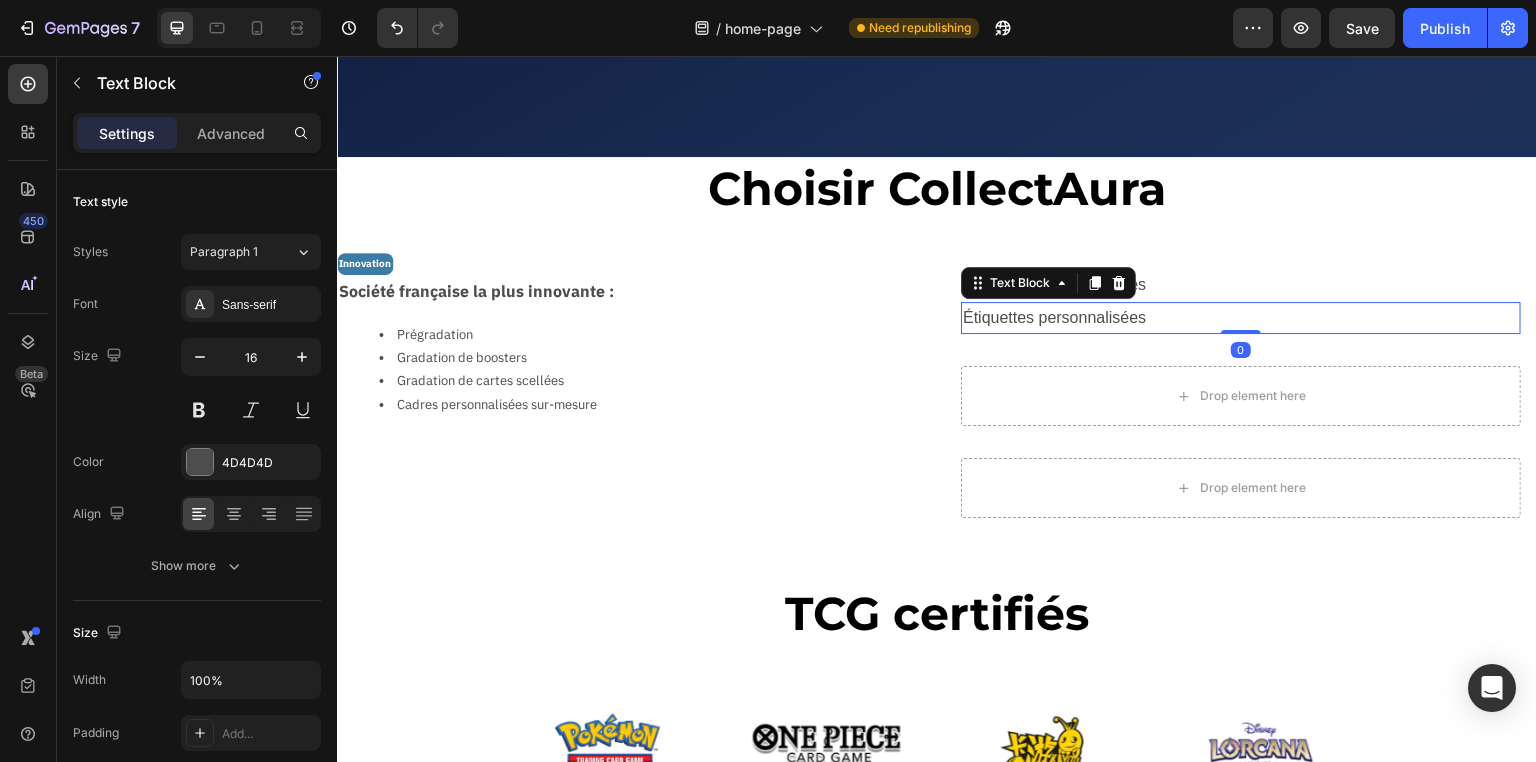 click on "Étiquettes personnalisées" at bounding box center (1241, 318) 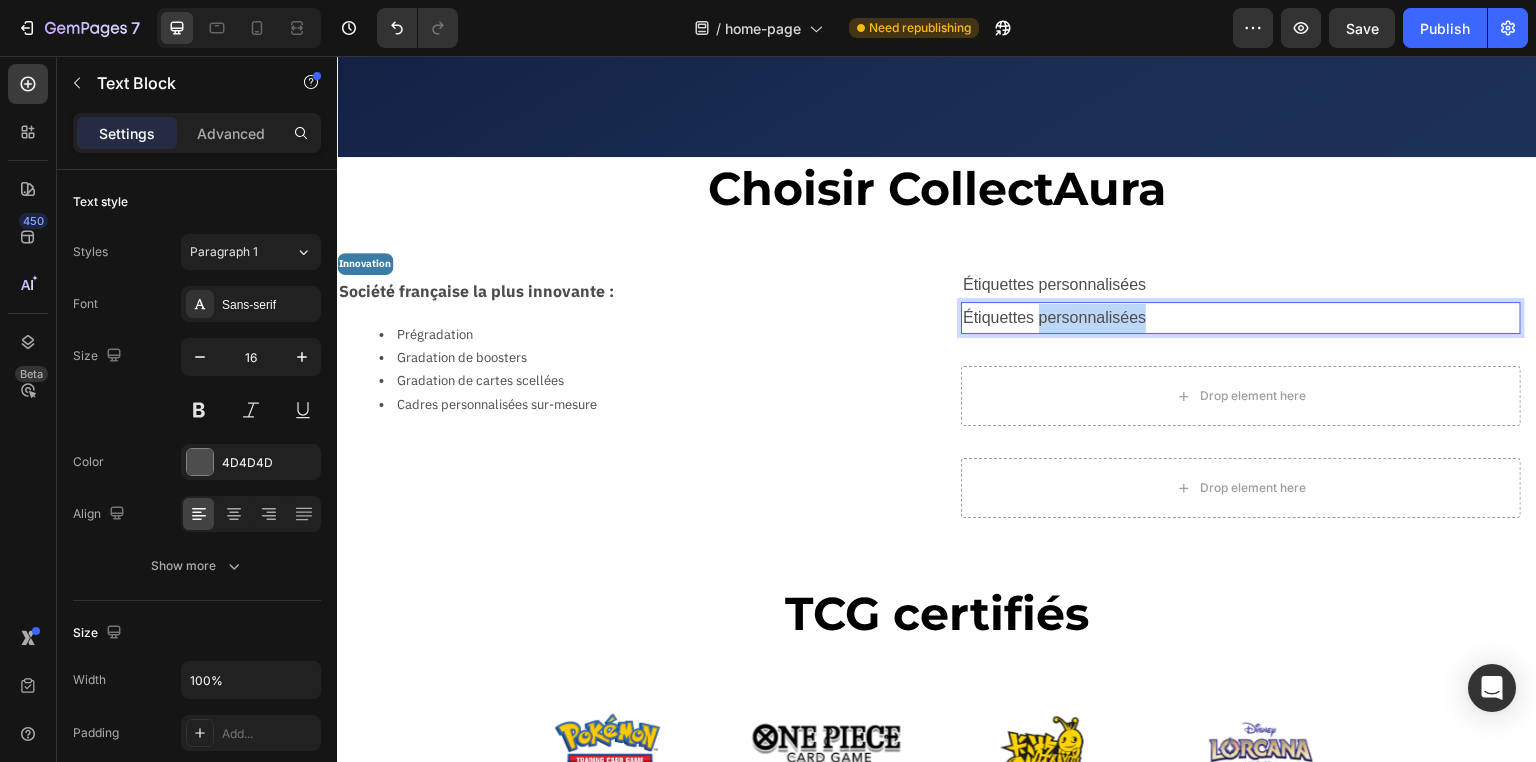 click on "Étiquettes personnalisées" at bounding box center [1241, 318] 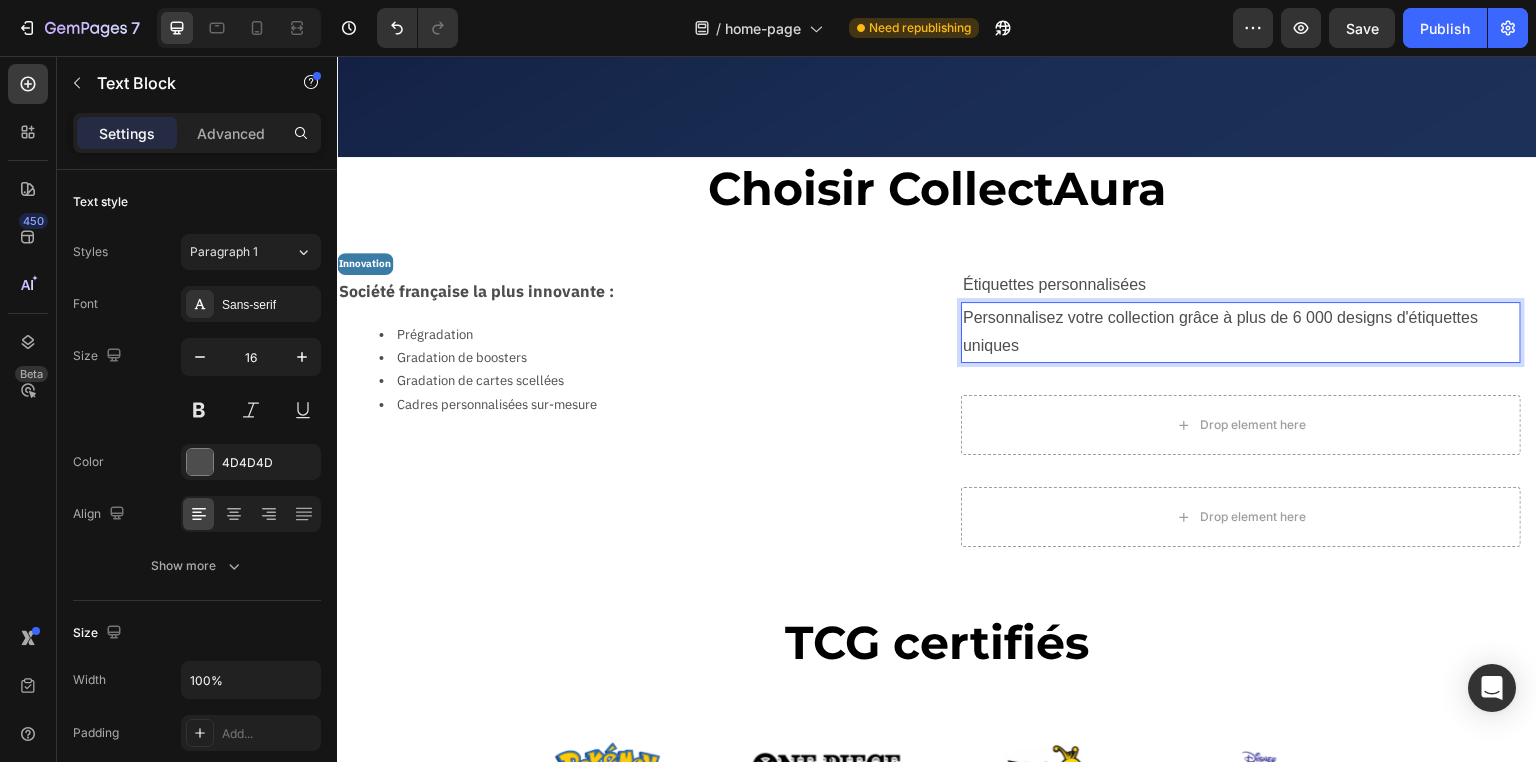 click on "Personnalisez votre collection grâce à plus de 6 000 designs d'étiquettes uniques" at bounding box center (1241, 333) 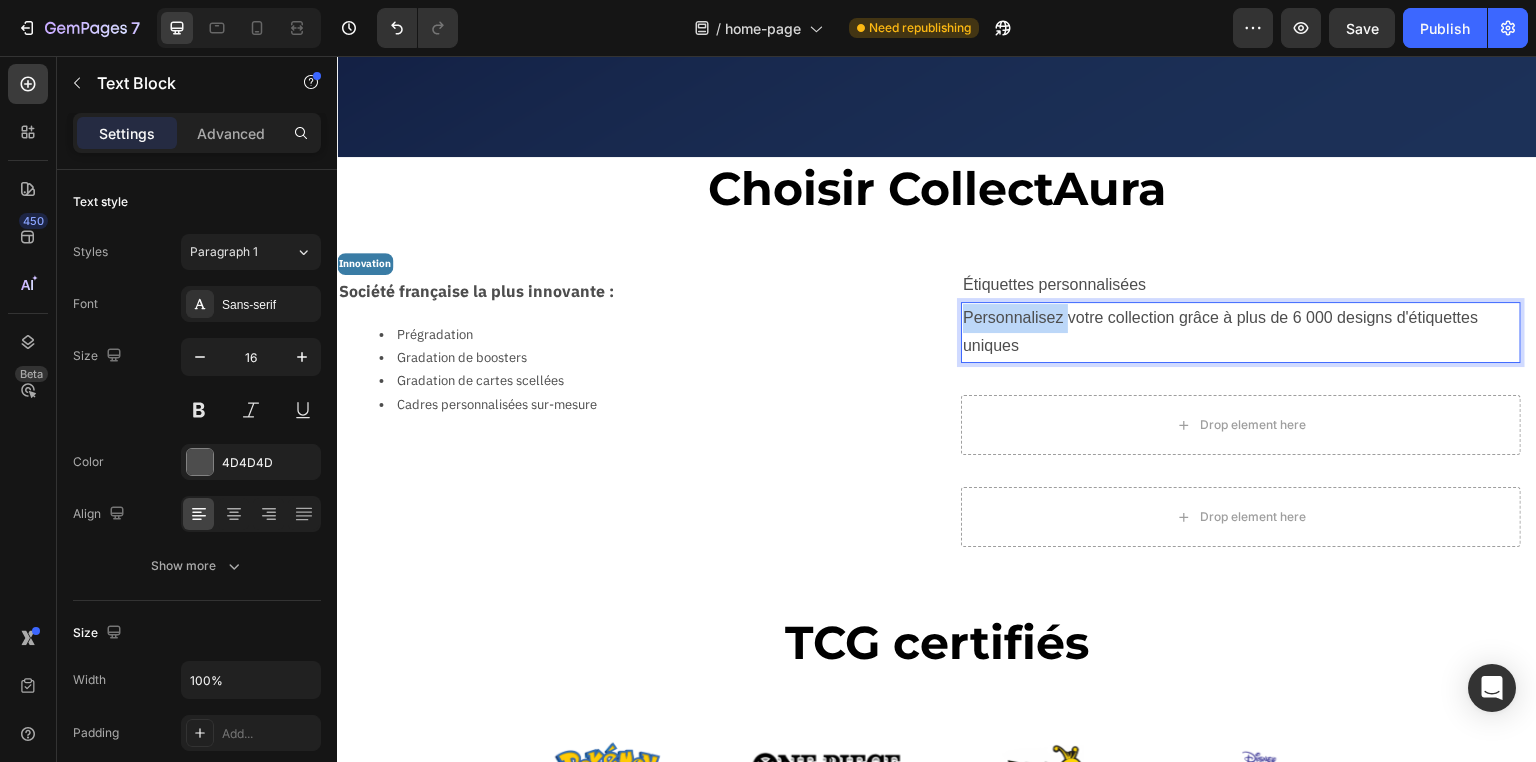 click on "Personnalisez votre collection grâce à plus de 6 000 designs d'étiquettes uniques" at bounding box center [1241, 333] 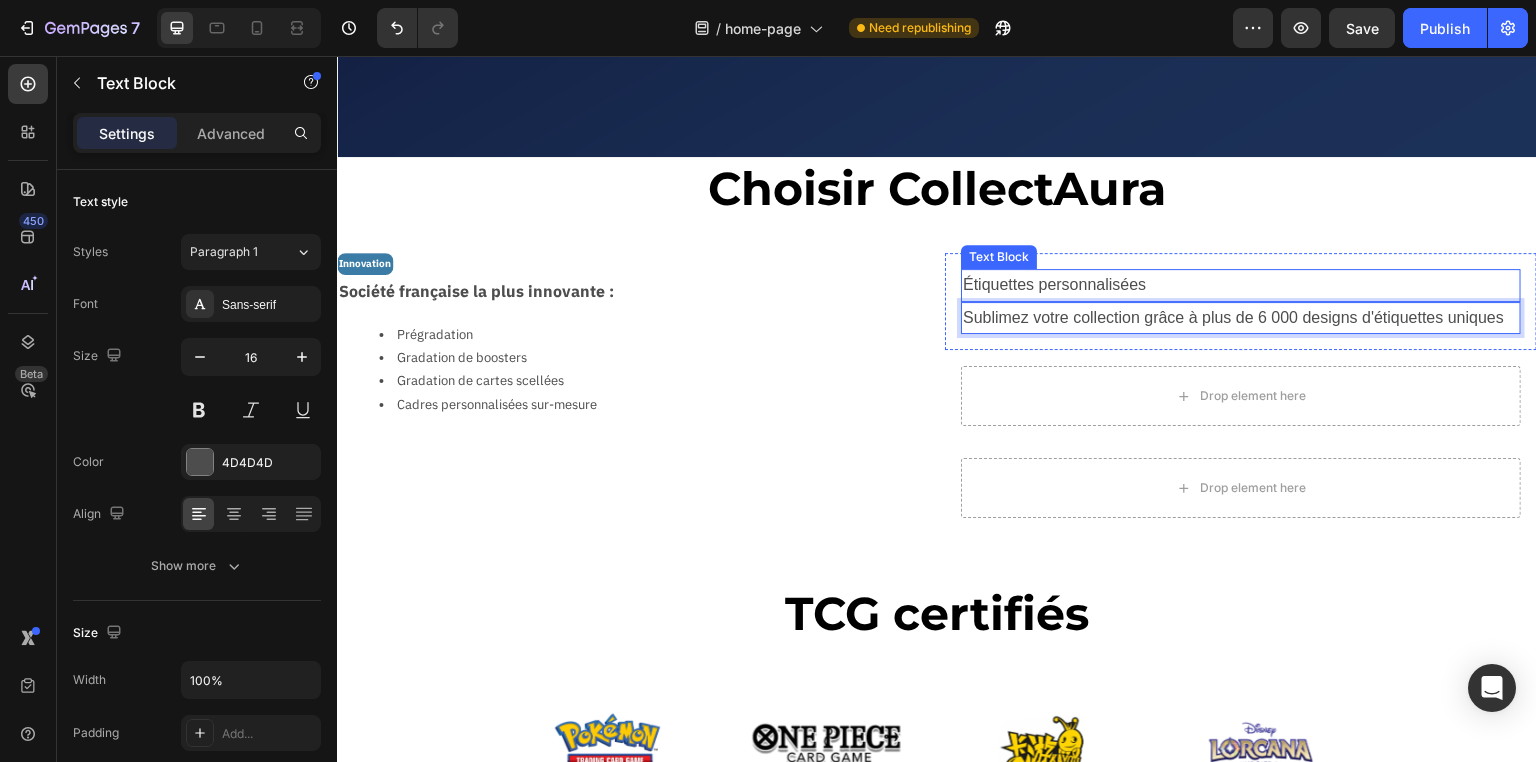 click on "Étiquettes personnalisées" at bounding box center (1241, 285) 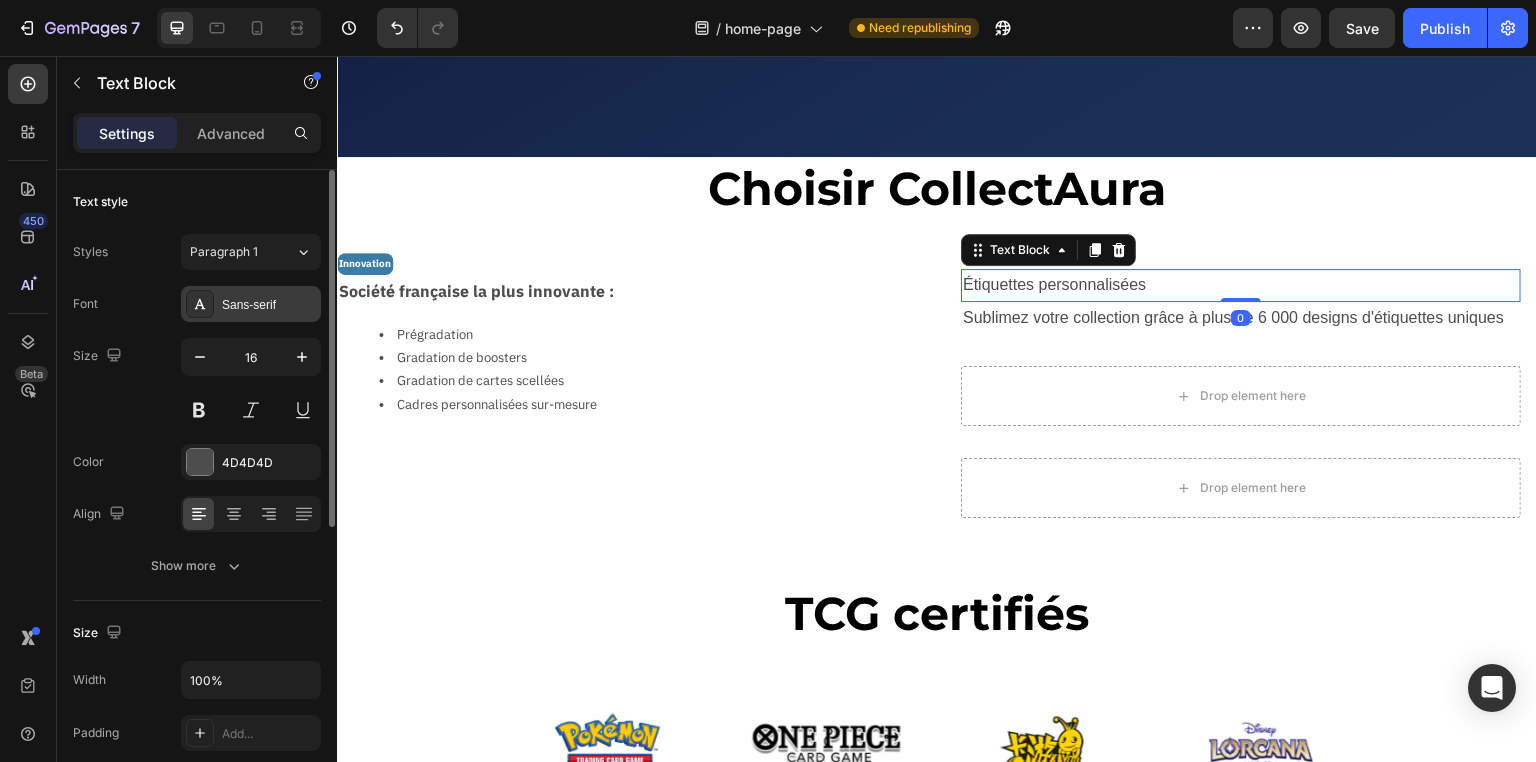 click on "Sans-serif" at bounding box center [269, 305] 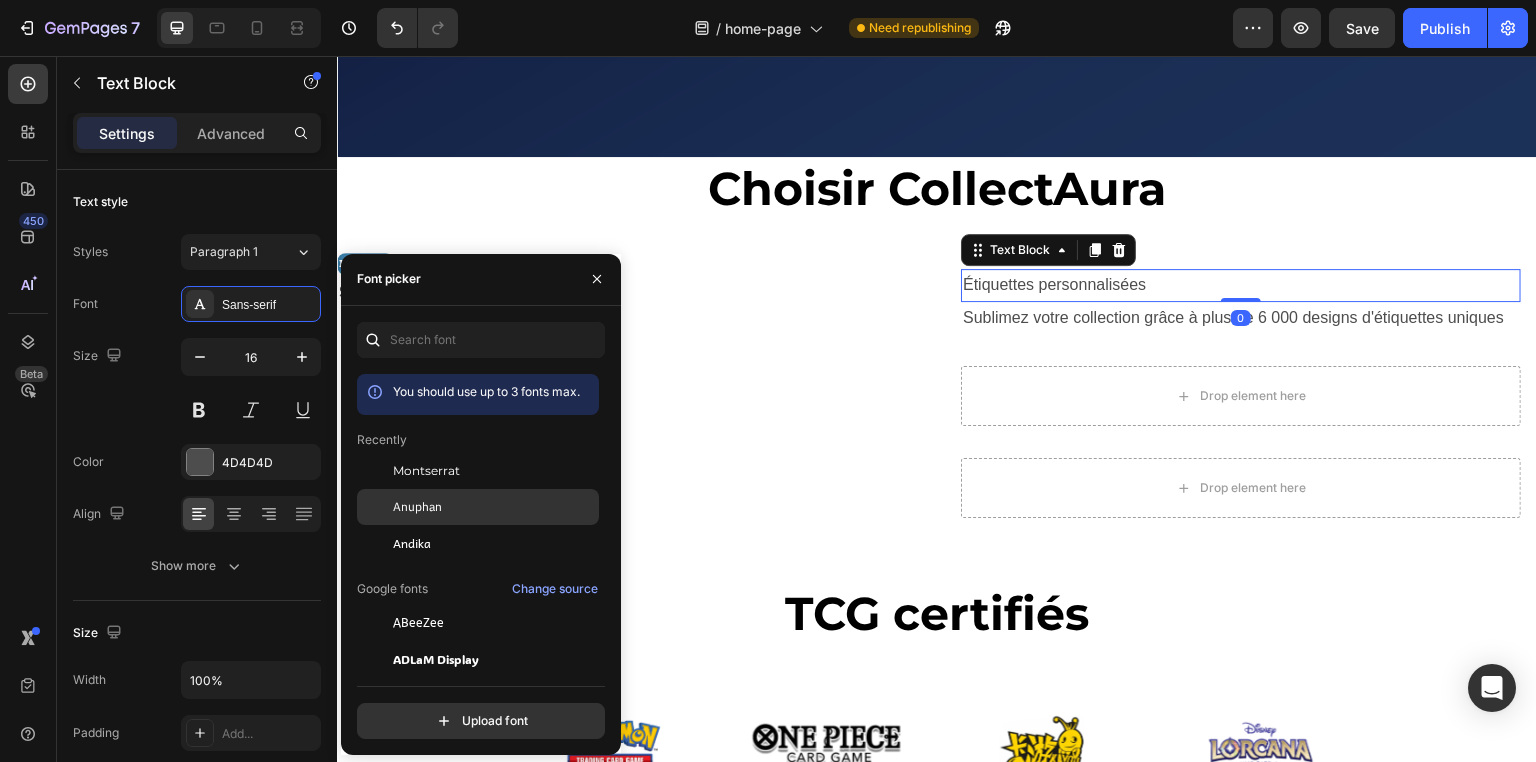click on "Anuphan" at bounding box center (494, 507) 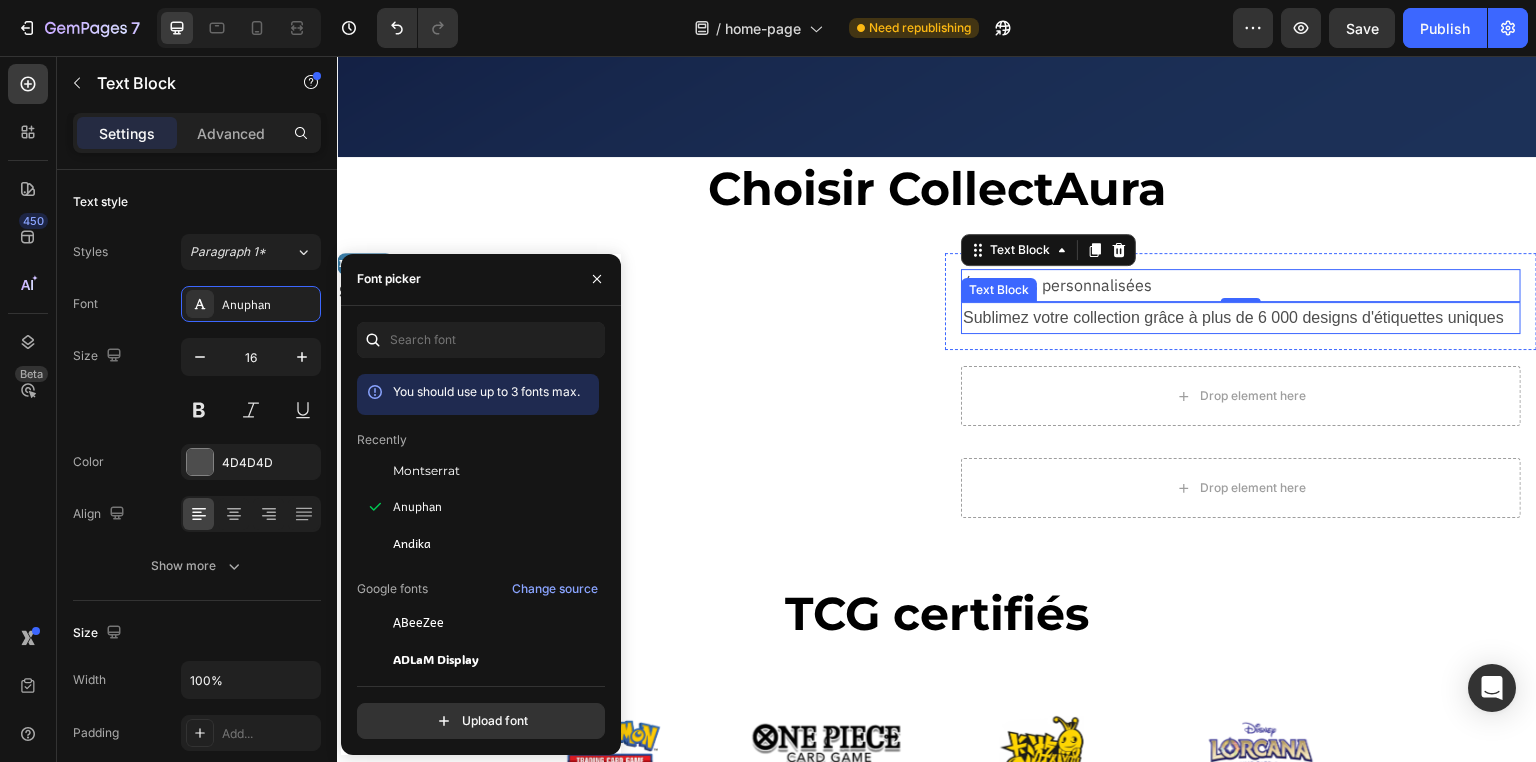click on "Sublimez votre collection grâce à plus de 6 000 designs d'étiquettes uniques" at bounding box center [1241, 318] 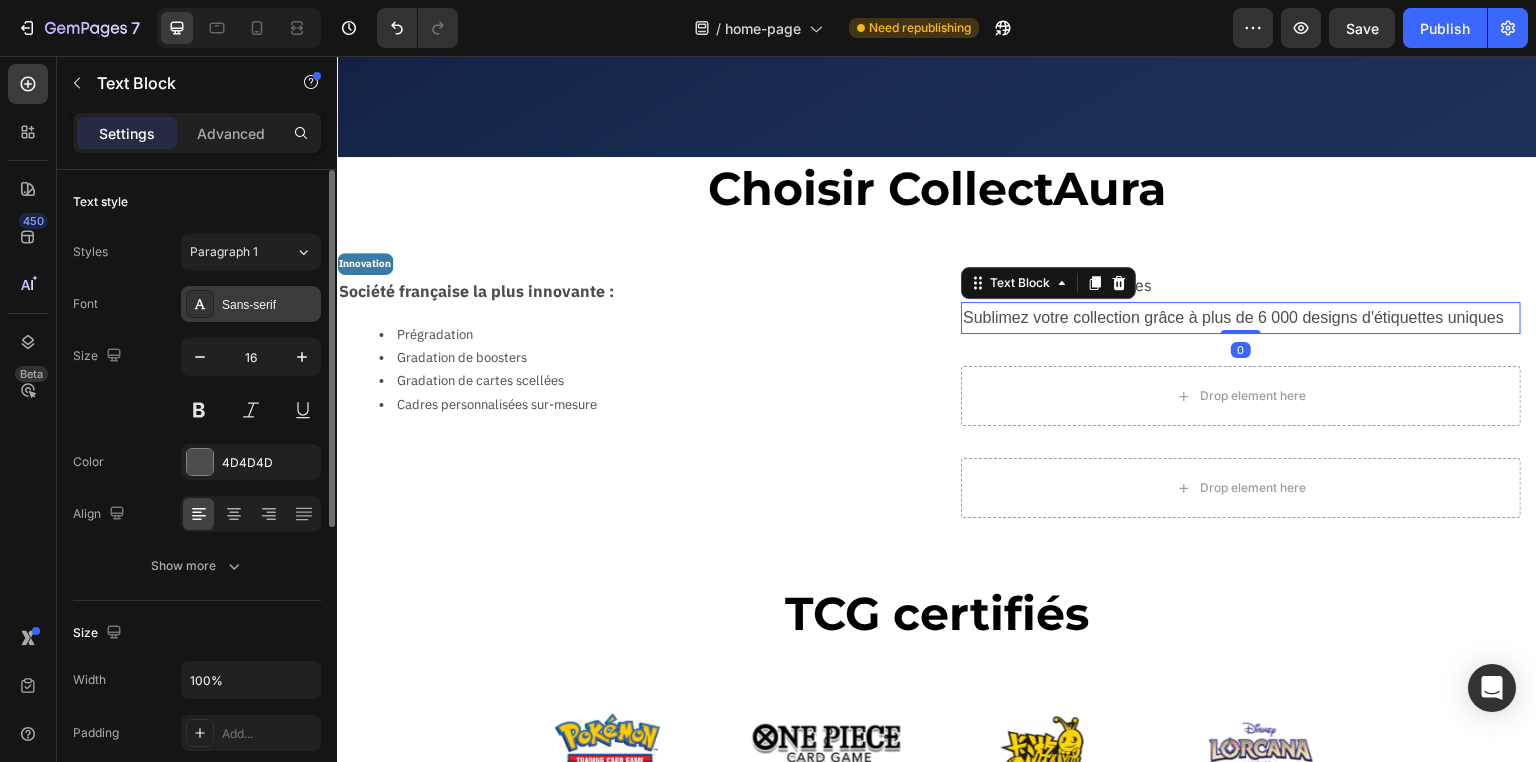 click on "Sans-serif" at bounding box center (269, 305) 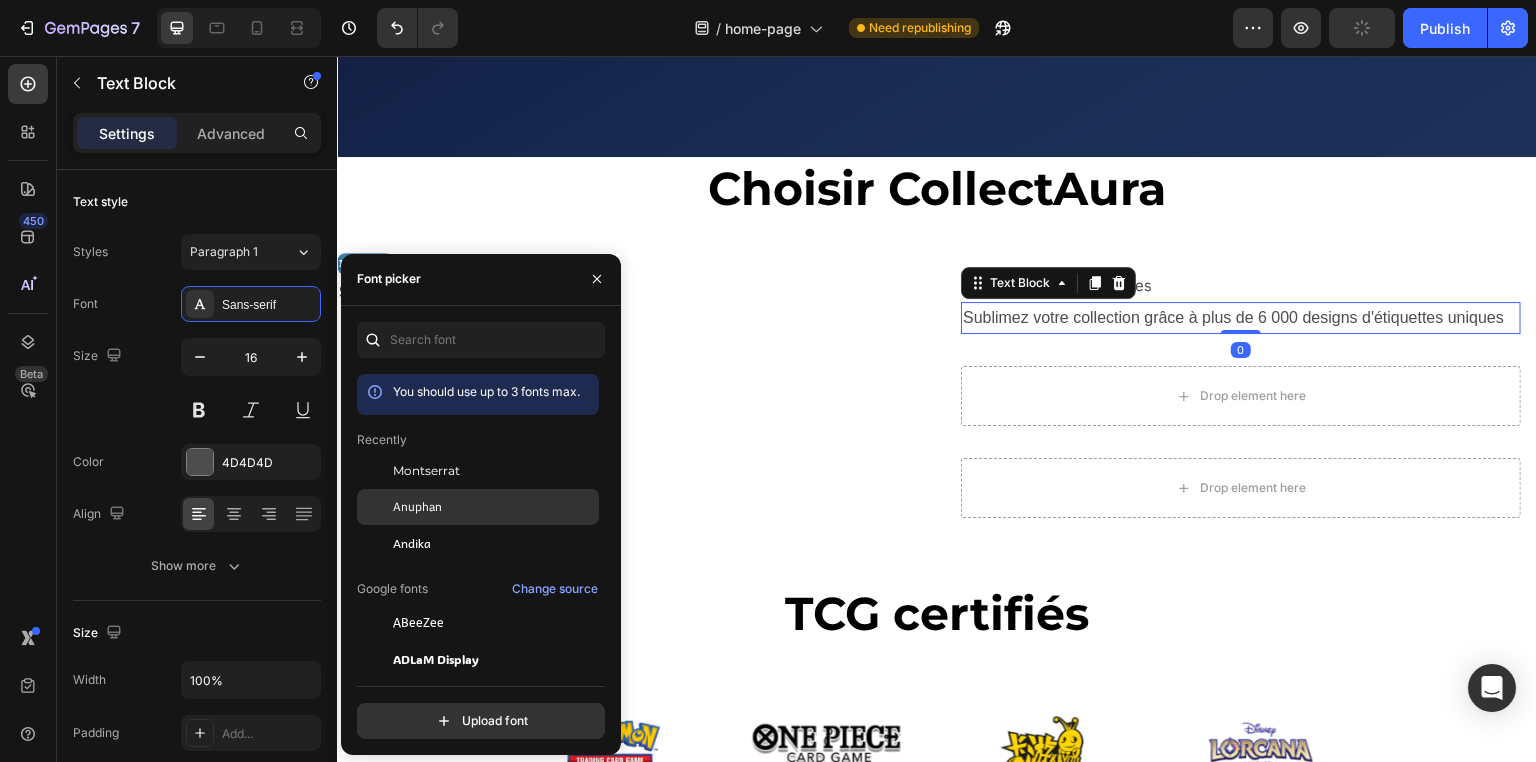 click on "Anuphan" at bounding box center [417, 507] 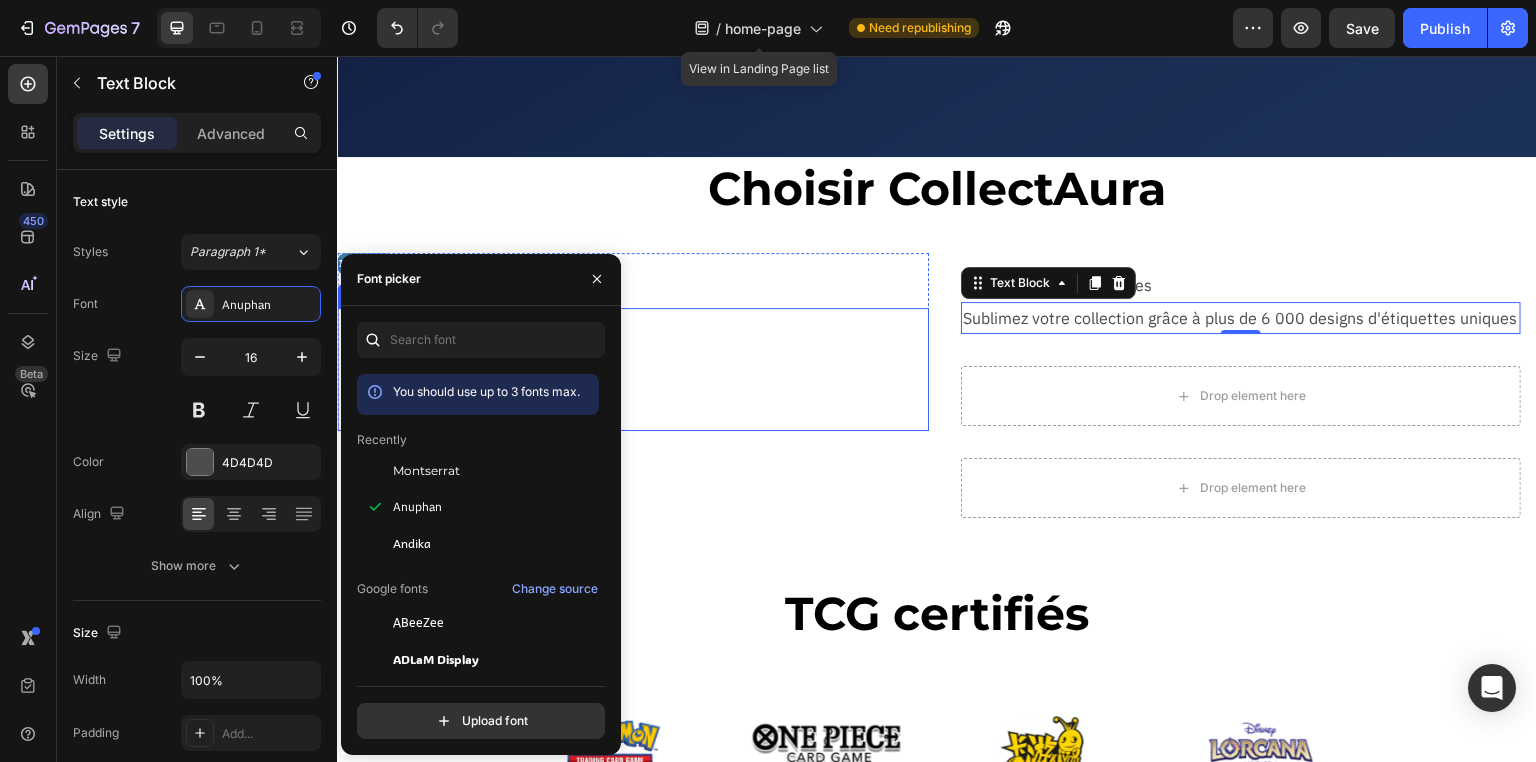 click on "Cadres personnalisées sur-mesure" at bounding box center (653, 404) 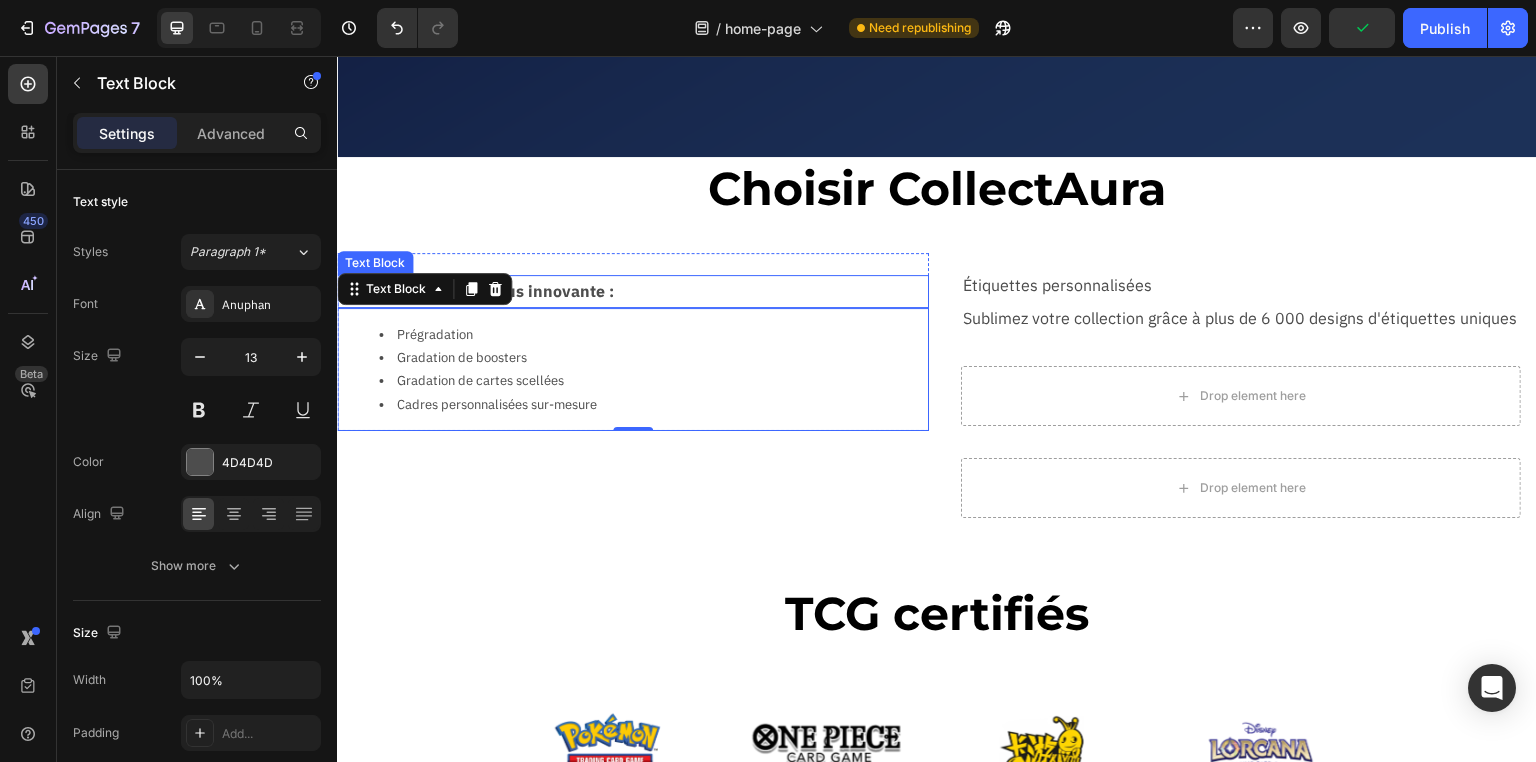 click on "Société française la plus innovante :" at bounding box center [633, 291] 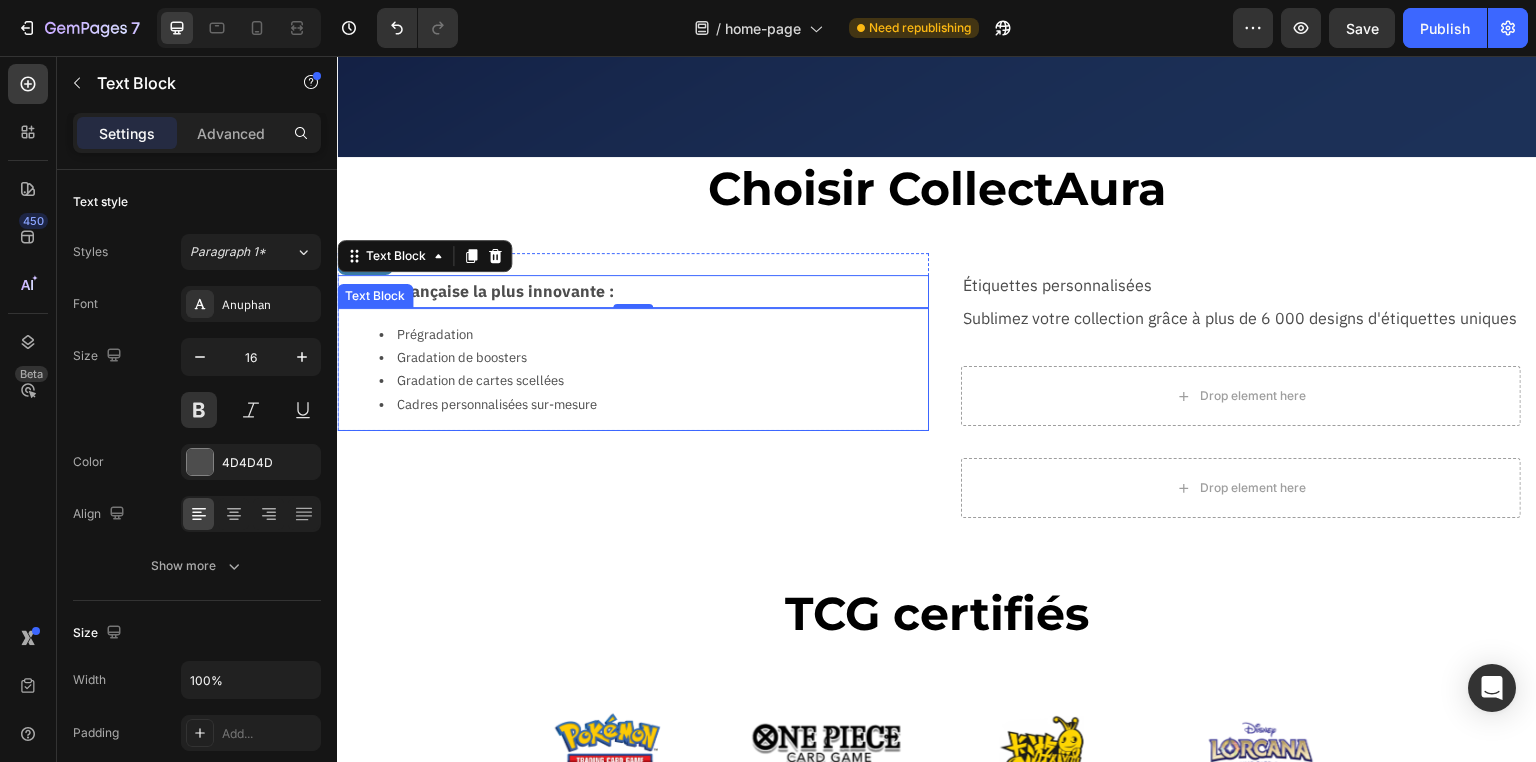 click on "Cadres personnalisées sur-mesure" at bounding box center [653, 404] 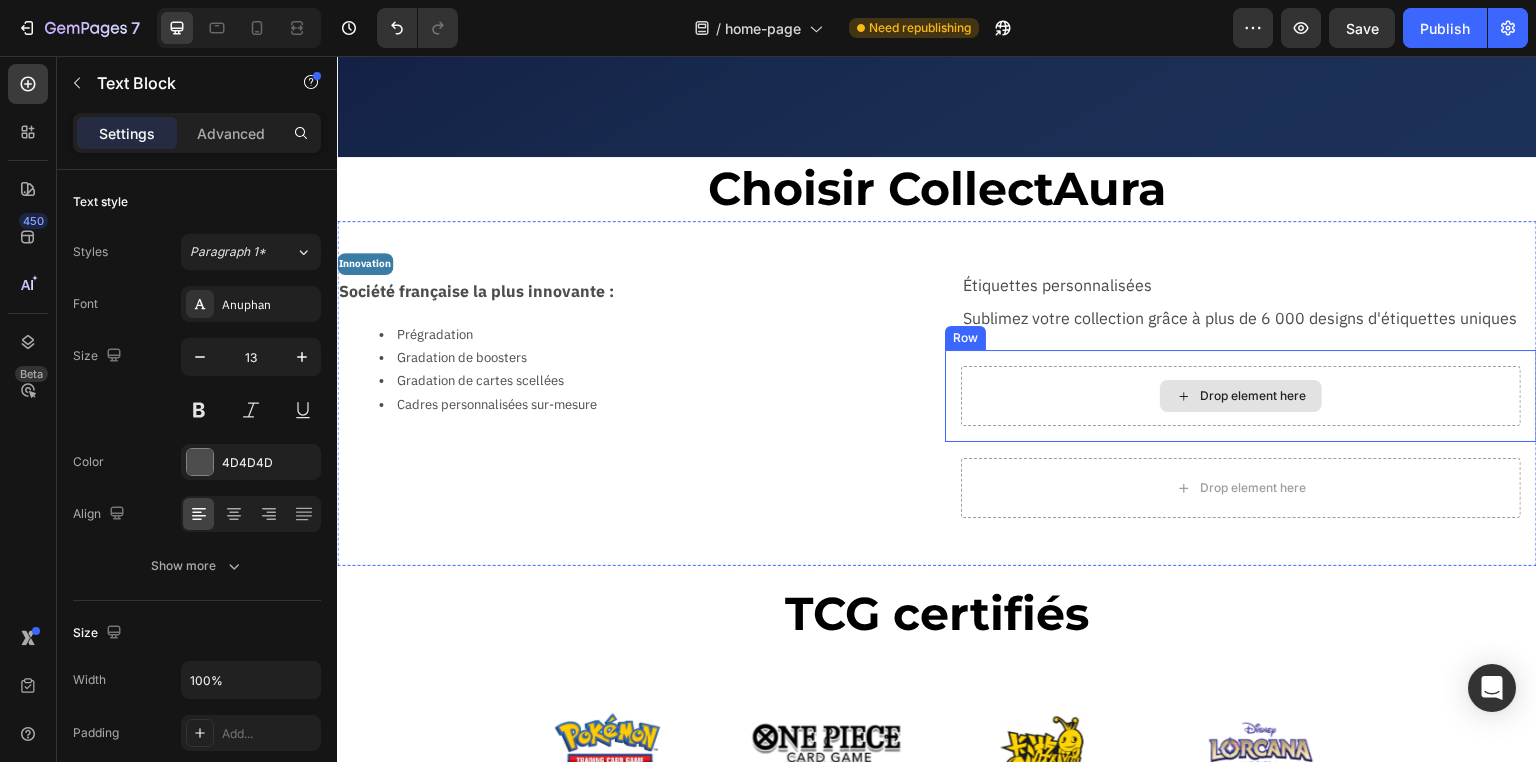 click 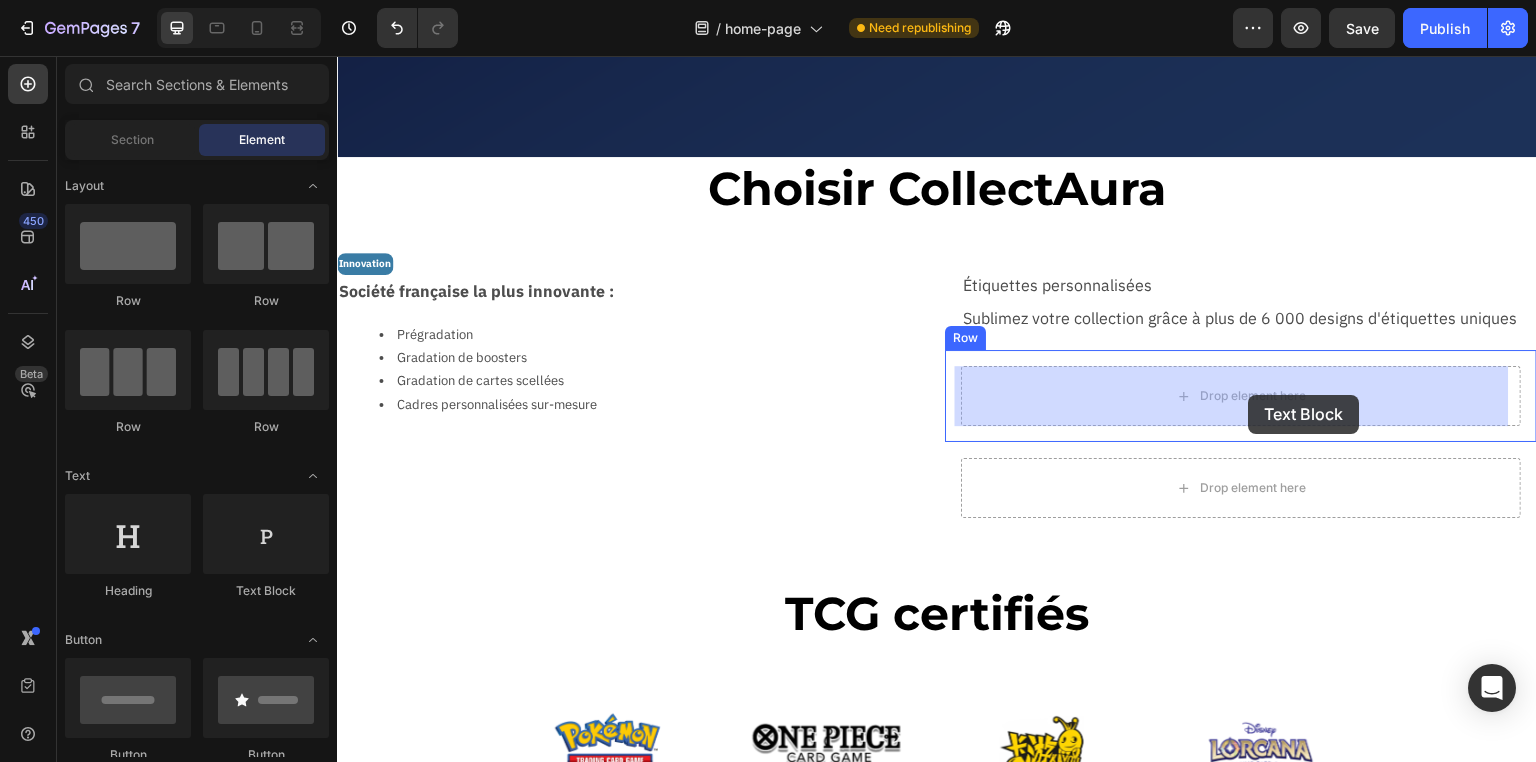 drag, startPoint x: 591, startPoint y: 603, endPoint x: 1248, endPoint y: 395, distance: 689.13934 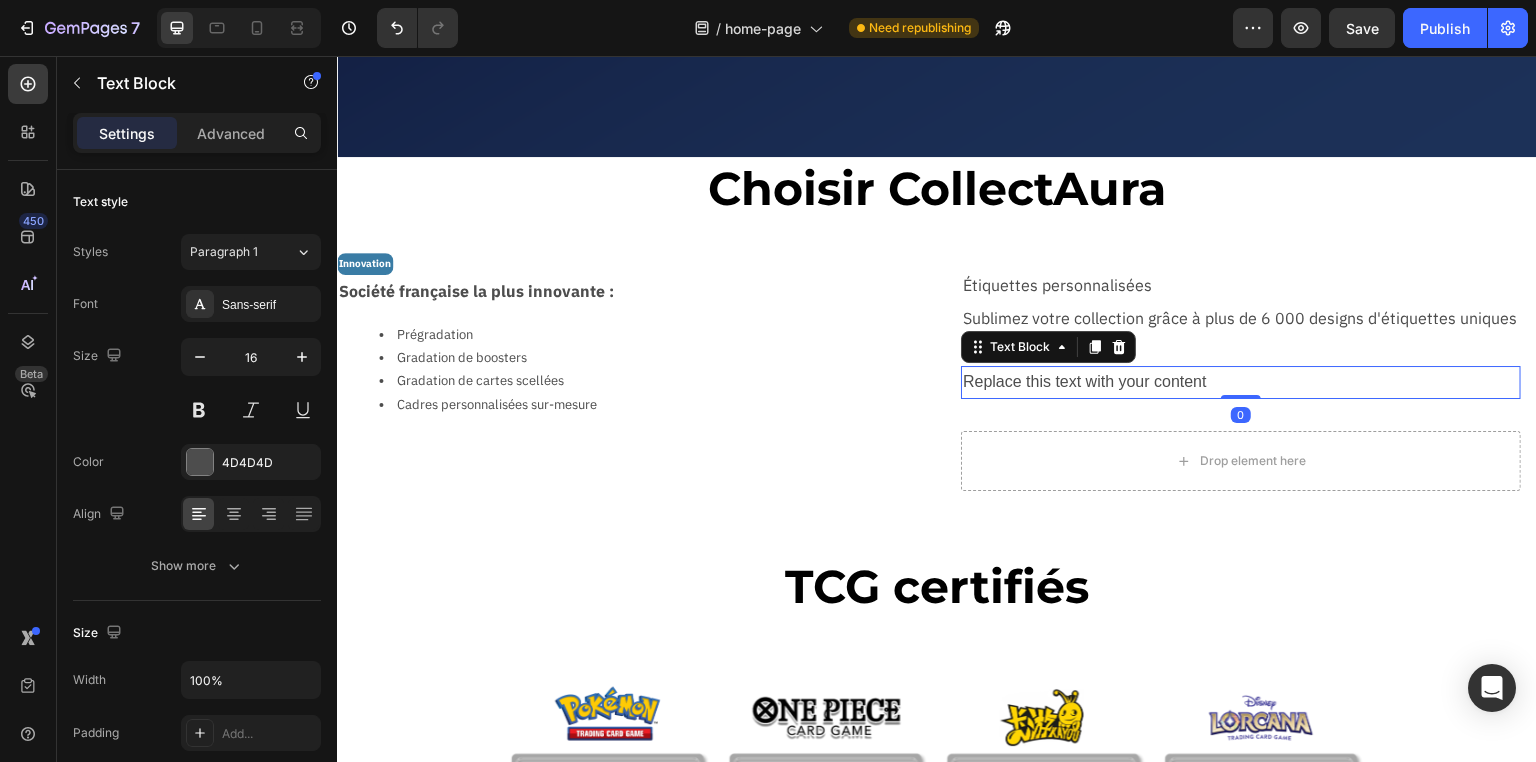 click on "Replace this text with your content" at bounding box center [1241, 382] 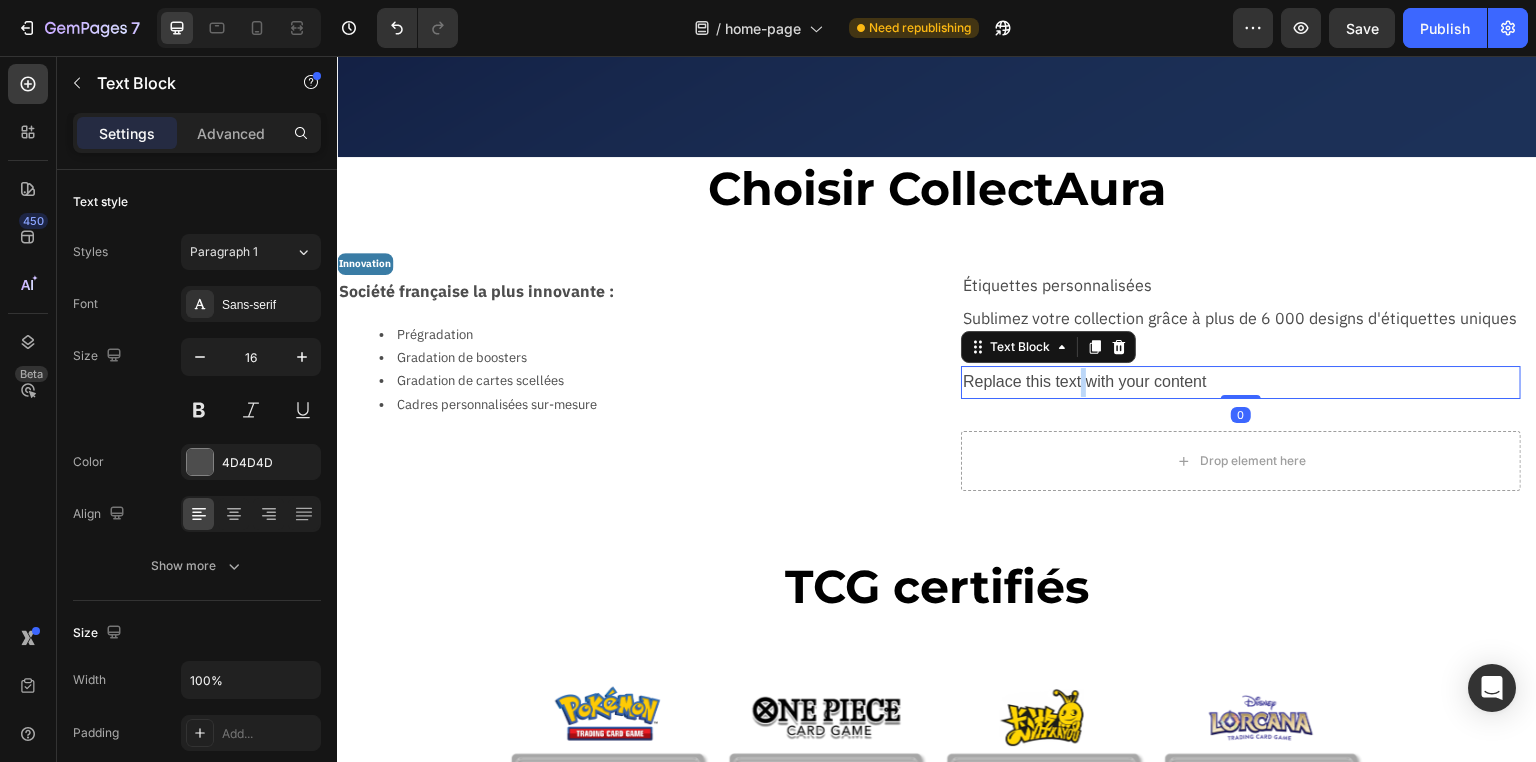 click on "Replace this text with your content" at bounding box center (1241, 382) 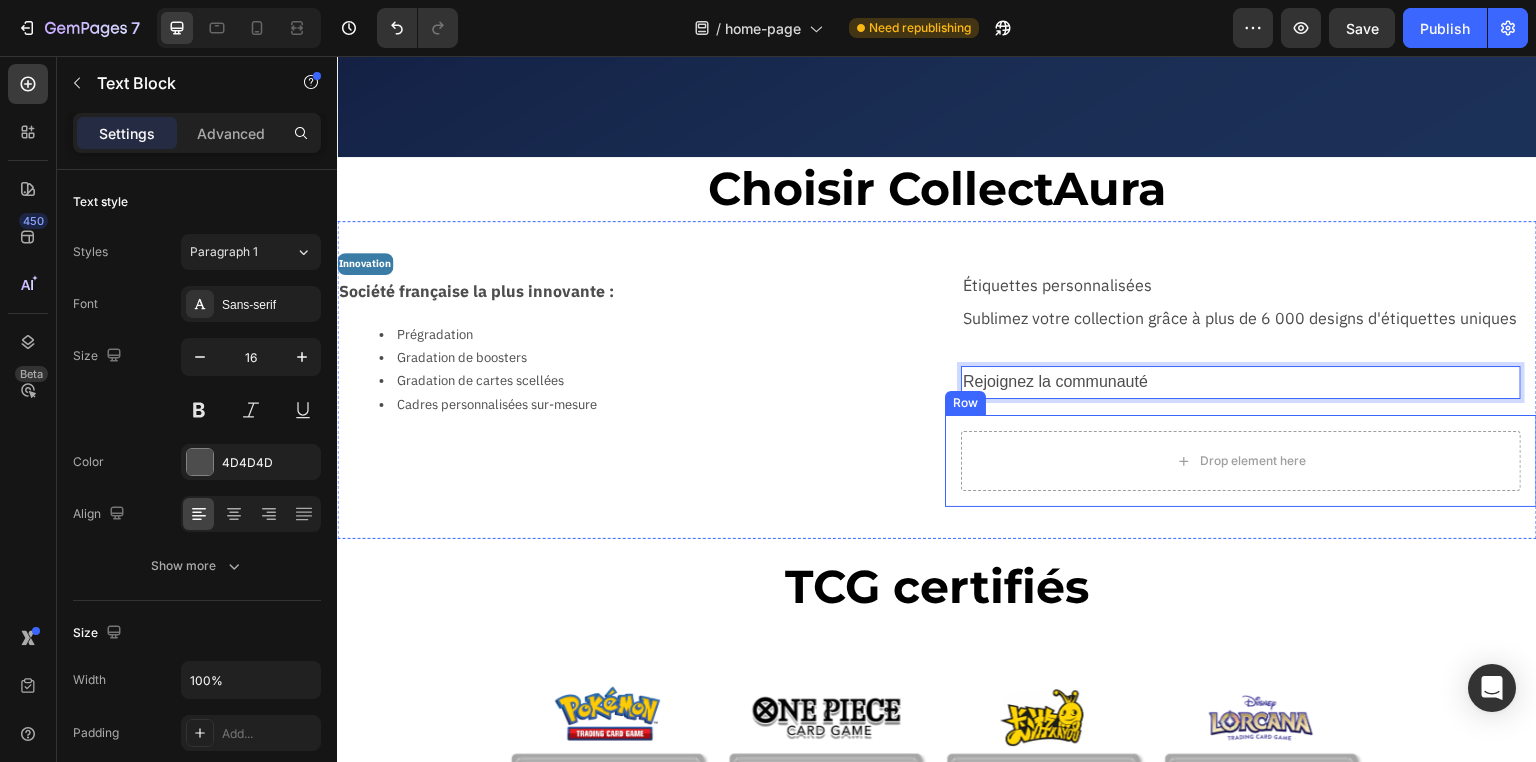 click on "Drop element here Row" at bounding box center (1241, 461) 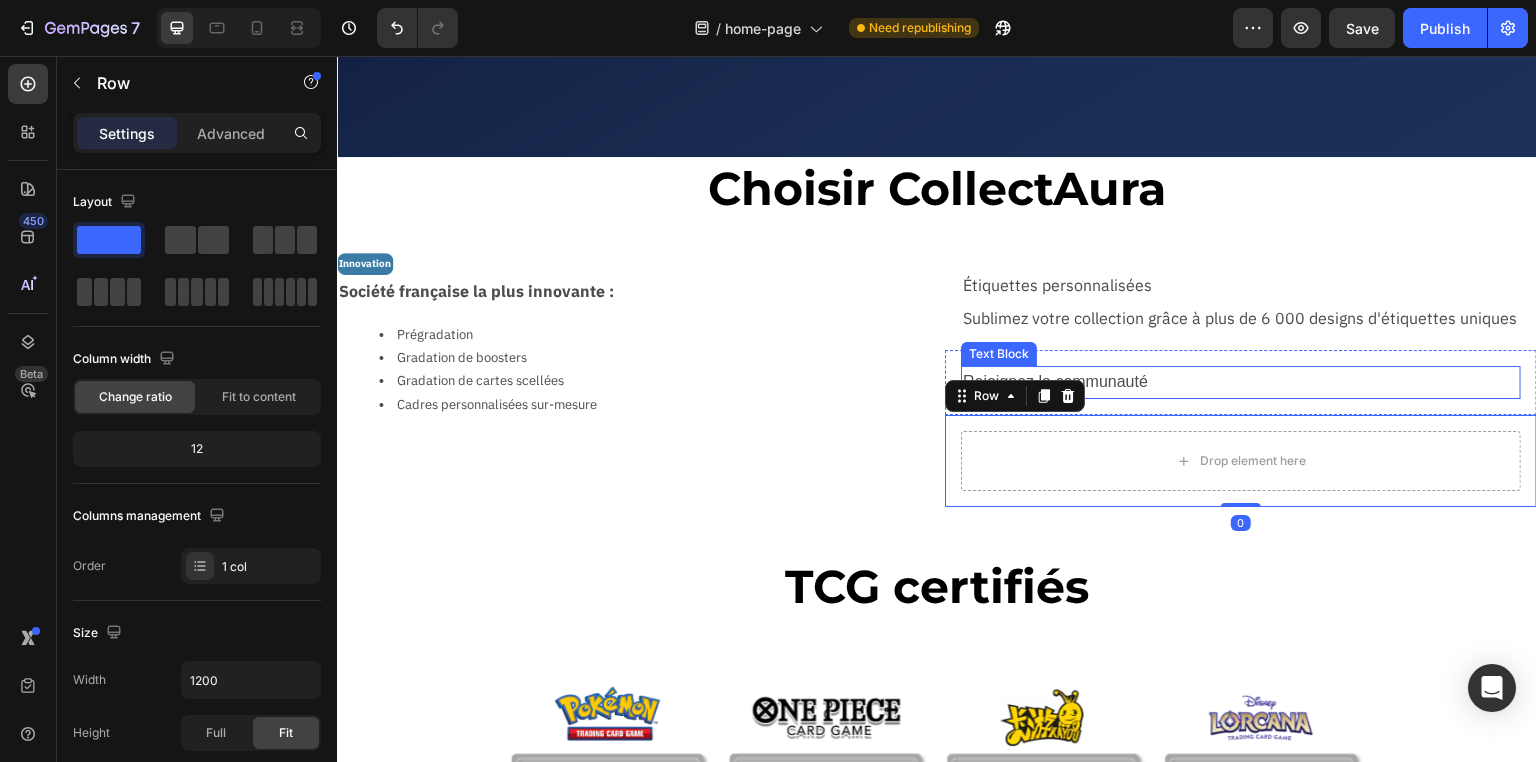 click on "Rejoignez la communauté" at bounding box center (1241, 382) 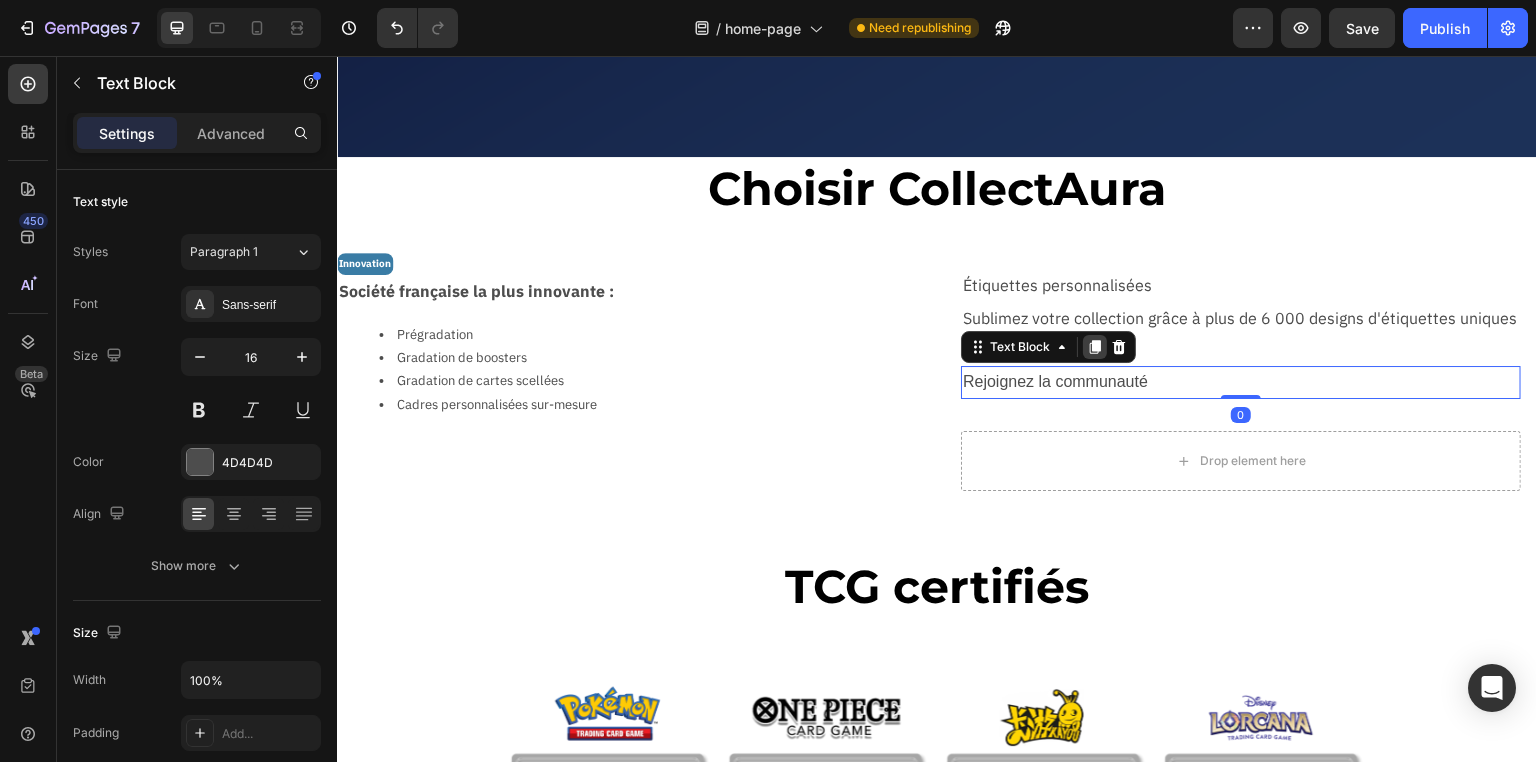 click 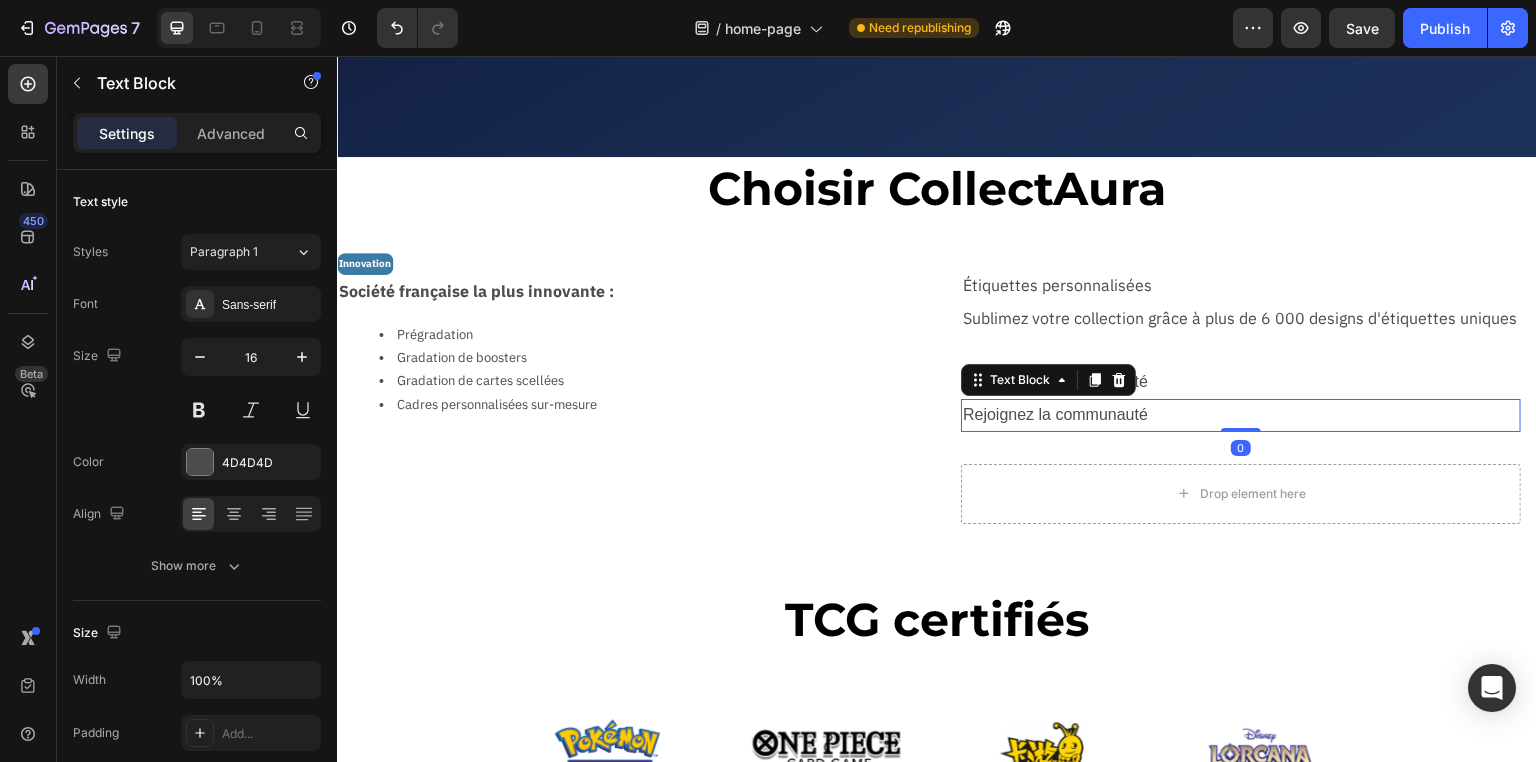 click on "Rejoignez la communauté" at bounding box center (1241, 415) 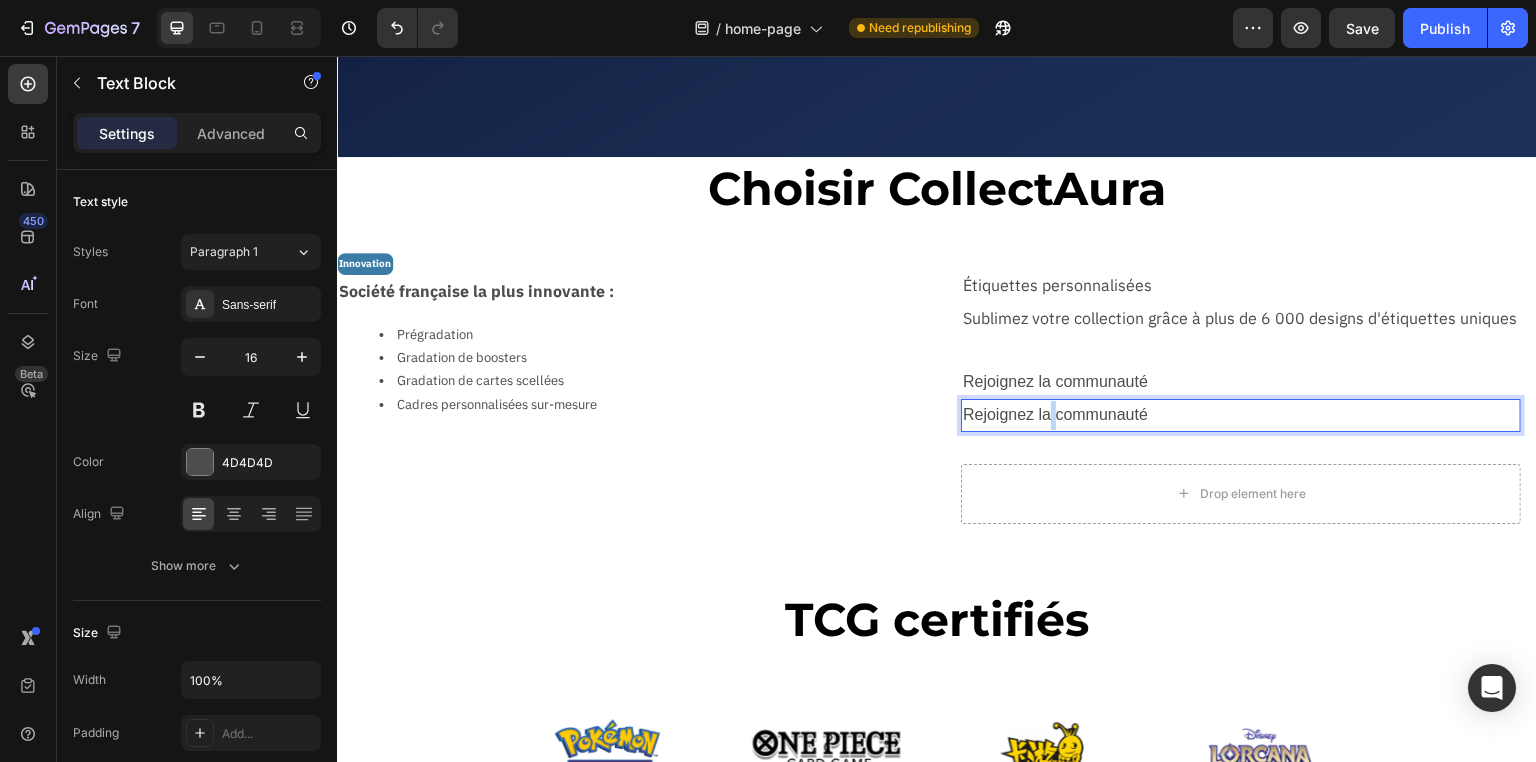 click on "Rejoignez la communauté" at bounding box center (1241, 415) 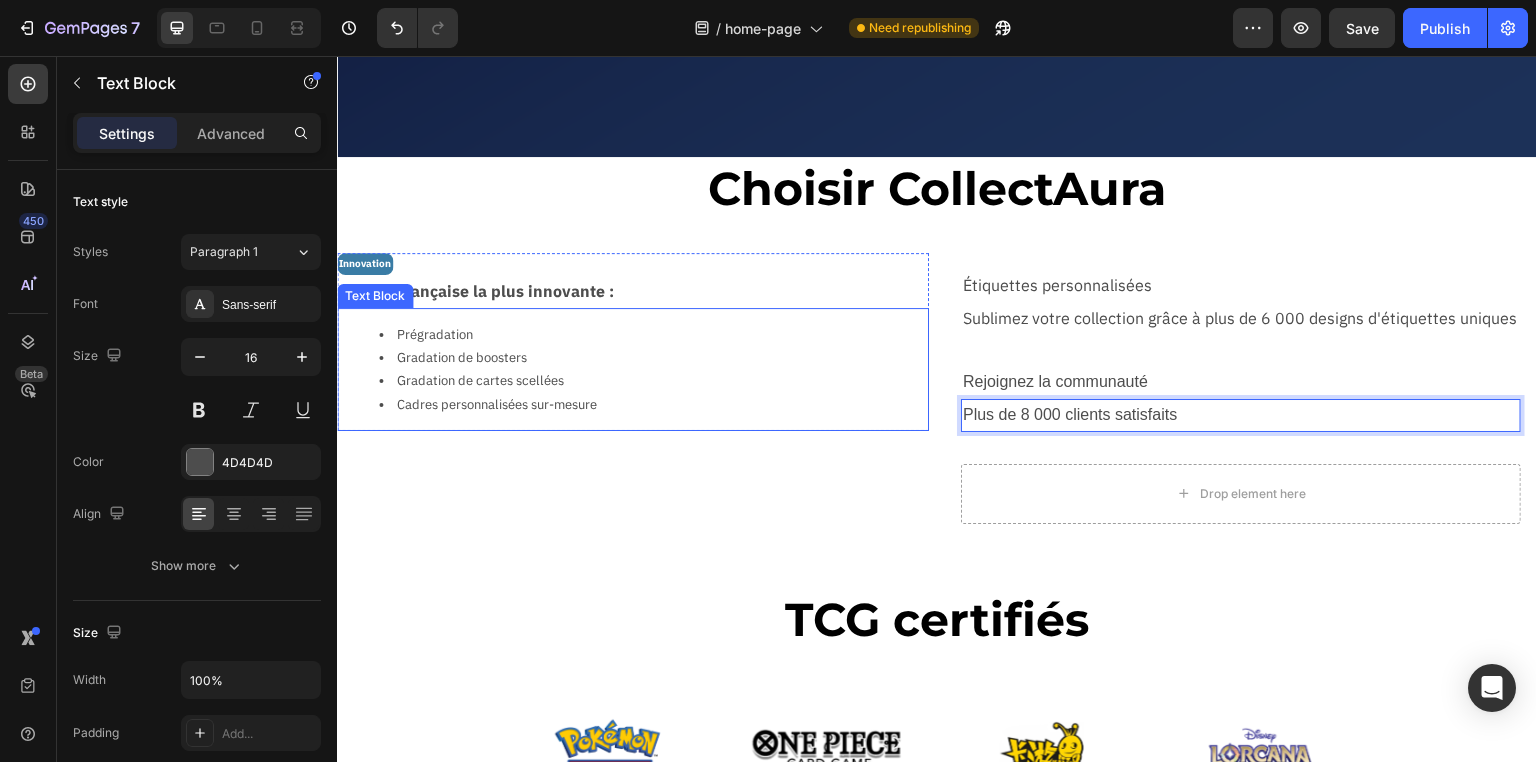 click on "Gradation de cartes scellées" at bounding box center (653, 380) 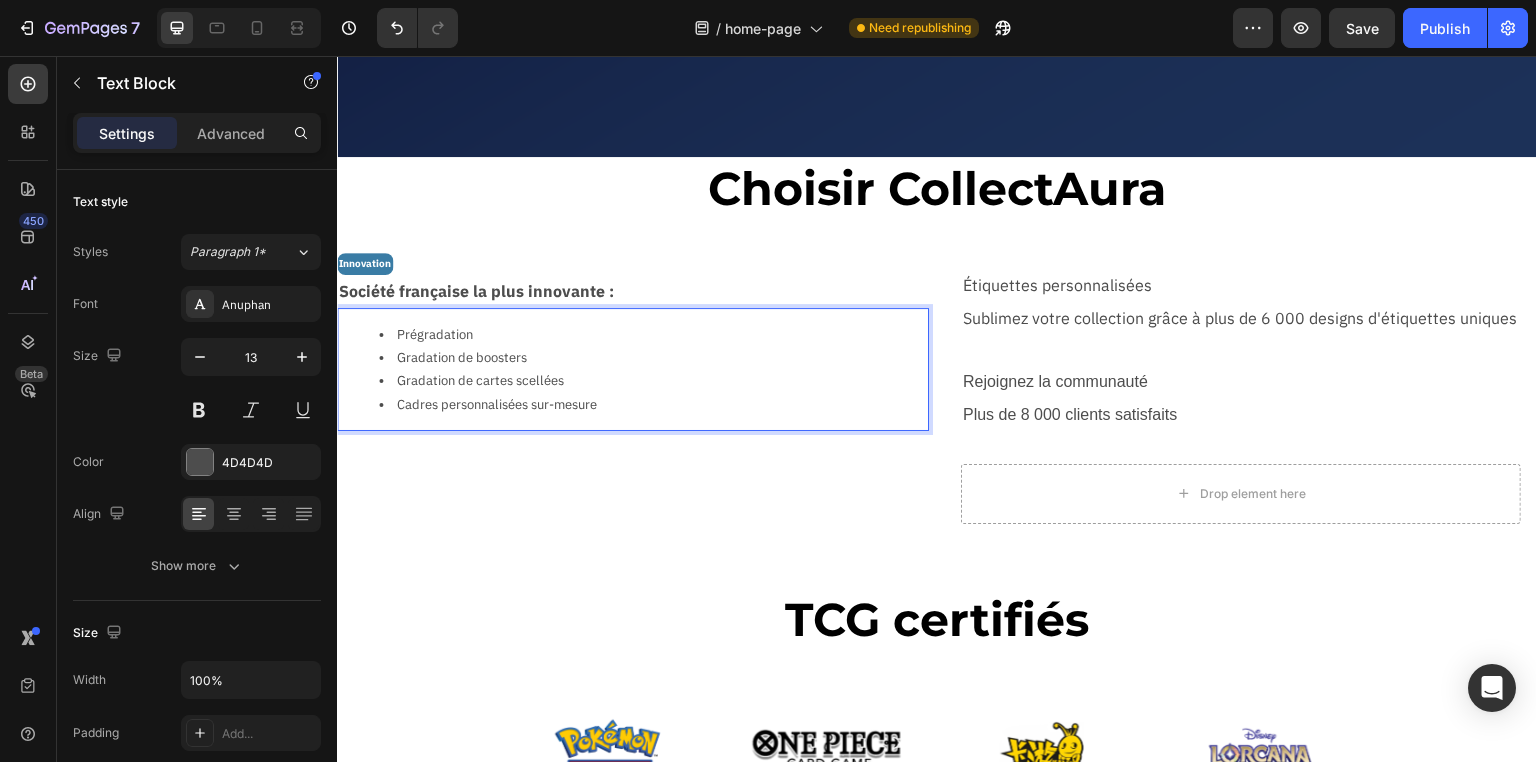 click on "Gradation de cartes scellées" at bounding box center (653, 380) 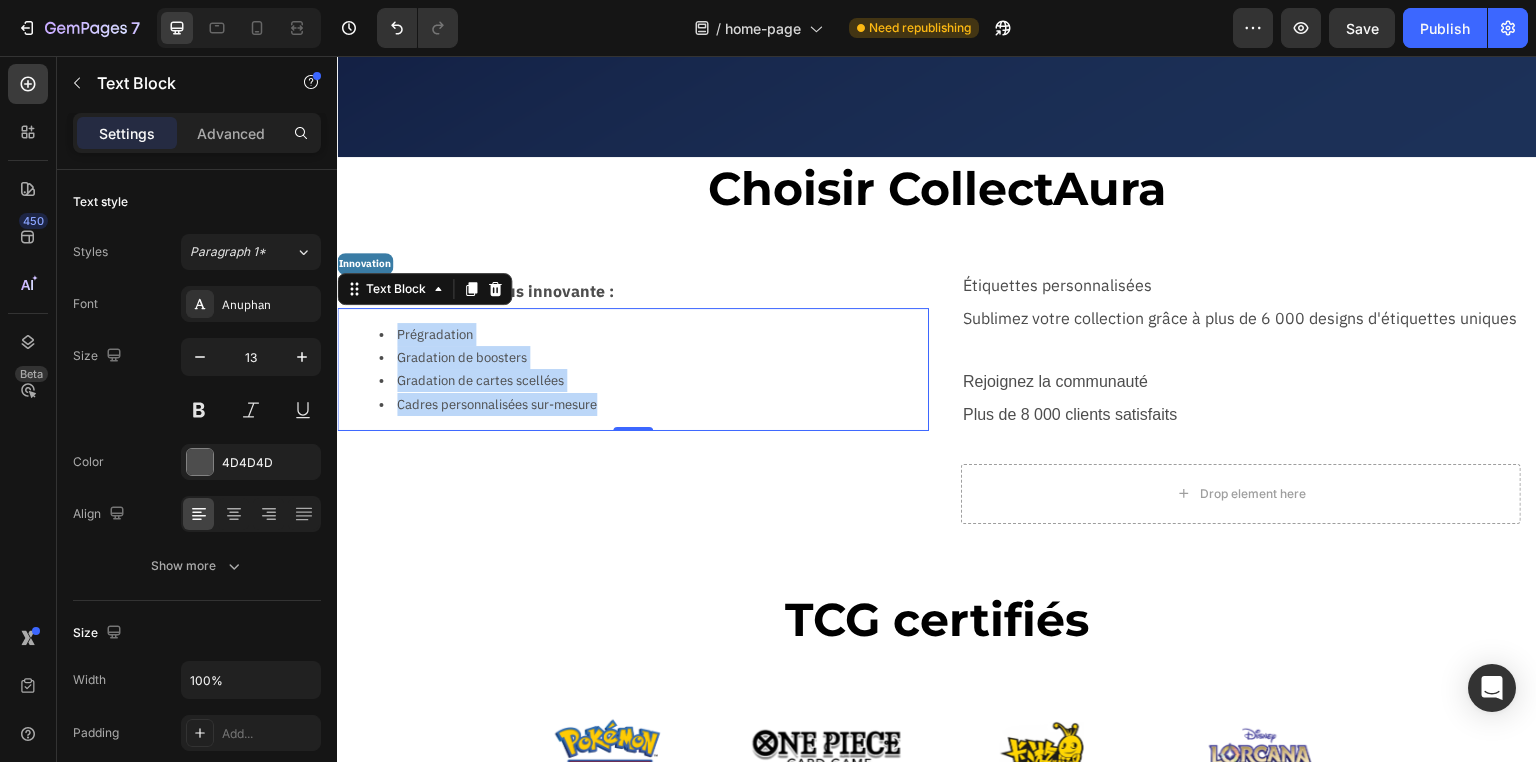 click on "Gradation de cartes scellées" at bounding box center (653, 380) 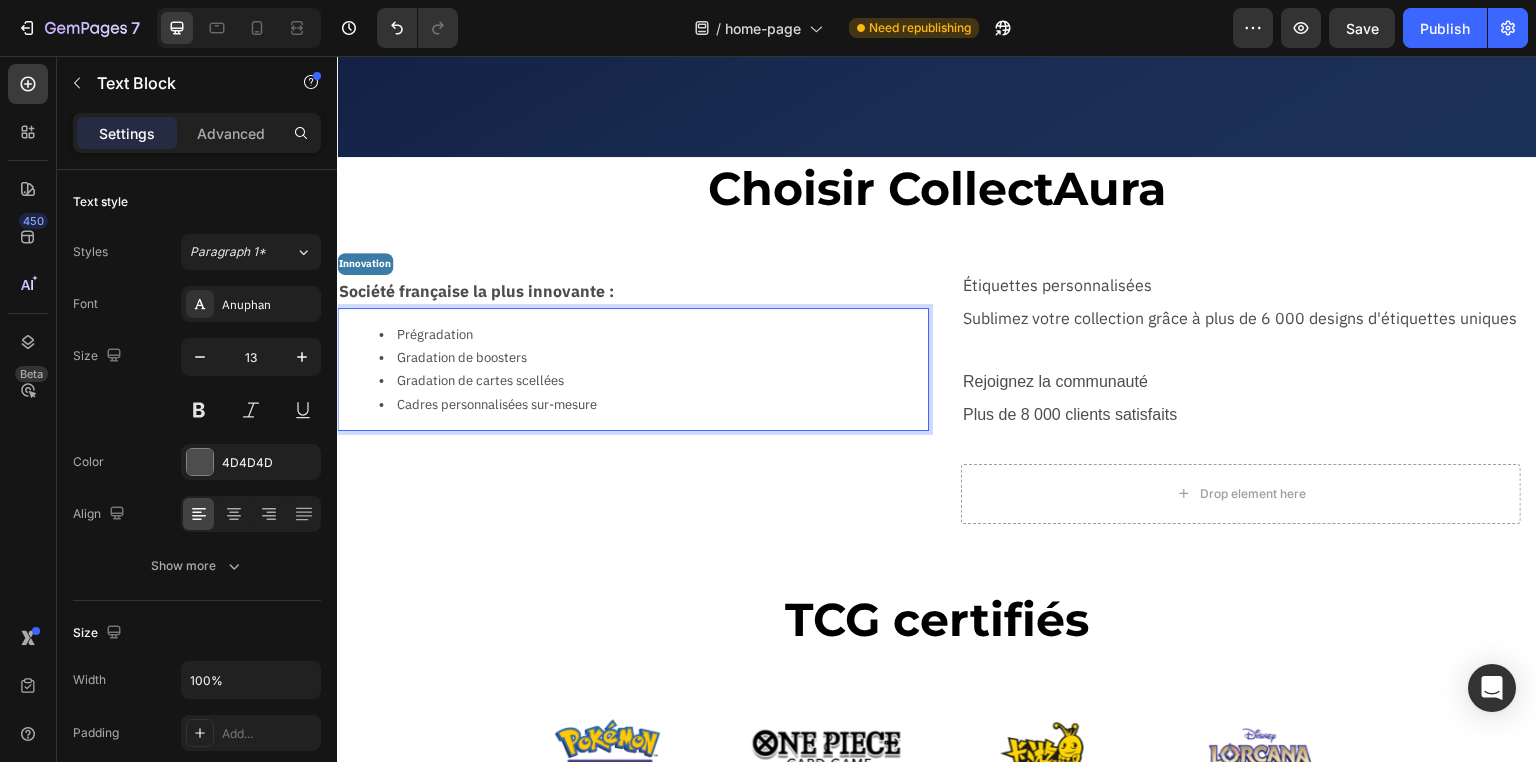 click on "Gradation de cartes scellées" at bounding box center (653, 380) 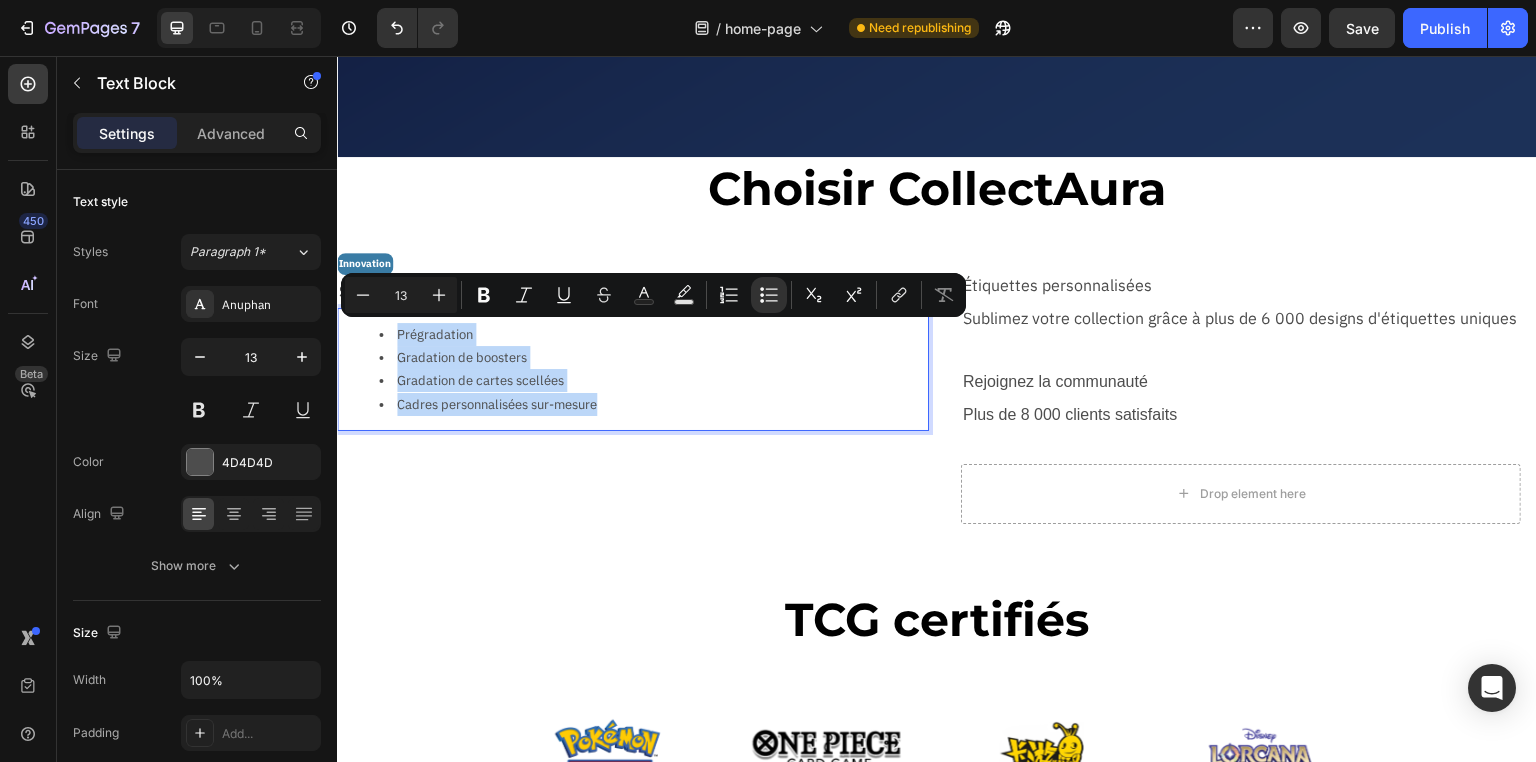 copy on "Prégradation Gradation de boosters Gradation de cartes scellées Cadres personnalisées sur-mesure" 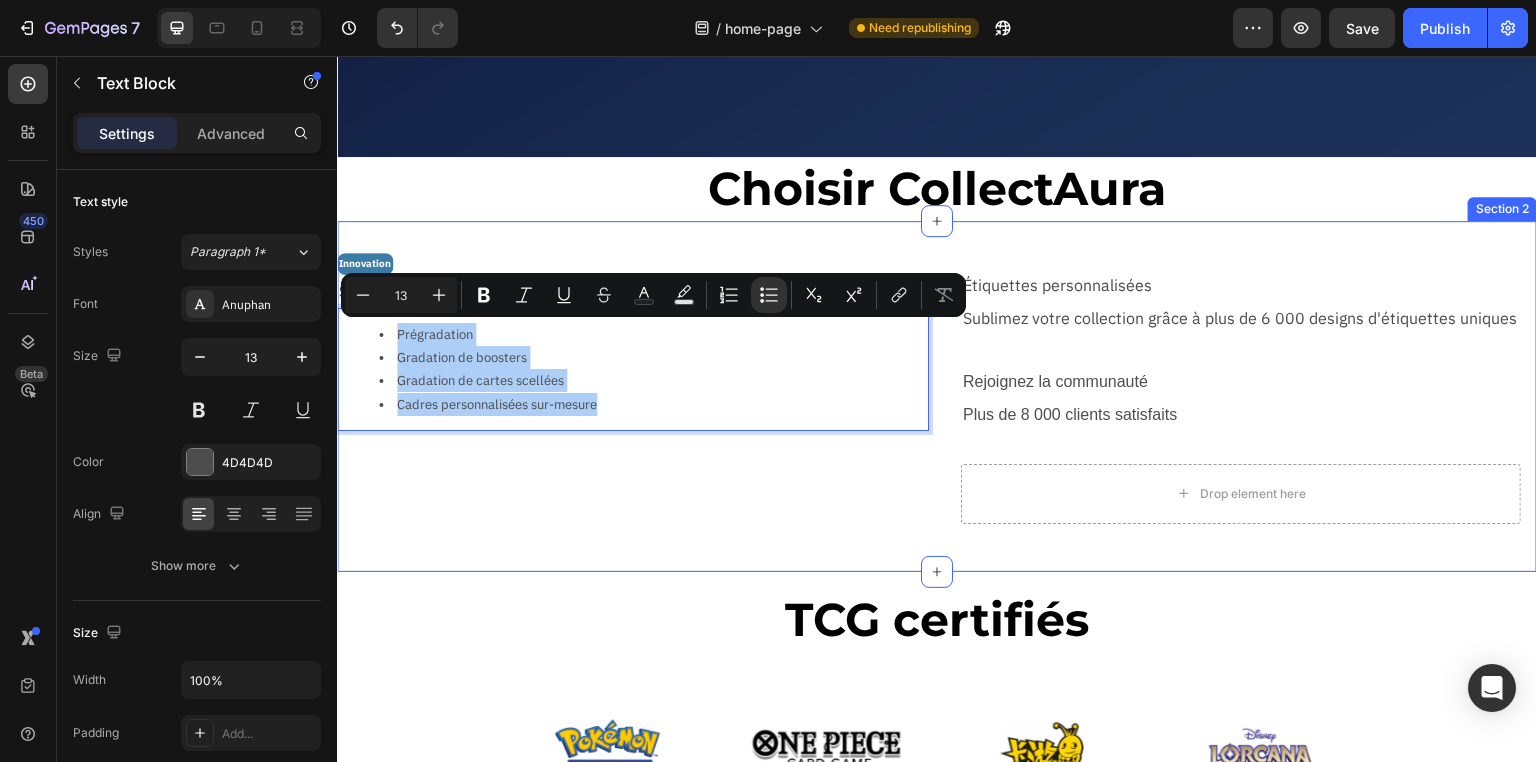 click on "Innovation Text Block Société française la plus innovante : Text Block Prégradation Gradation de boosters Gradation de cartes scellées Cadres personnalisées sur-mesure Text Block   0 Row" at bounding box center [633, 396] 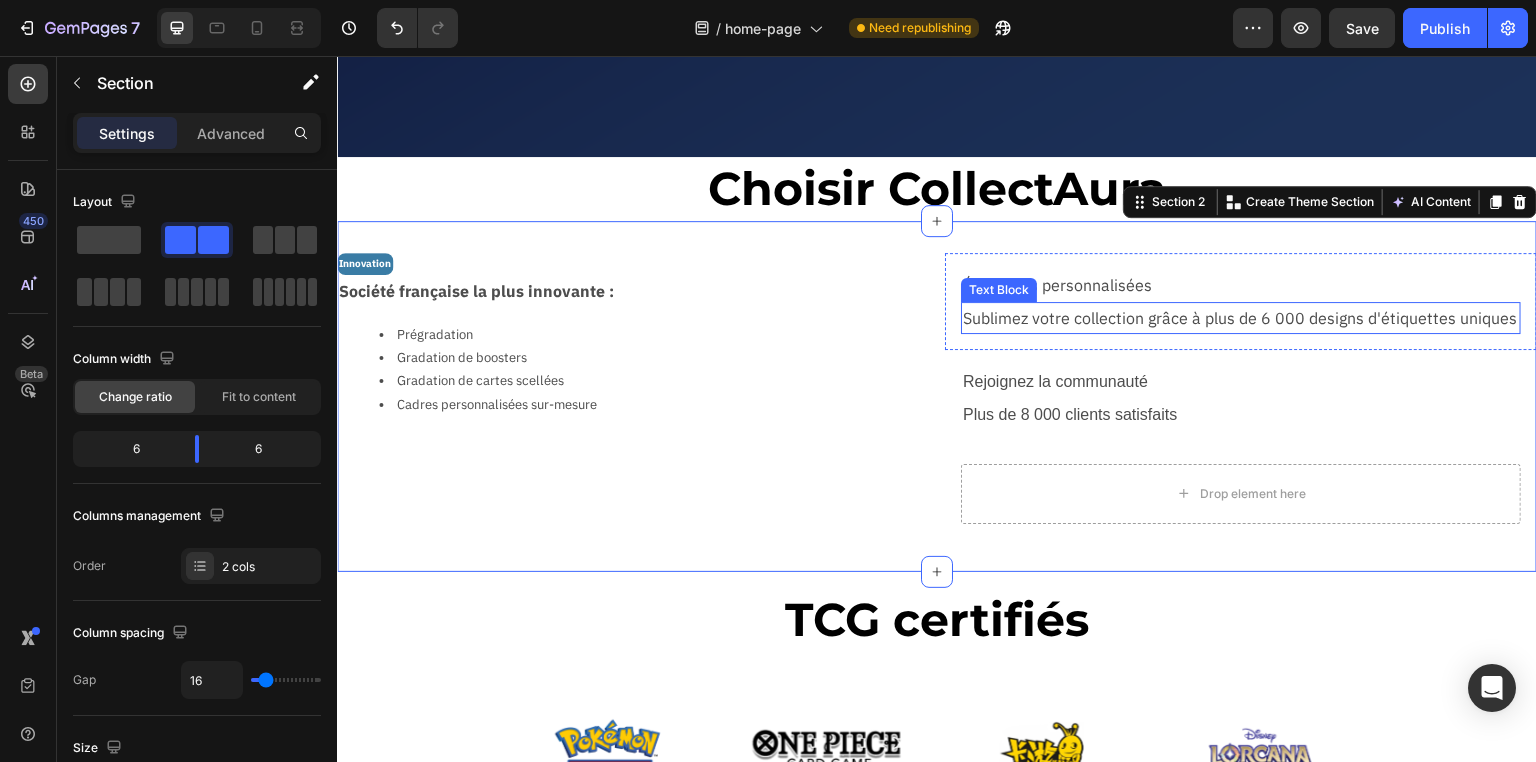 click on "Sublimez votre collection grâce à plus de 6 000 designs d'étiquettes uniques" at bounding box center [1241, 318] 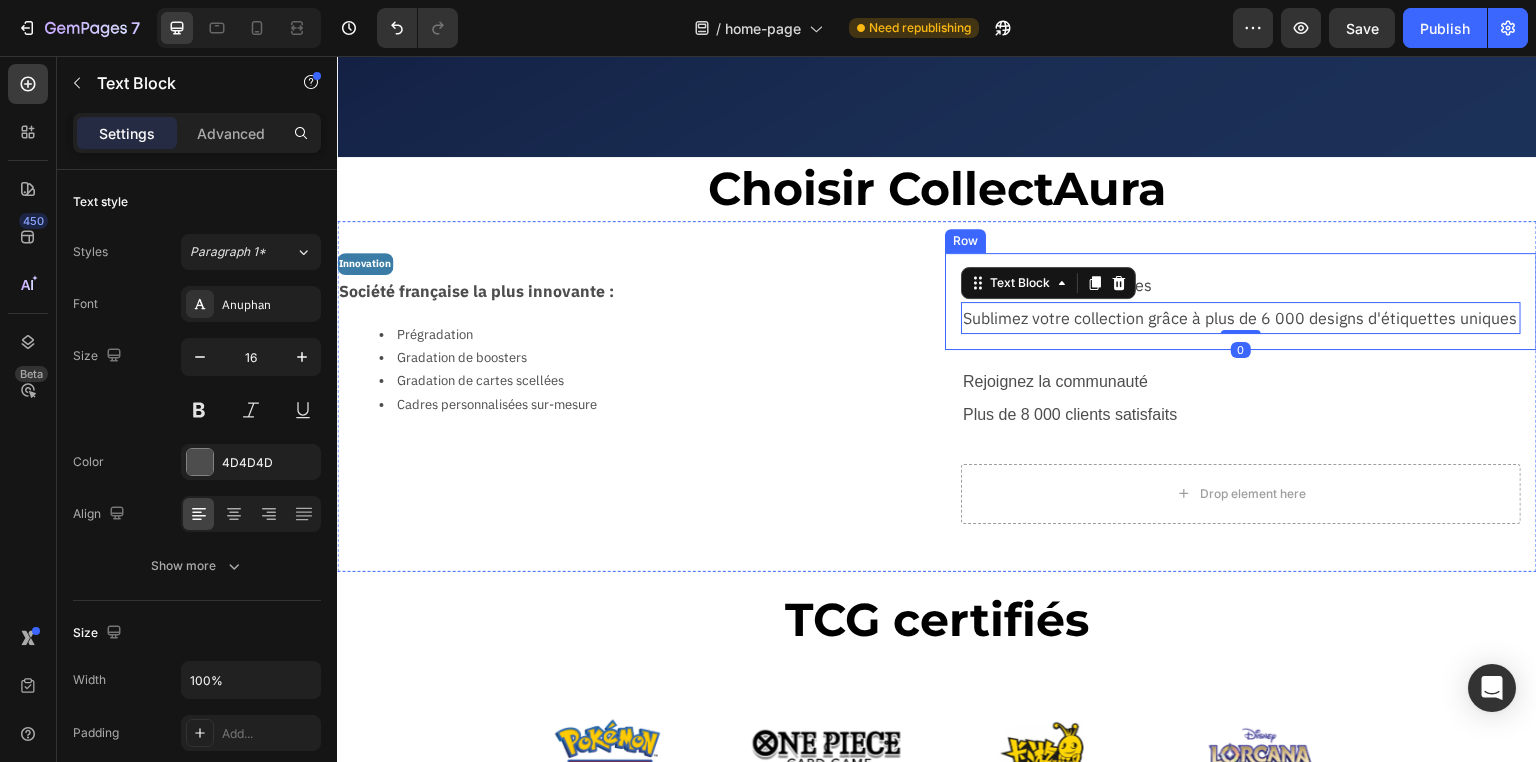 click on "Étiquettes personnalisées Text Block Sublimez votre collection grâce à plus de 6 000 designs d'étiquettes uniques Text Block   0 Row" at bounding box center (1241, 302) 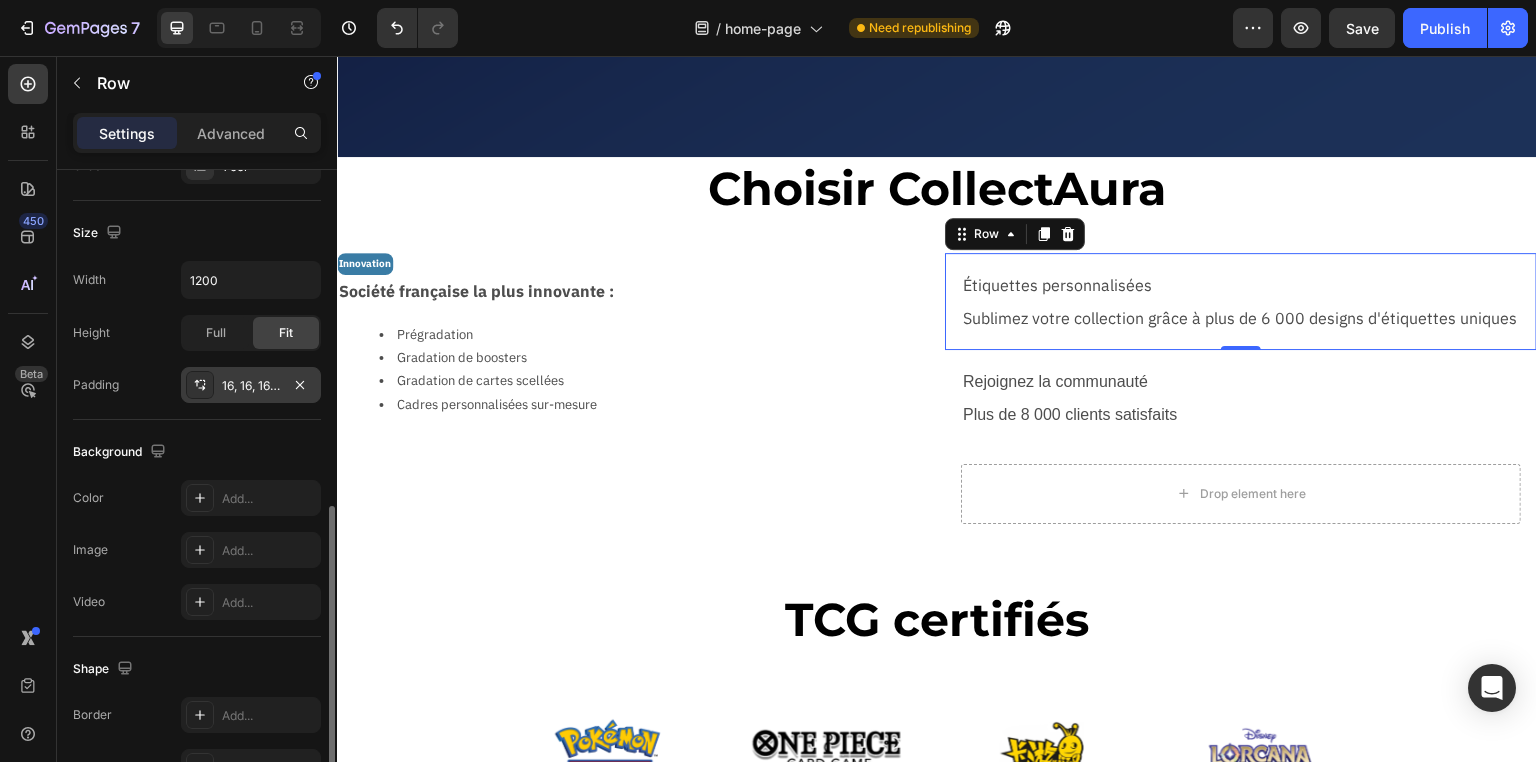 scroll, scrollTop: 480, scrollLeft: 0, axis: vertical 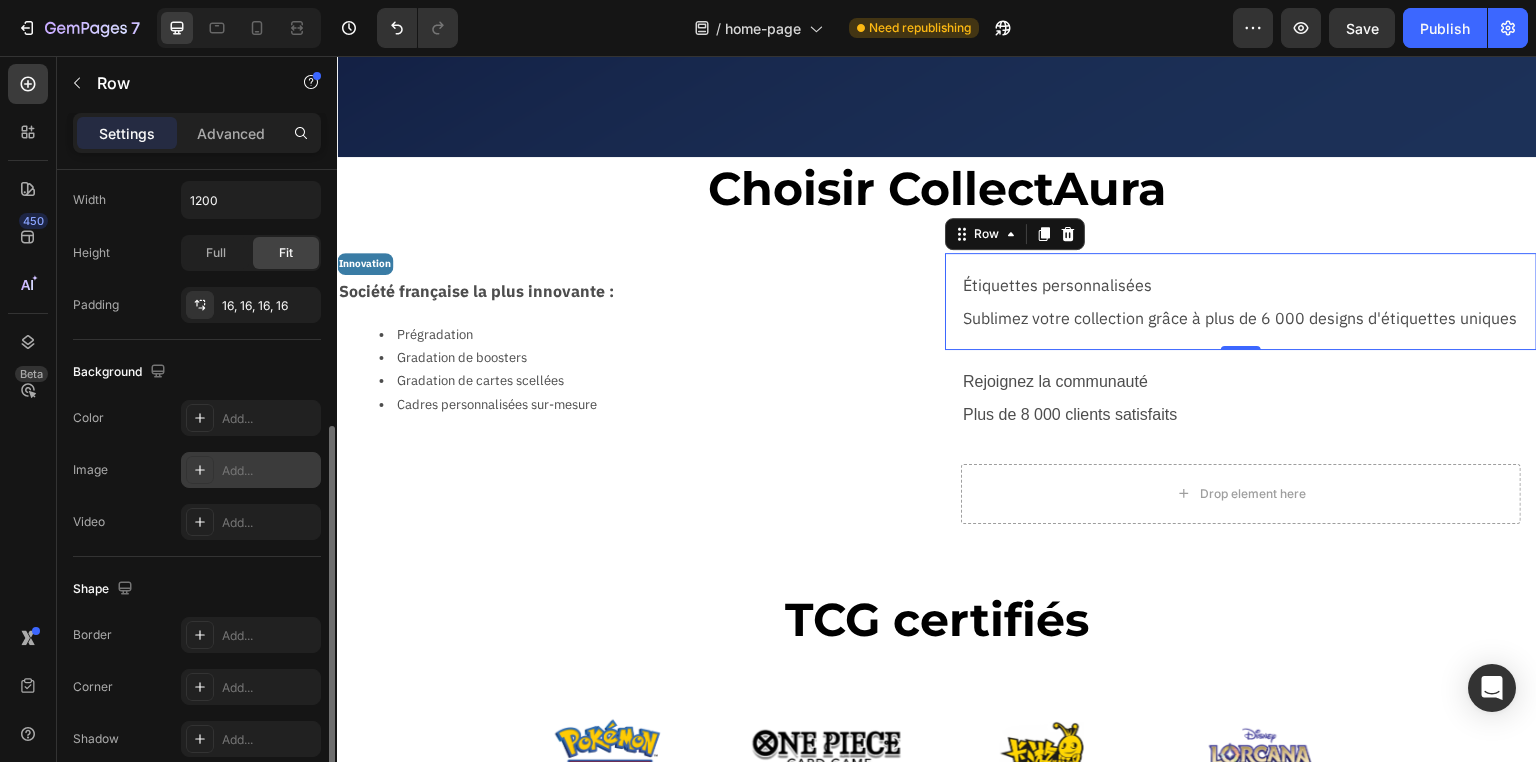 click on "Add..." at bounding box center [269, 471] 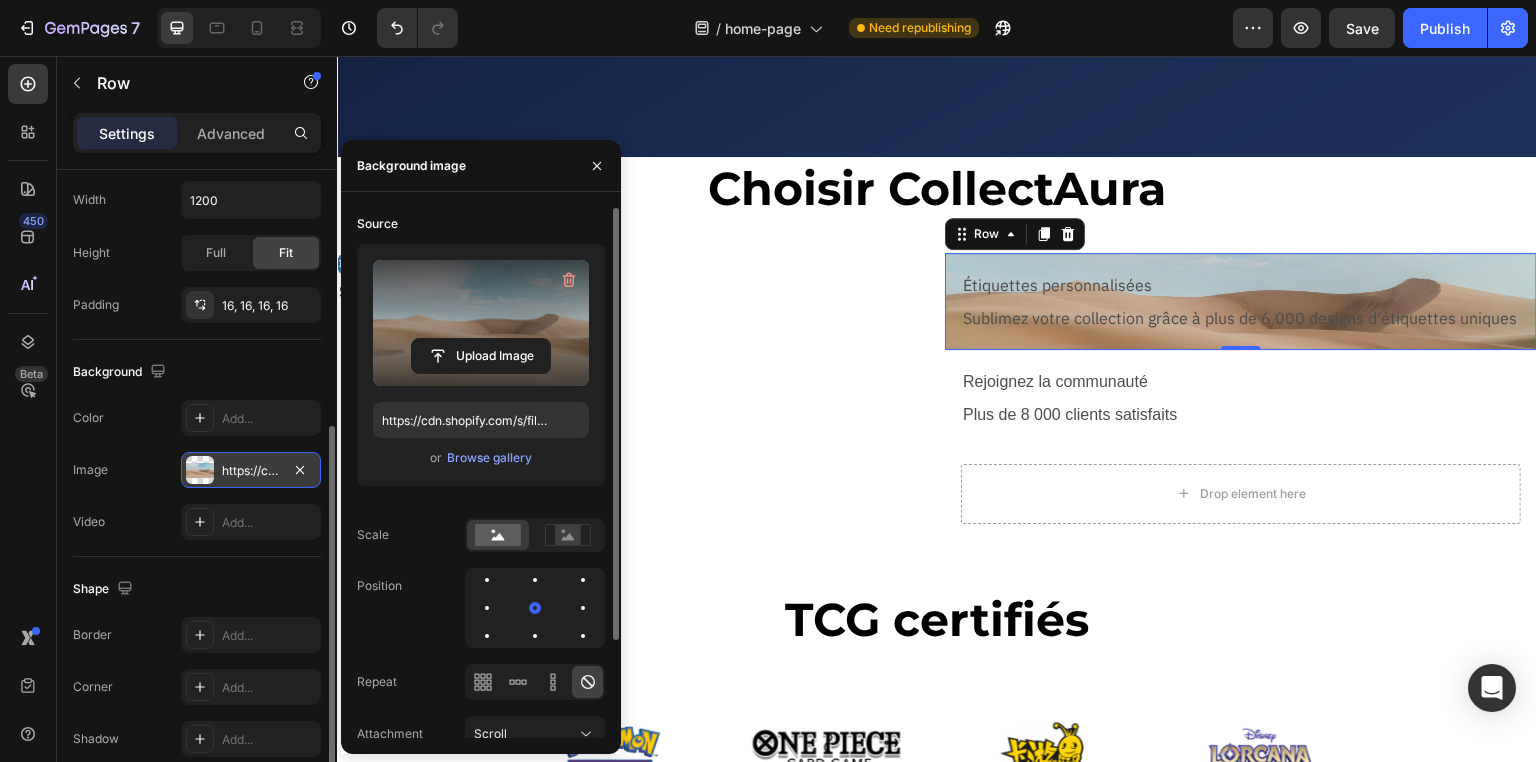 click at bounding box center [481, 323] 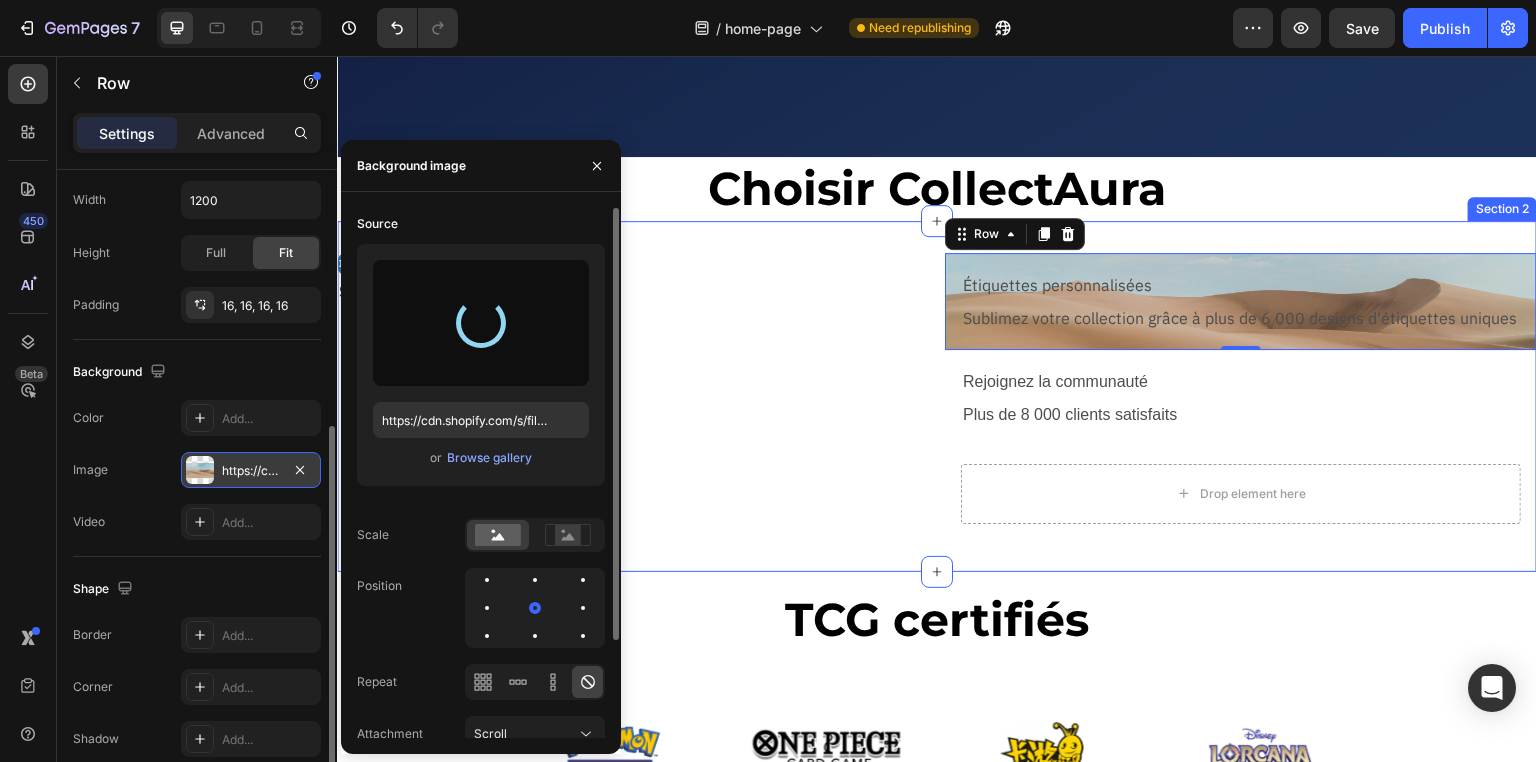 type on "https://cdn.shopify.com/s/files/1/0731/1415/7383/files/gempages_577542015504351971-e6243bd8-7d16-4b77-8cb1-c49b6af88040.jpg" 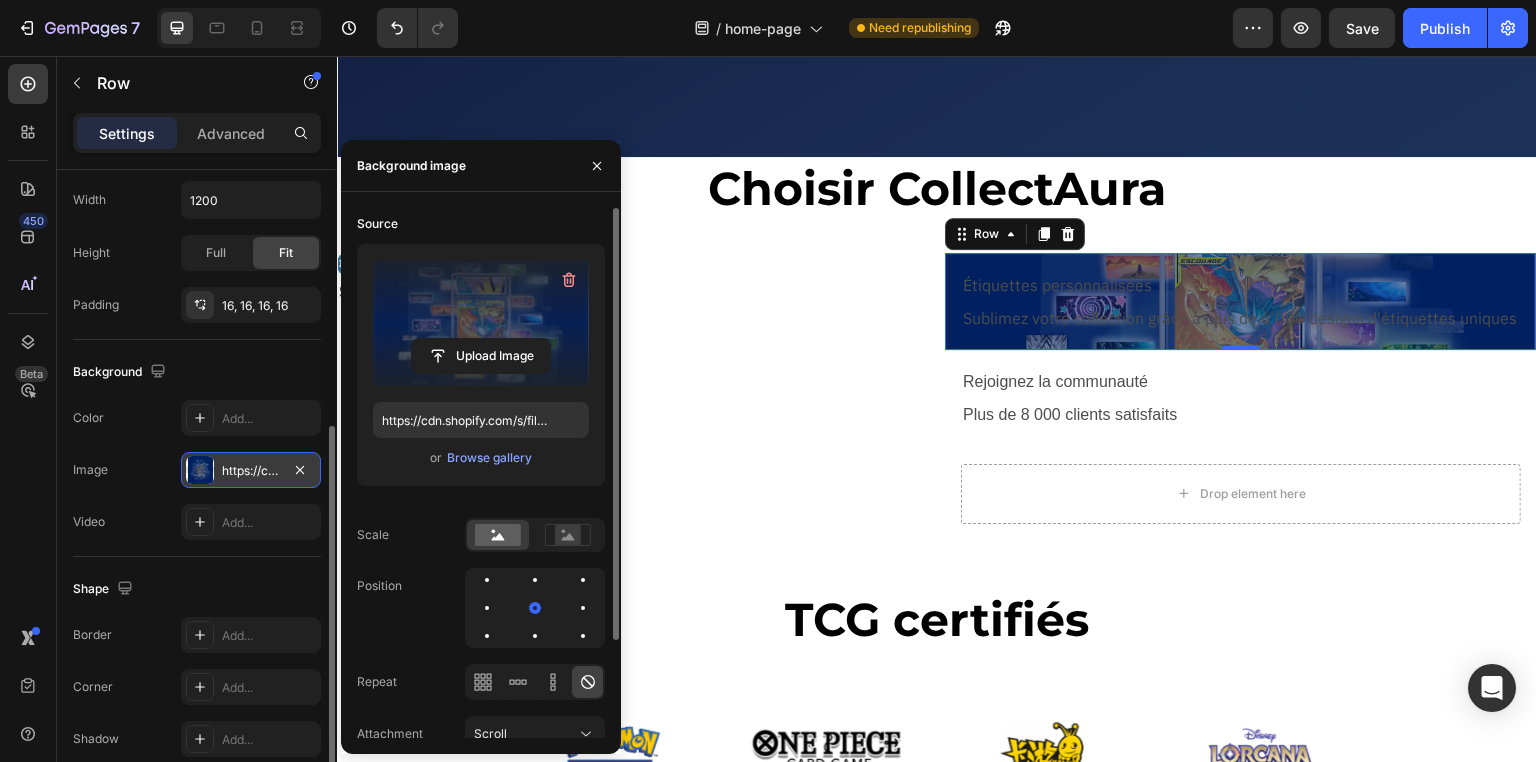 scroll, scrollTop: 118, scrollLeft: 0, axis: vertical 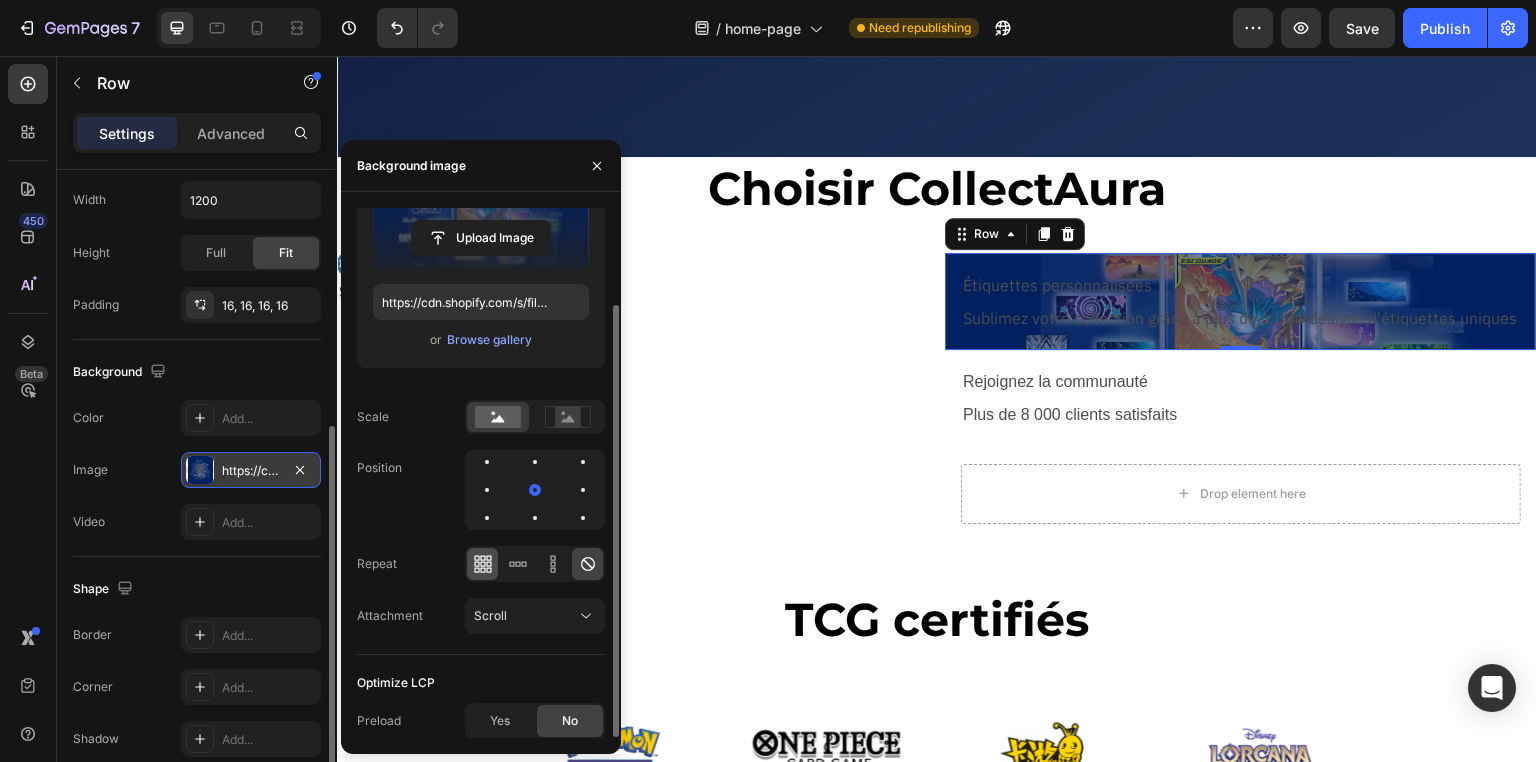 click 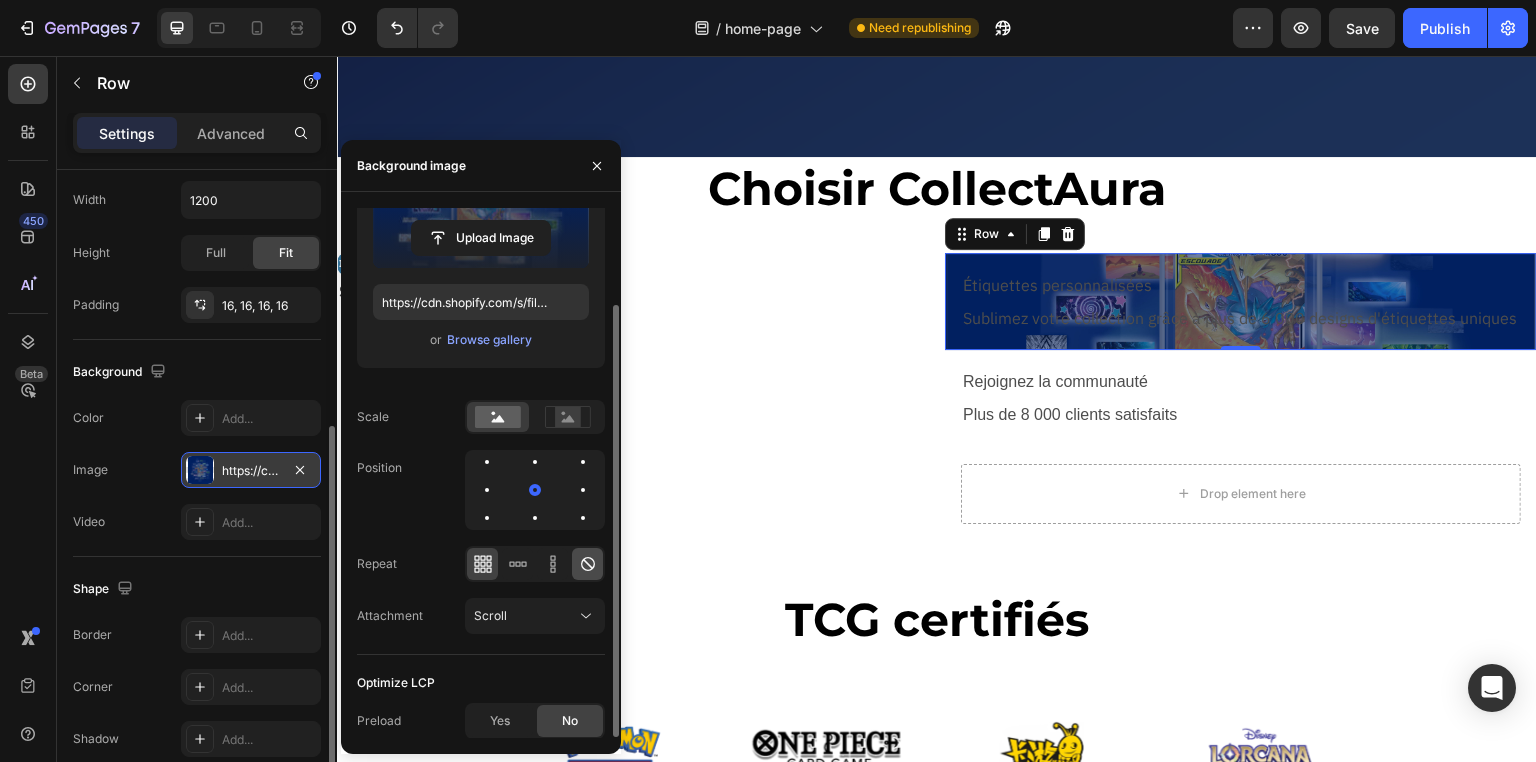 click 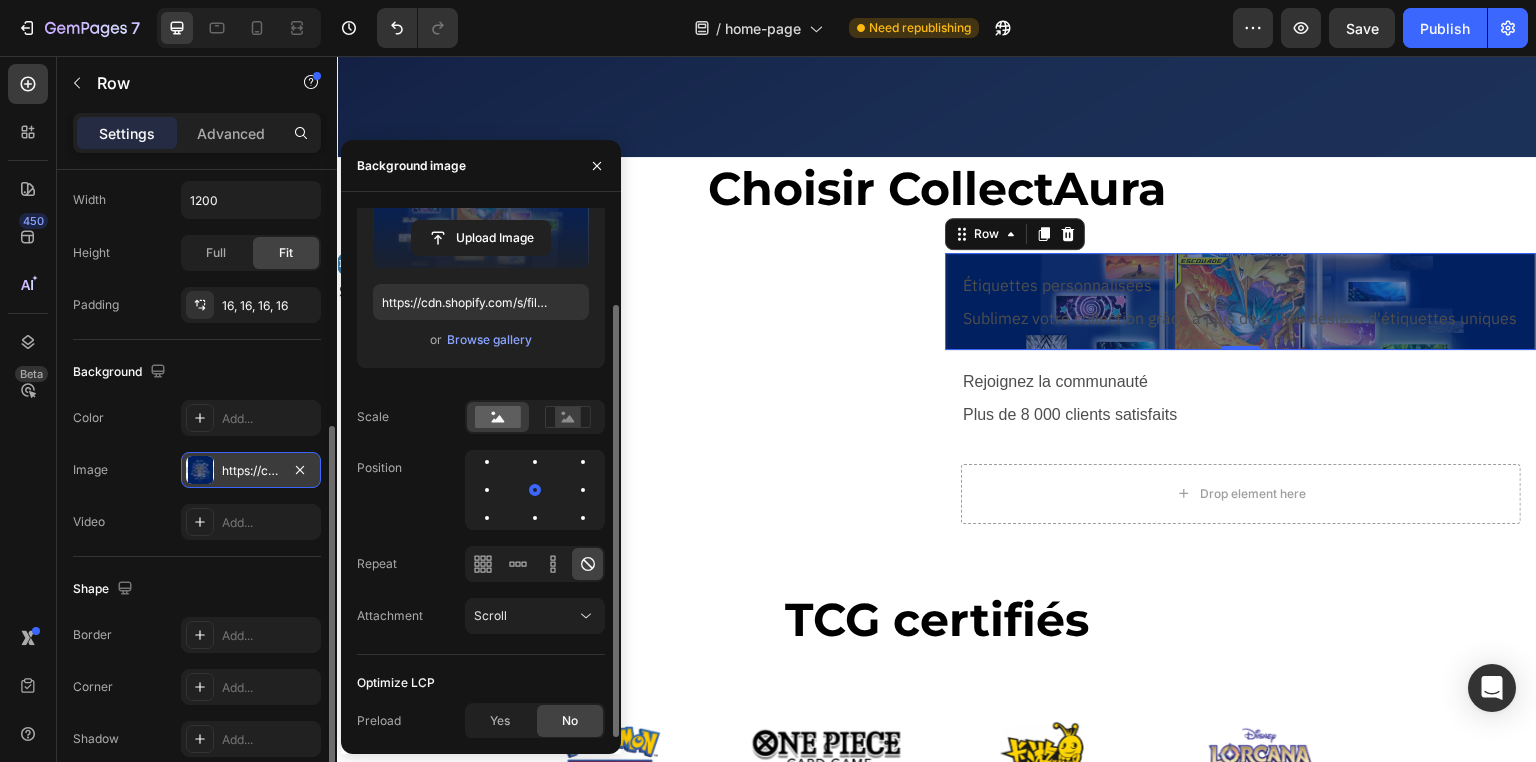 scroll, scrollTop: 0, scrollLeft: 0, axis: both 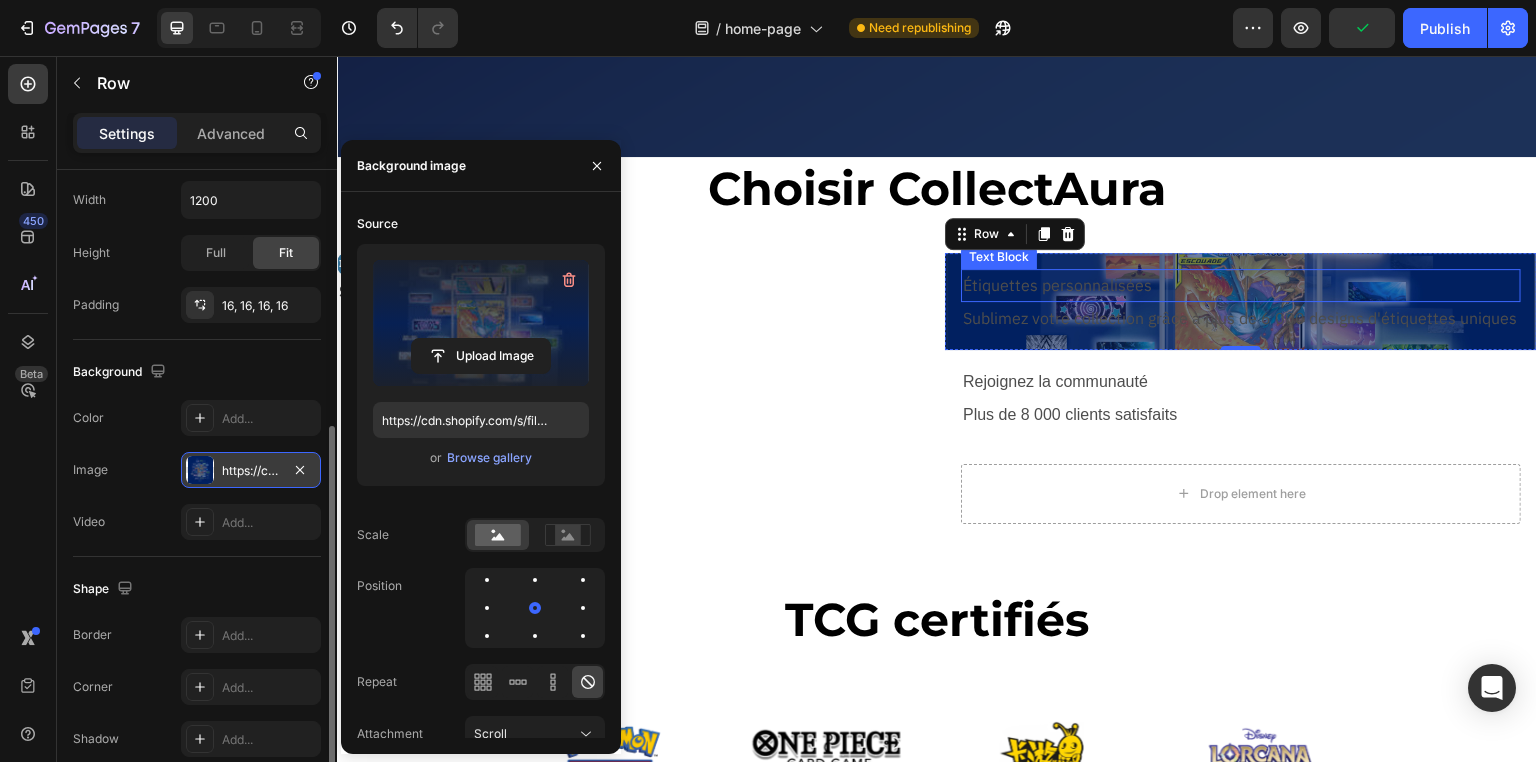 click on "Étiquettes personnalisées" at bounding box center (1241, 285) 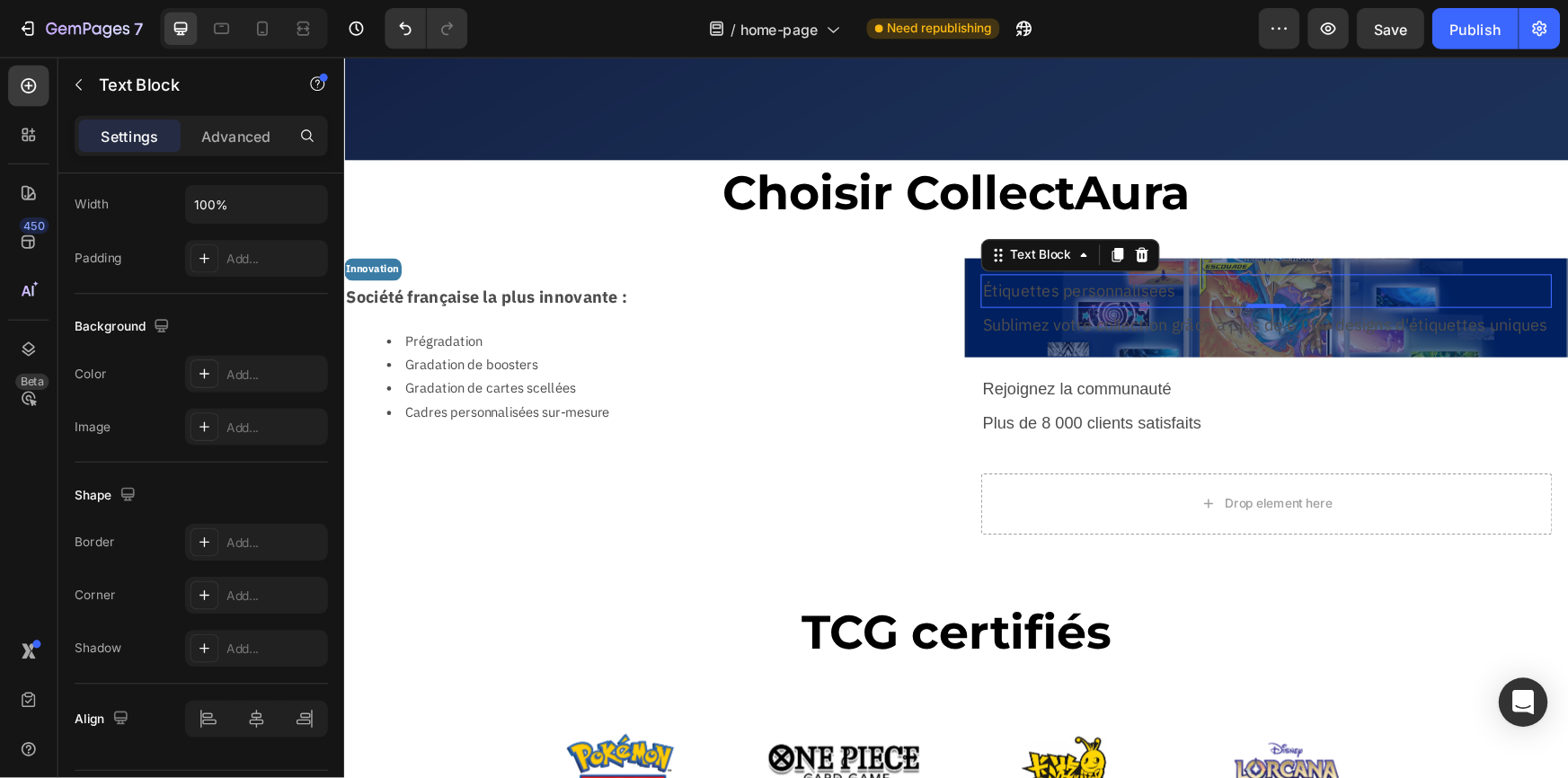 scroll, scrollTop: 0, scrollLeft: 0, axis: both 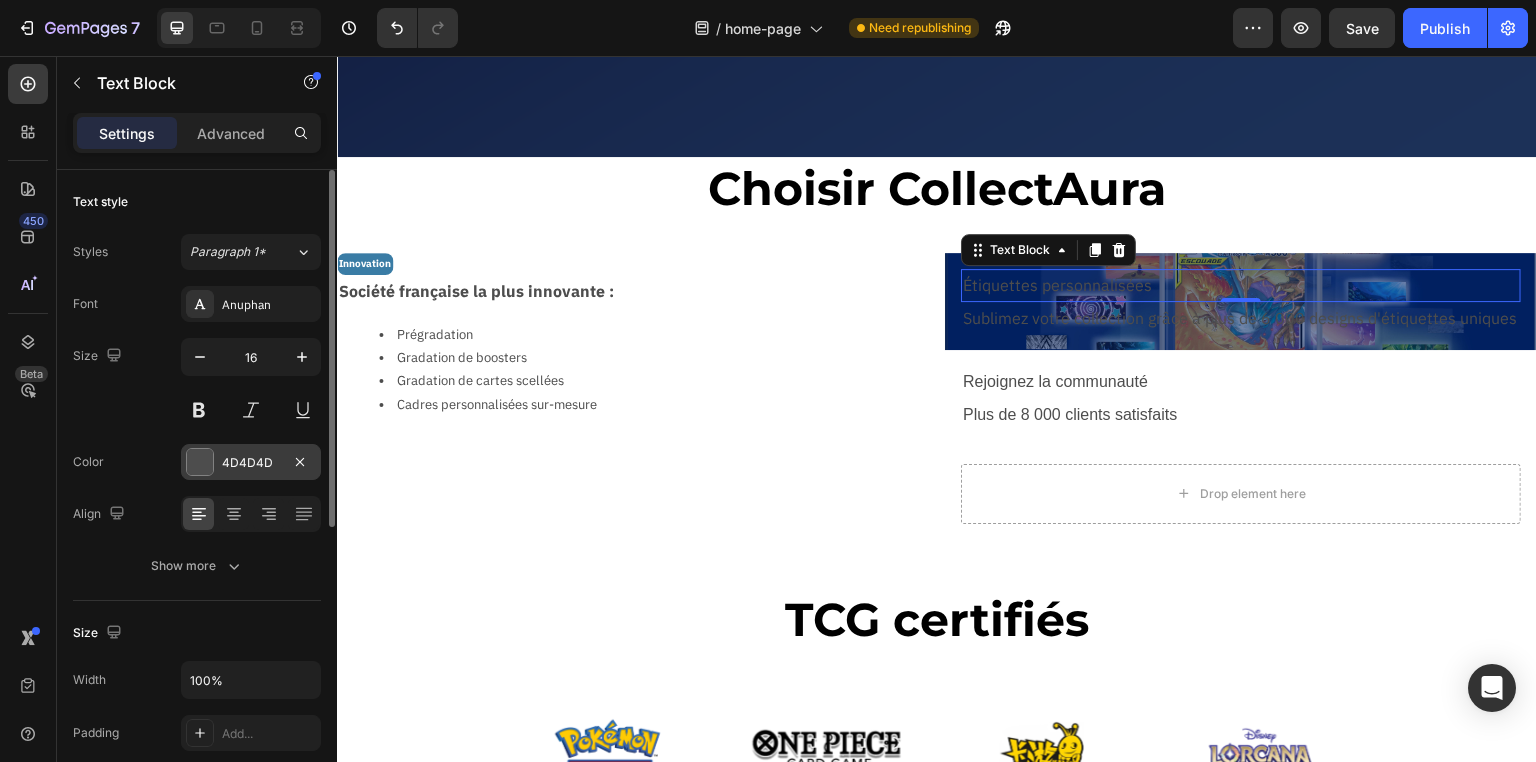 click on "4D4D4D" at bounding box center [251, 463] 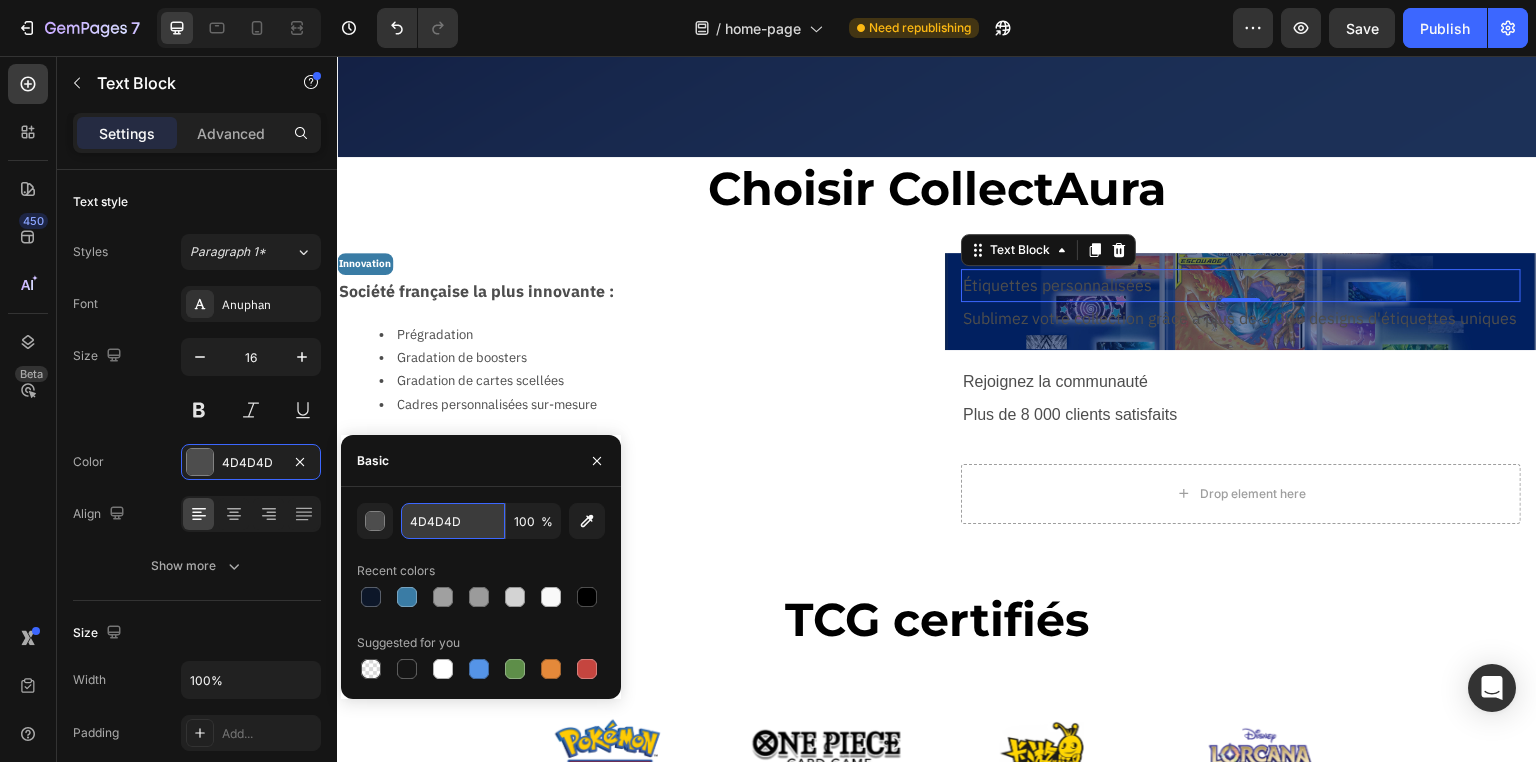 click on "4D4D4D" at bounding box center (453, 521) 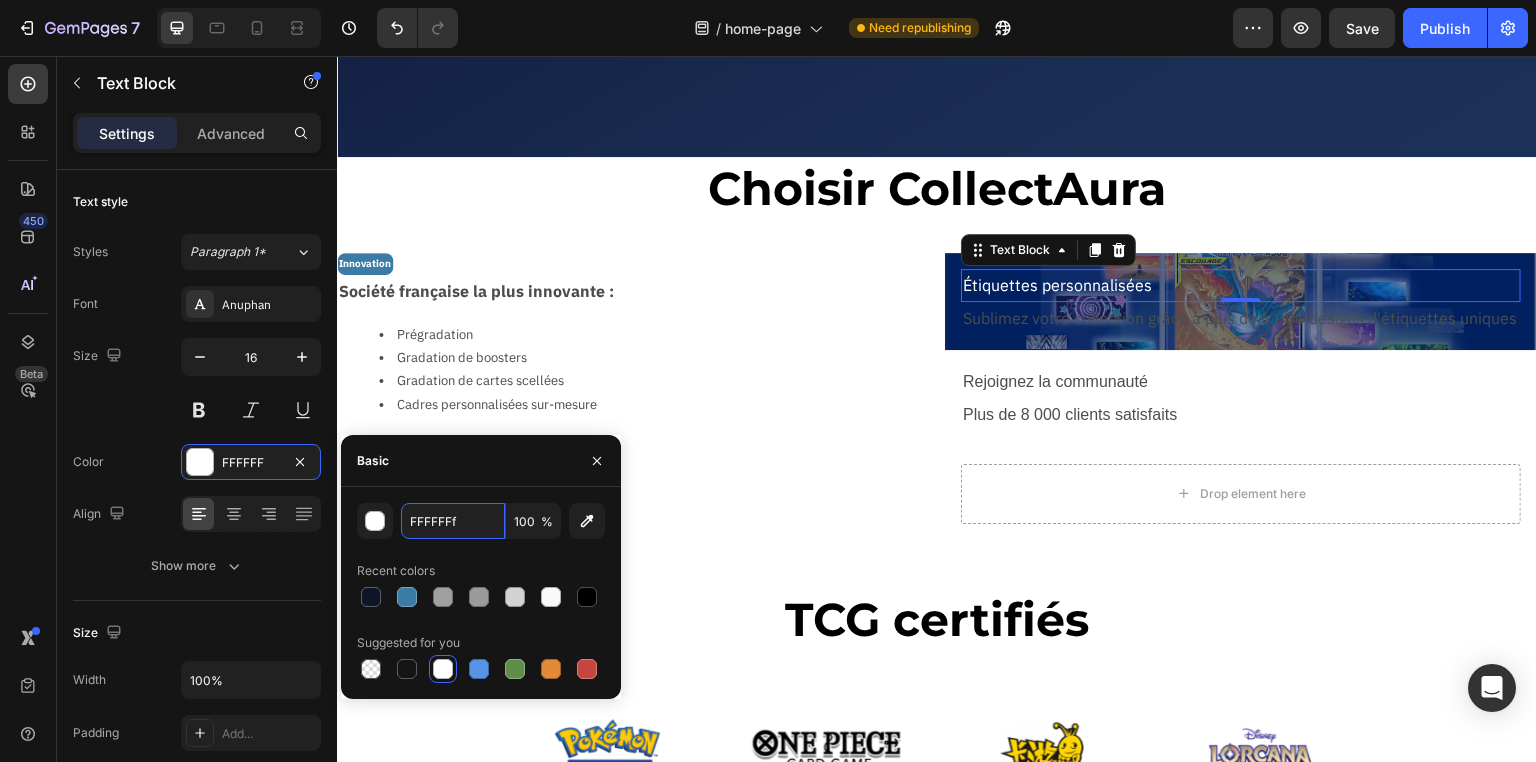 type on "FFFFFF" 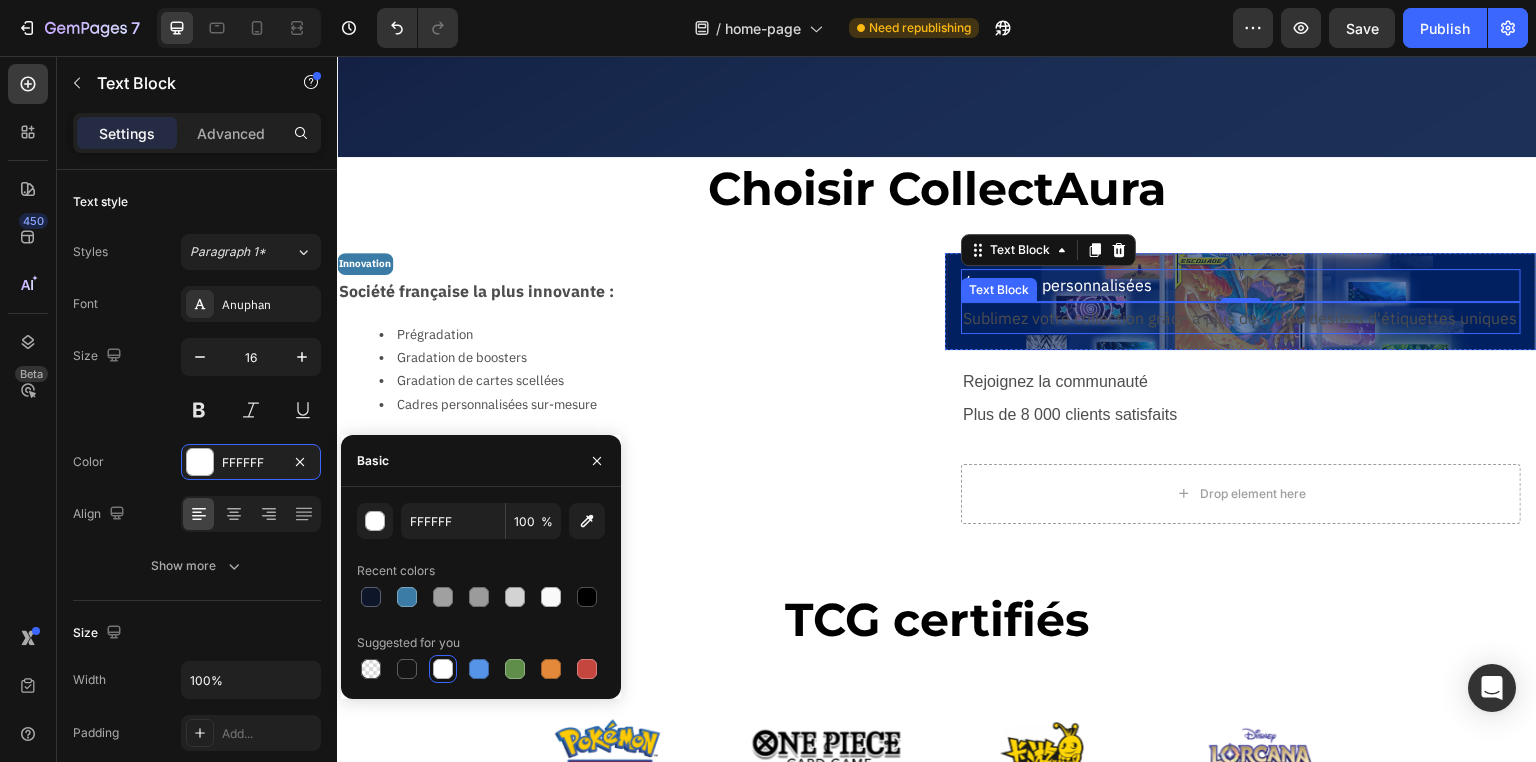 click on "Sublimez votre collection grâce à plus de 6 000 designs d'étiquettes uniques" at bounding box center (1241, 318) 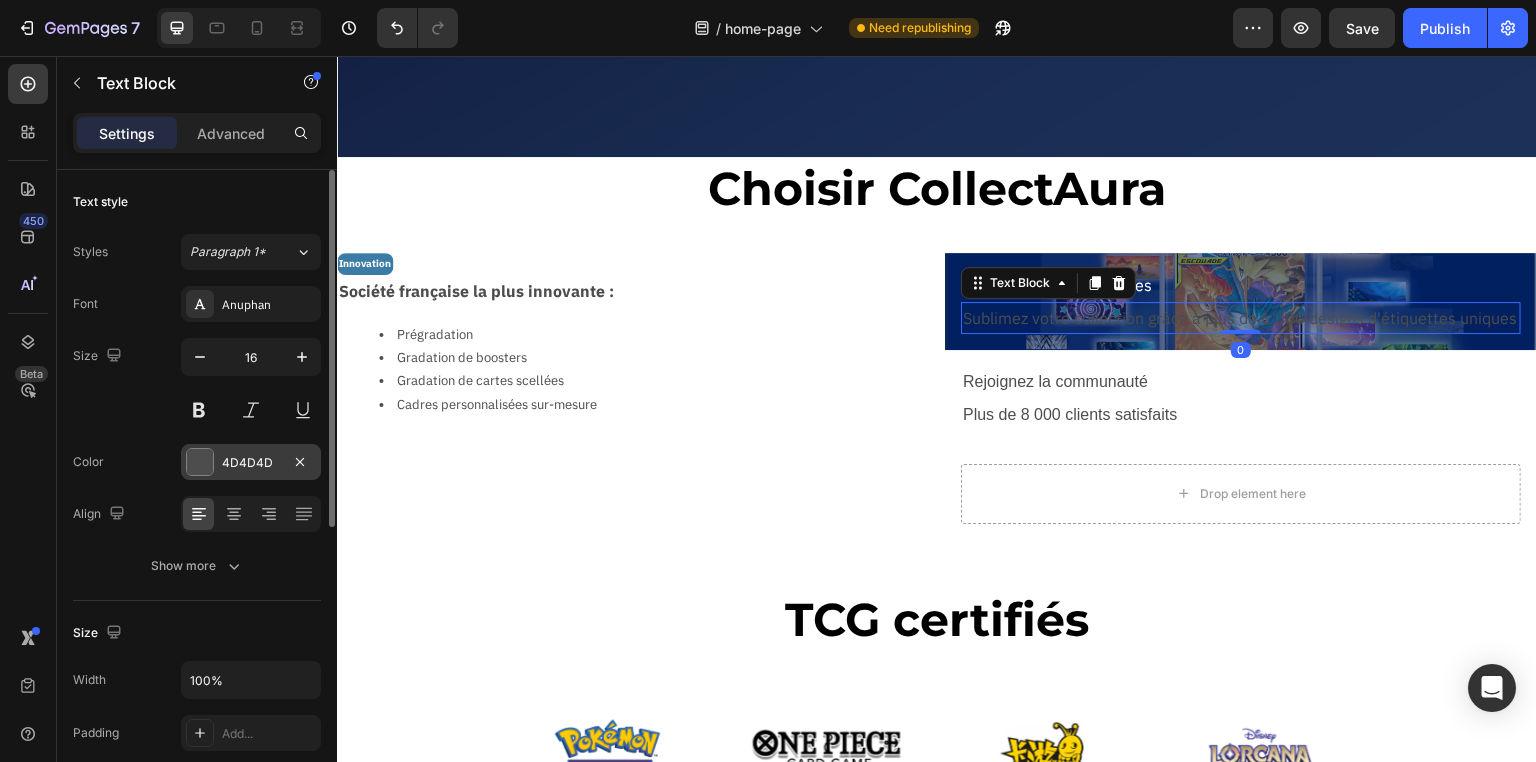 click on "4D4D4D" at bounding box center [251, 463] 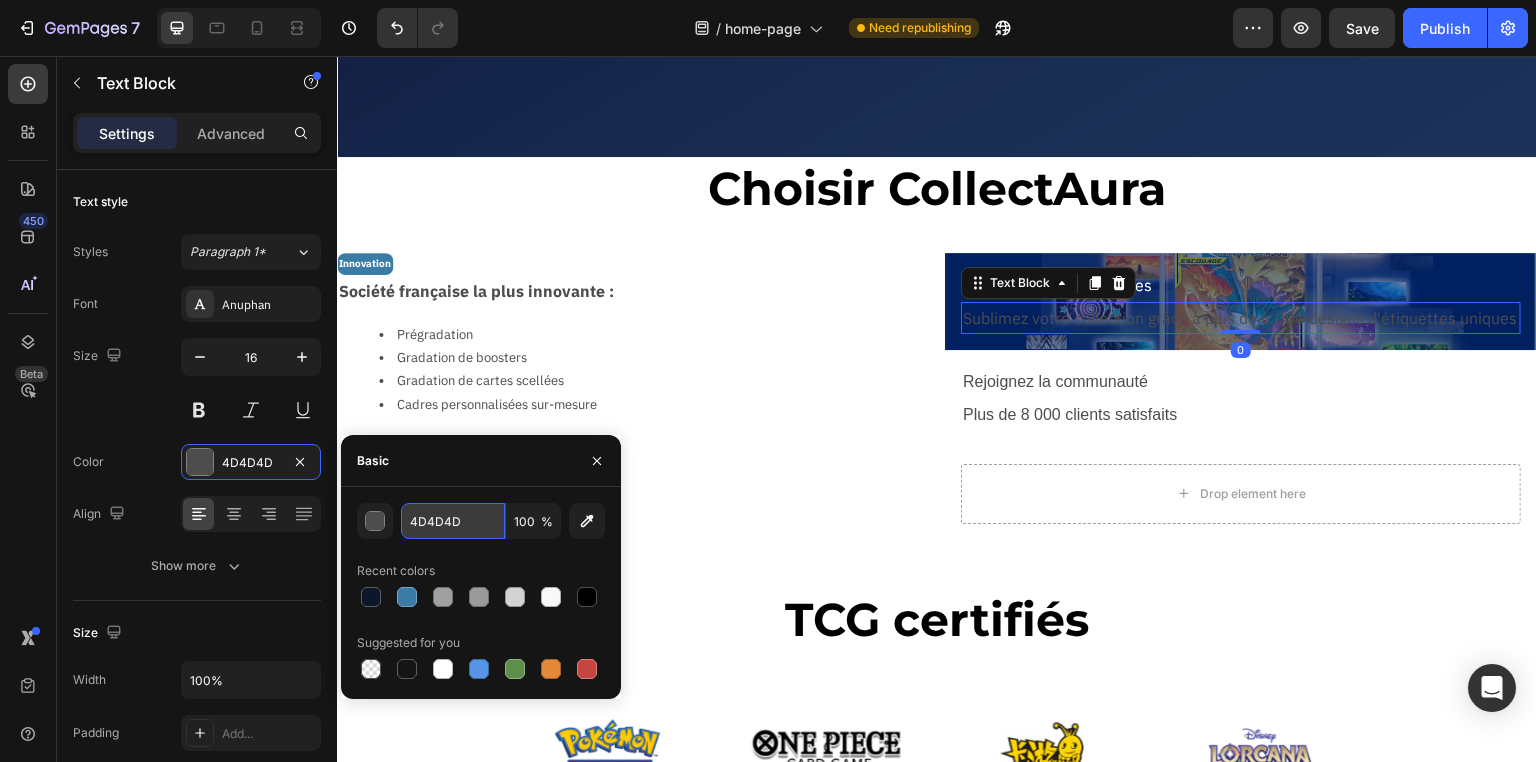 click on "4D4D4D" at bounding box center (453, 521) 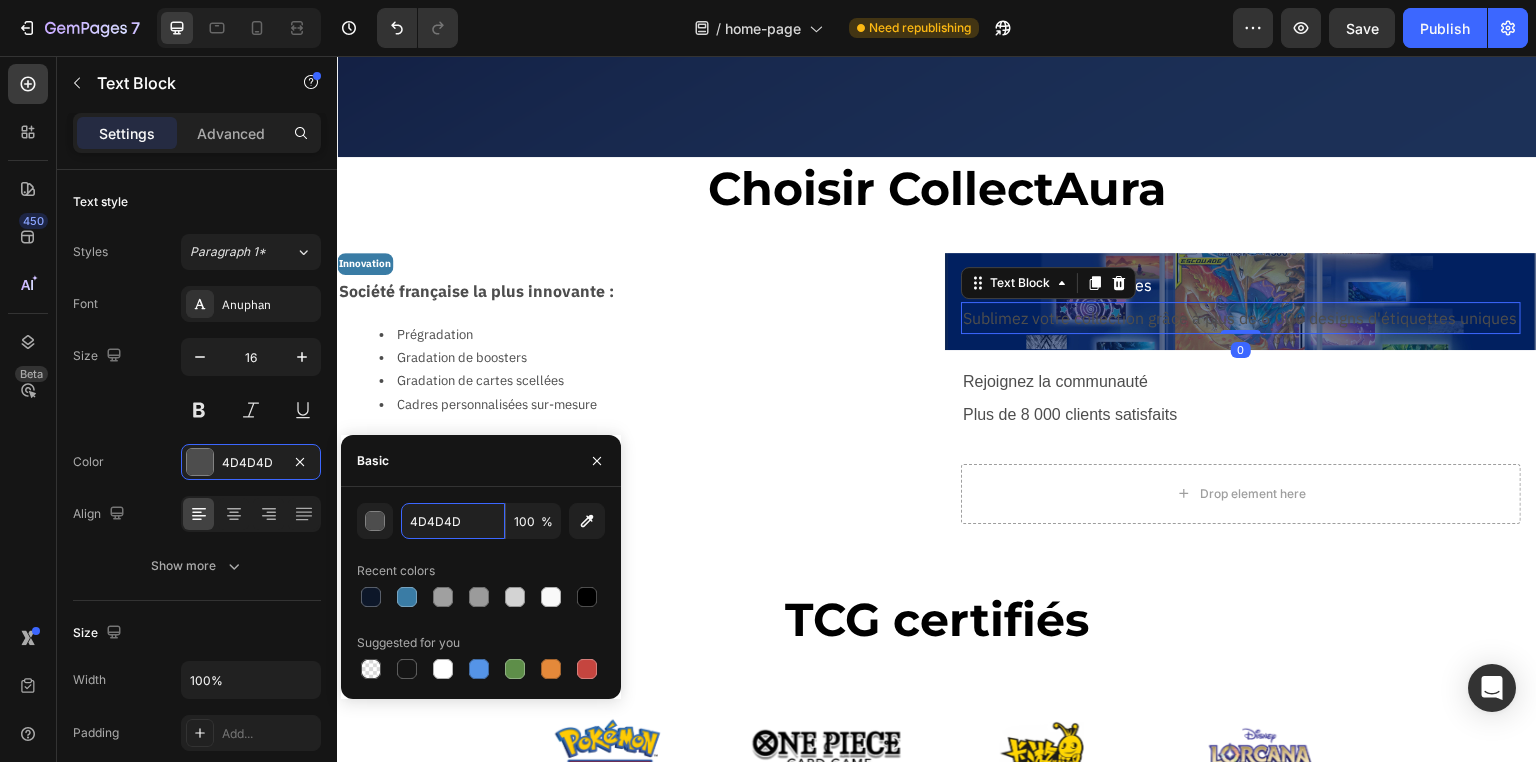 type on "FFFFFF" 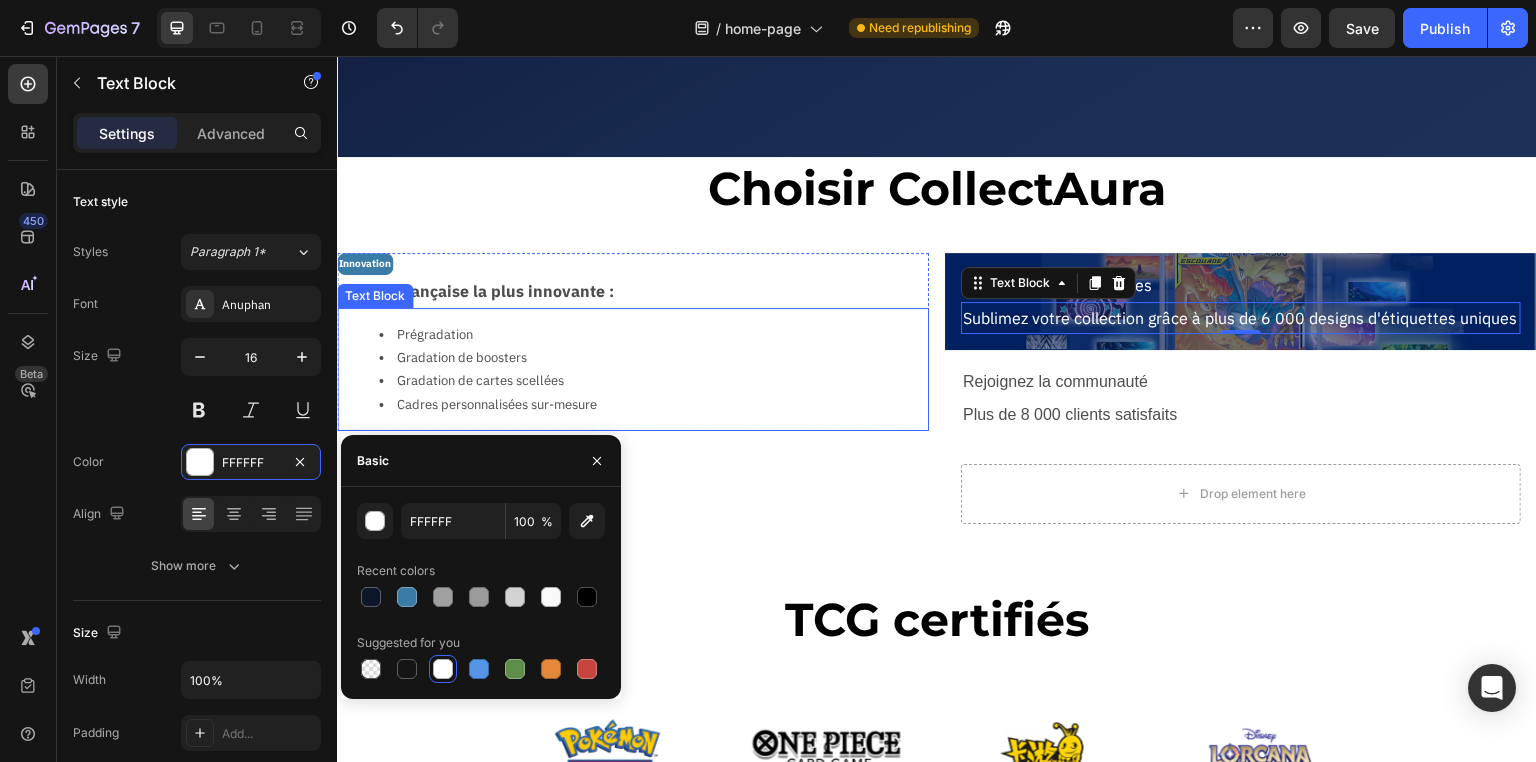 click on "Gradation de cartes scellées" at bounding box center (653, 380) 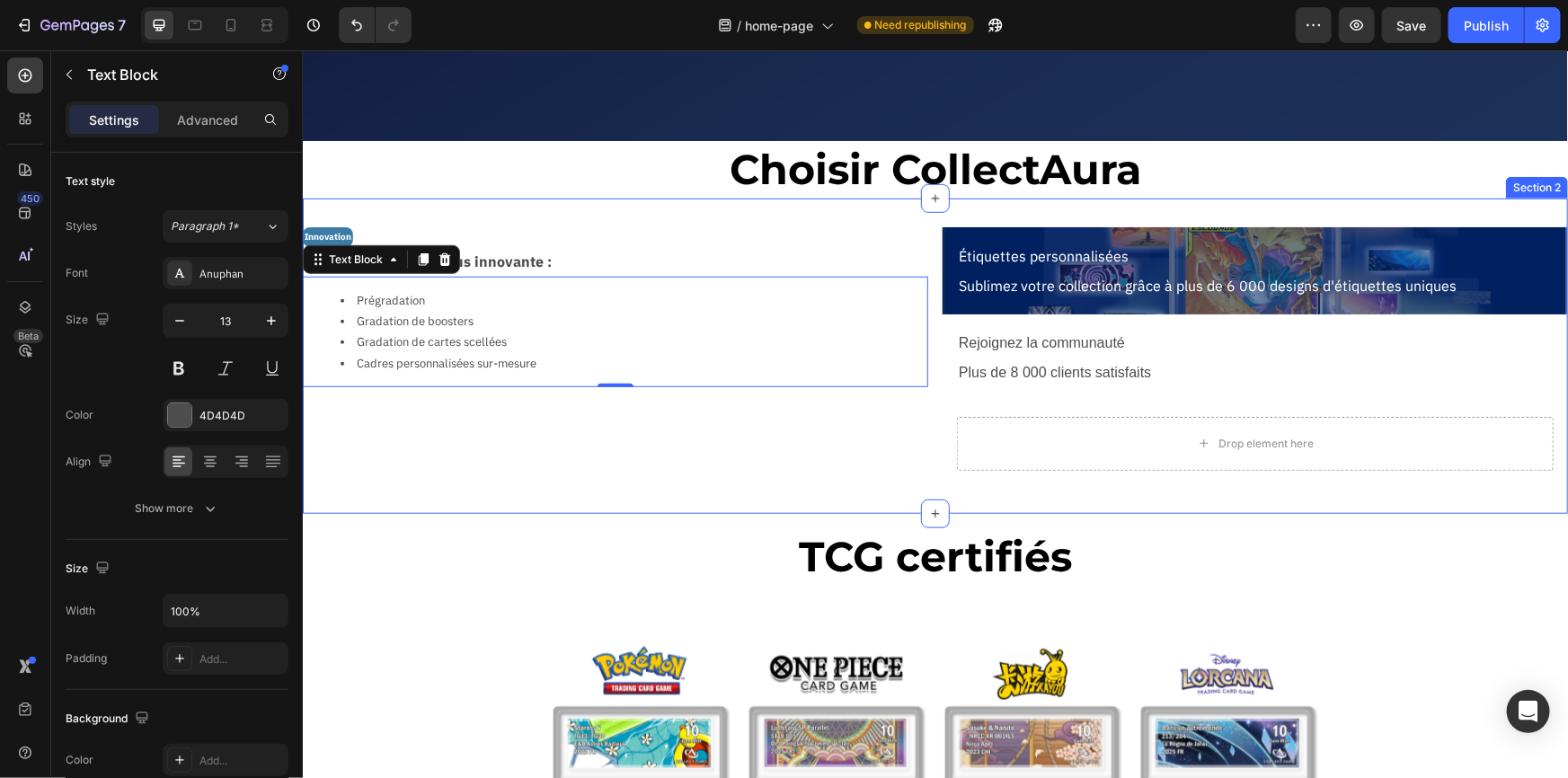 click on "Innovation Text Block Société française la plus innovante : Text Block Prégradation Gradation de boosters Gradation de cartes scellées Cadres personnalisées sur-mesure Text Block   0 Row Étiquettes personnalisées Text Block Sublimez votre collection grâce à plus de 6 000 designs d'étiquettes uniques Text Block Row Rejoignez la communauté Text Block Plus de 8 000 clients satisfaits Text Block Row
Drop element here Row Section 2" at bounding box center [935, 355] 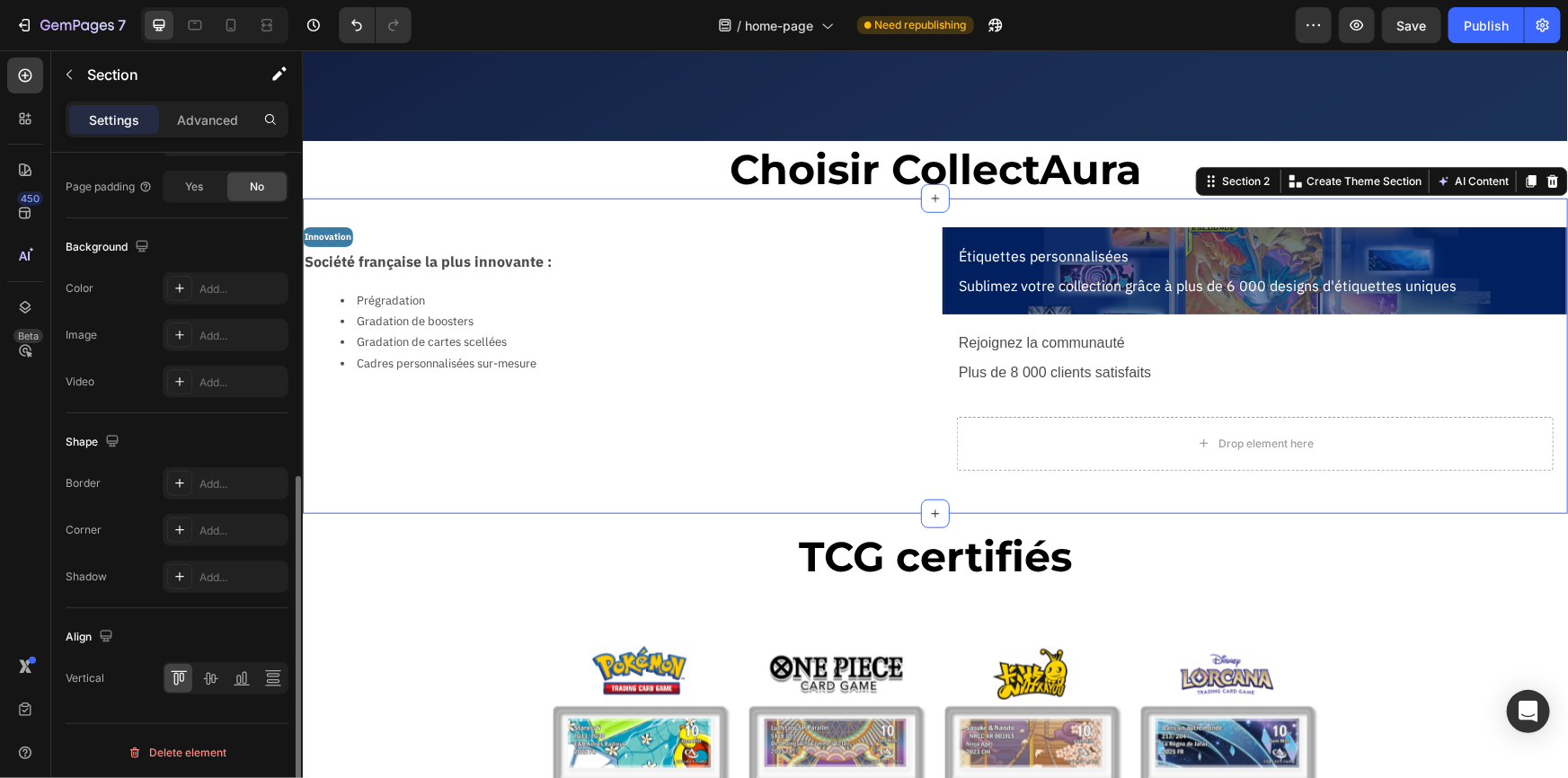 scroll, scrollTop: 214, scrollLeft: 0, axis: vertical 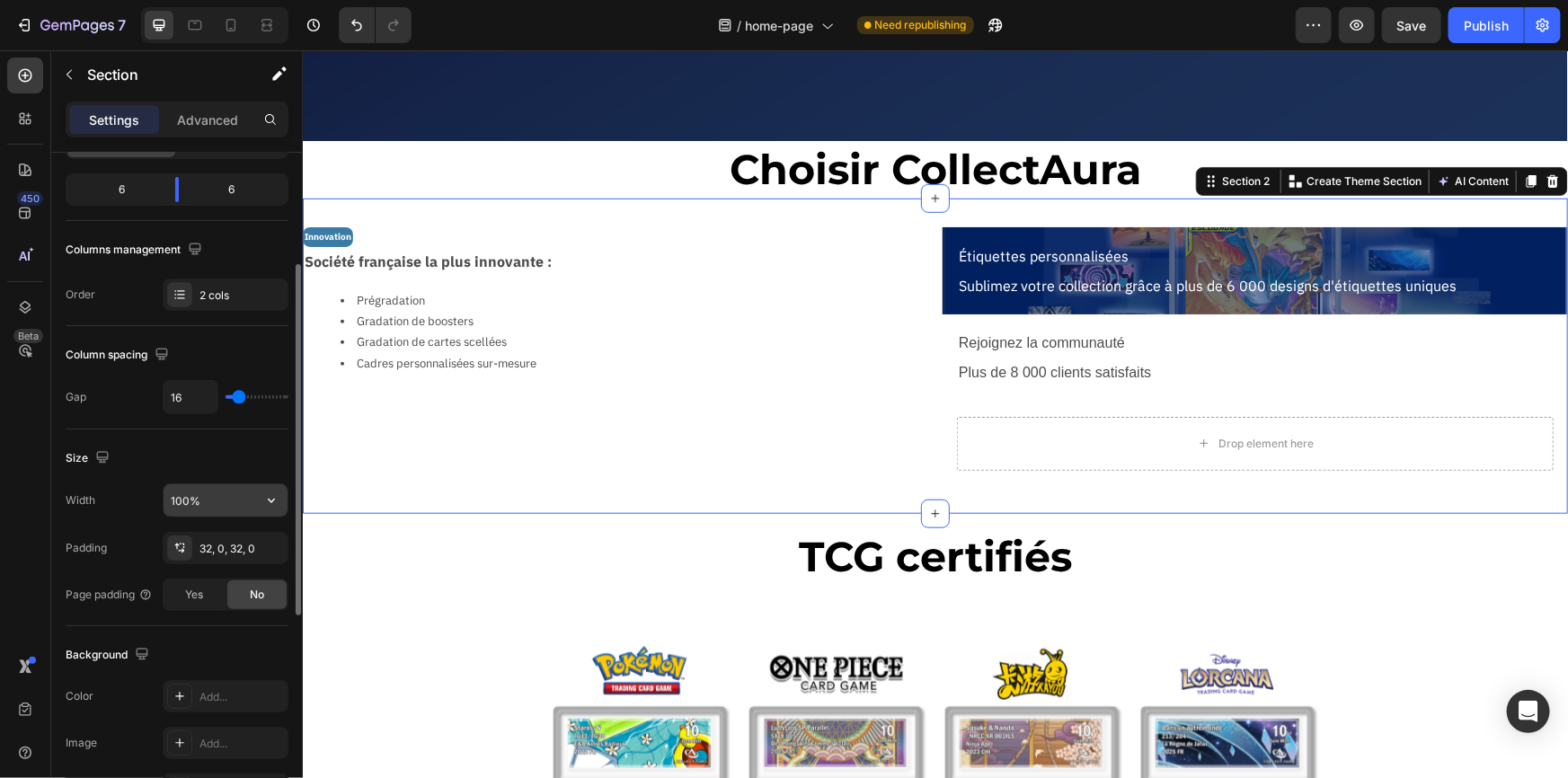 click on "100%" at bounding box center [226, 500] 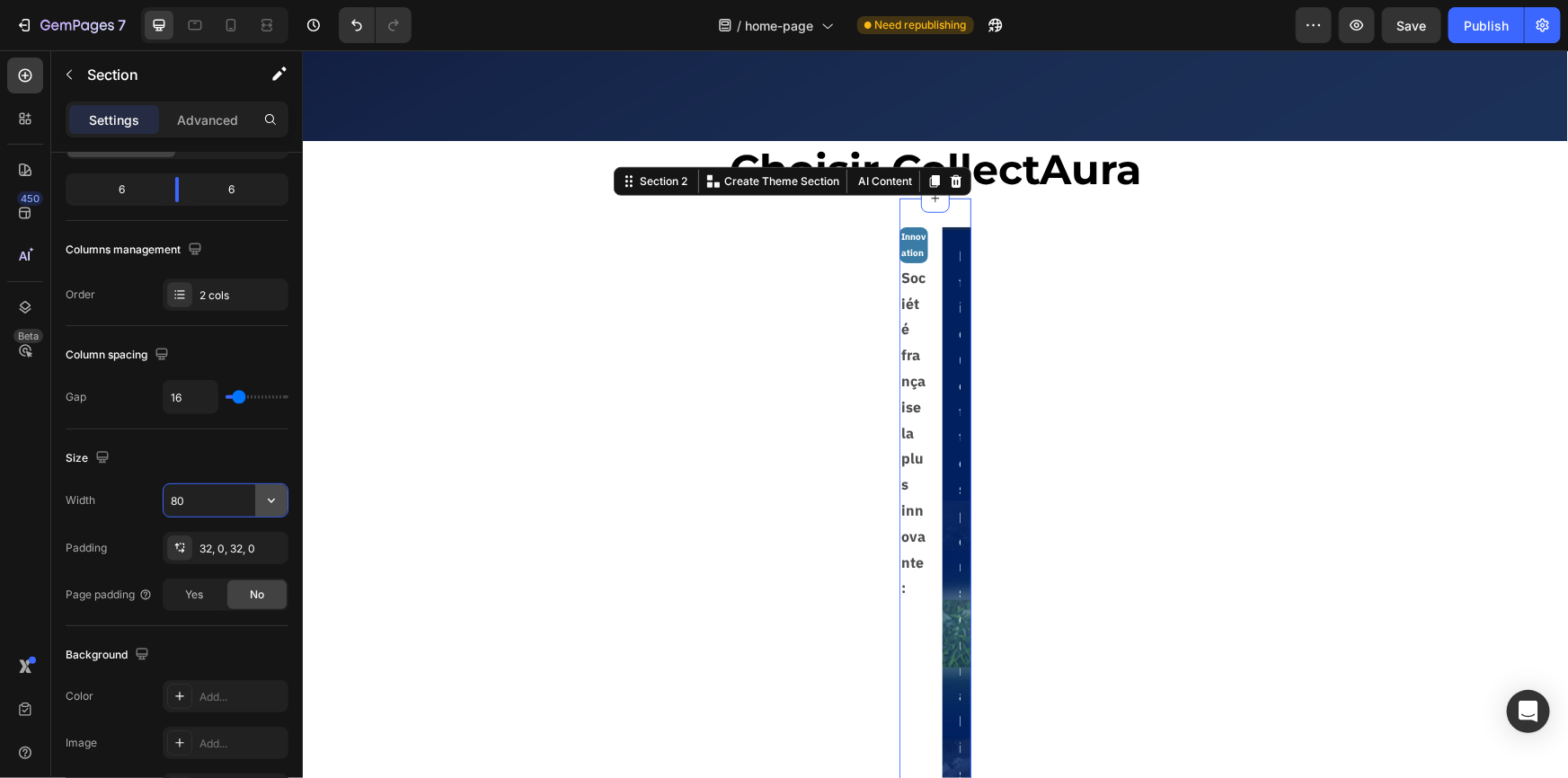 click 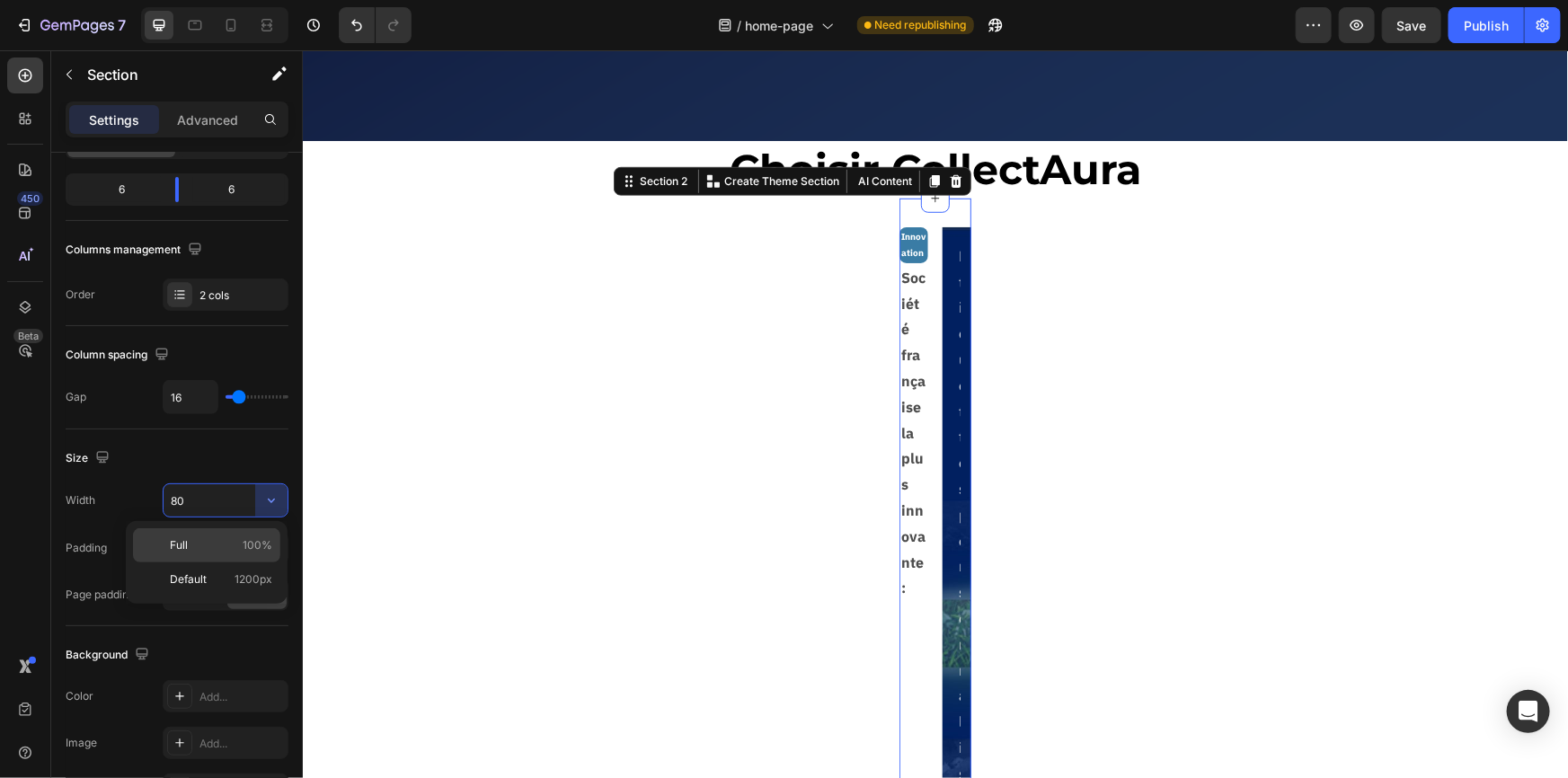 click on "100%" at bounding box center [257, 545] 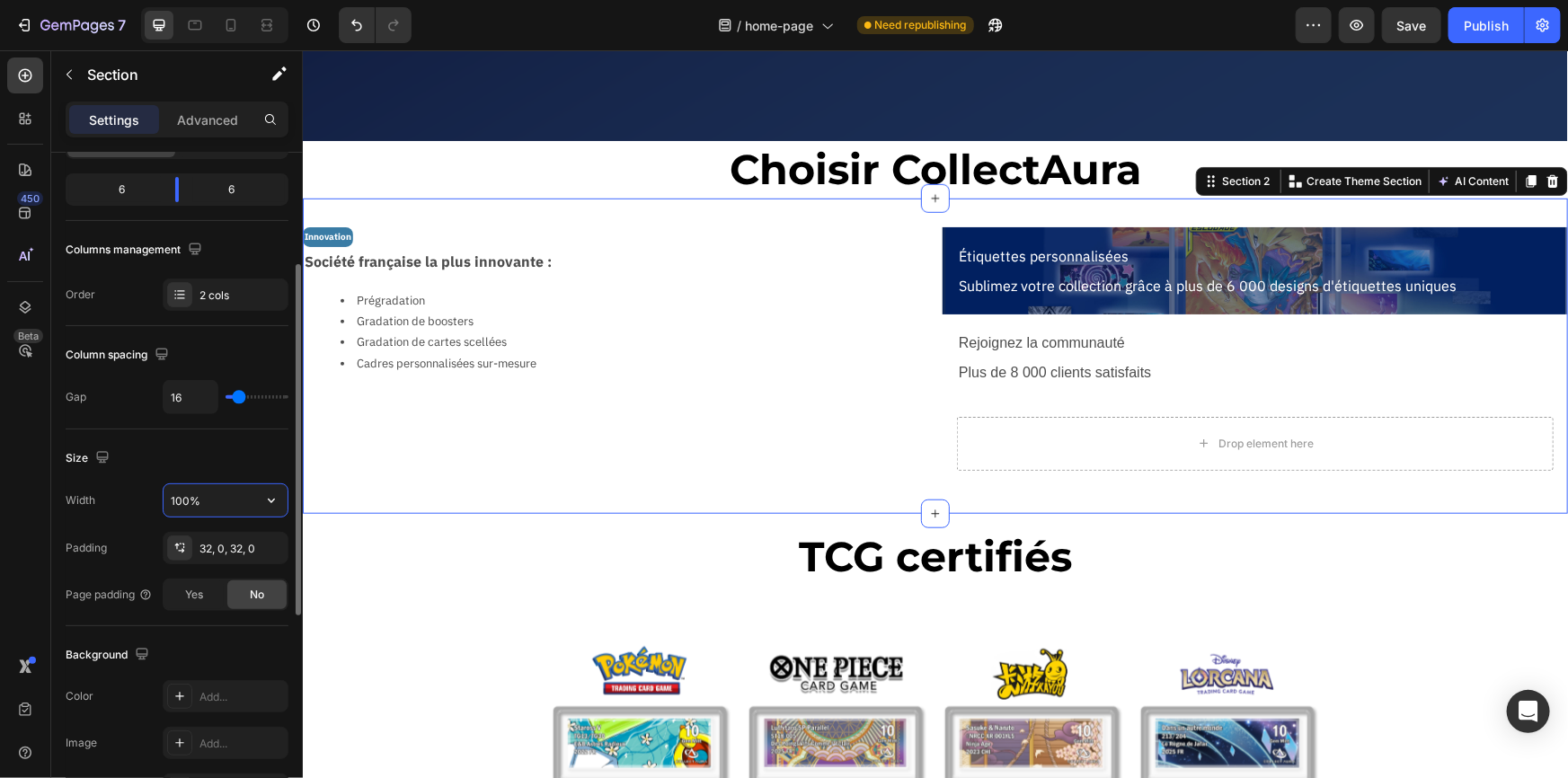 click on "100%" at bounding box center (226, 500) 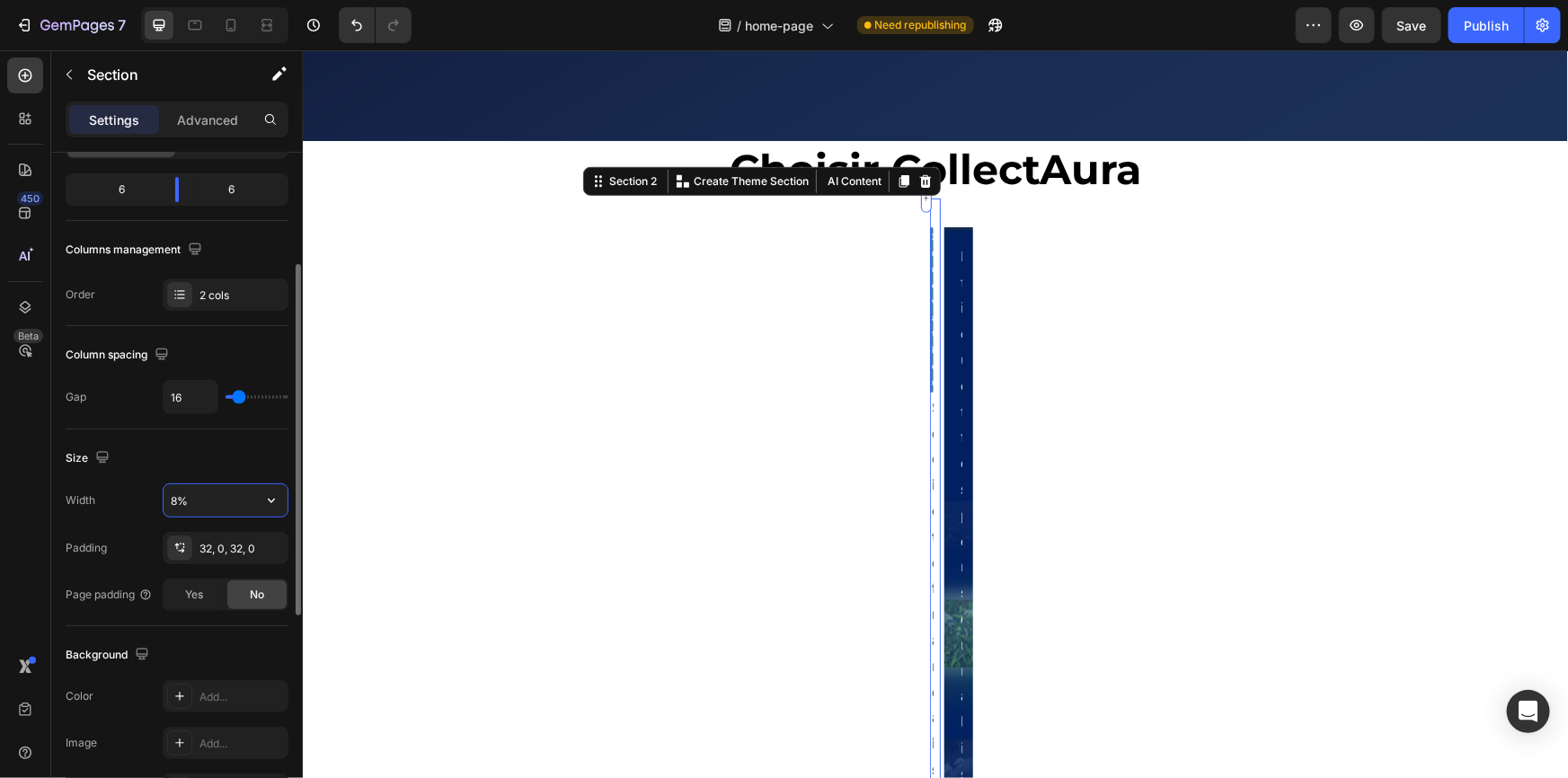 type on "80%" 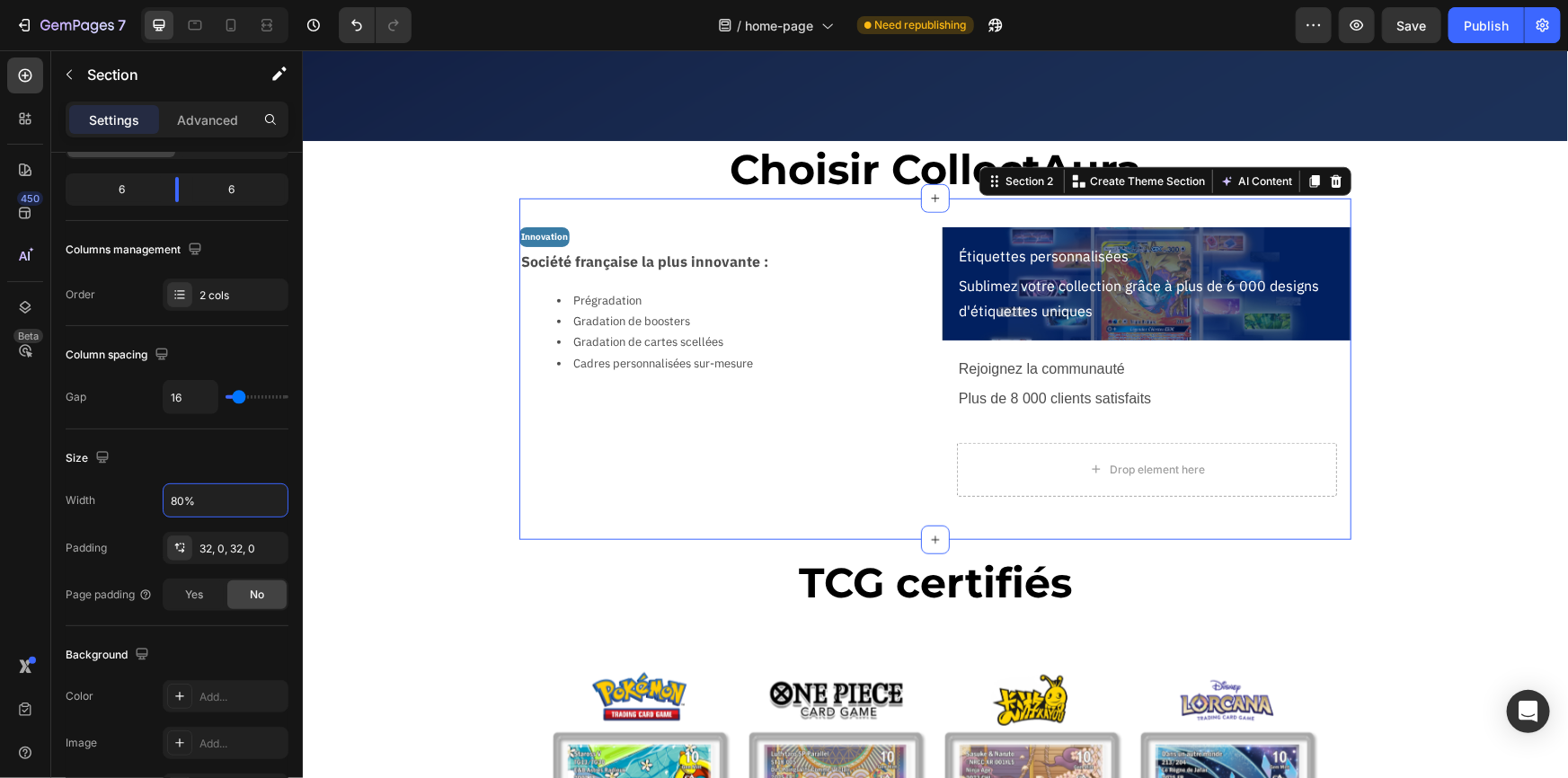 click on "Innovation Text Block Société française la plus innovante : Text Block Prégradation Gradation de boosters Gradation de cartes scellées Cadres personnalisées sur-mesure Text Block Row Étiquettes personnalisées Text Block Sublimez votre collection grâce à plus de 6 000 designs d'étiquettes uniques Text Block Row Rejoignez la communauté Text Block Plus de 8 000 clients satisfaits Text Block Row
Drop element here Row Section 2   Create Theme Section AI Content Write with GemAI What would you like to describe here? Tone and Voice Persuasive Product Cadre Premium Latios & Latias SV8 Show more Generate" at bounding box center (935, 368) 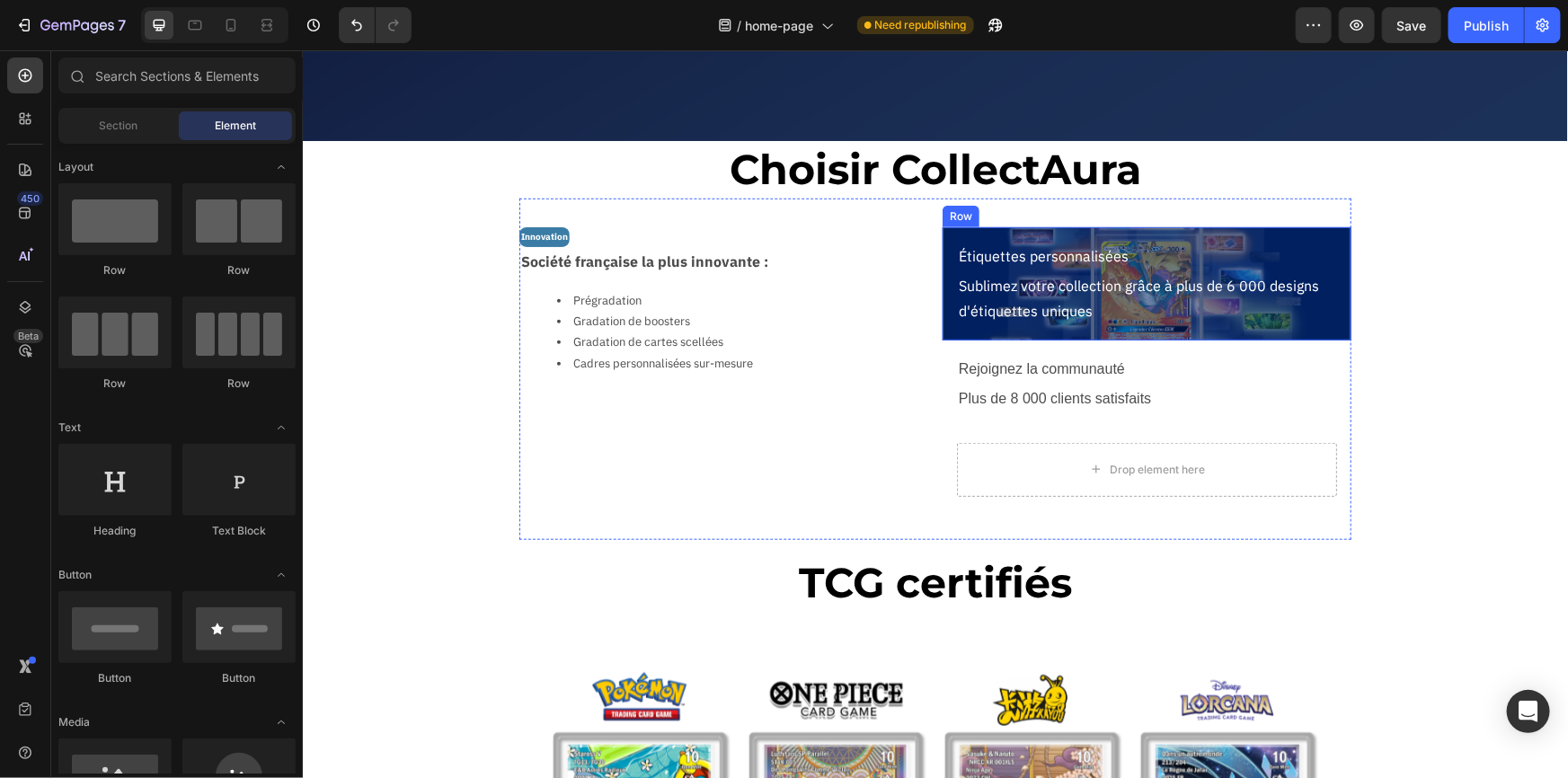 click on "Étiquettes personnalisées Text Block Sublimez votre collection grâce à plus de 6 000 designs d'étiquettes uniques Text Block Row" at bounding box center [1146, 283] 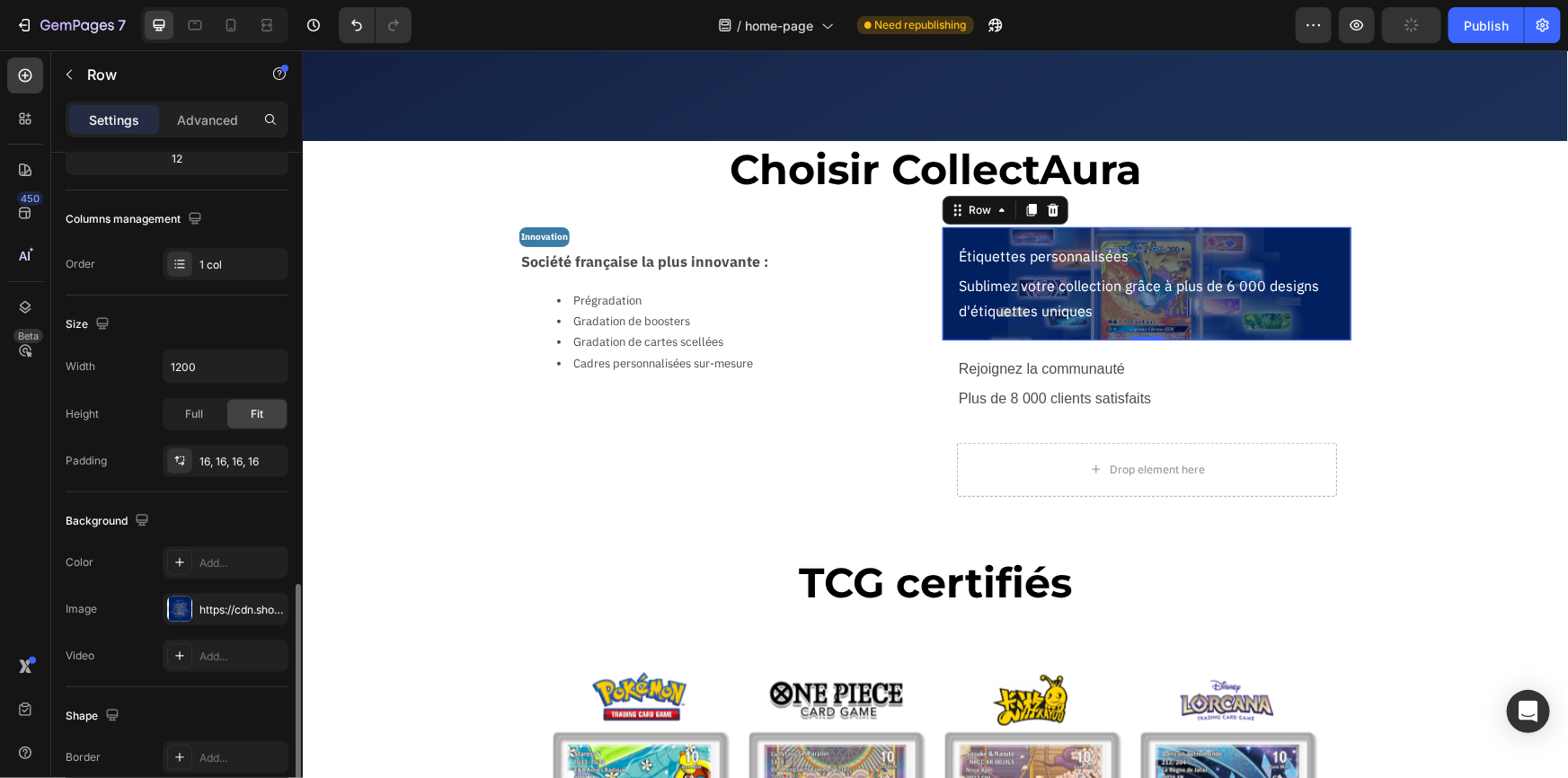 scroll, scrollTop: 418, scrollLeft: 0, axis: vertical 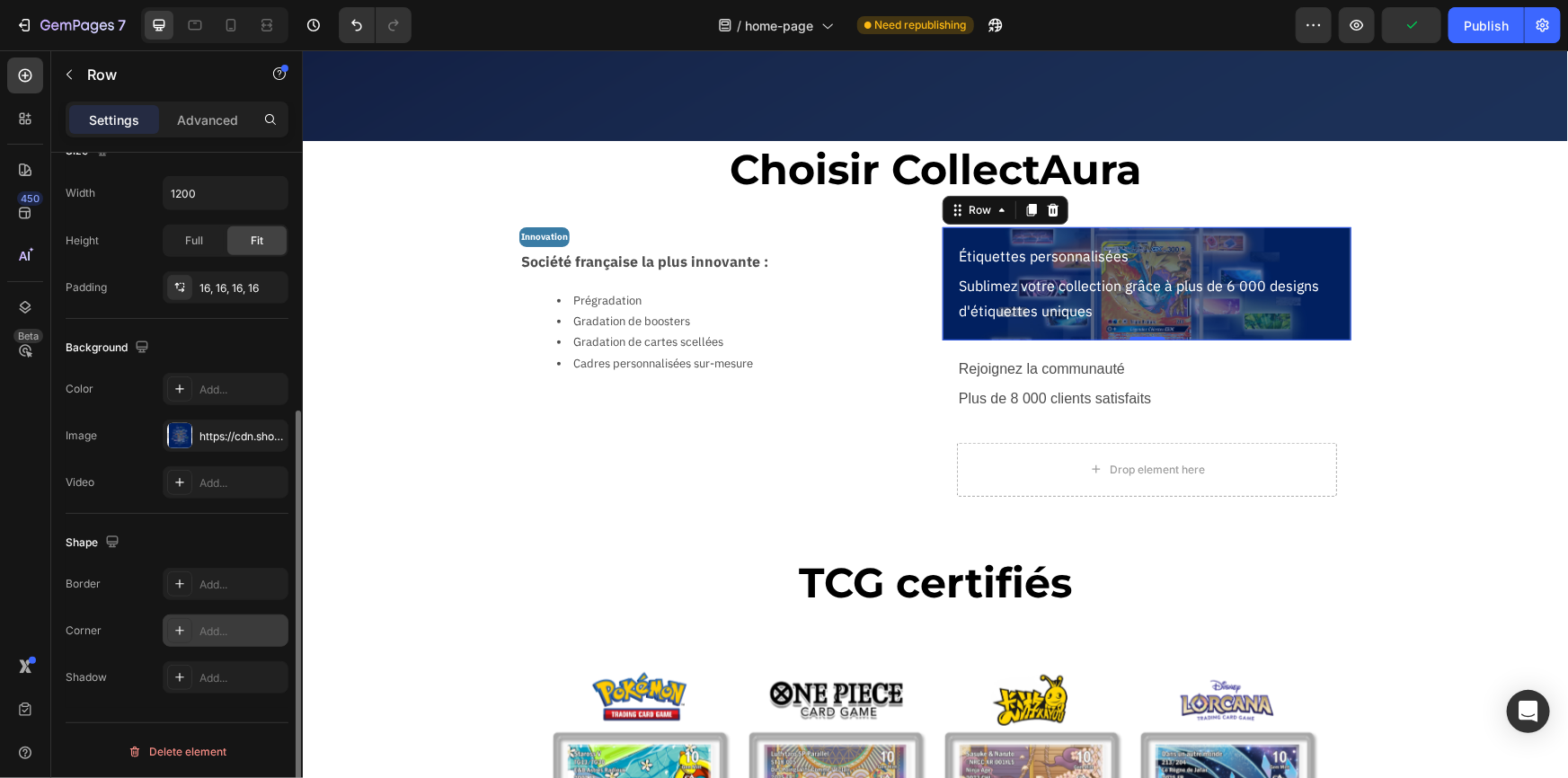 click on "Add..." at bounding box center [242, 632] 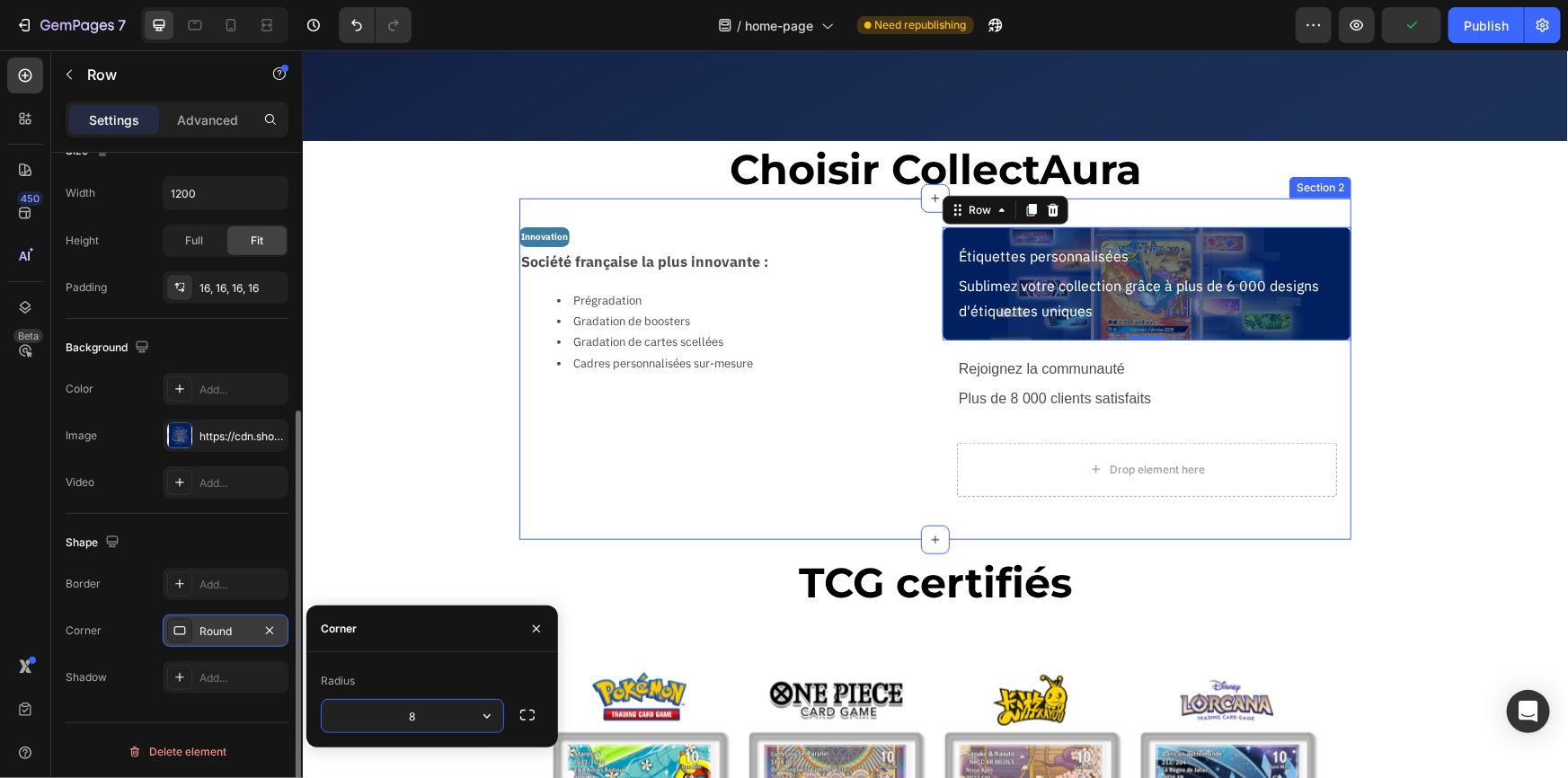 click on "Innovation Text Block Société française la plus innovante : Text Block Prégradation Gradation de boosters Gradation de cartes scellées Cadres personnalisées sur-mesure Text Block Row" at bounding box center (722, 368) 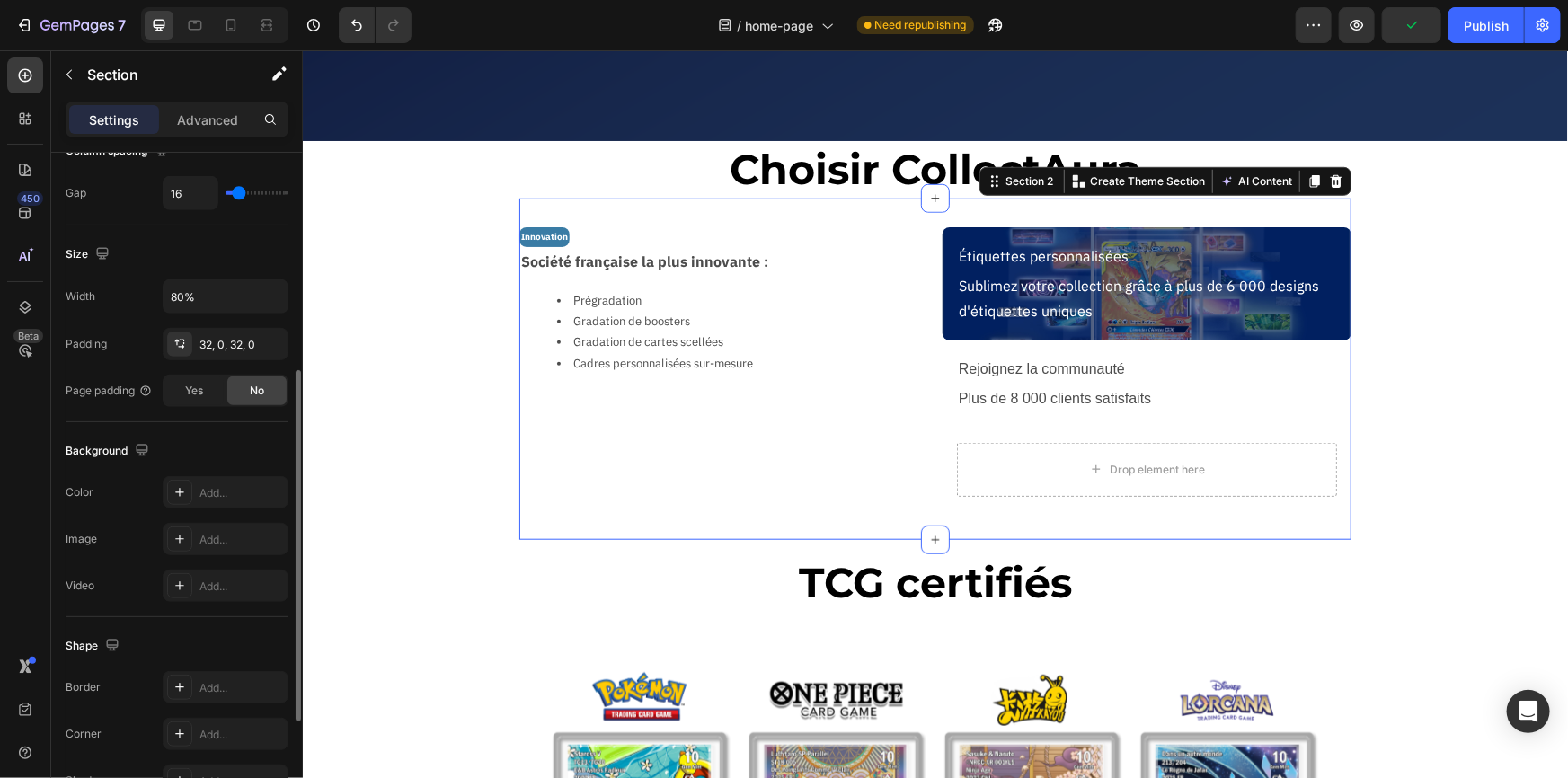 scroll, scrollTop: 0, scrollLeft: 0, axis: both 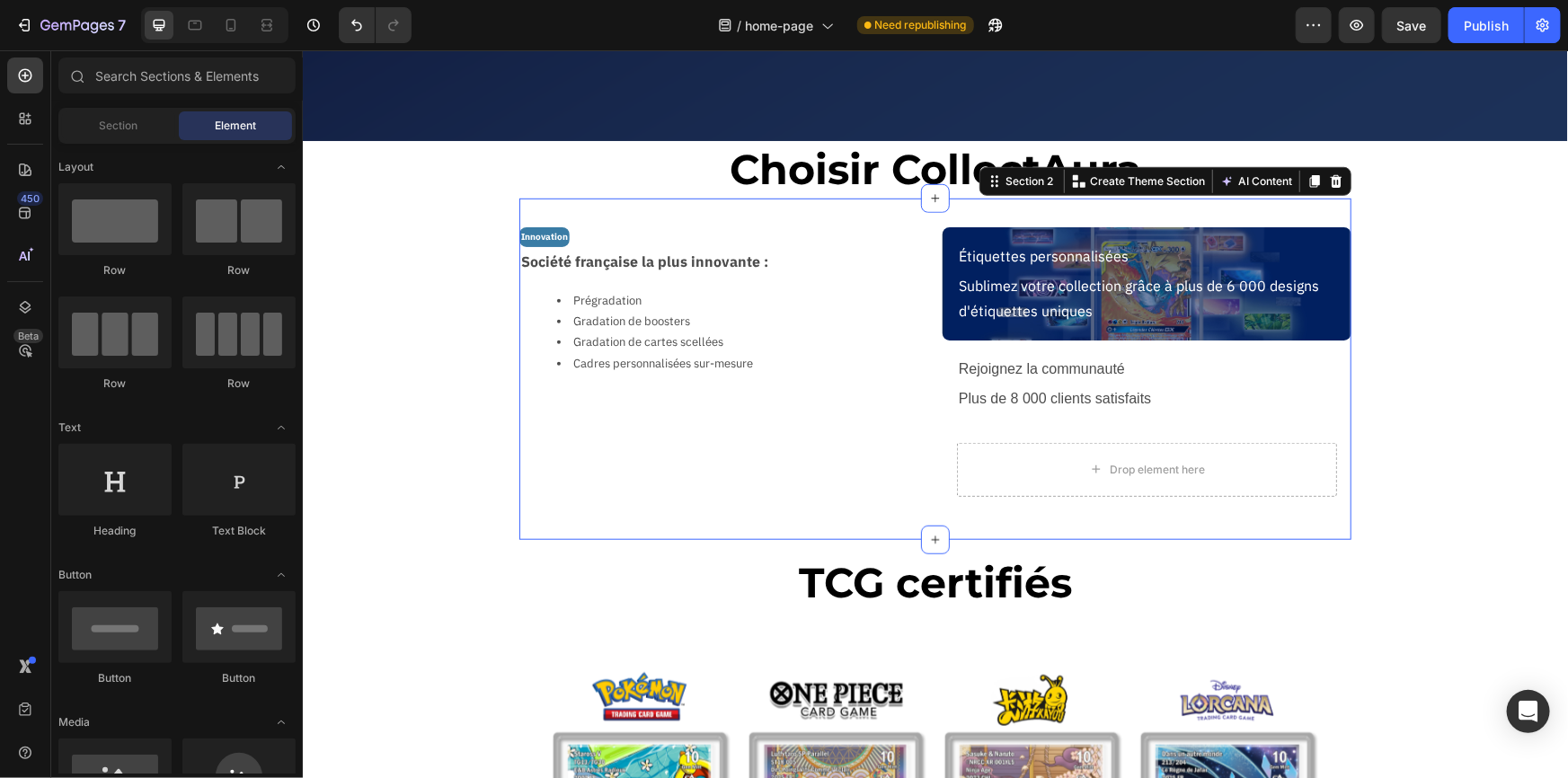 click on "La garantie de l'excellence Heading Valorisez, protégez et authentifiez vos cartes avec un service de certification dédié à votre passion. Text Block Certifiez mes cartes Button Image Hero Banner Choisir CollectAura Heading Section 1 Innovation Text Block Société française la plus innovante : Text Block Prégradation Gradation de boosters Gradation de cartes scellées Cadres personnalisées sur-mesure Text Block Row Étiquettes personnalisées Text Block Sublimez votre collection grâce à plus de 6 000 designs d'étiquettes uniques Text Block Row Rejoignez la communauté Text Block Plus de 8 000 clients satisfaits Text Block Row
Drop element here Row Section 2   Create Theme Section AI Content Write with GemAI What would you like to describe here? Tone and Voice Persuasive Product Cadre Premium Latios & Latias SV8 Show more Generate TCG certifiés Heading Section 3
Image Image Image Image
Carousel Section 4 Root" at bounding box center (935, 1444) 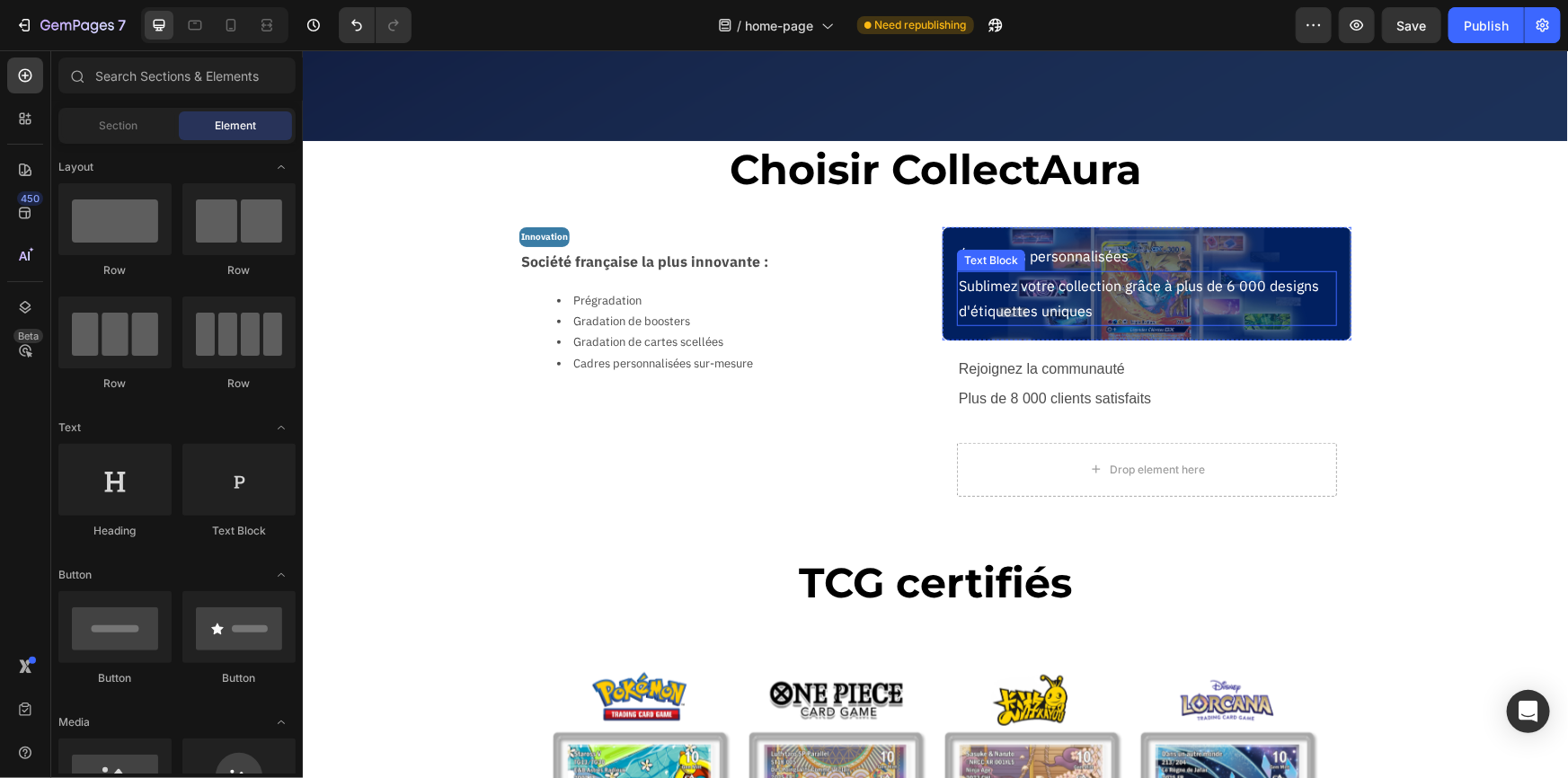 click on "Sublimez votre collection grâce à plus de 6 000 designs d'étiquettes uniques" at bounding box center (1146, 298) 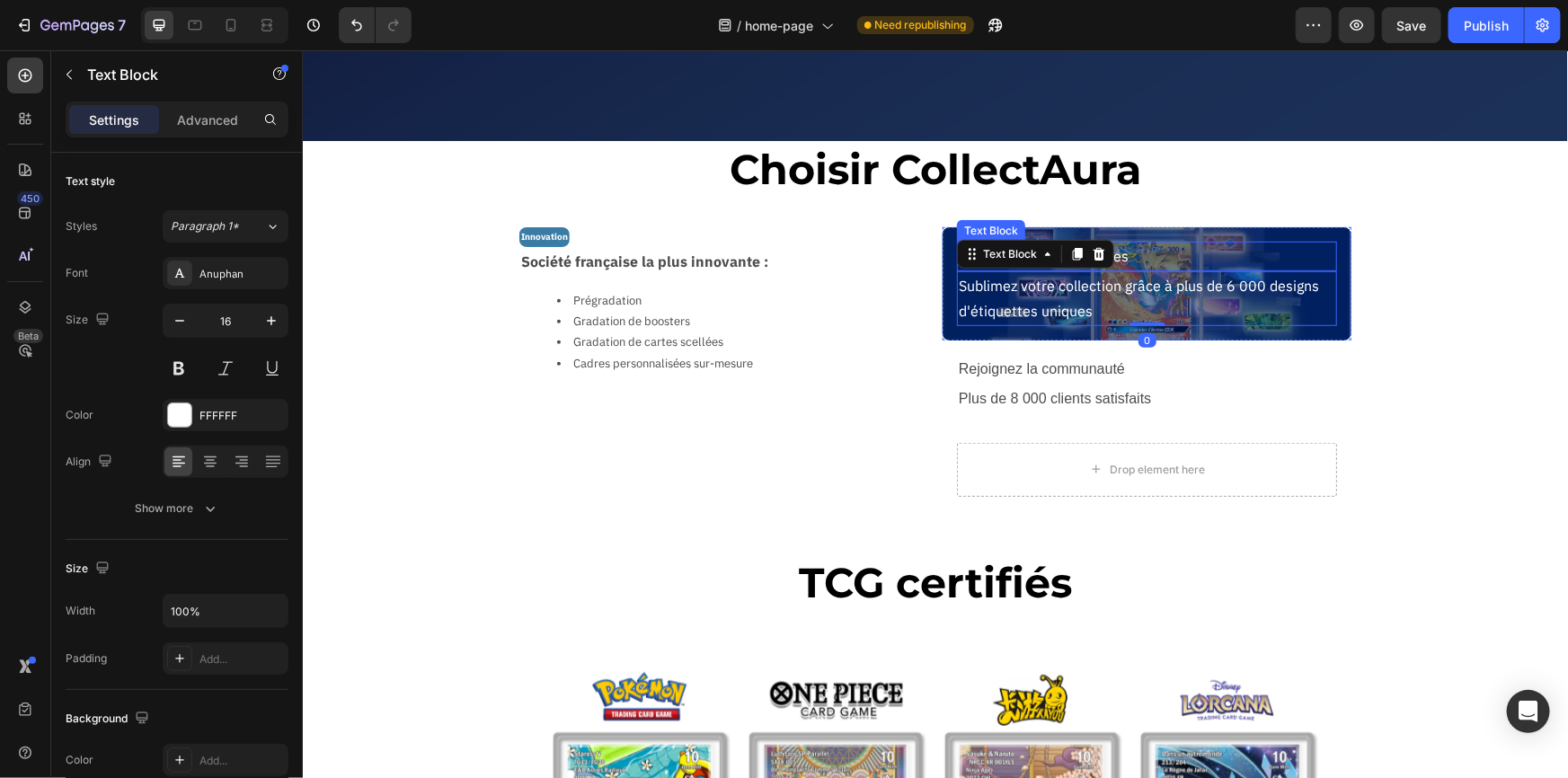 click on "Étiquettes personnalisées" at bounding box center (1146, 255) 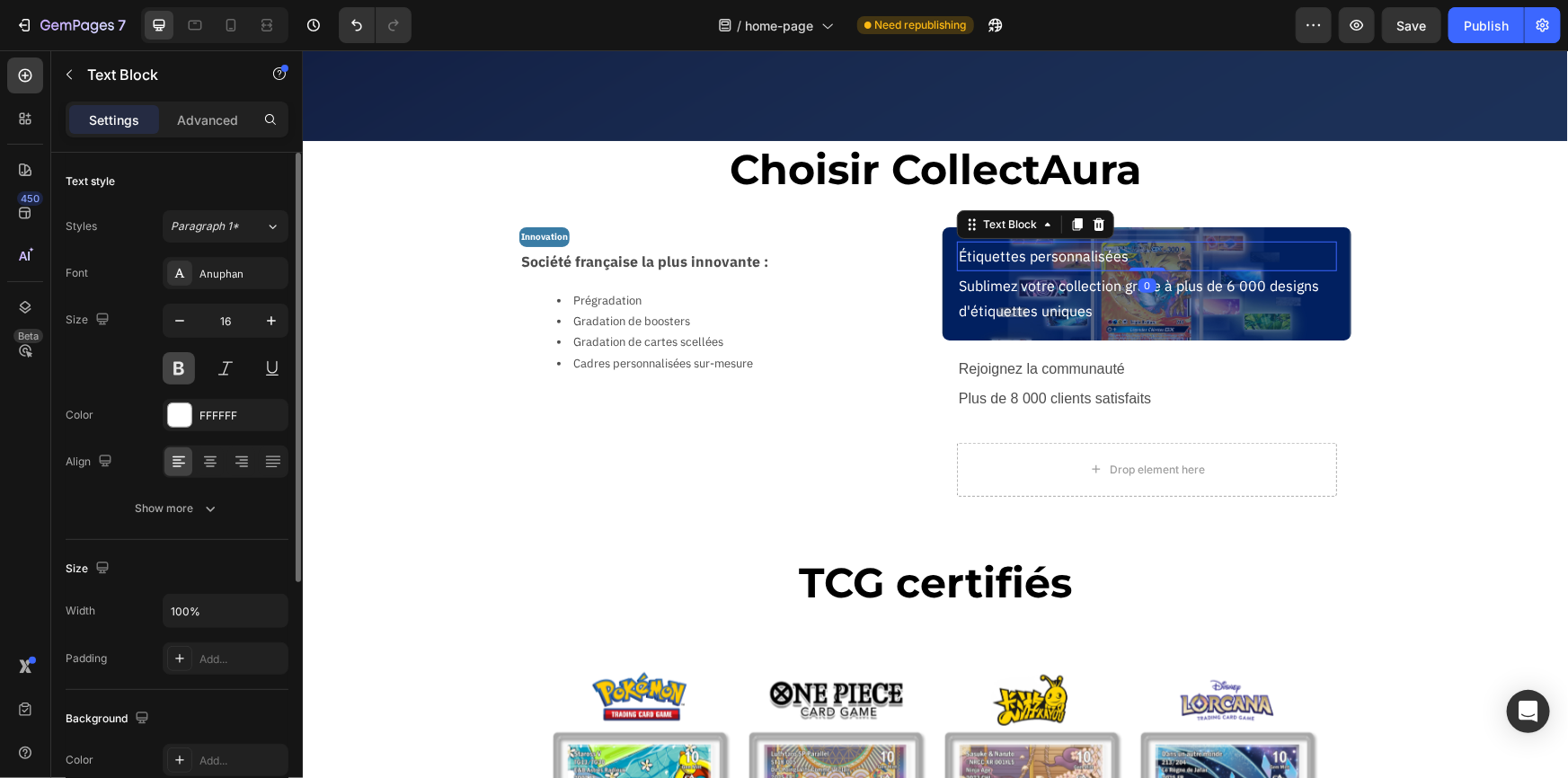drag, startPoint x: 180, startPoint y: 358, endPoint x: 223, endPoint y: 367, distance: 43.93177 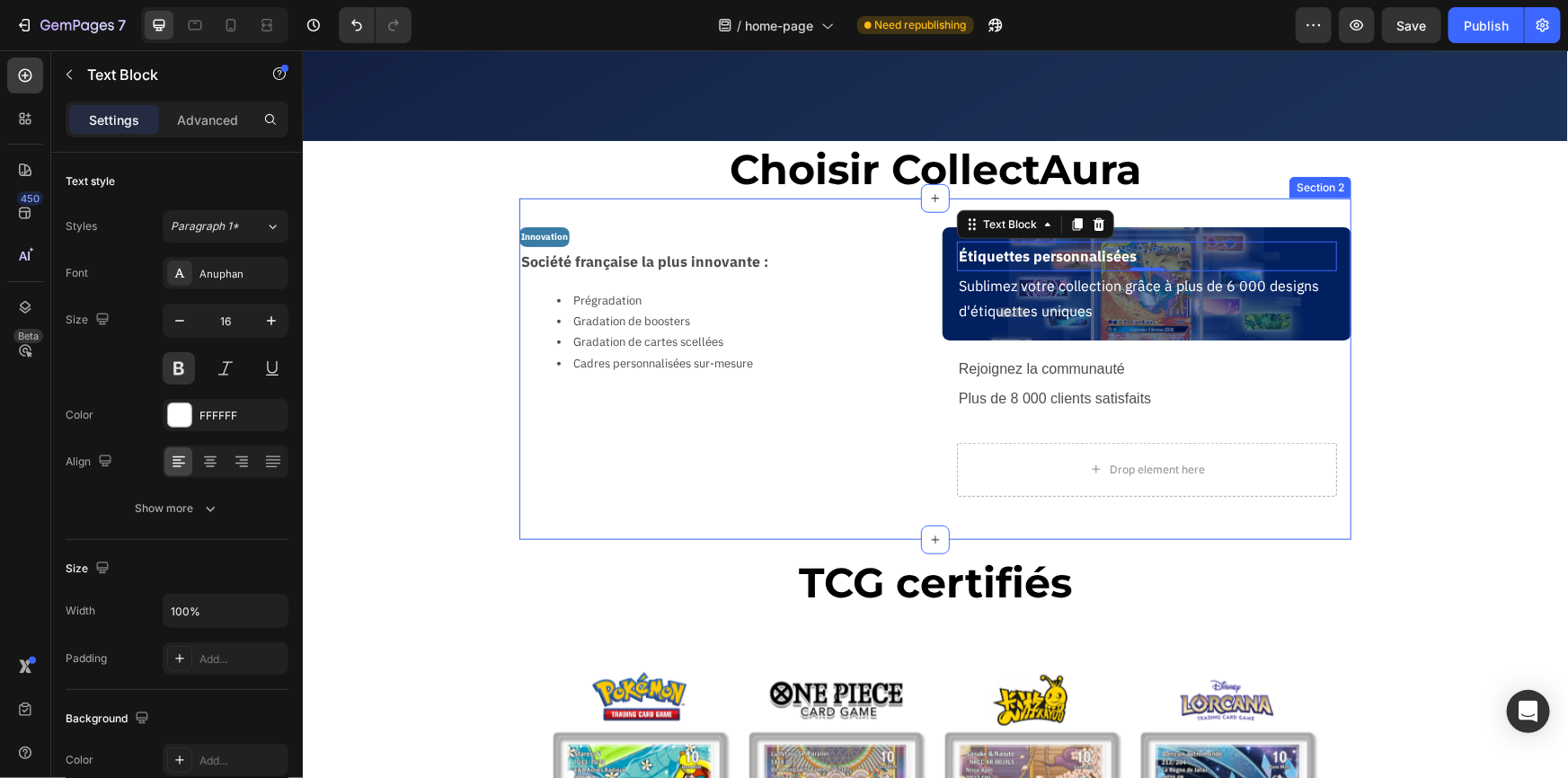 click on "Innovation Text Block Société française la plus innovante : Text Block Prégradation Gradation de boosters Gradation de cartes scellées Cadres personnalisées sur-mesure Text Block Row" at bounding box center [722, 368] 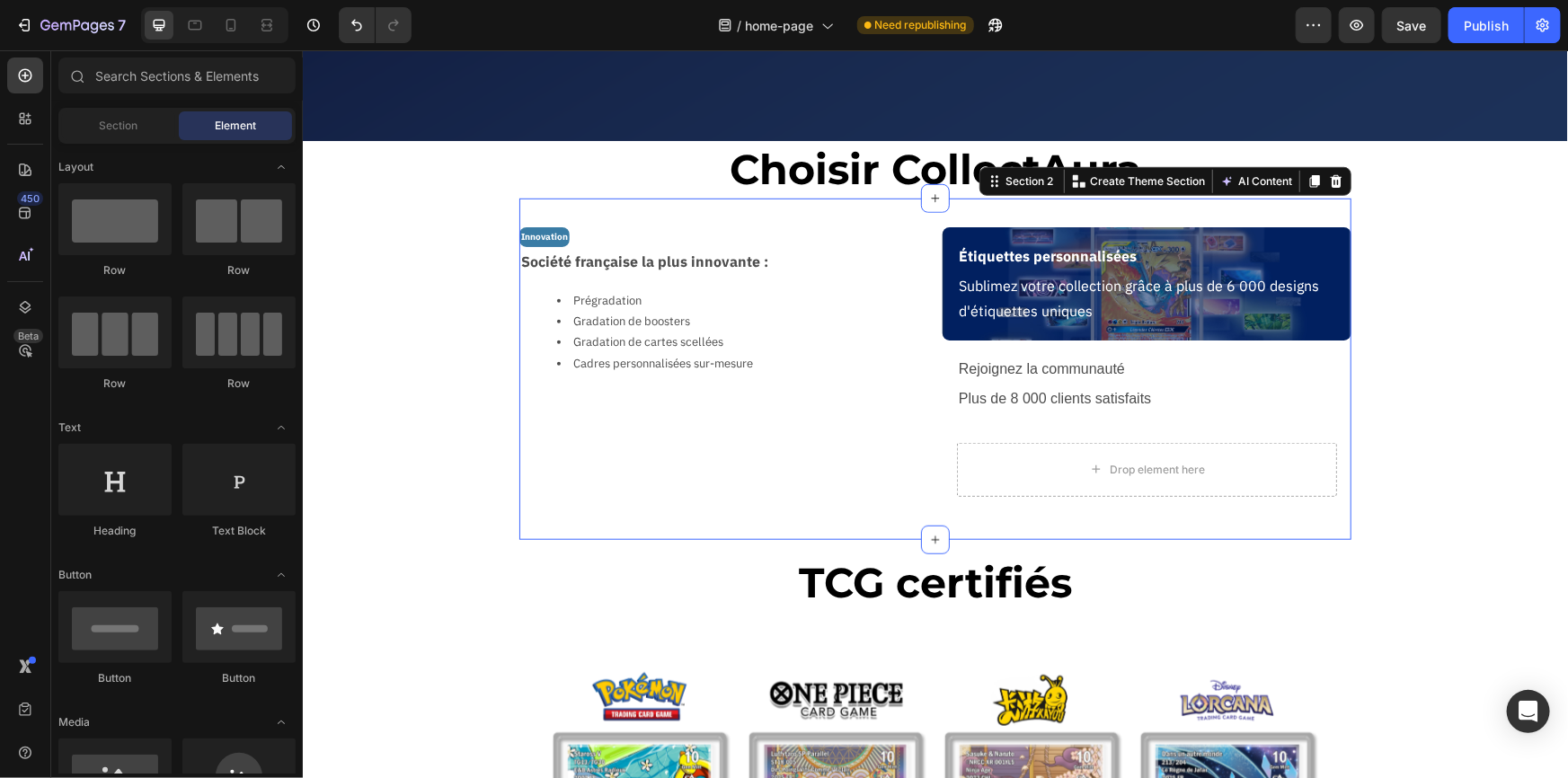 click on "Innovation Text Block Société française la plus innovante : Text Block Prégradation Gradation de boosters Gradation de cartes scellées Cadres personnalisées sur-mesure Text Block Row Étiquettes personnalisées Text Block Sublimez votre collection grâce à plus de 6 000 designs d'étiquettes uniques Text Block Row Rejoignez la communauté Text Block Plus de 8 000 clients satisfaits Text Block Row
Drop element here Row Section 2   Create Theme Section AI Content Write with GemAI What would you like to describe here? Tone and Voice Persuasive Product Cadre Premium Latios & Latias SV8 Show more Generate" at bounding box center [935, 368] 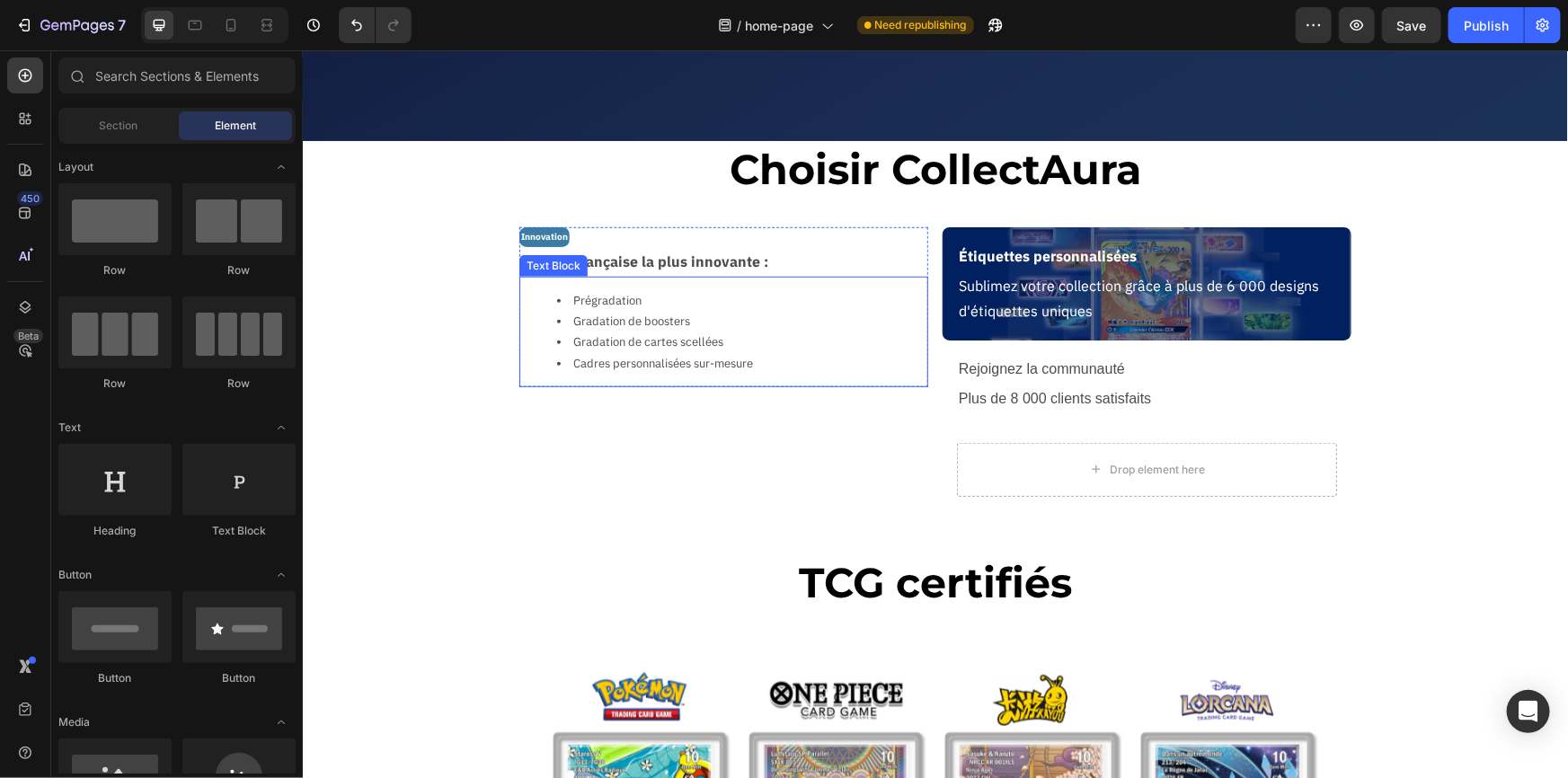 click on "Cadres personnalisées sur-mesure" at bounding box center [740, 362] 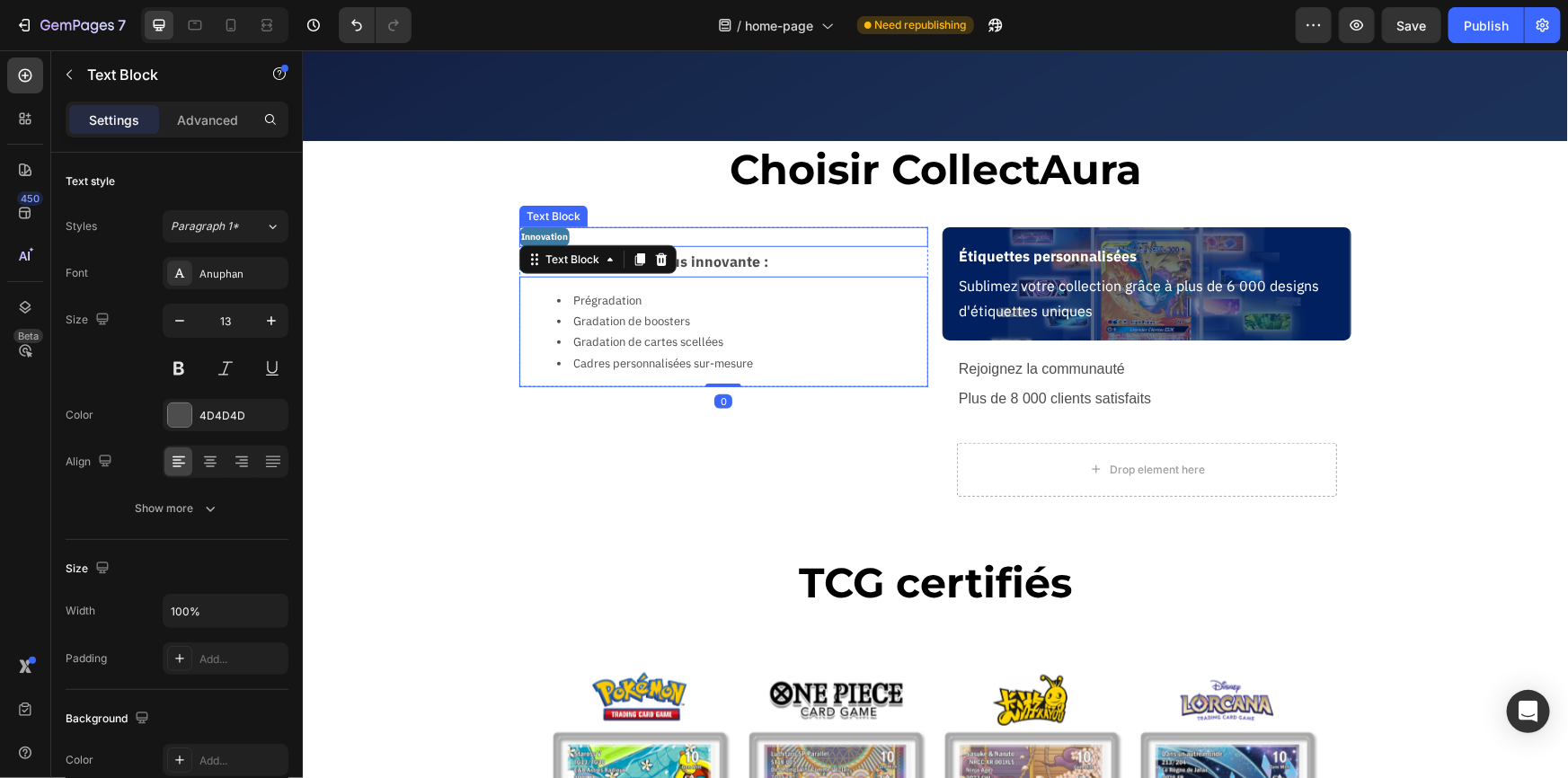 click on "Innovation" at bounding box center [722, 236] 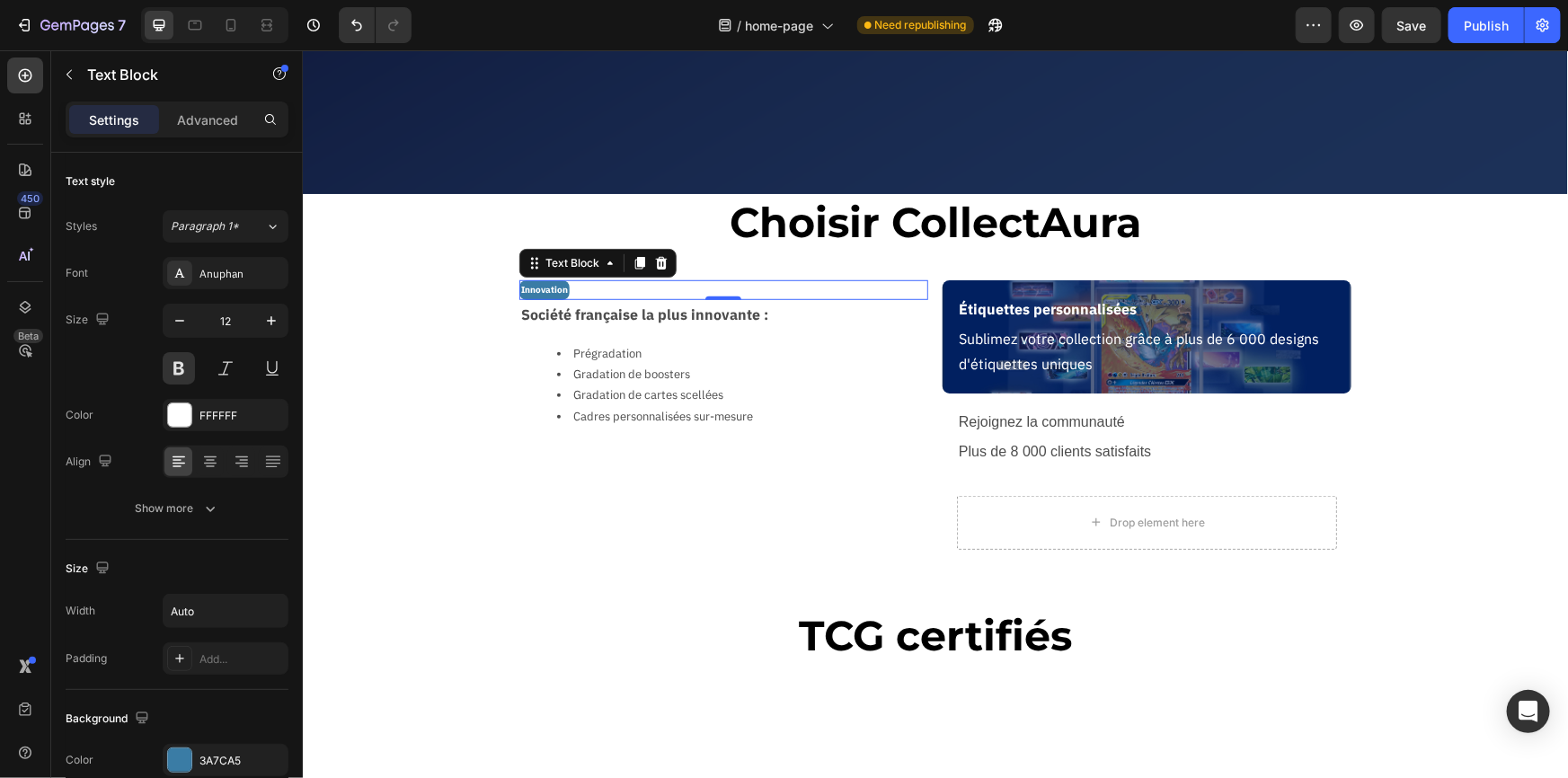 scroll, scrollTop: 575, scrollLeft: 0, axis: vertical 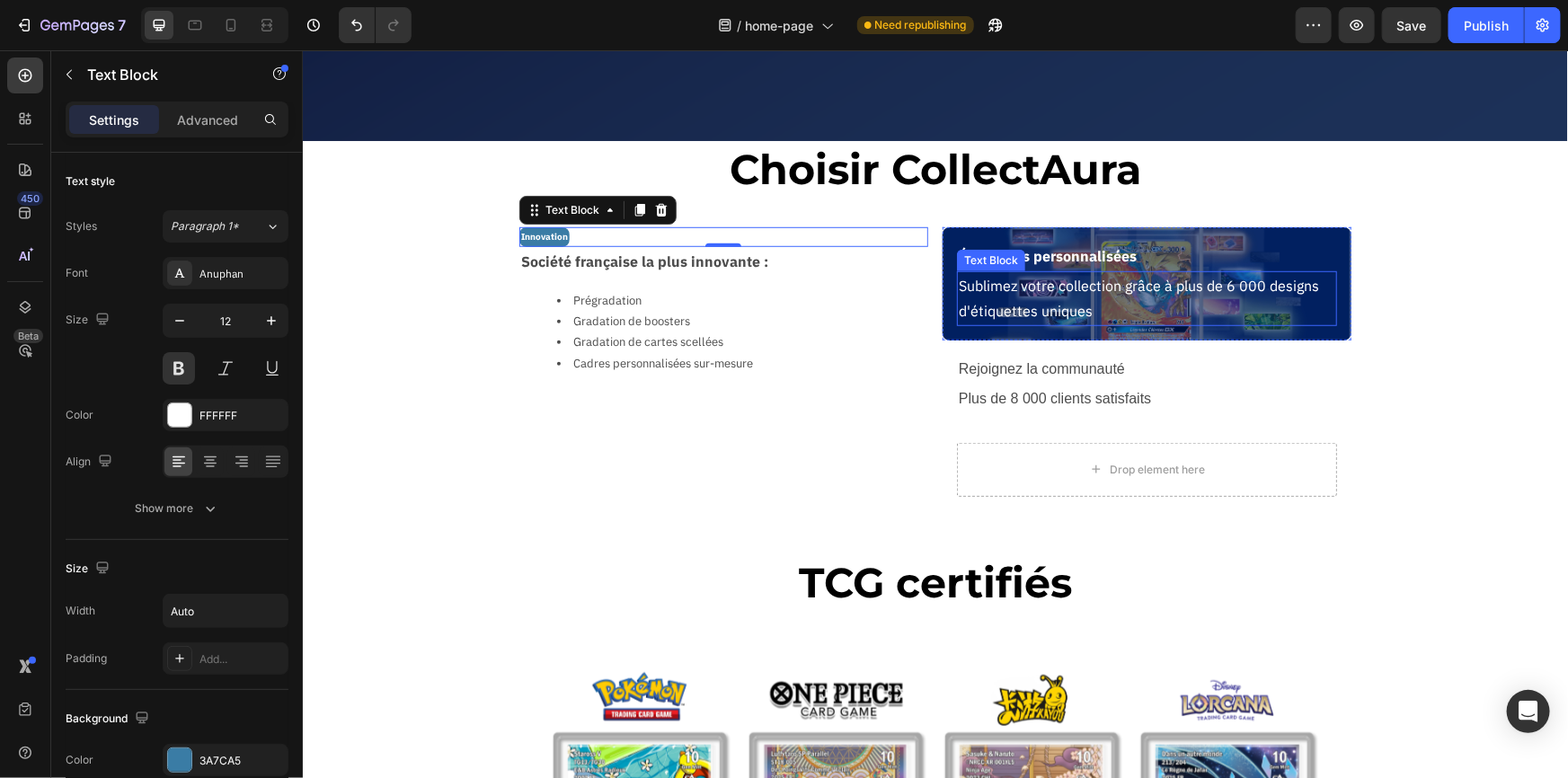 drag, startPoint x: 1034, startPoint y: 309, endPoint x: 1067, endPoint y: 311, distance: 33.06055 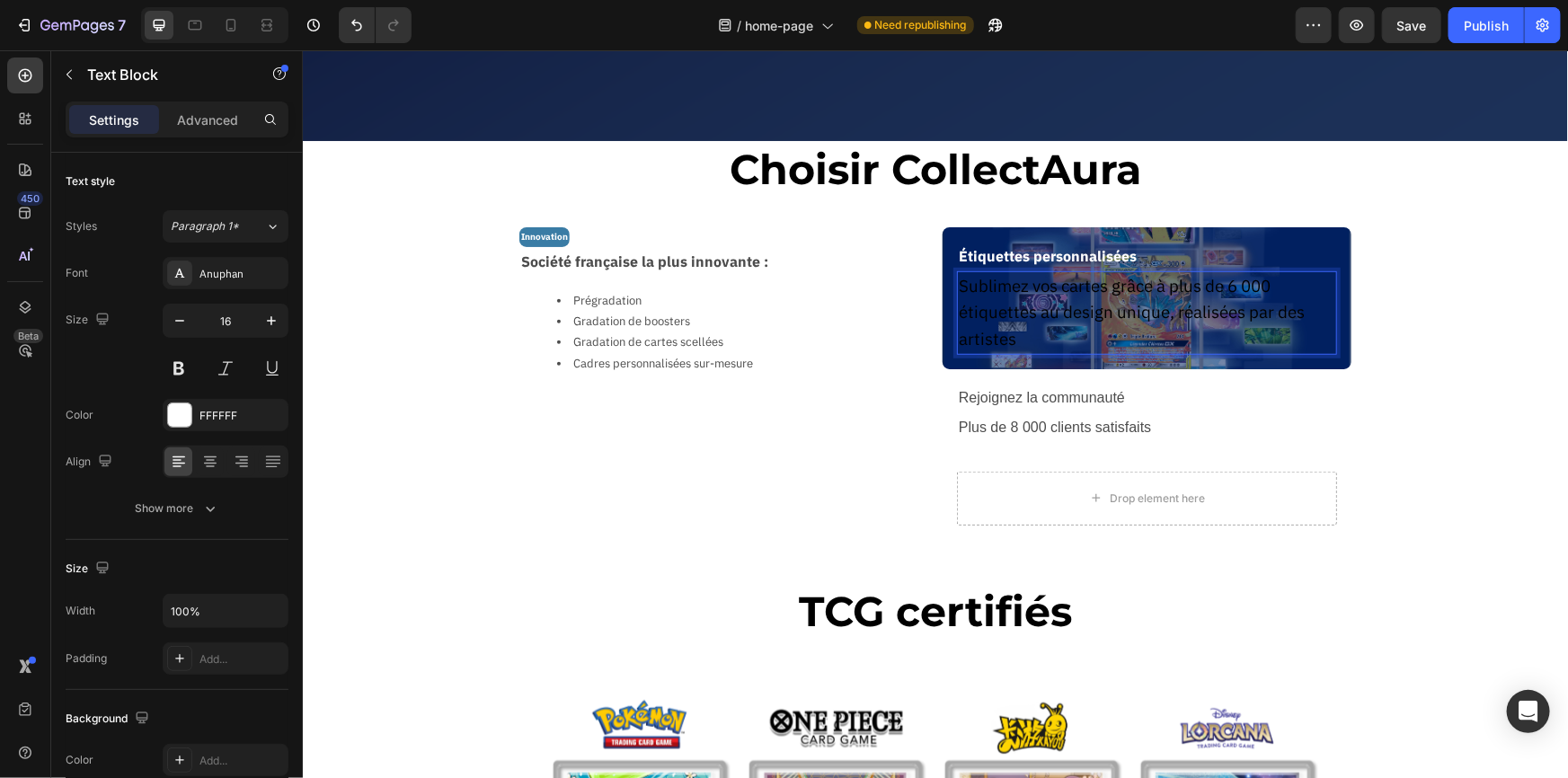 click on "Sublimez vos cartes grâce à plus de [NUMBER] étiquettes au design unique, réalisées par des artistes" at bounding box center [1130, 312] 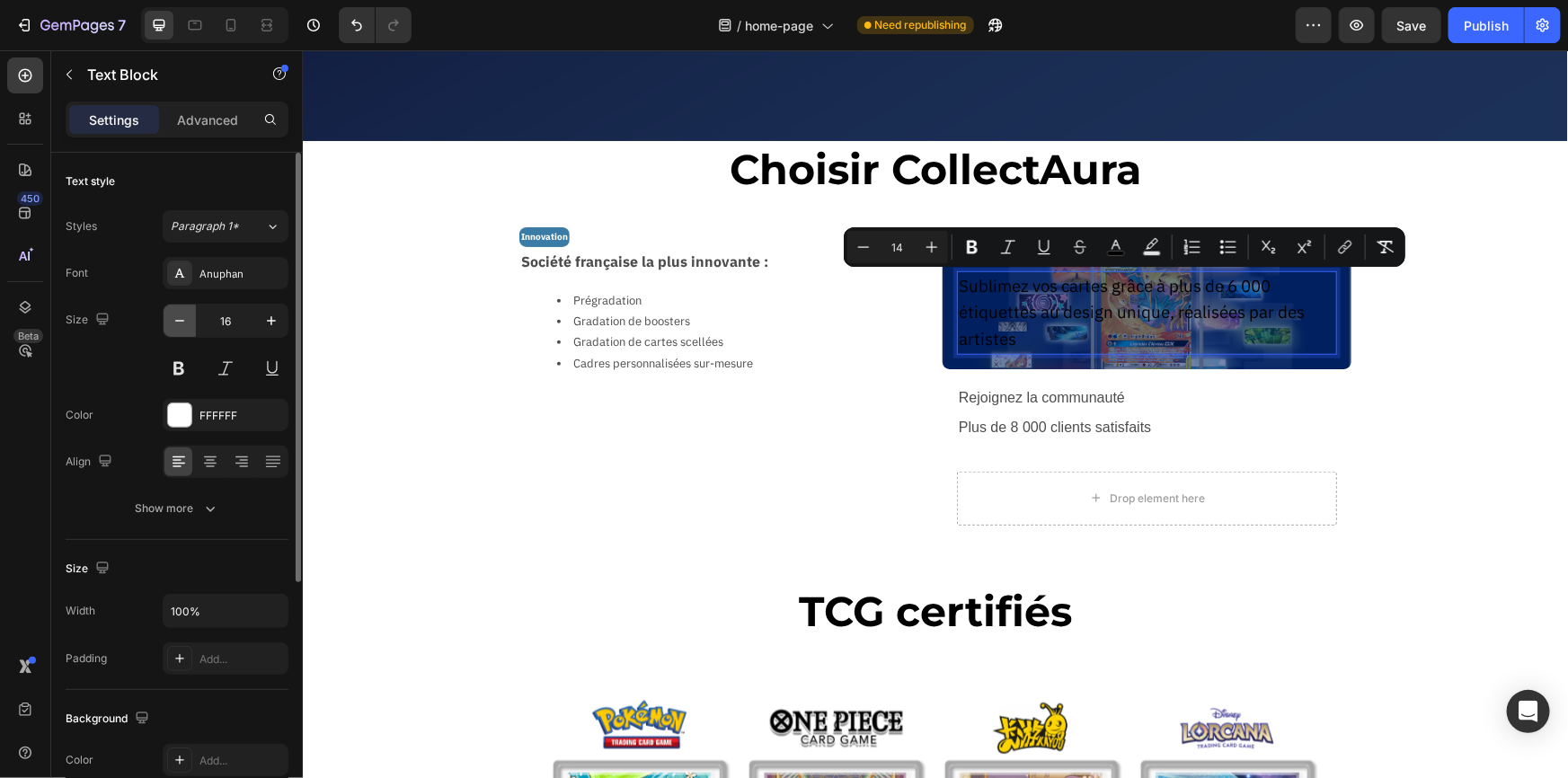click at bounding box center (180, 321) 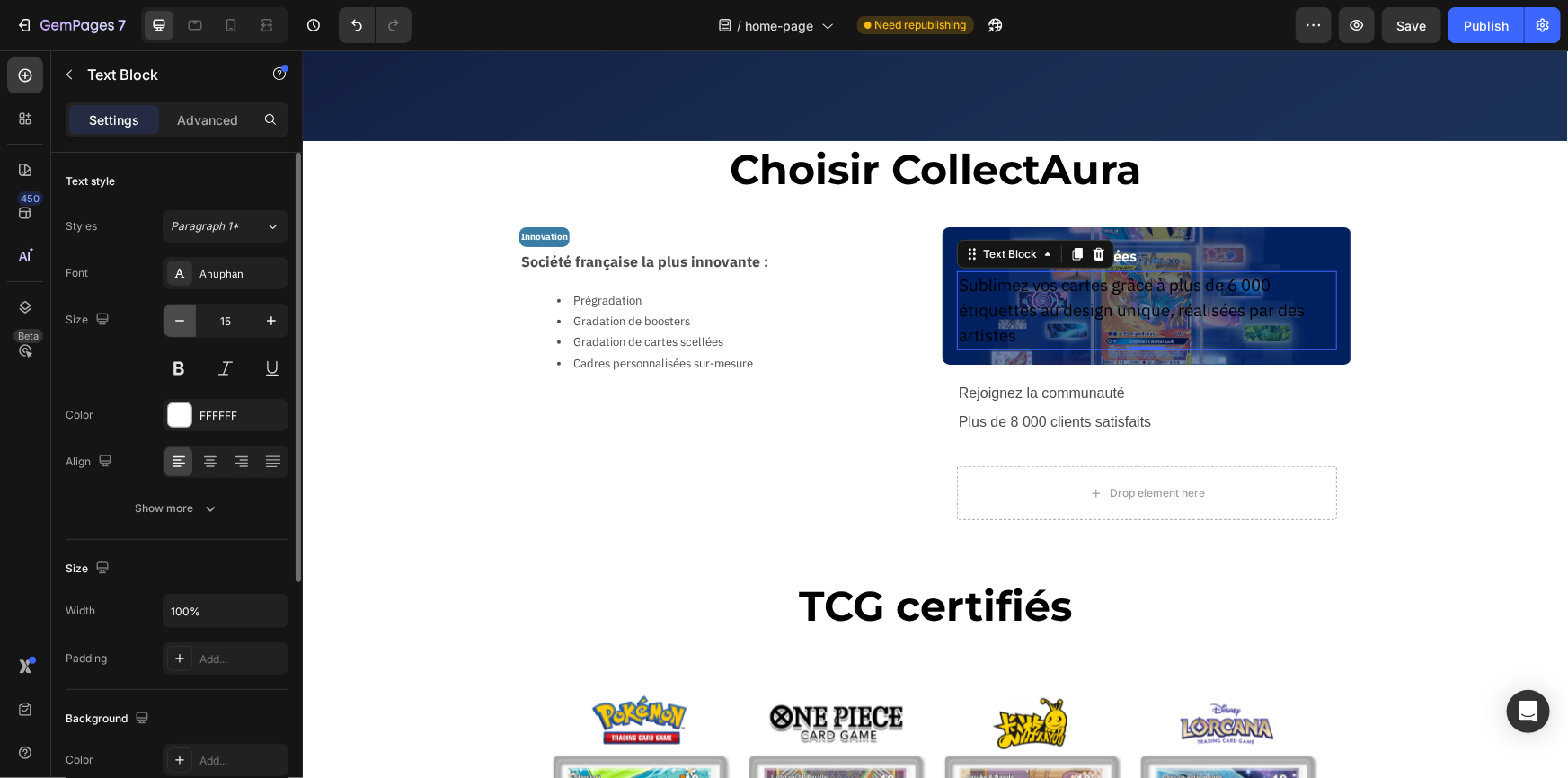 click 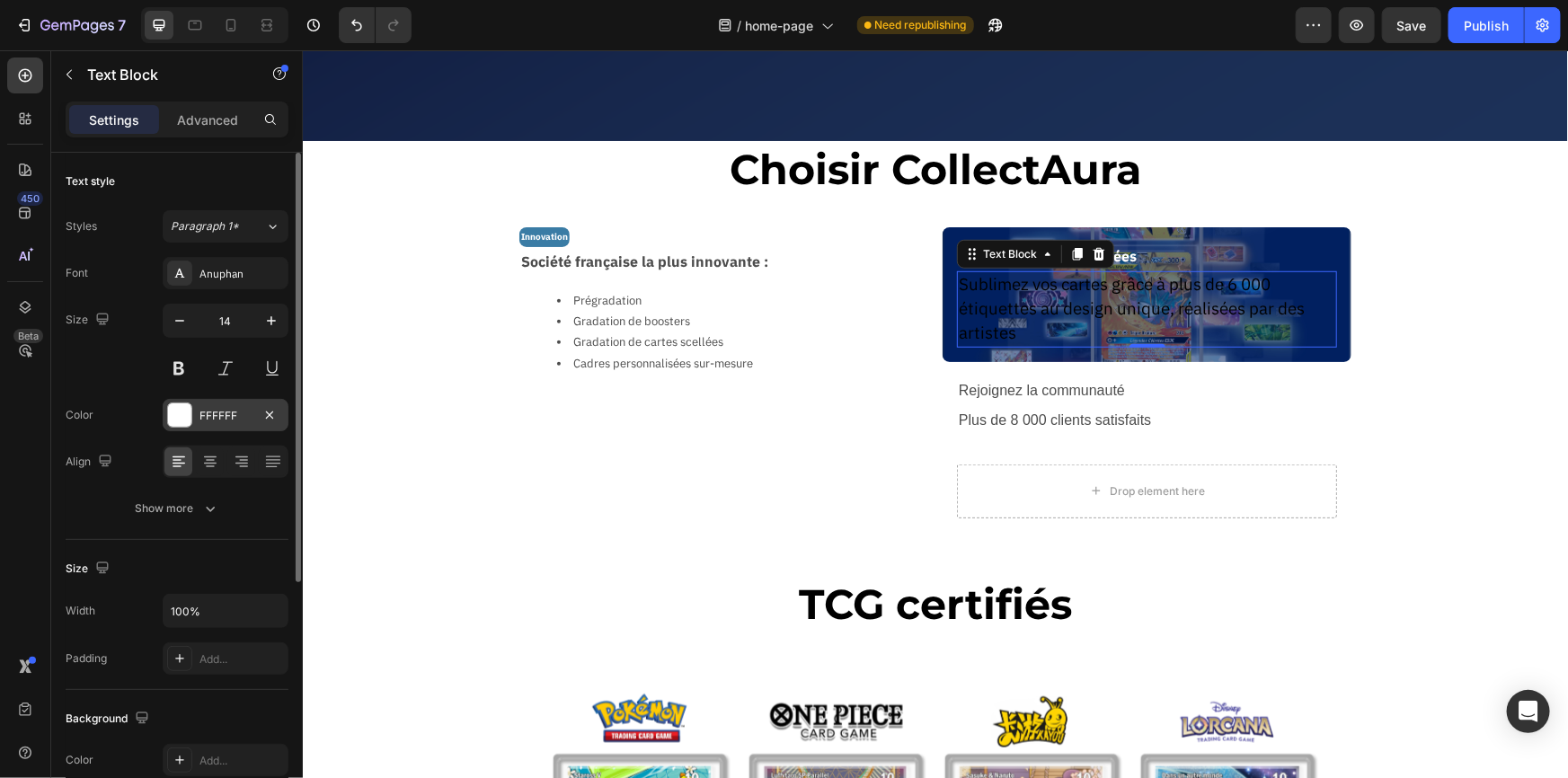 click on "FFFFFF" at bounding box center [226, 416] 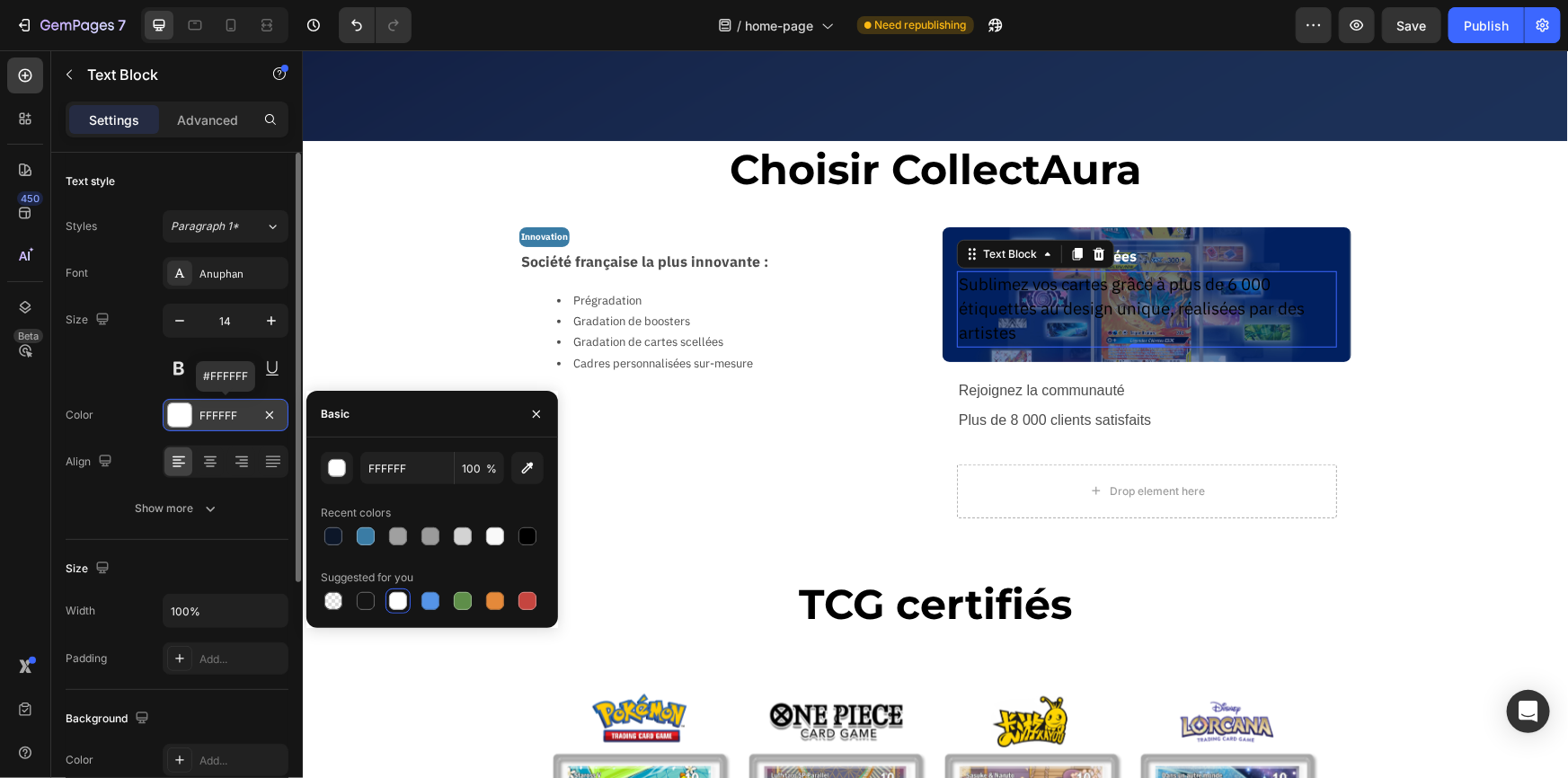click on "FFFFFF" at bounding box center [226, 416] 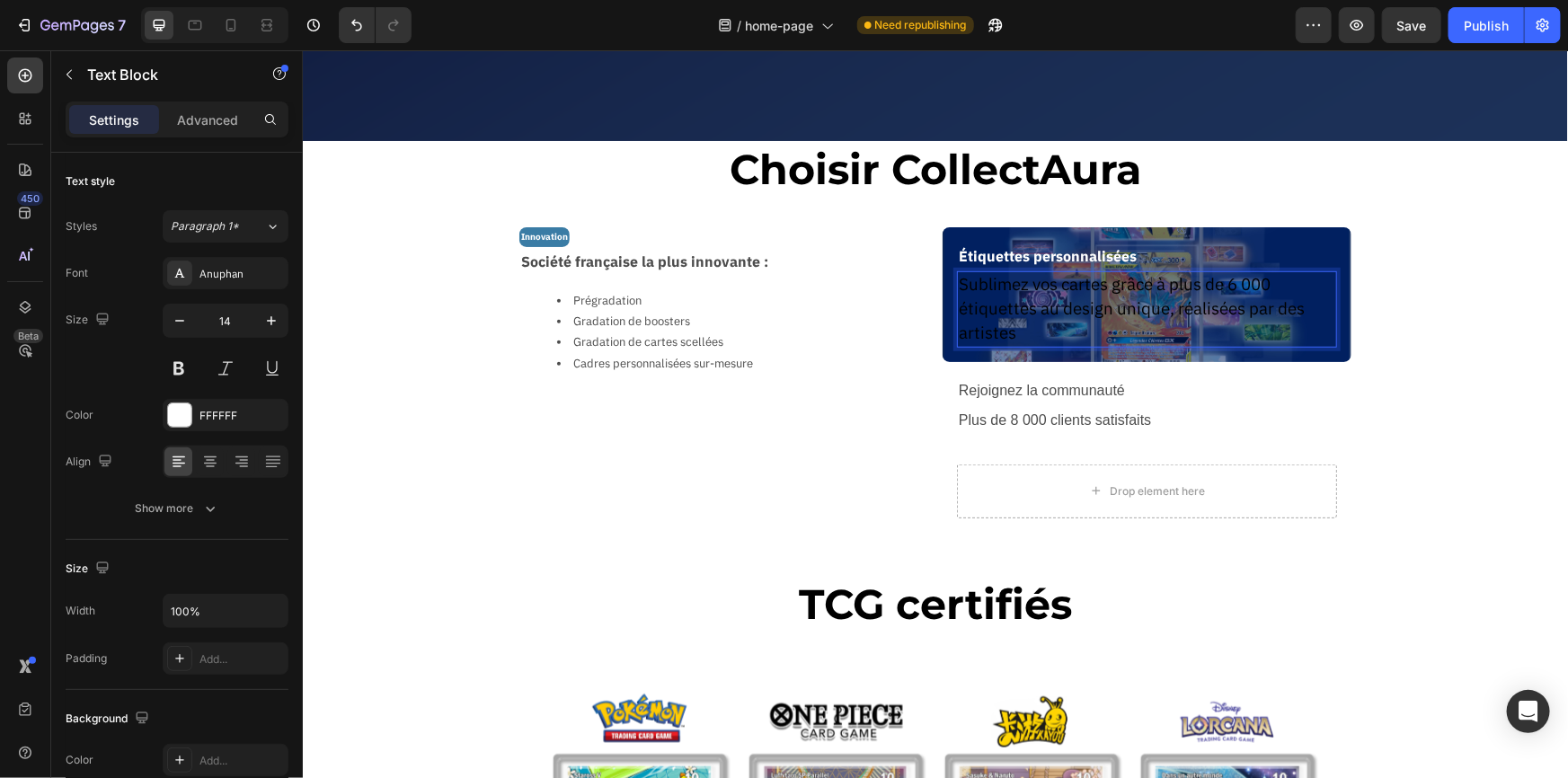 click on "Sublimez vos cartes grâce à plus de [NUMBER] étiquettes au design unique, réalisées par des artistes" at bounding box center (1130, 307) 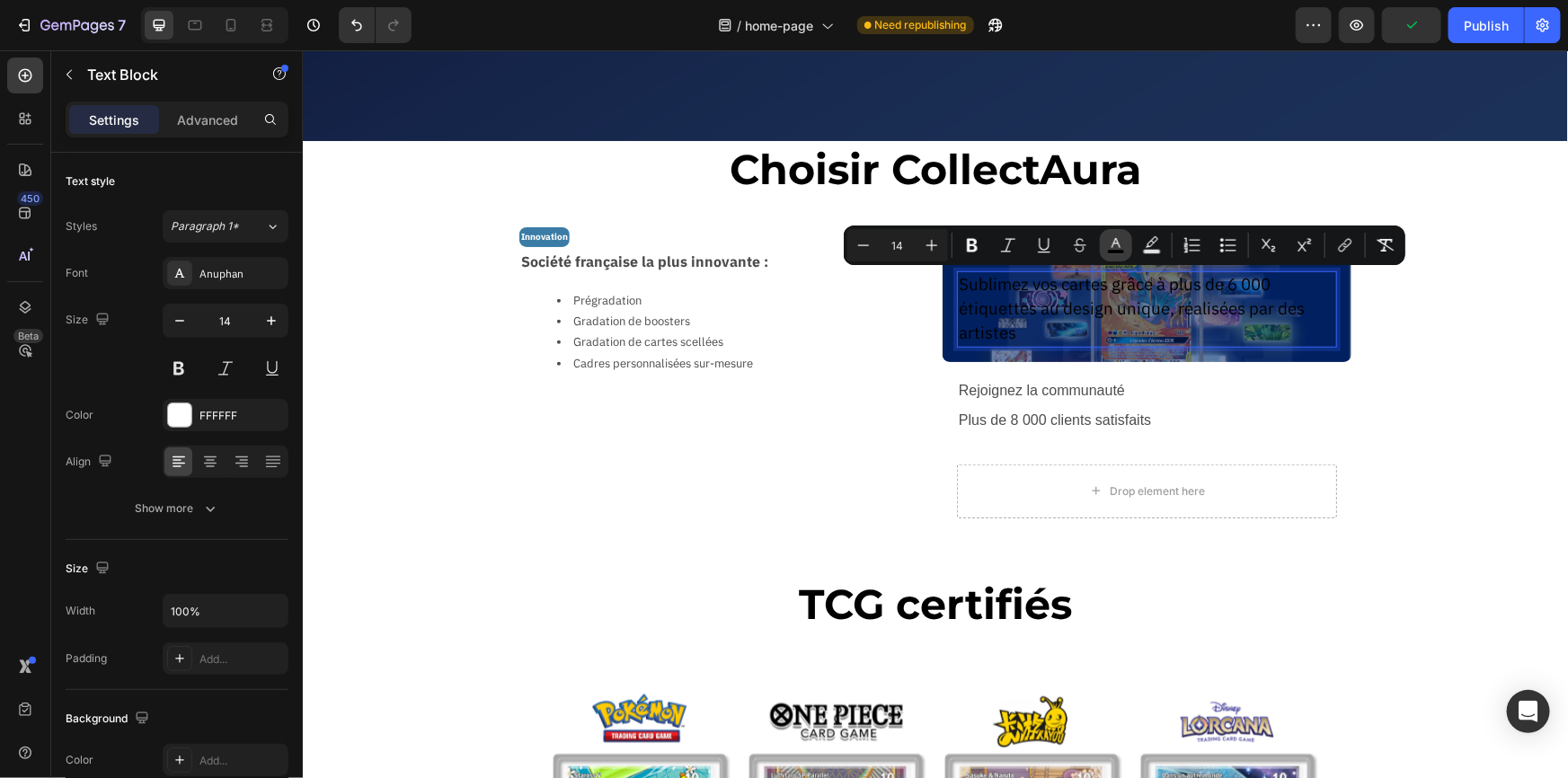 click 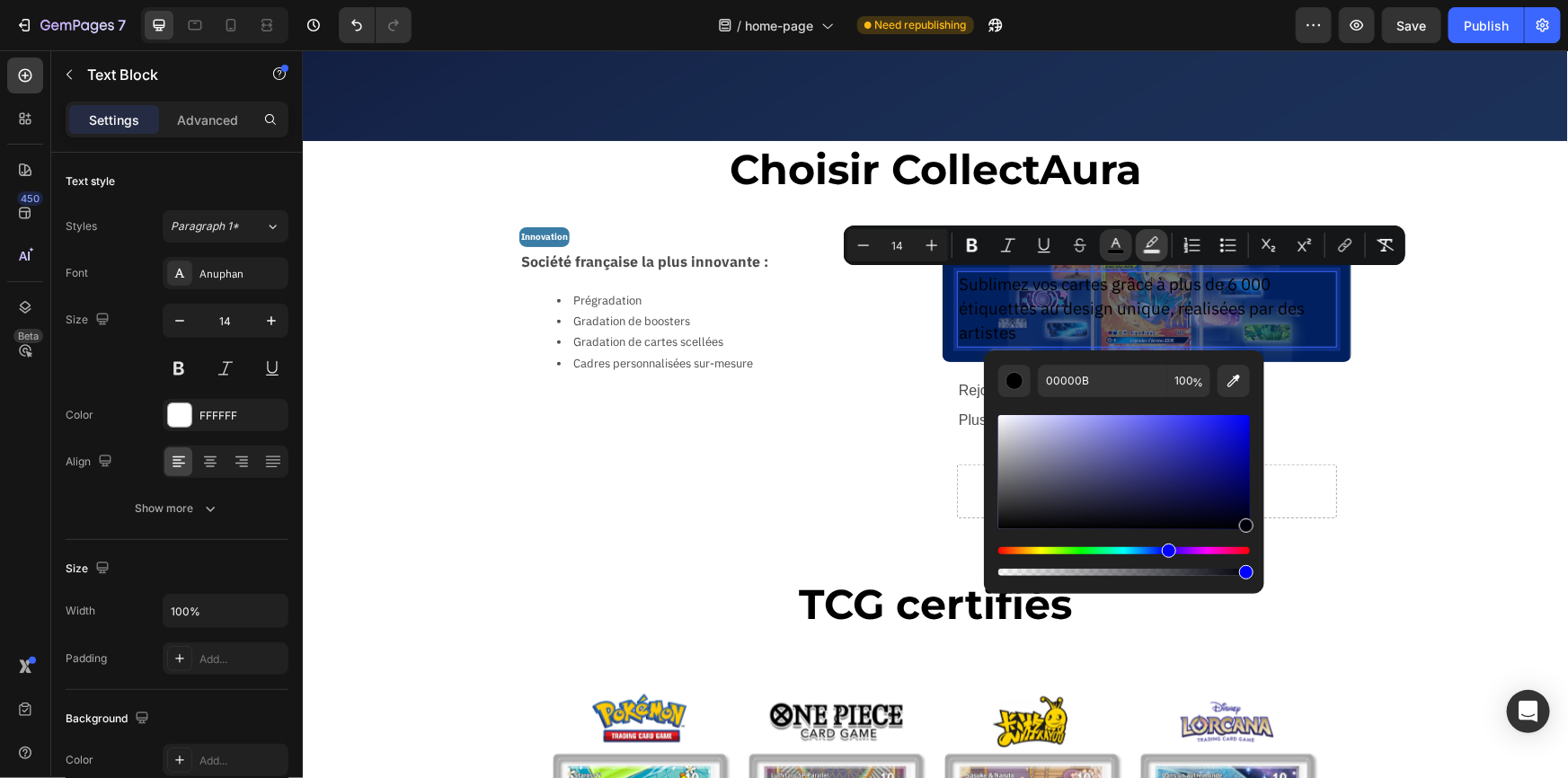 click 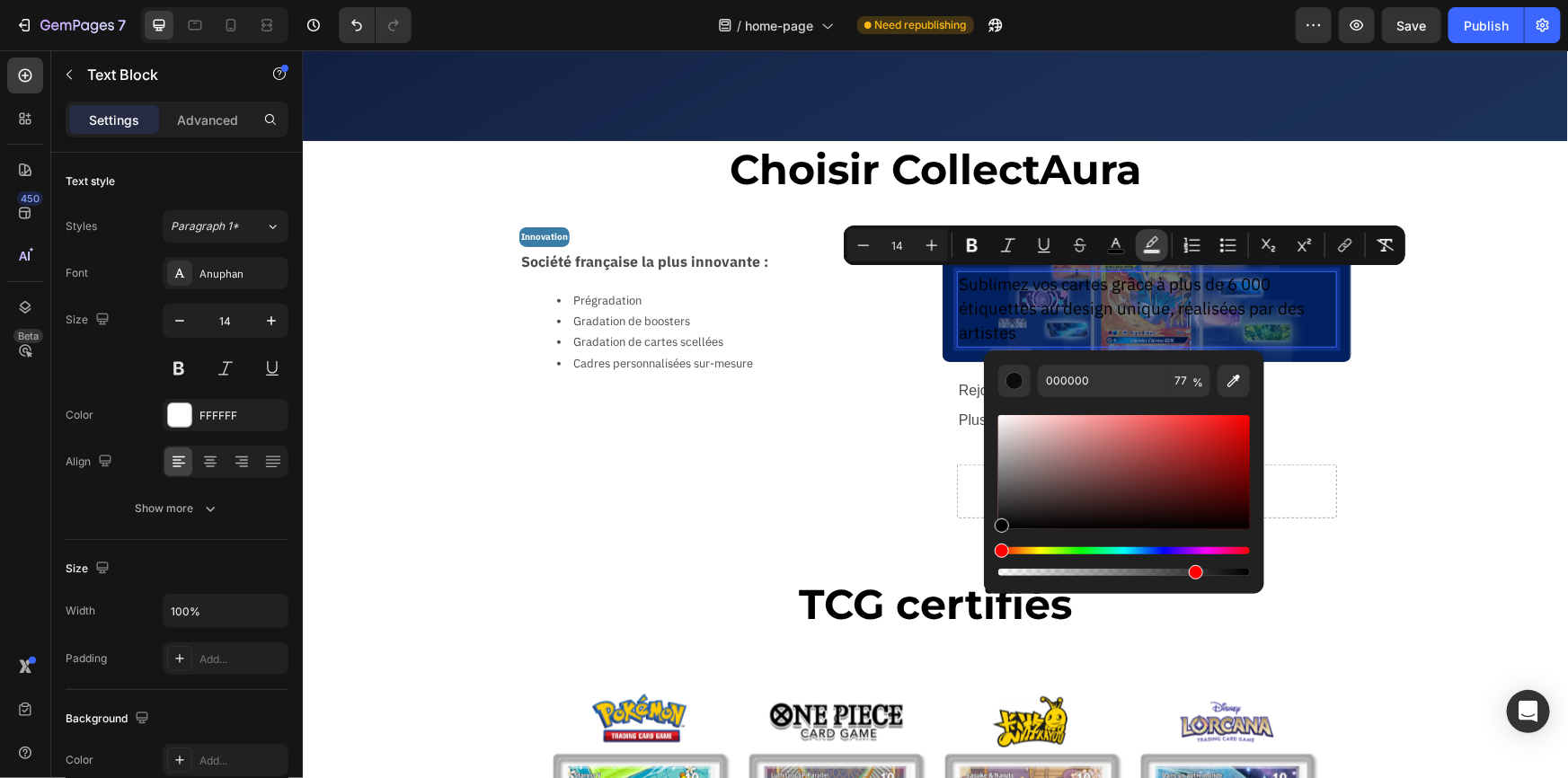 click 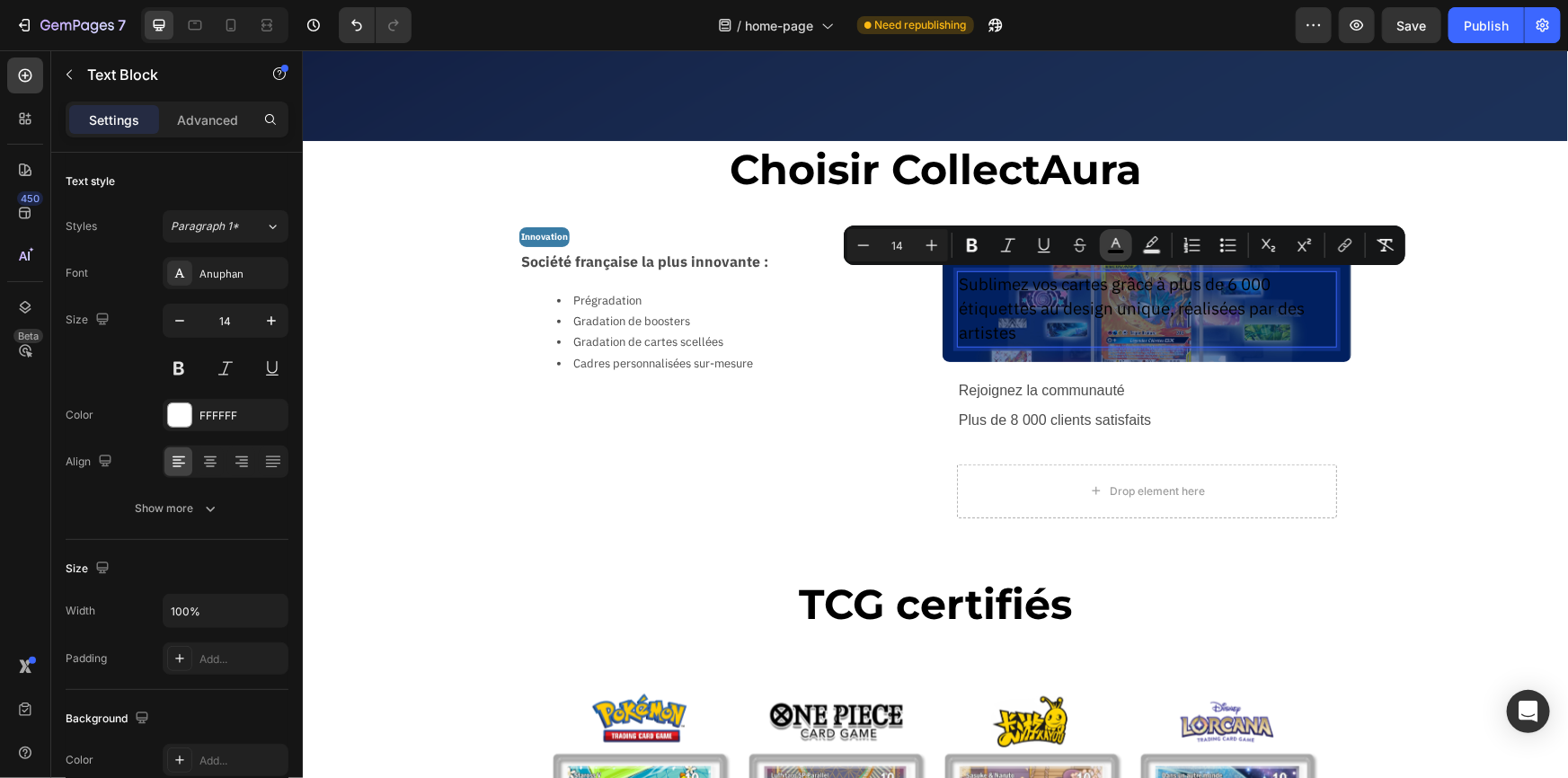 click 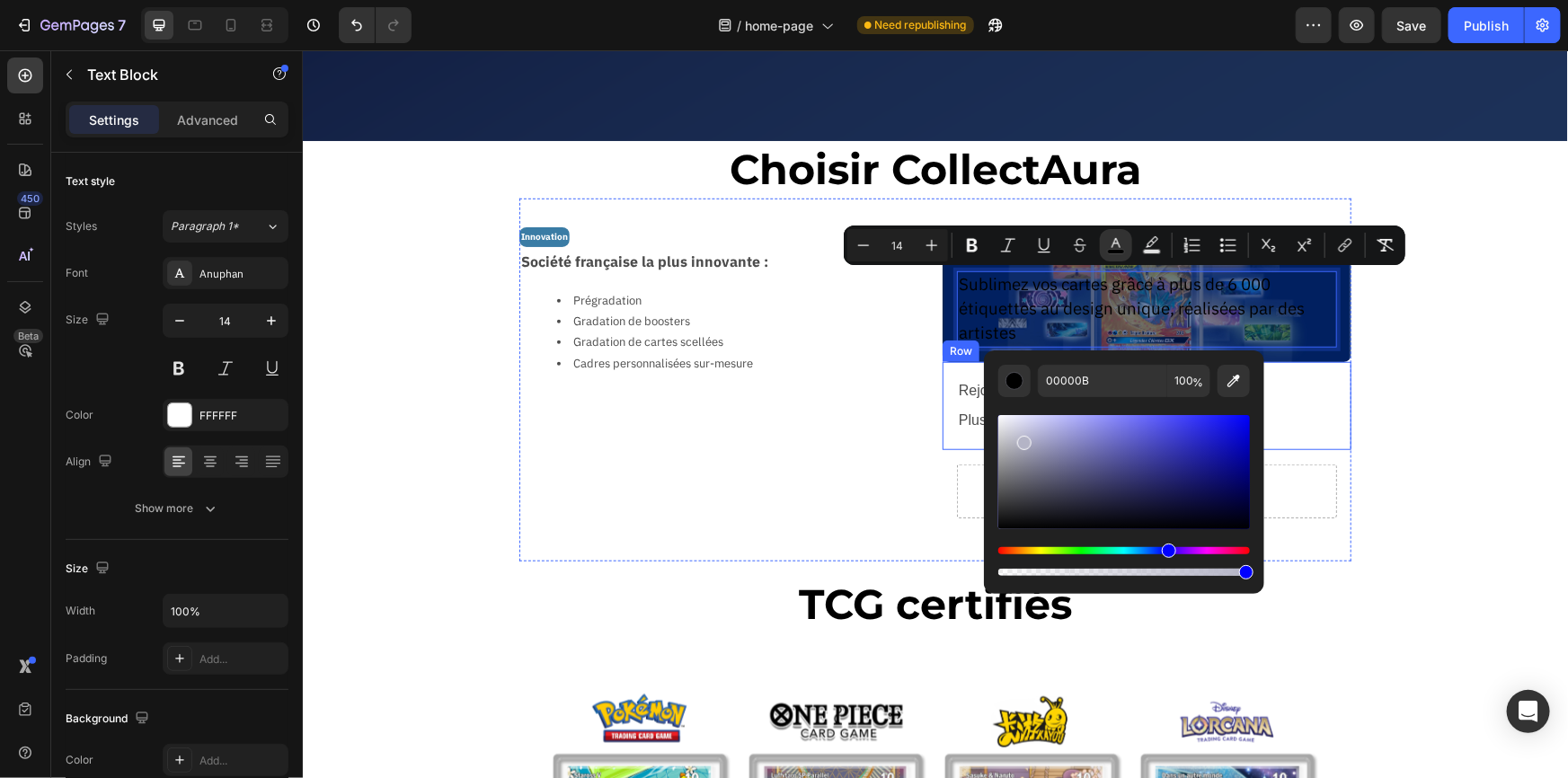 type on "FFFFFF" 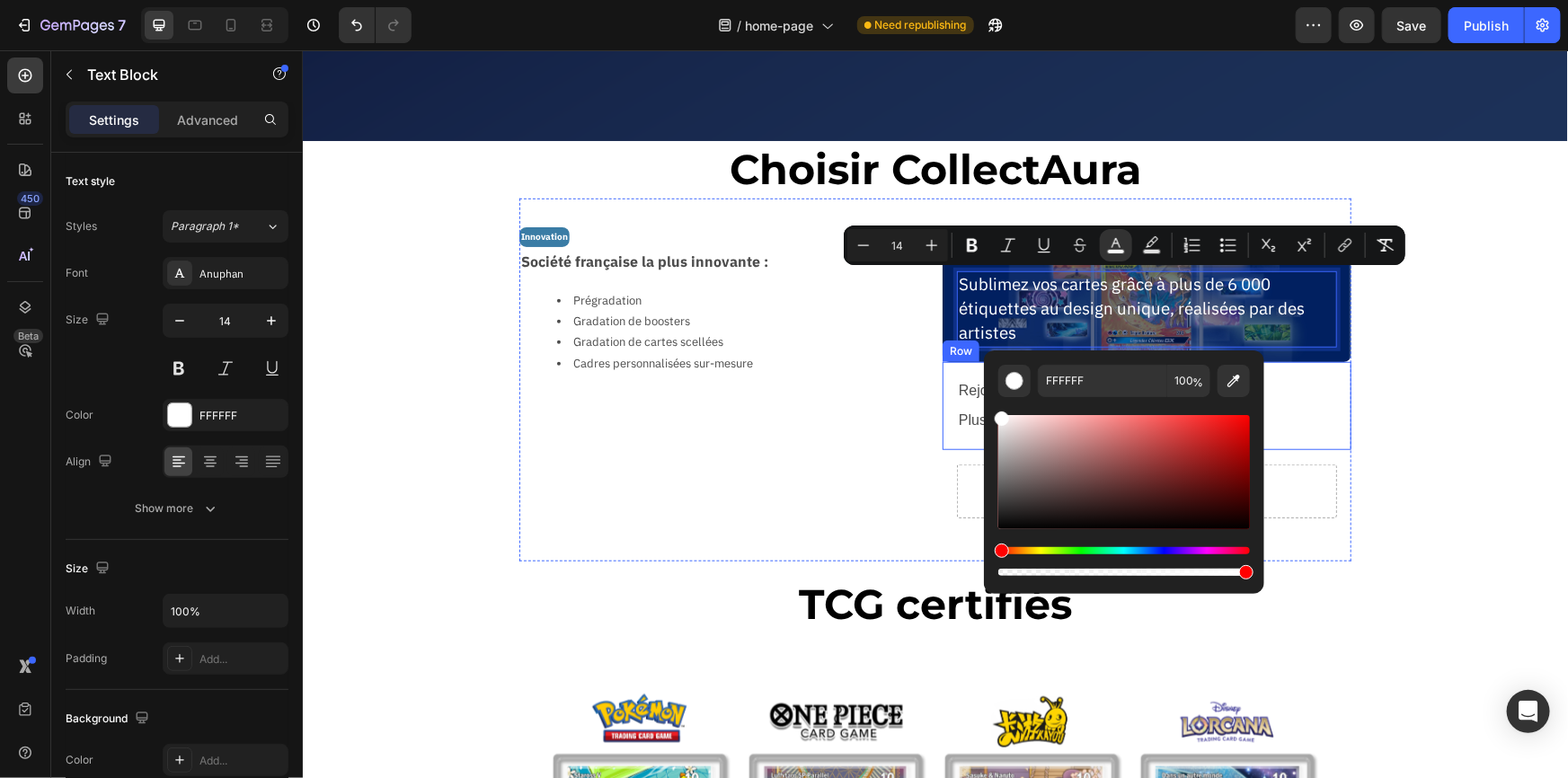 drag, startPoint x: 1336, startPoint y: 512, endPoint x: 944, endPoint y: 376, distance: 414.92168 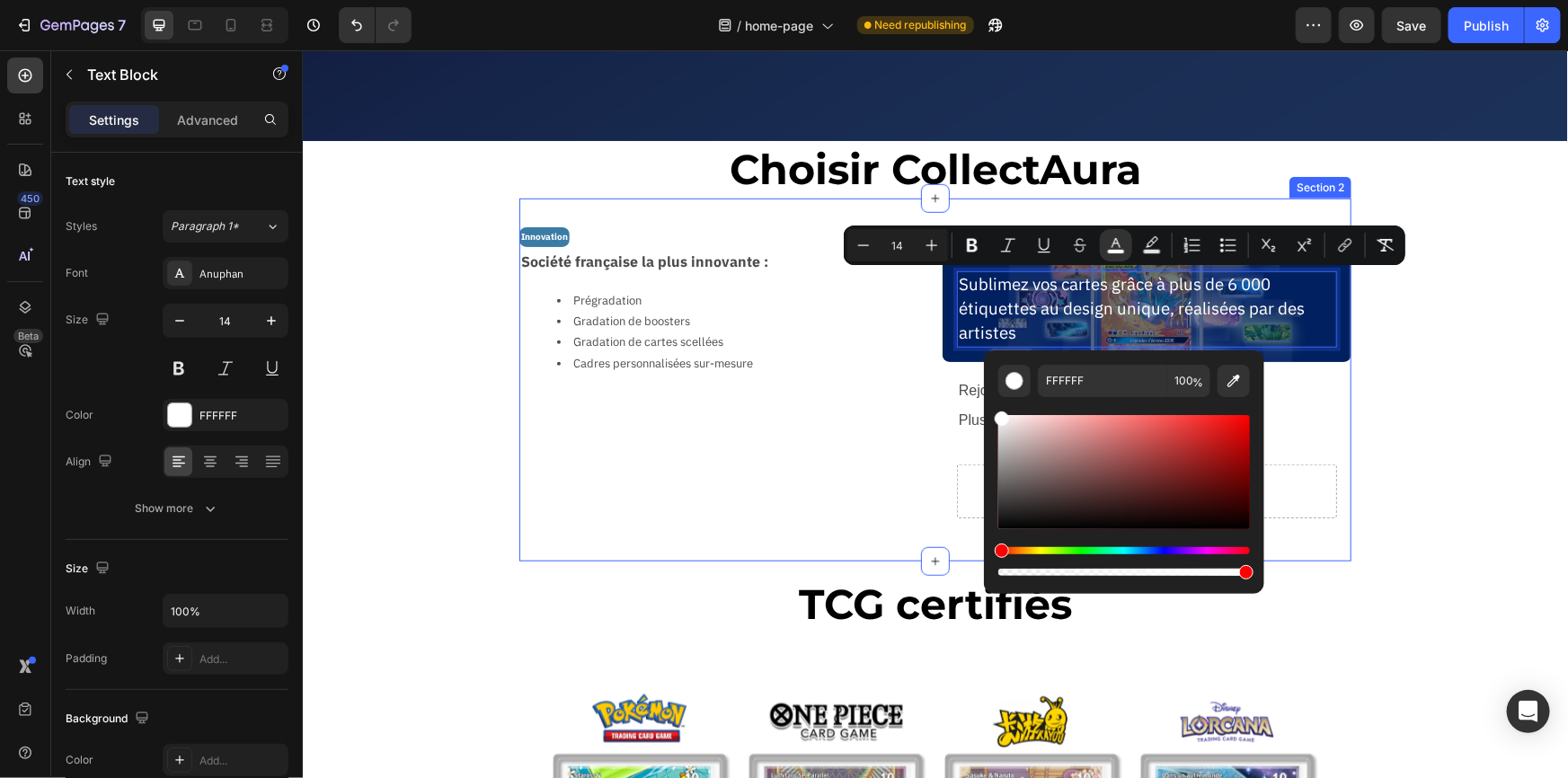 click on "Innovation Text Block Société française la plus innovante : Text Block Prégradation Gradation de boosters Gradation de cartes scellées Cadres personnalisées sur-mesure Text Block Row" at bounding box center (722, 379) 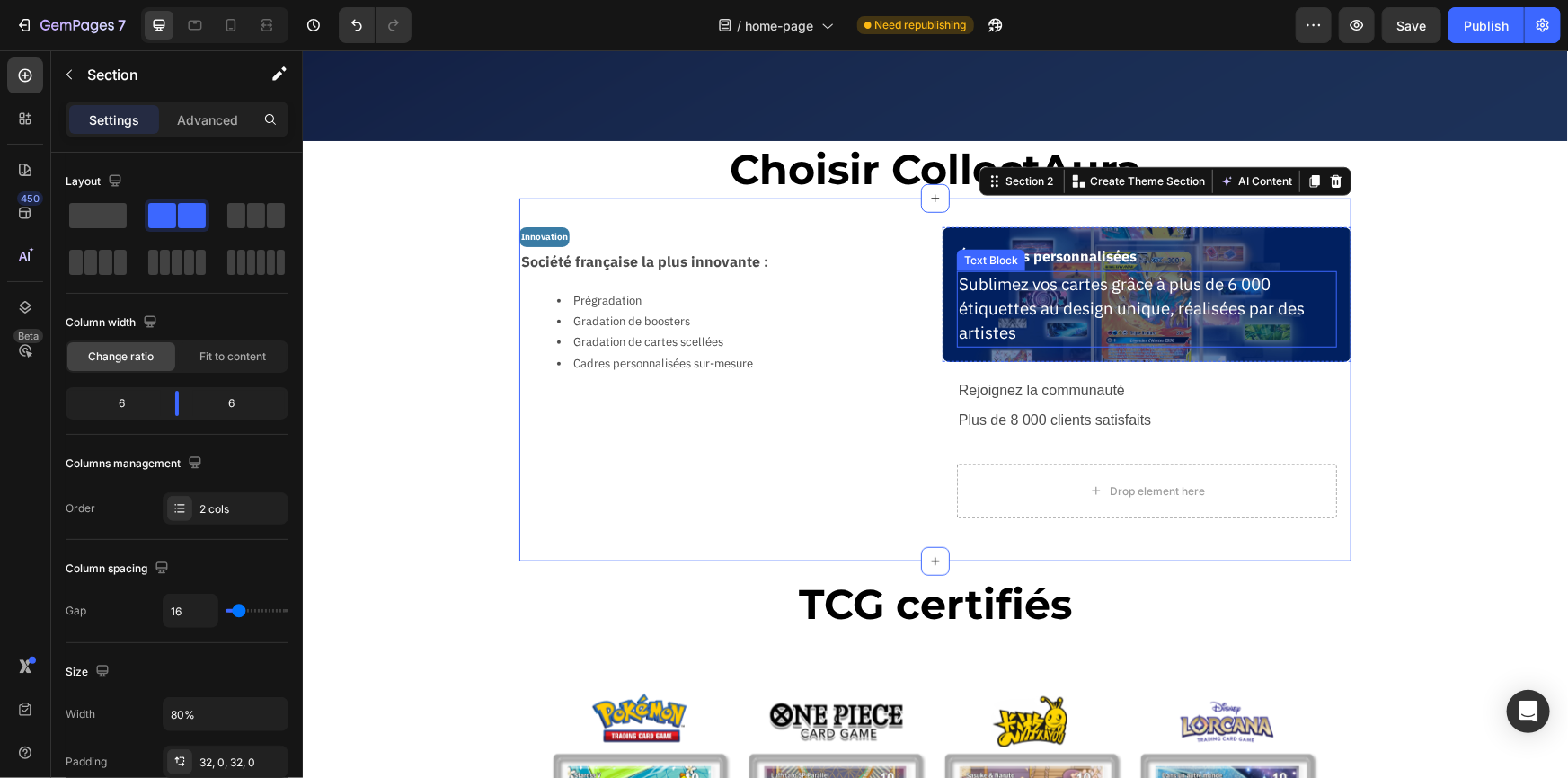 click on "Sublimez vos cartes grâce à plus de [NUMBER] étiquettes au design unique, réalisées par des artistes" at bounding box center (1130, 307) 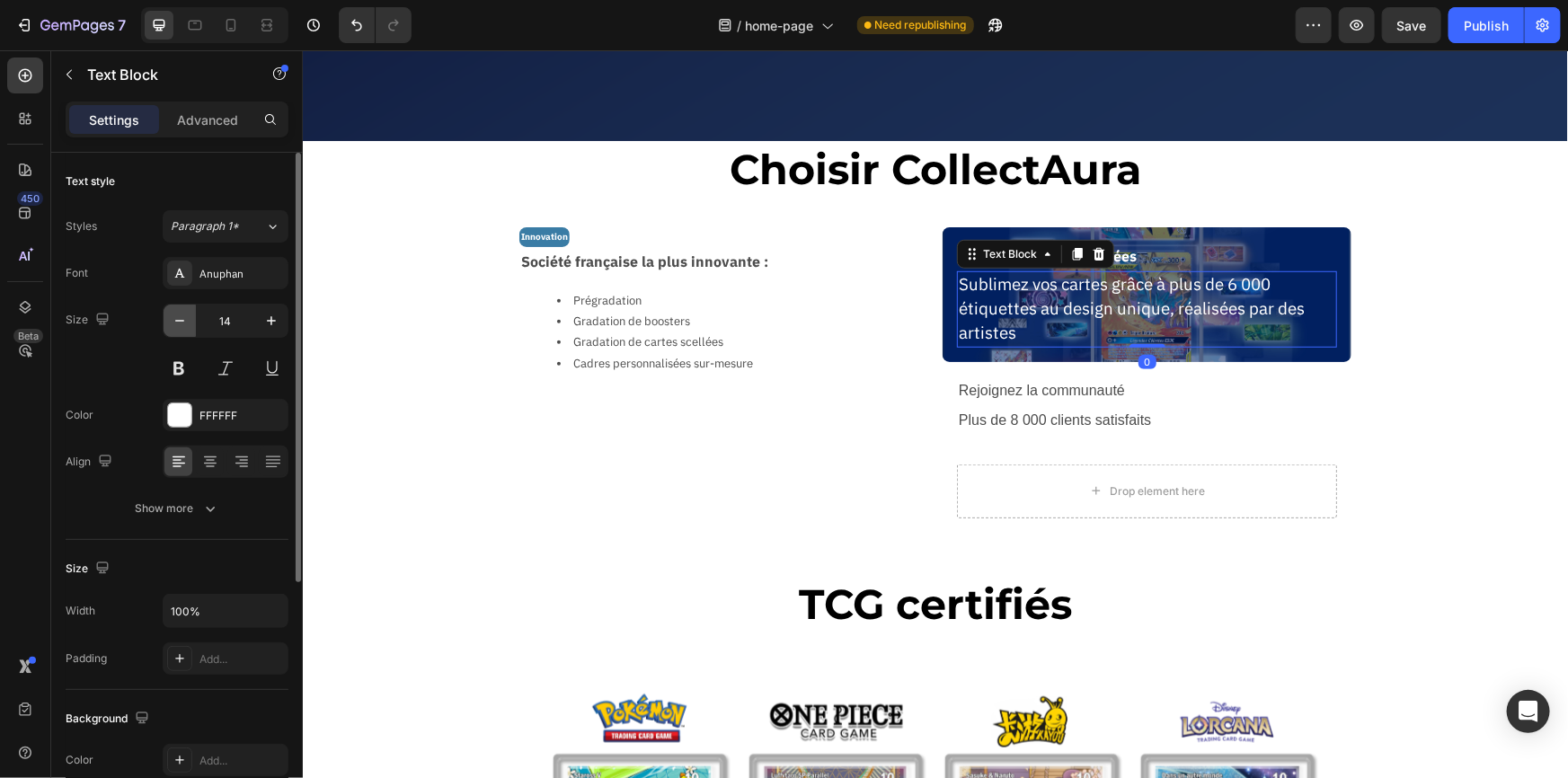click 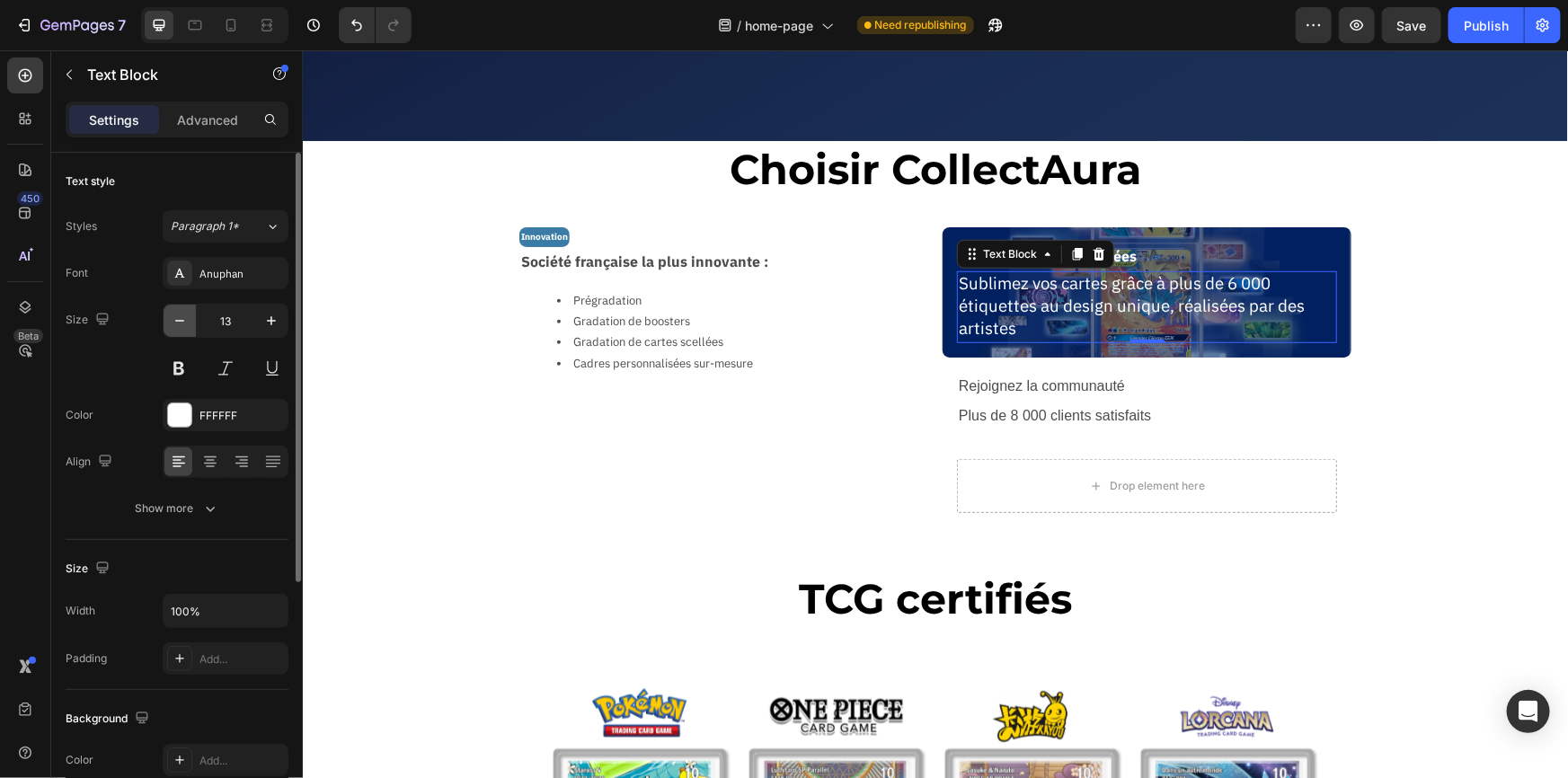 click 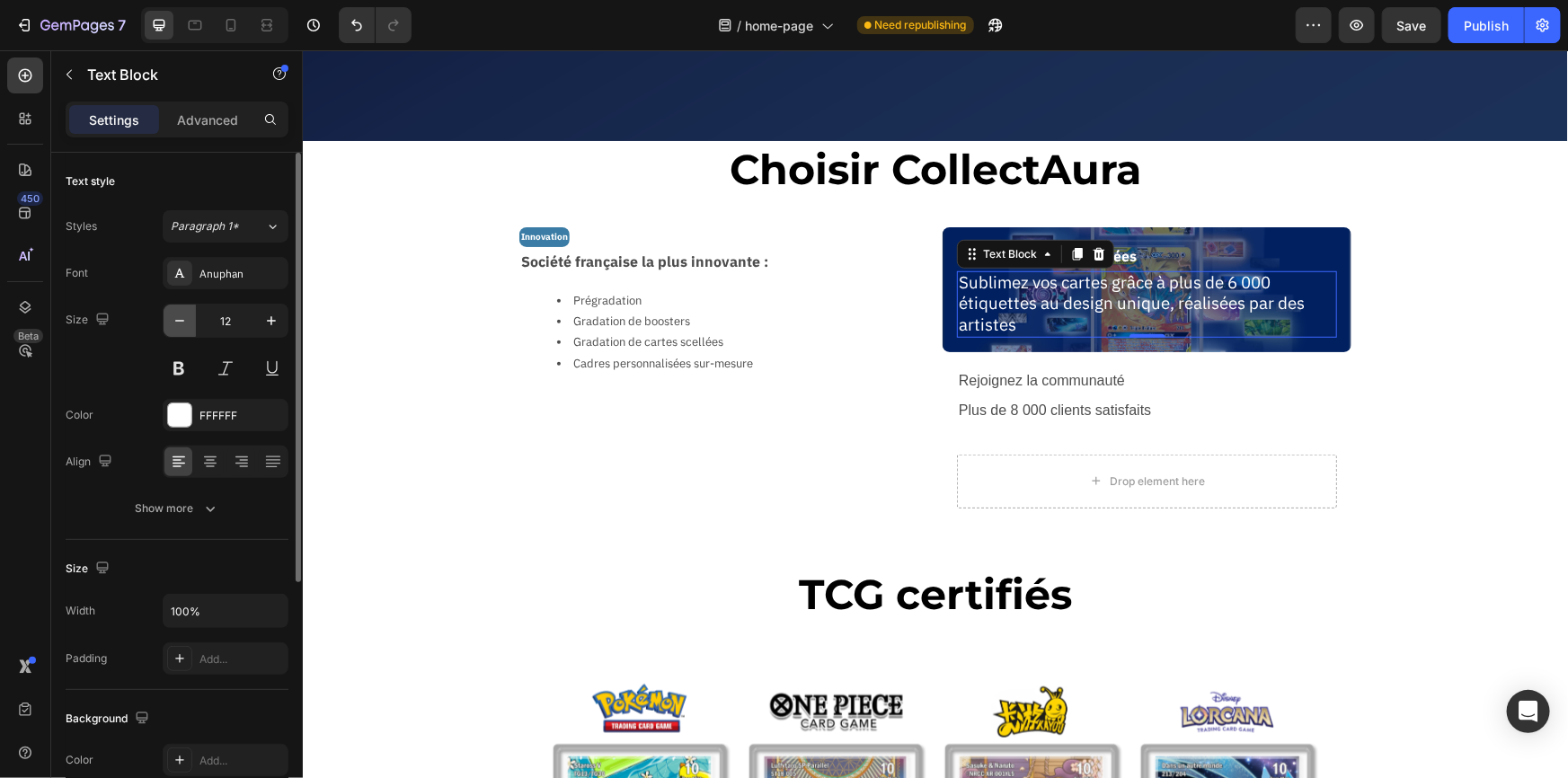 click 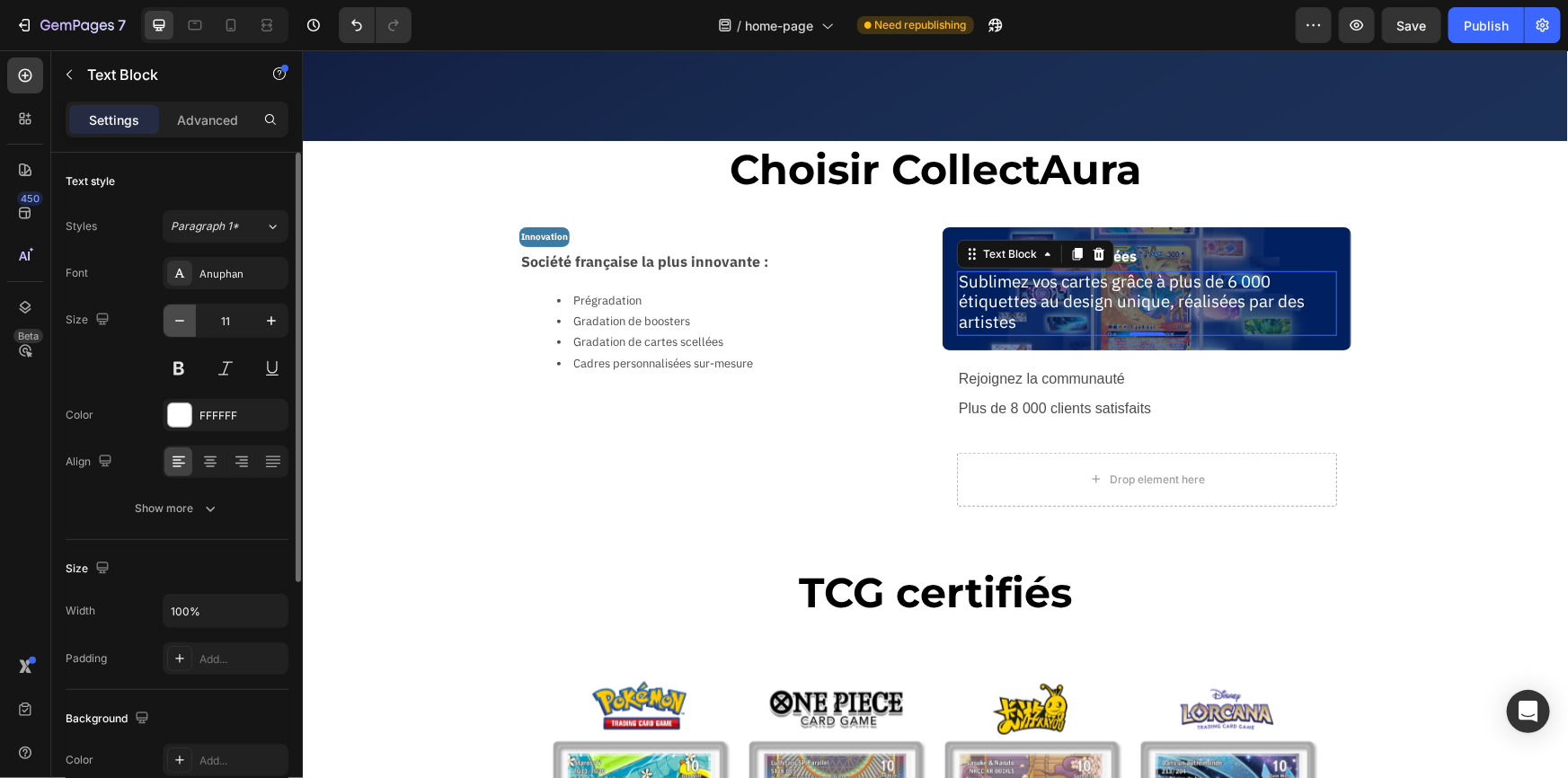 type 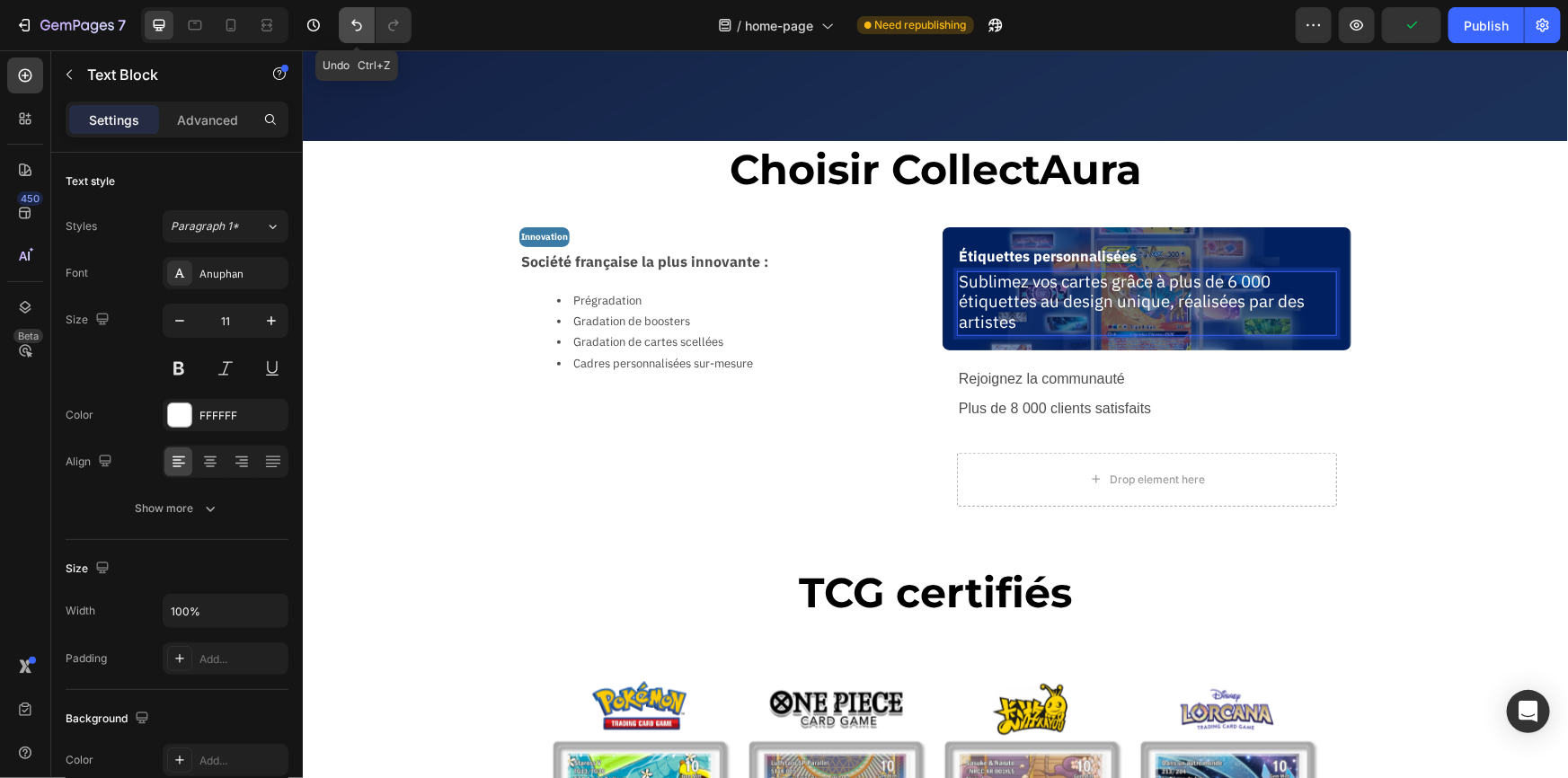 drag, startPoint x: 368, startPoint y: 24, endPoint x: 358, endPoint y: 26, distance: 10.198039 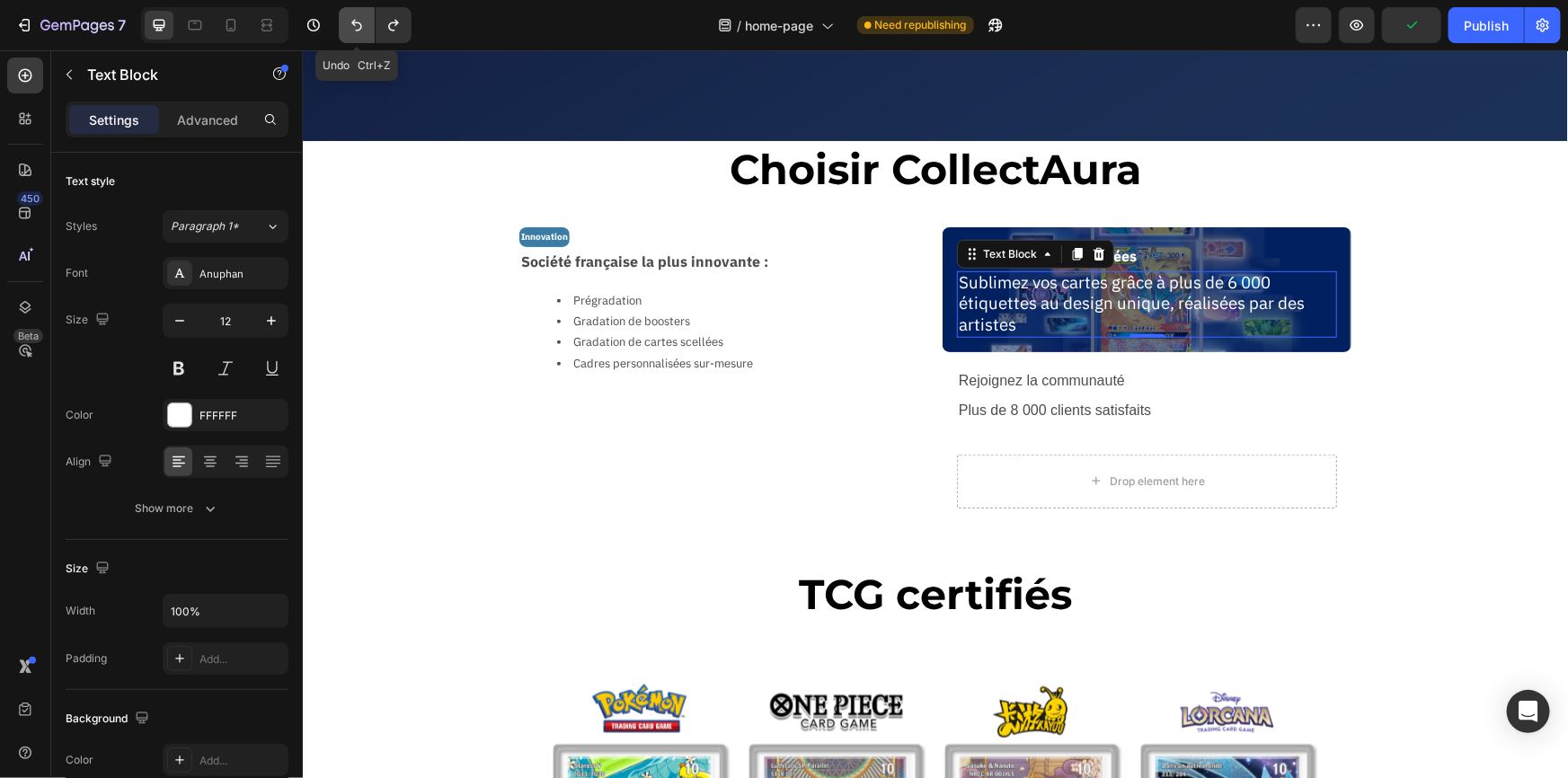 click 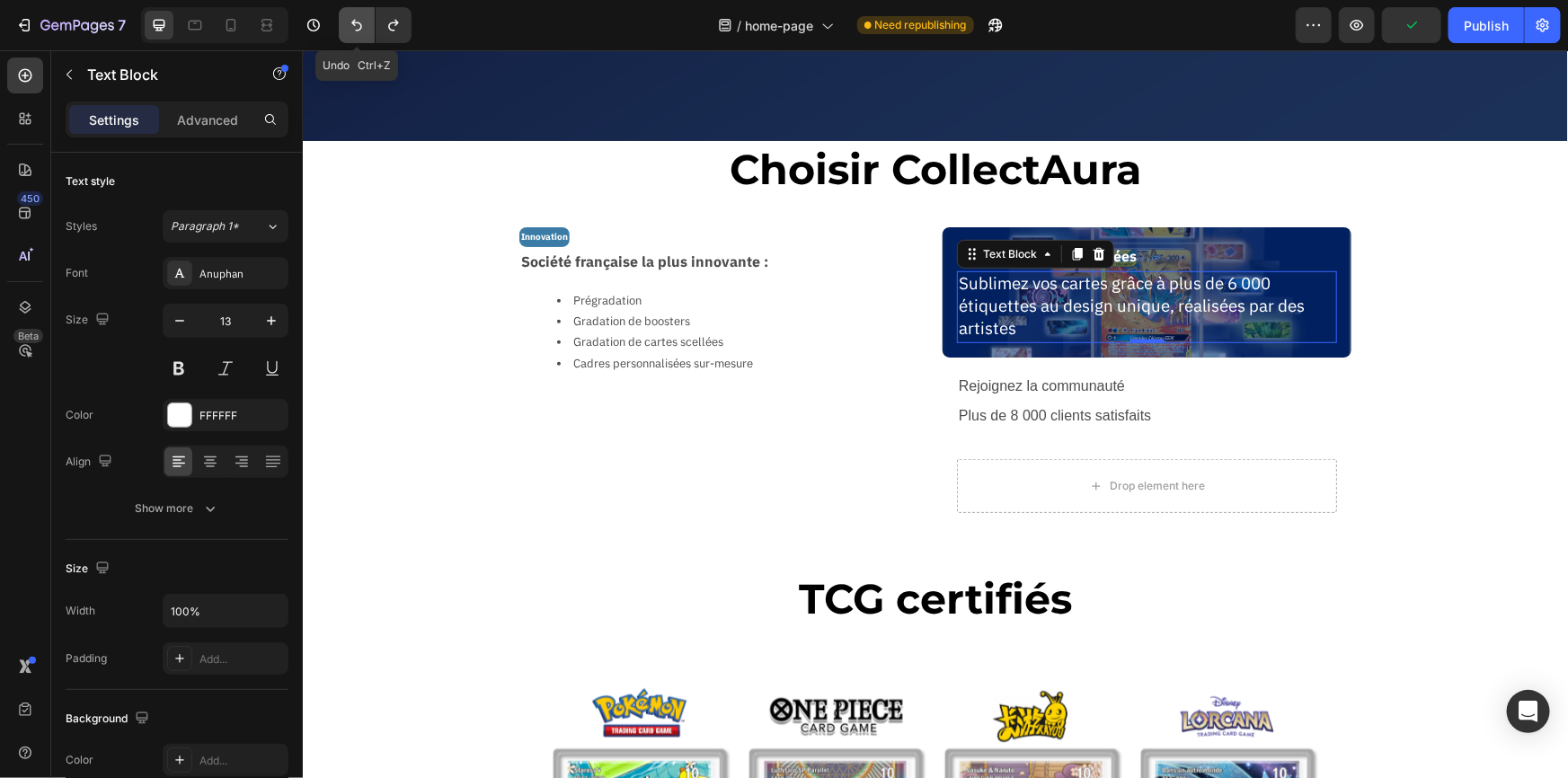 click 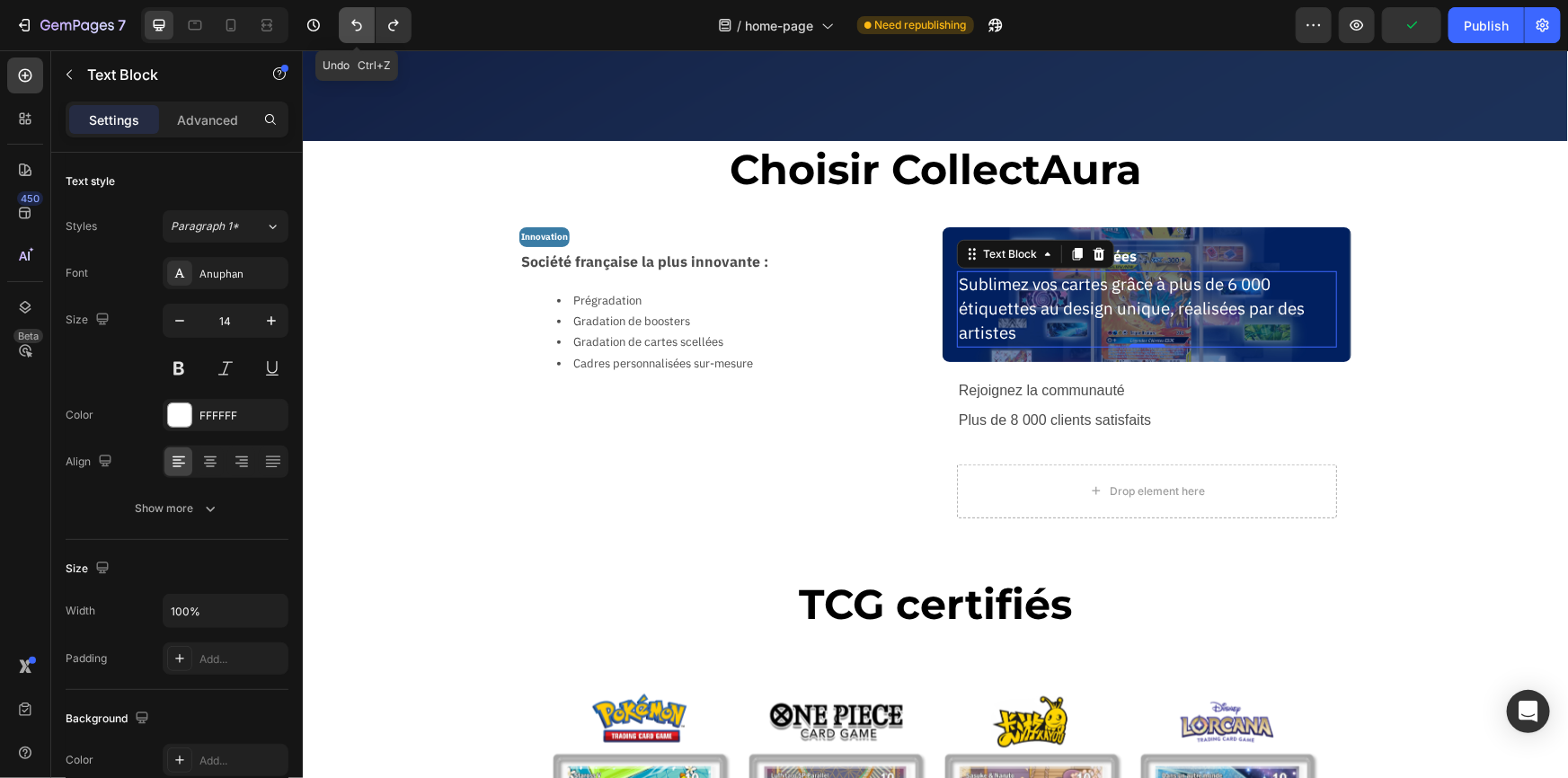click 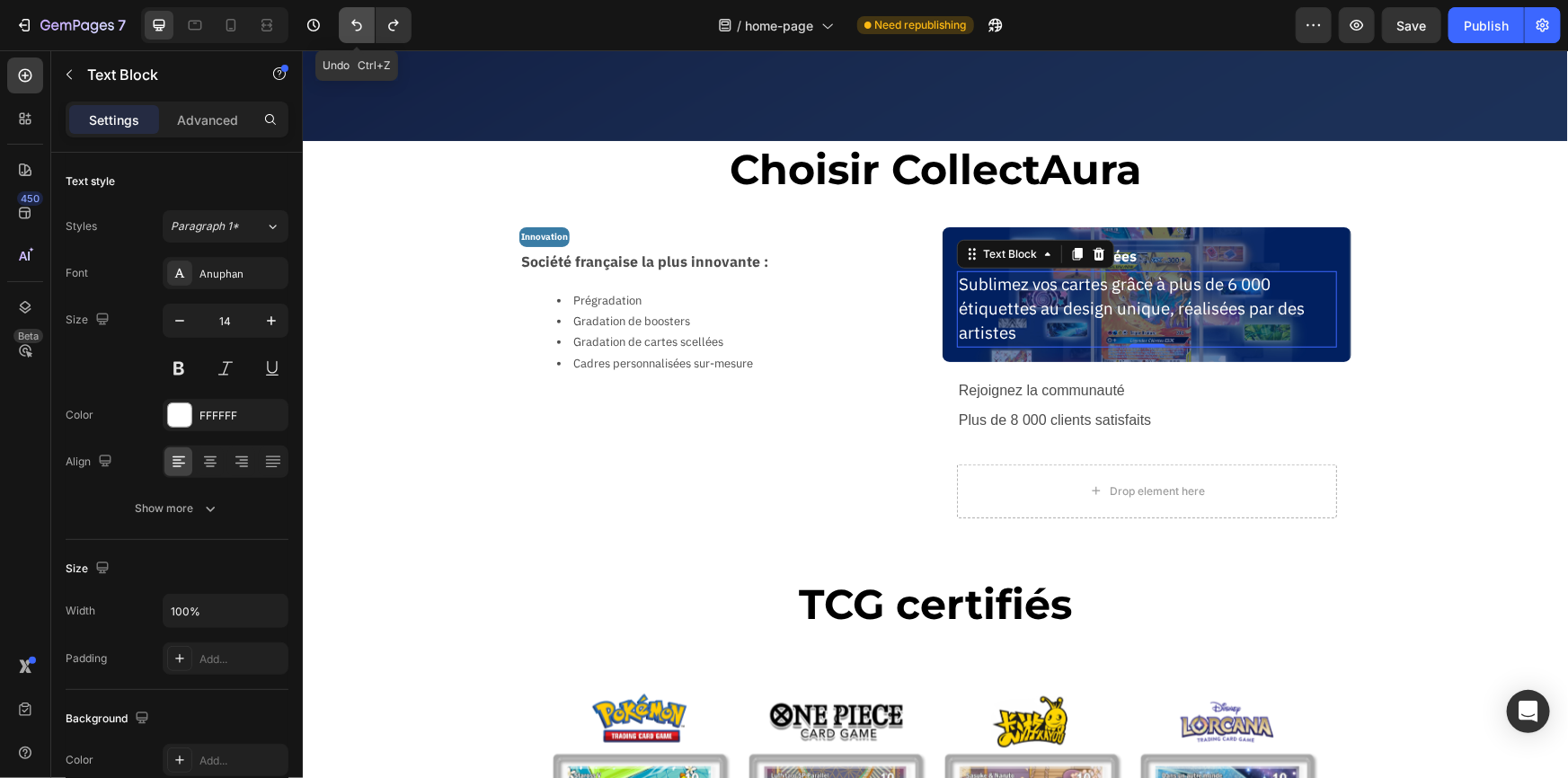 click 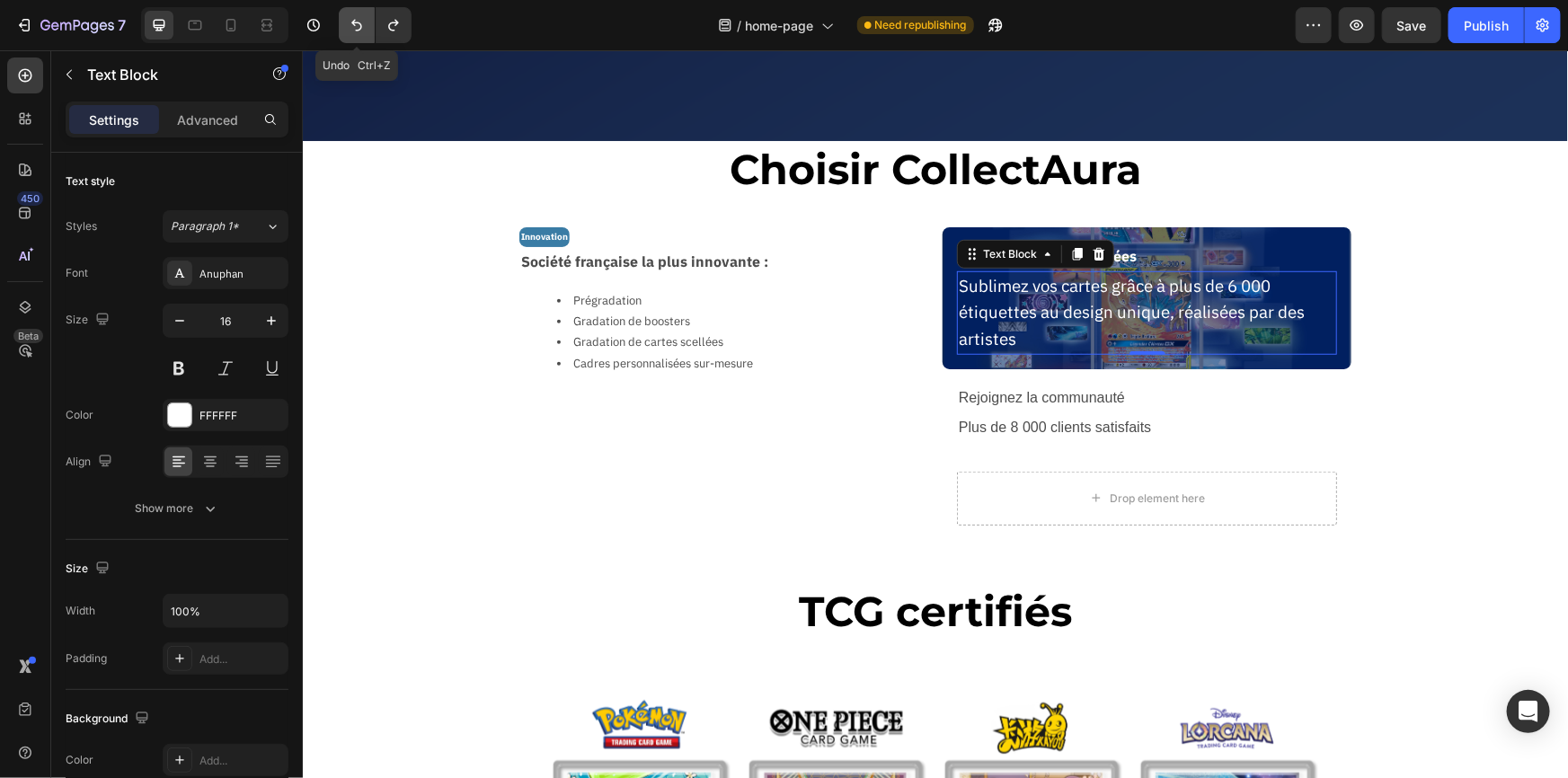 click 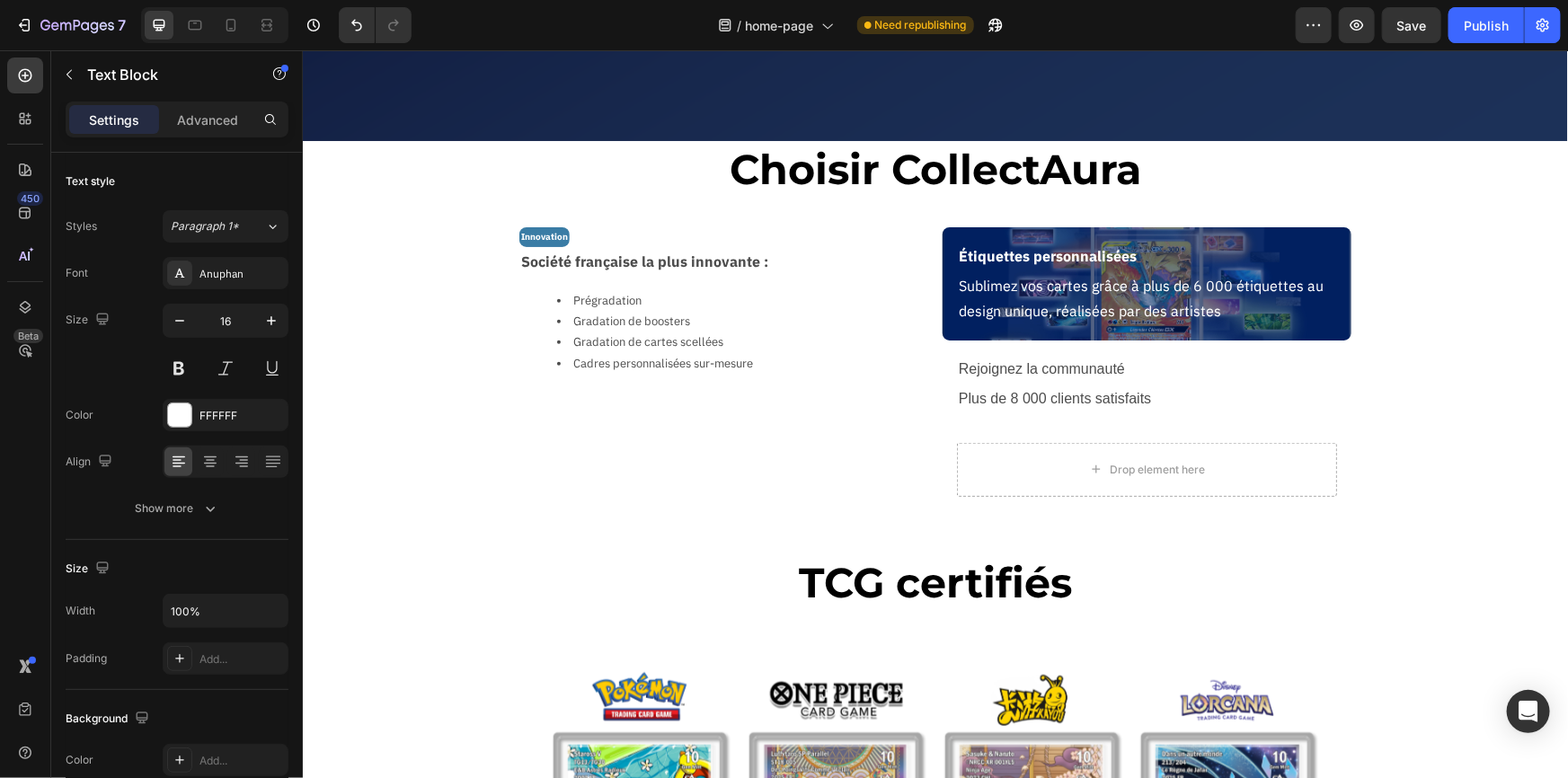 drag, startPoint x: 1452, startPoint y: 418, endPoint x: 1441, endPoint y: 411, distance: 13.038405 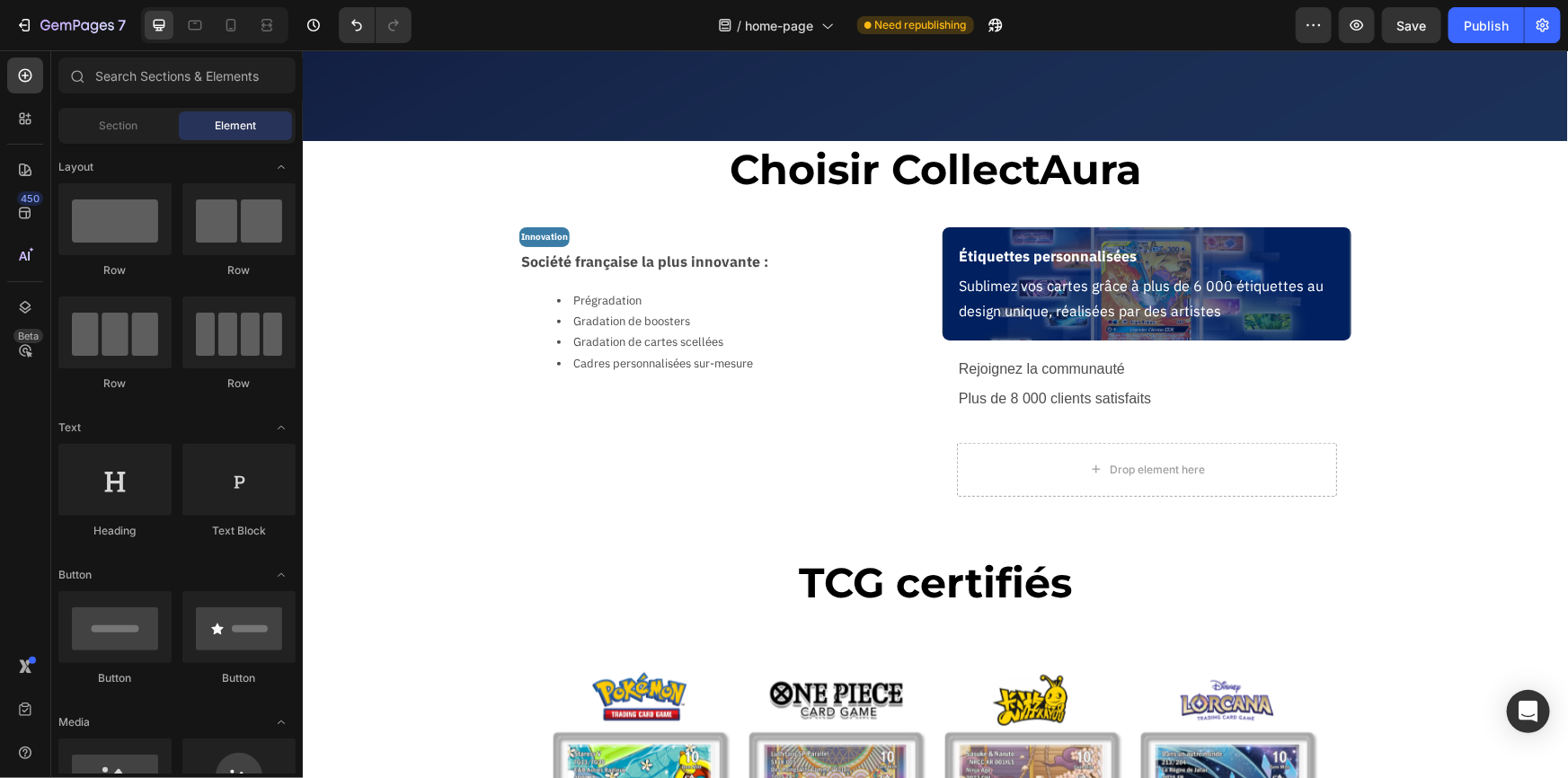 click on "La garantie de l'excellence Heading Valorisez, protégez et authentifiez vos cartes avec un service de certification dédié à votre passion. Text Block Certifiez mes cartes Button Image Hero Banner Choisir CollectAura Heading Section 1 Innovation Text Block Société française la plus innovante : Text Block Prégradation Gradation de boosters Gradation de cartes scellées Cadres personnalisées sur-mesure Text Block Row Étiquettes personnalisées Text Block Sublimez vos cartes grâce à plus de 6 000 étiquettes au design unique, réalisées par des artistes Text Block Row Rejoignez la communauté Text Block Plus de 8 000 clients satisfaits Text Block Row
Drop element here Row Section 2 TCG certifiés Heading Section 3
Image Image Image Image
Carousel Section 4 Root" at bounding box center (935, 1444) 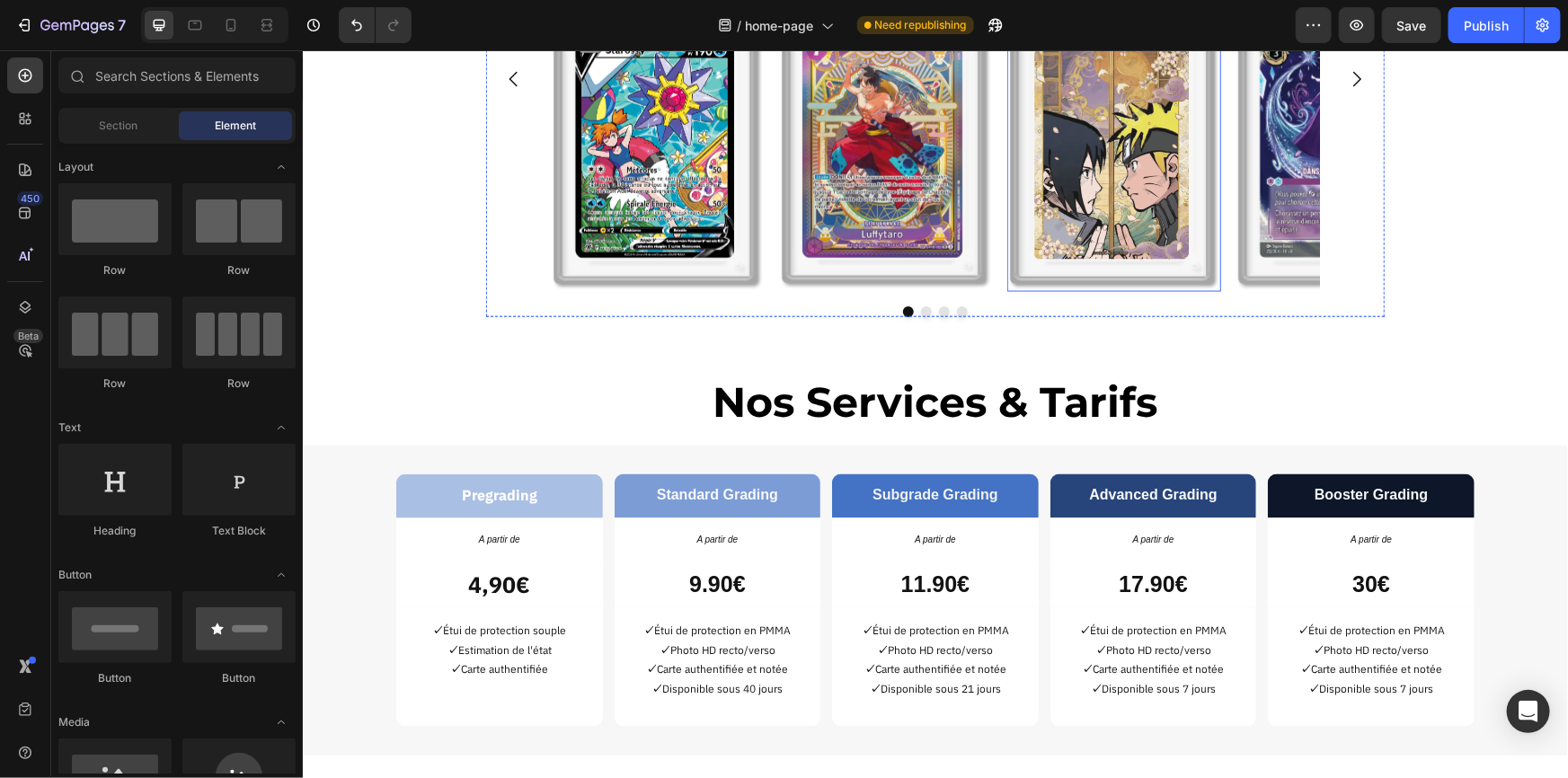 scroll, scrollTop: 1214, scrollLeft: 0, axis: vertical 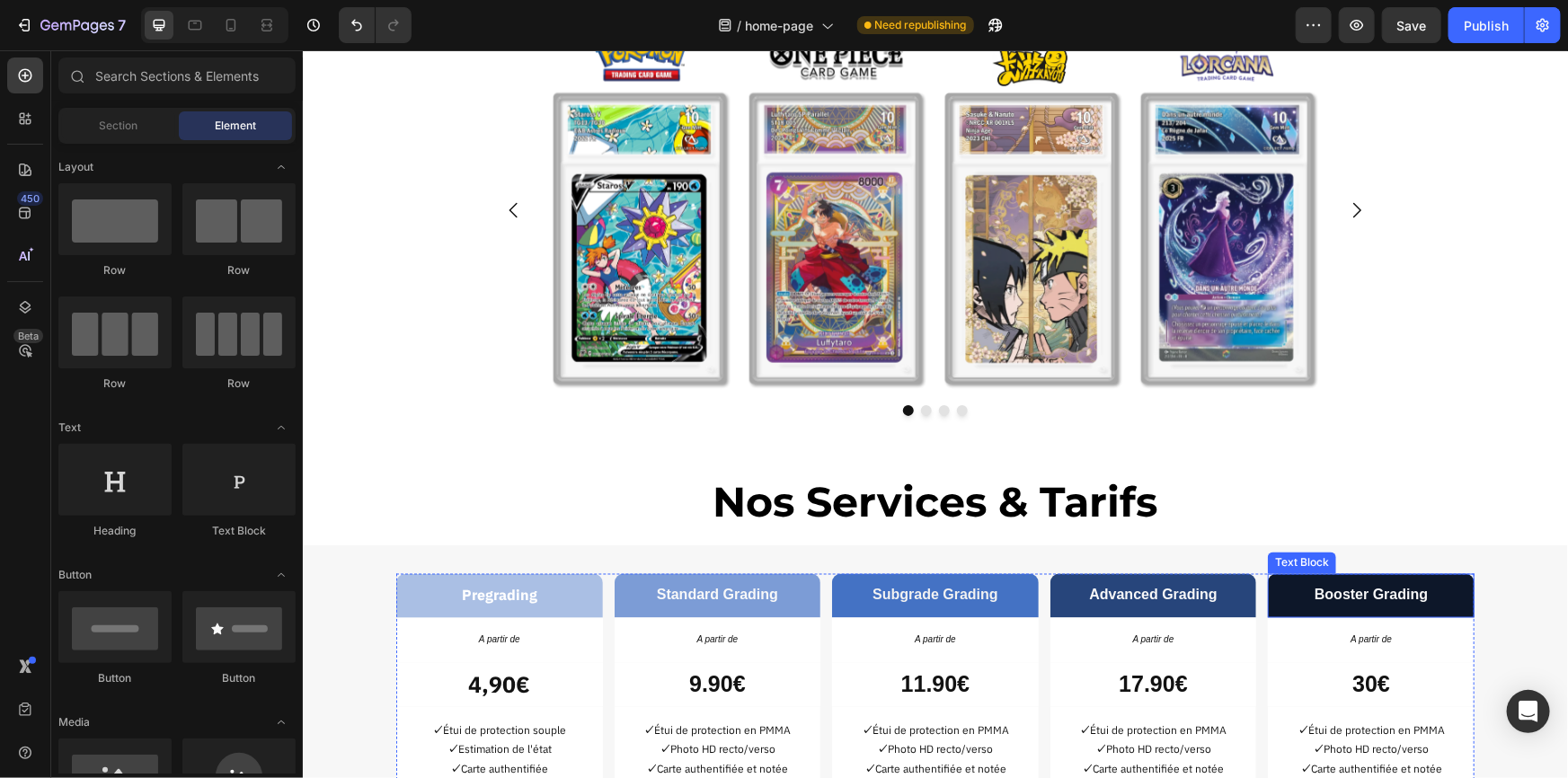 click on "Booster Grading" at bounding box center (1370, 595) 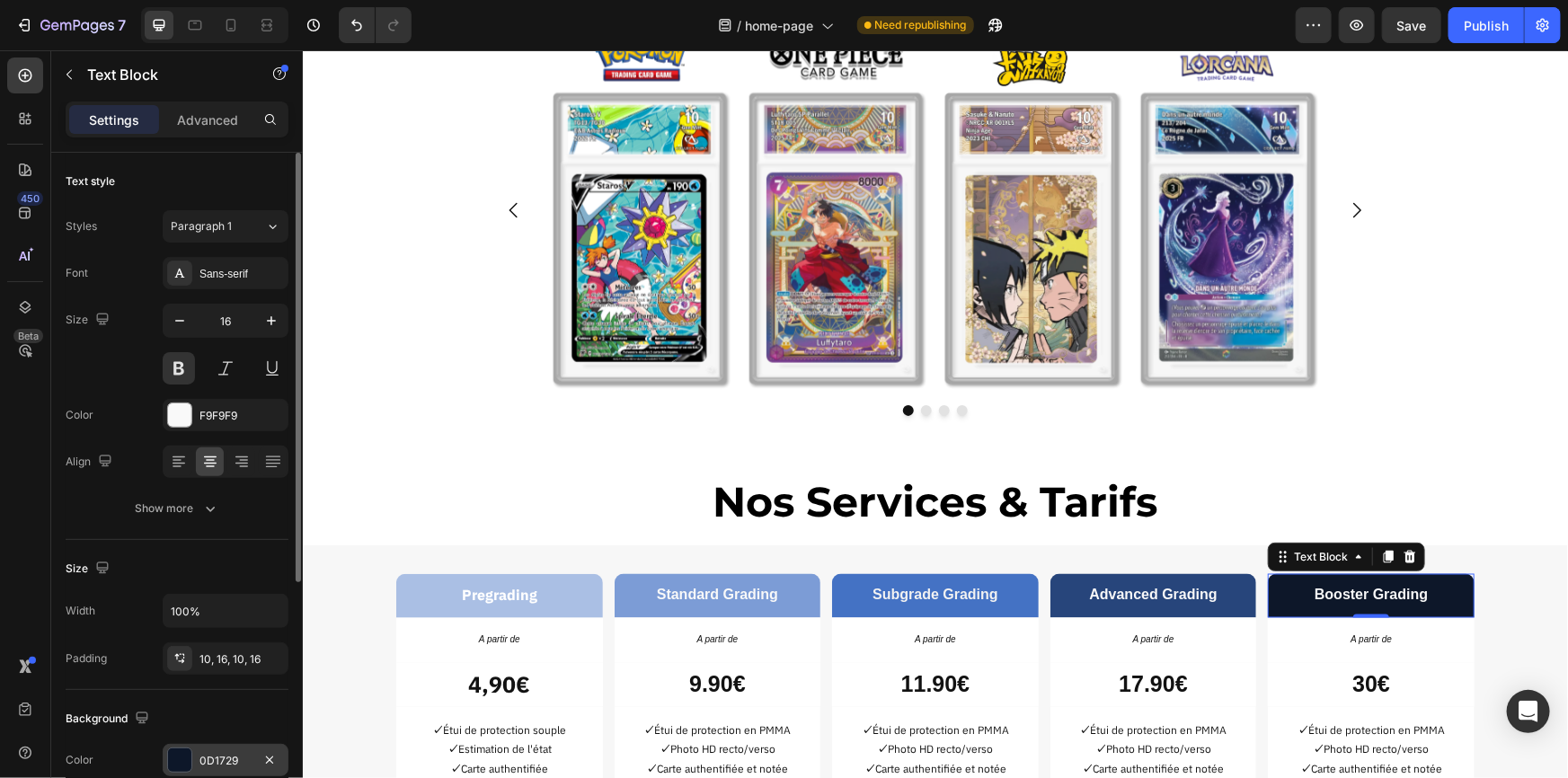 click on "0D1729" at bounding box center (226, 761) 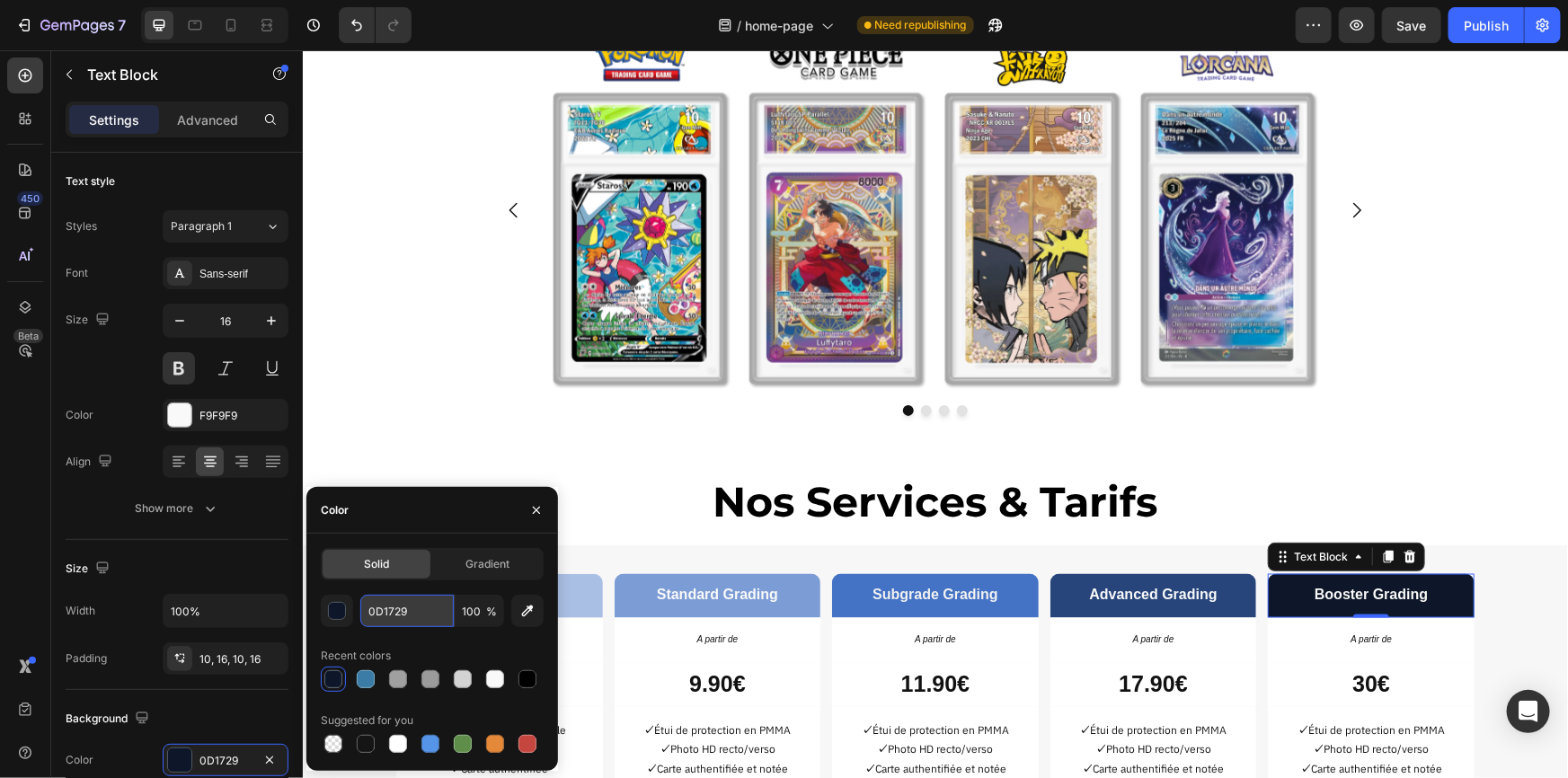click on "0D1729" at bounding box center (407, 611) 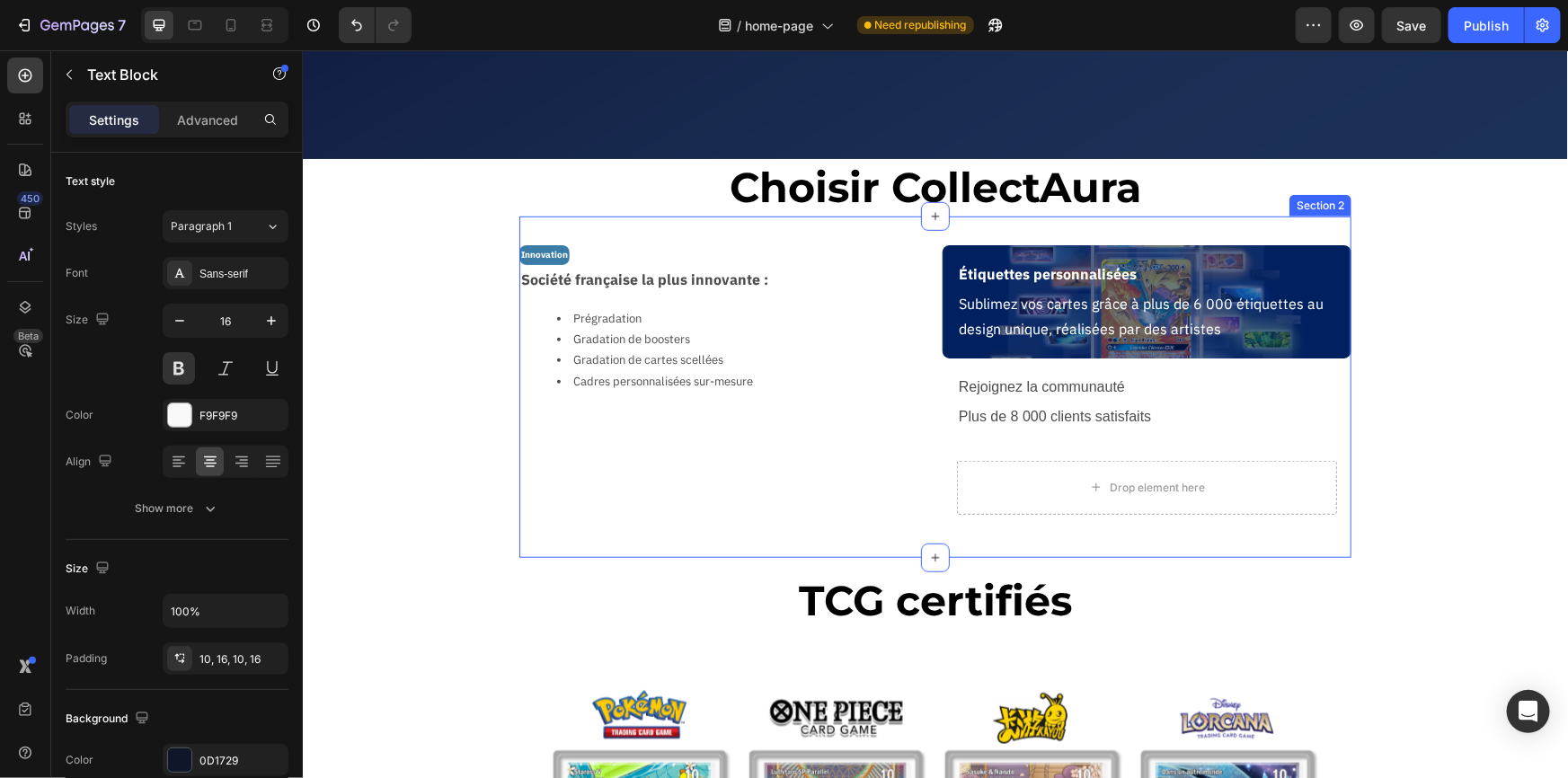 scroll, scrollTop: 561, scrollLeft: 0, axis: vertical 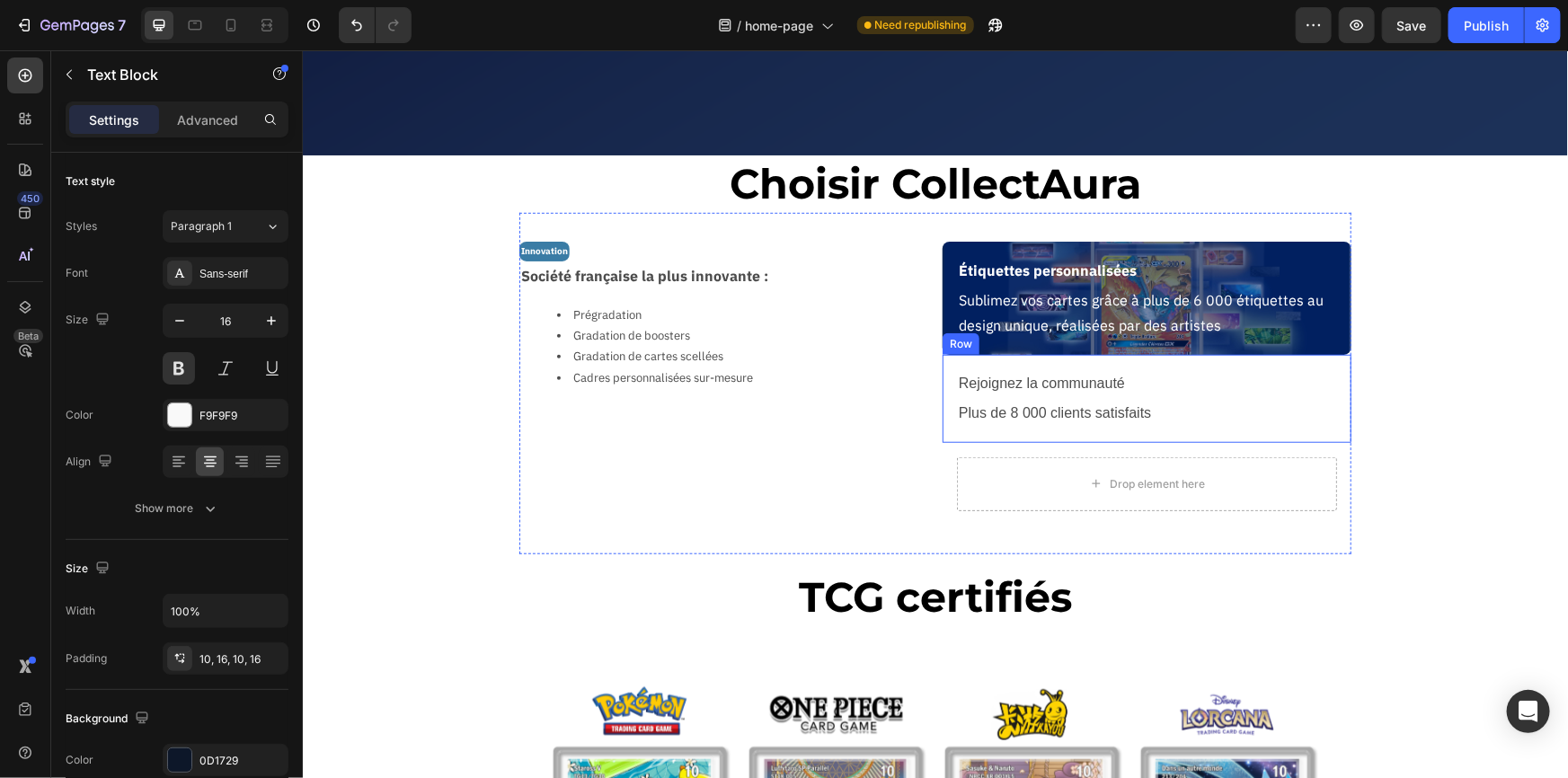 click on "Rejoignez la communauté Text Block Plus de 8 000 clients satisfaits Text Block Row" at bounding box center [1146, 398] 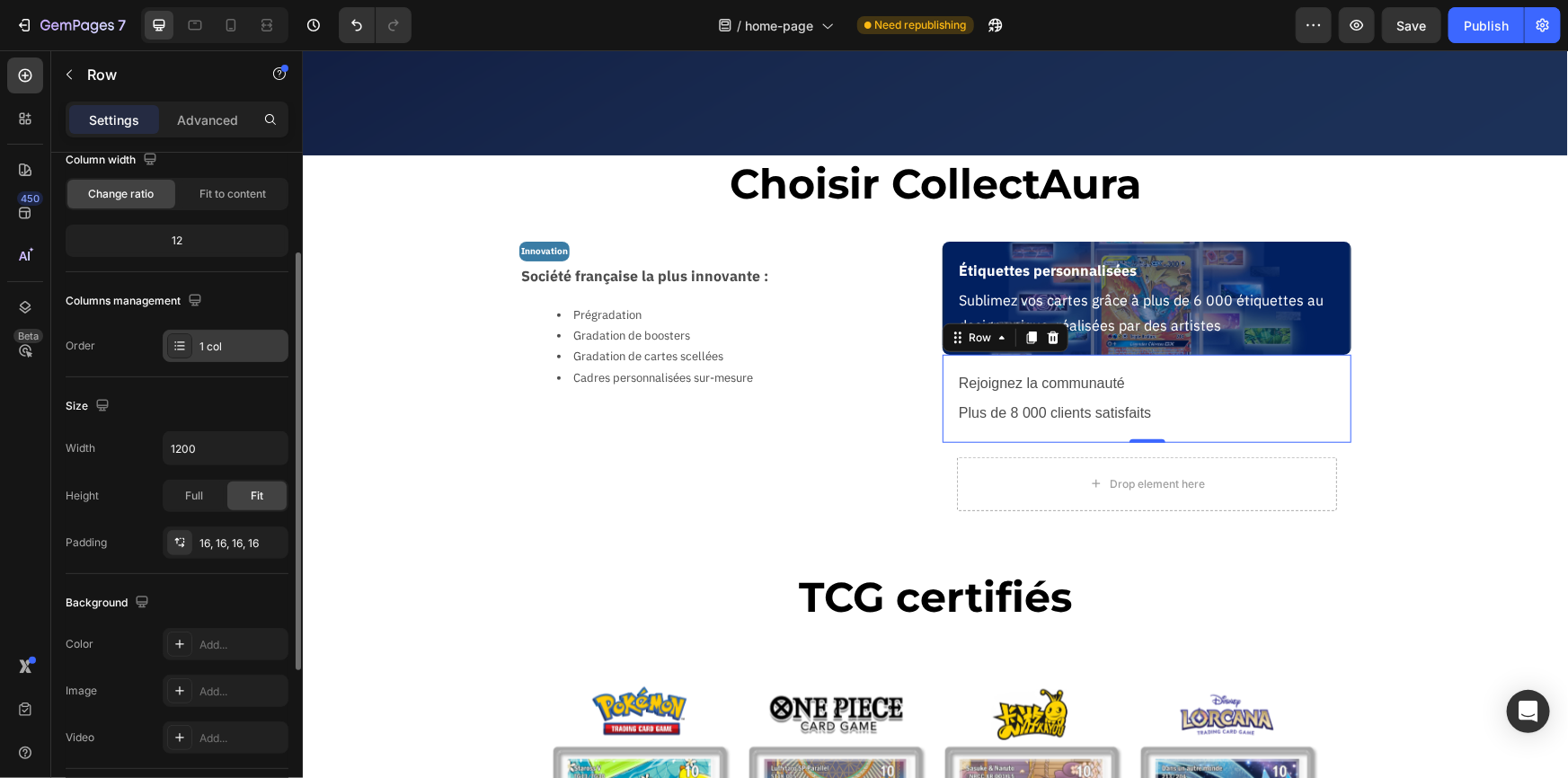 scroll, scrollTop: 326, scrollLeft: 0, axis: vertical 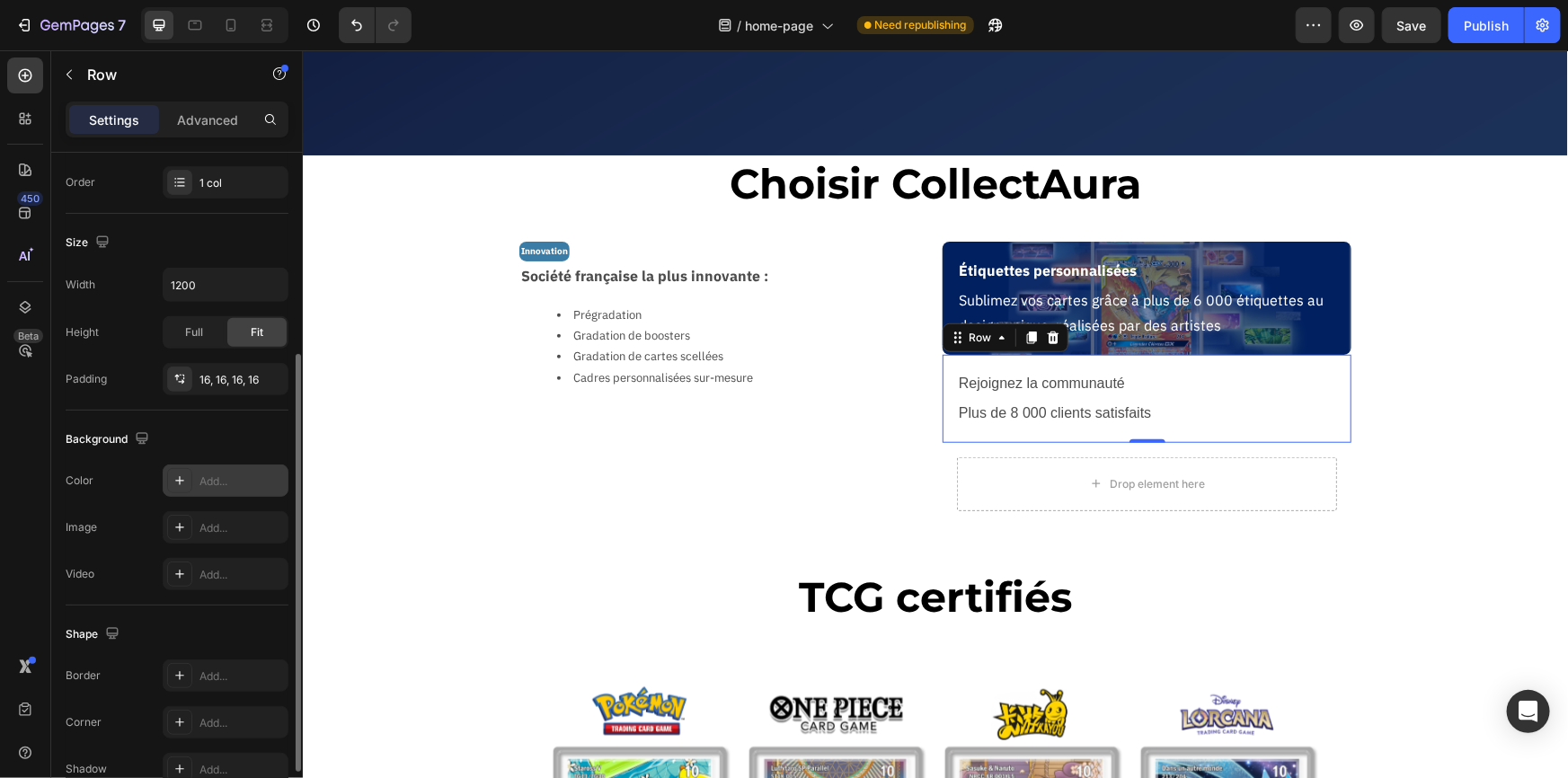 click on "Add..." at bounding box center (242, 482) 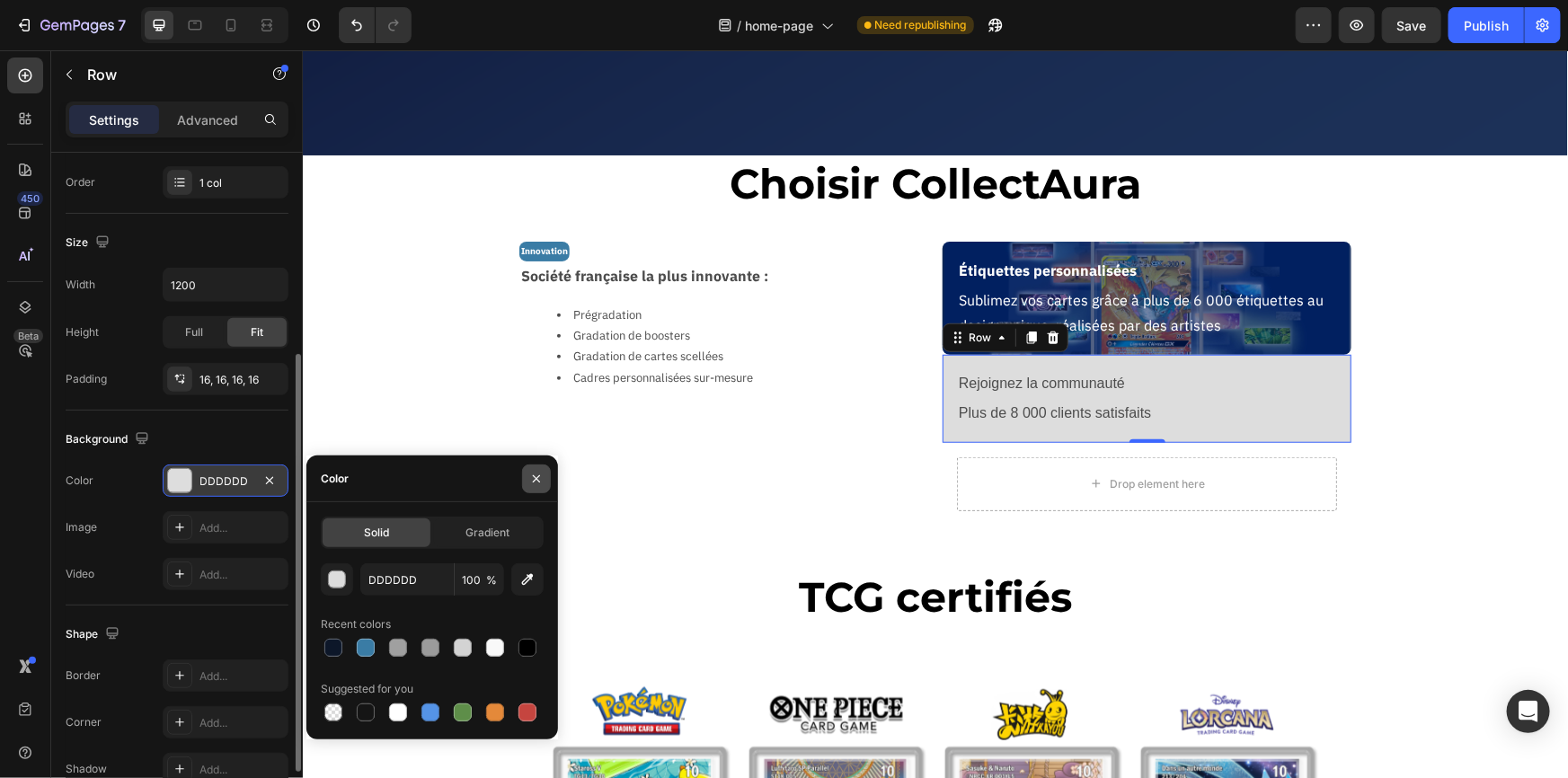 click 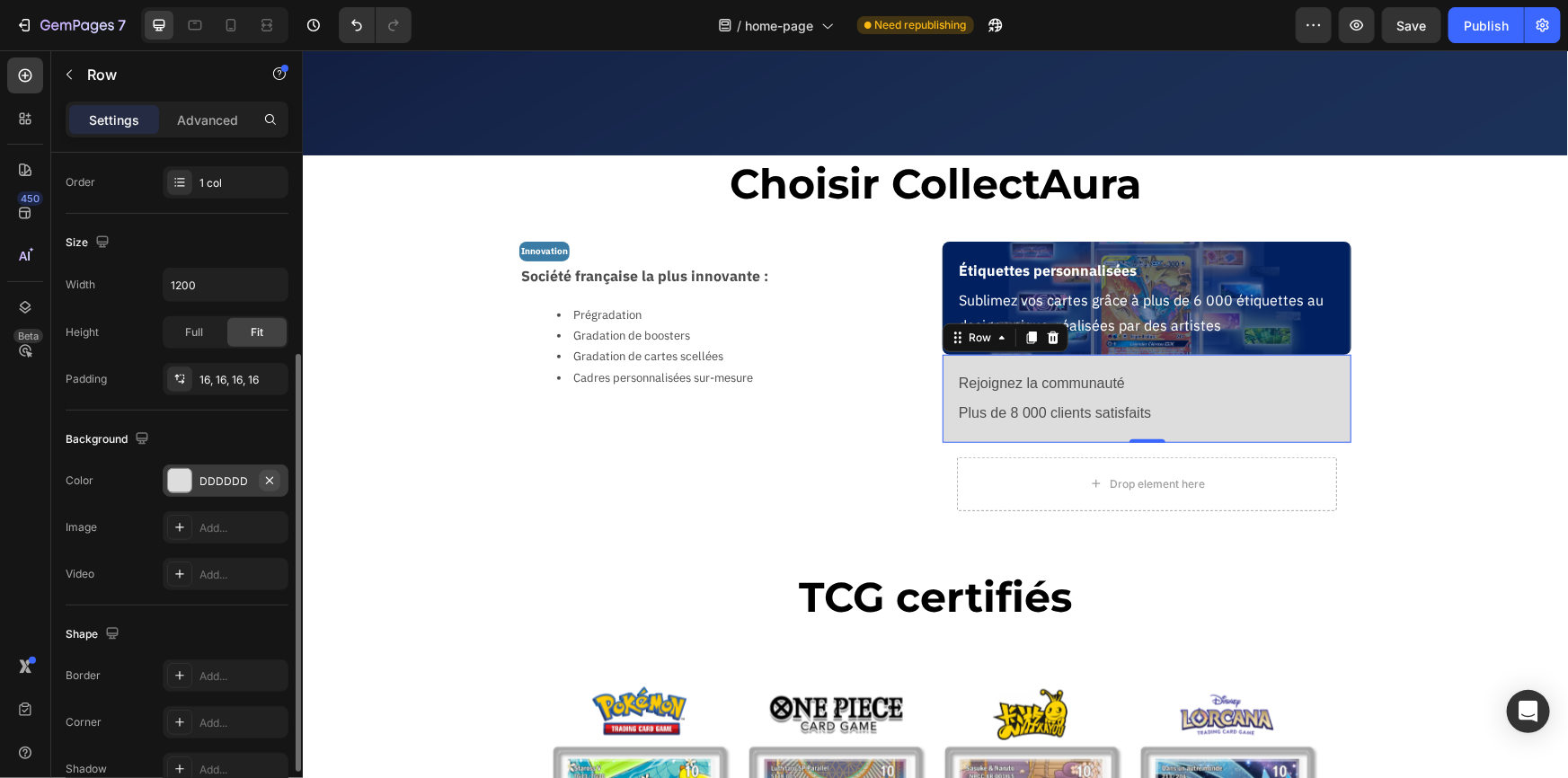 click 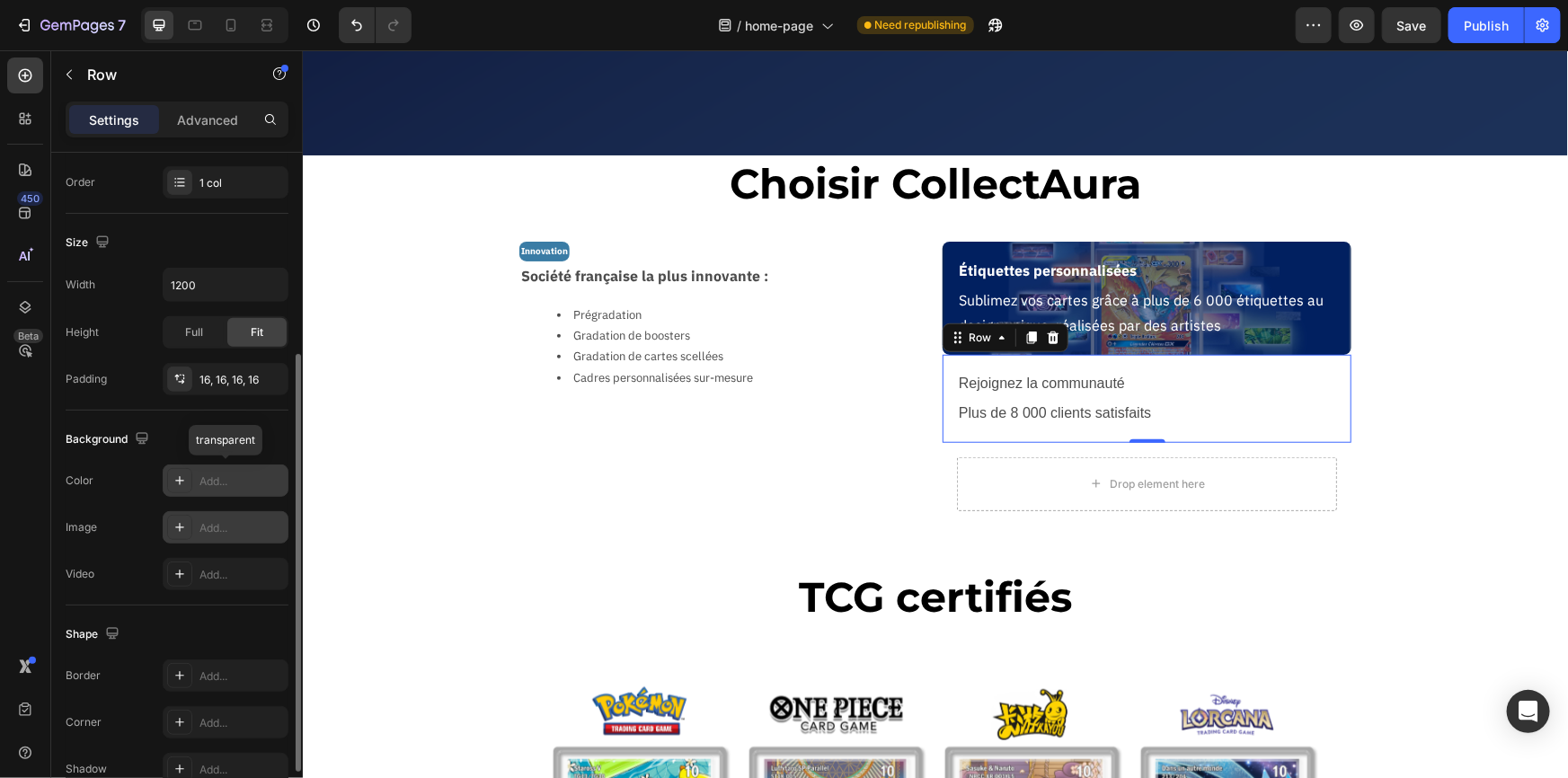 click on "Add..." at bounding box center (242, 528) 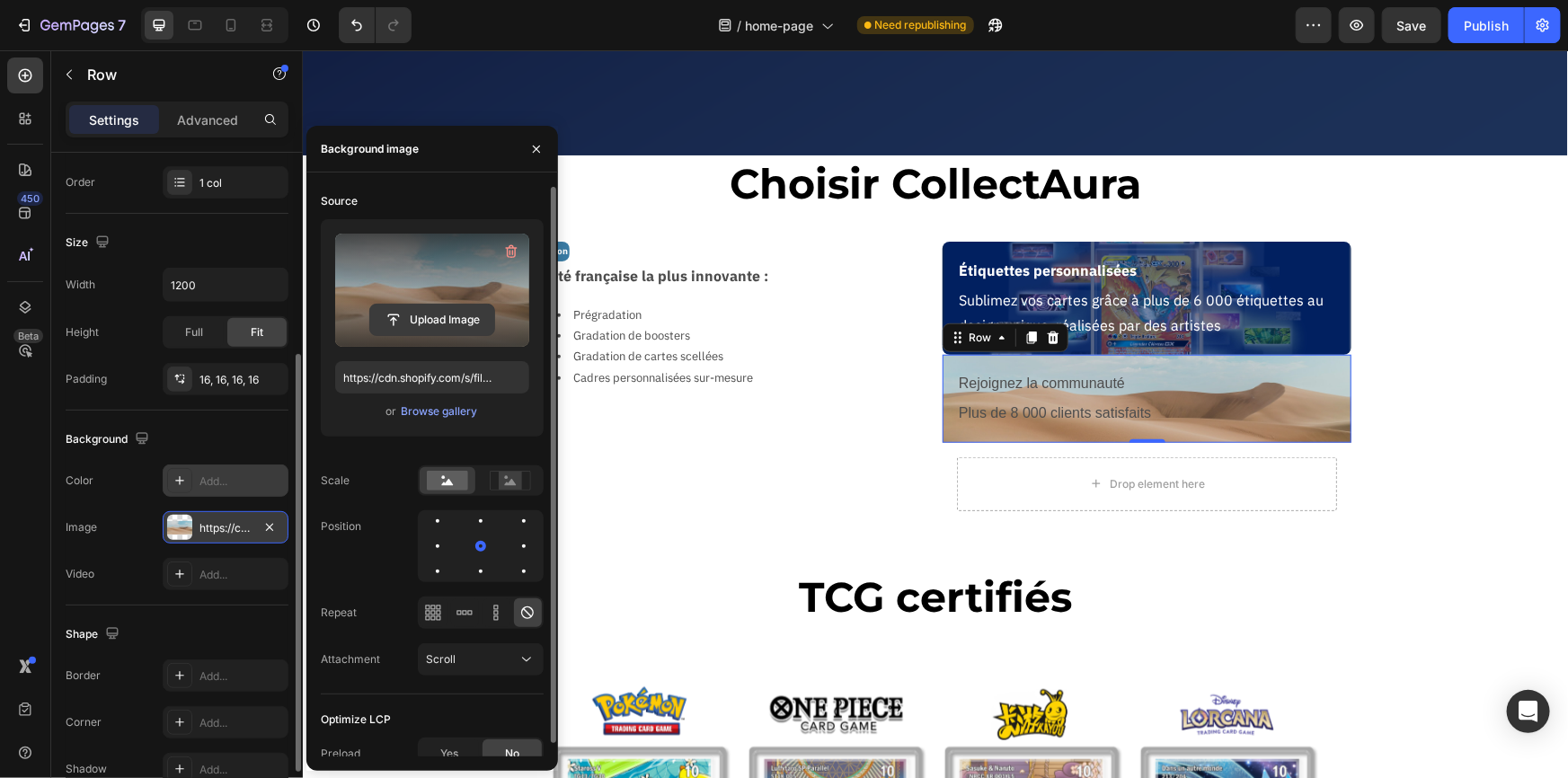 click 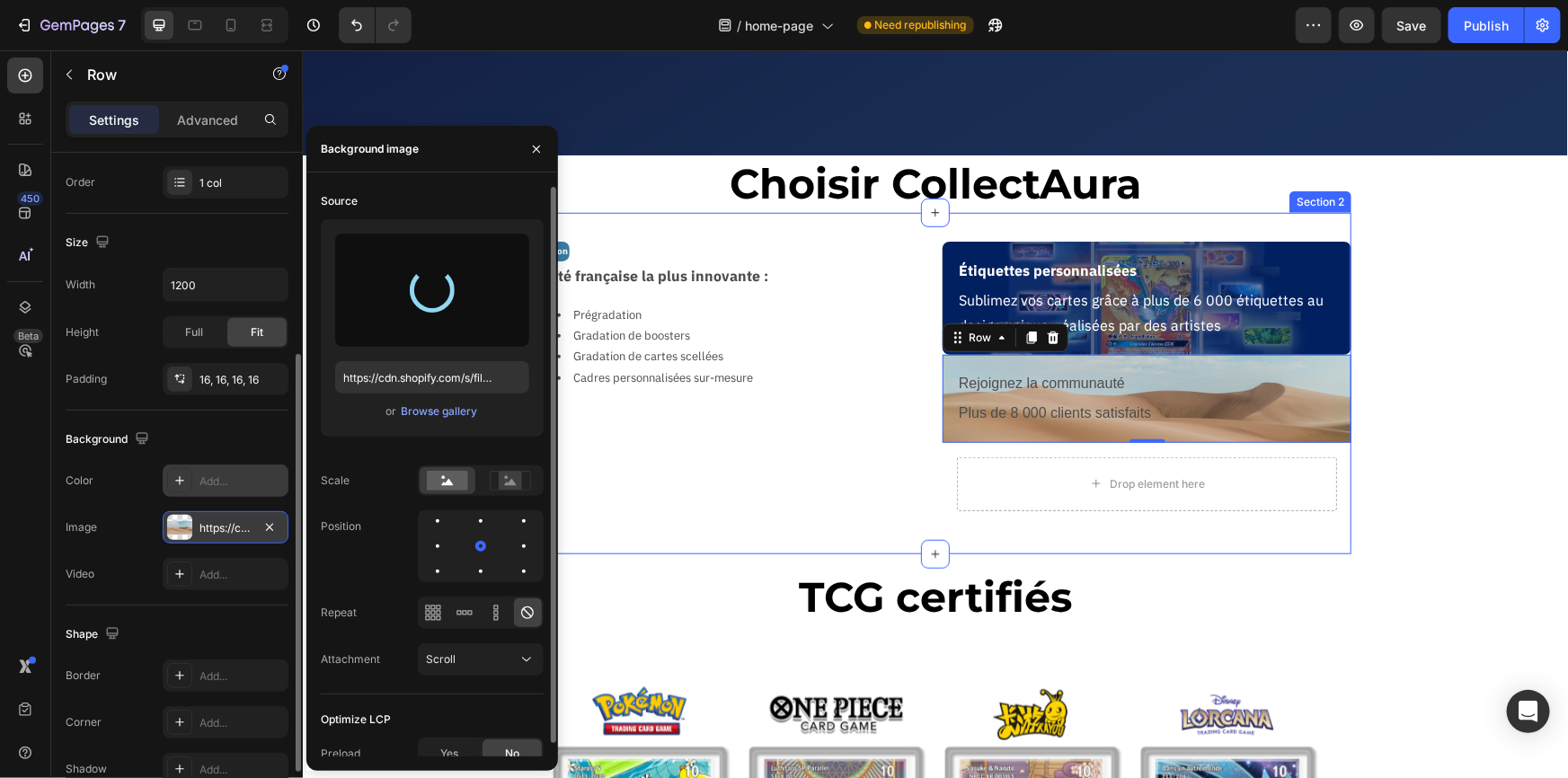 type on "https://cdn.shopify.com/s/files/1/0731/1415/7383/files/gempages_577542015504351971-a800b8c9-2733-4124-b78b-048960c3959d.jpg" 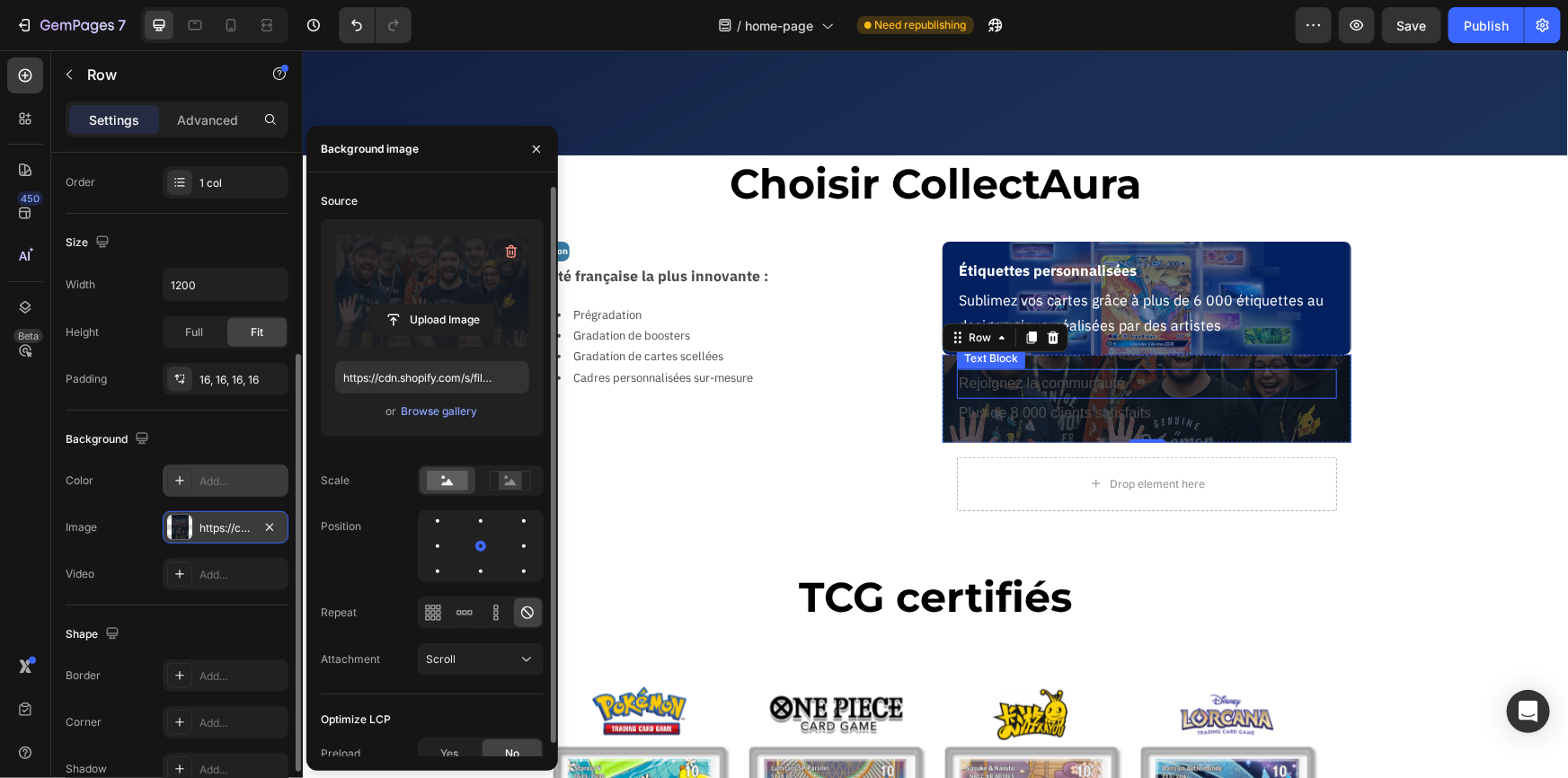 click on "Rejoignez la communauté" at bounding box center [1146, 383] 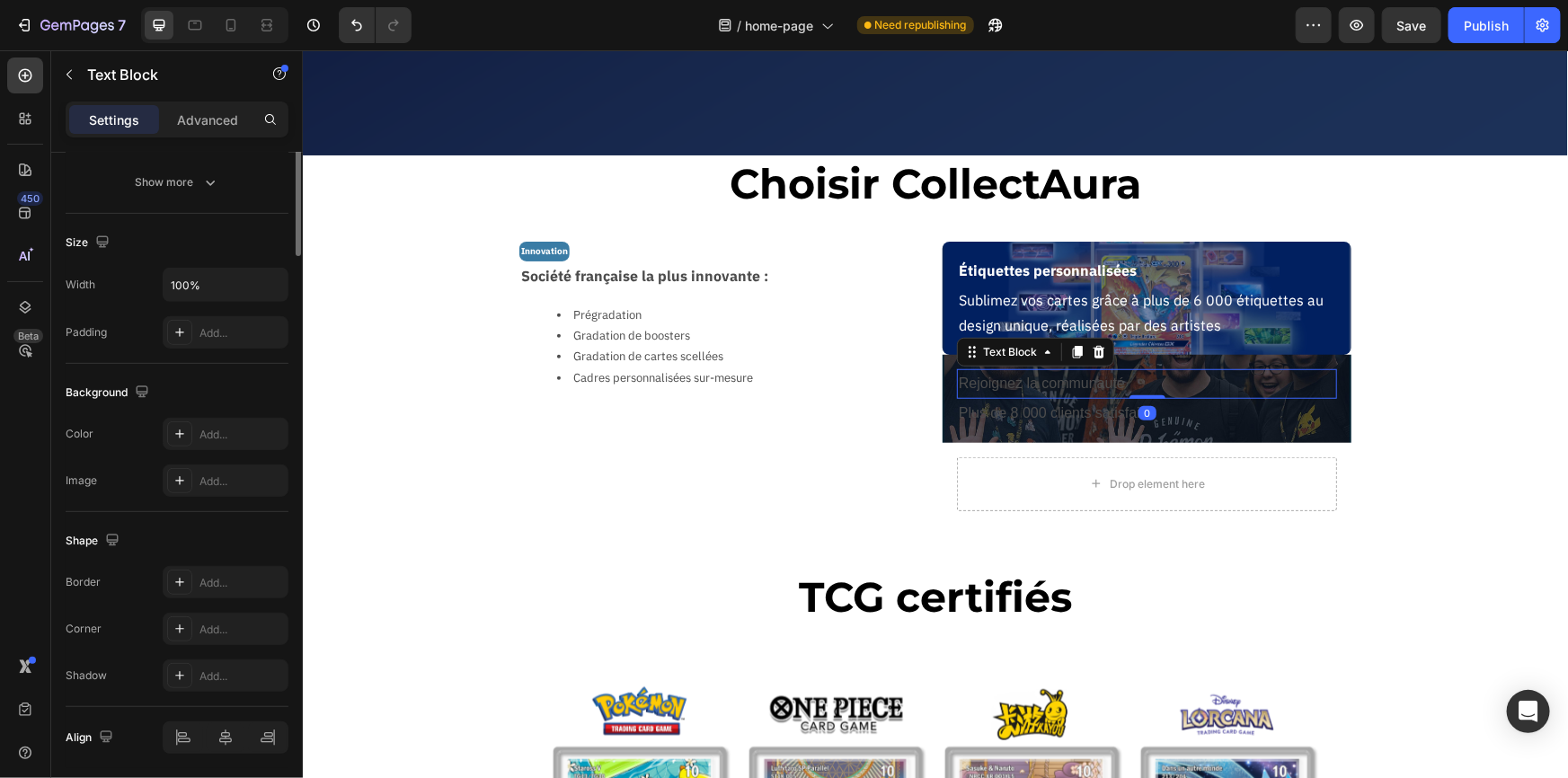 scroll, scrollTop: 0, scrollLeft: 0, axis: both 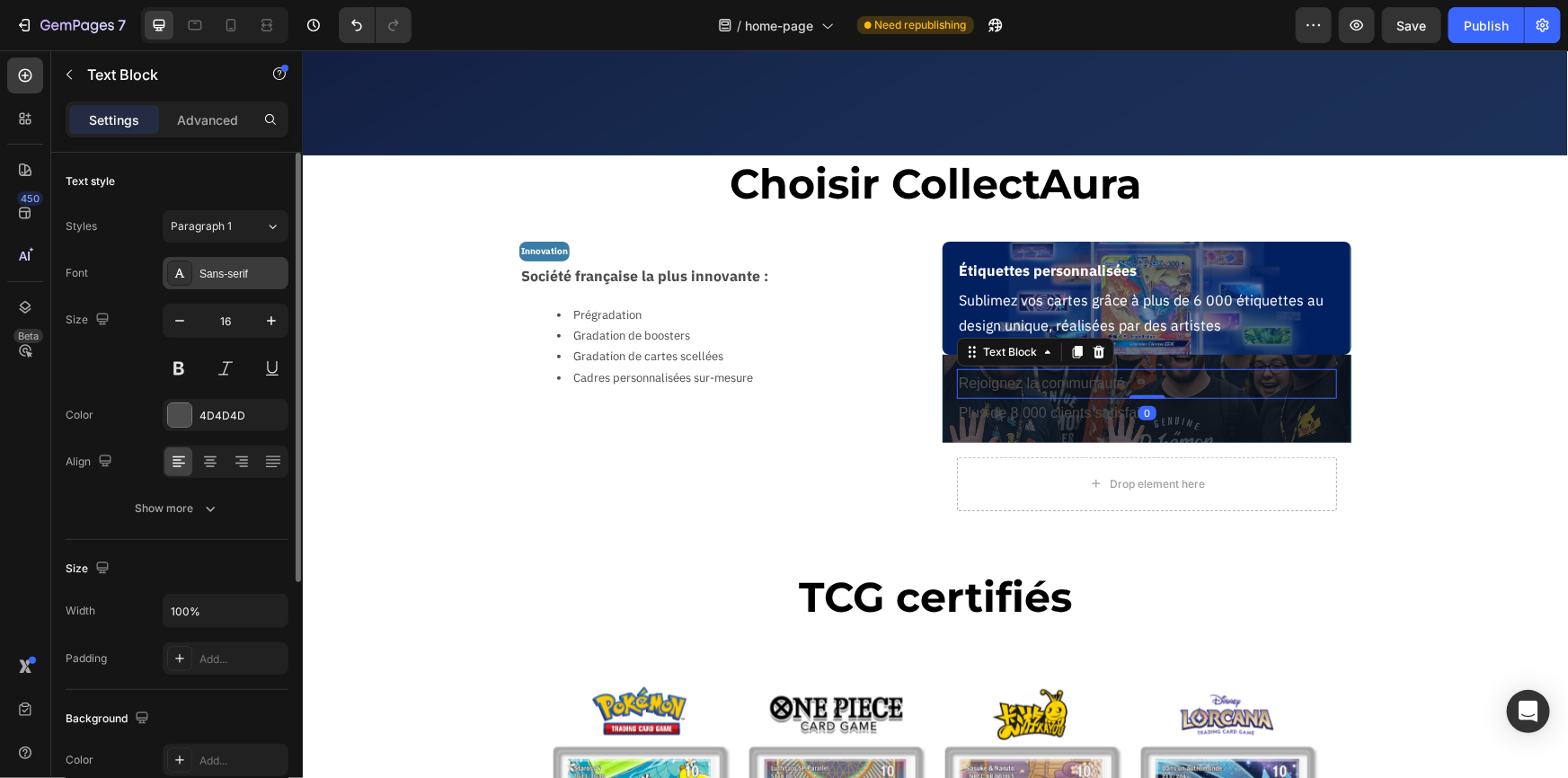 click on "Sans-serif" at bounding box center (242, 274) 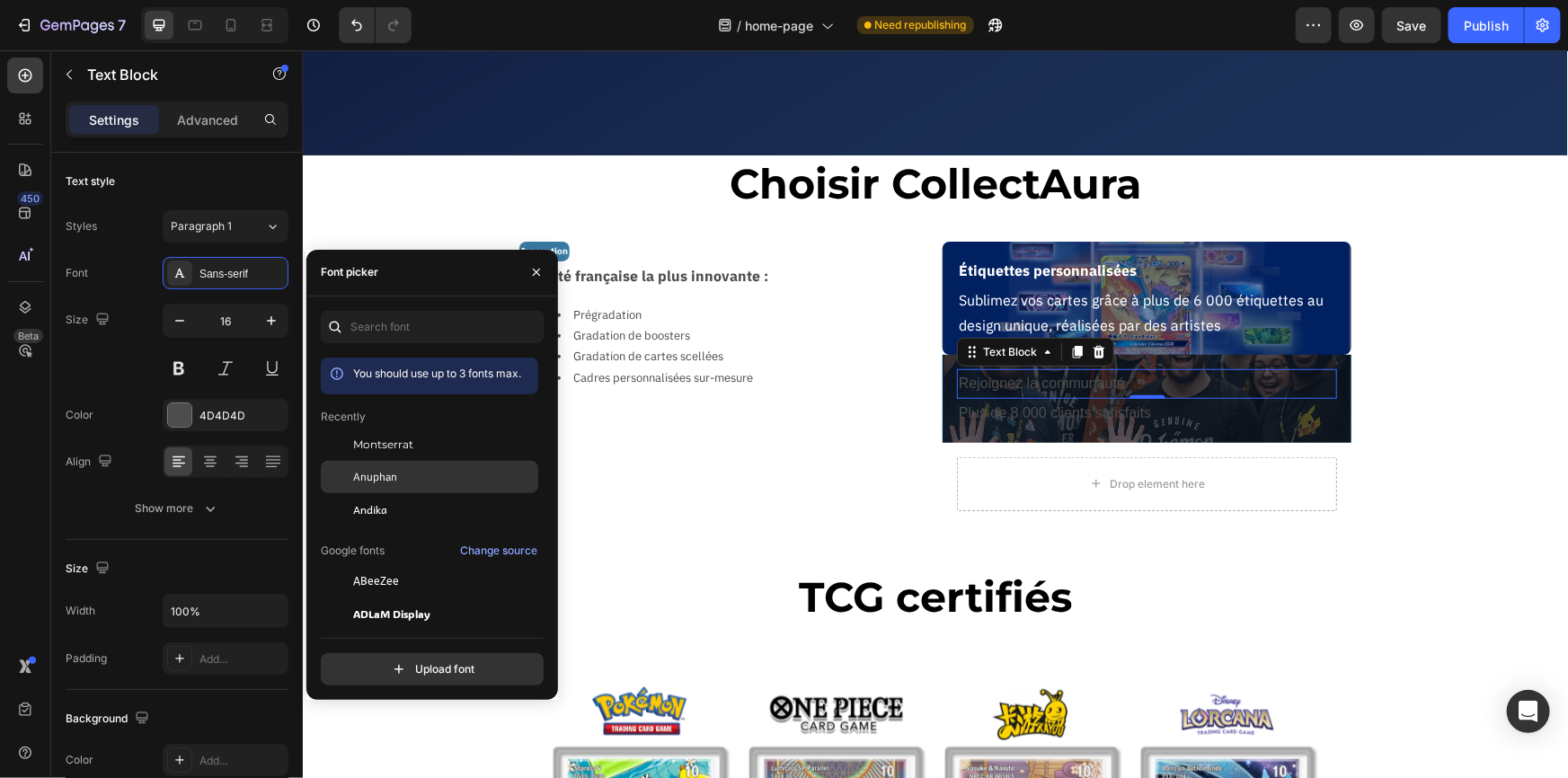 click on "Anuphan" at bounding box center (375, 477) 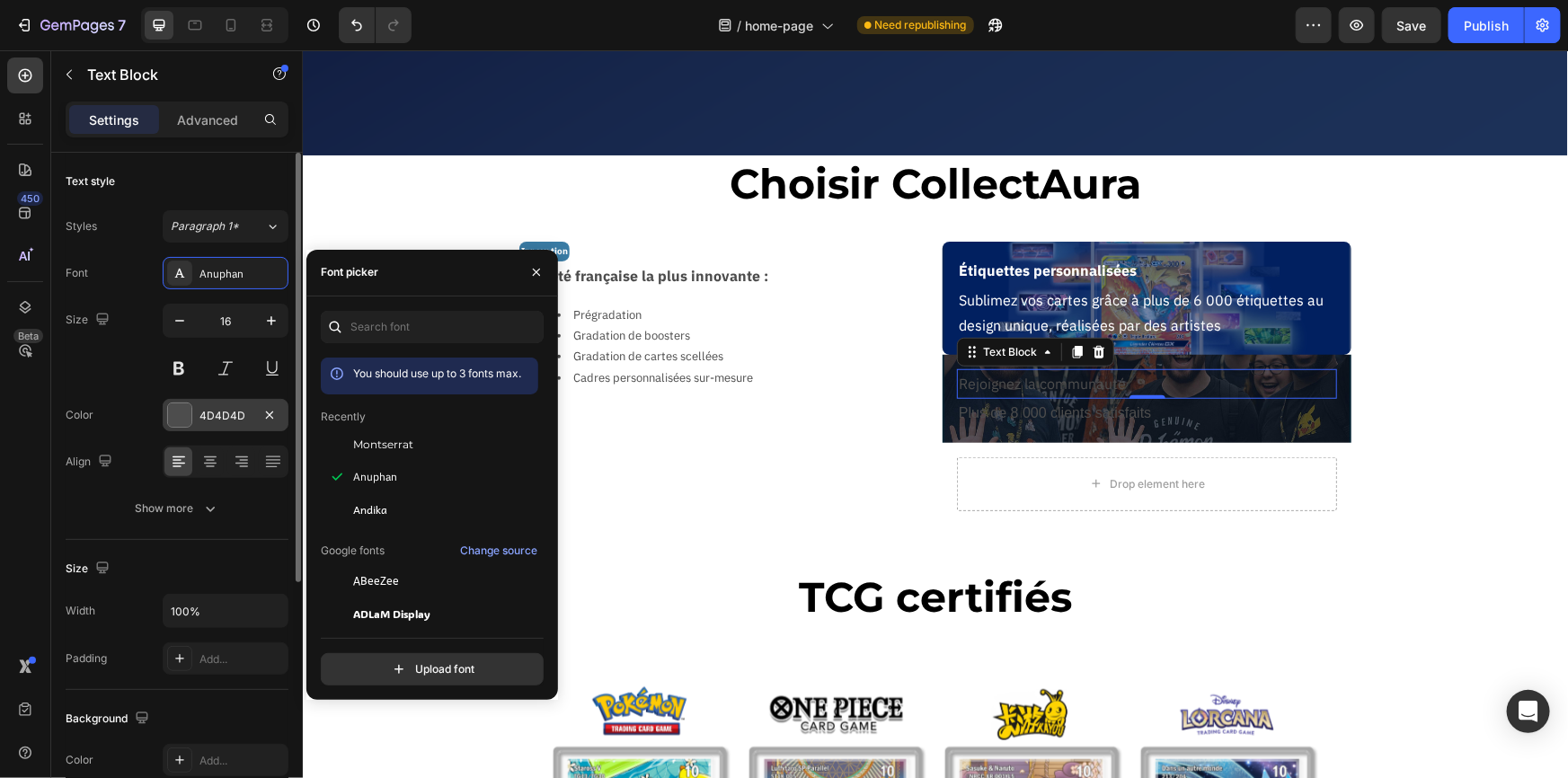 click at bounding box center [180, 415] 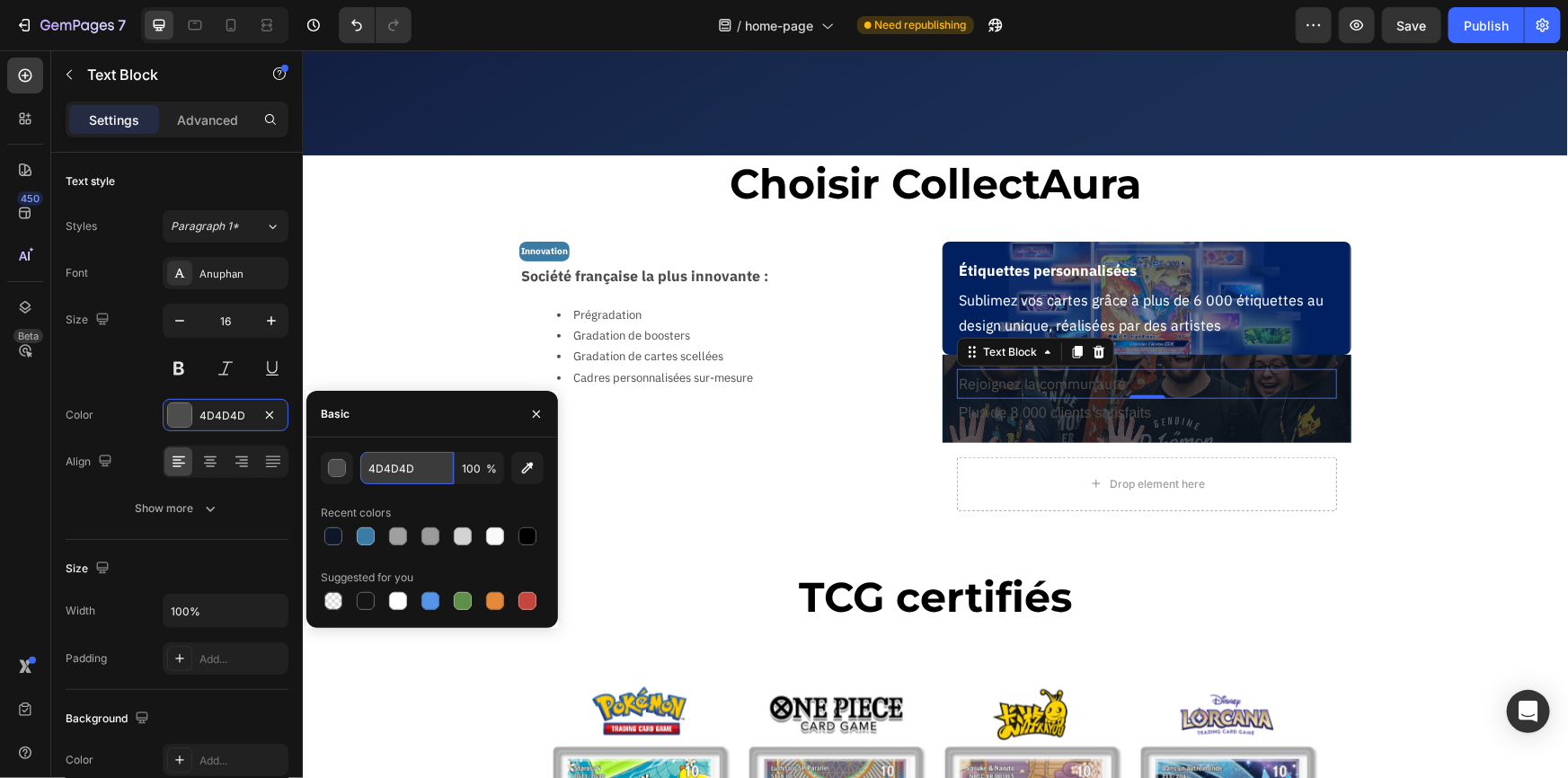 click on "4D4D4D" at bounding box center (407, 468) 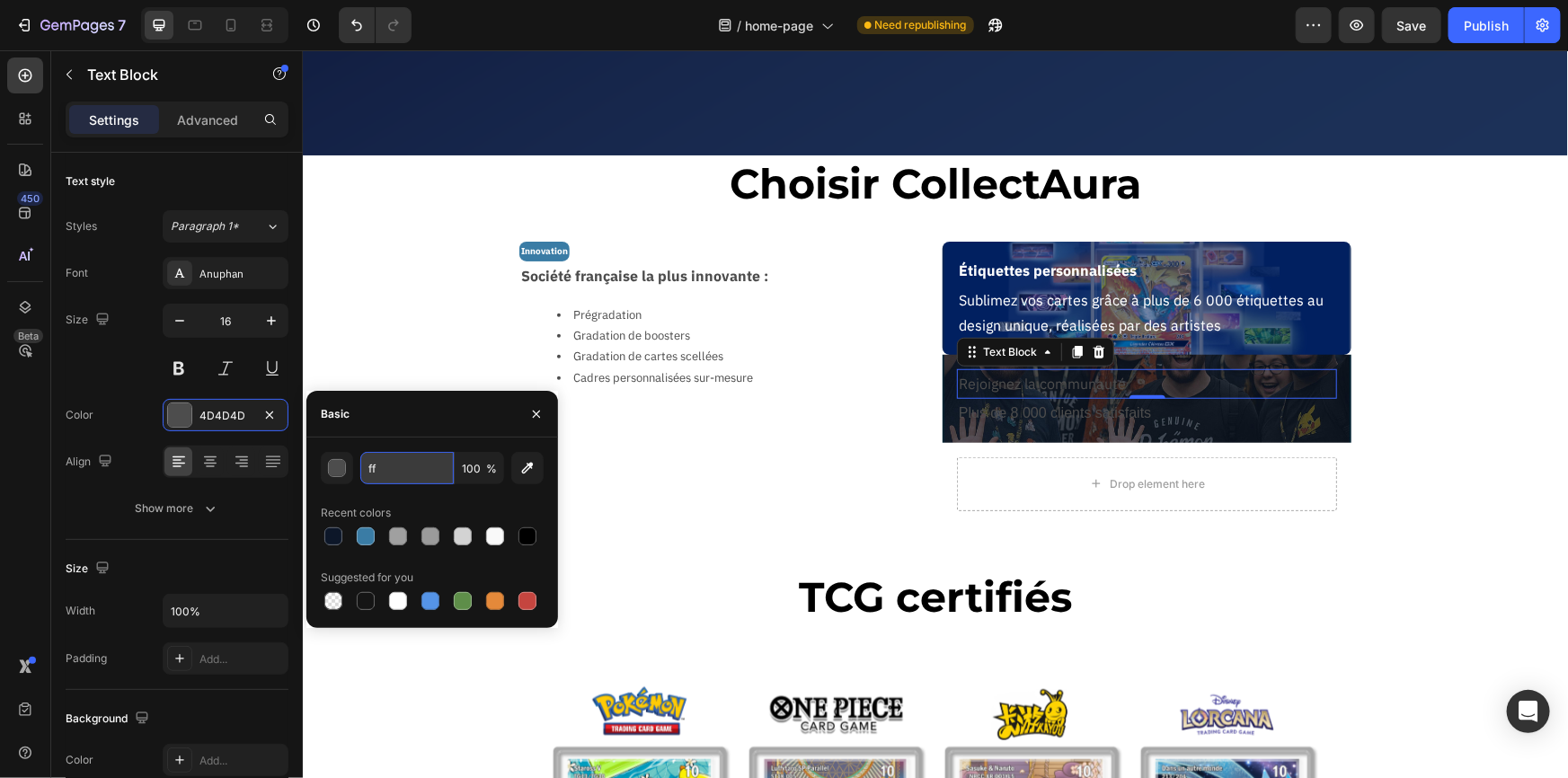 type on "FFFFFF" 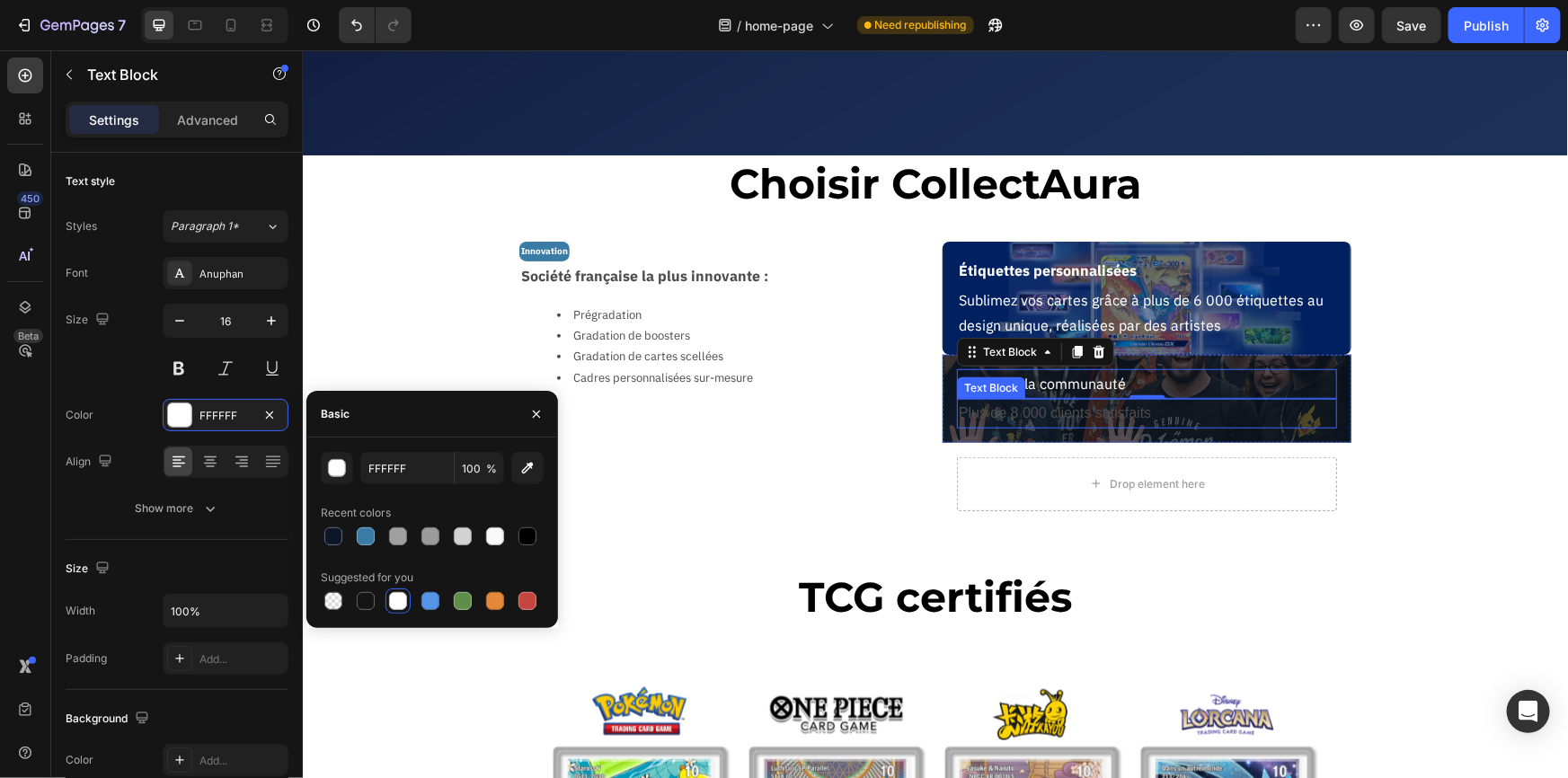 click on "Plus de [NUMBER] clients satisfaits" at bounding box center [1146, 412] 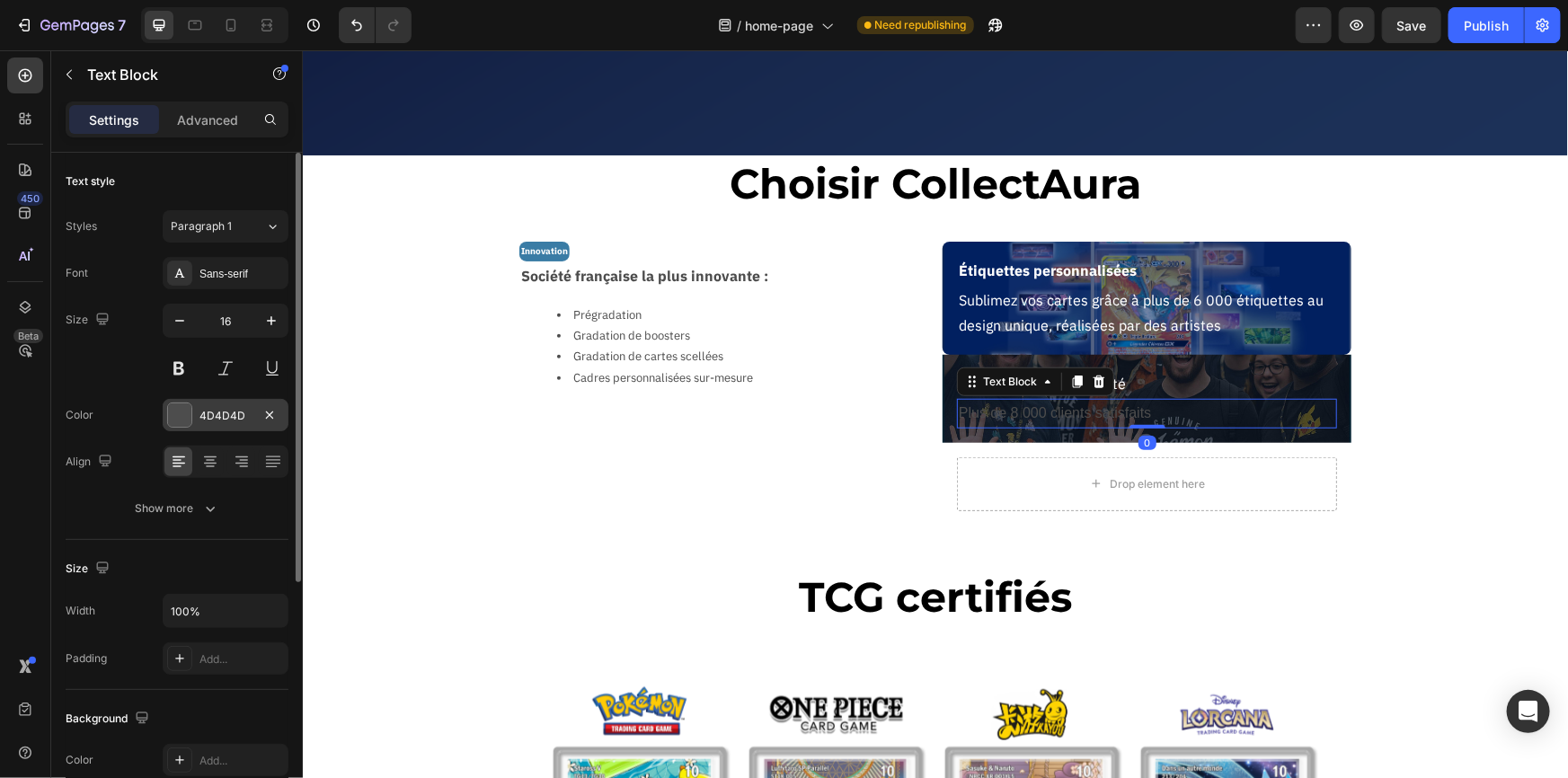 click on "4D4D4D" at bounding box center (226, 416) 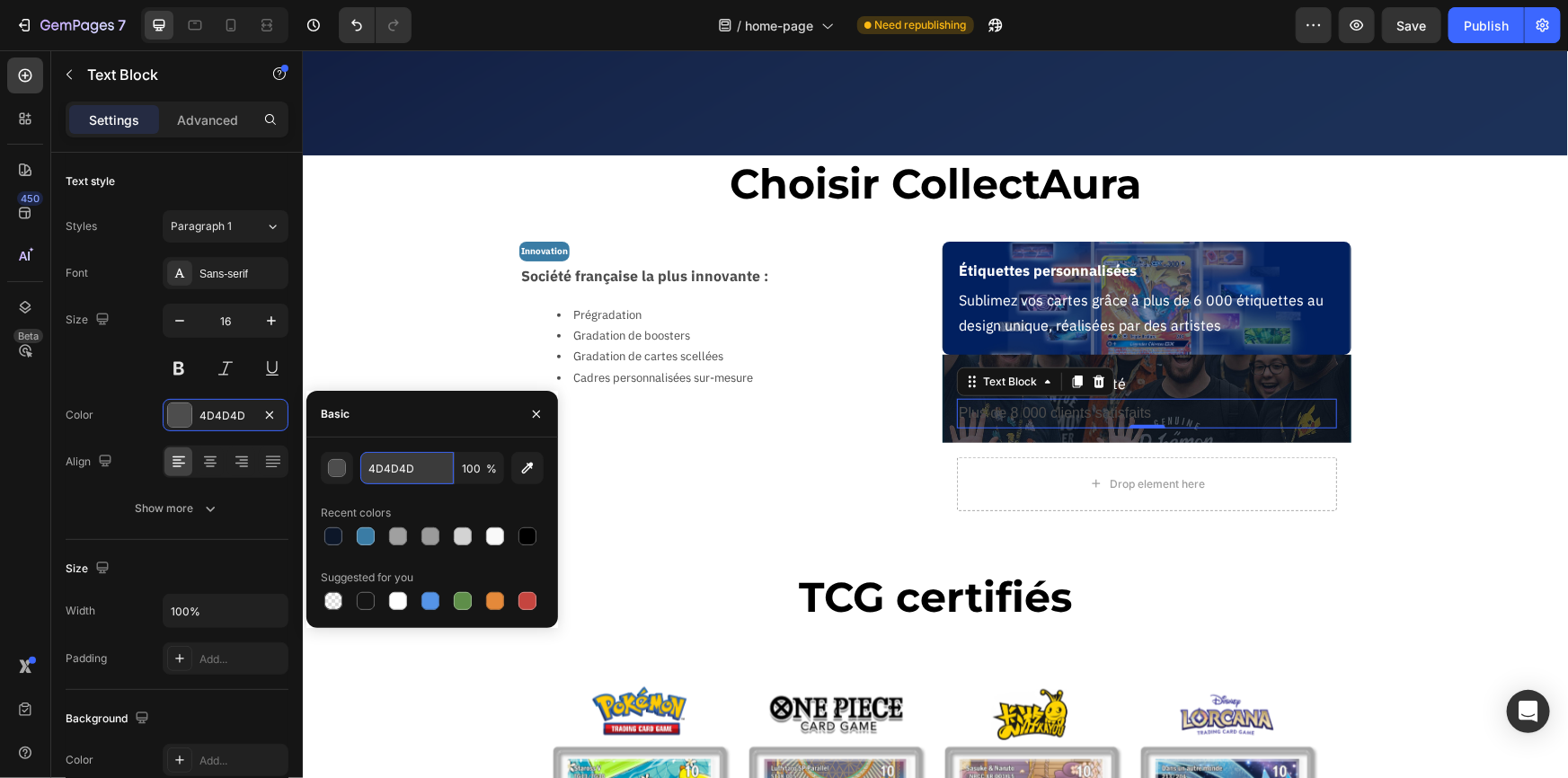 click on "4D4D4D" at bounding box center (407, 468) 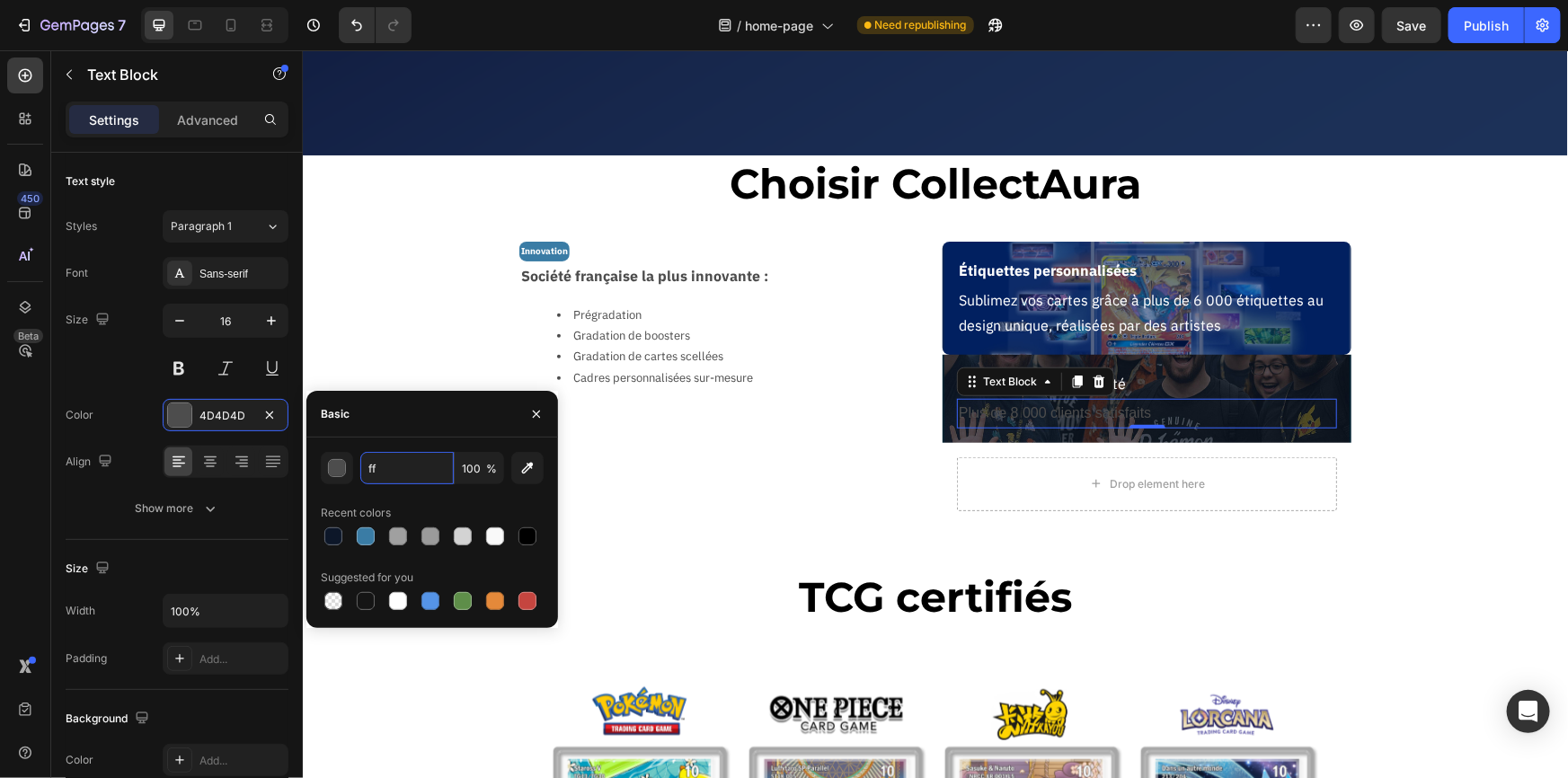 type on "FFFFFF" 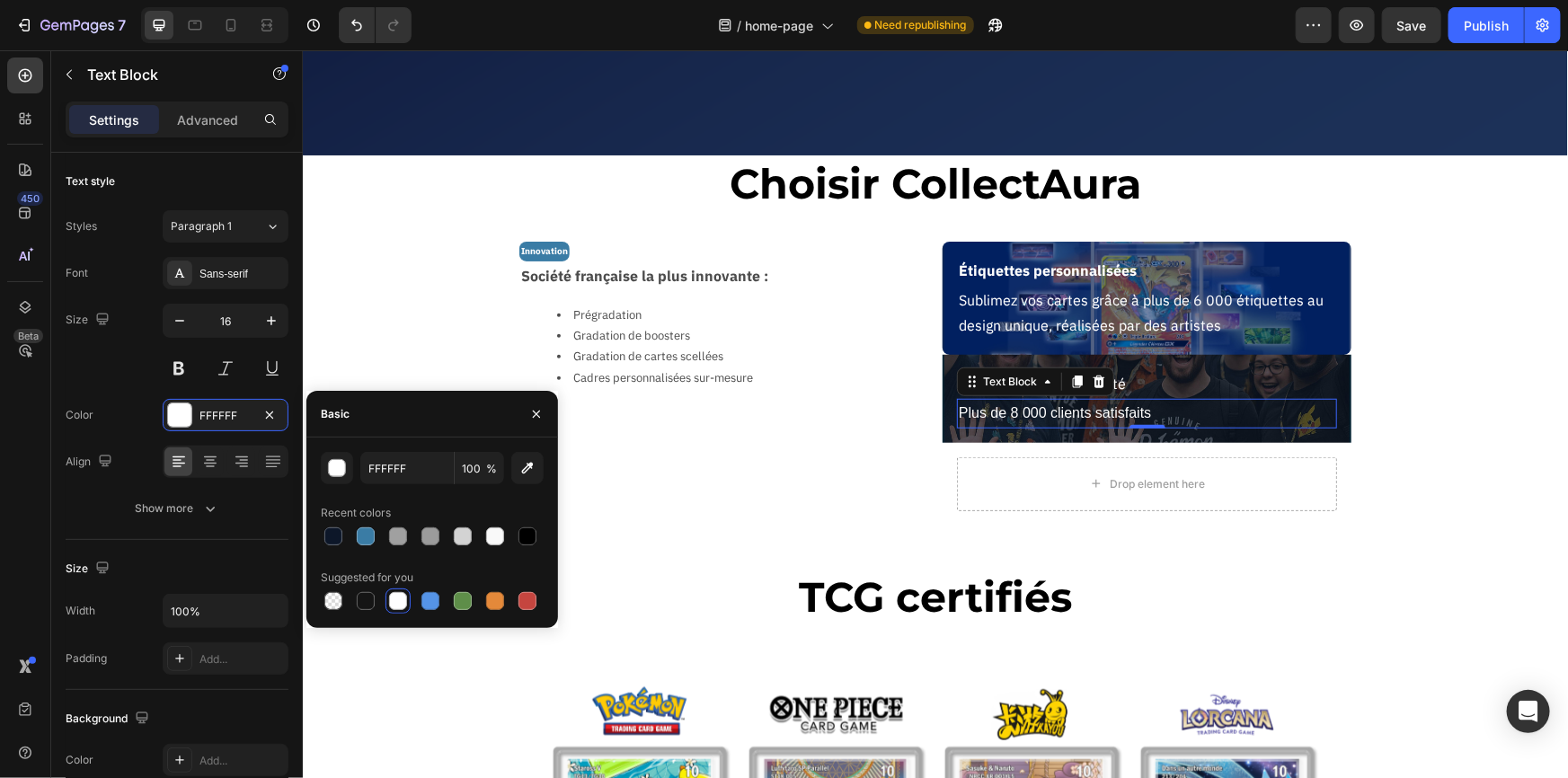 click on "Plus de [NUMBER] clients satisfaits" at bounding box center (1146, 412) 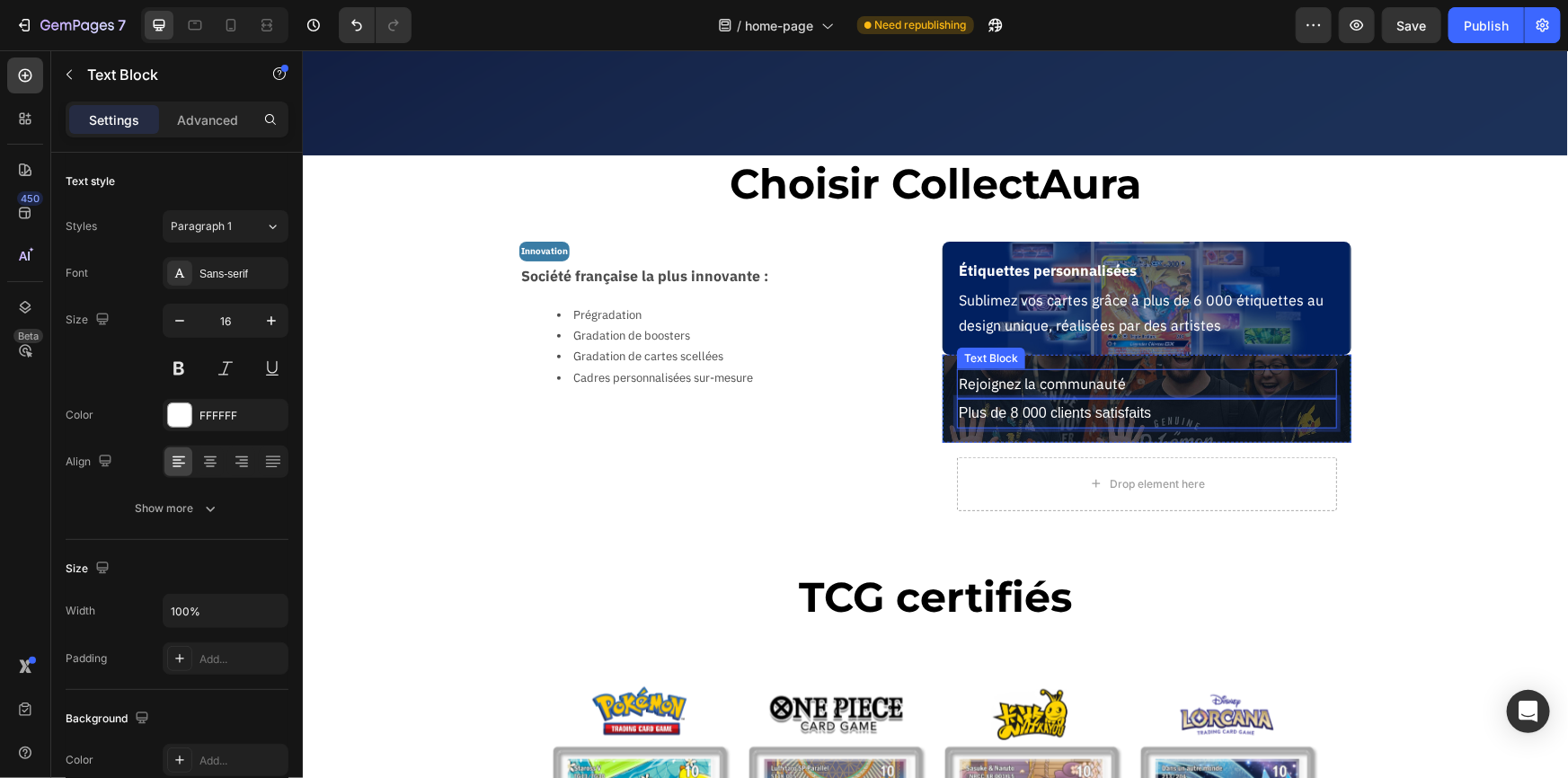 click on "Rejoignez la communauté" at bounding box center (1146, 383) 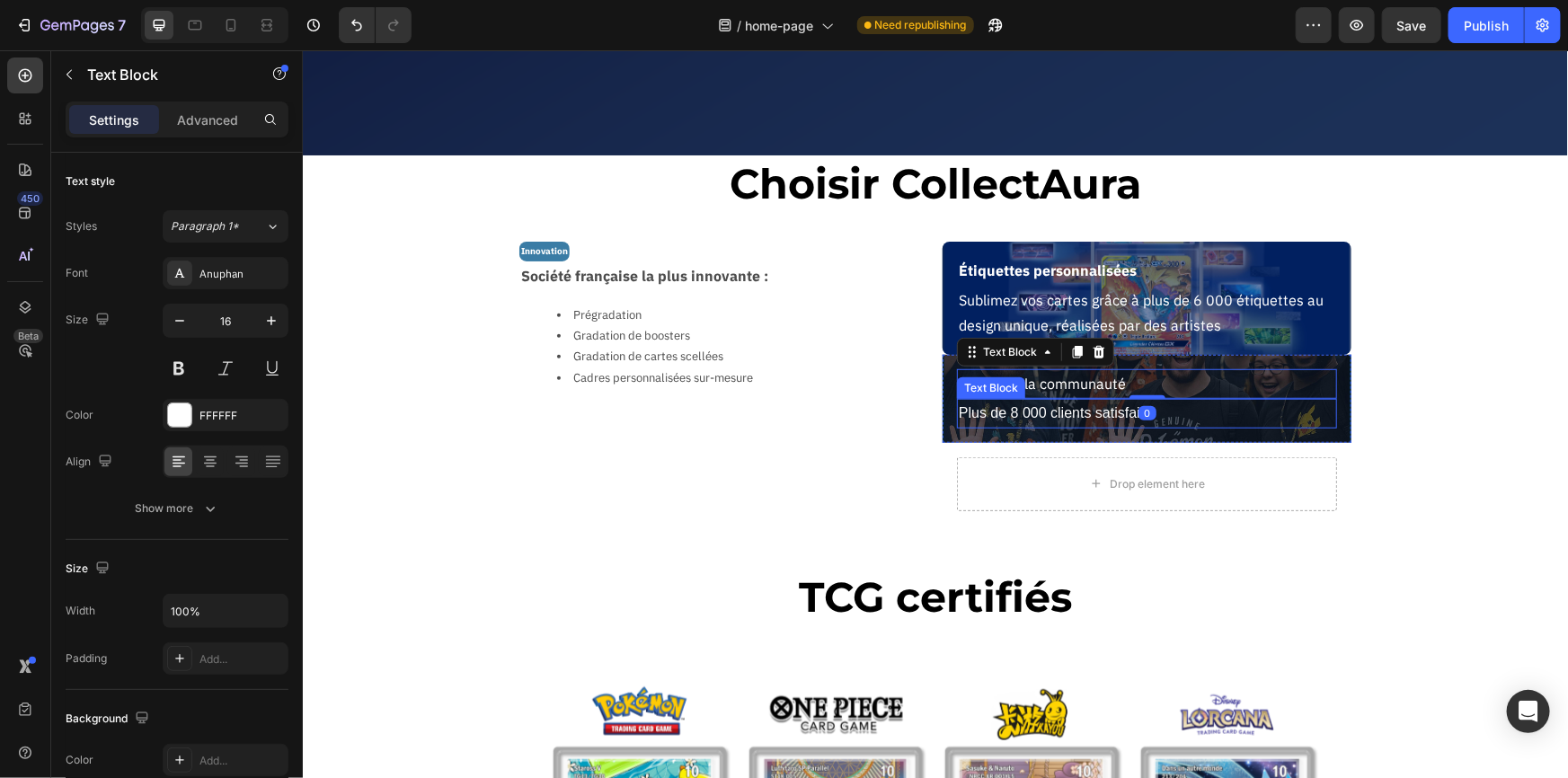 click on "Plus de [NUMBER] clients satisfaits" at bounding box center (1146, 412) 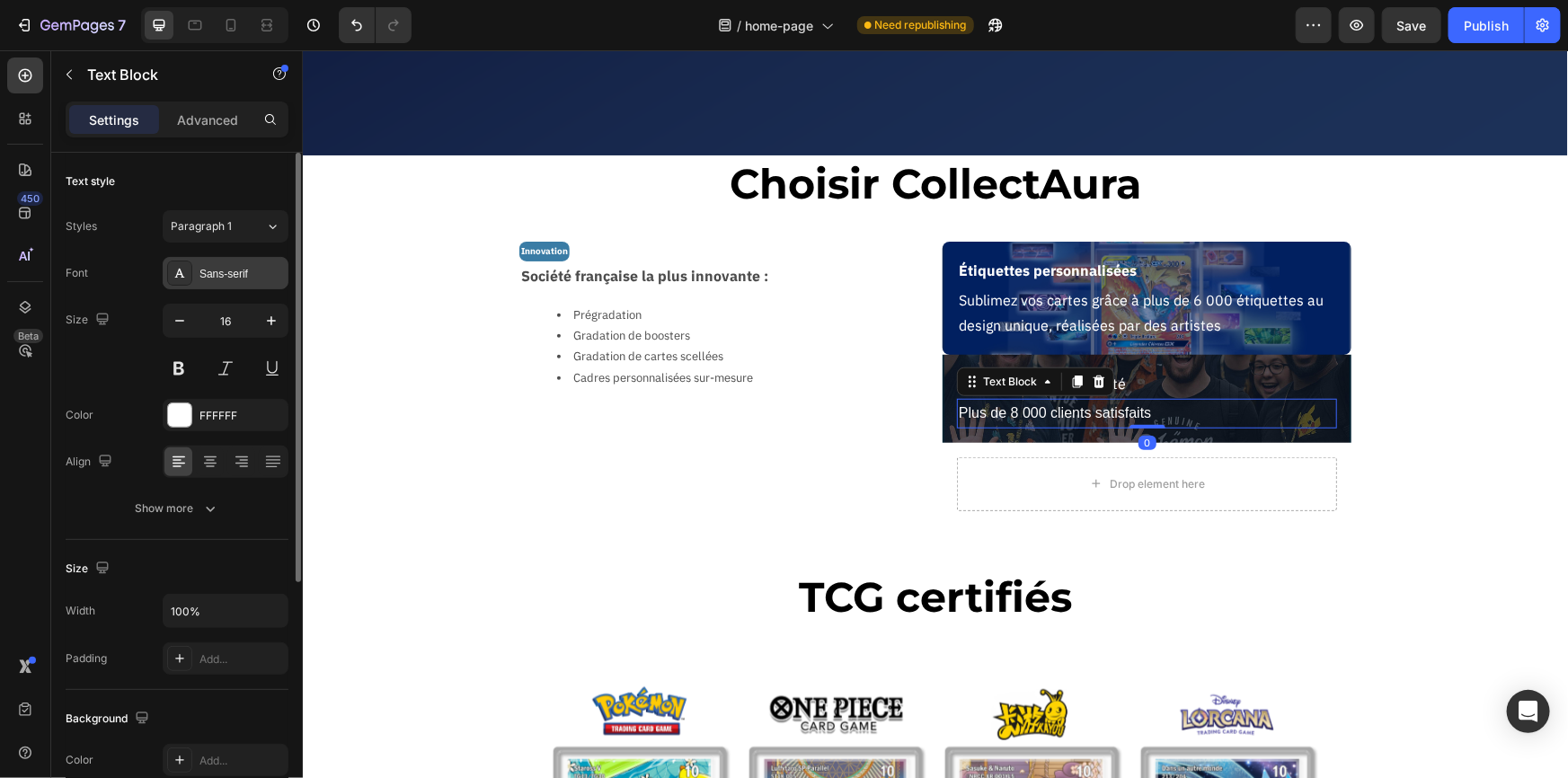 click on "Sans-serif" at bounding box center [242, 274] 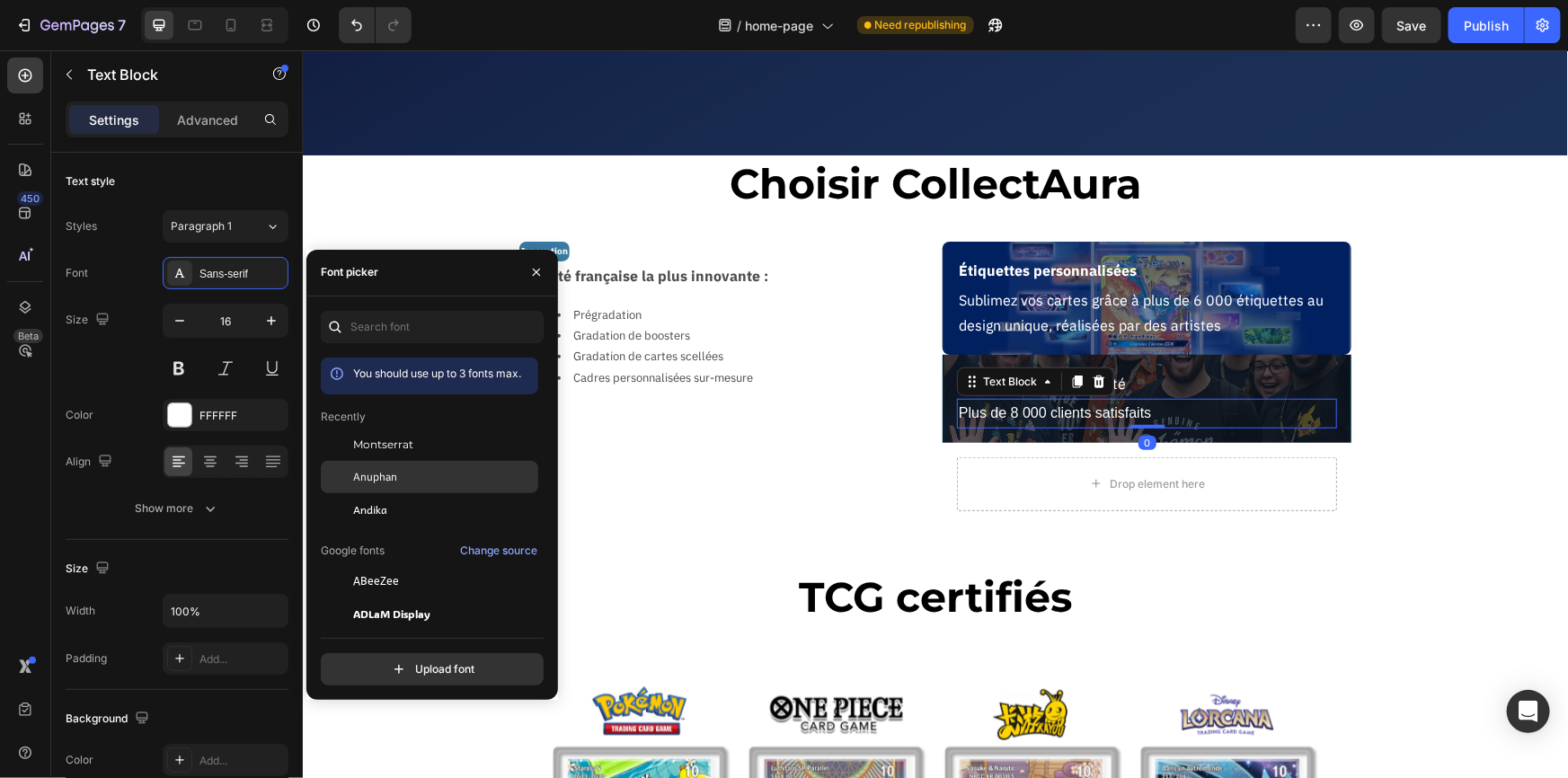 click on "Anuphan" at bounding box center (375, 477) 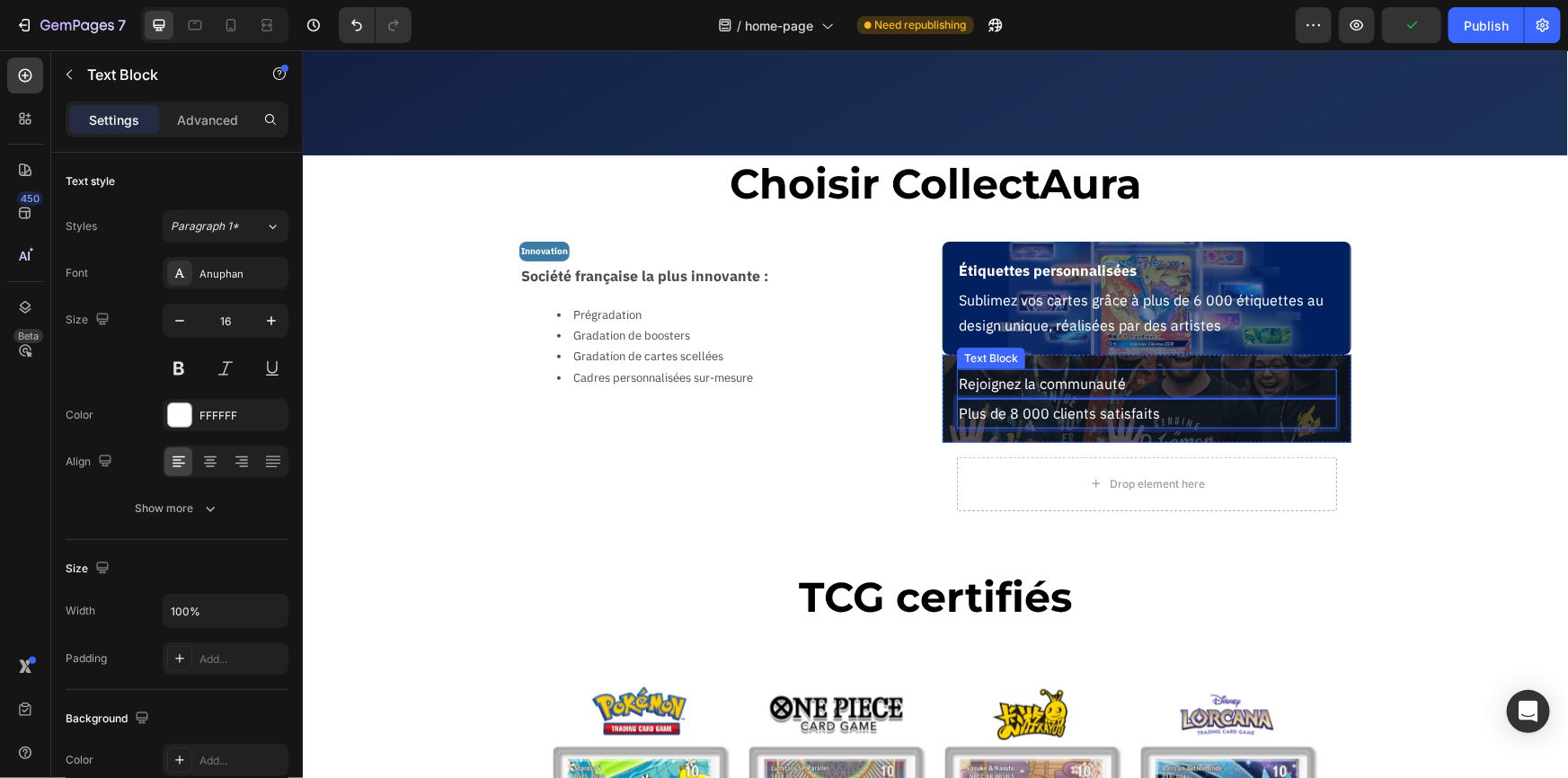 click on "Rejoignez la communauté" at bounding box center (1146, 383) 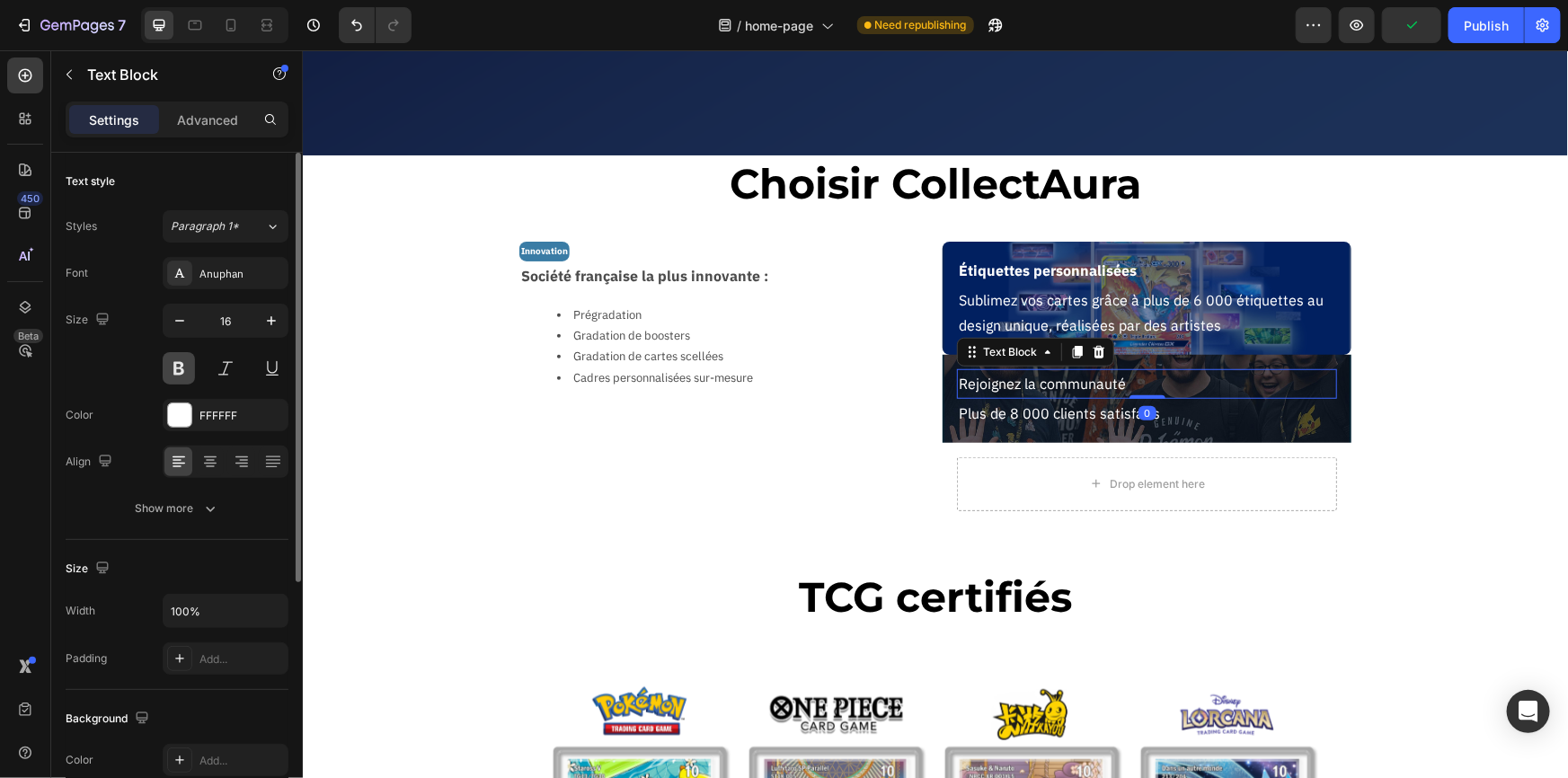 click at bounding box center [179, 368] 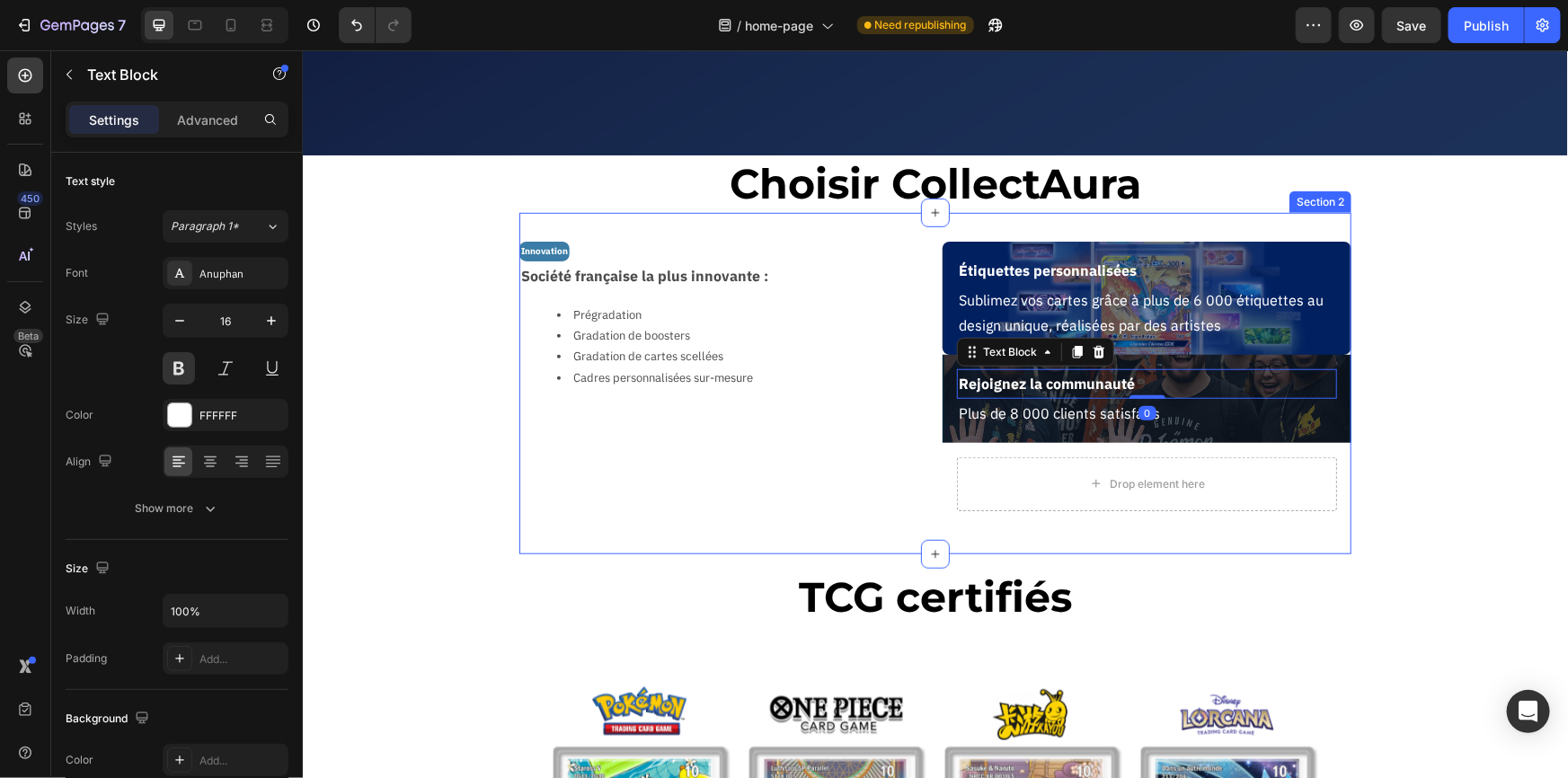 click on "Innovation Text Block Société française la plus innovante : Text Block Prégradation Gradation de boosters Gradation de cartes scellées Cadres personnalisées sur-mesure Text Block Row" at bounding box center (722, 383) 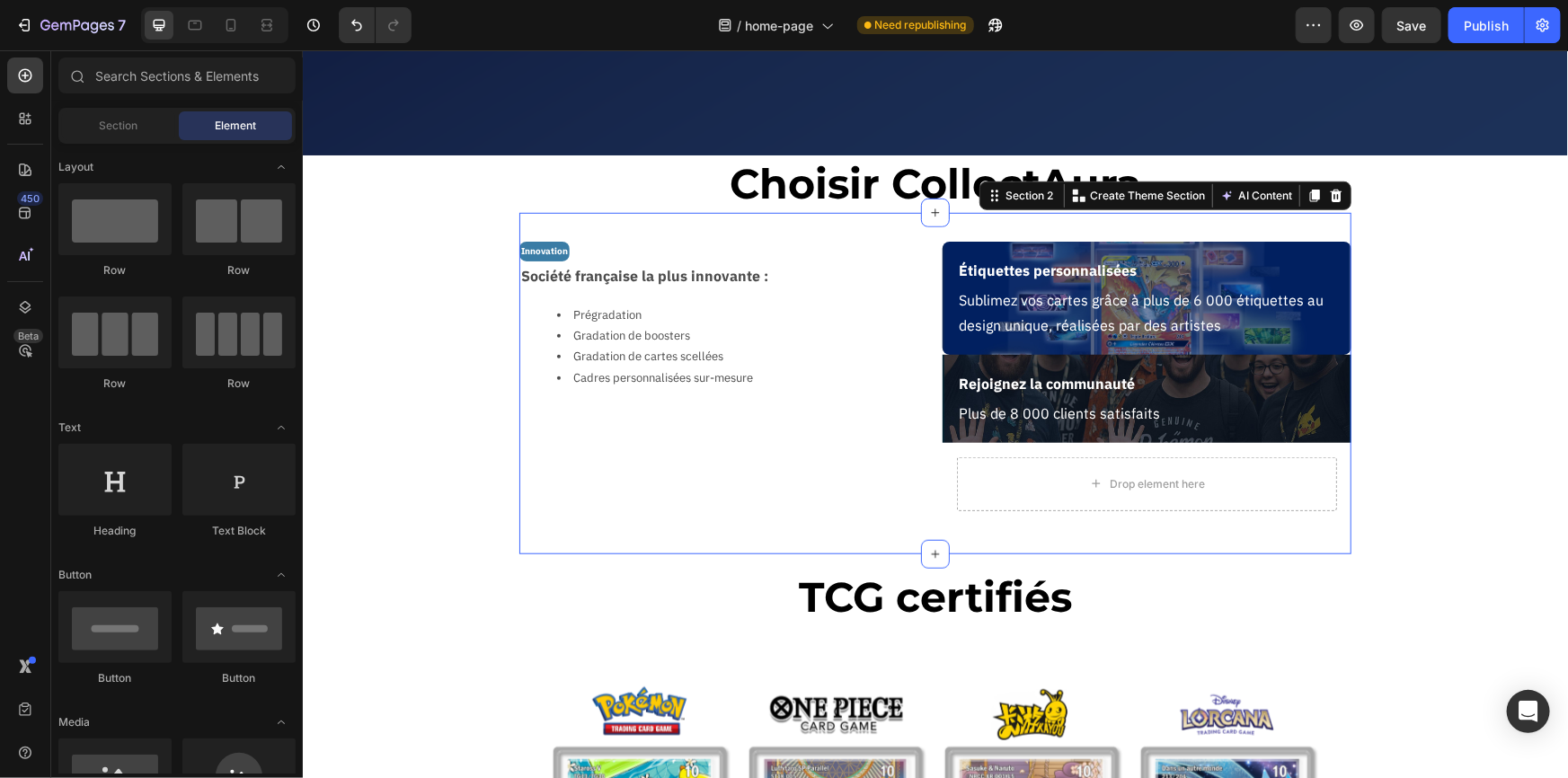 click on "La garantie de l'excellence Heading Valorisez, protégez et authentifiez vos cartes avec un service de certification dédié à votre passion. Text Block Certifiez mes cartes Button Image Hero Banner Choisir CollectAura Heading Section 1 Innovation Text Block Société française la plus innovante : Text Block Prégradation Gradation de boosters Gradation de cartes scellées Cadres personnalisées sur-mesure Text Block Row Étiquettes personnalisées Text Block Sublimez vos cartes grâce à plus de 6 000 étiquettes au design unique, réalisées par des artistes Text Block Row Rejoignez la communauté Text Block Plus de 8 000 clients satisfaits Text Block Row
Drop element here Row Section 2   Create Theme Section AI Content Write with GemAI What would you like to describe here? Tone and Voice Persuasive Product Cadre Premium Latios & Latias SV8 Show more Generate TCG certifiés Heading Section 3
Image Image Image Image
Carousel Section 4 Root" at bounding box center (935, 1613) 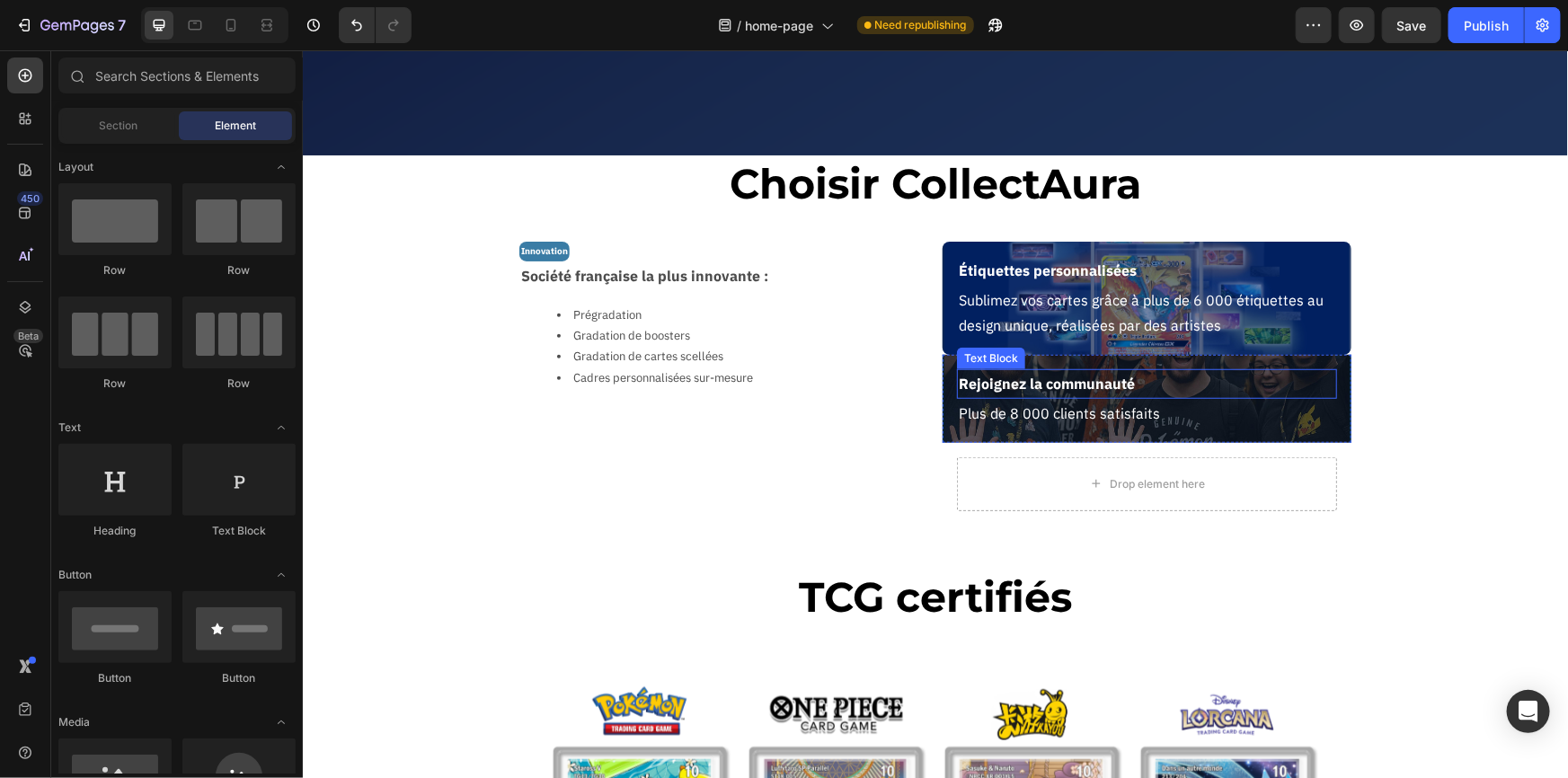 click on "Rejoignez la communauté" at bounding box center (1146, 383) 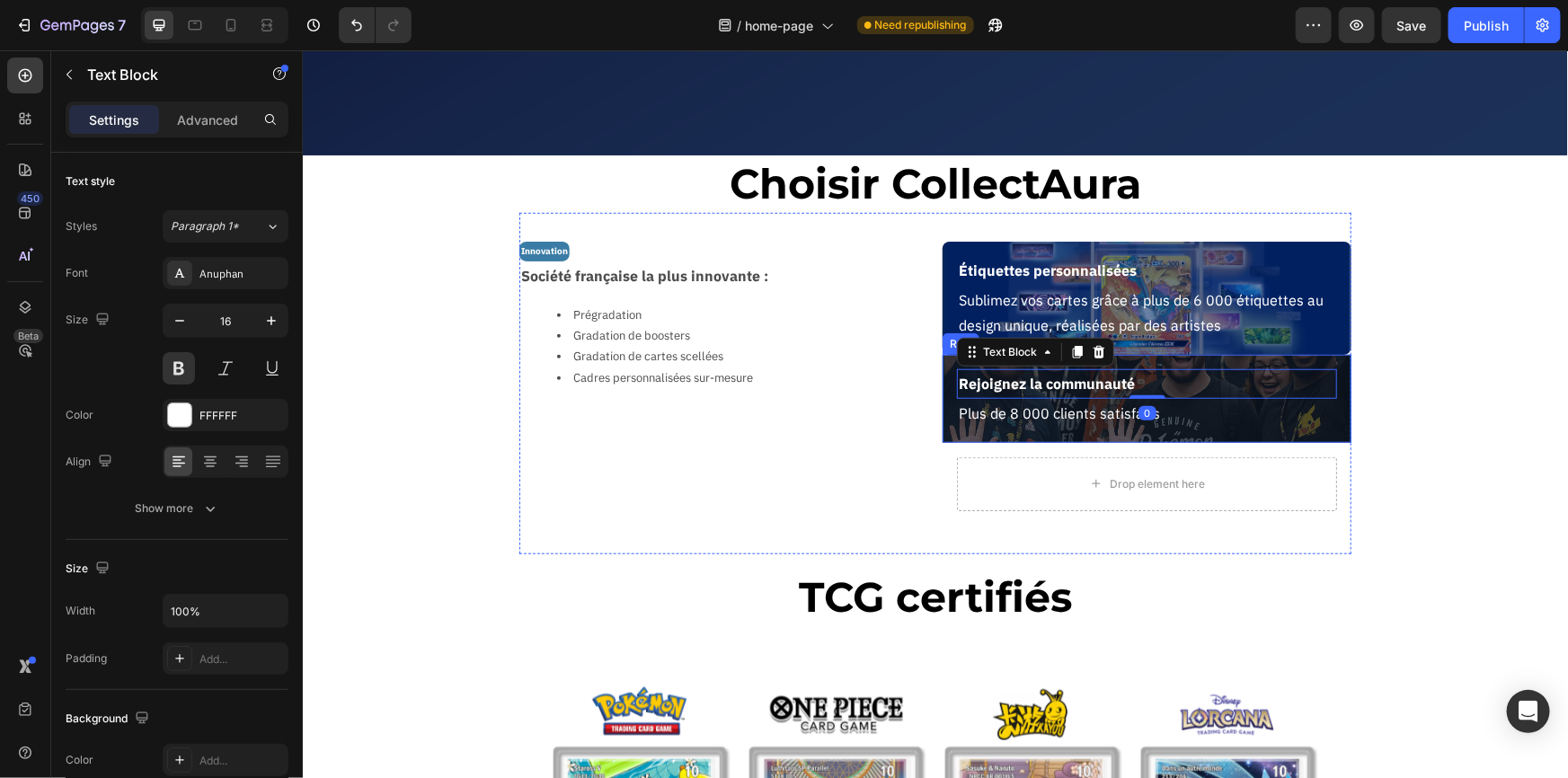 click on "Rejoignez la communauté Text Block   0 Plus de 8 000 clients satisfaits Text Block Row" at bounding box center [1146, 398] 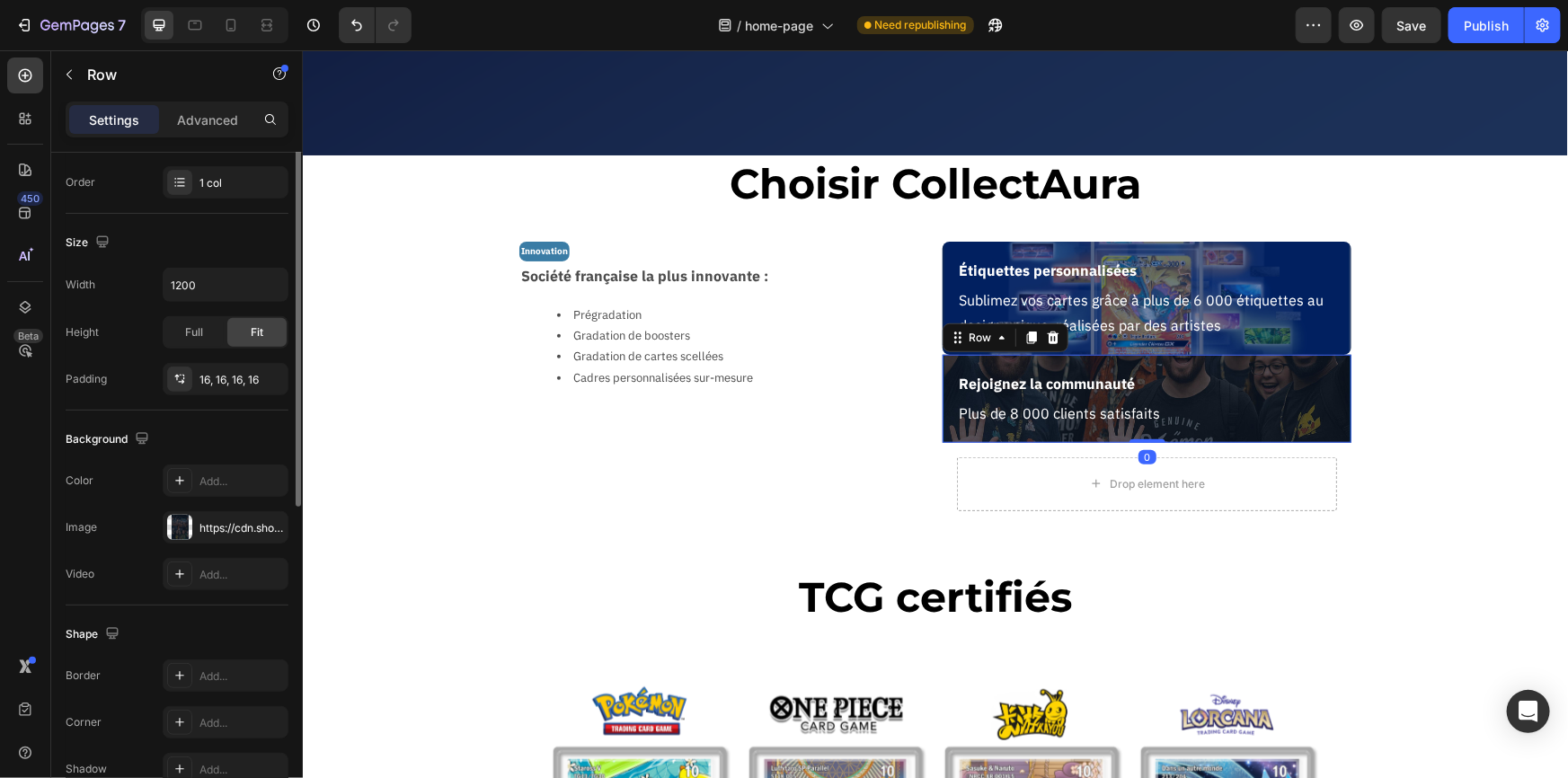 scroll, scrollTop: 408, scrollLeft: 0, axis: vertical 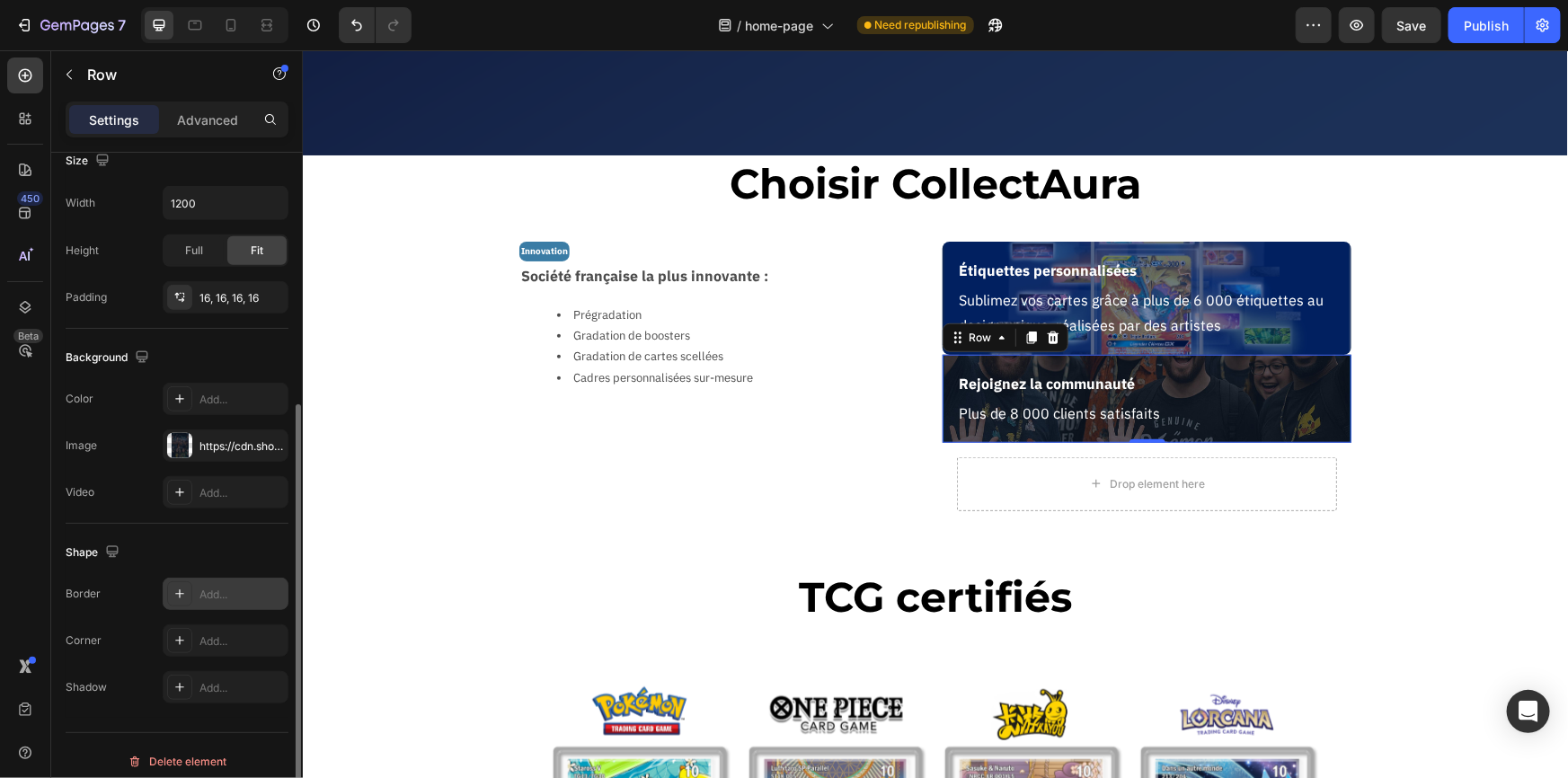 click on "Add..." at bounding box center [242, 595] 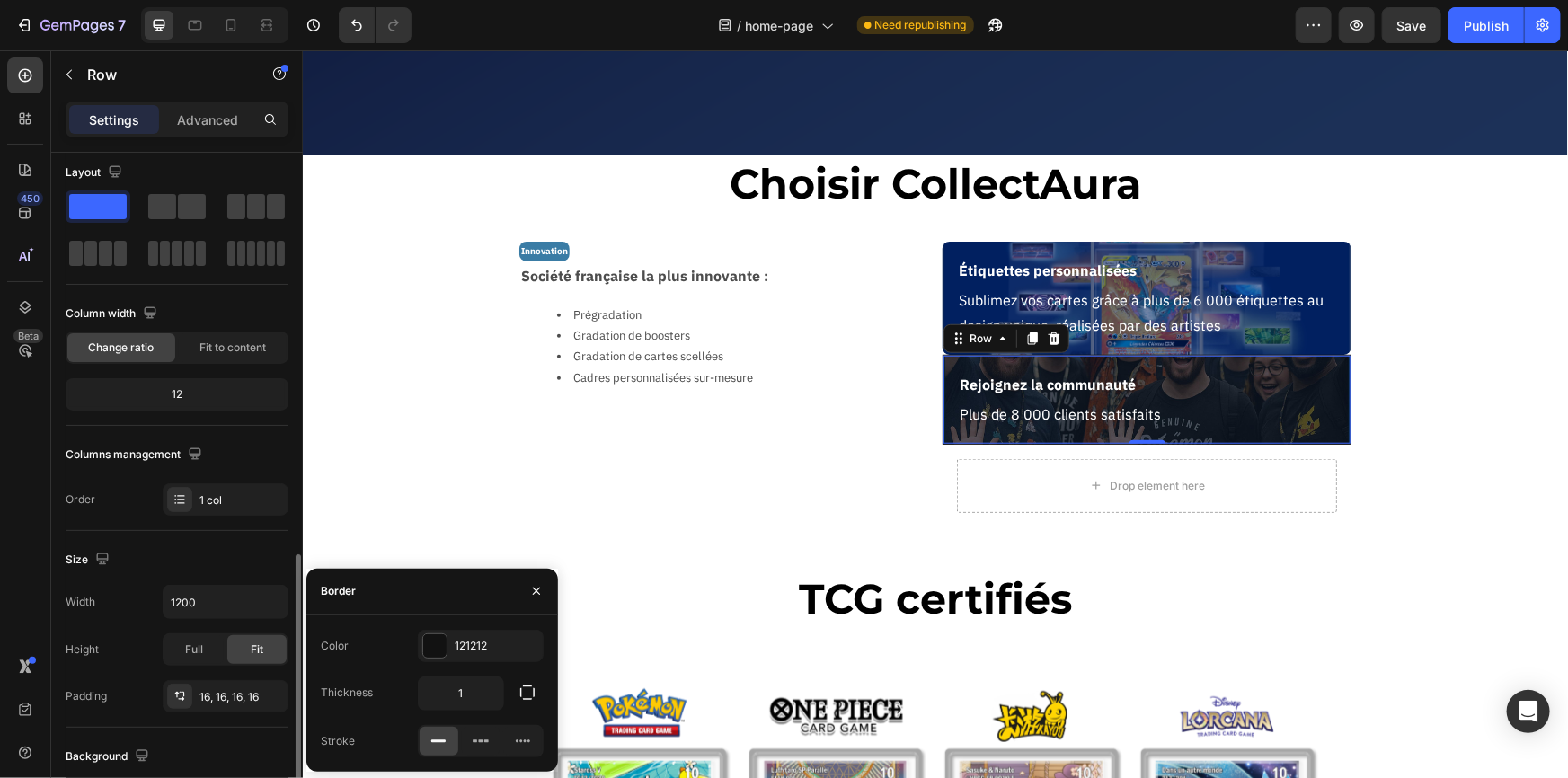 scroll, scrollTop: 418, scrollLeft: 0, axis: vertical 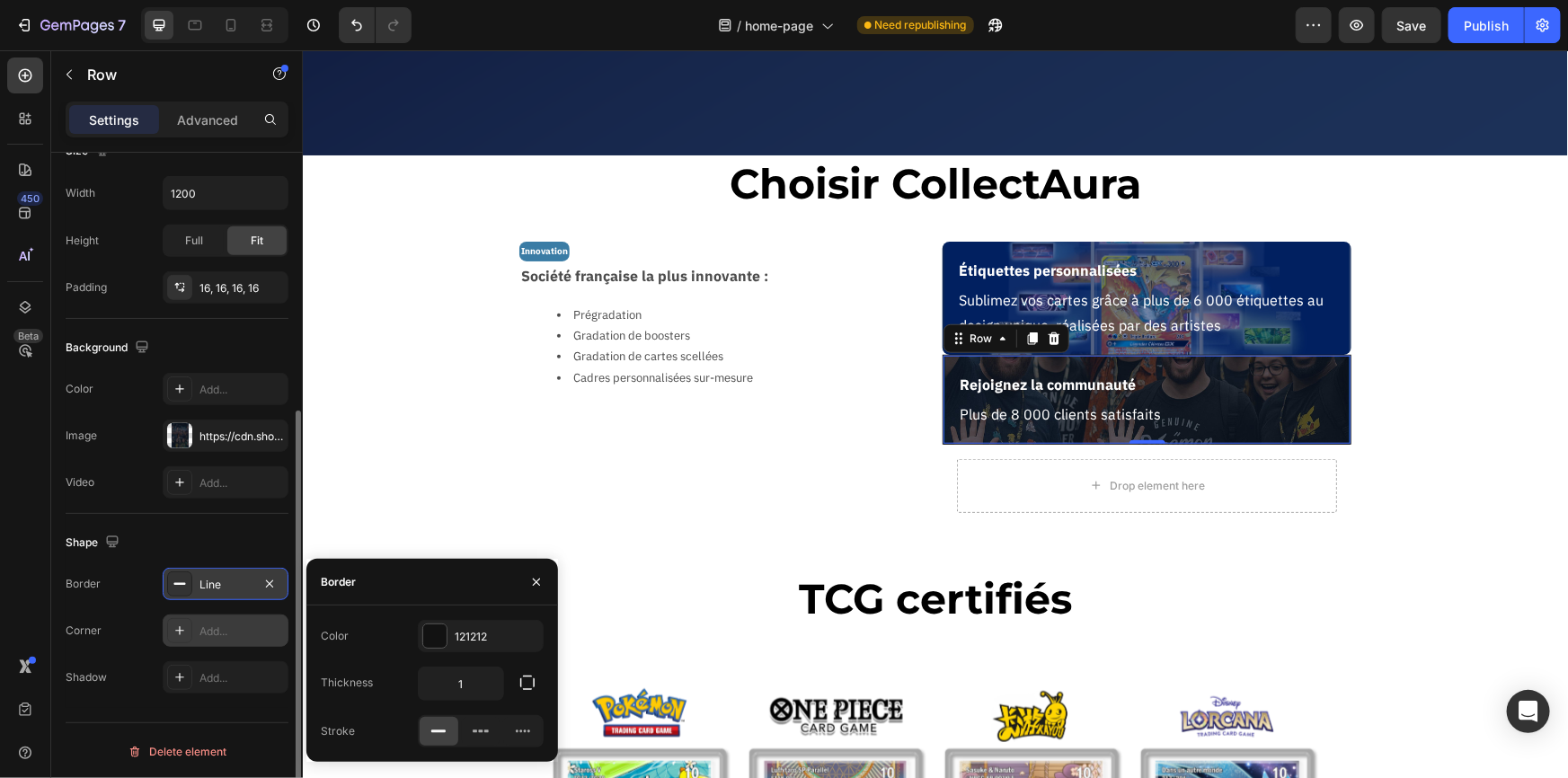 click 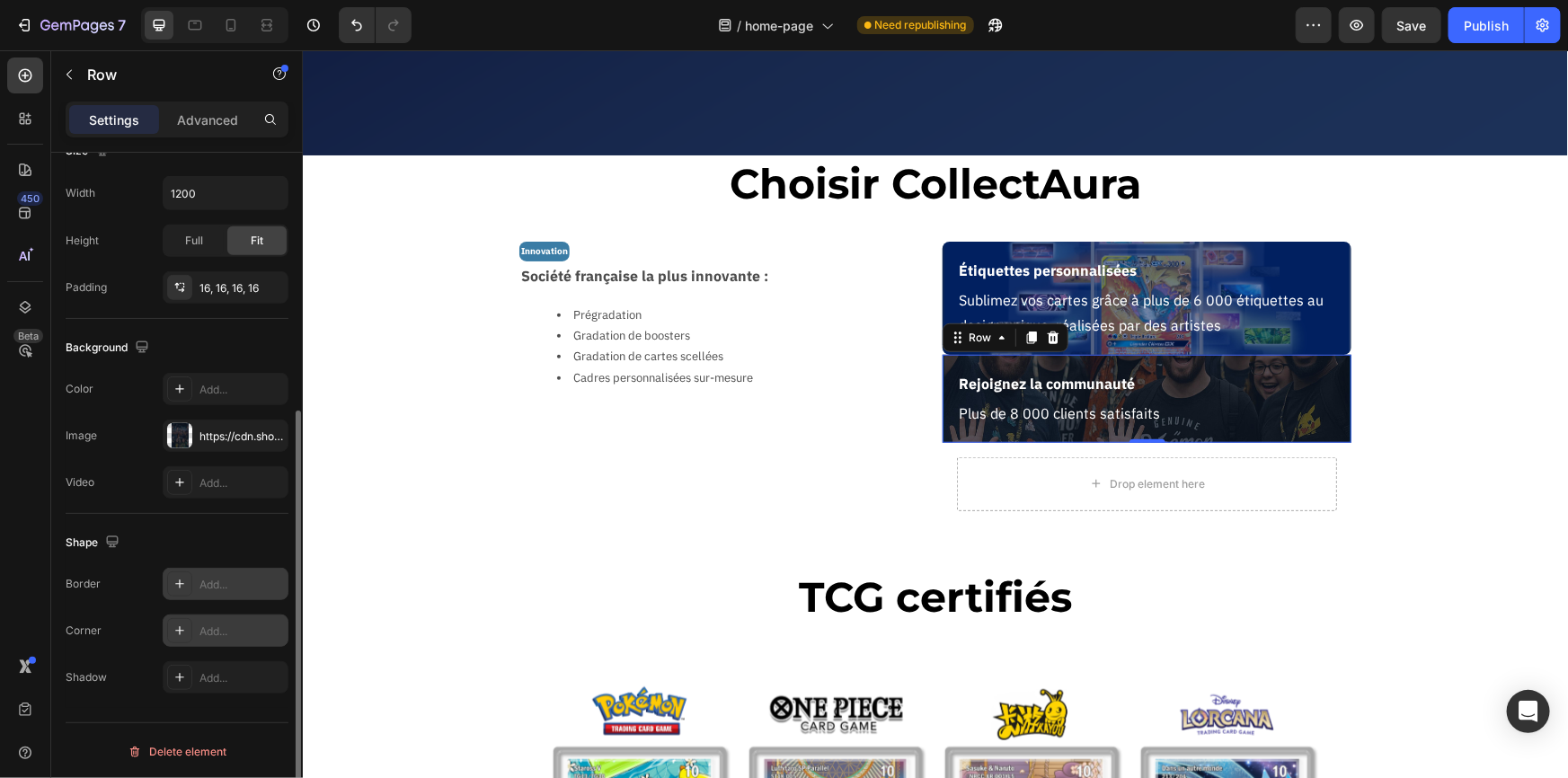 click on "Add..." at bounding box center (242, 632) 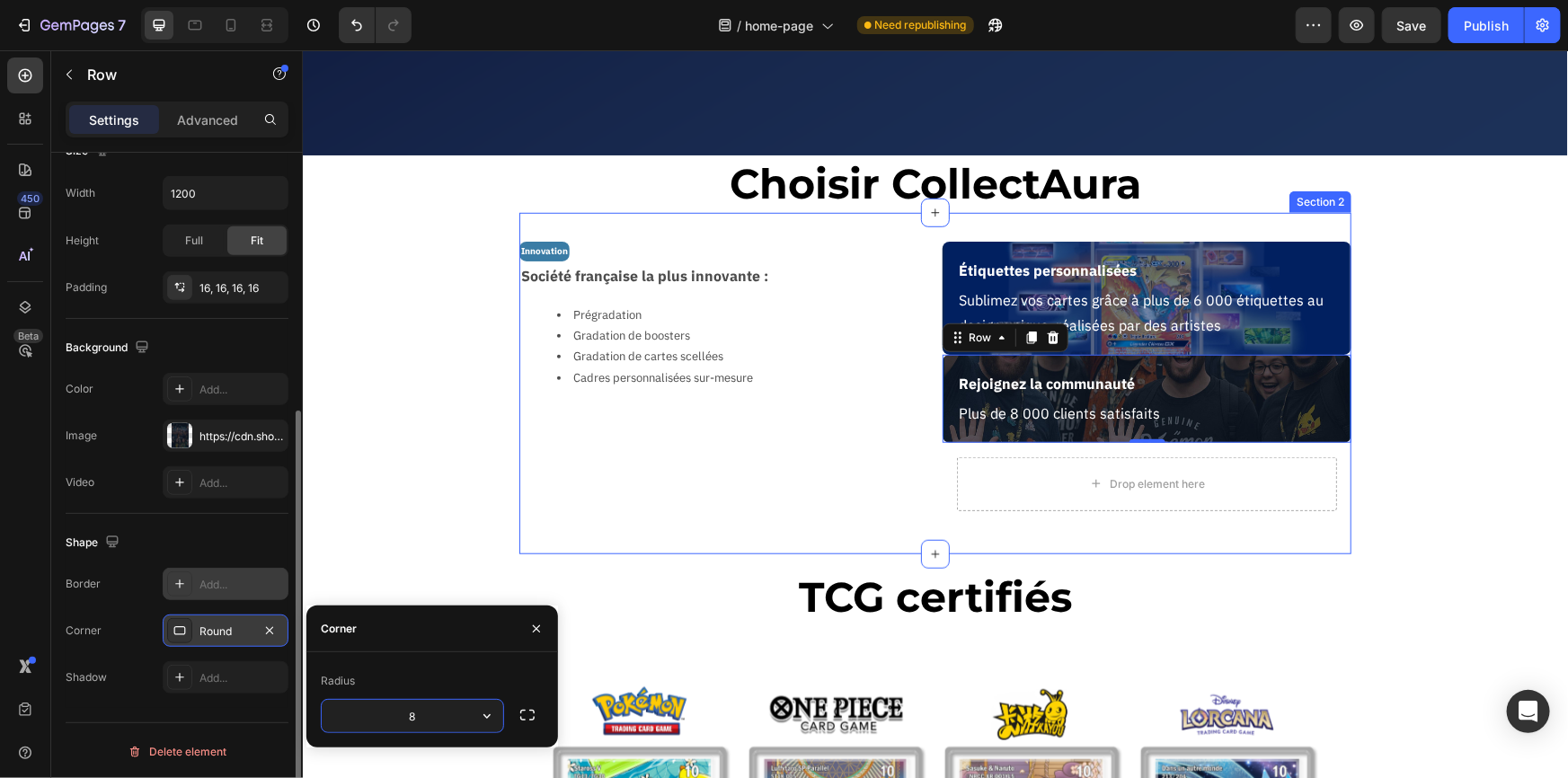 click on "Innovation Text Block Société française la plus innovante : Text Block Prégradation Gradation de boosters Gradation de cartes scellées Cadres personnalisées sur-mesure Text Block Row" at bounding box center (722, 383) 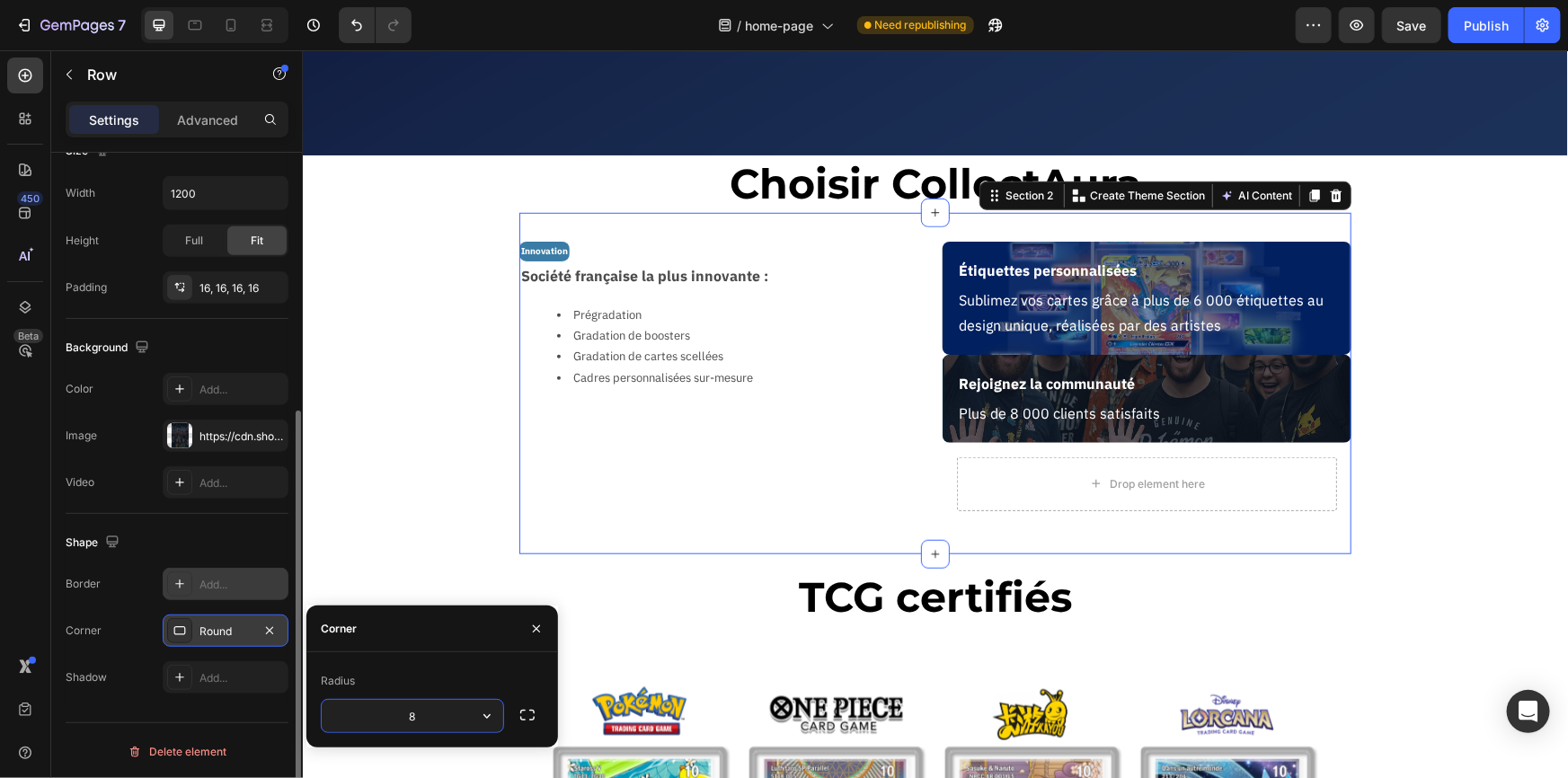 scroll, scrollTop: 0, scrollLeft: 0, axis: both 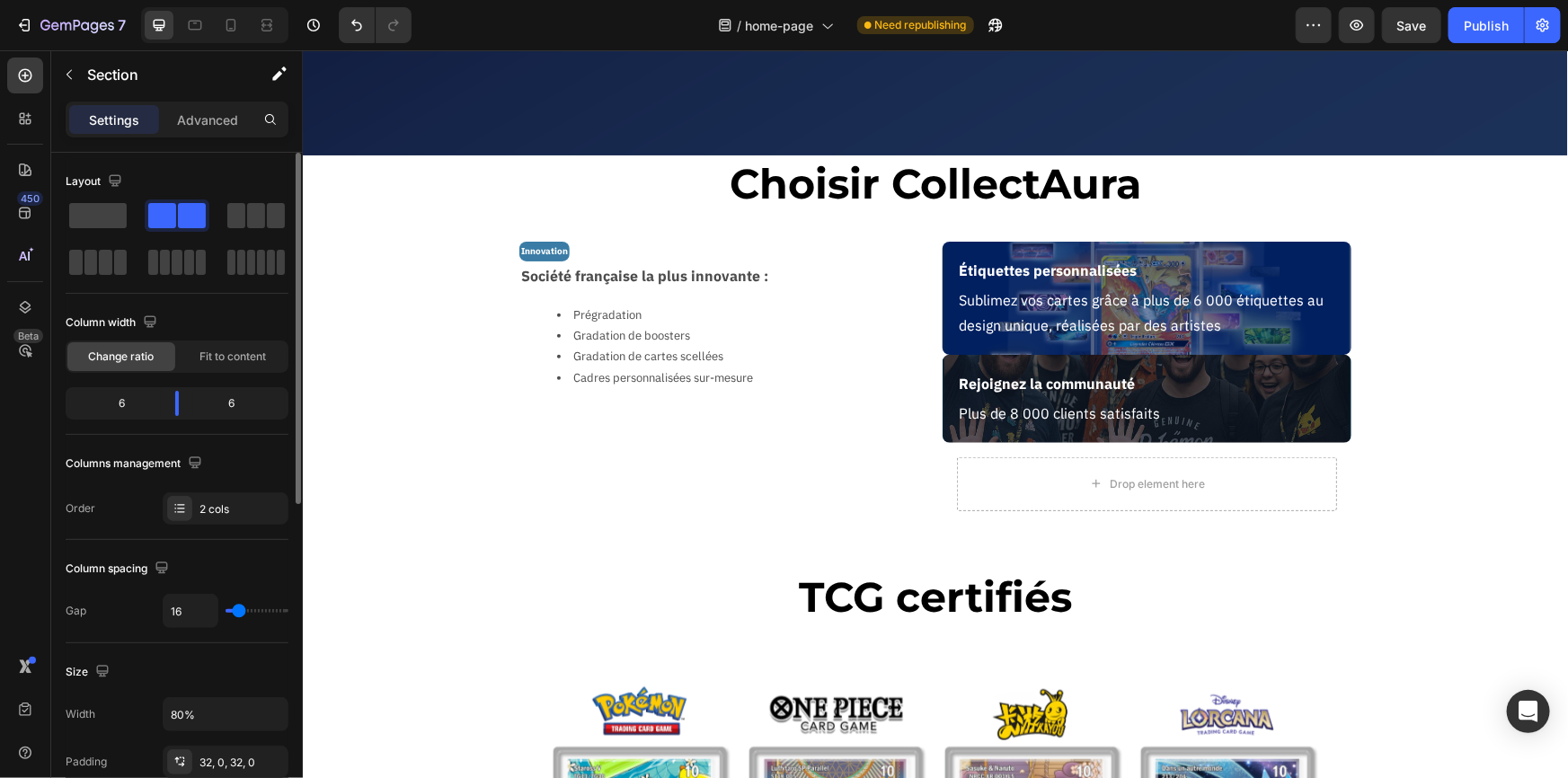 click on "La garantie de l'excellence Heading Valorisez, protégez et authentifiez vos cartes avec un service de certification dédié à votre passion. Text Block Certifiez mes cartes Button Image Hero Banner Choisir CollectAura Heading Section 1 Innovation Text Block Société française la plus innovante : Text Block Prégradation Gradation de boosters Gradation de cartes scellées Cadres personnalisées sur-mesure Text Block Row Étiquettes personnalisées Text Block Sublimez vos cartes grâce à plus de 6 000 étiquettes au design unique, réalisées par des artistes Text Block Row Rejoignez la communauté Text Block Plus de 8 000 clients satisfaits Text Block Row
Drop element here Row Section 2 TCG certifiés Heading Section 3
Image Image Image Image
Carousel Section 4 Root" at bounding box center (935, 1613) 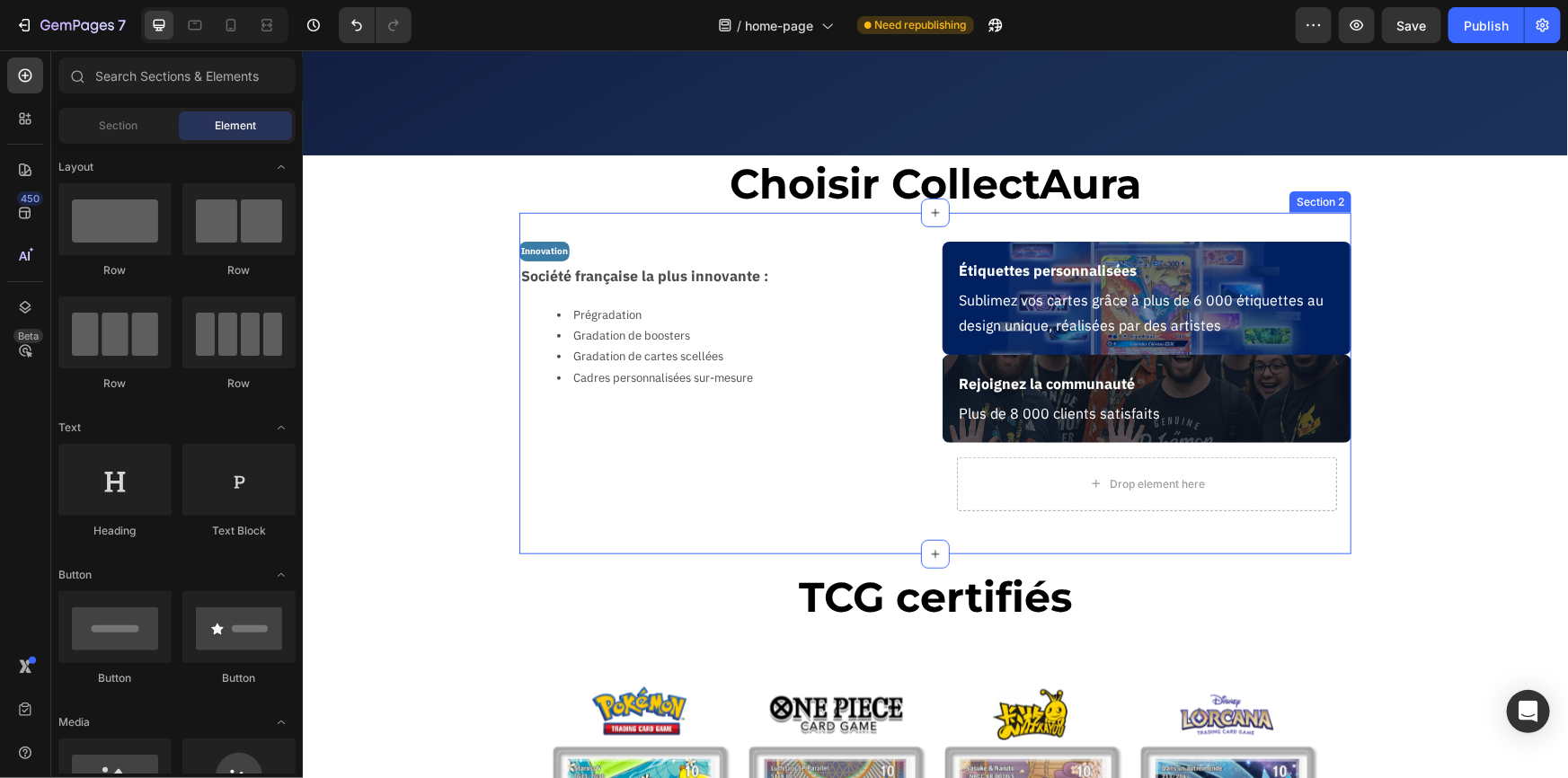 click on "Innovation Text Block Société française la plus innovante : Text Block Prégradation Gradation de boosters Gradation de cartes scellées Cadres personnalisées sur-mesure Text Block Row Étiquettes personnalisées Text Block Sublimez vos cartes grâce à plus de 6 000 étiquettes au design unique, réalisées par des artistes Text Block Row Rejoignez la communauté Text Block Plus de 8 000 clients satisfaits Text Block Row
Drop element here Row Section 2" at bounding box center [935, 383] 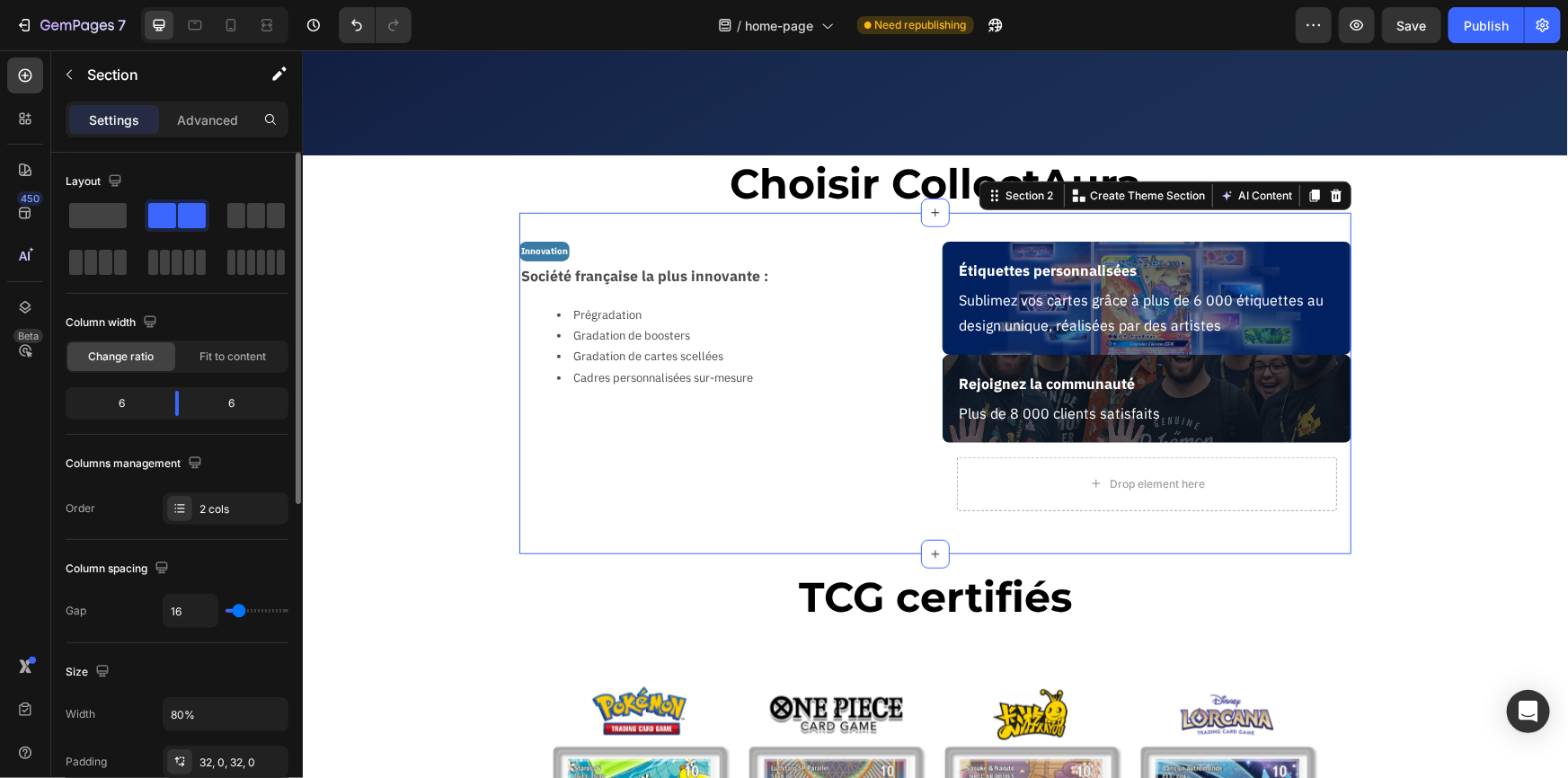 type on "45" 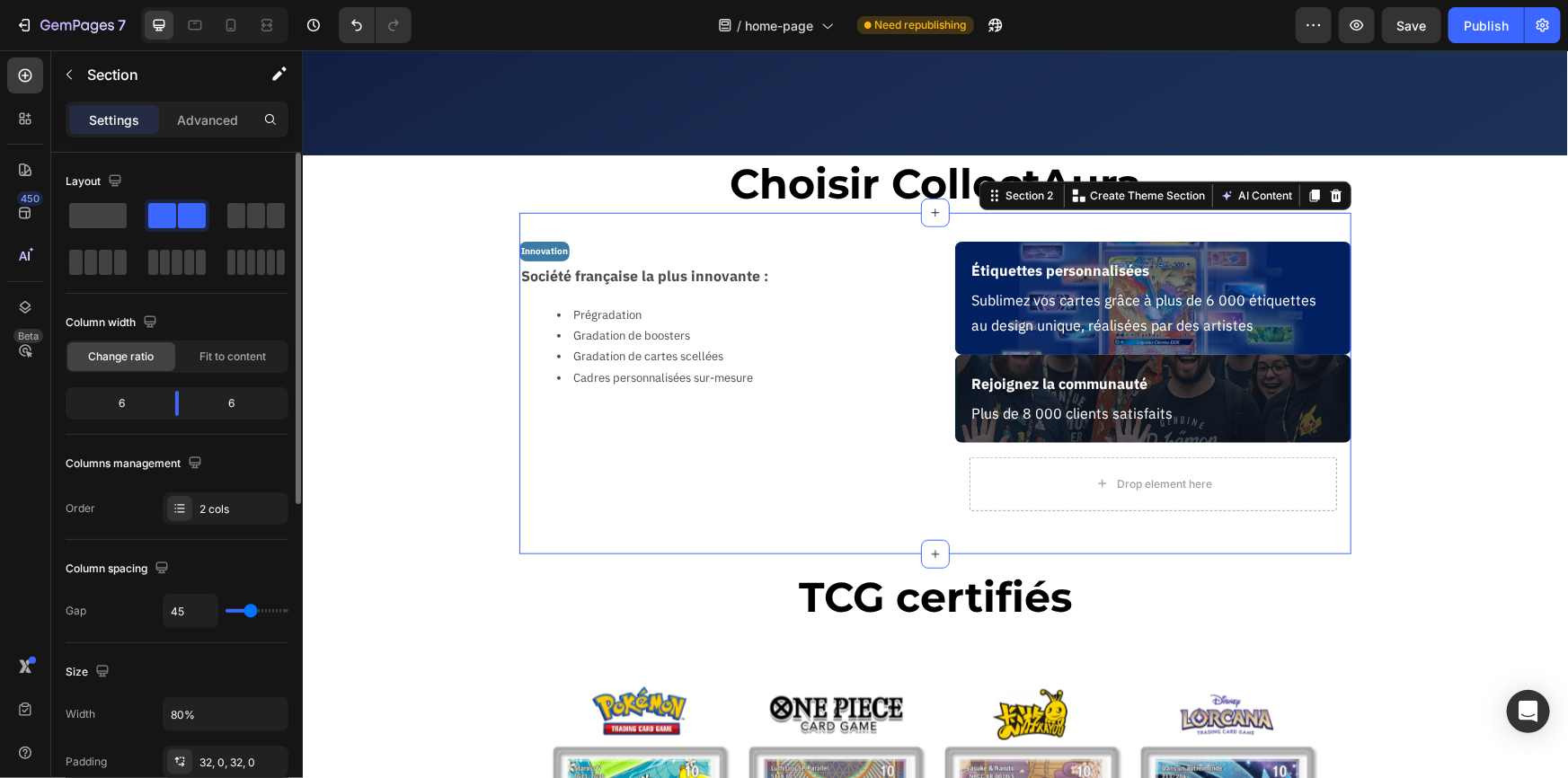 type on "47" 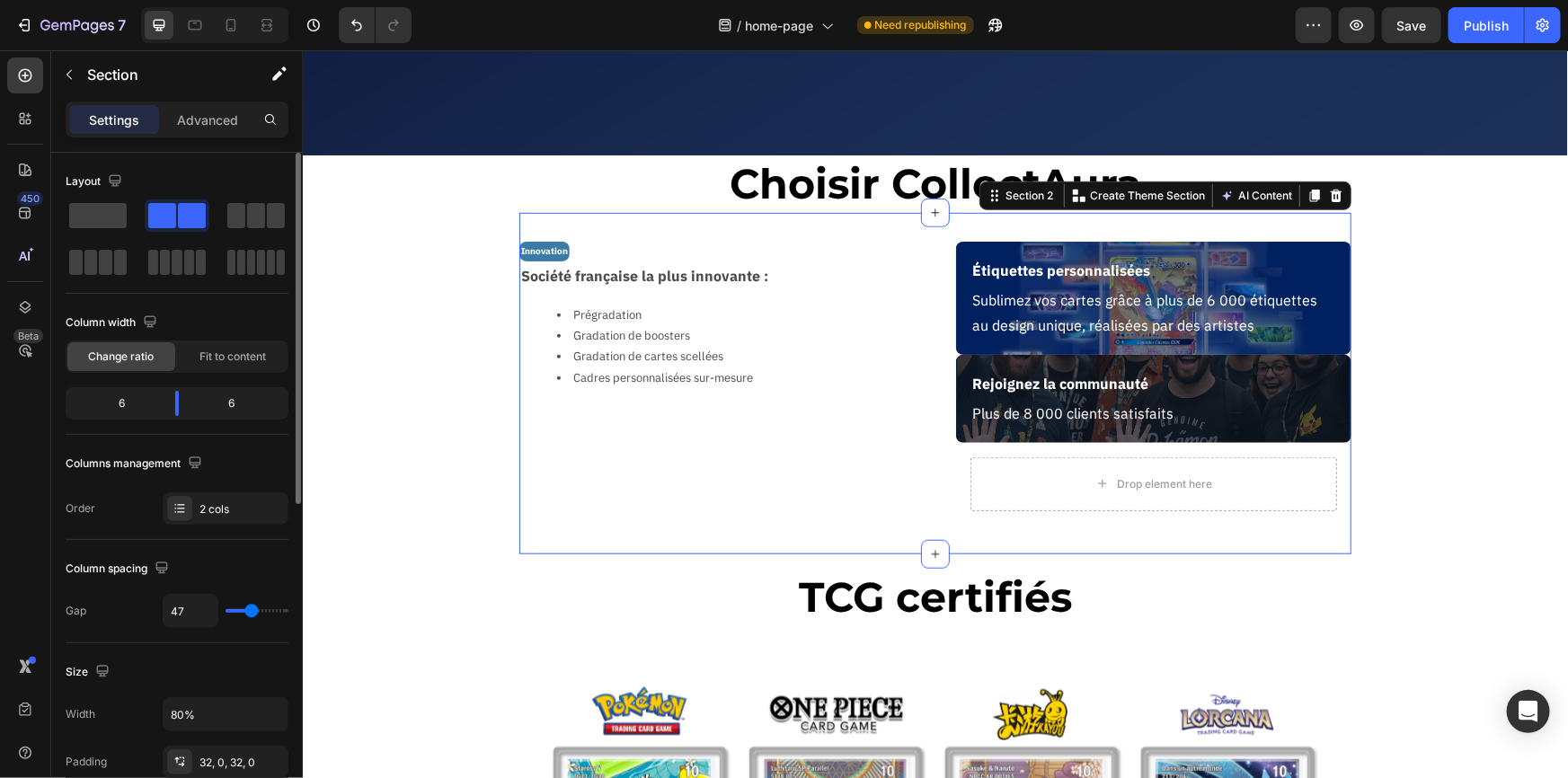 type on "49" 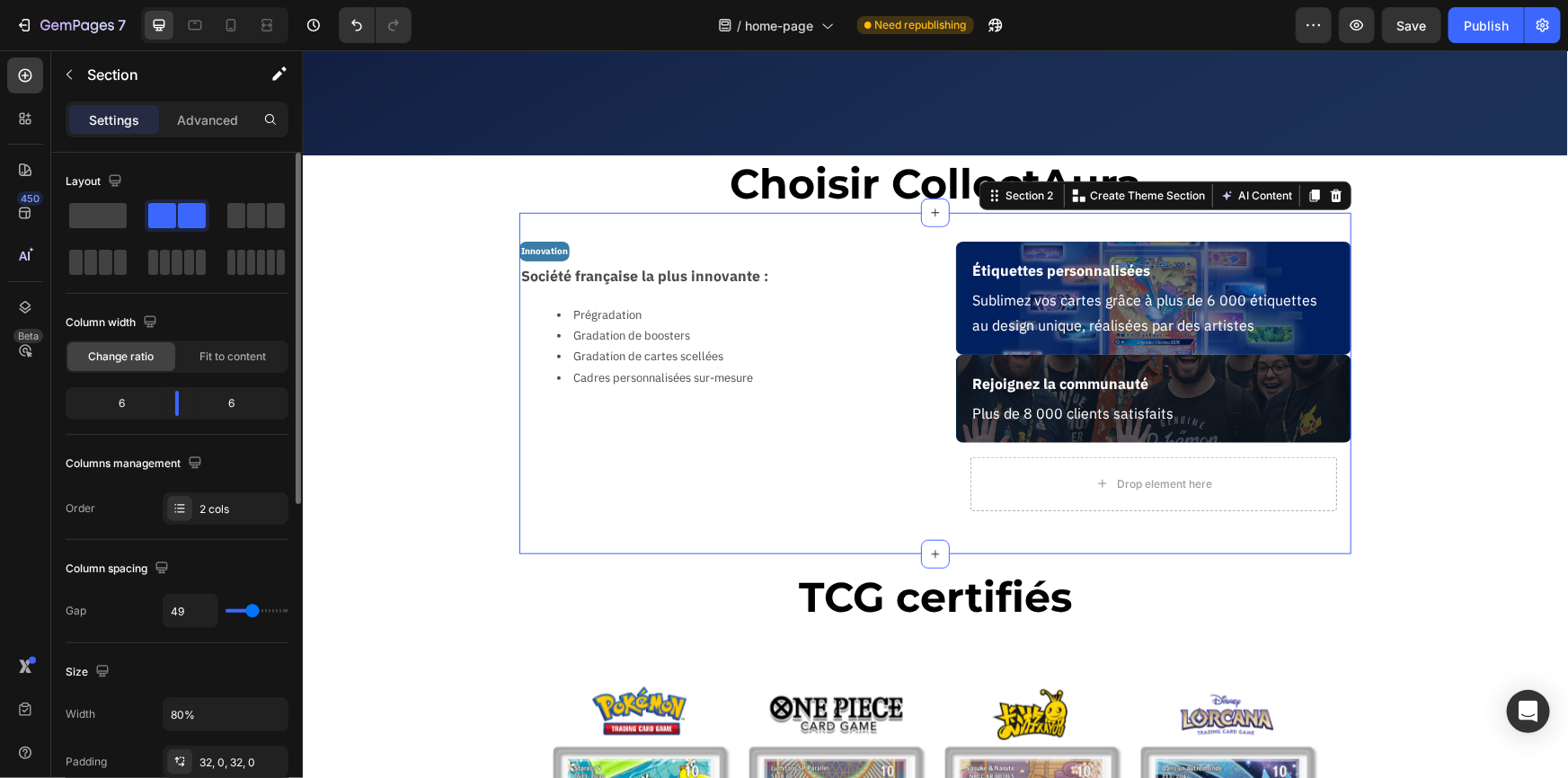 type on "51" 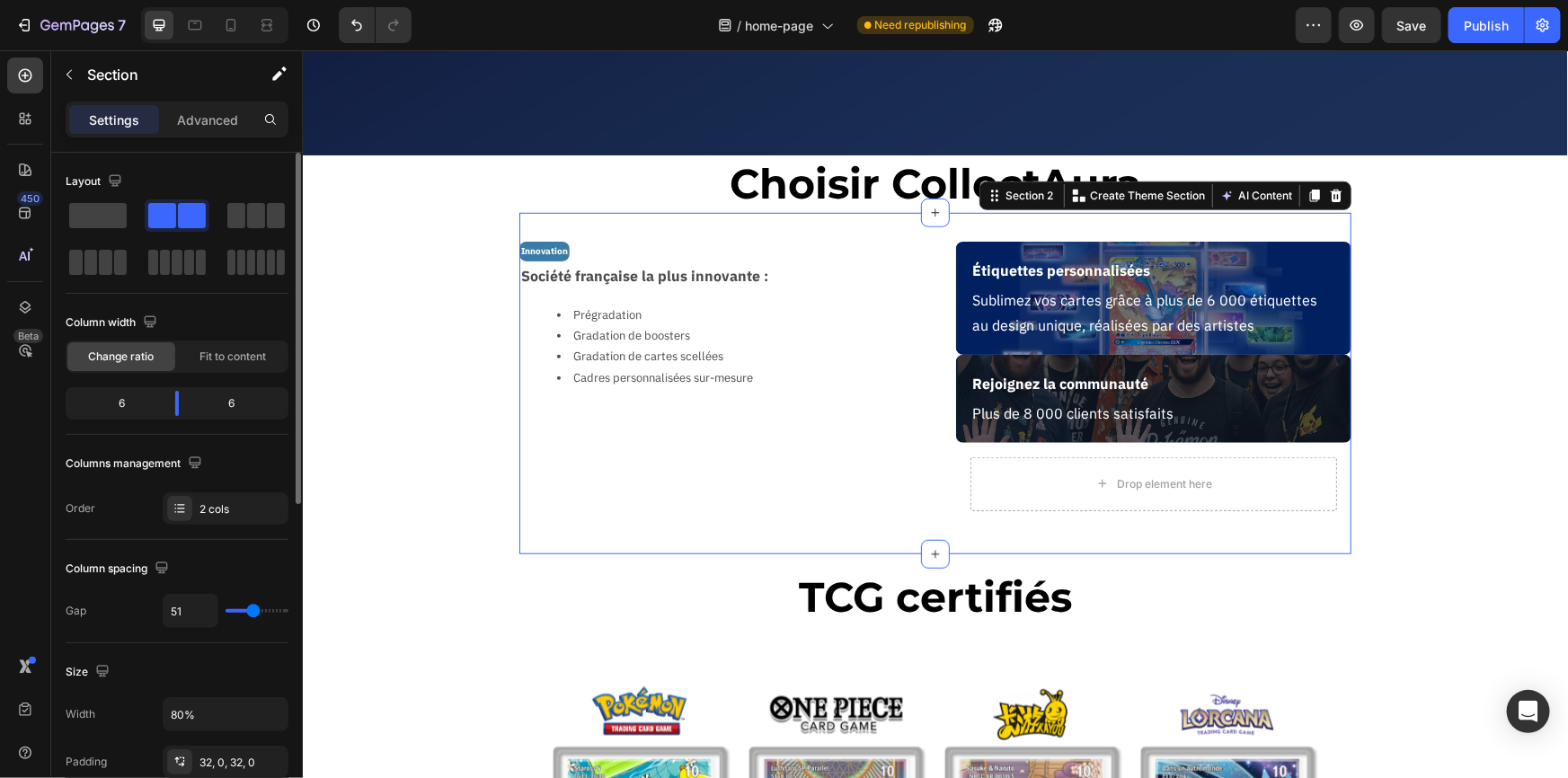type on "53" 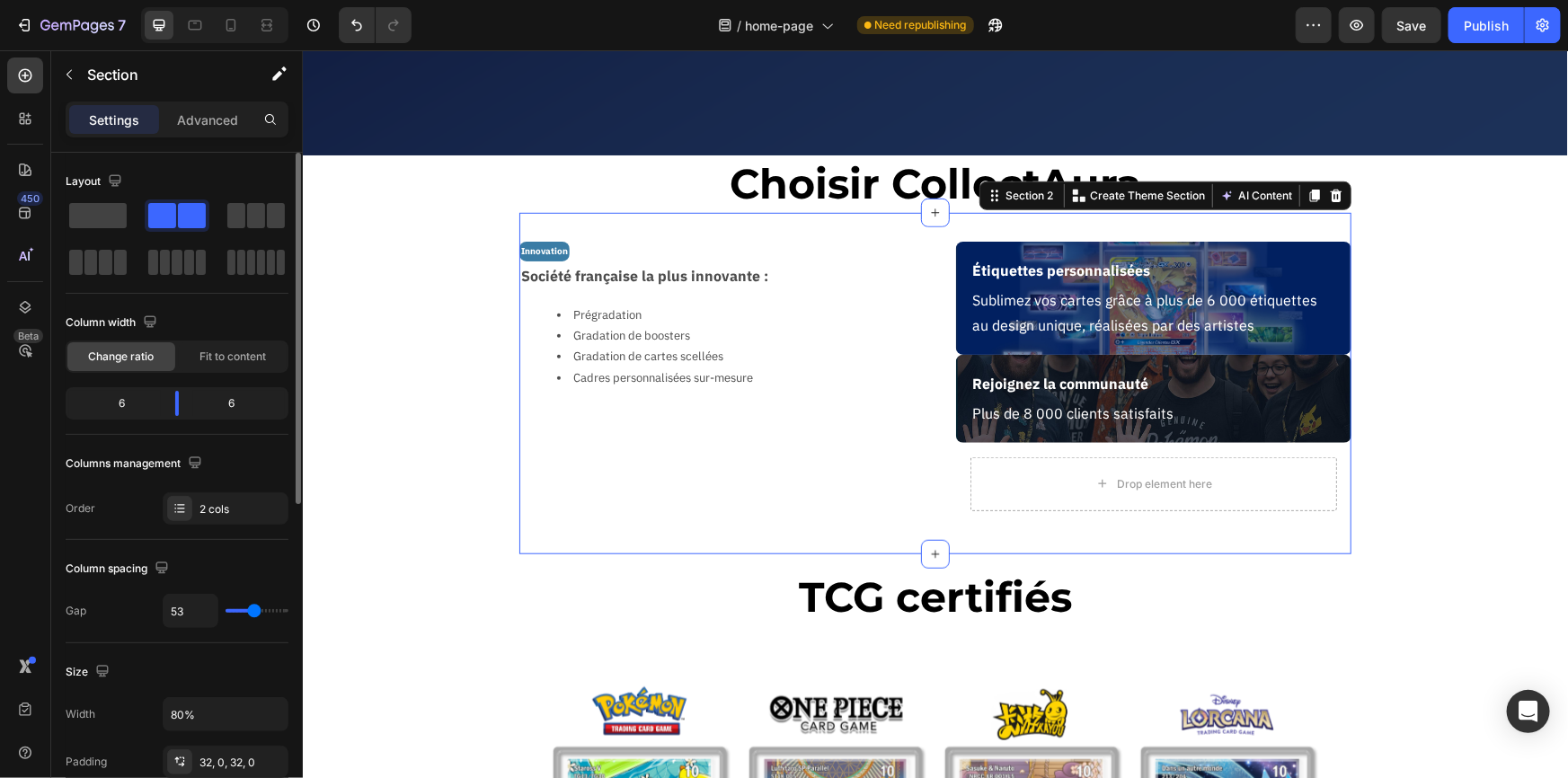 type on "55" 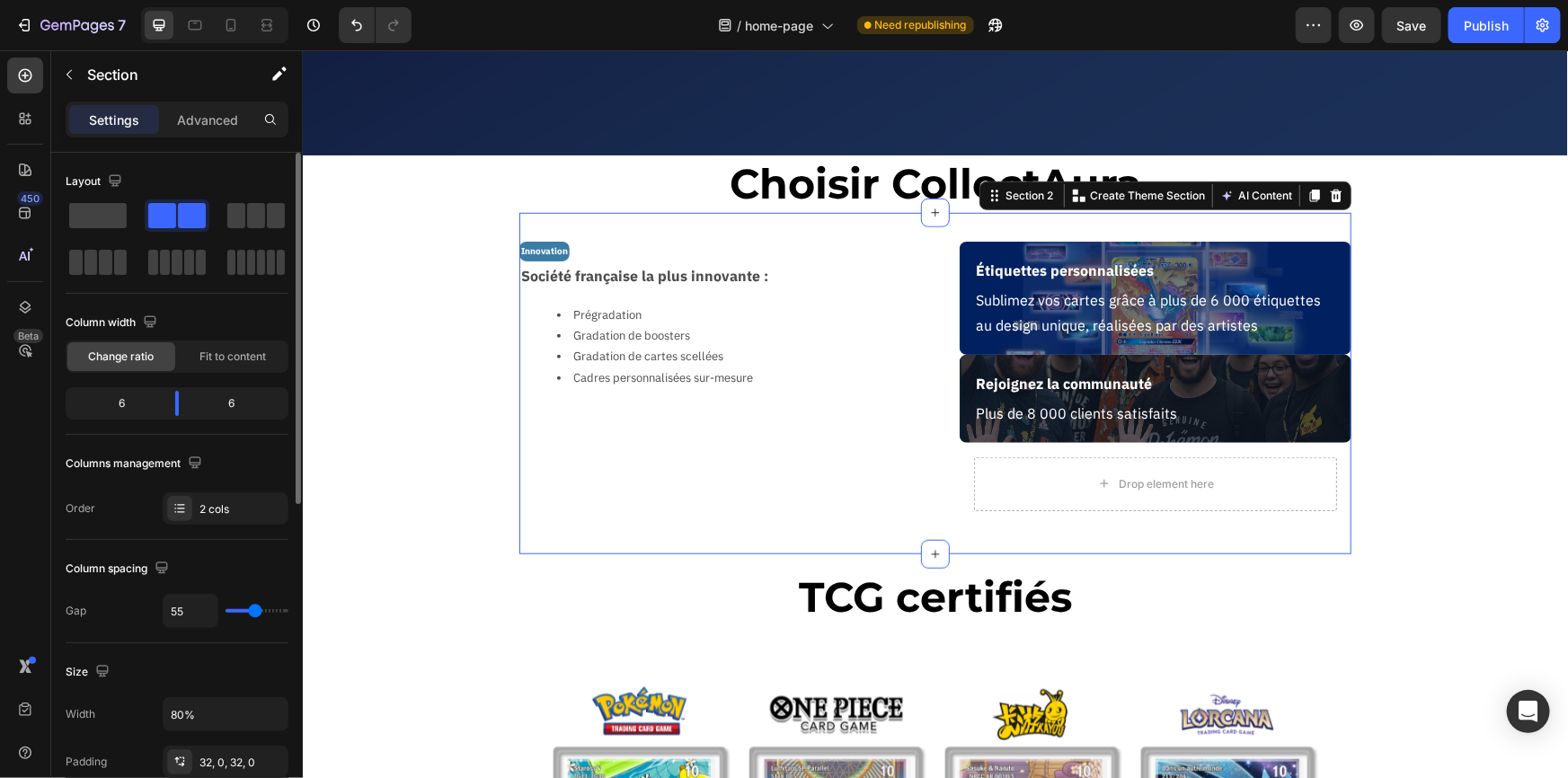 drag, startPoint x: 241, startPoint y: 611, endPoint x: 254, endPoint y: 613, distance: 13.152946 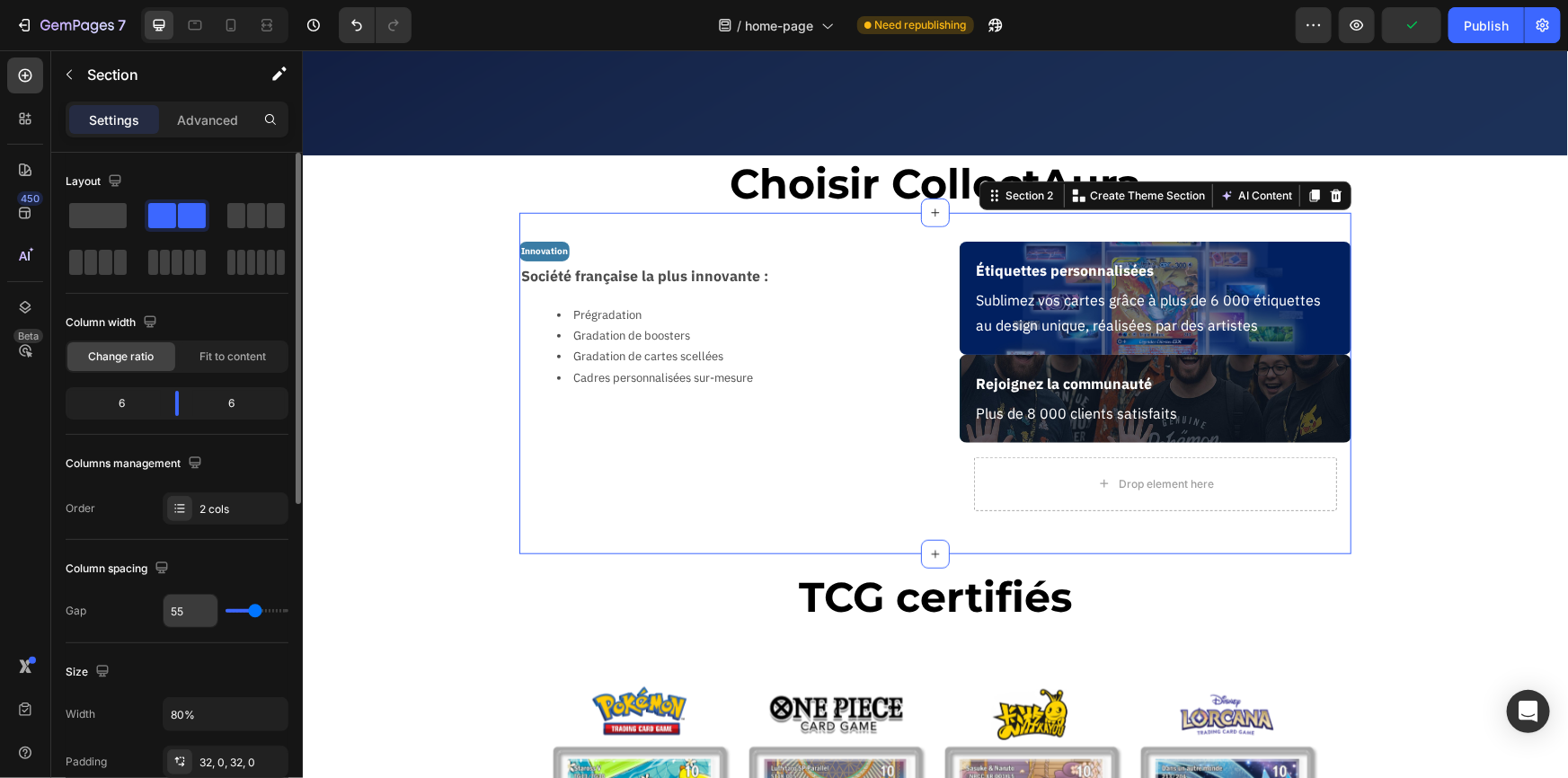 click on "55" at bounding box center (190, 611) 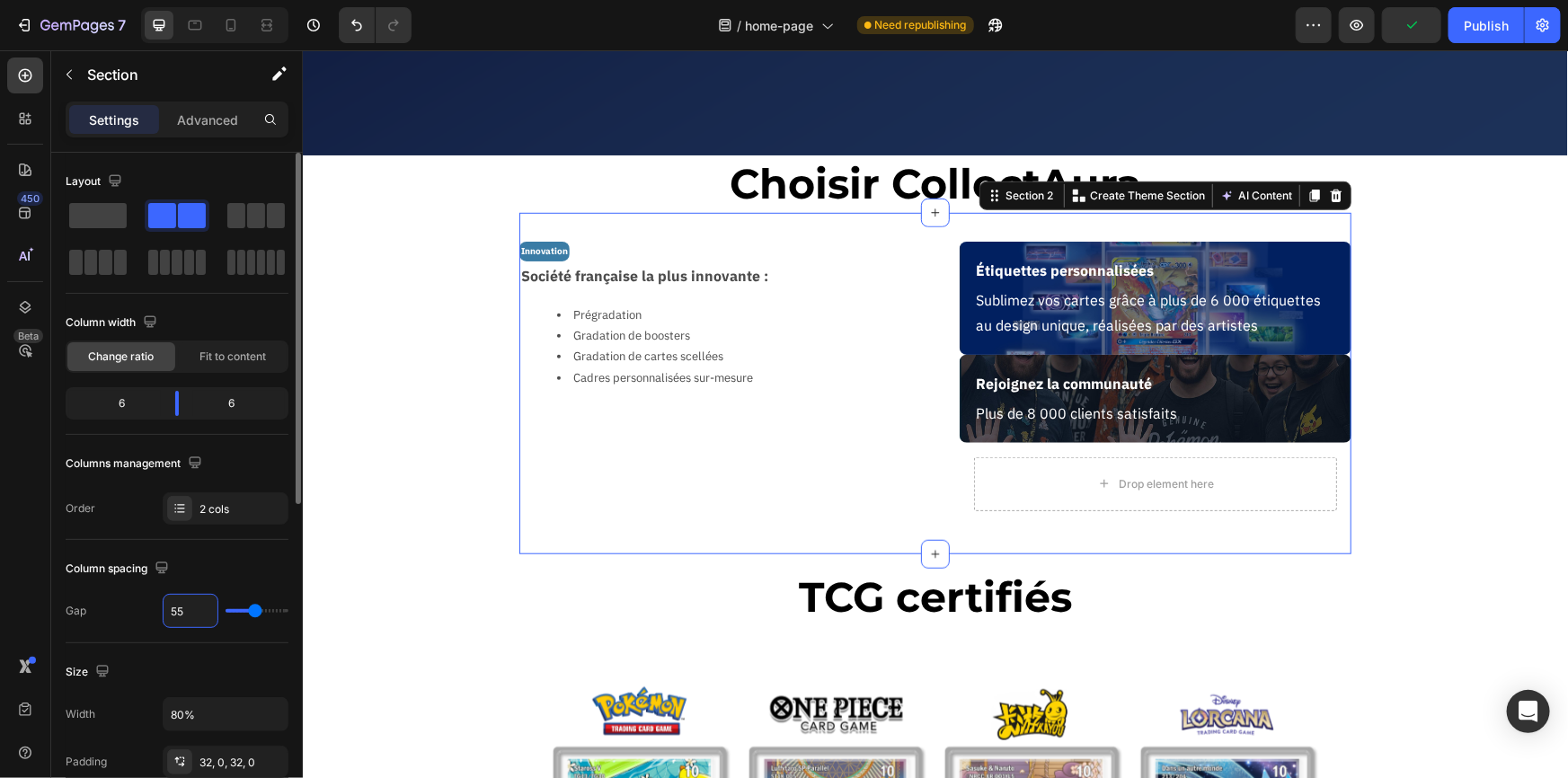 type on "1" 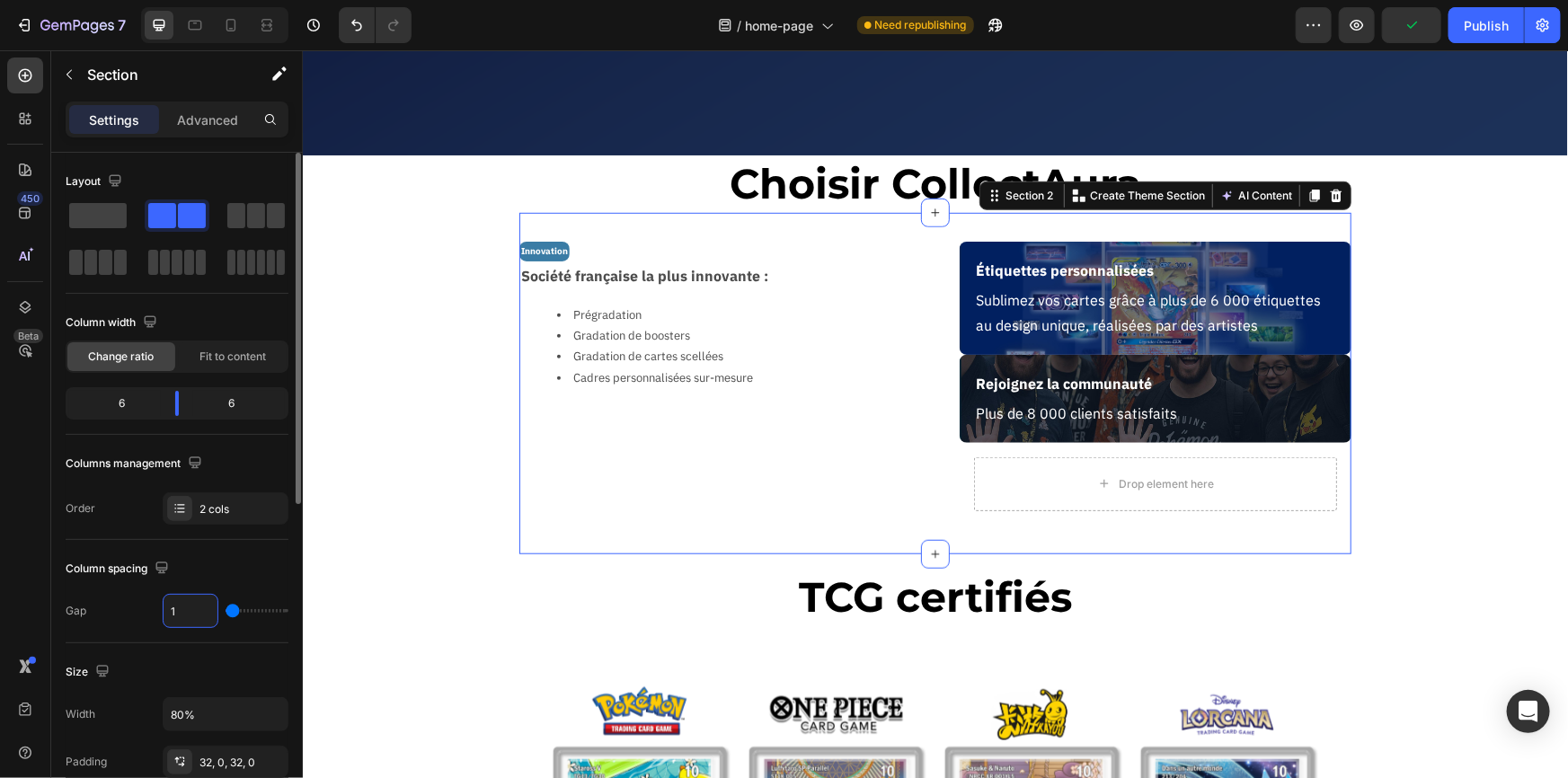 type on "16" 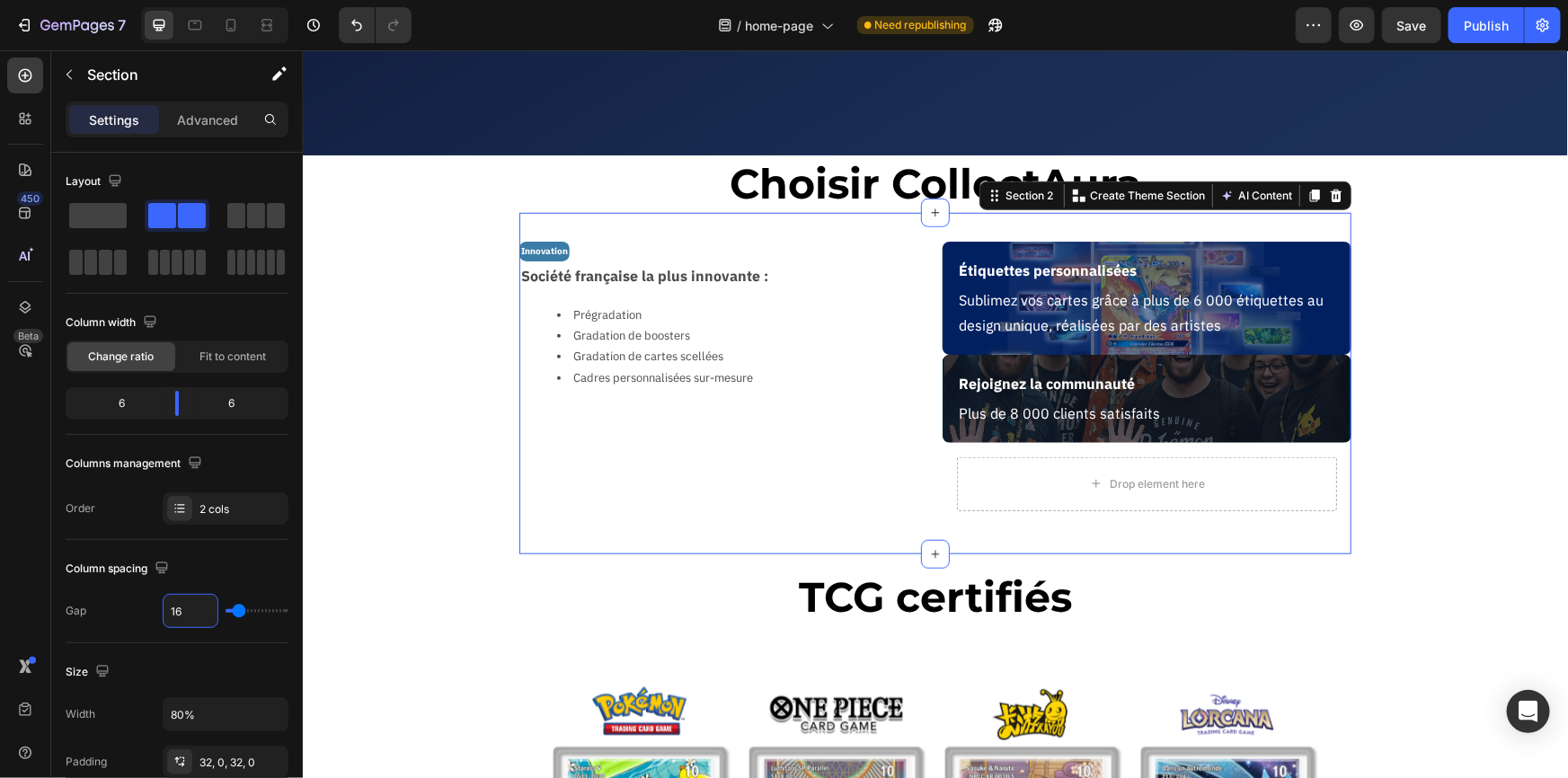 click on "Innovation Text Block Société française la plus innovante : Text Block Prégradation Gradation de boosters Gradation de cartes scellées Cadres personnalisées sur-mesure Text Block Row Étiquettes personnalisées Text Block Sublimez vos cartes grâce à plus de 6 000 étiquettes au design unique, réalisées par des artistes Text Block Row Rejoignez la communauté Text Block Plus de 8 000 clients satisfaits Text Block Row
Drop element here Row Section 2   Create Theme Section AI Content Write with GemAI What would you like to describe here? Tone and Voice Persuasive Product Cadre Premium Latios & Latias SV8 Show more Generate" at bounding box center [935, 383] 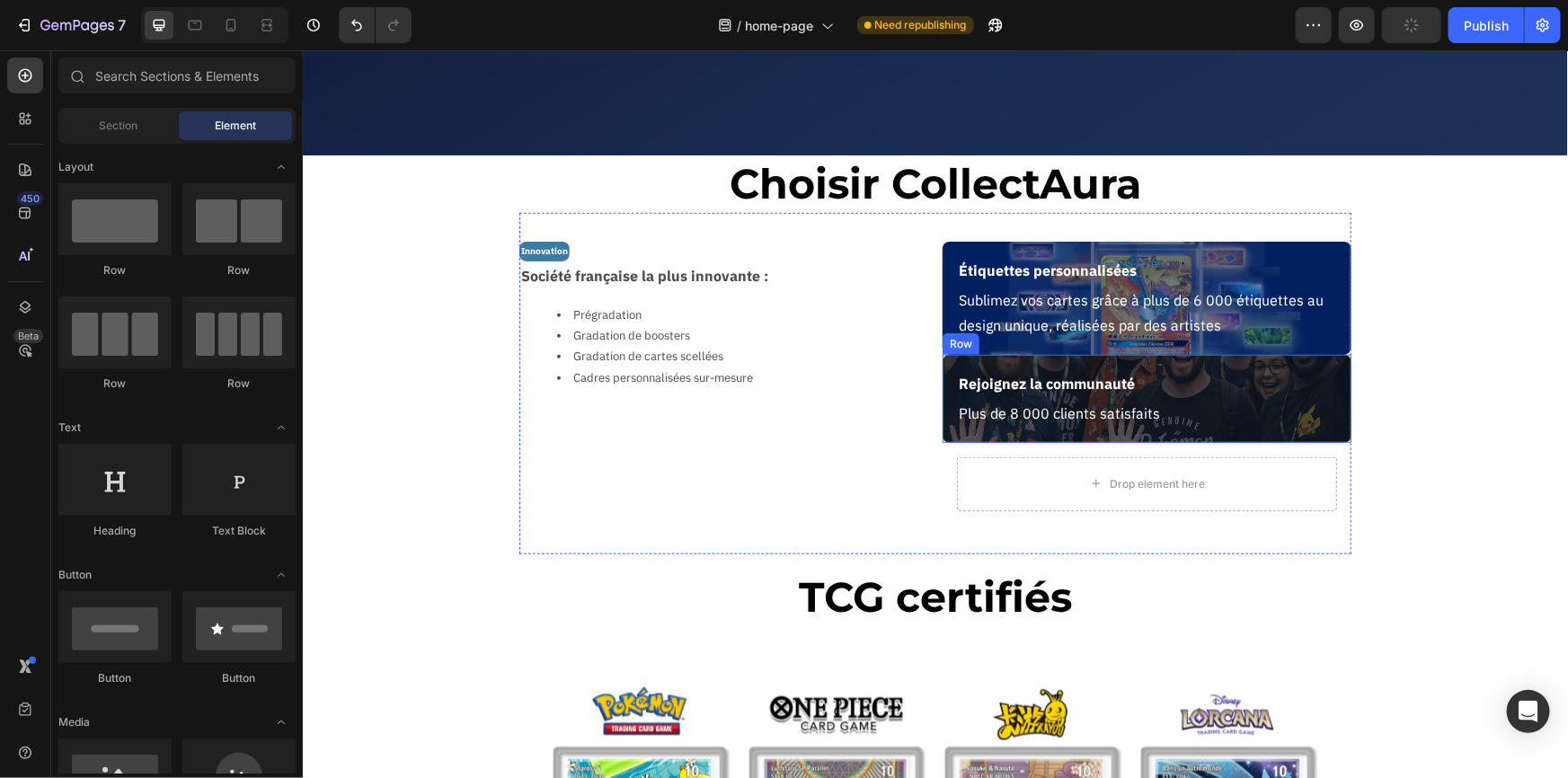 click on "Rejoignez la communauté Text Block Plus de 8 000 clients satisfaits Text Block Row" at bounding box center (1146, 398) 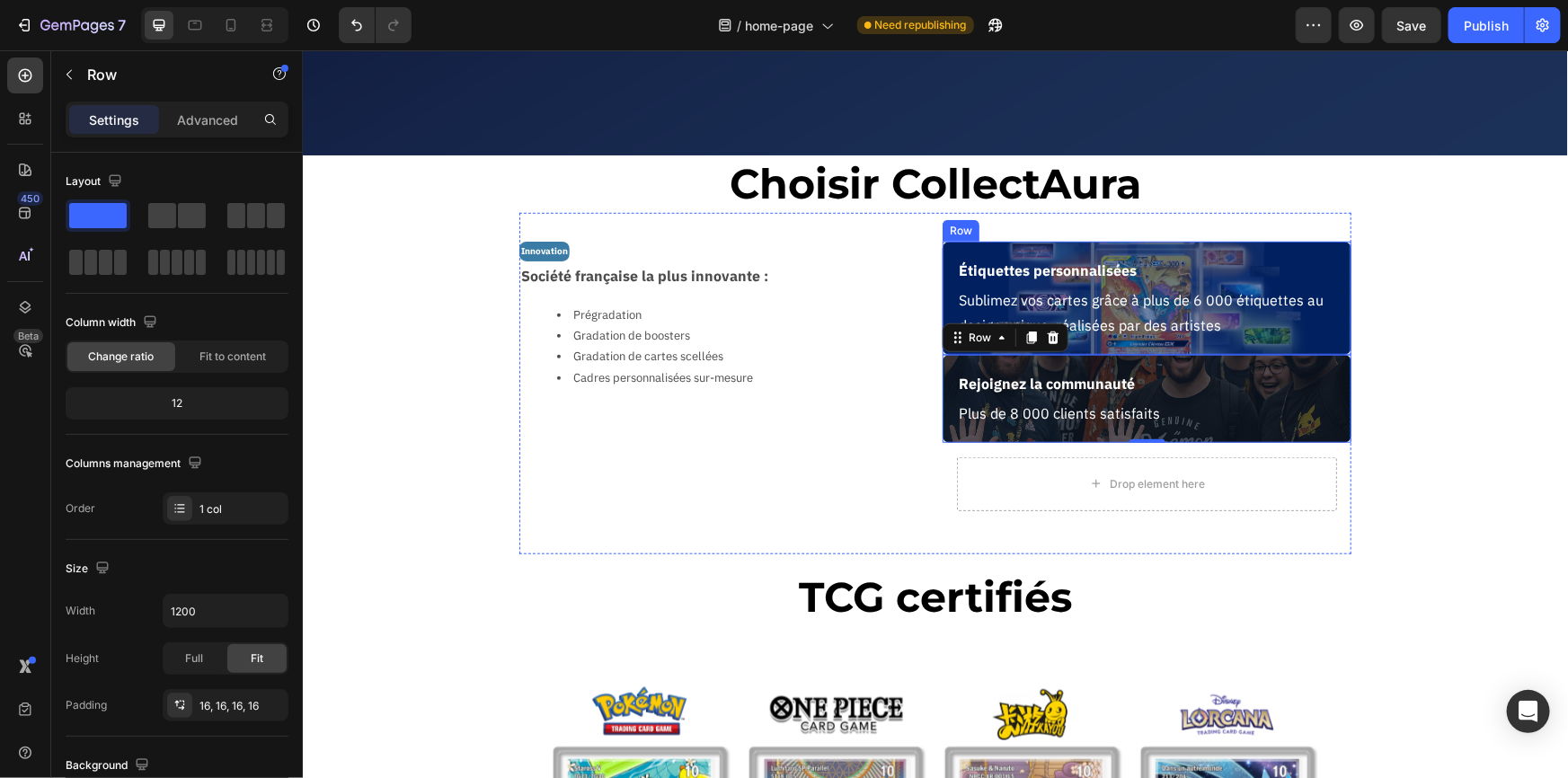 click on "Étiquettes personnalisées Text Block Sublimez vos cartes grâce à plus de [NUMBER] étiquettes au design unique, réalisées par des artistes Text Block Row" at bounding box center (1146, 297) 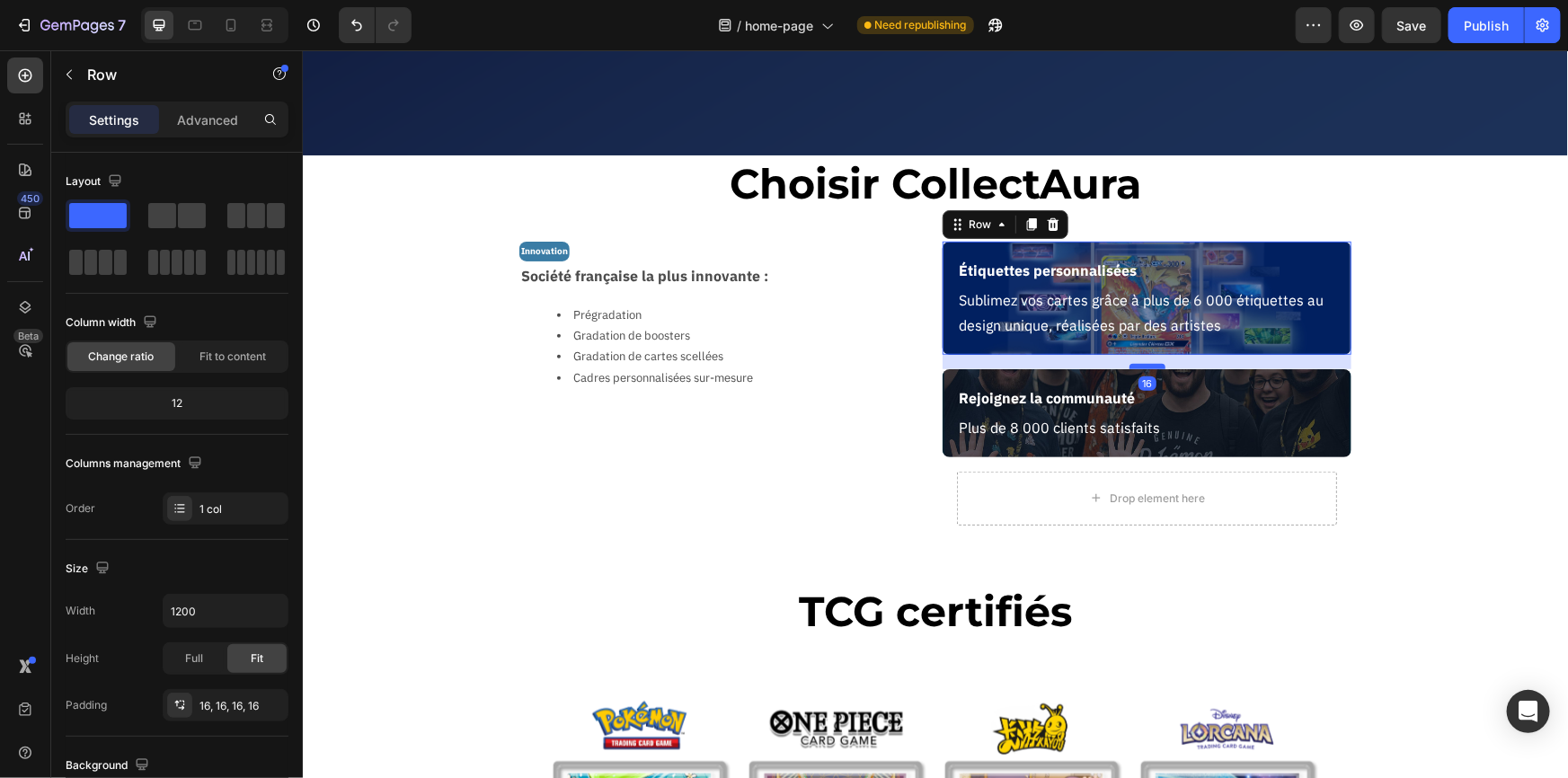 drag, startPoint x: 1147, startPoint y: 352, endPoint x: 1152, endPoint y: 364, distance: 13 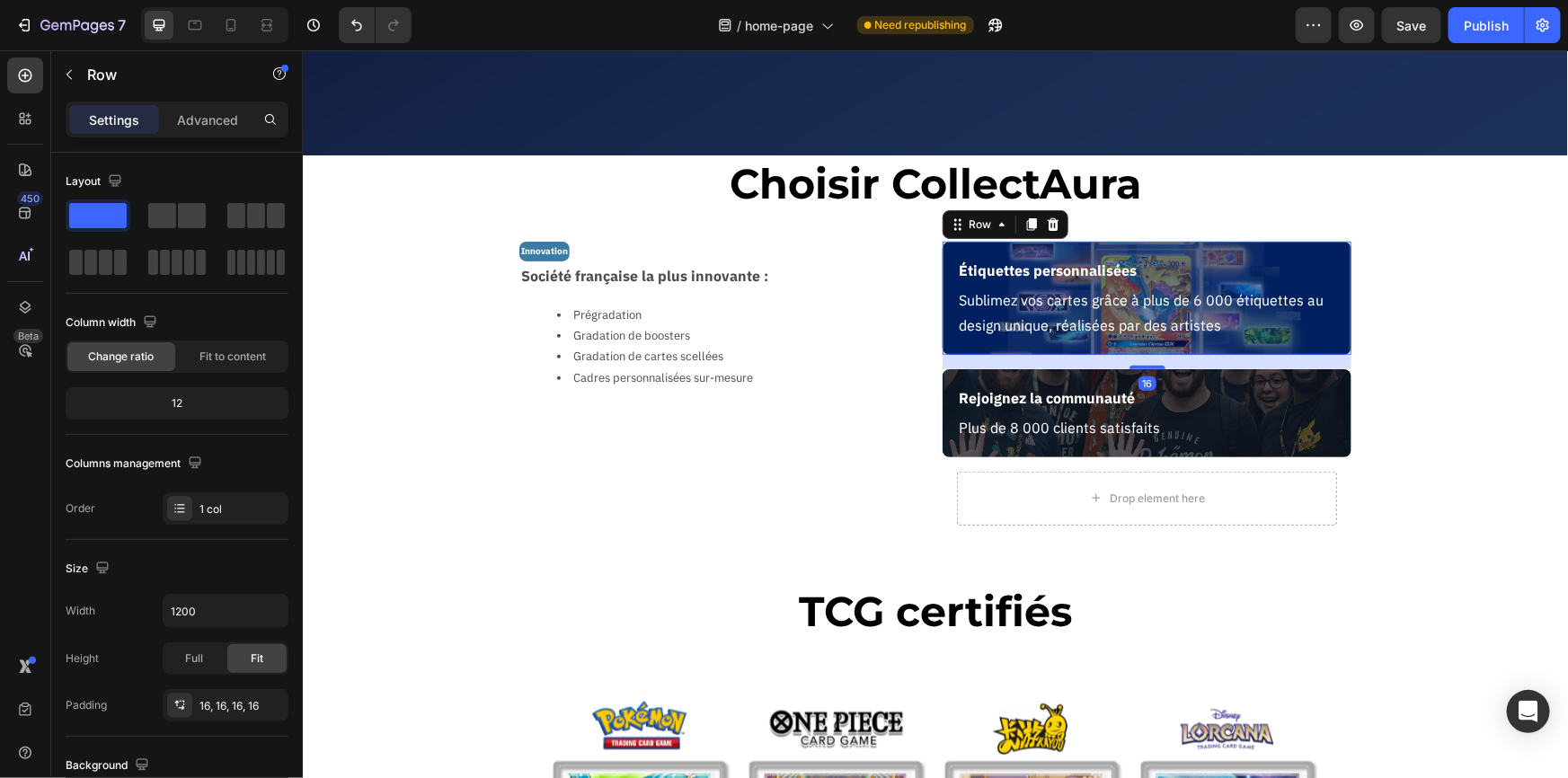 click on "Innovation Text Block Société française la plus innovante : Text Block Prégradation Gradation de boosters Gradation de cartes scellées Cadres personnalisées sur-mesure Text Block Row Étiquettes personnalisées Text Block Sublimez vos cartes grâce à plus de 6 000 étiquettes au design unique, réalisées par des artistes Text Block Row   16 Rejoignez la communauté Text Block Plus de 8 000 clients satisfaits Text Block Row
Drop element here Row Section 2" at bounding box center (935, 390) 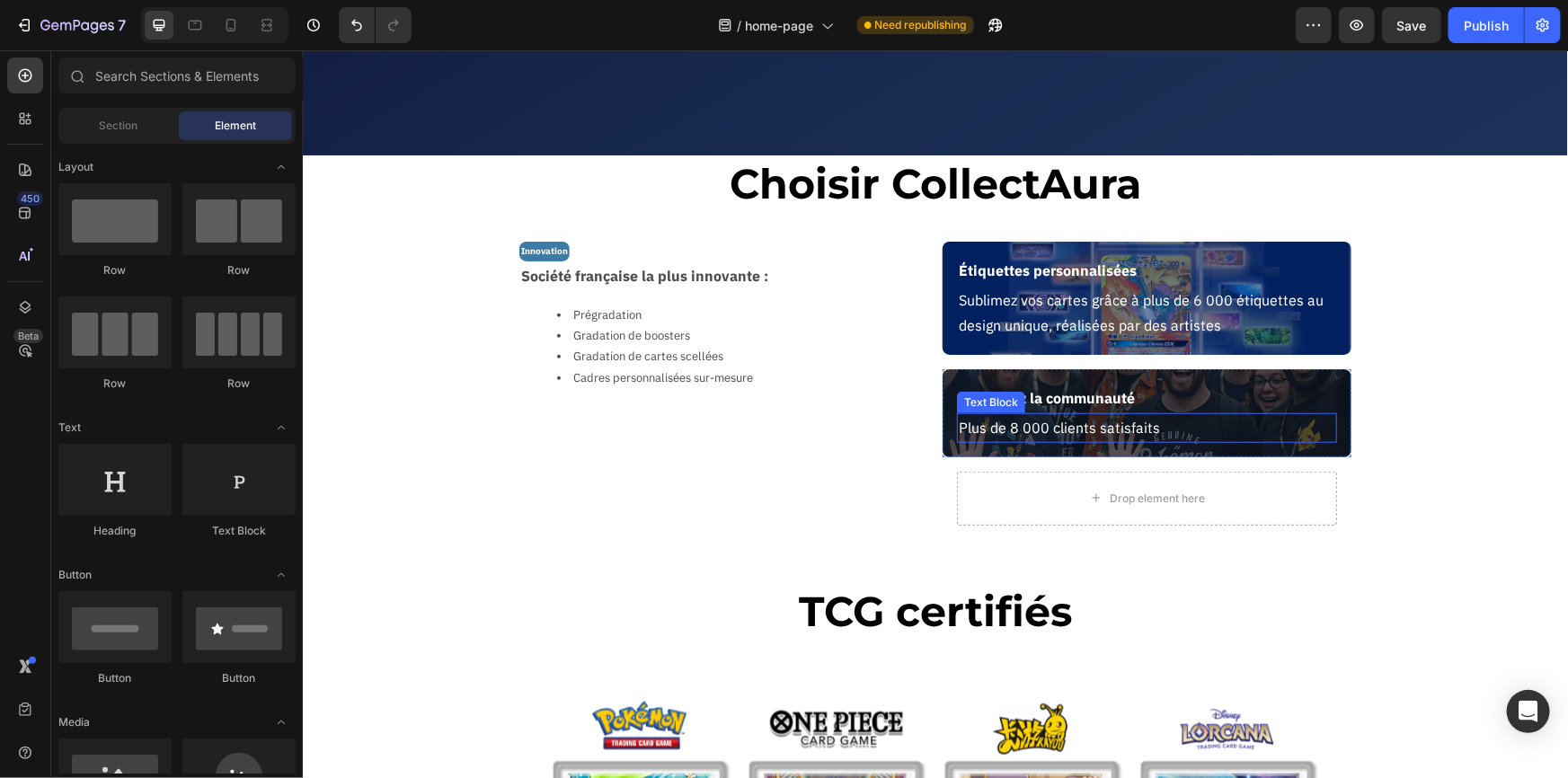 click on "Plus de [NUMBER] clients satisfaits" at bounding box center [1146, 427] 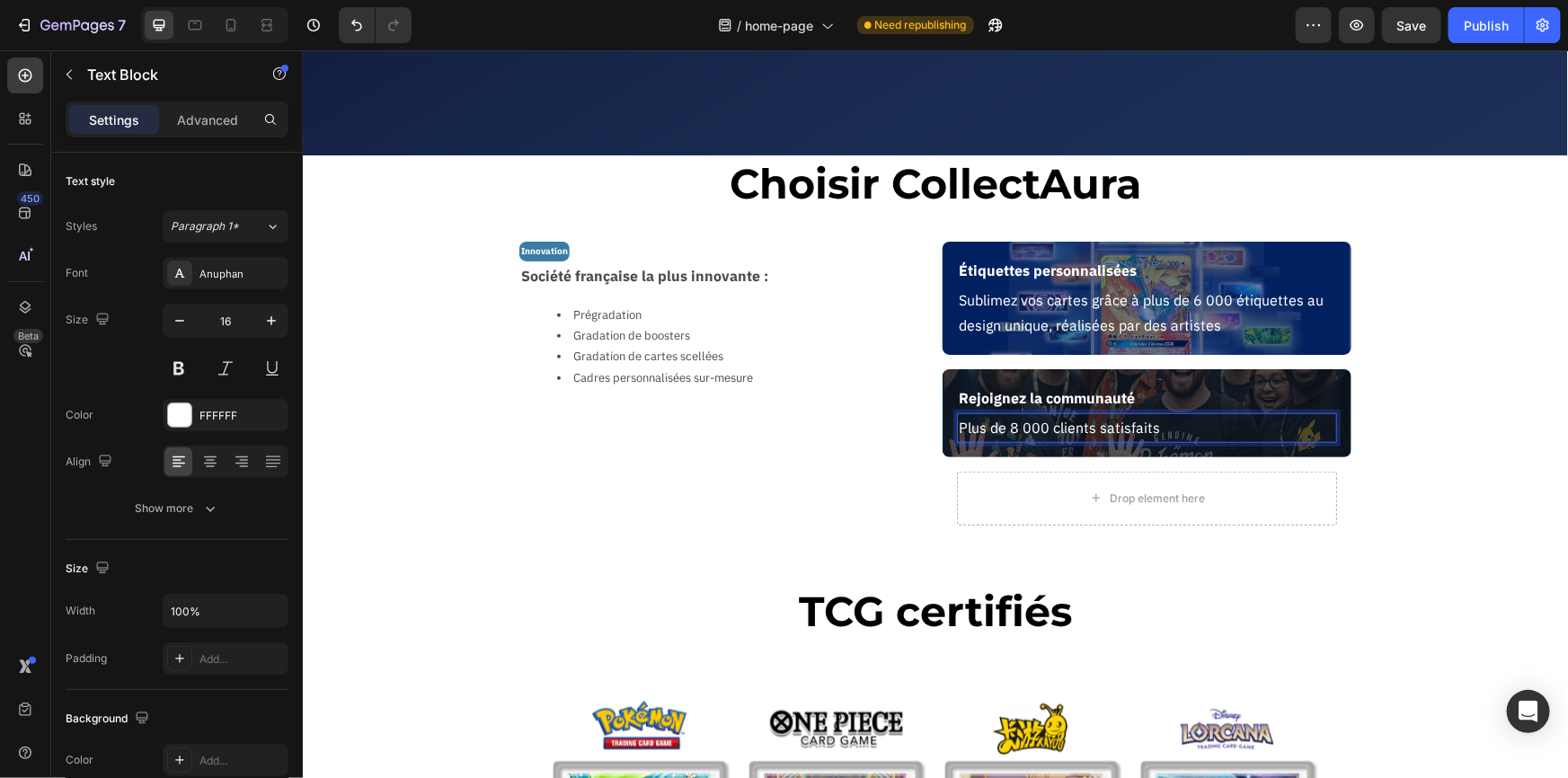 click on "Plus de [NUMBER] clients satisfaits" at bounding box center (1146, 427) 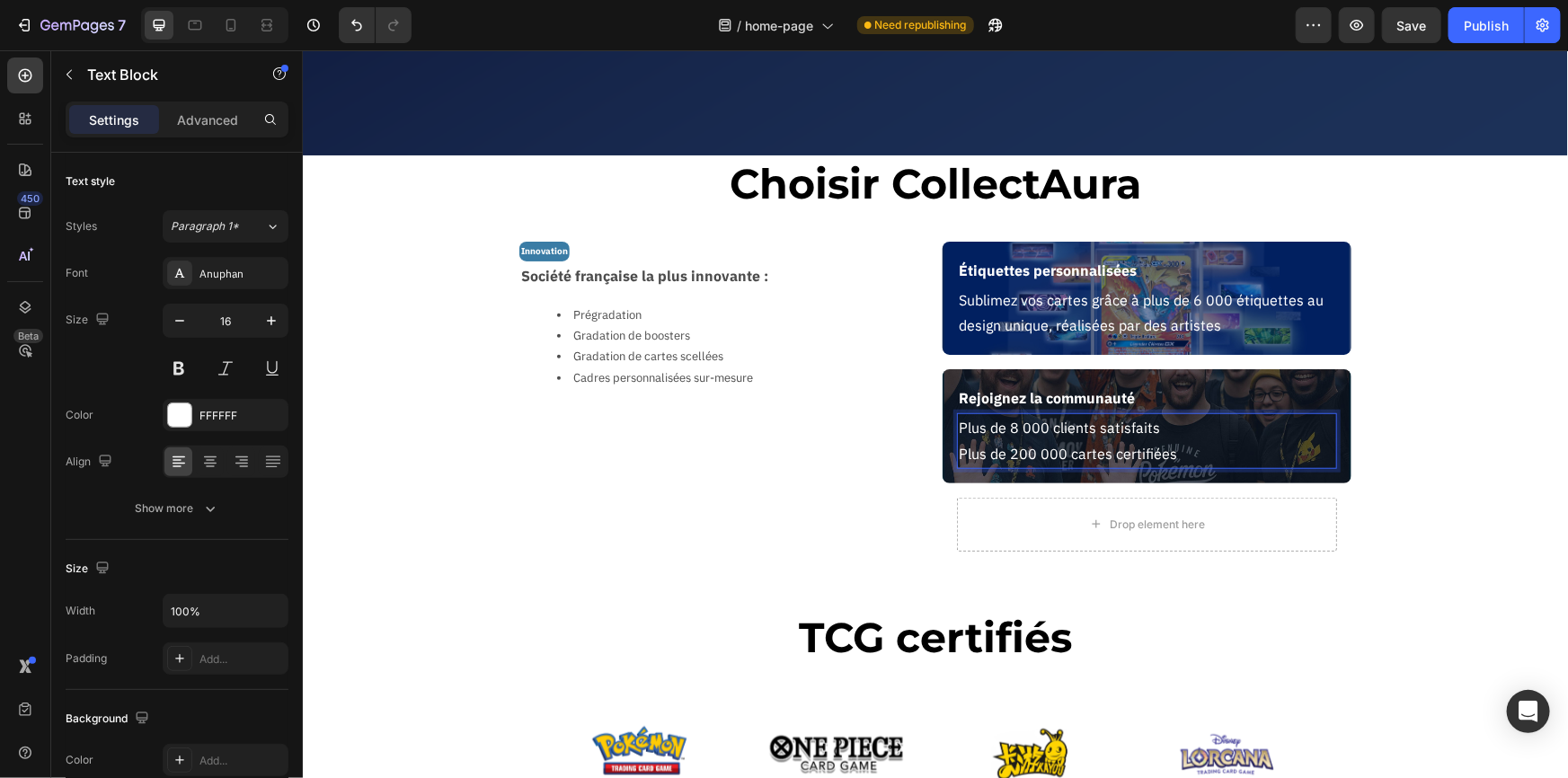click on "La garantie de l'excellence Heading Valorisez, protégez et authentifiez vos cartes avec un service de certification dédié à votre passion. Text Block Certifiez mes cartes Button Image Hero Banner Choisir CollectAura Heading Section 1 Innovation Text Block Société française la plus innovante : Text Block Prégradation Gradation de boosters Gradation de cartes scellées Cadres personnalisées sur-mesure Text Block Row Étiquettes personnalisées Text Block Sublimez vos cartes grâce à plus de 6 000 étiquettes au design unique, réalisées par des artistes Text Block Row Rejoignez la communauté Text Block Plus de 8 000 clients satisfaits Plus de 200 000 cartes certifiées Text Block   0 Row
Drop element here Row Section 2 TCG certifiés Heading Section 3
Image Image Image Image
Carousel Section 4 Root" at bounding box center (935, 1634) 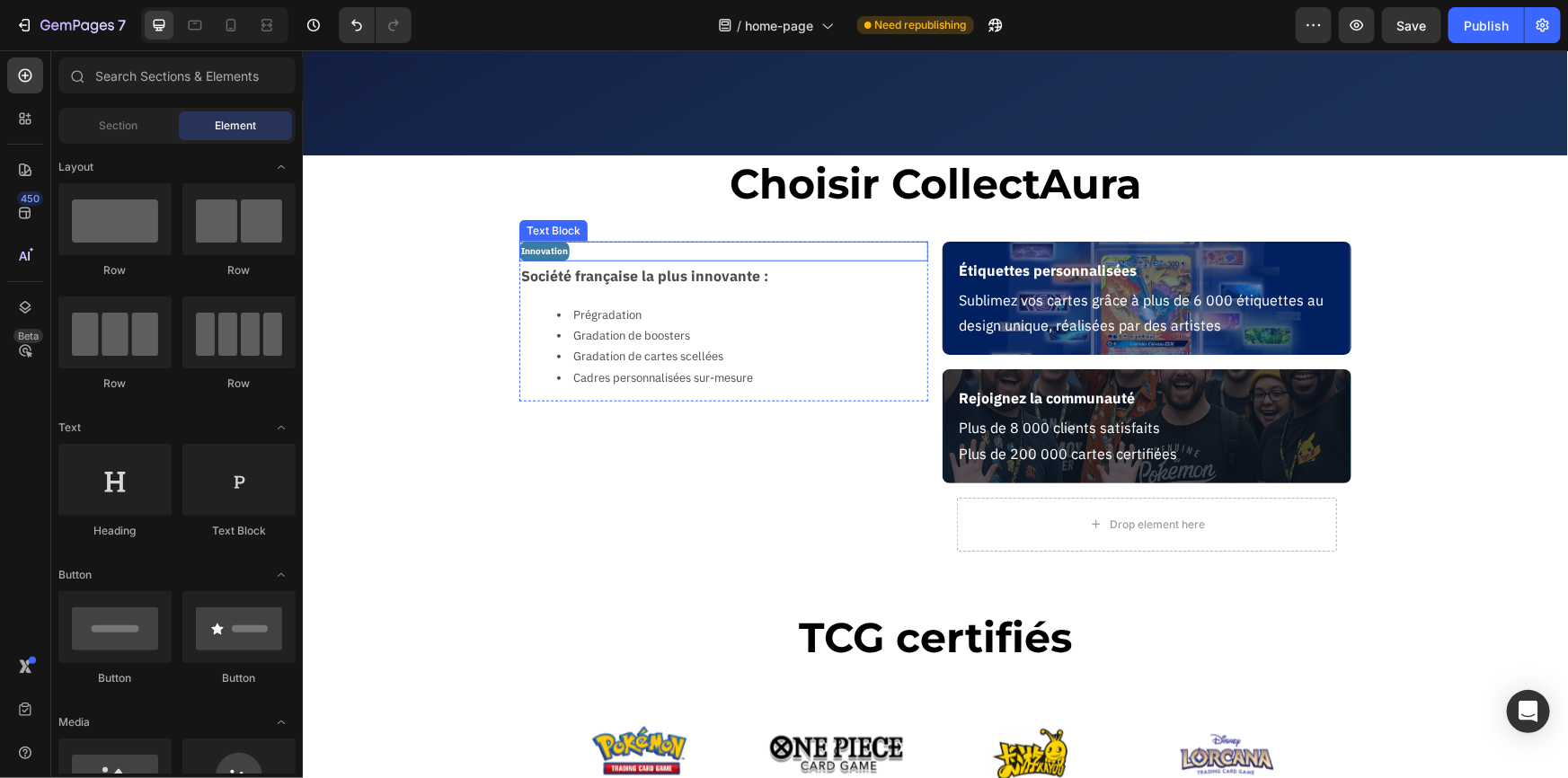 click on "Innovation" at bounding box center (722, 251) 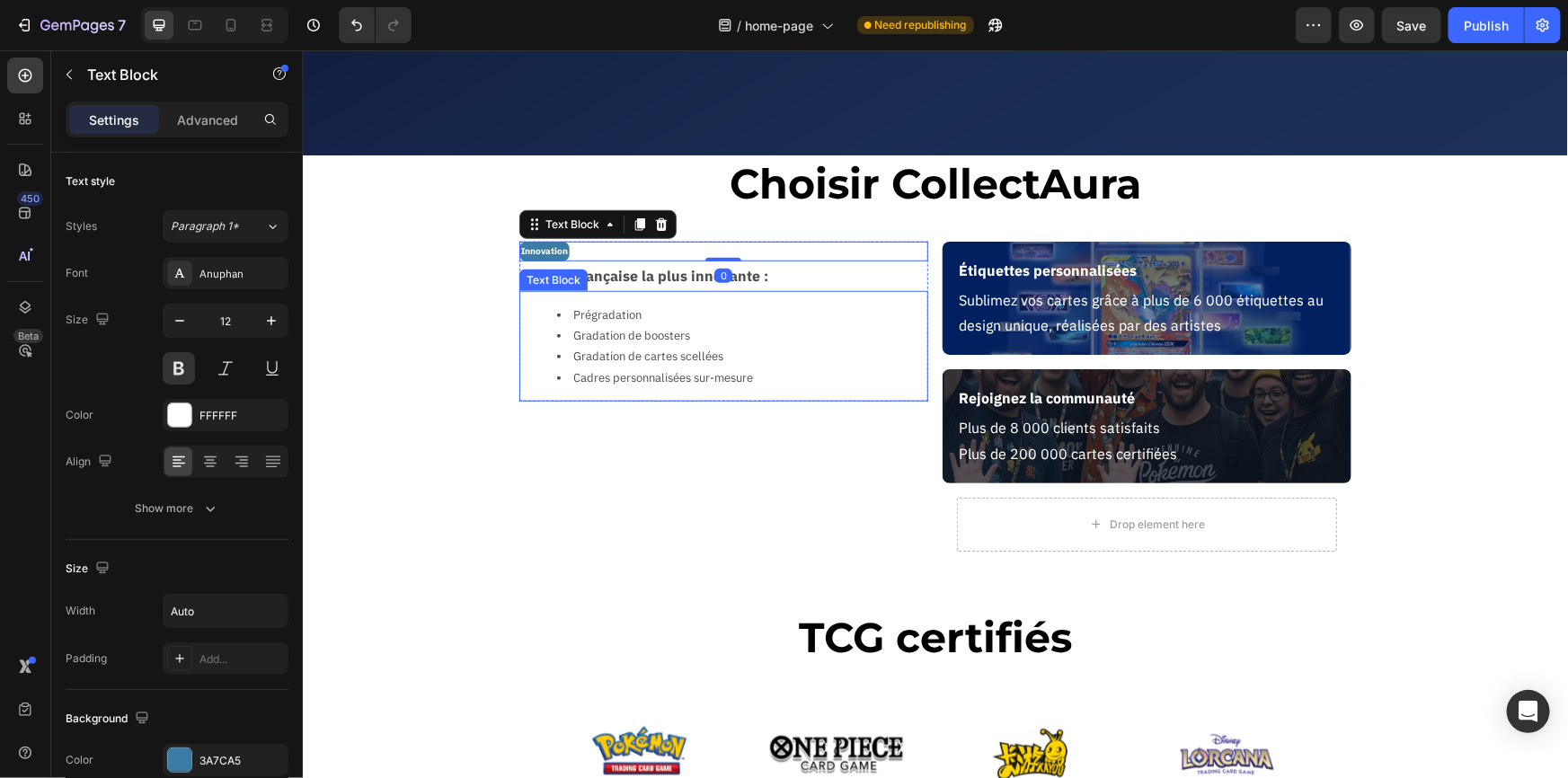 click on "Gradation de boosters" at bounding box center (740, 334) 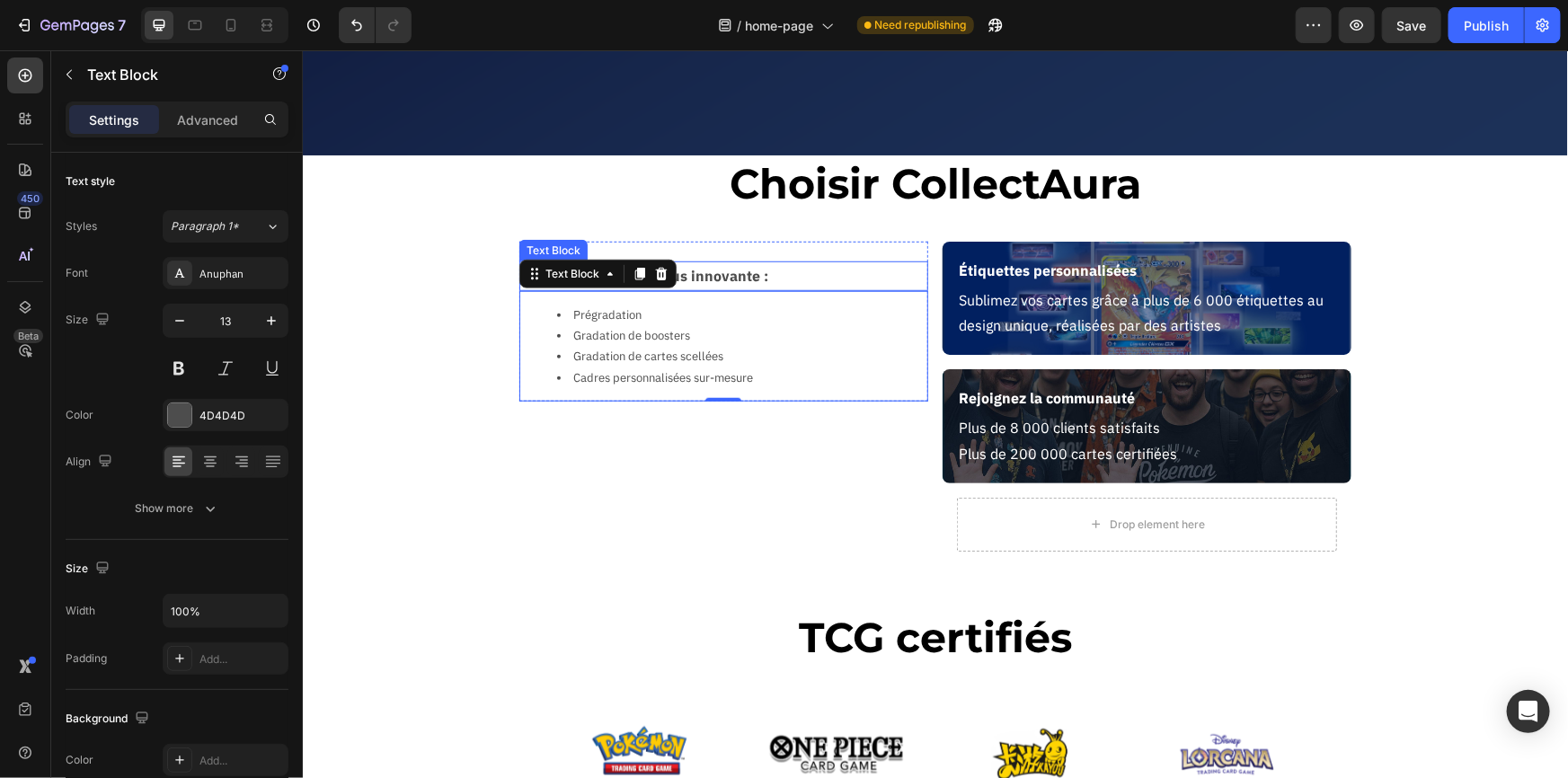 click on "Société française la plus innovante :" at bounding box center [722, 275] 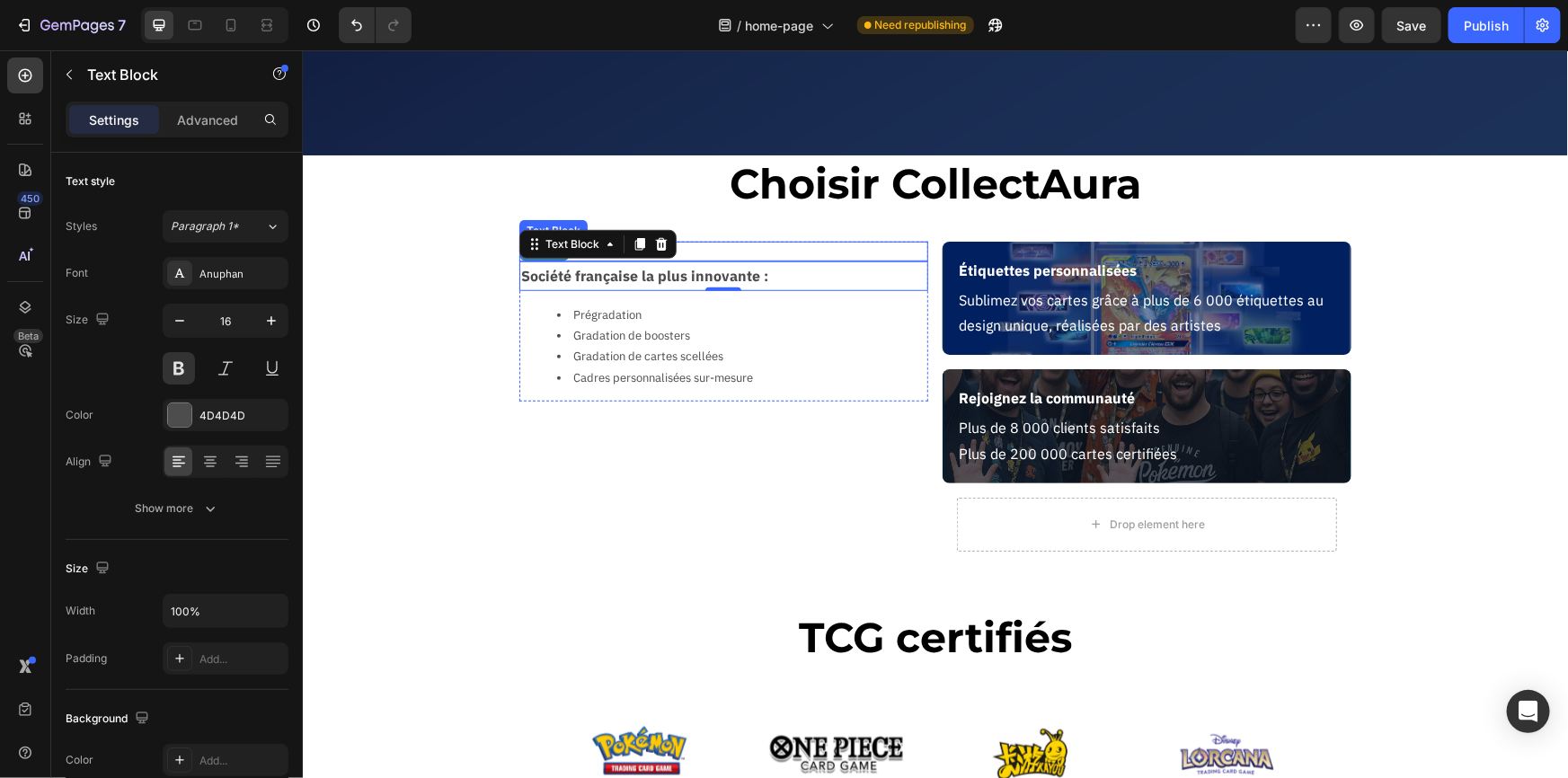 click on "Innovation" at bounding box center [722, 251] 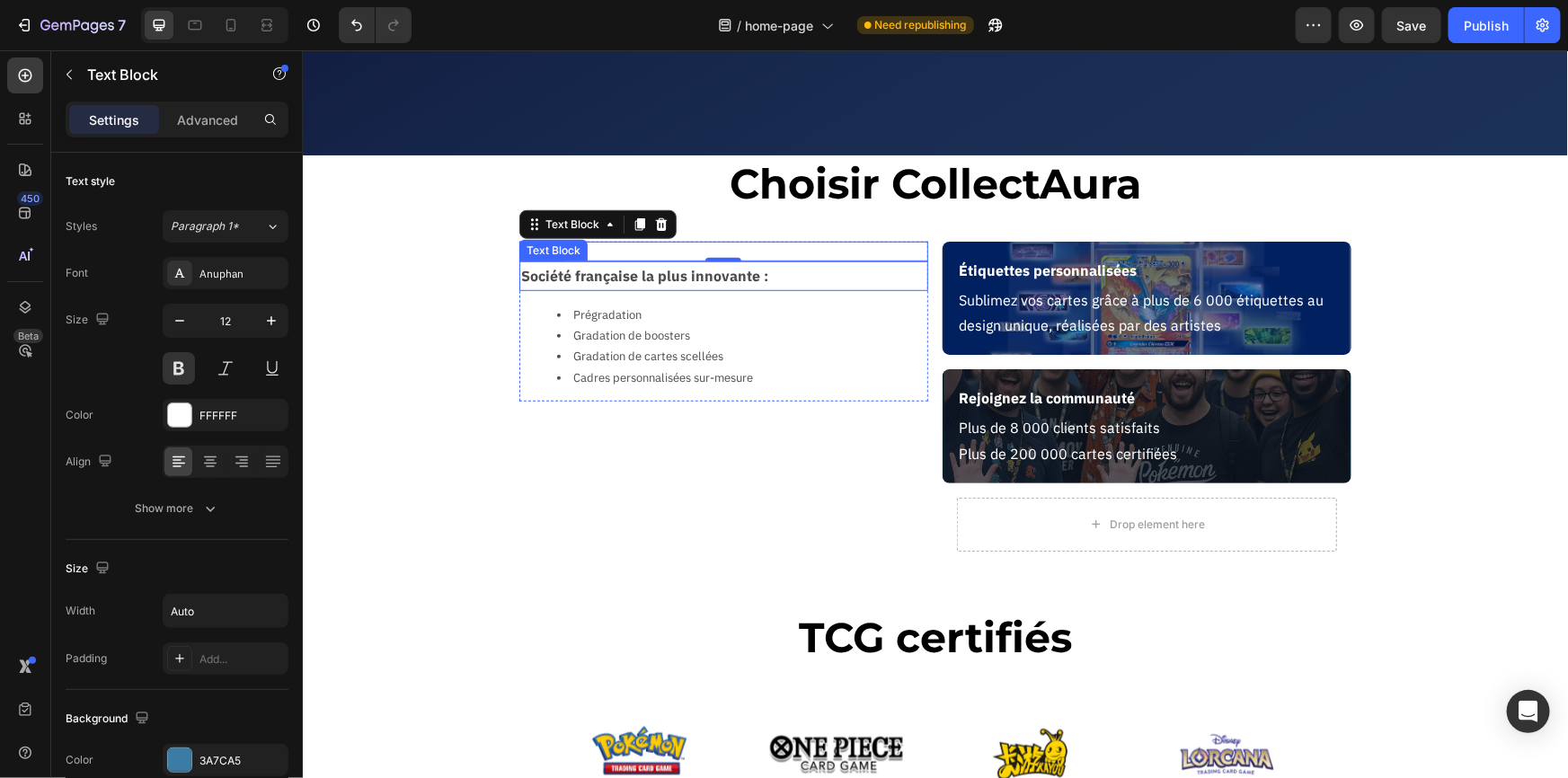 click on "Société française la plus innovante :" at bounding box center (722, 275) 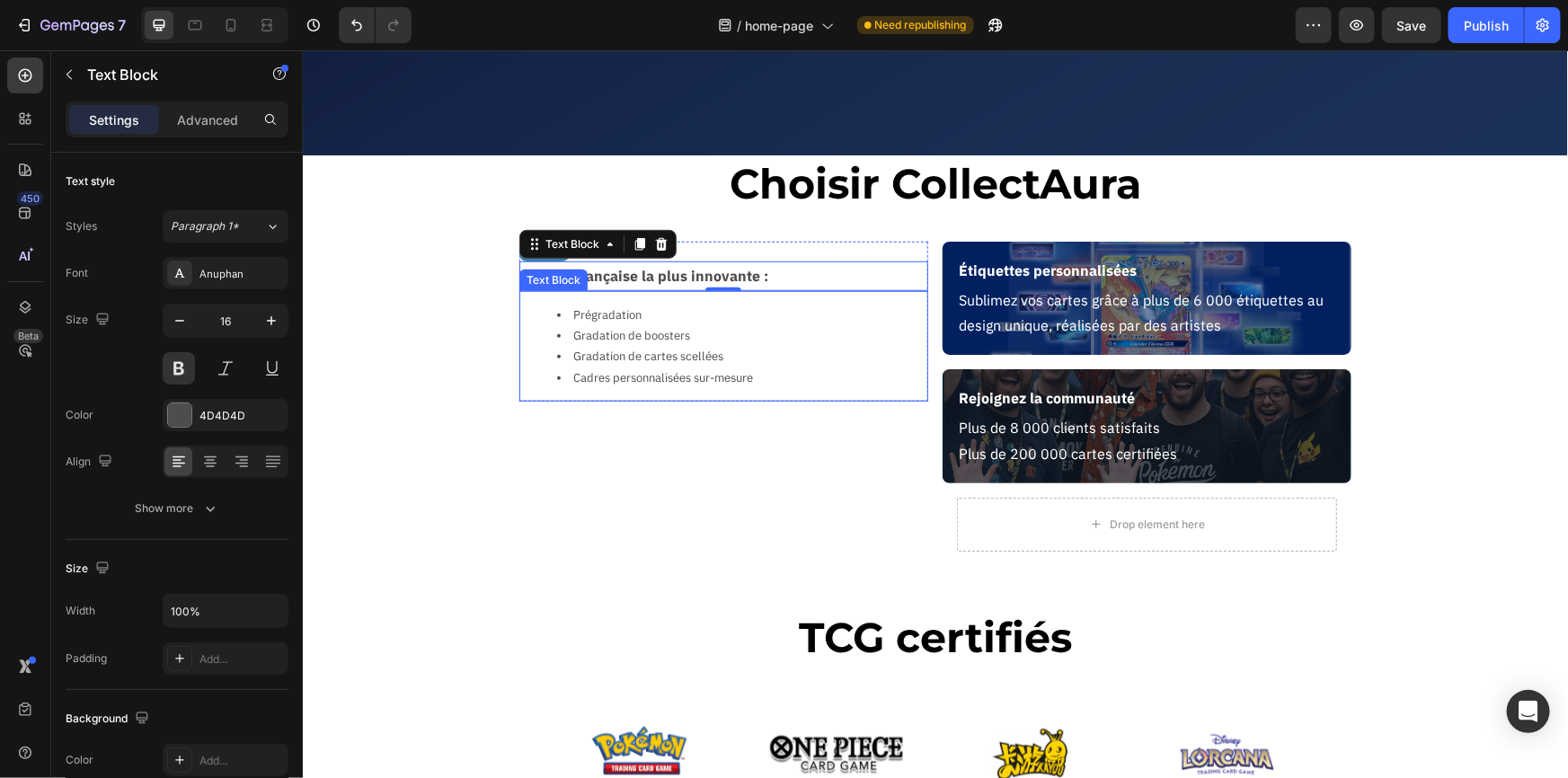 click on "Prégradation Gradation de boosters Gradation de cartes scellées Cadres personnalisées sur-mesure" at bounding box center (722, 346) 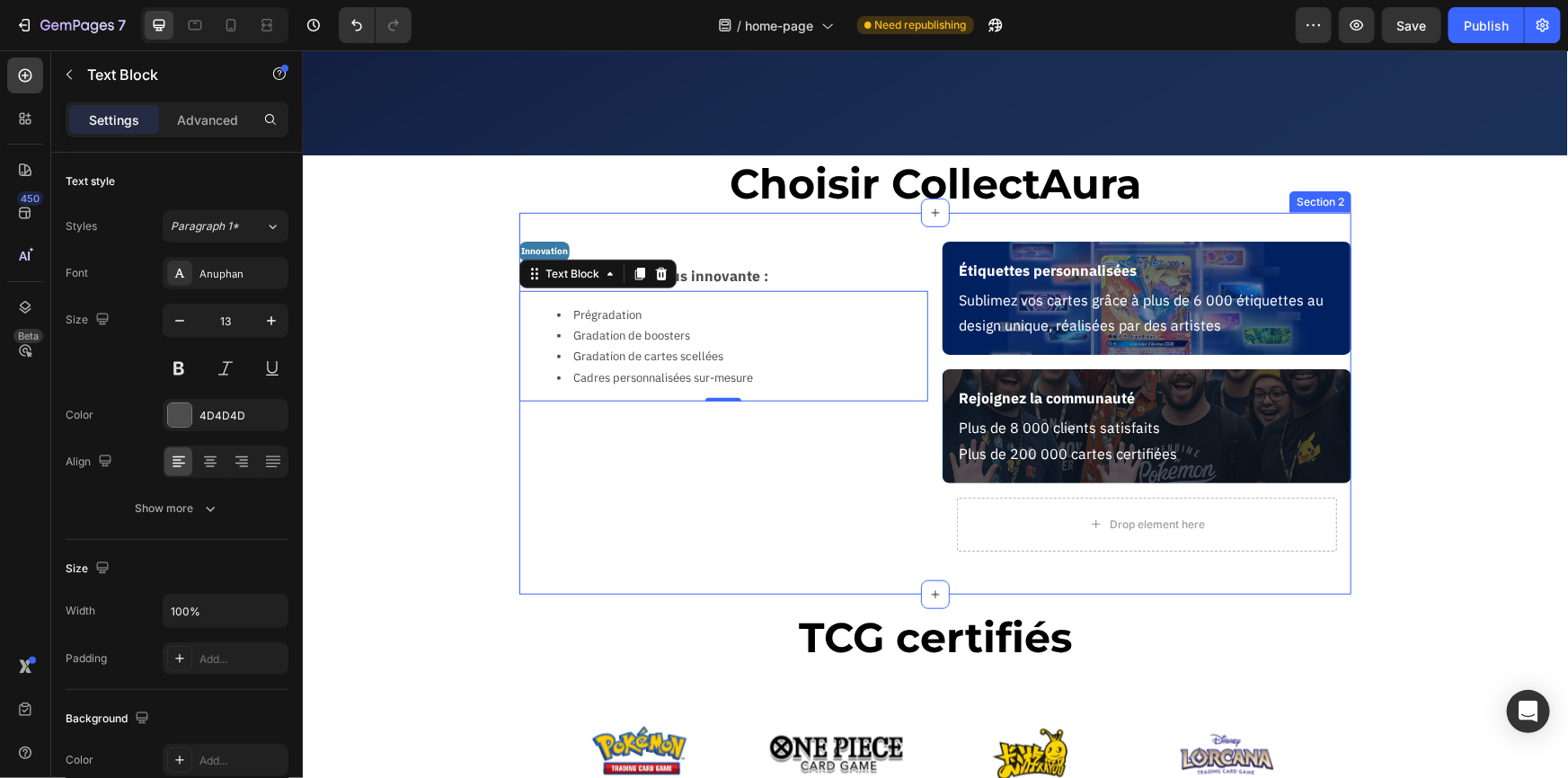 click on "Innovation Text Block Société française la plus innovante : Text Block Prégradation Gradation de boosters Gradation de cartes scellées Cadres personnalisées sur-mesure Text Block   0 Row Étiquettes personnalisées Text Block Sublimez vos cartes grâce à plus de 6 000 étiquettes au design unique, réalisées par des artistes Text Block Row Rejoignez la communauté Text Block Plus de 8 000 clients satisfaits Plus de 200 000 cartes certifiées Text Block Row
Drop element here Row Section 2" at bounding box center (935, 402) 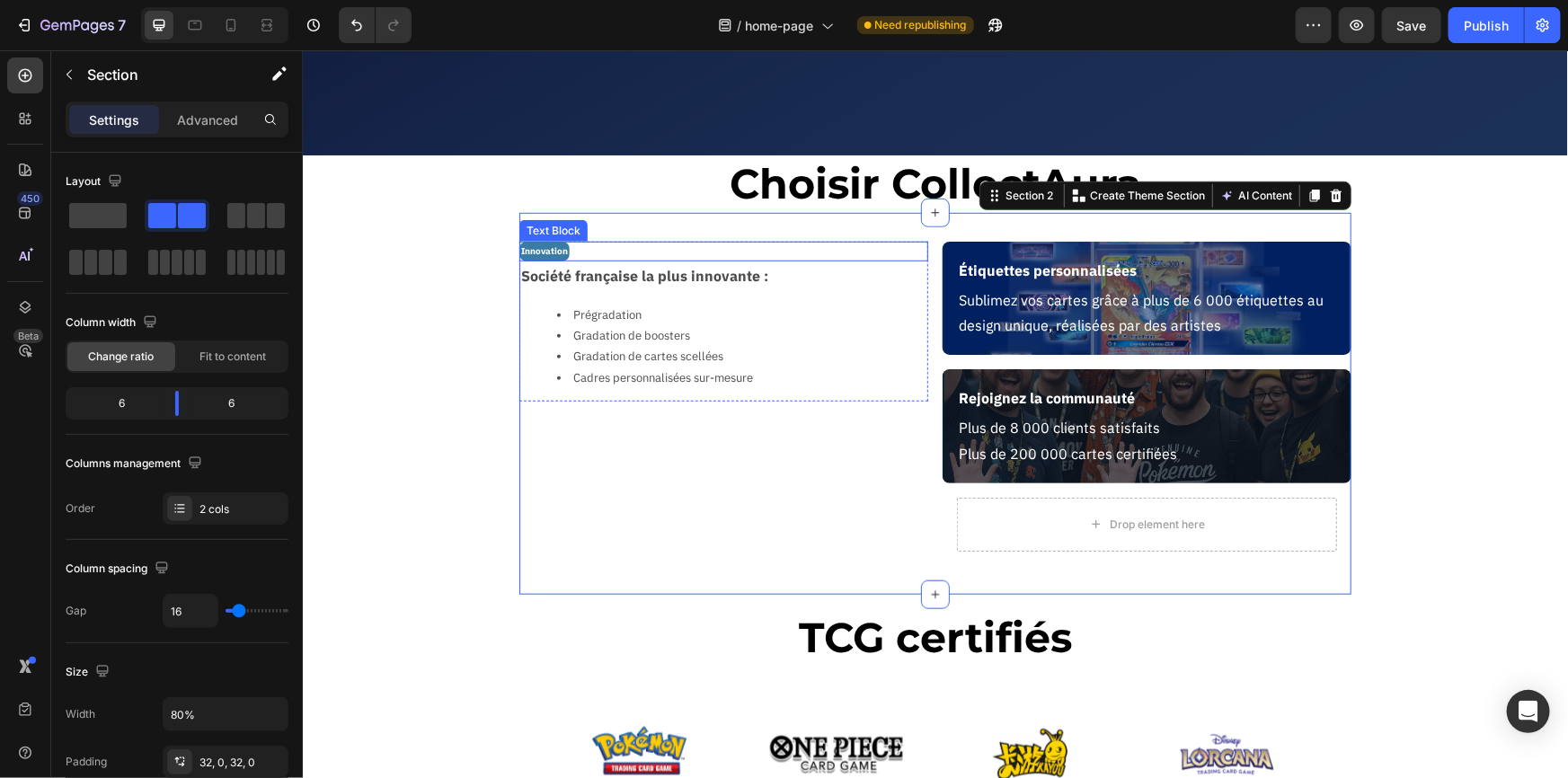 click on "Innovation" at bounding box center (722, 251) 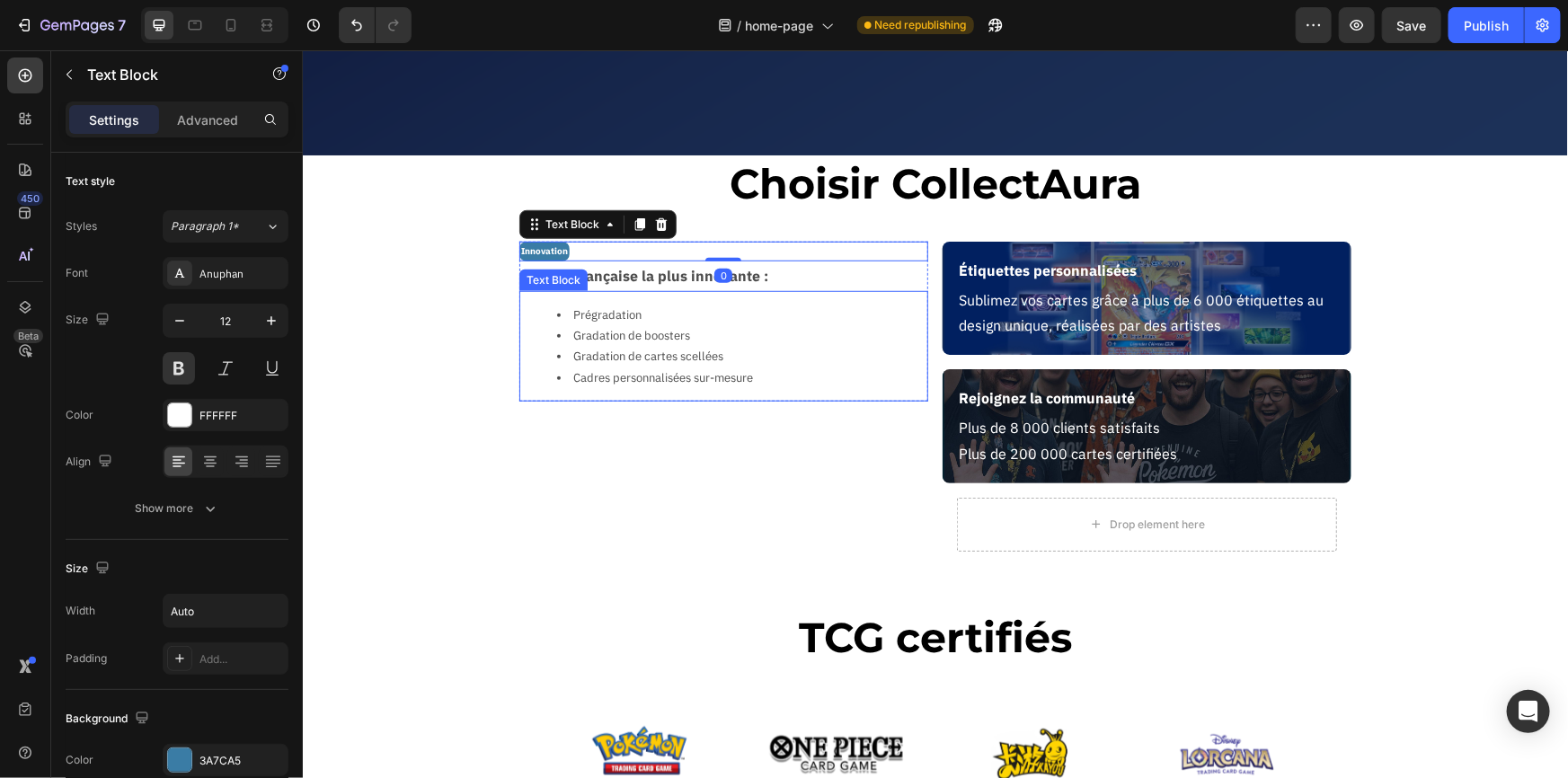 click on "Gradation de boosters" at bounding box center [740, 334] 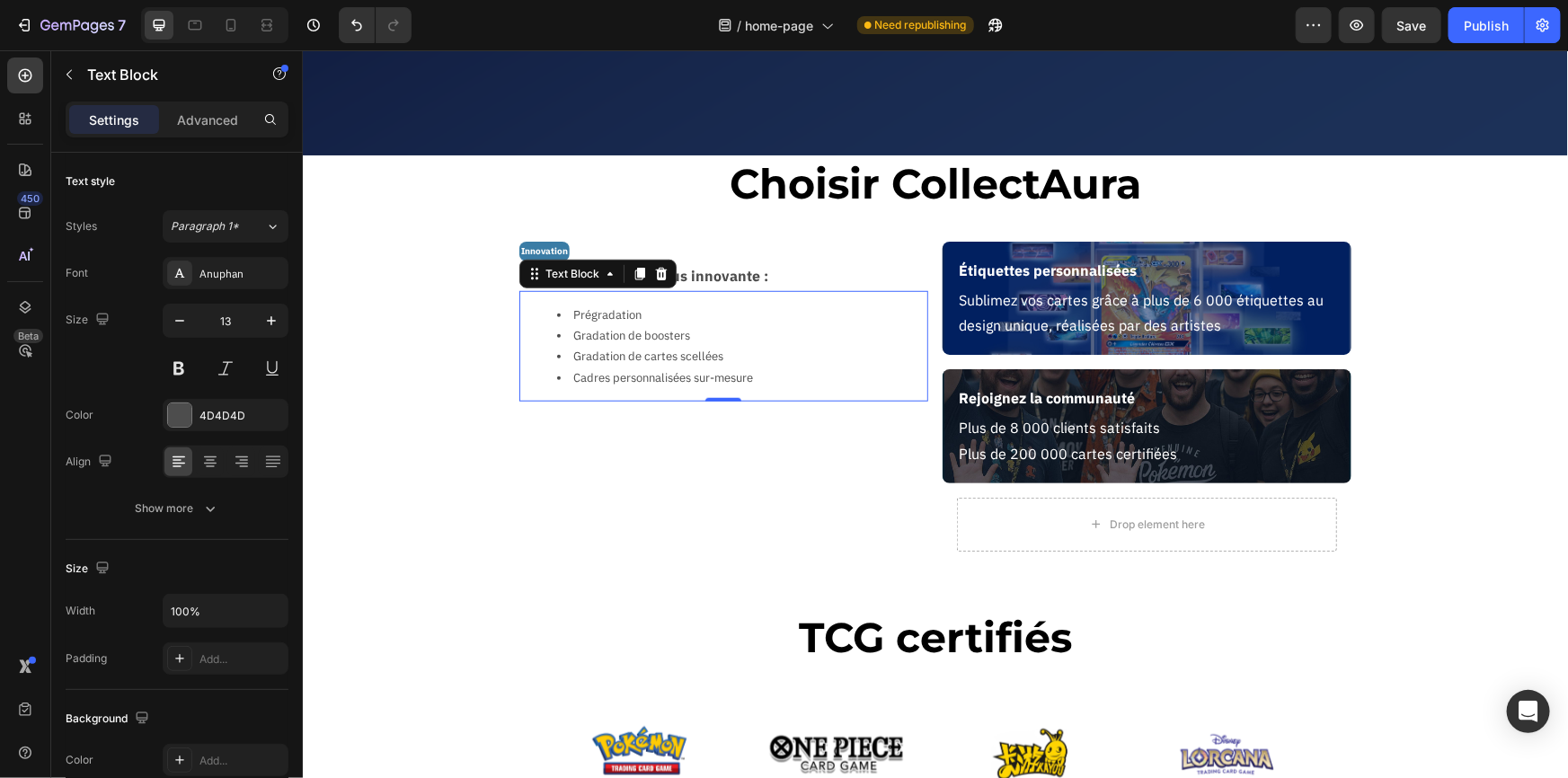 click on "Innovation" at bounding box center [544, 251] 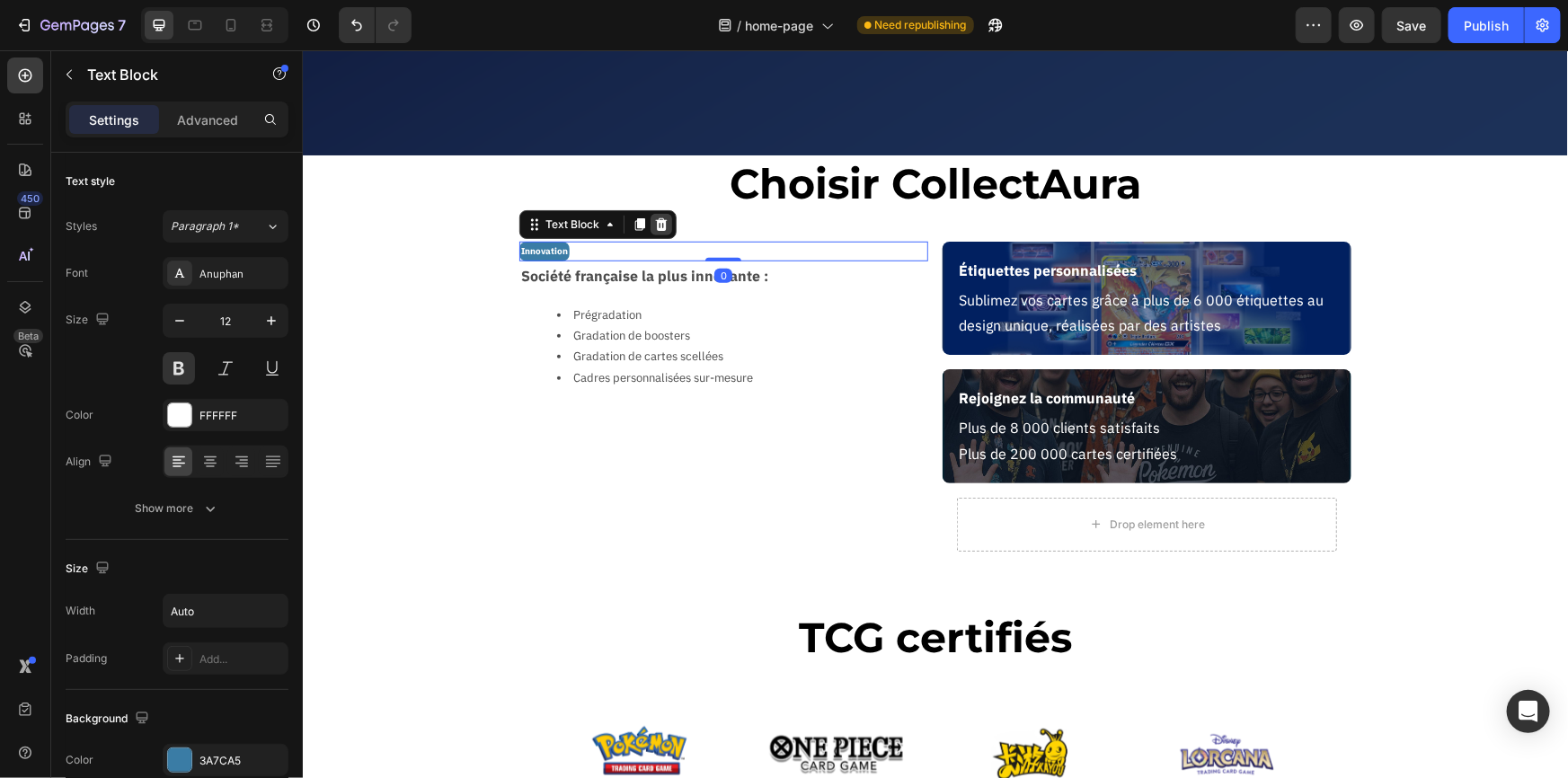click 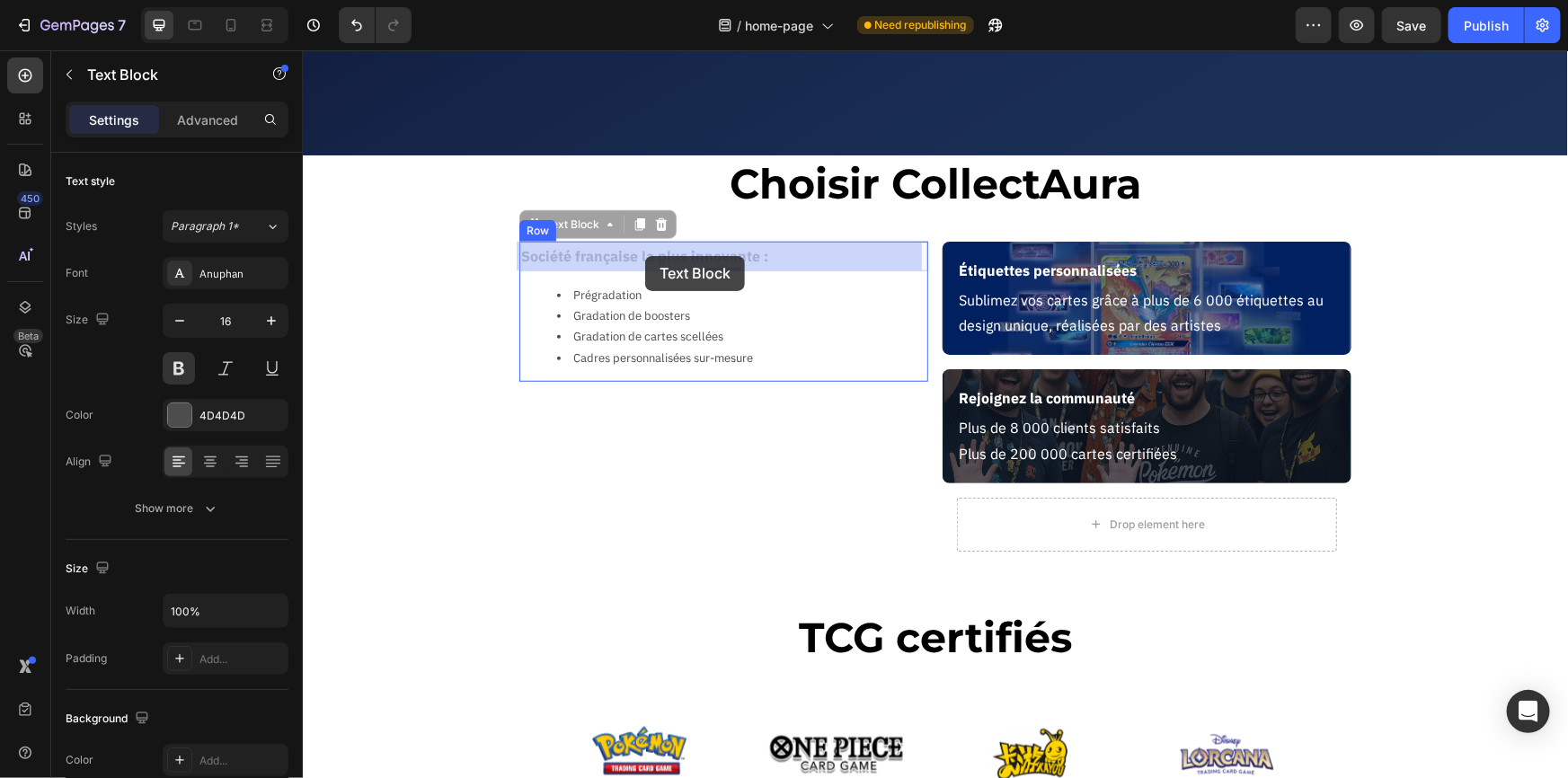 drag, startPoint x: 767, startPoint y: 251, endPoint x: 644, endPoint y: 255, distance: 123.06502 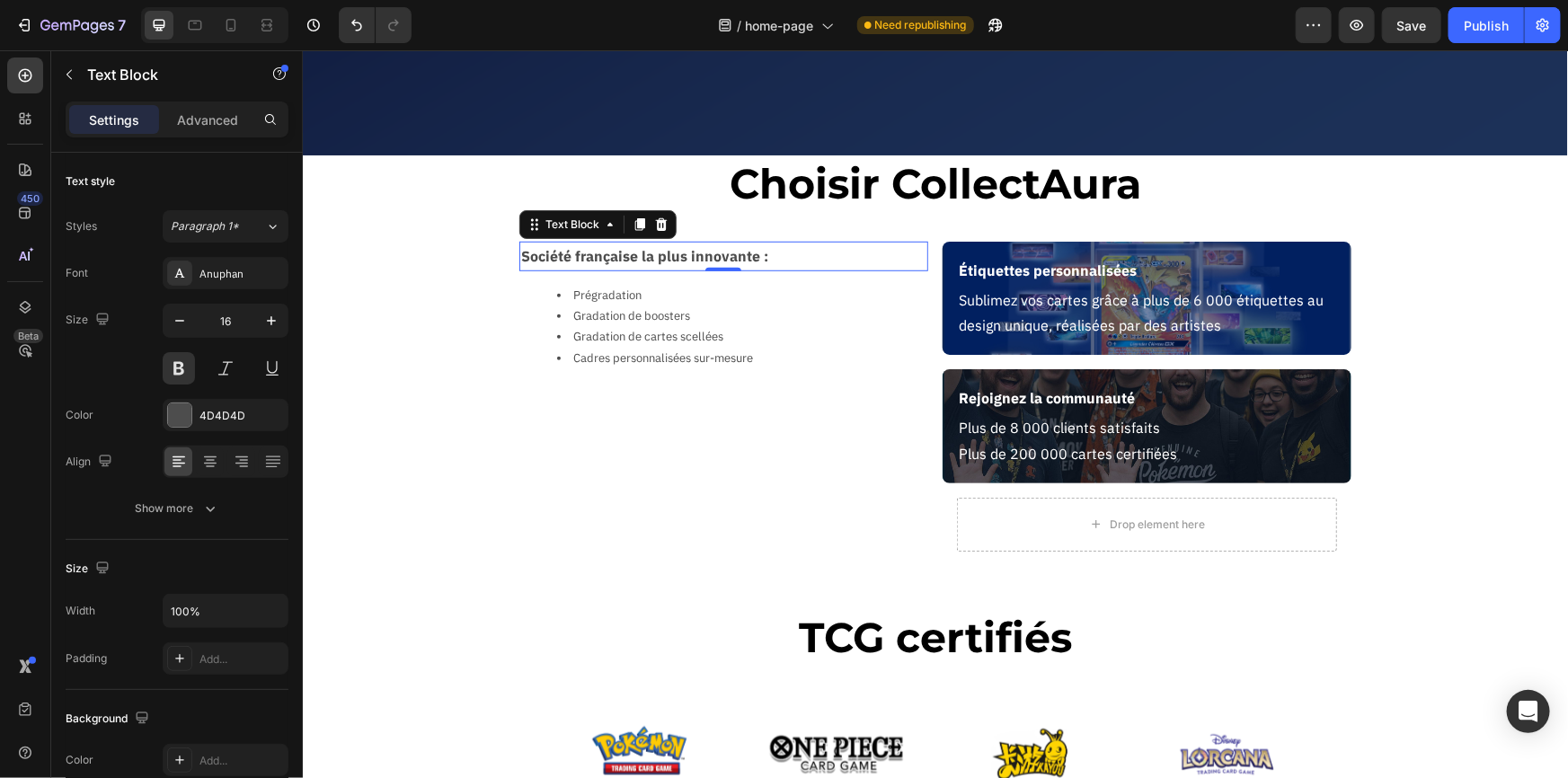 click on "Société française la plus innovante :" at bounding box center (722, 255) 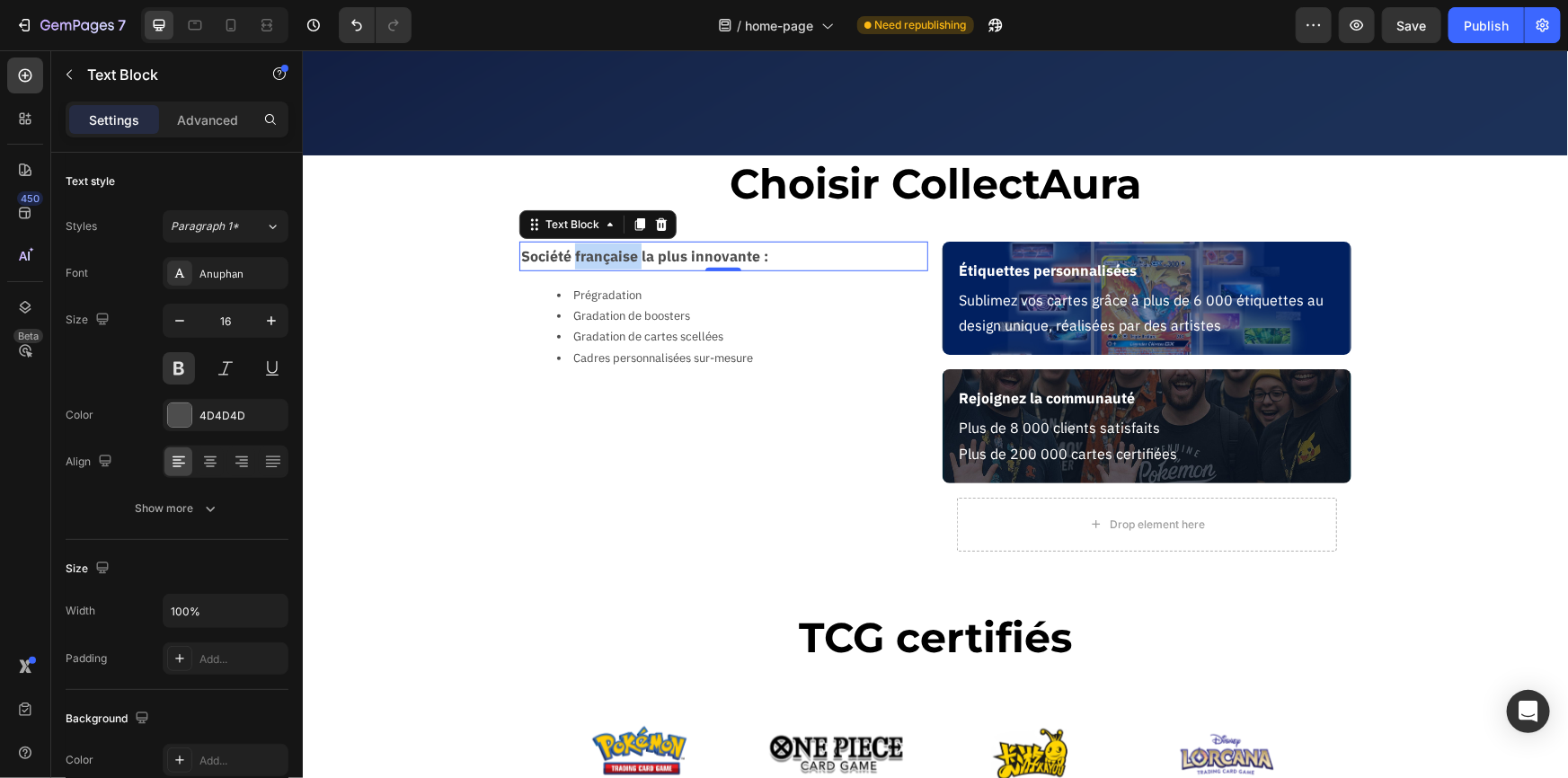 click on "Société française la plus innovante :" at bounding box center (722, 255) 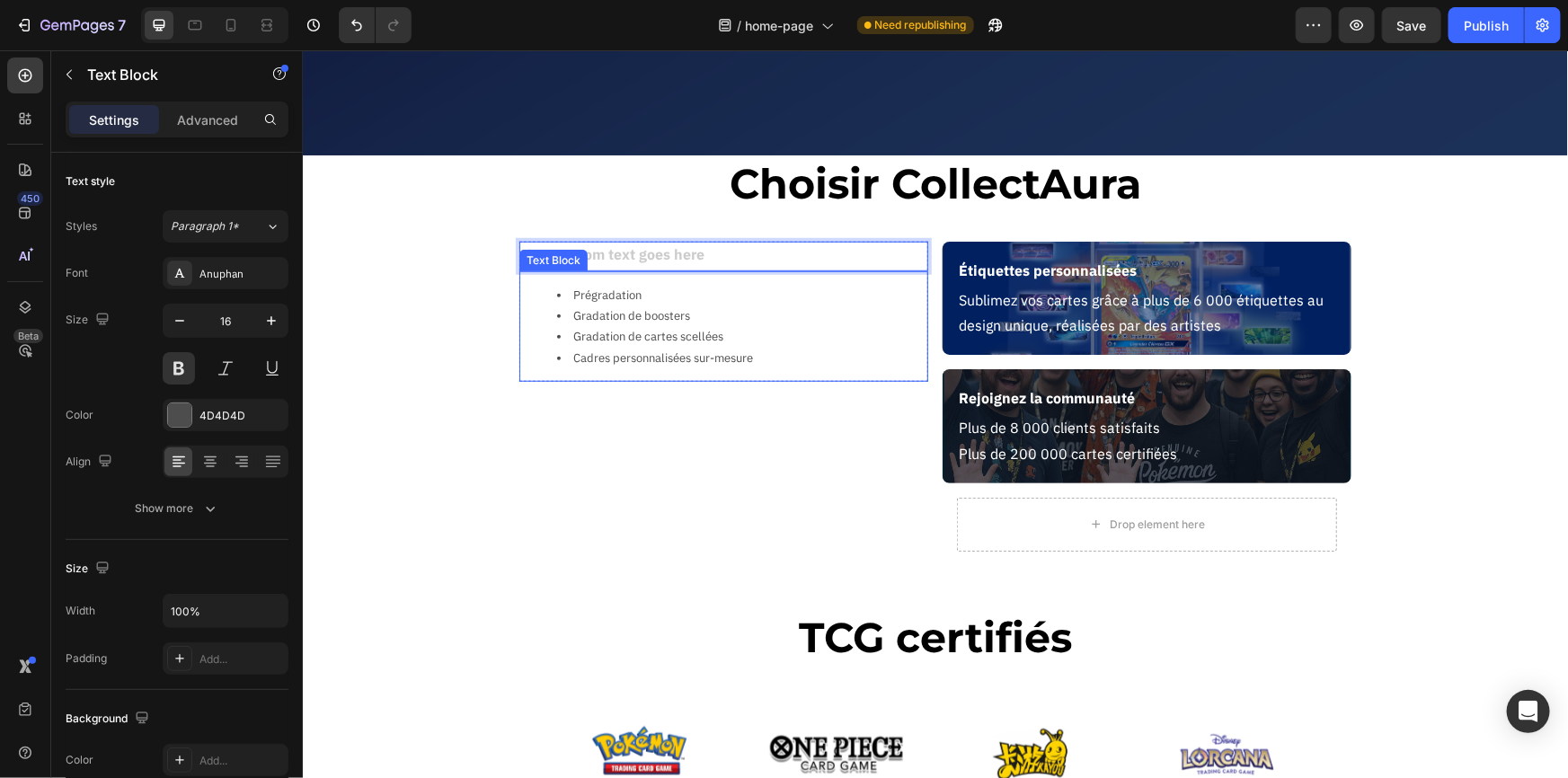 click at bounding box center (722, 255) 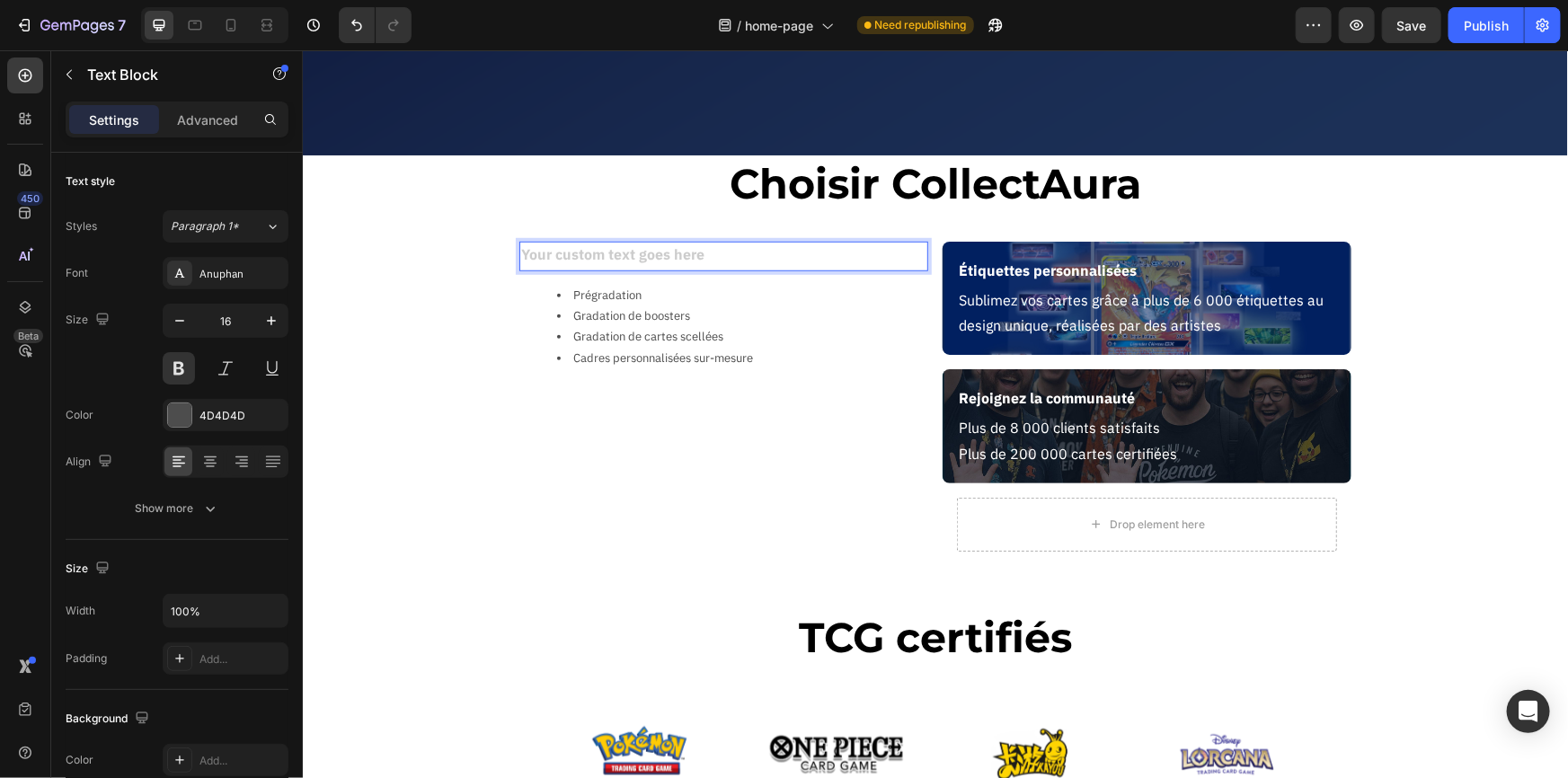 click on "Prégradation Gradation de boosters Gradation de cartes scellées Cadres personnalisées sur-mesure" at bounding box center [722, 326] 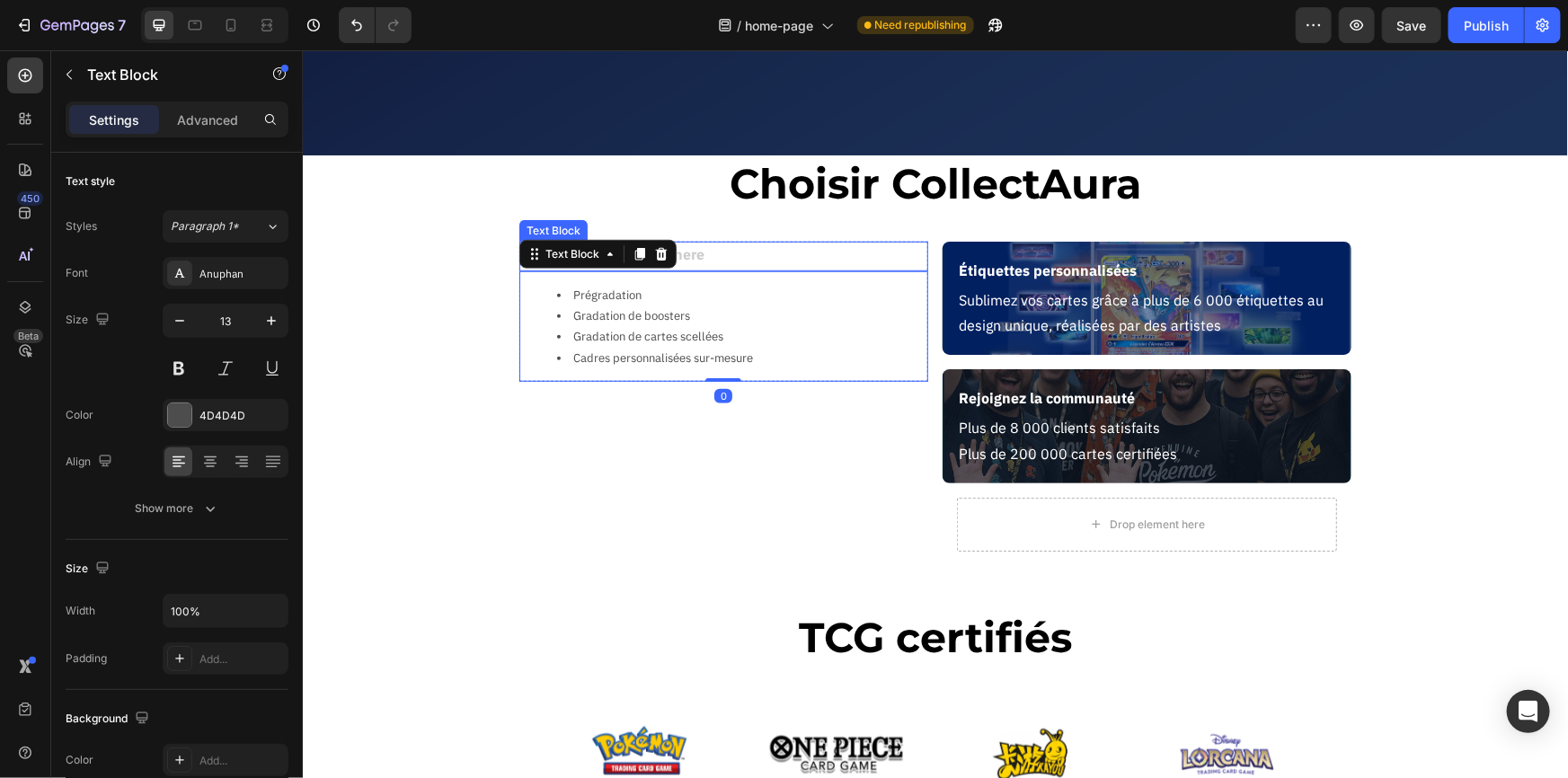 click at bounding box center (722, 255) 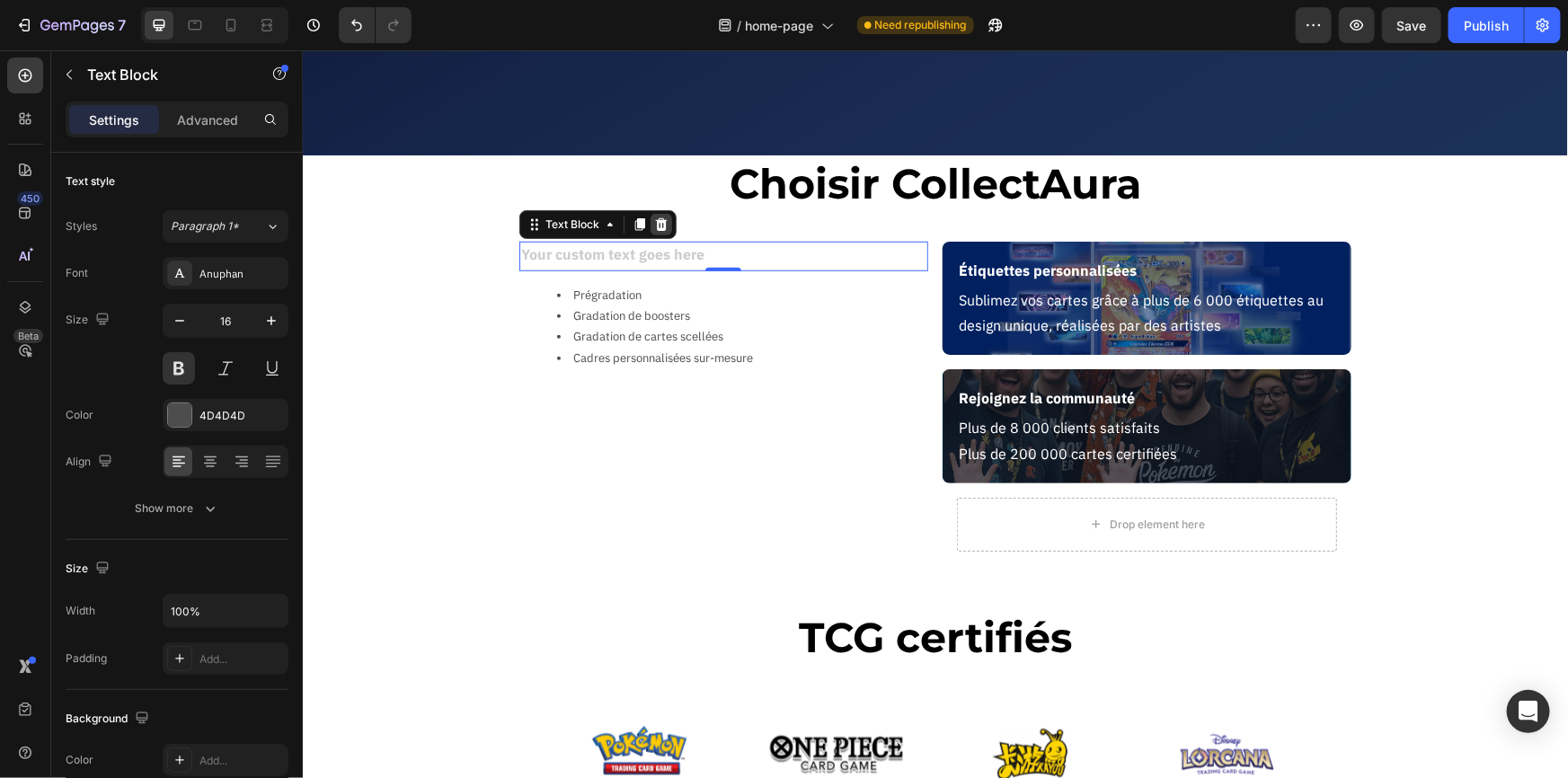 click 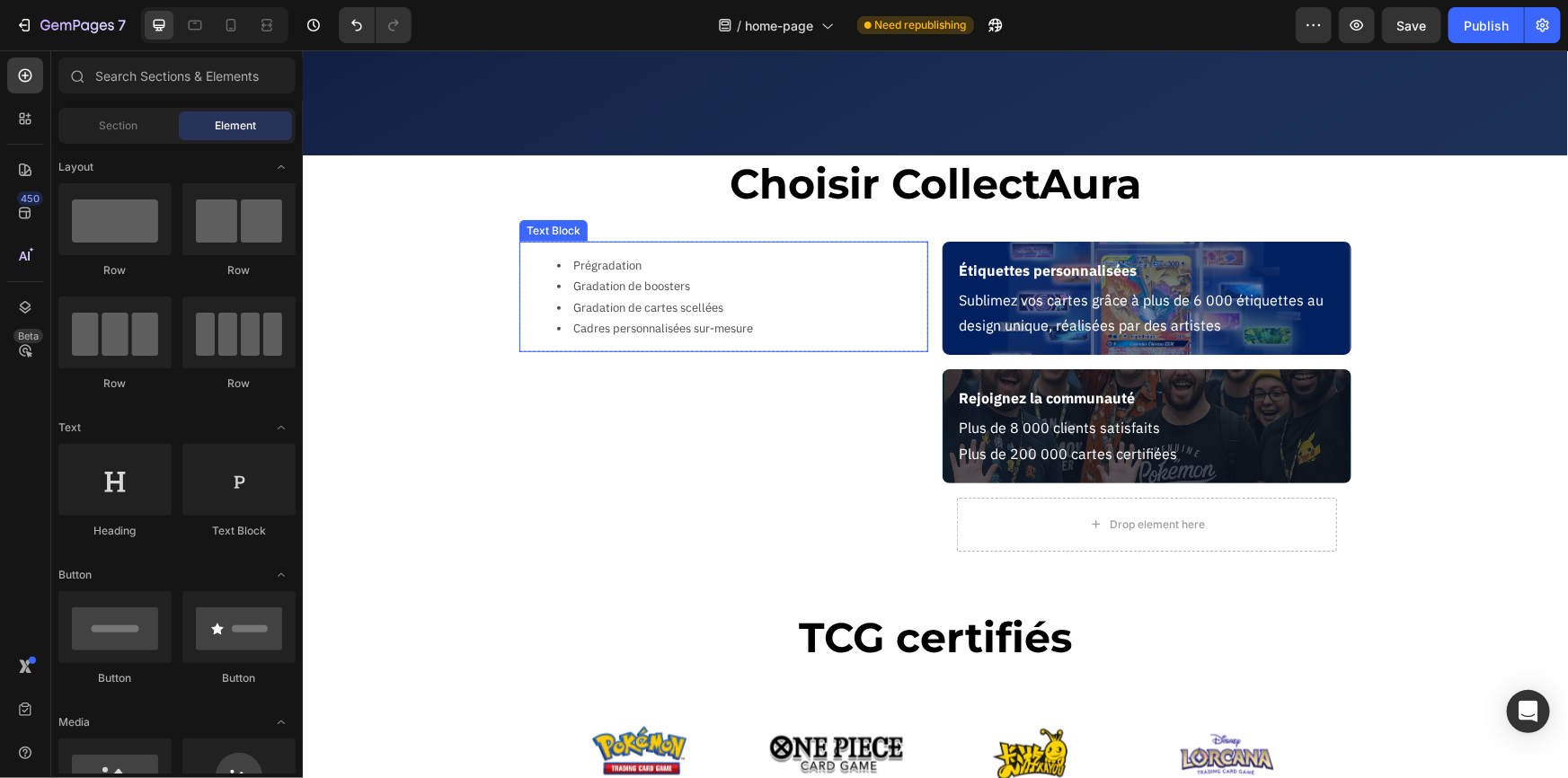 click on "Prégradation" at bounding box center [740, 264] 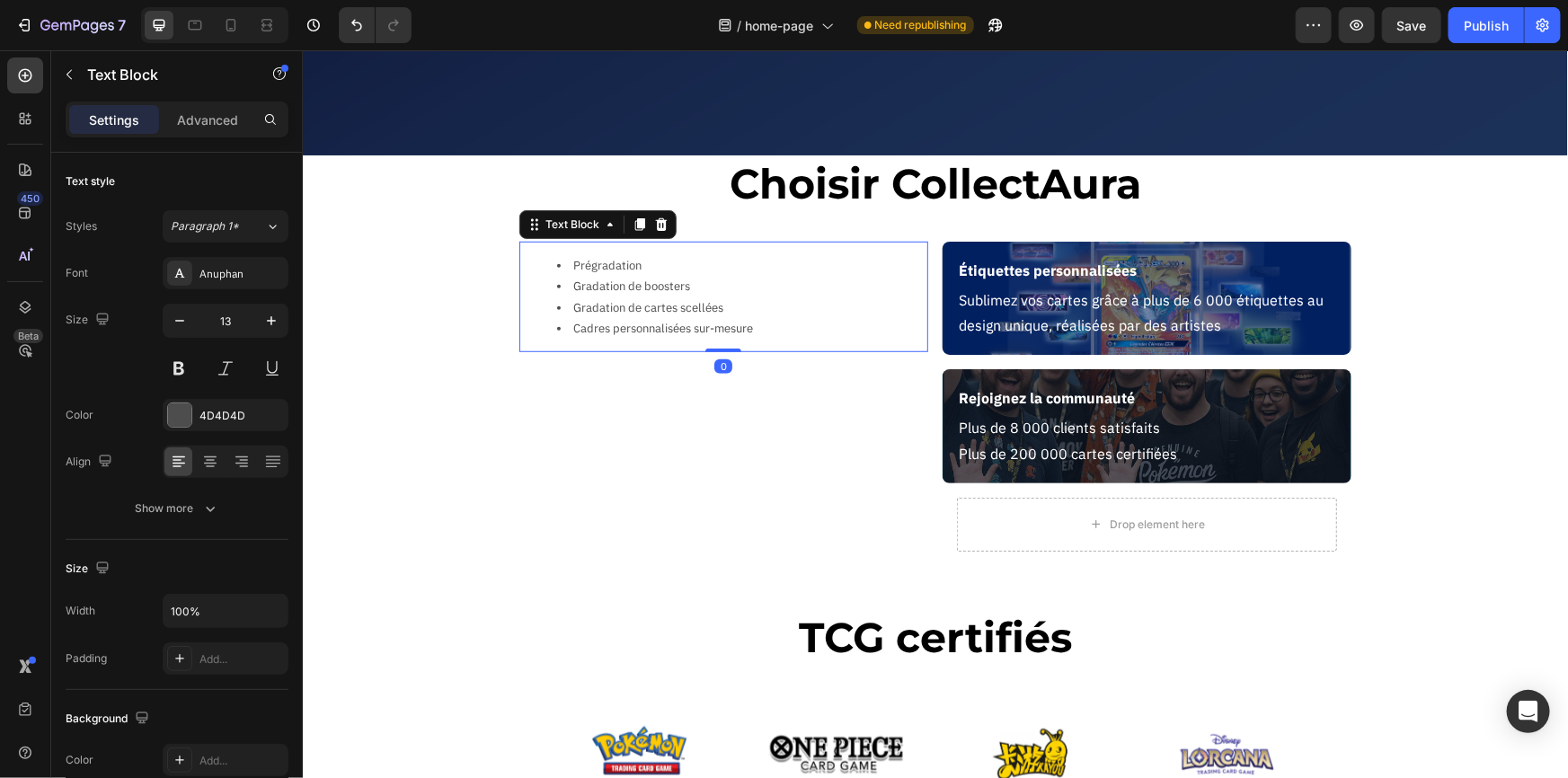 click on "Prégradation" at bounding box center [740, 264] 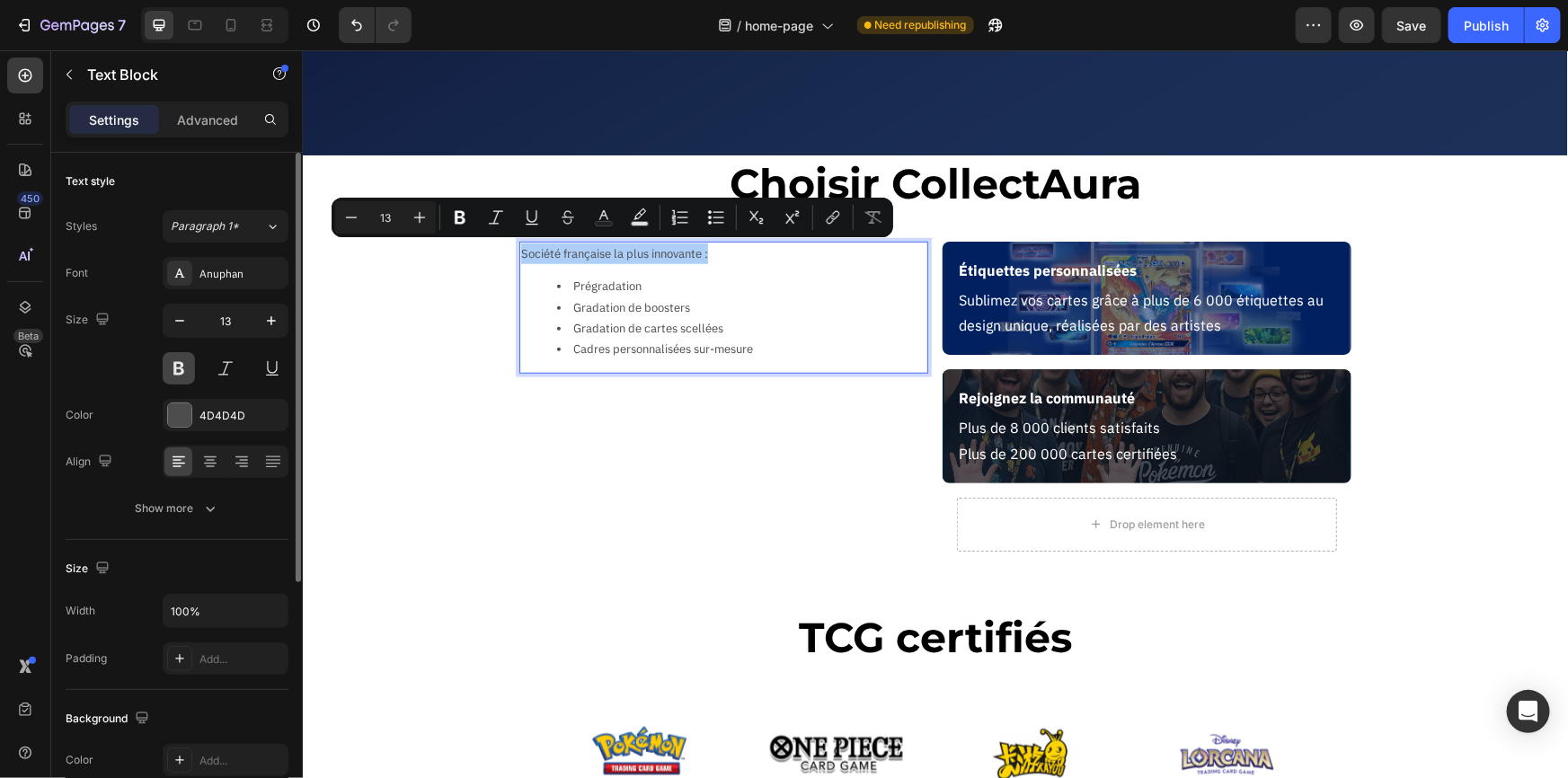 click at bounding box center (179, 368) 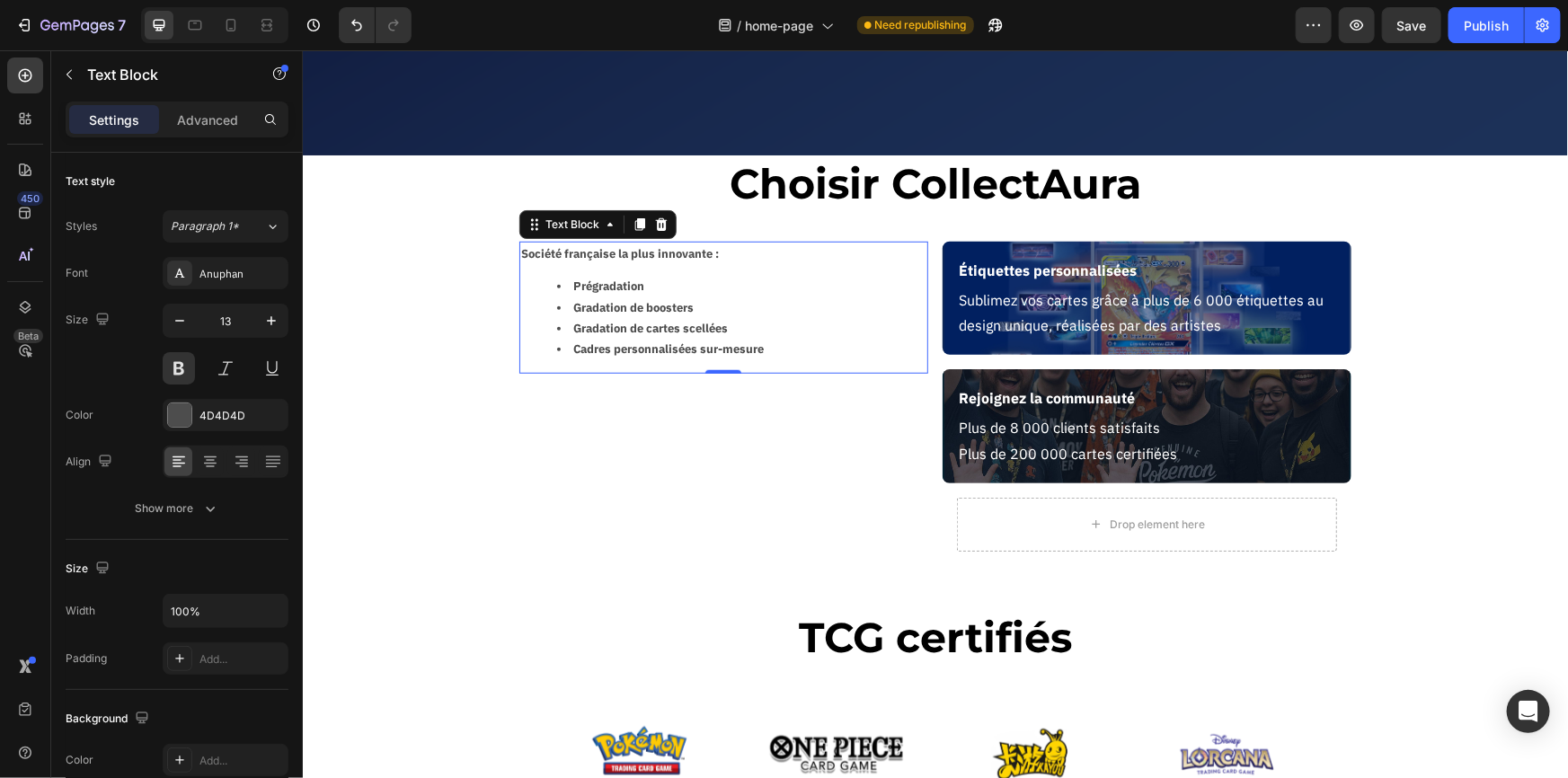 type 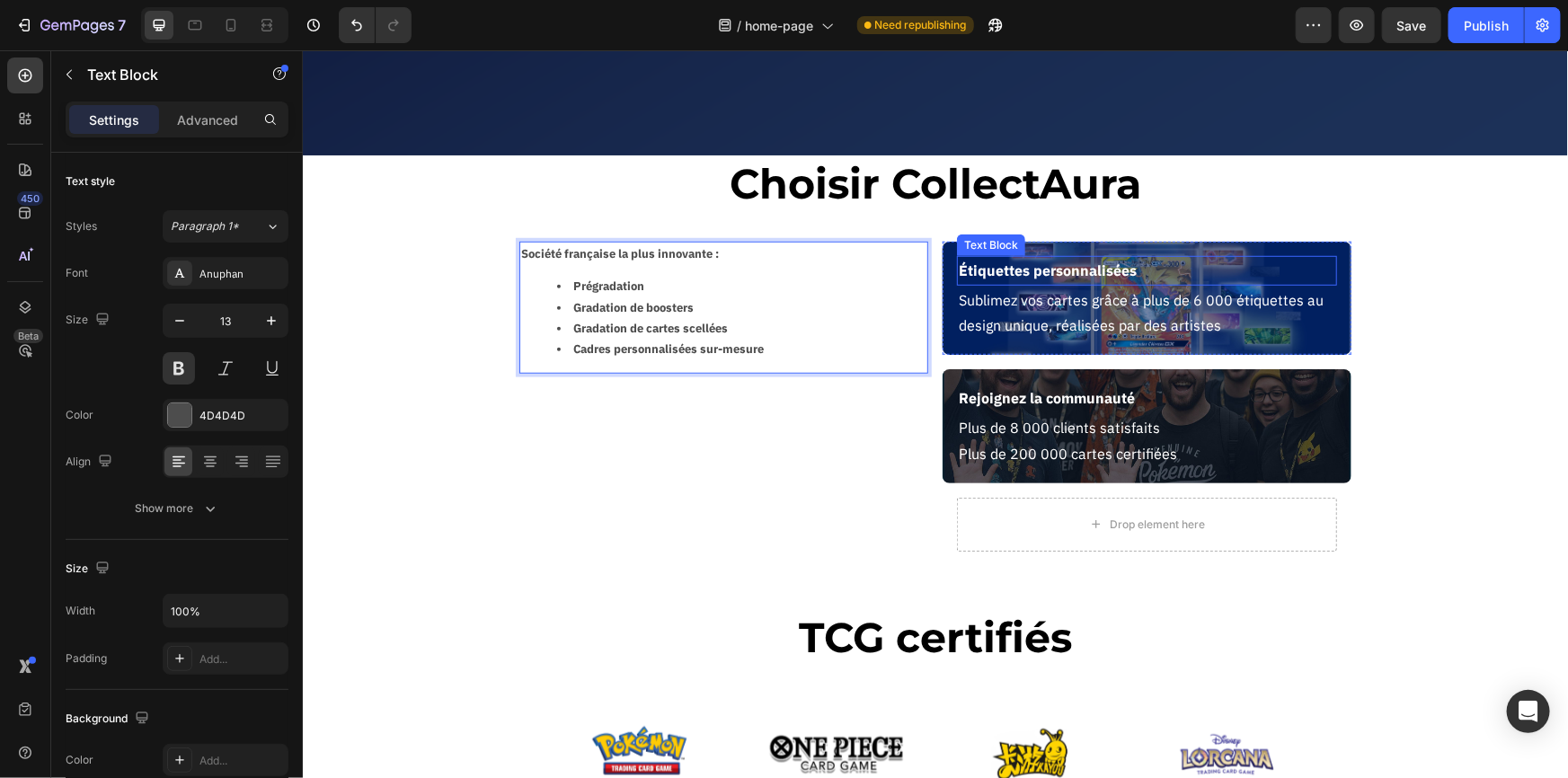 click on "Étiquettes personnalisées" at bounding box center (1146, 270) 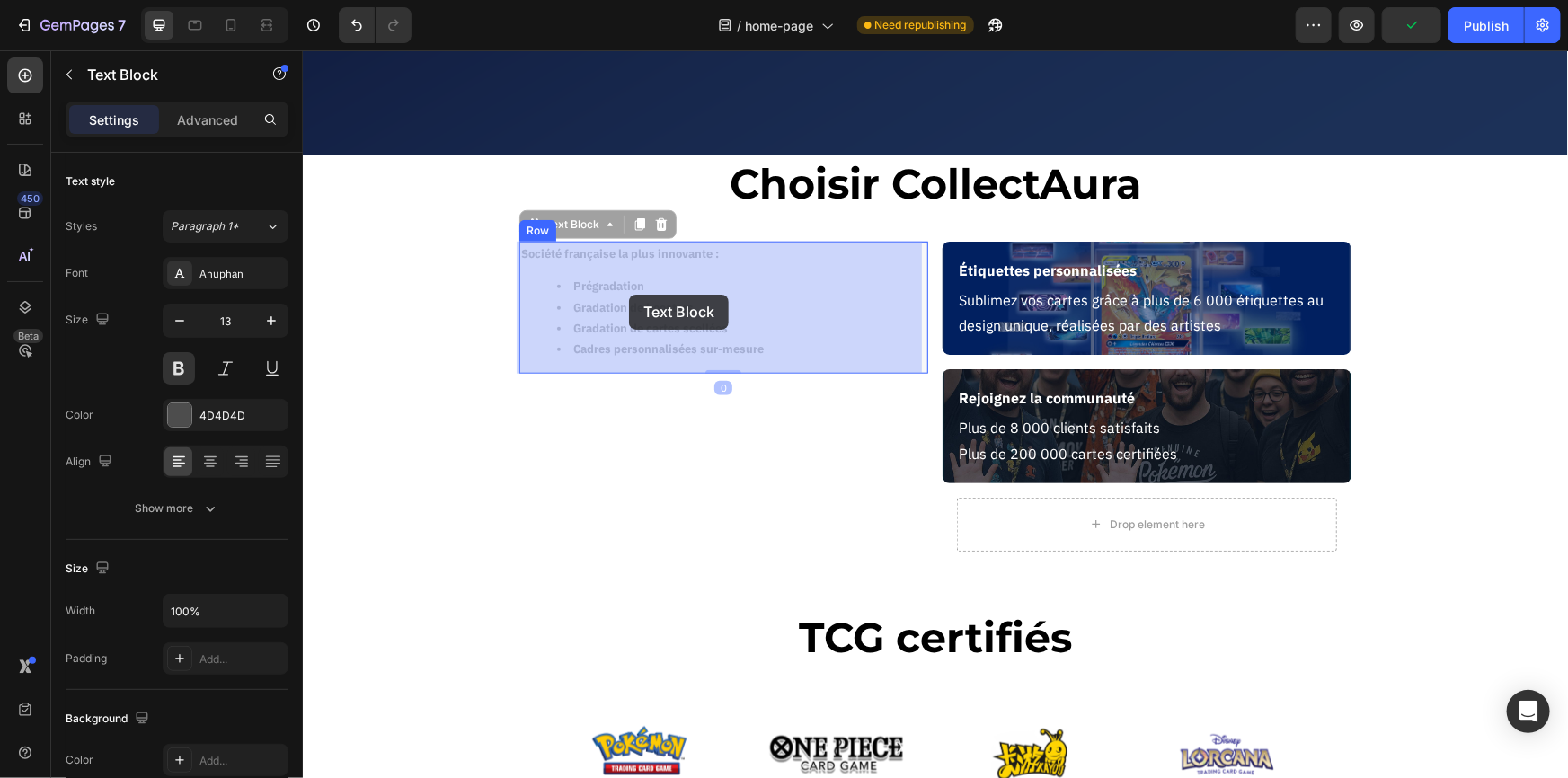 drag, startPoint x: 568, startPoint y: 282, endPoint x: 628, endPoint y: 294, distance: 61.18823 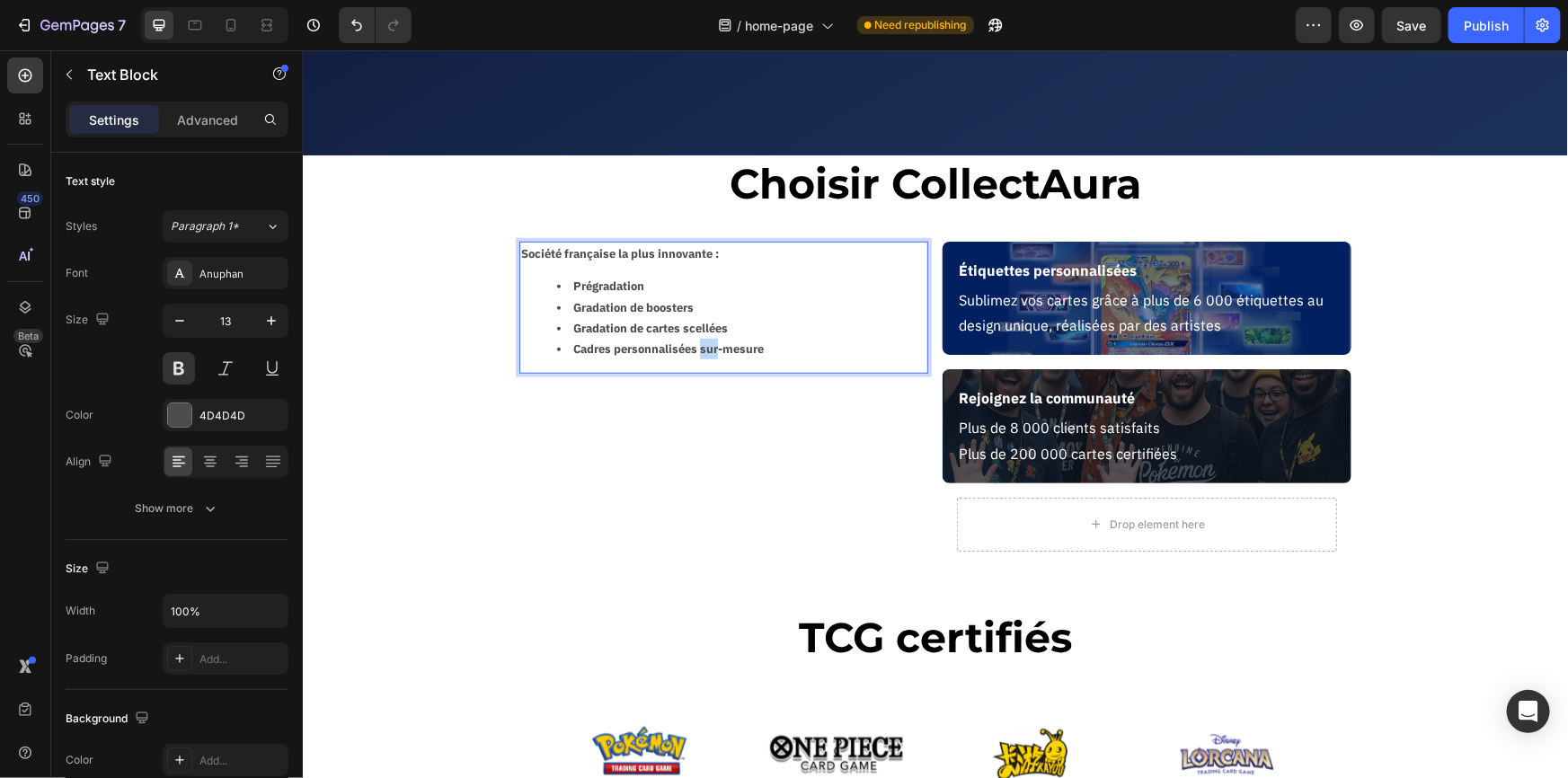 click on "Cadres personnalisées sur-mesure" at bounding box center [740, 348] 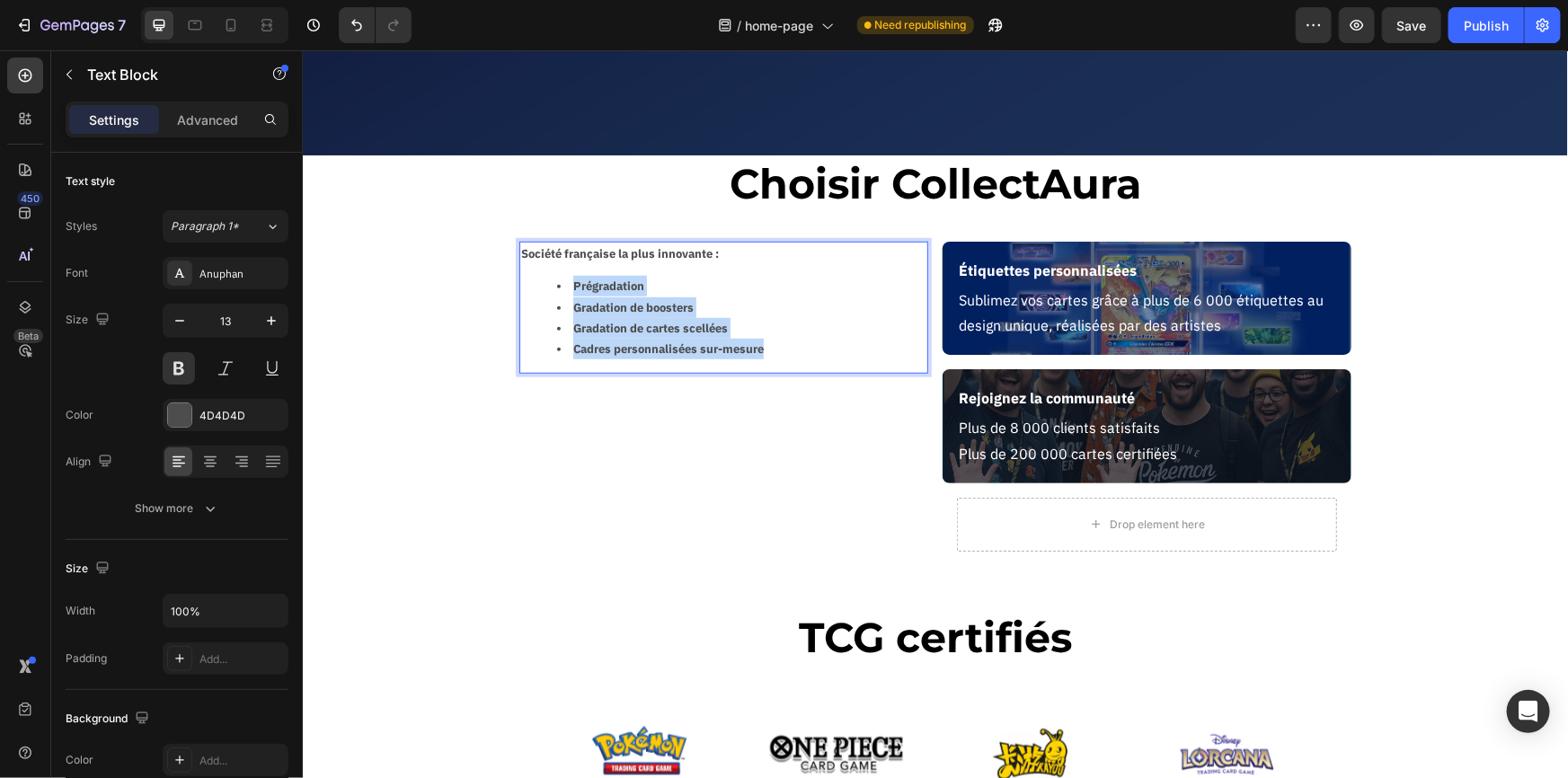 drag, startPoint x: 759, startPoint y: 348, endPoint x: 562, endPoint y: 286, distance: 206.526 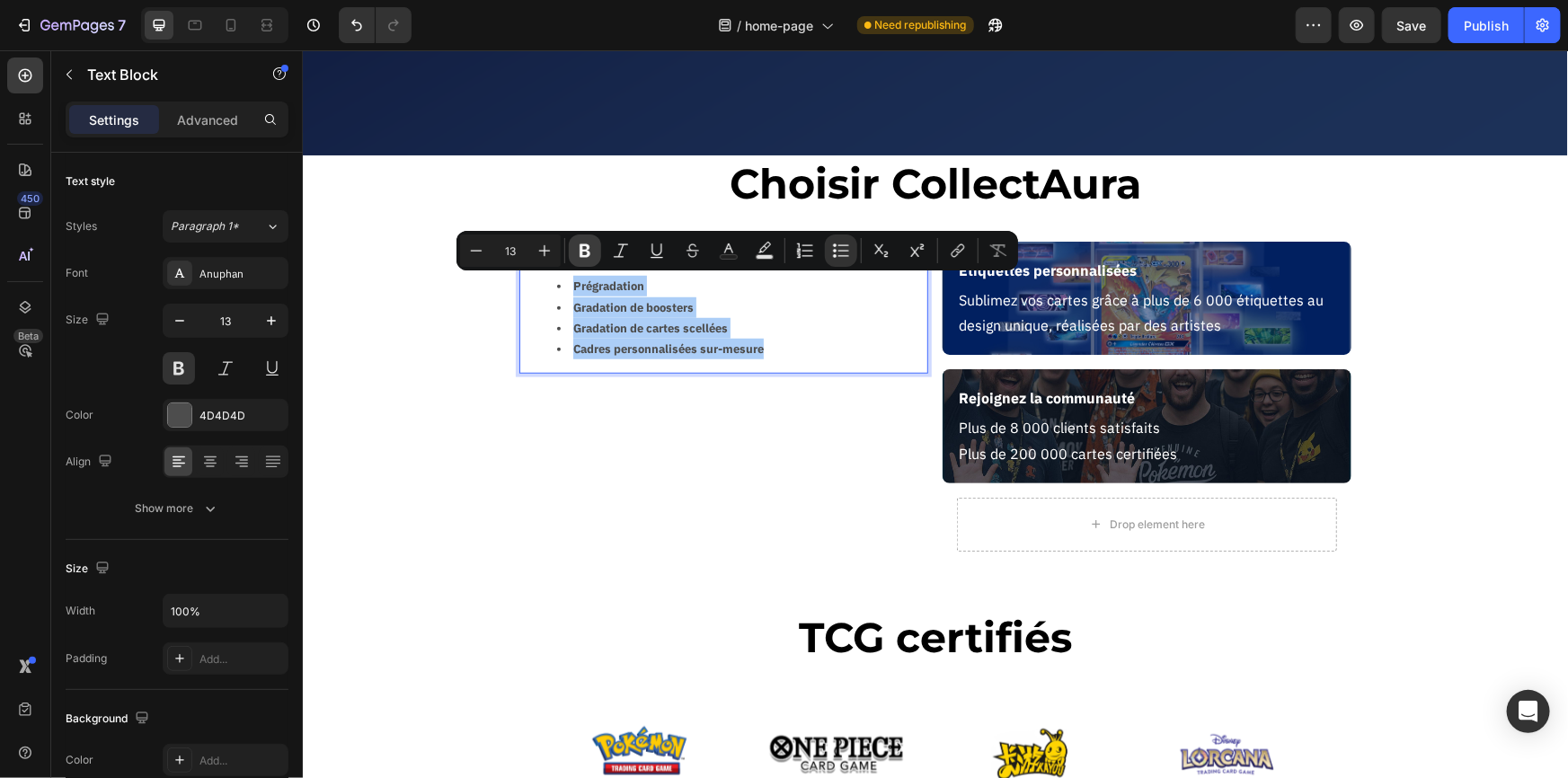 click 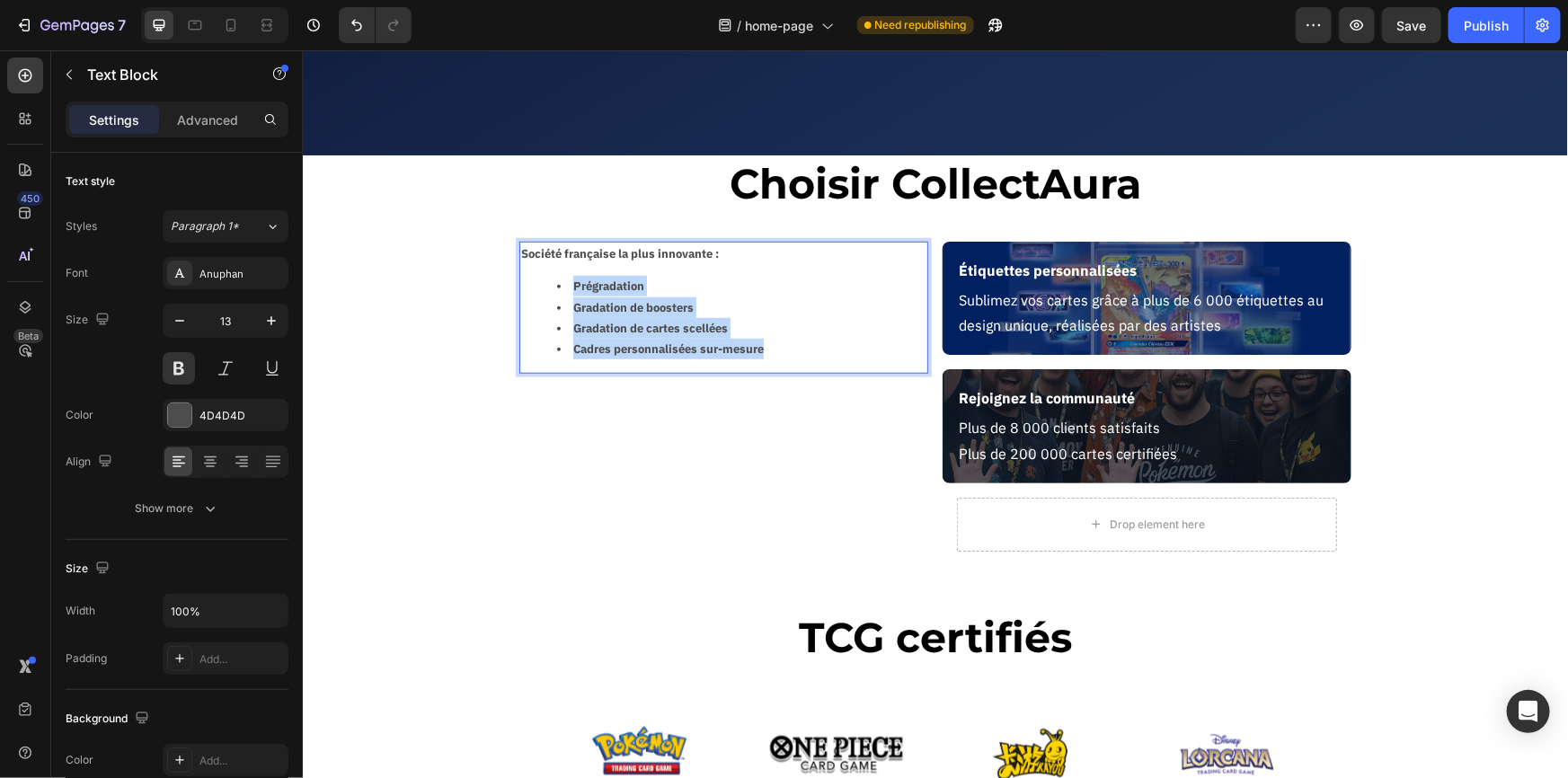 drag, startPoint x: 571, startPoint y: 285, endPoint x: 776, endPoint y: 323, distance: 208.4922 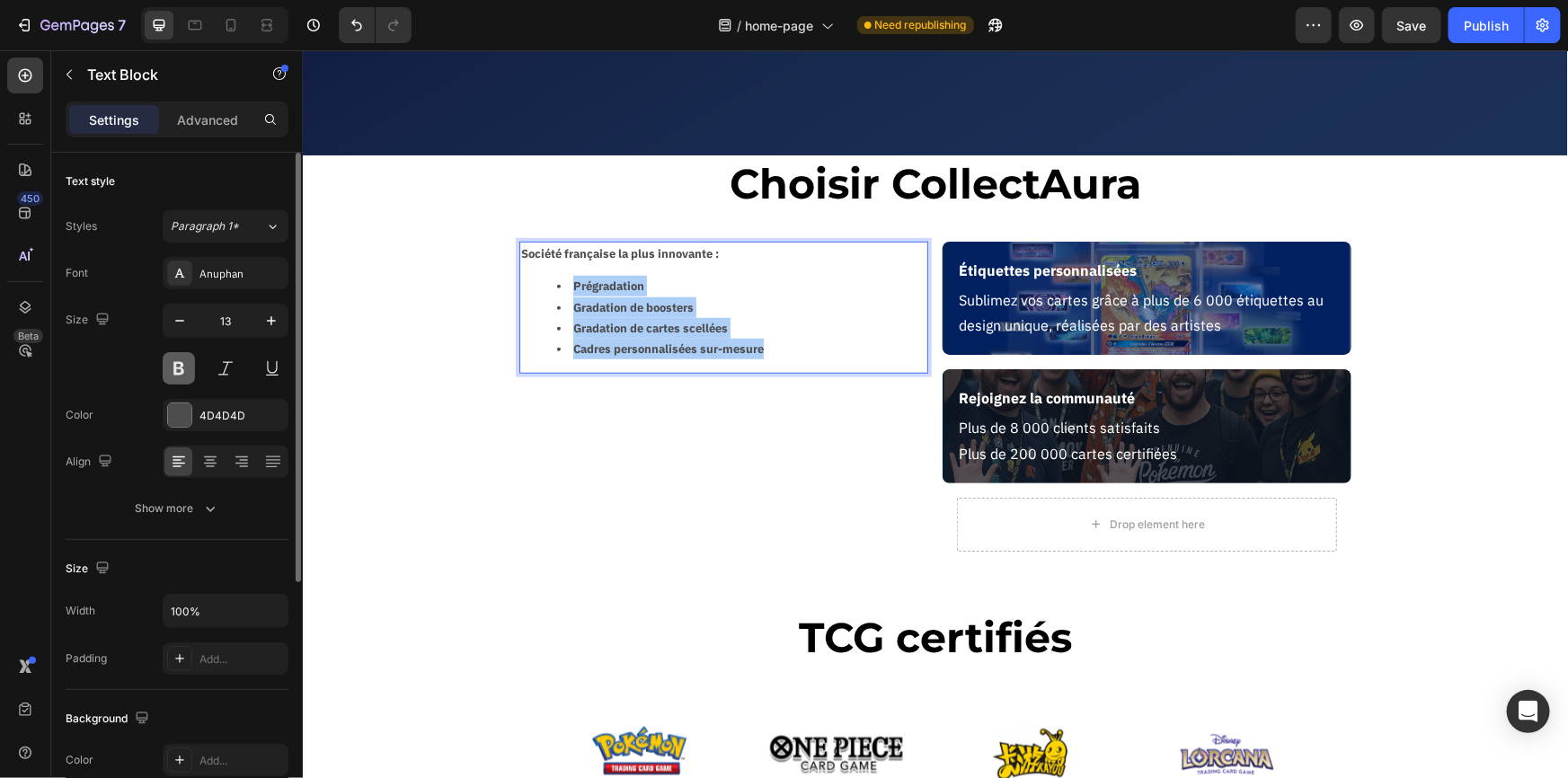 click at bounding box center [179, 368] 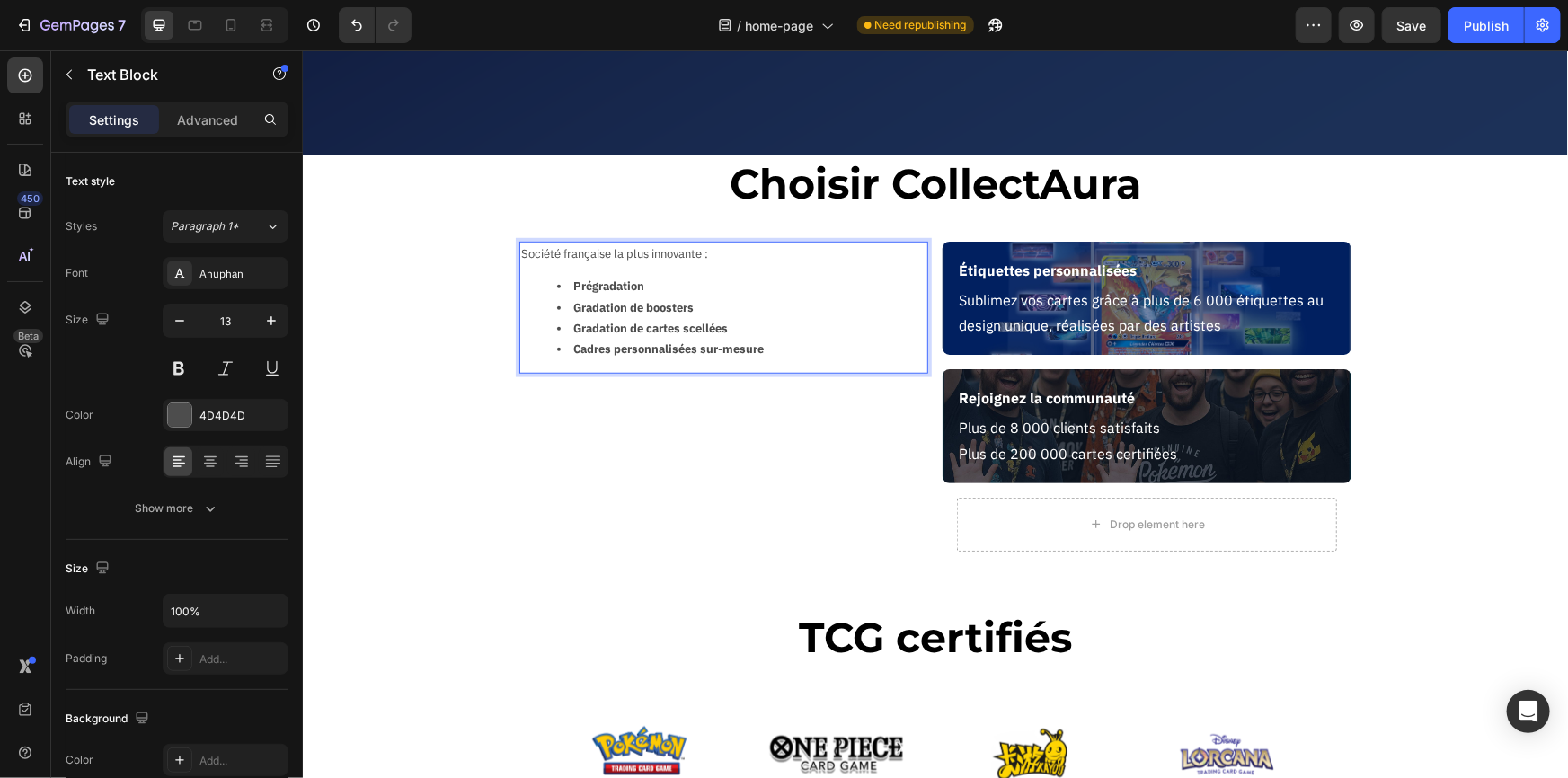 click on "Société française la plus innovante :" at bounding box center [722, 252] 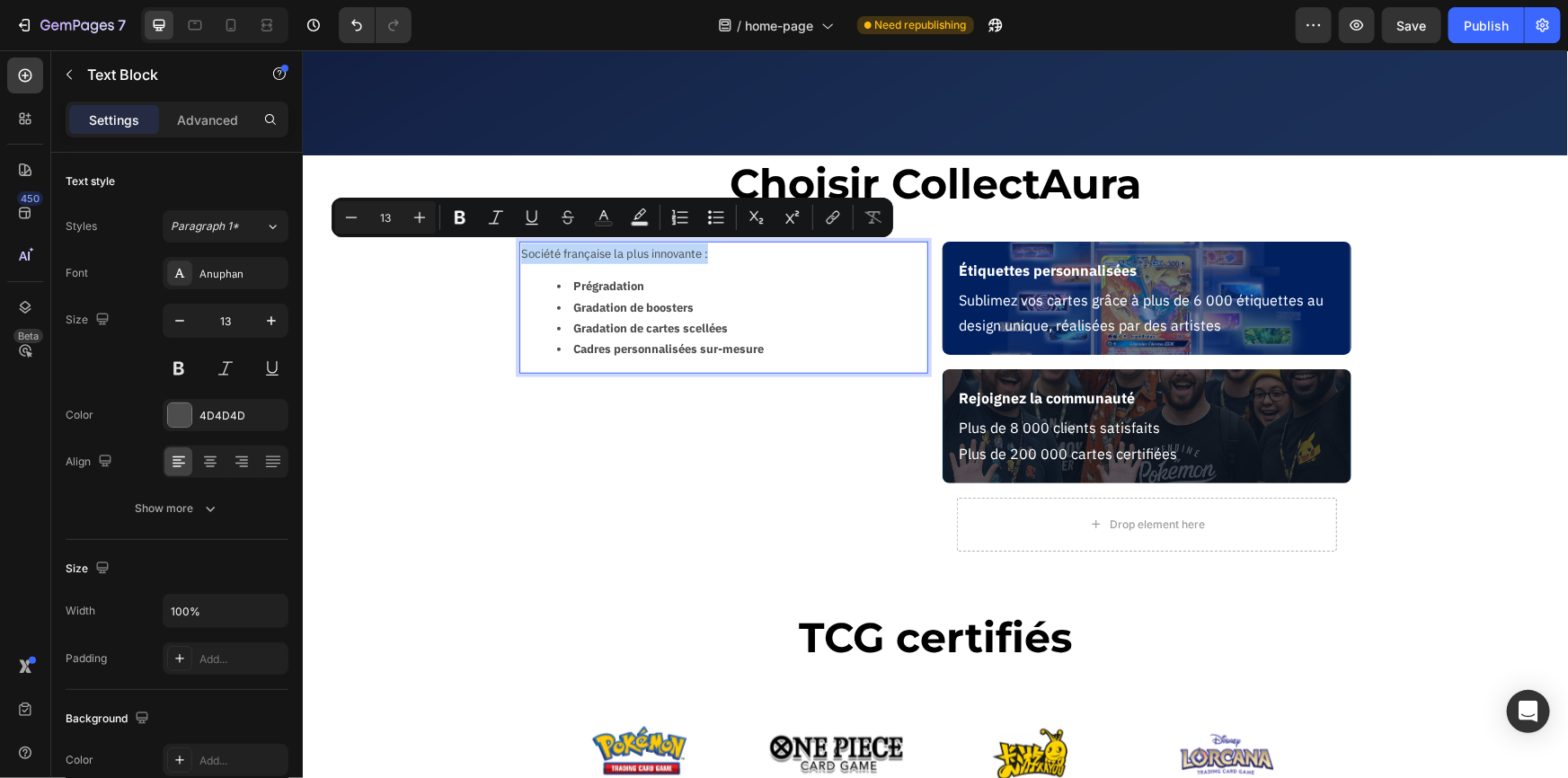 drag, startPoint x: 719, startPoint y: 250, endPoint x: 463, endPoint y: 254, distance: 256.03125 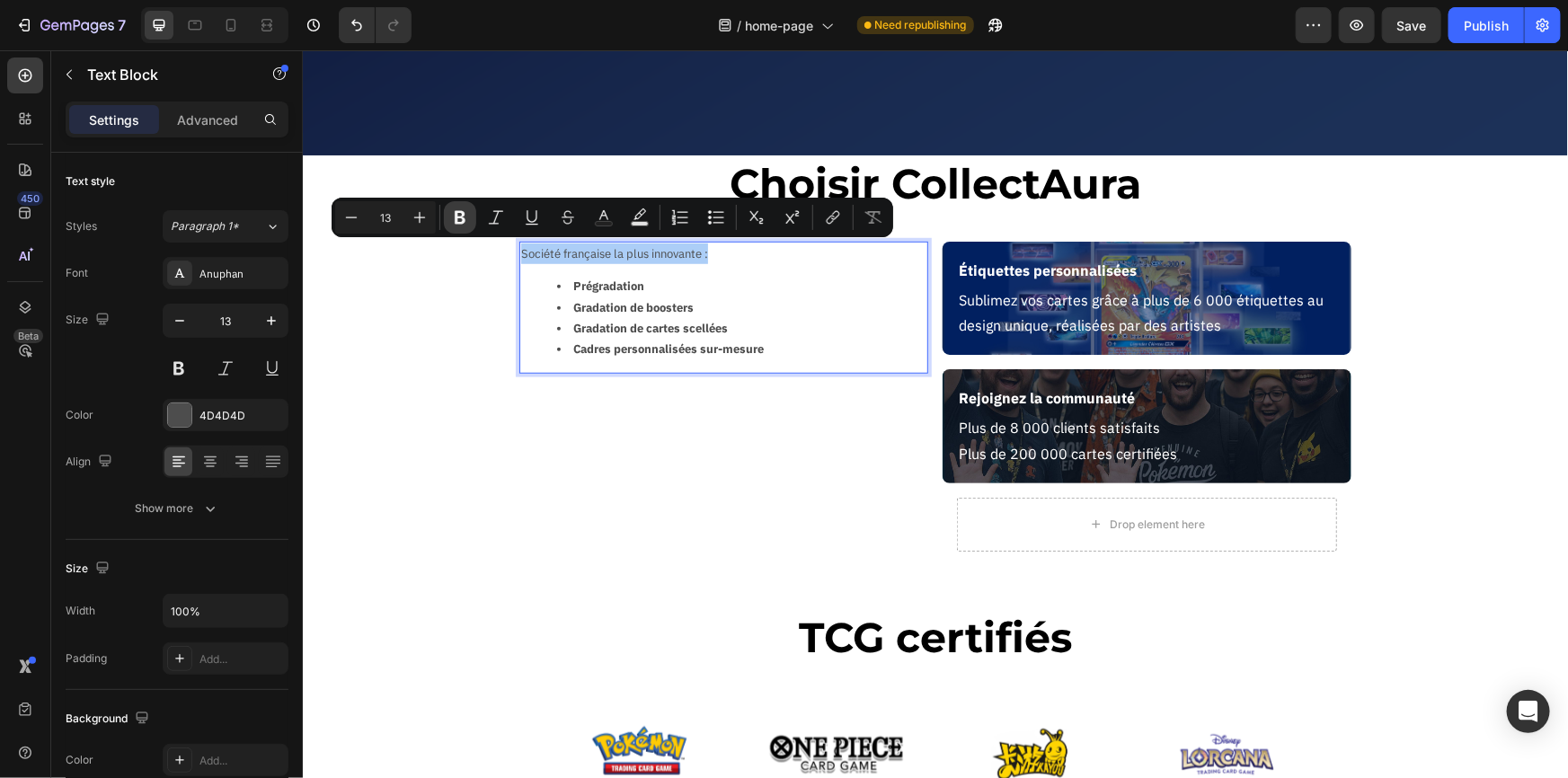 click 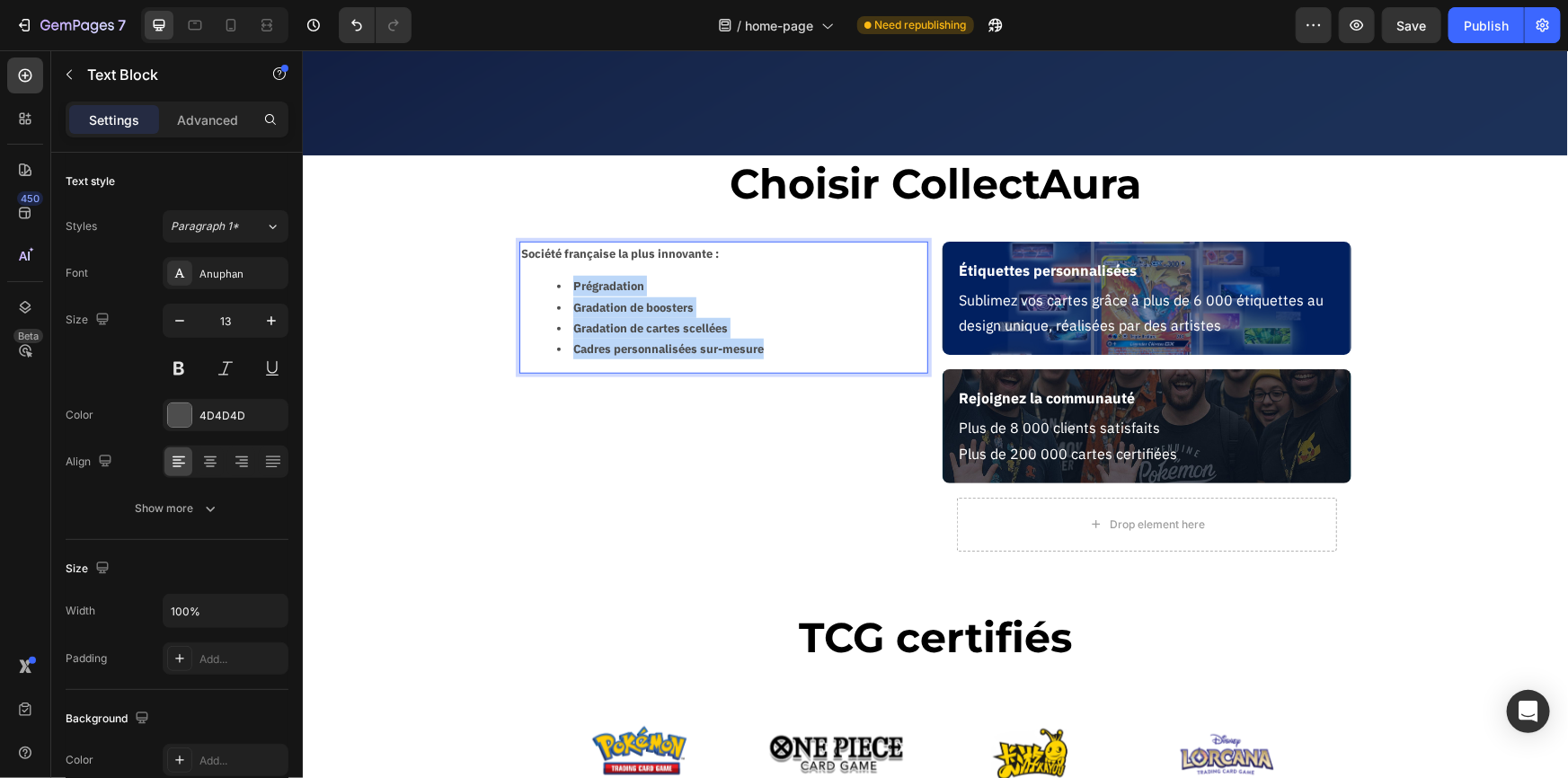 drag, startPoint x: 569, startPoint y: 285, endPoint x: 768, endPoint y: 356, distance: 211.28654 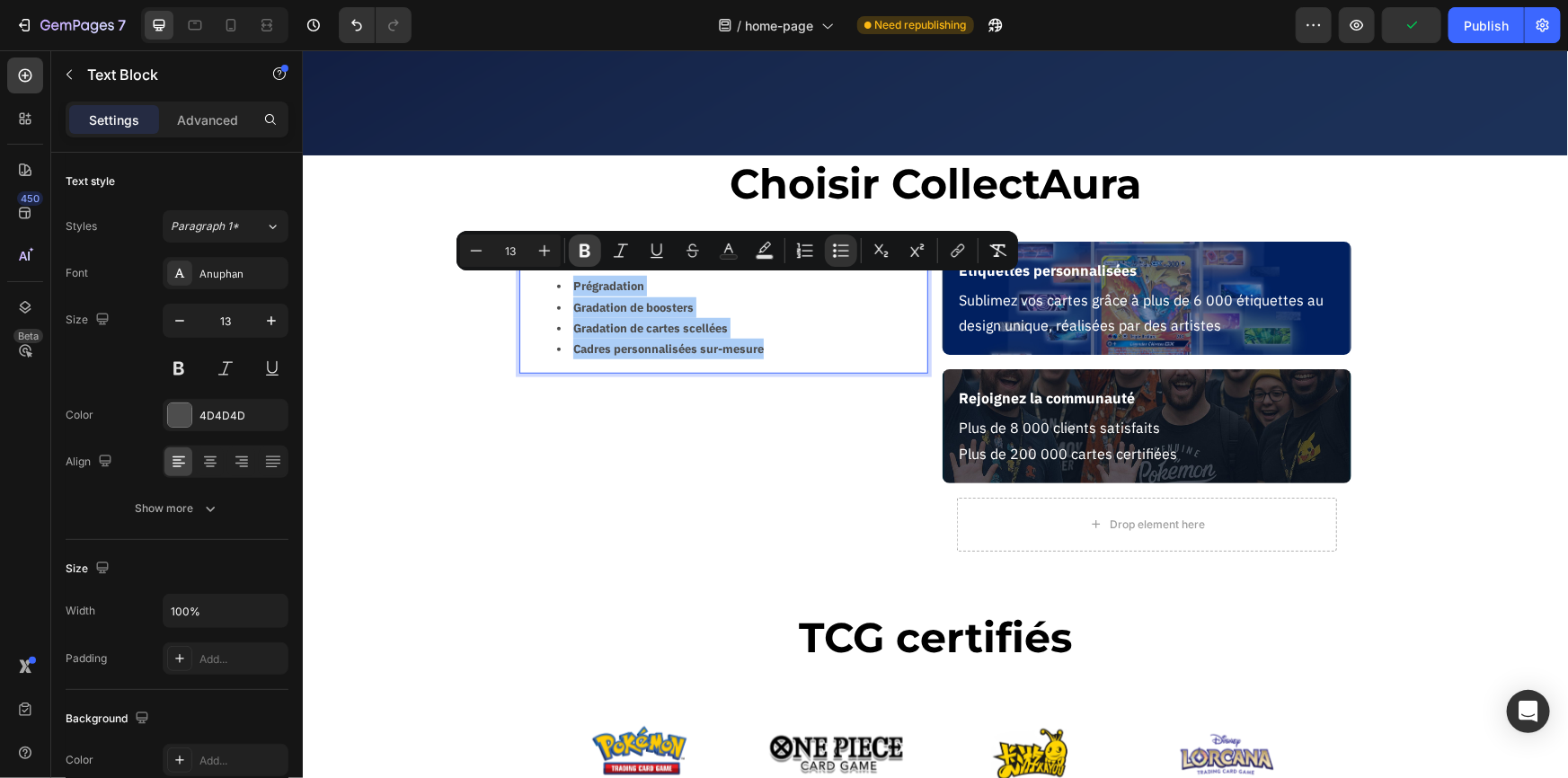 click 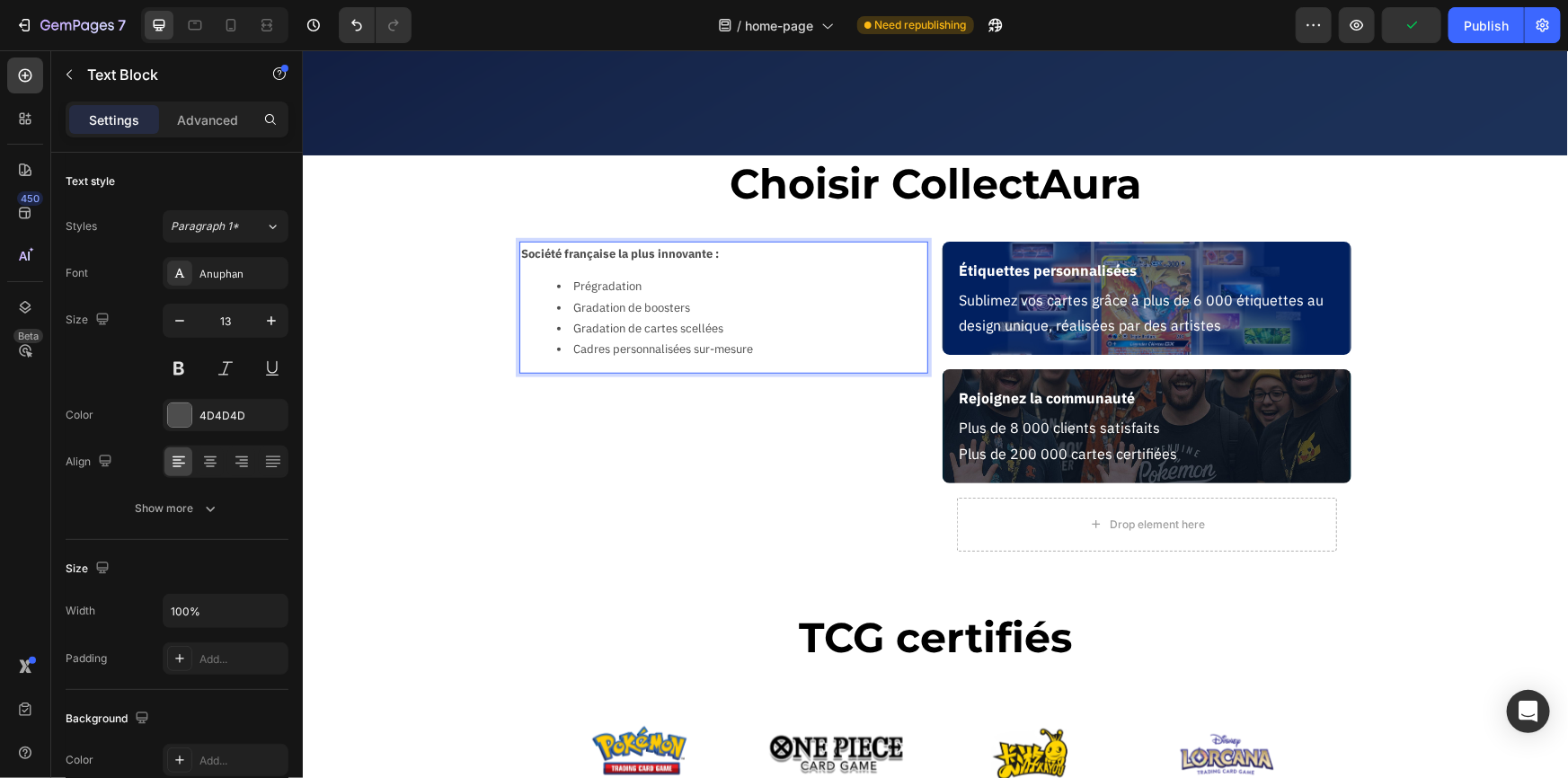 click on "Prégradation" at bounding box center (740, 285) 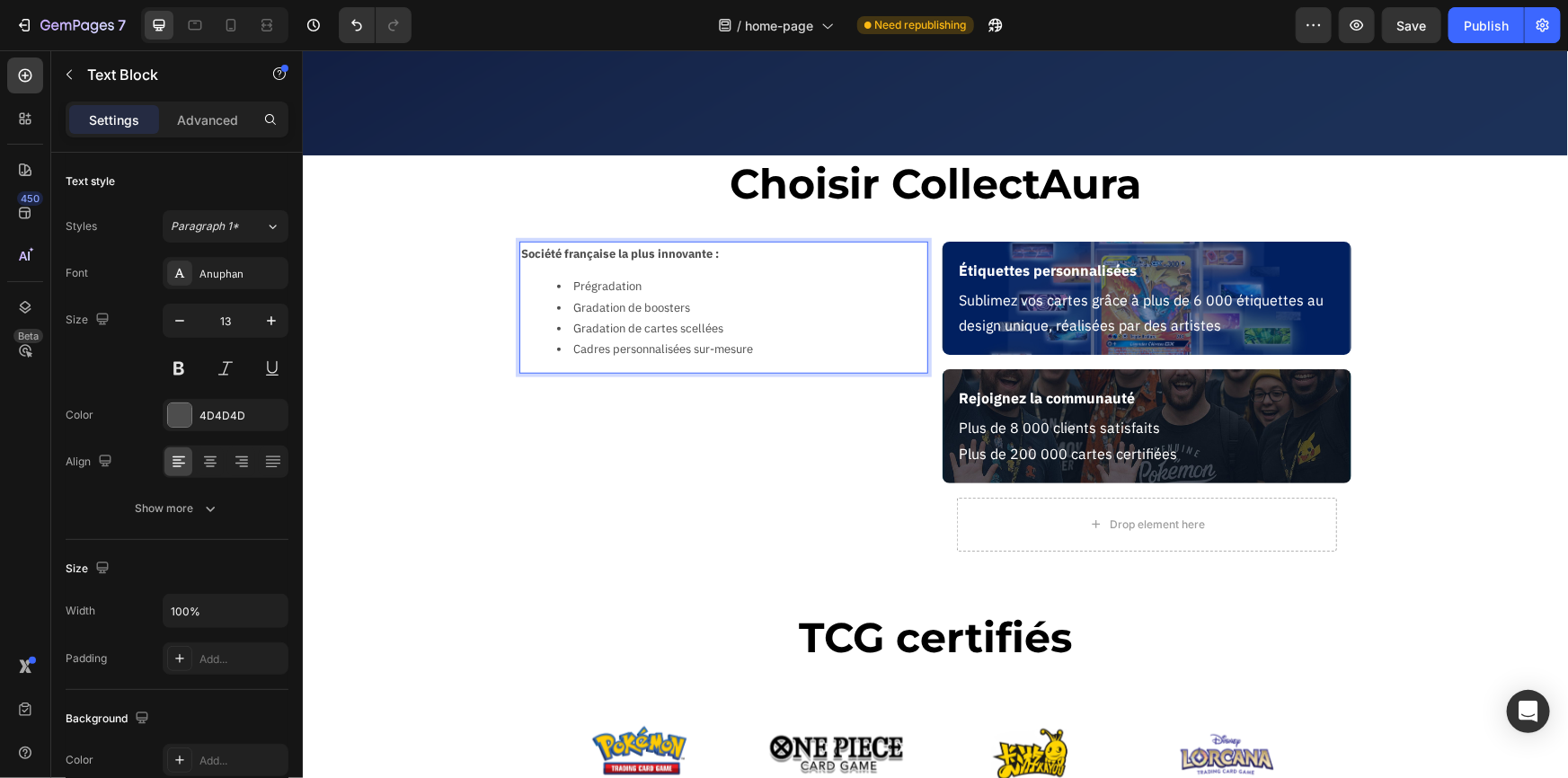 click on "Société française la plus innovante : Prégradation Gradation de boosters Gradation de cartes scellées Cadres personnalisées sur-mesure" at bounding box center [722, 306] 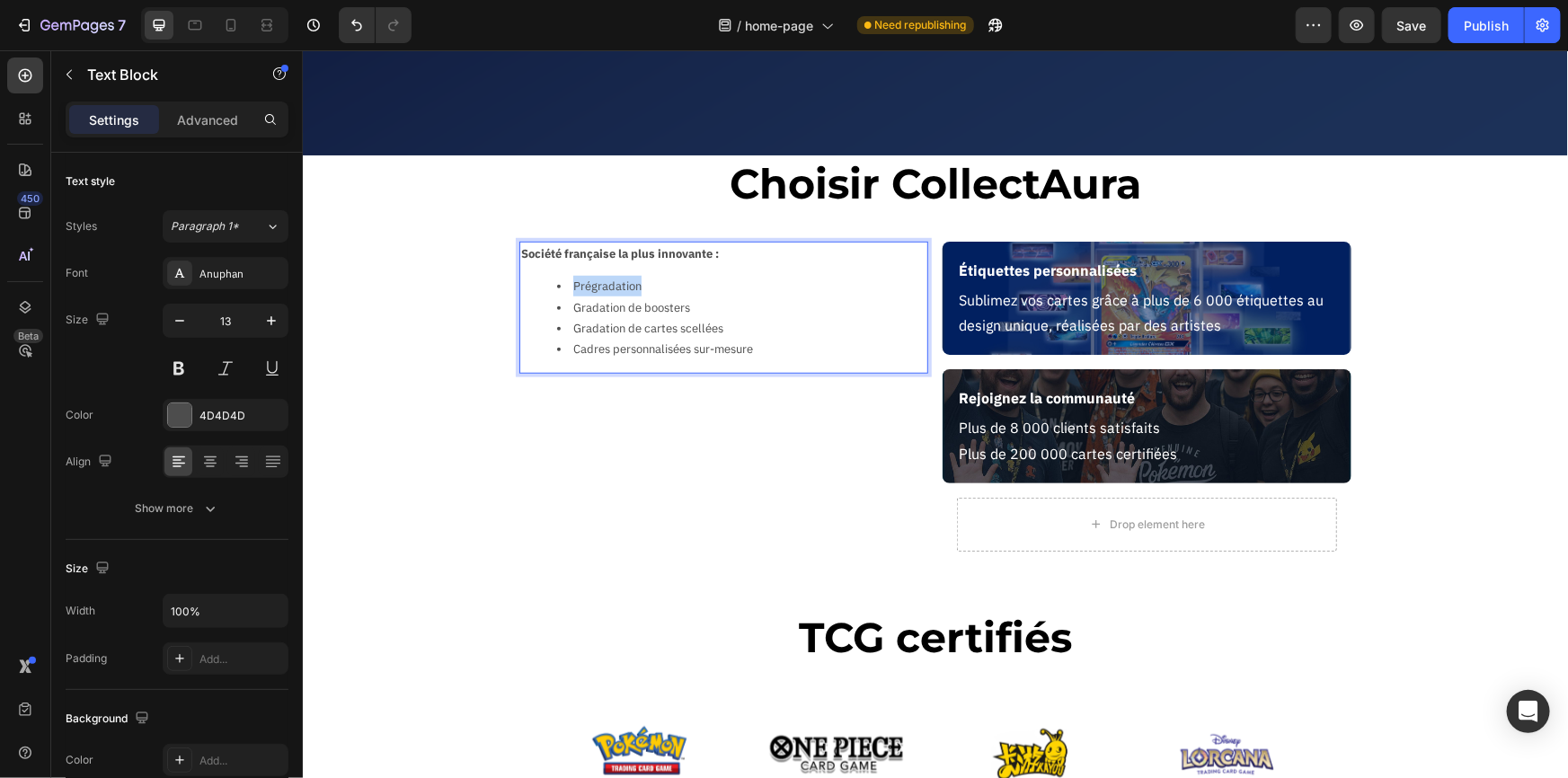 click on "Prégradation" at bounding box center [740, 285] 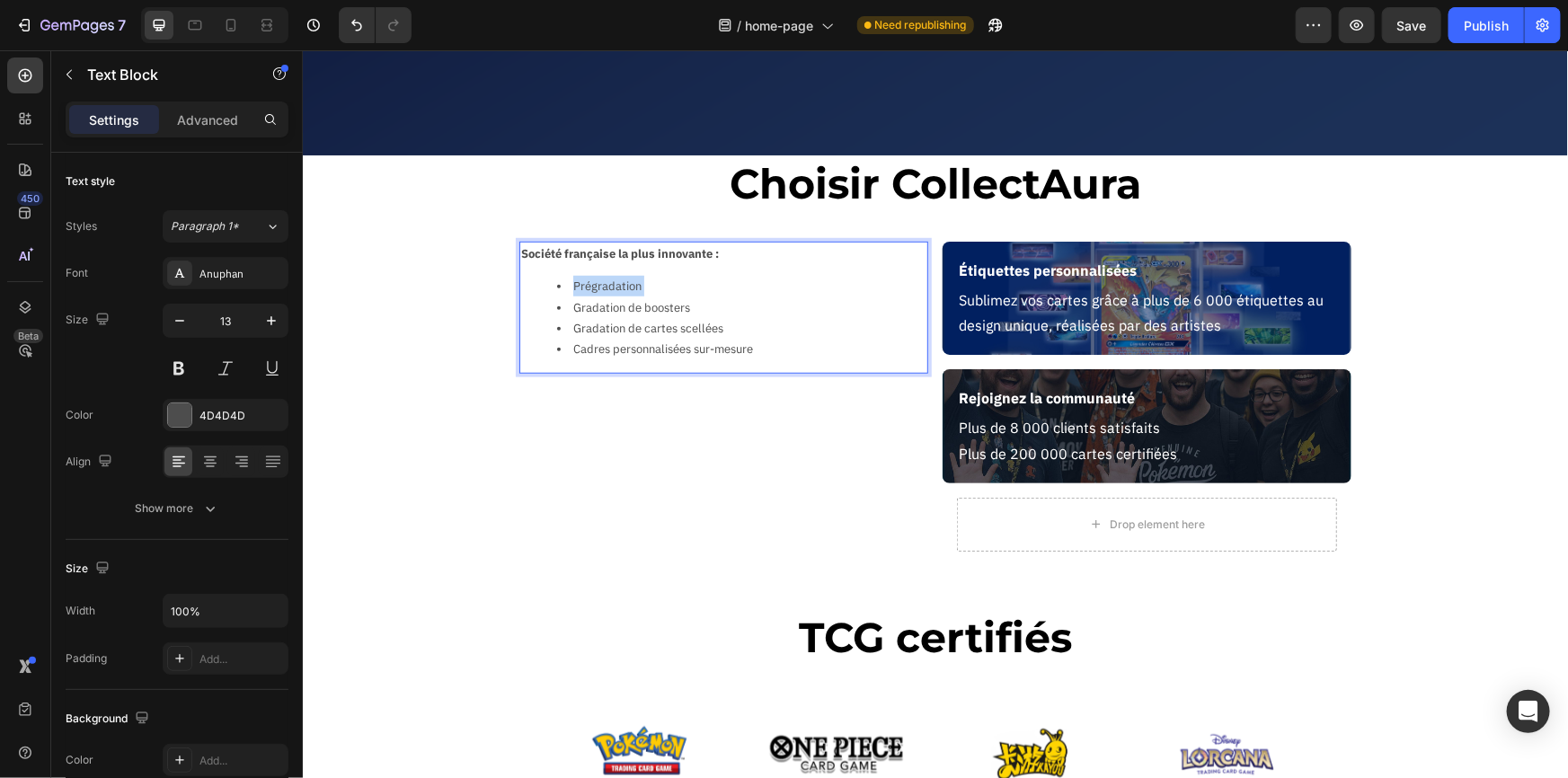 click on "Prégradation" at bounding box center (740, 285) 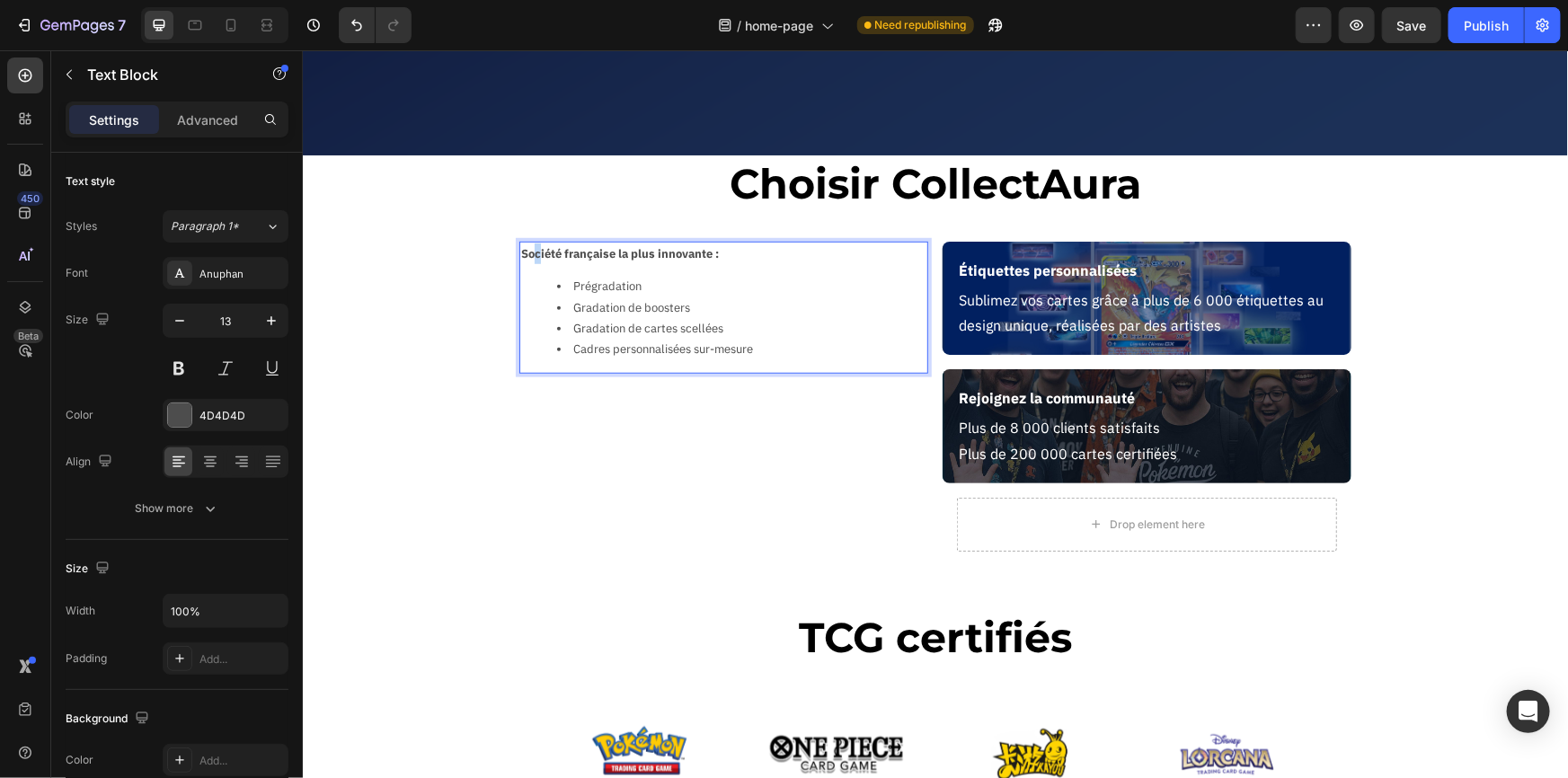 click on "Société française la plus innovante :" at bounding box center (619, 252) 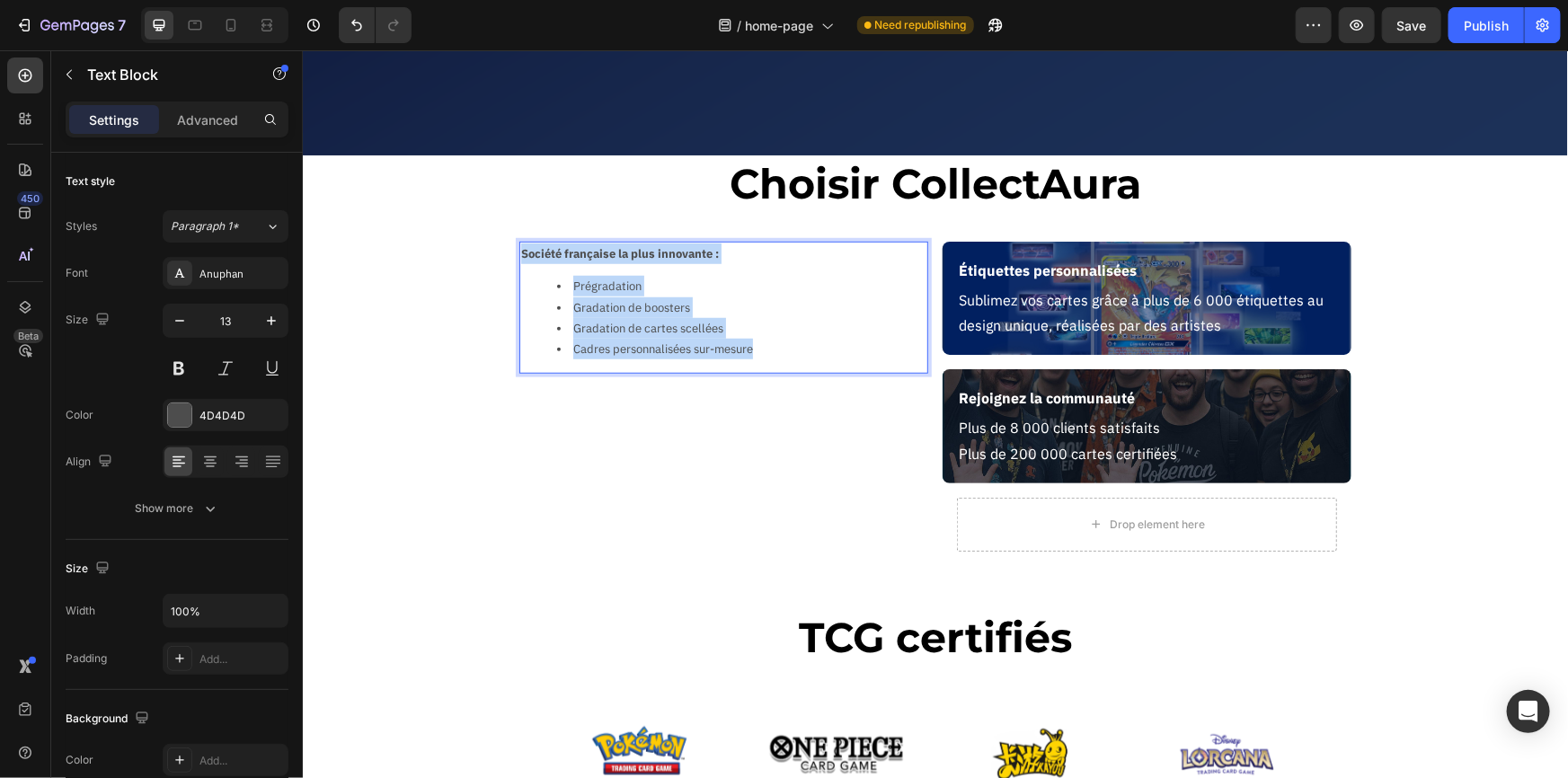 drag, startPoint x: 518, startPoint y: 251, endPoint x: 824, endPoint y: 358, distance: 324.16817 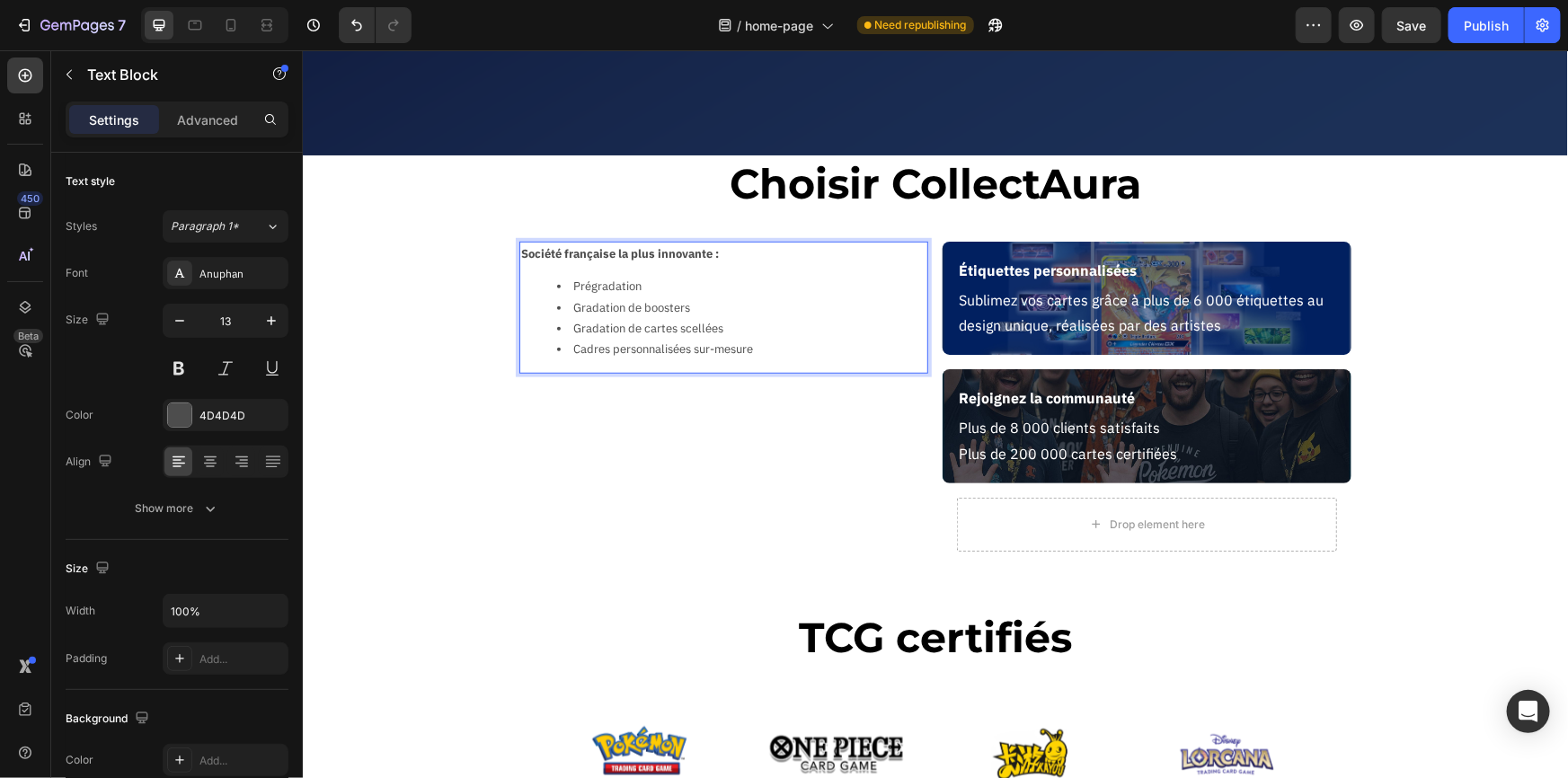 click on "Gradation de cartes scellées" at bounding box center [740, 327] 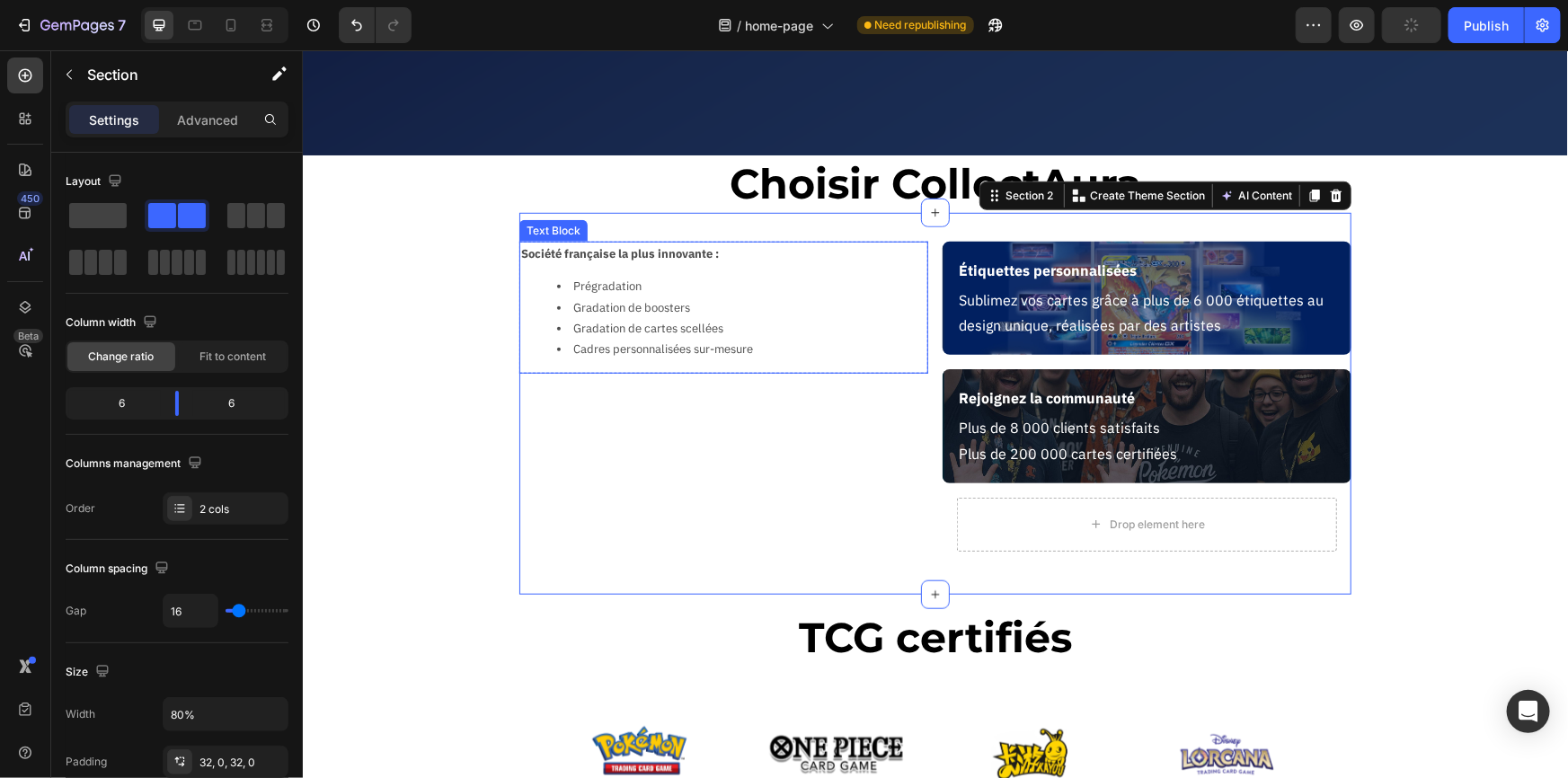 click on "Cadres personnalisées sur-mesure" at bounding box center [740, 348] 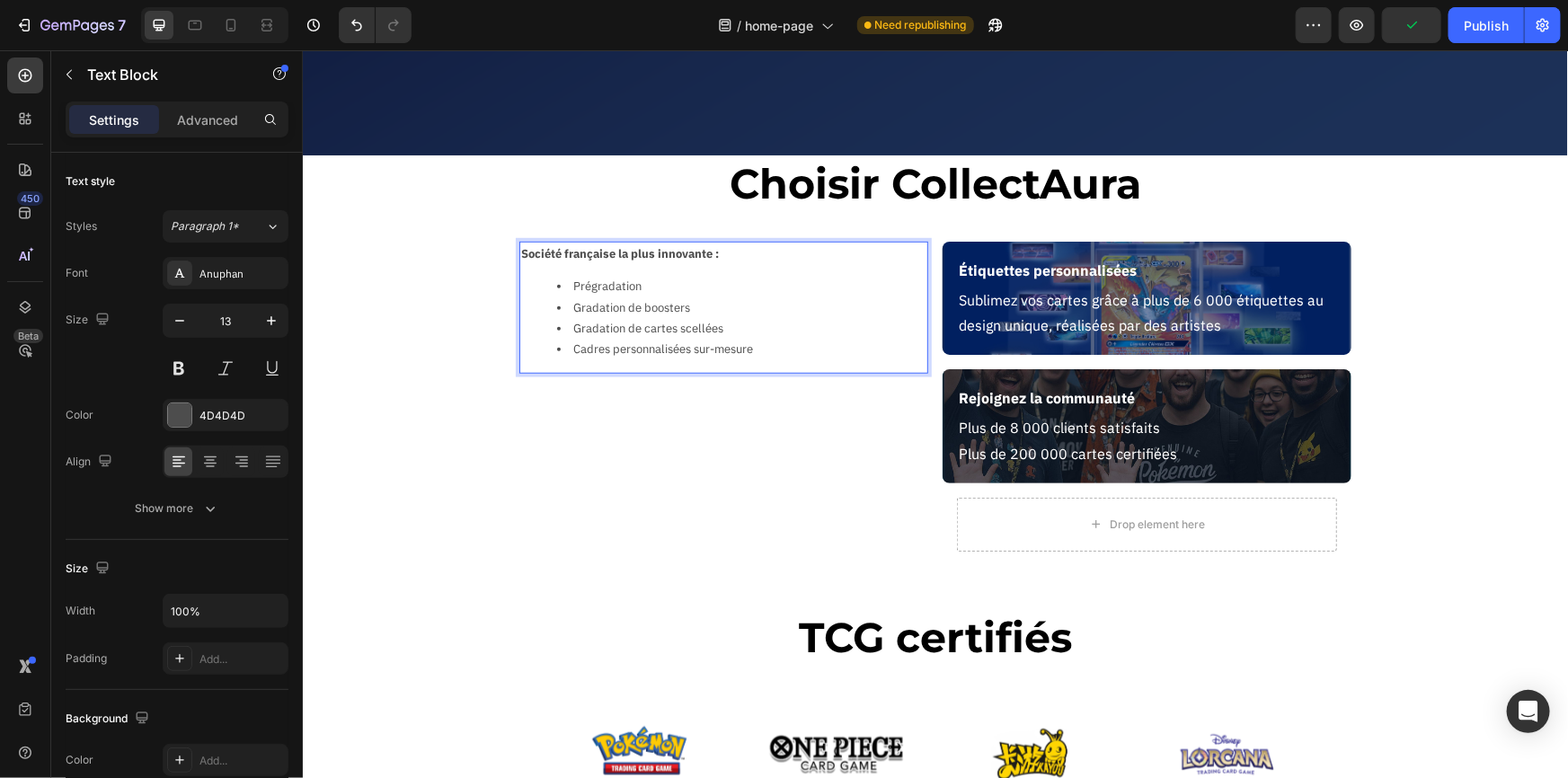 drag, startPoint x: 758, startPoint y: 350, endPoint x: 478, endPoint y: 229, distance: 305.0262 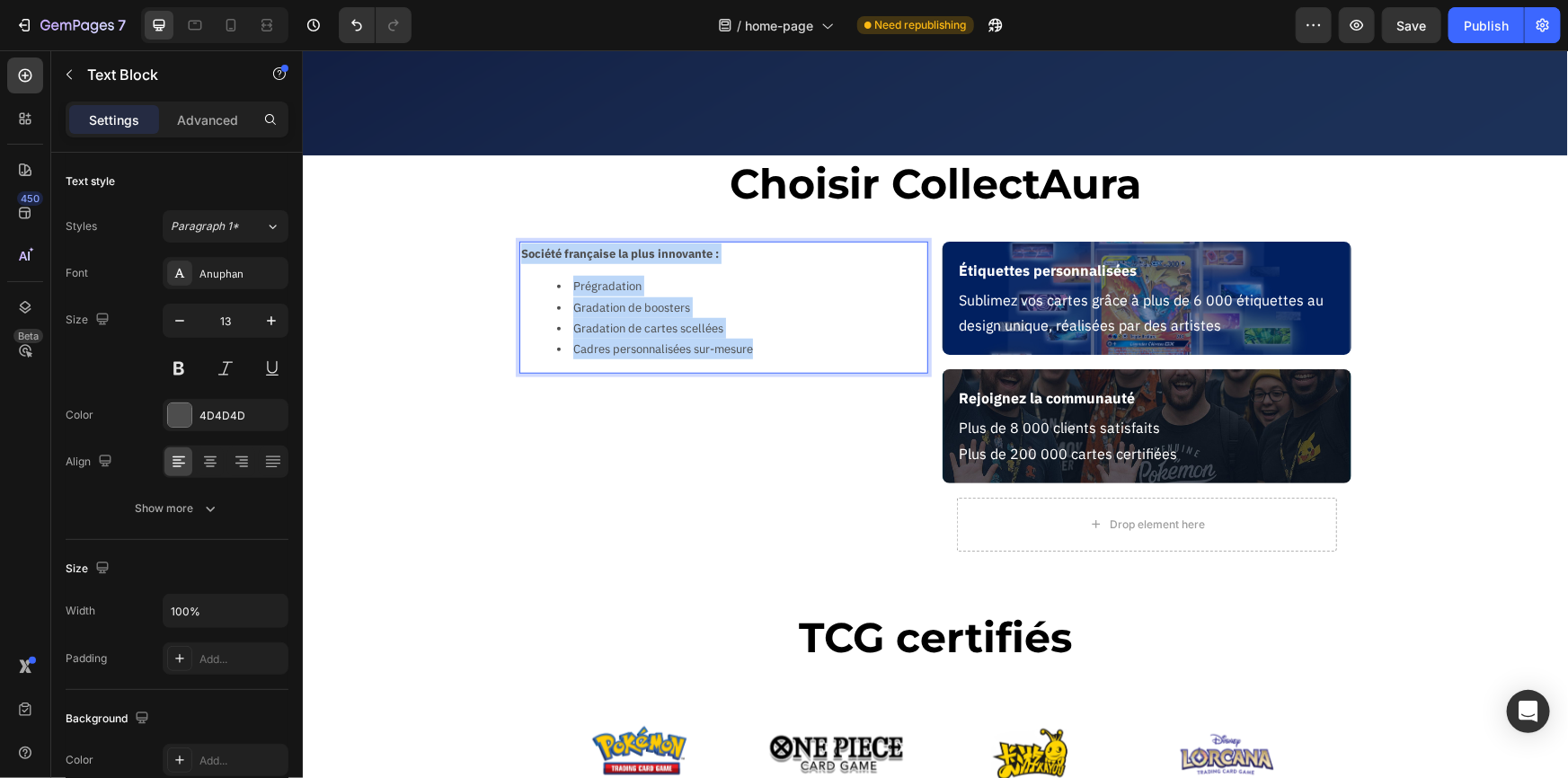 drag, startPoint x: 518, startPoint y: 252, endPoint x: 814, endPoint y: 376, distance: 320.92367 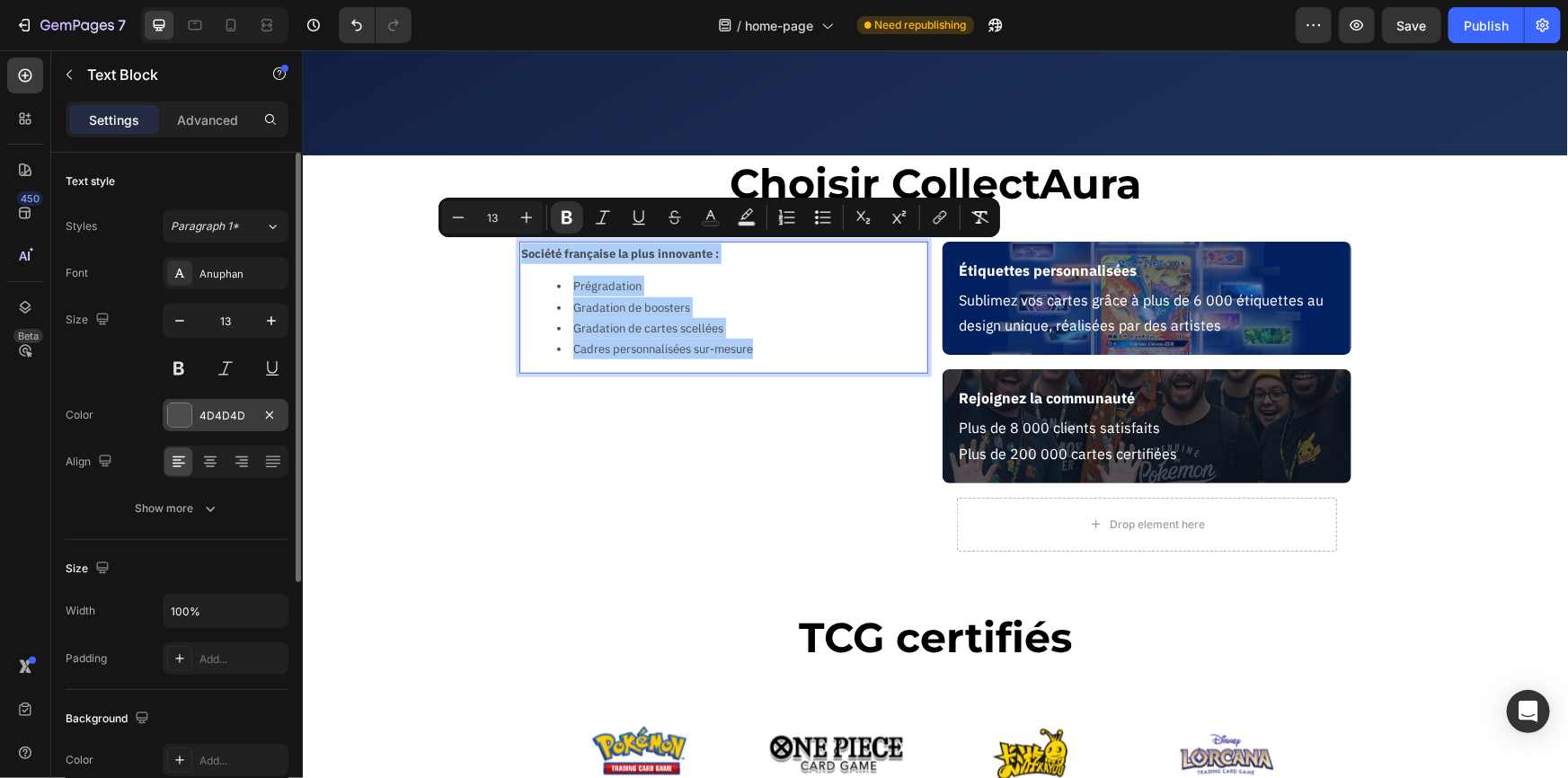 click on "4D4D4D" at bounding box center [226, 415] 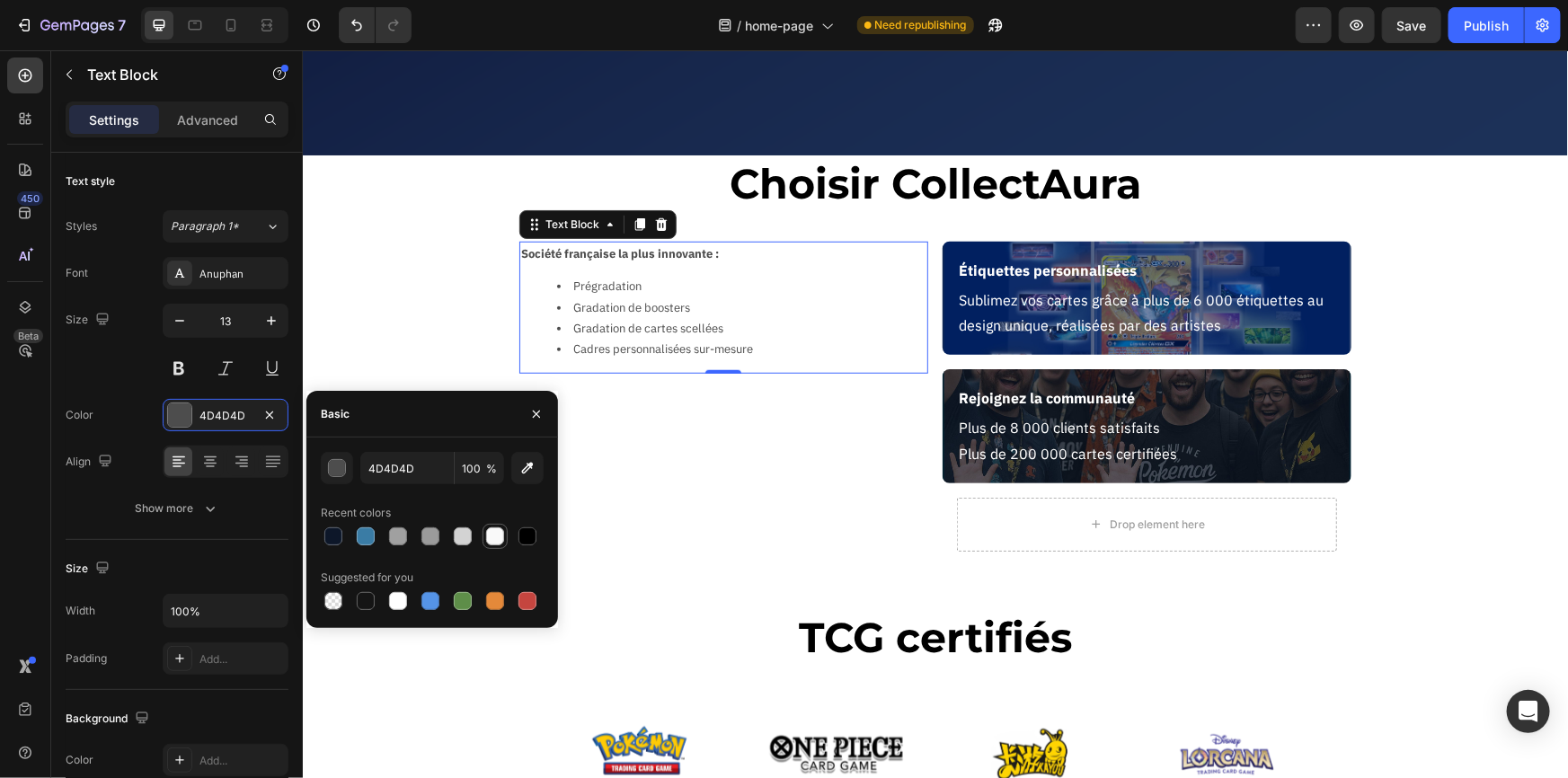 click at bounding box center (495, 536) 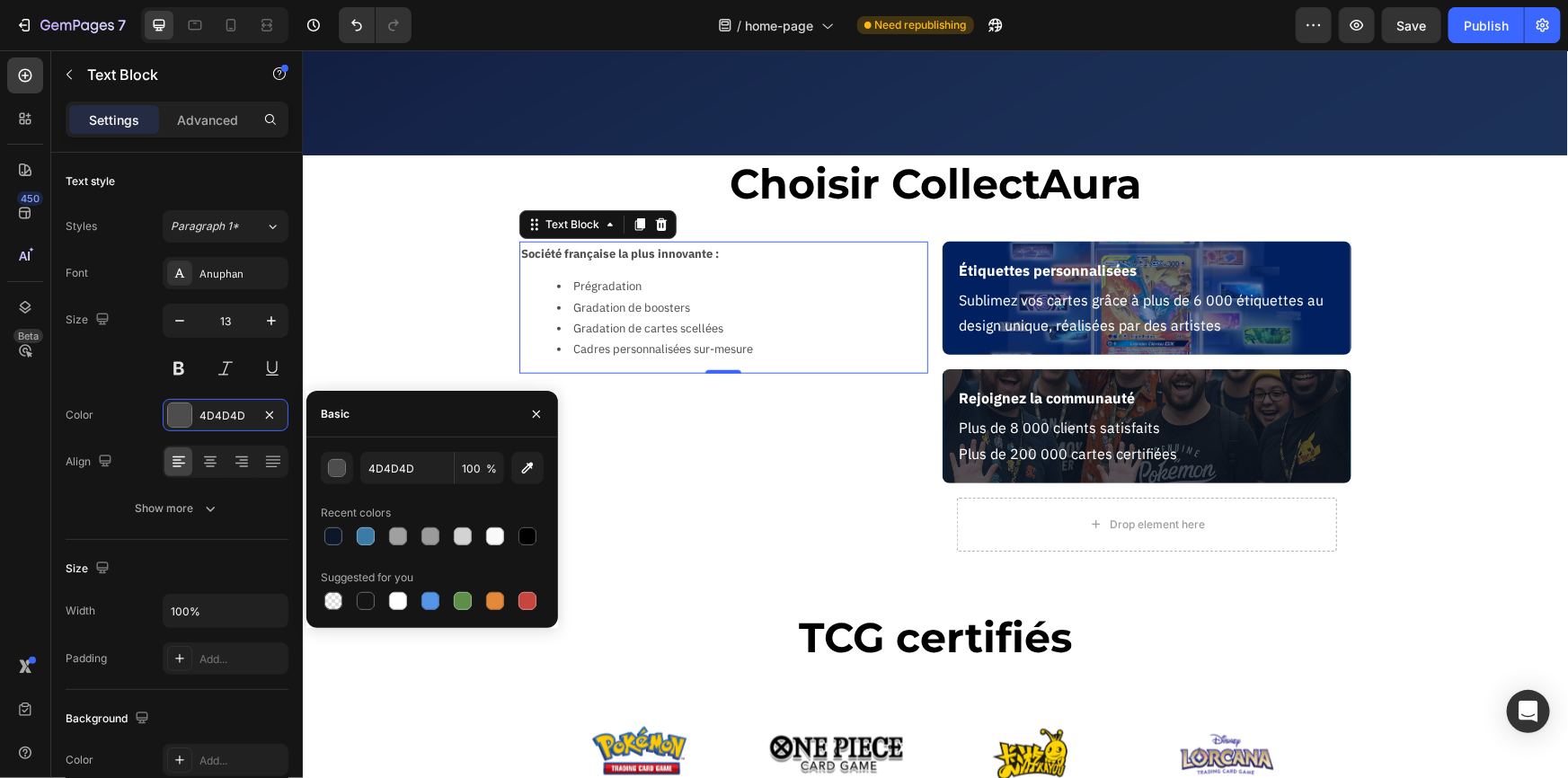 type on "F9F9F9" 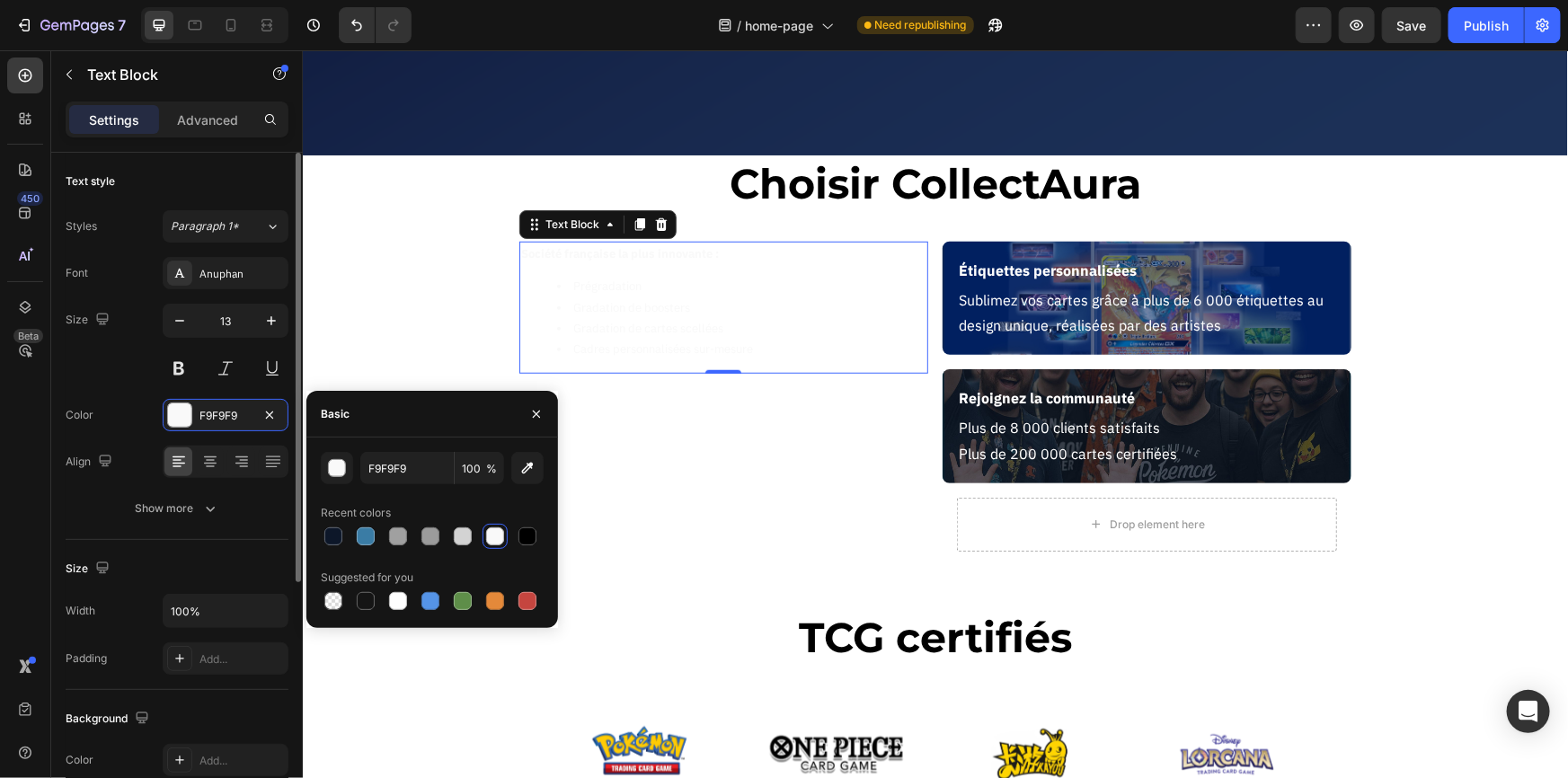 scroll, scrollTop: 163, scrollLeft: 0, axis: vertical 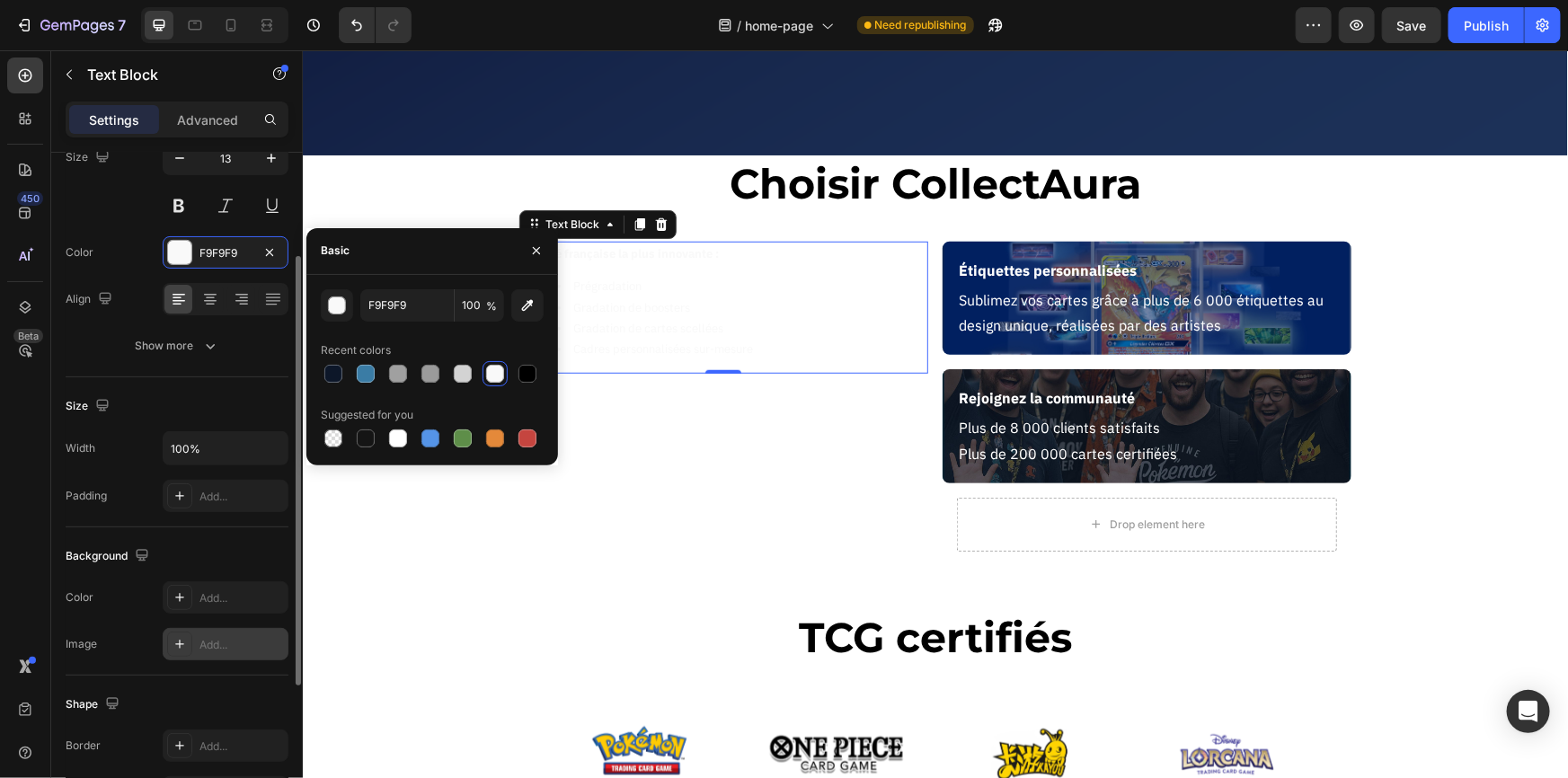 click on "Add..." at bounding box center (242, 645) 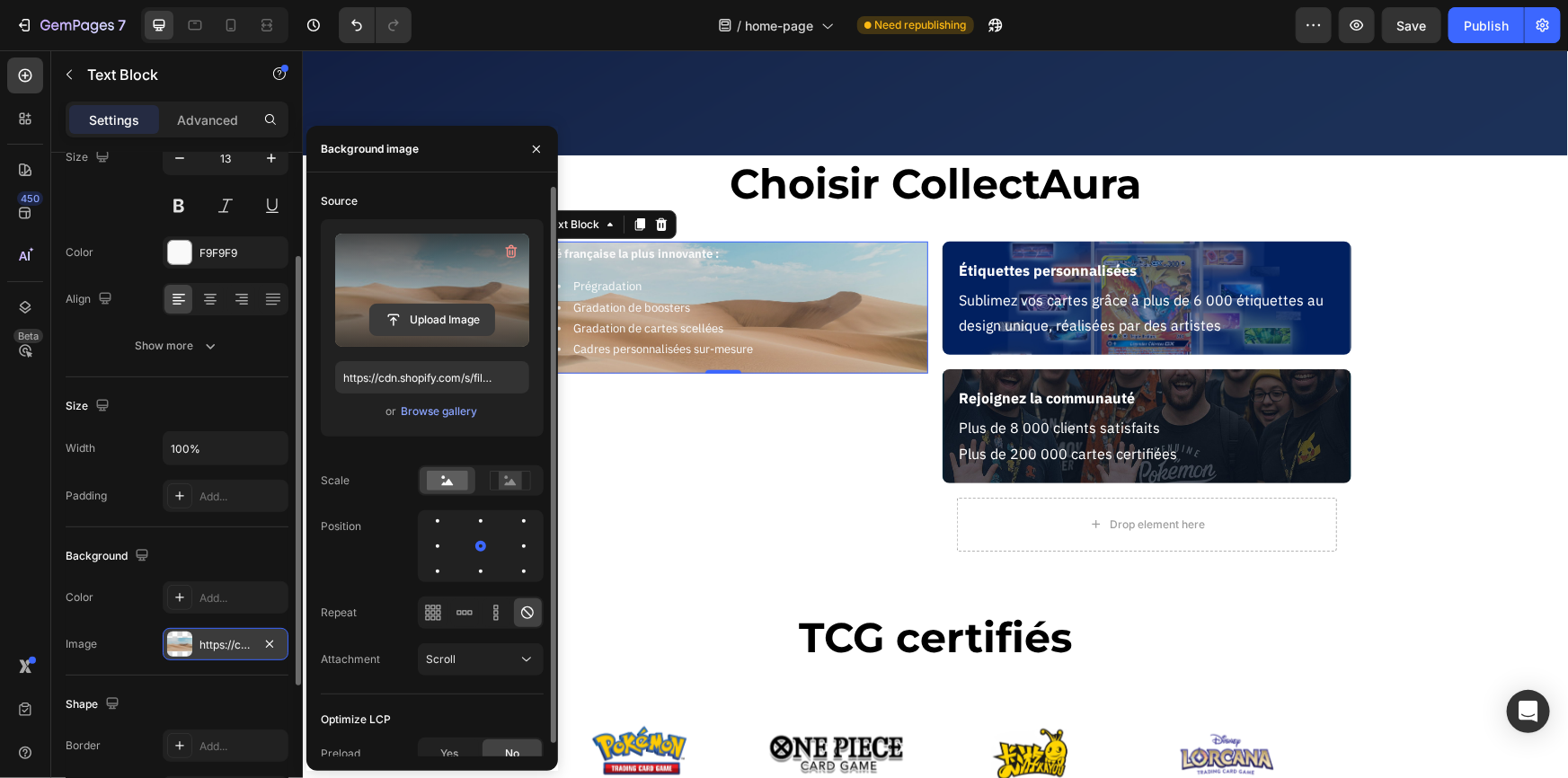 click 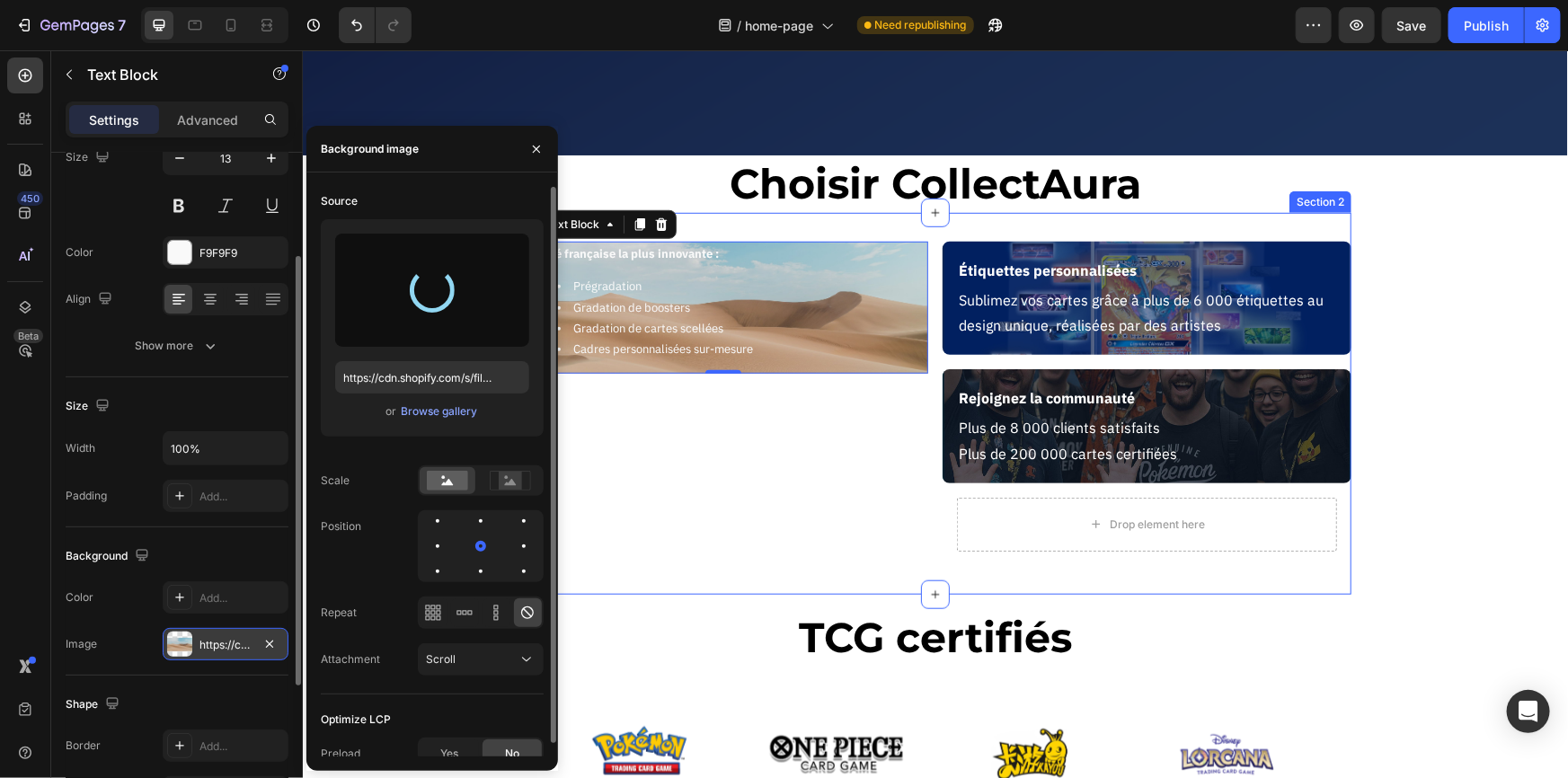 type on "https://cdn.shopify.com/s/files/1/0731/1415/7383/files/gempages_577542015504351971-d12d160c-9e1d-4ead-9e83-0cc4234adbe6.jpg" 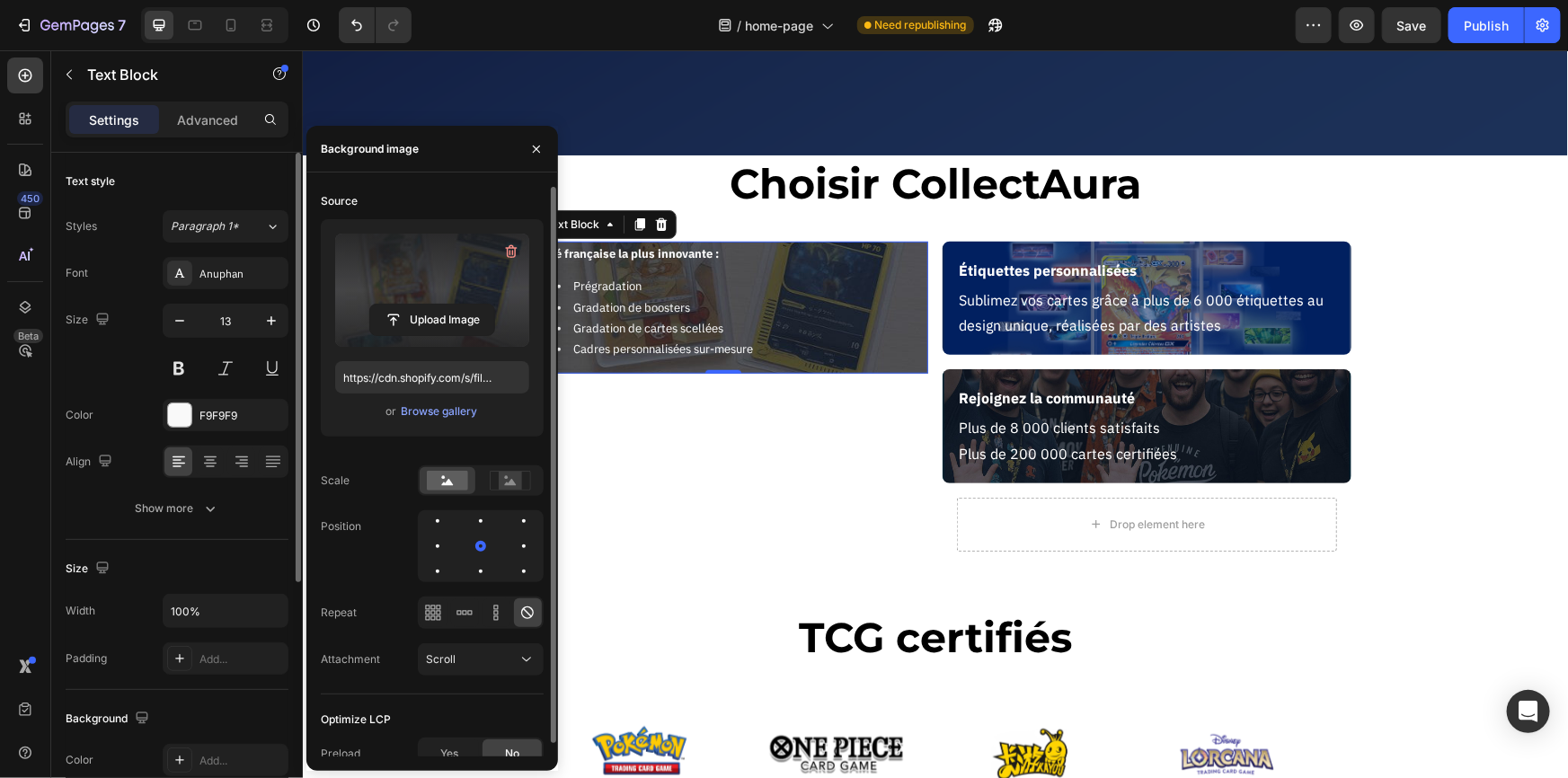 scroll, scrollTop: 81, scrollLeft: 0, axis: vertical 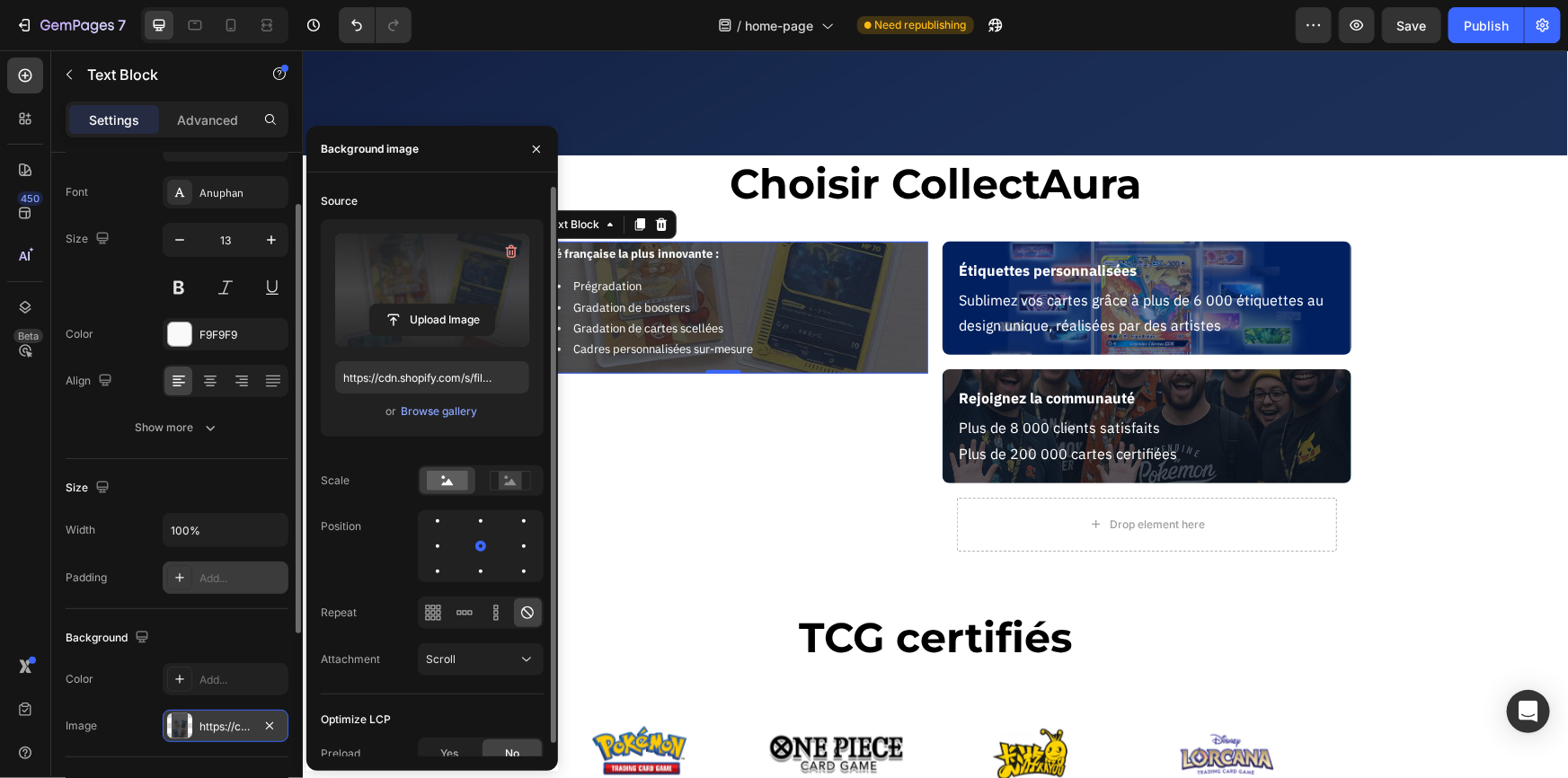 click on "Add..." at bounding box center (242, 579) 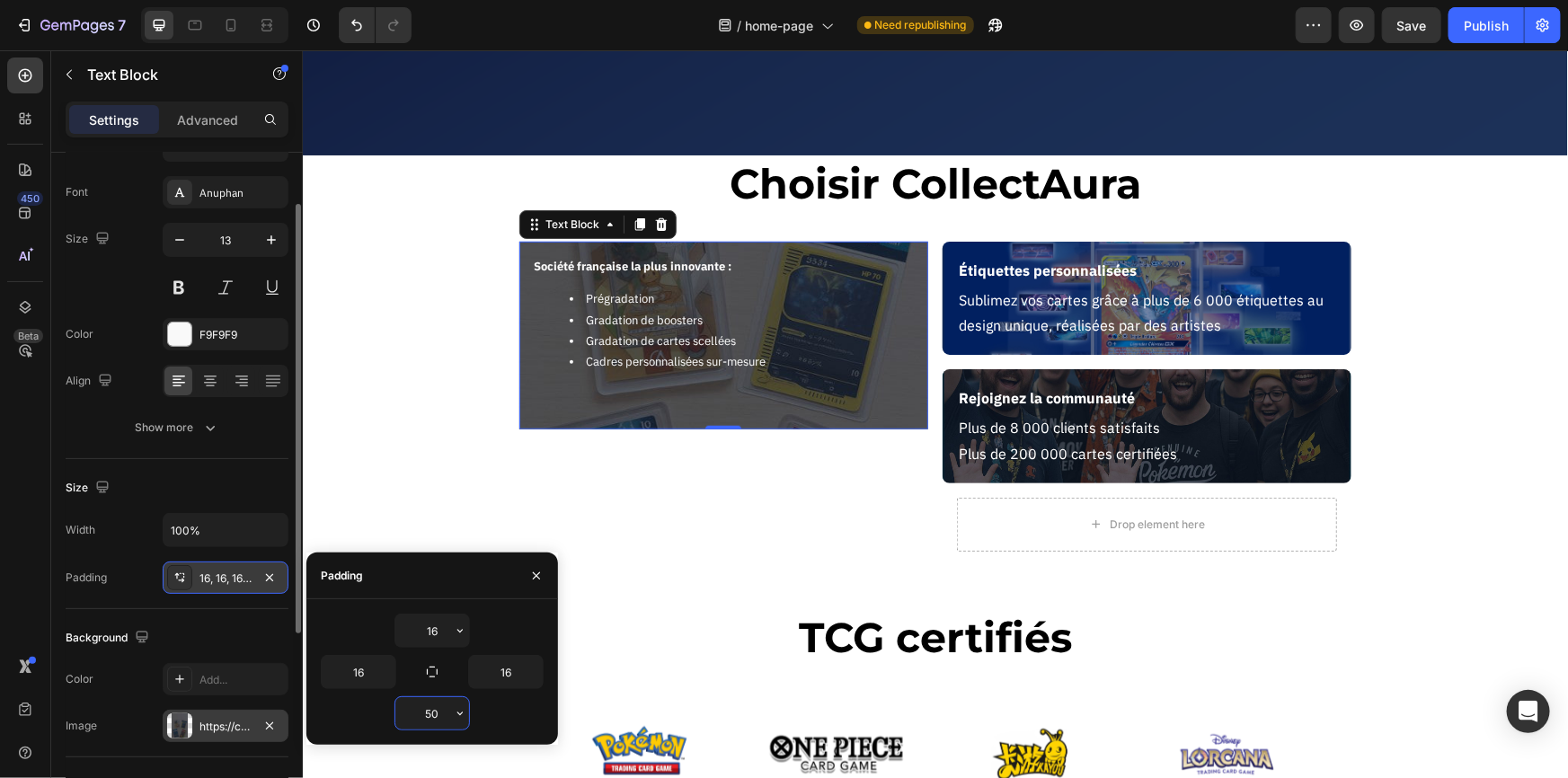 type on "5" 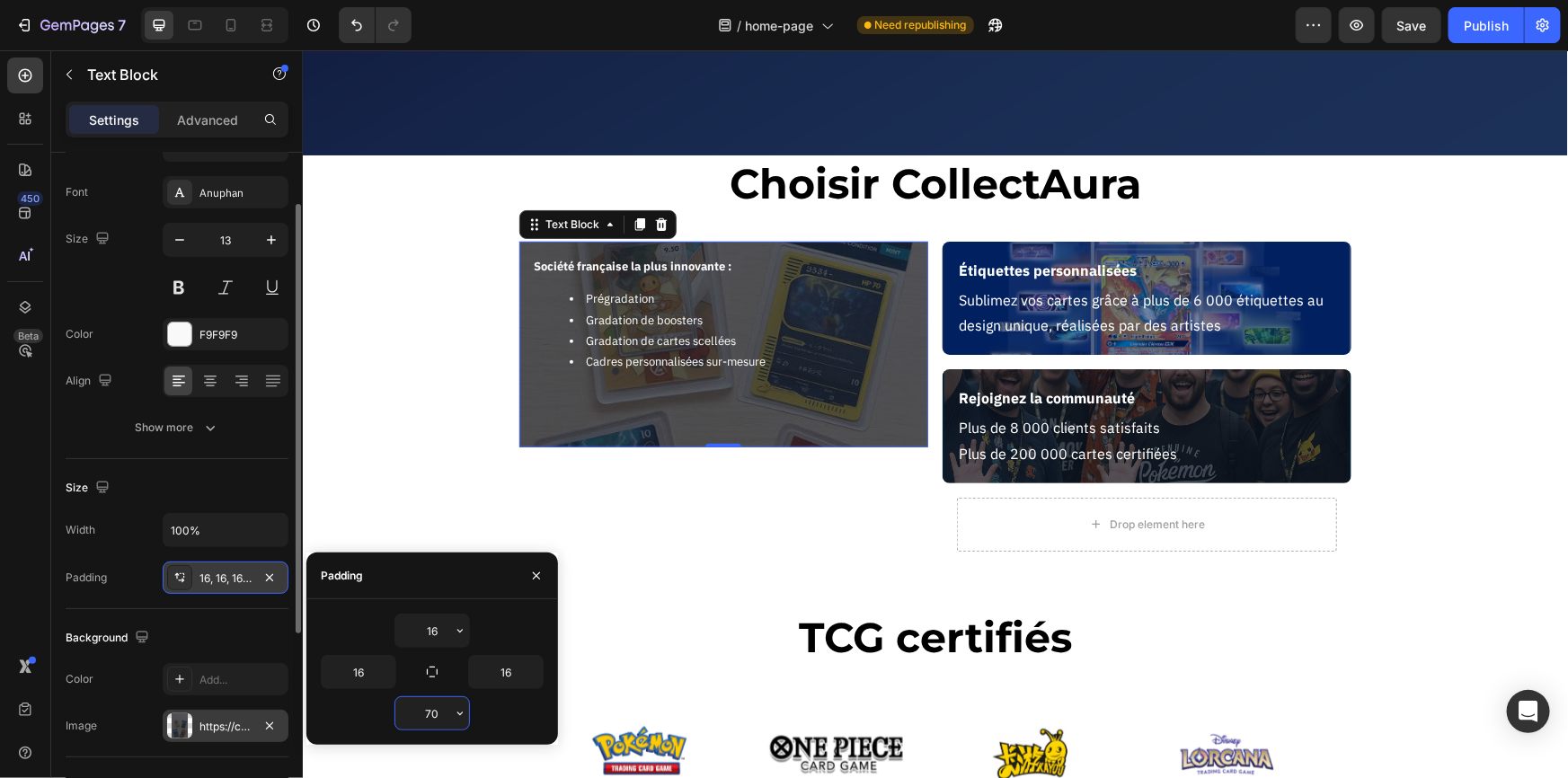 type on "7" 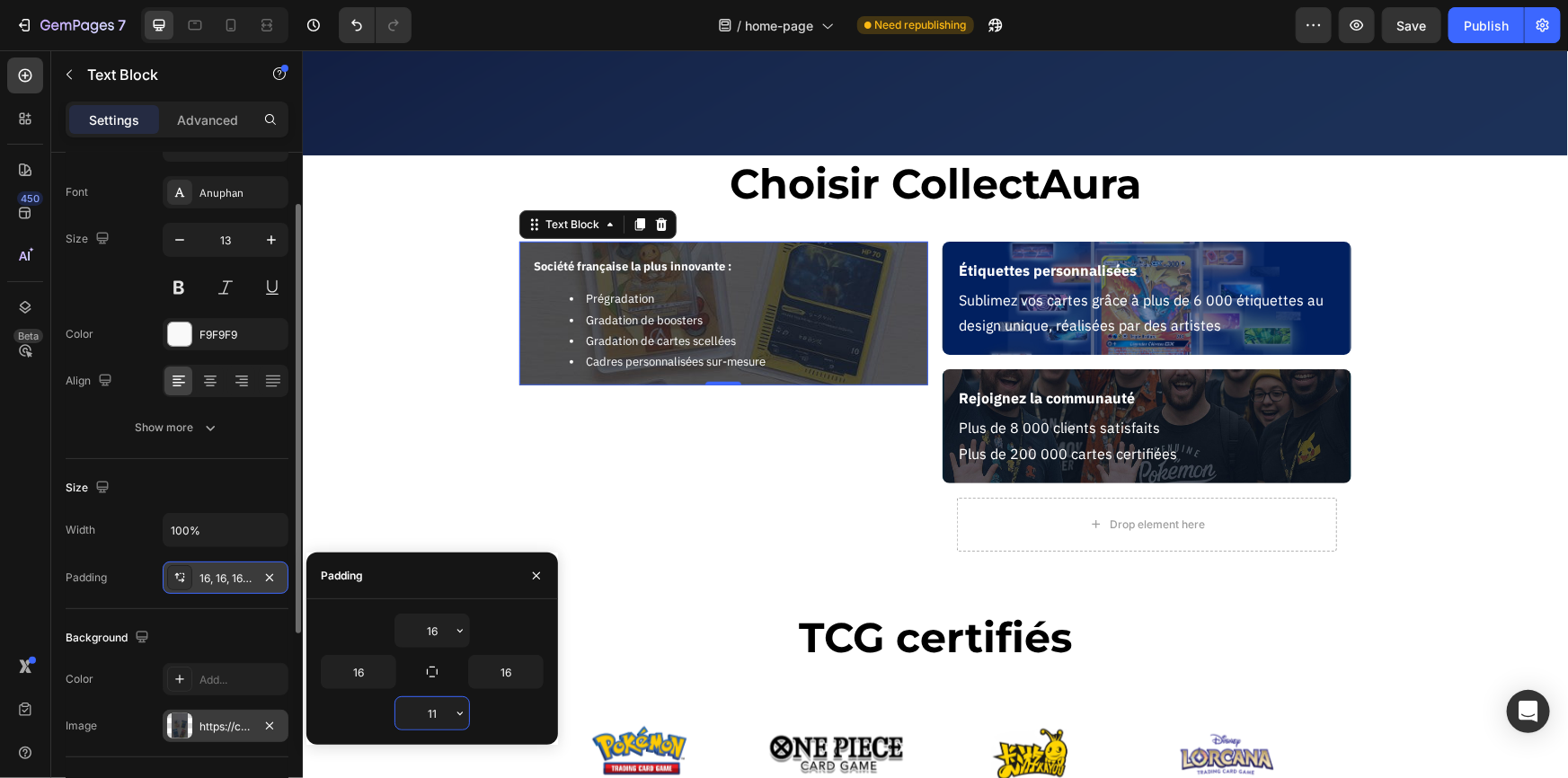 type on "110" 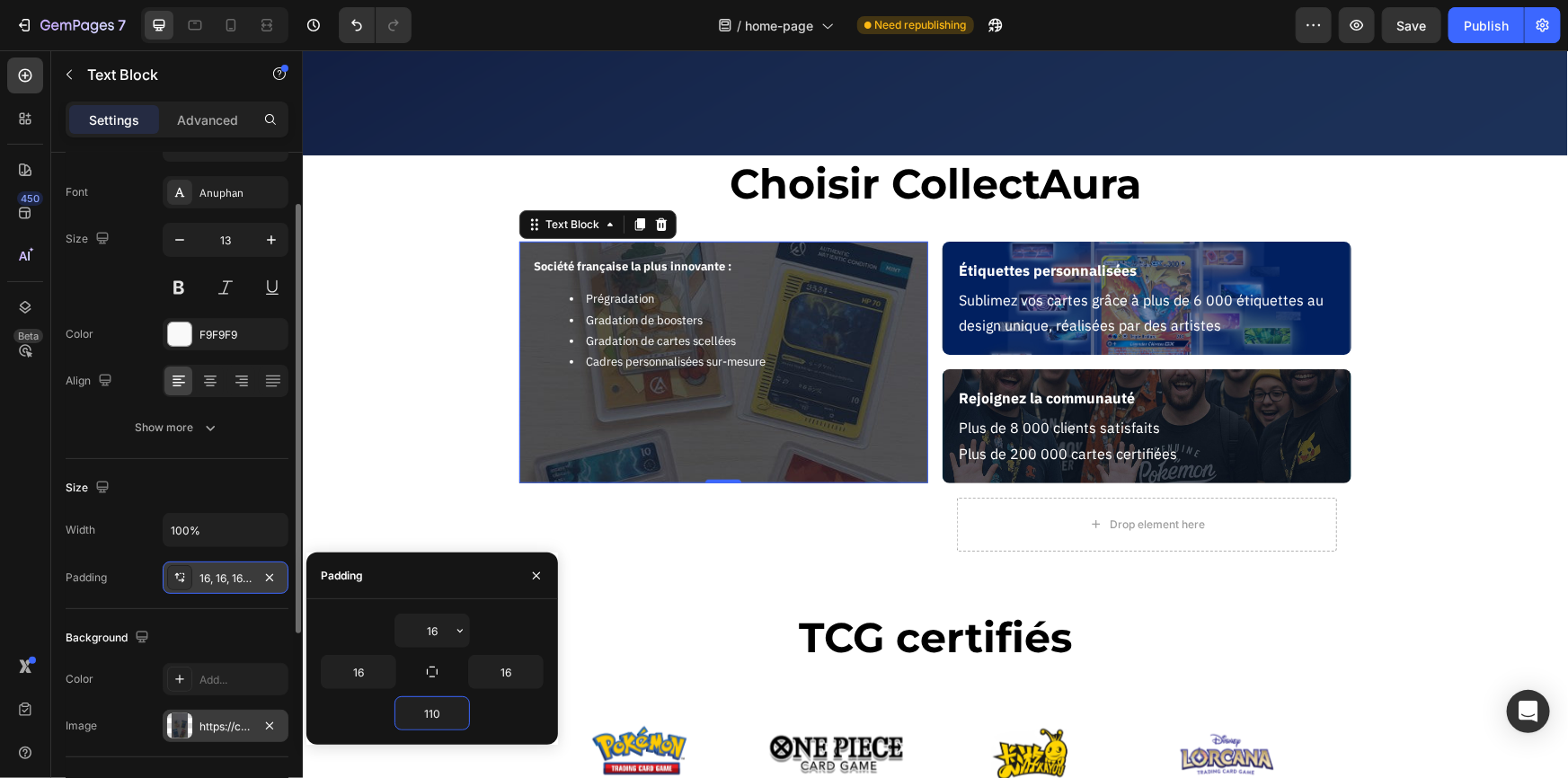 click on "La garantie de l'excellence Heading Valorisez, protégez et authentifiez vos cartes avec un service de certification dédié à votre passion. Text Block Certifiez mes cartes Button Image Hero Banner Choisir CollectAura Heading Section 1 Société française la plus innovante : Prégradation Gradation de boosters Gradation de cartes scellées Cadres personnalisées sur-mesure Text Block   0 Row Étiquettes personnalisées Text Block Sublimez vos cartes grâce à plus de [NUMBER] étiquettes au design unique, réalisées par des artistes Text Block Row Rejoignez la communauté Text Block Plus de [NUMBER] clients satisfaits Plus de [NUMBER] cartes certifiées Text Block Row
Drop element here Row Section 2 TCG certifiés Heading Section 3
Image Image Image Image
Carousel Section 4 Root" at bounding box center (935, 1634) 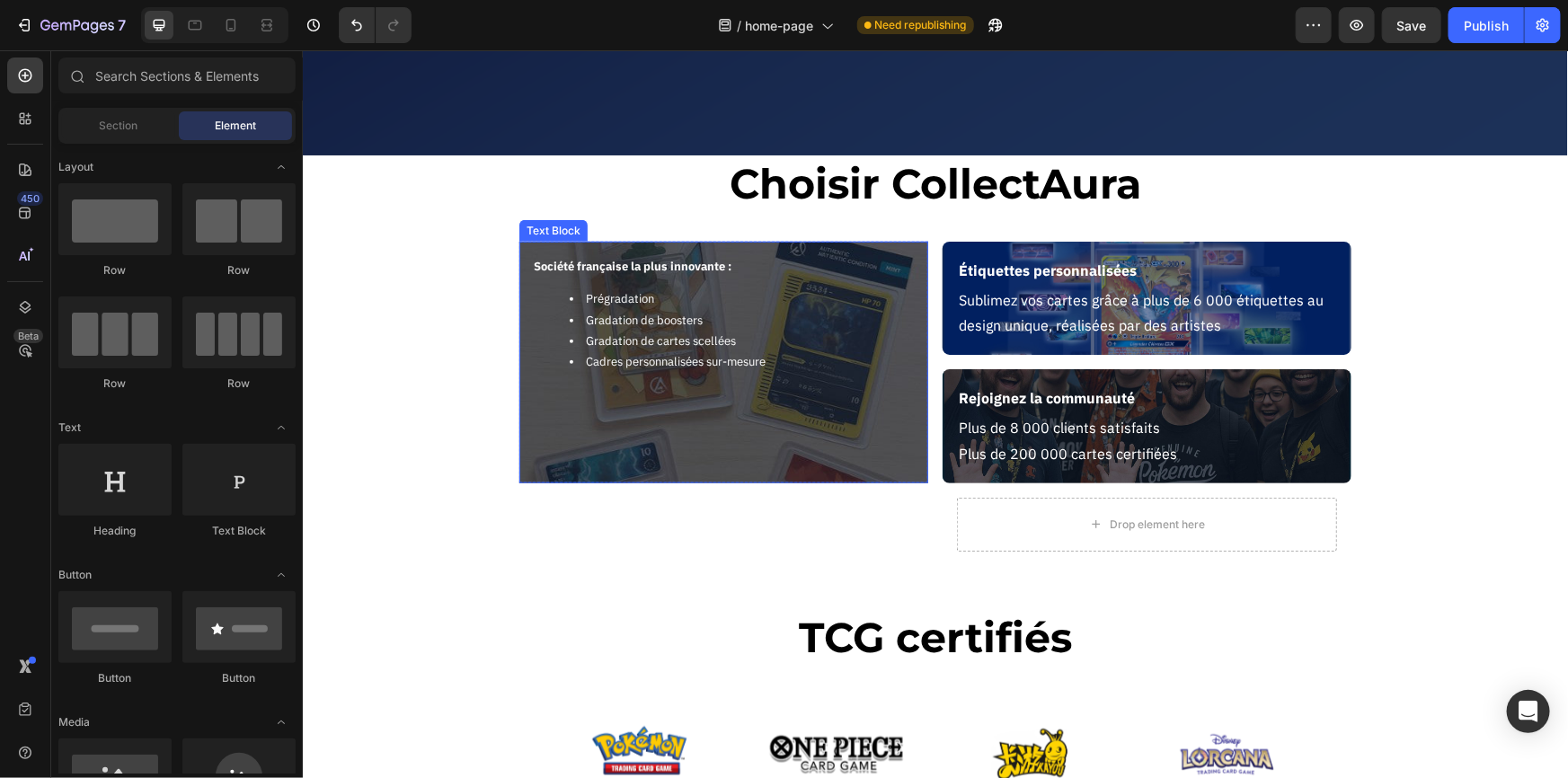 click on "Société française la plus innovante : Prégradation Gradation de boosters Gradation de cartes scellées Cadres personnalisées sur-mesure" at bounding box center (722, 361) 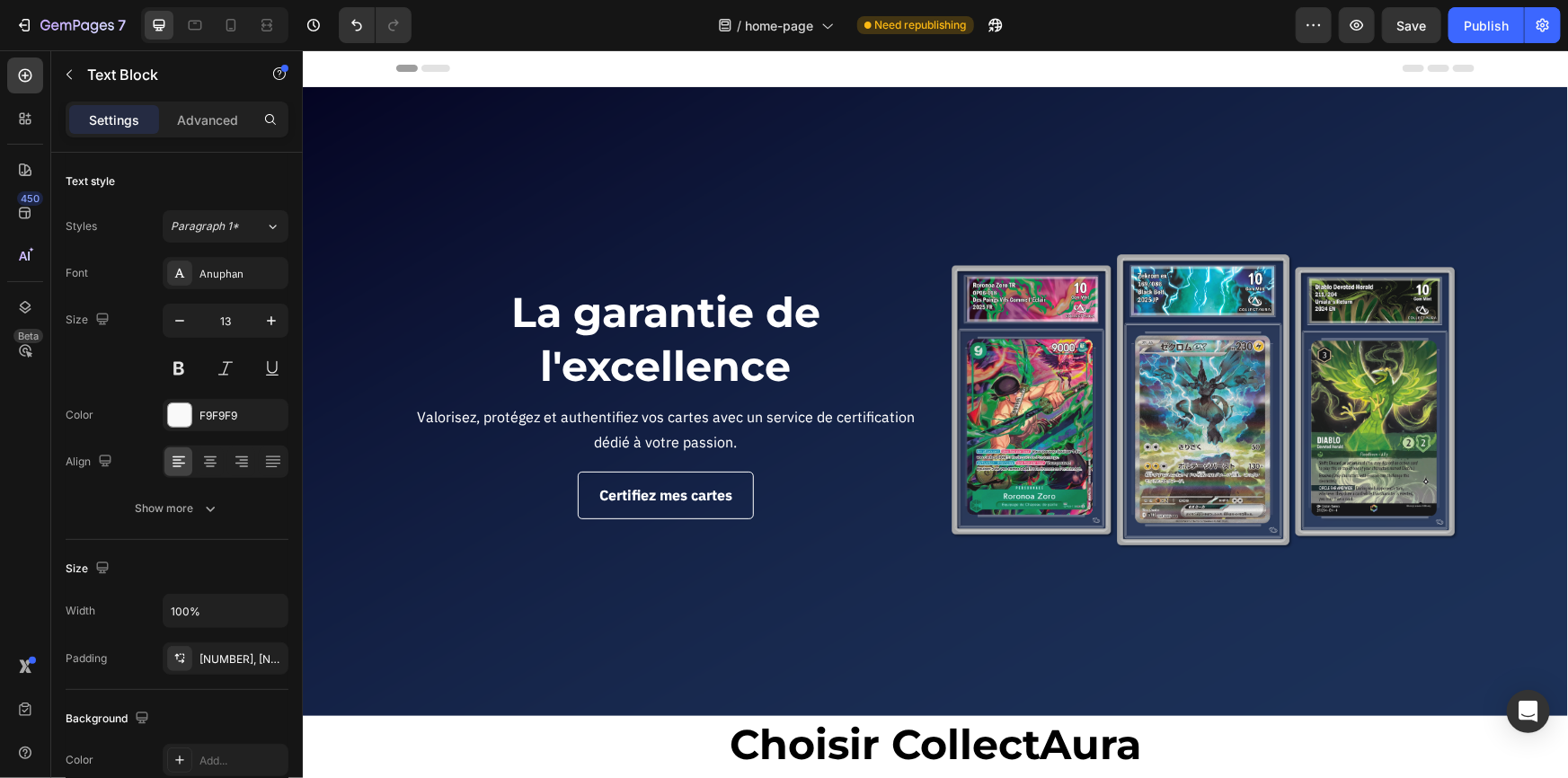 scroll, scrollTop: 561, scrollLeft: 0, axis: vertical 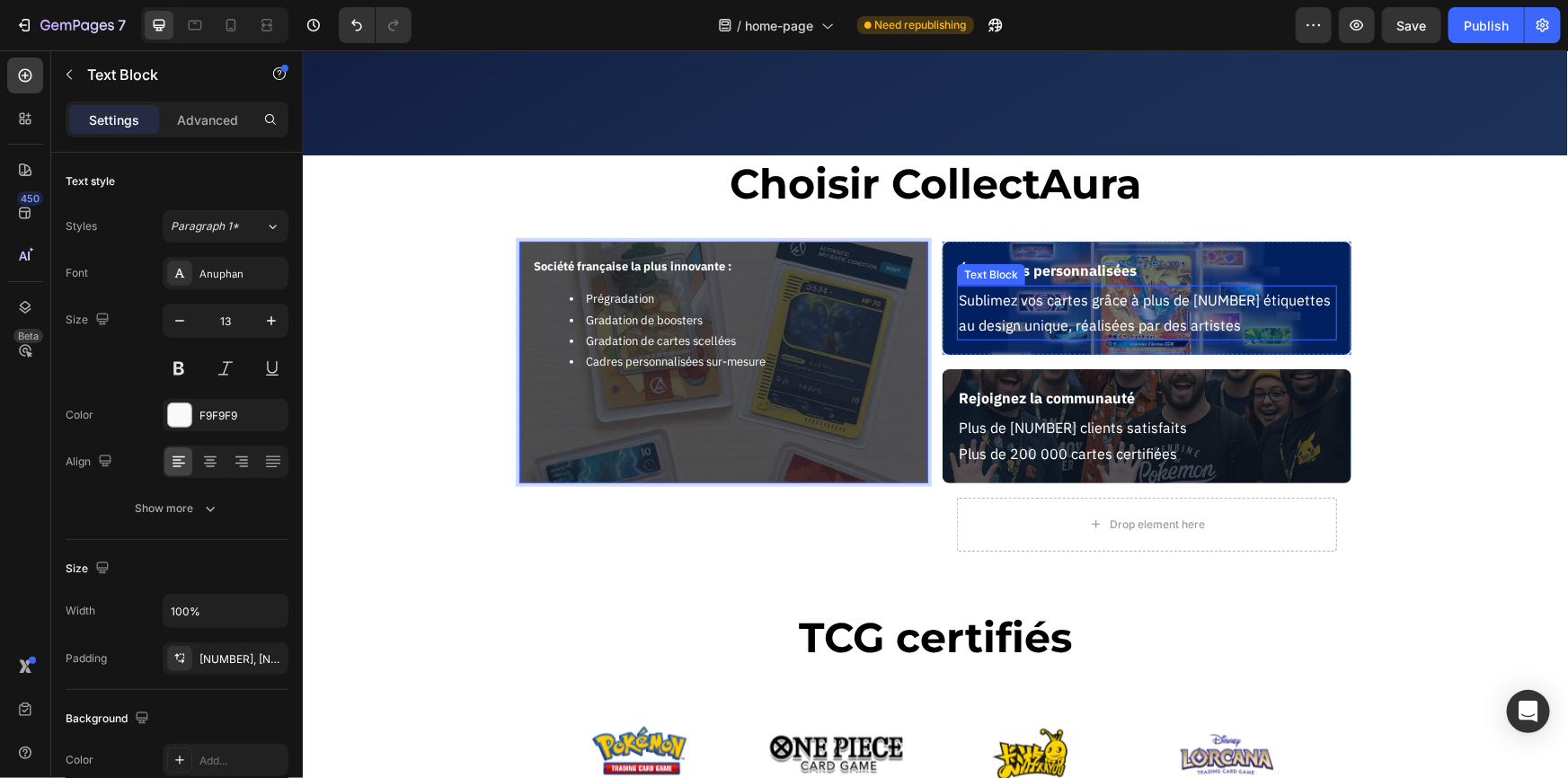 click on "Text Block" at bounding box center (990, 274) 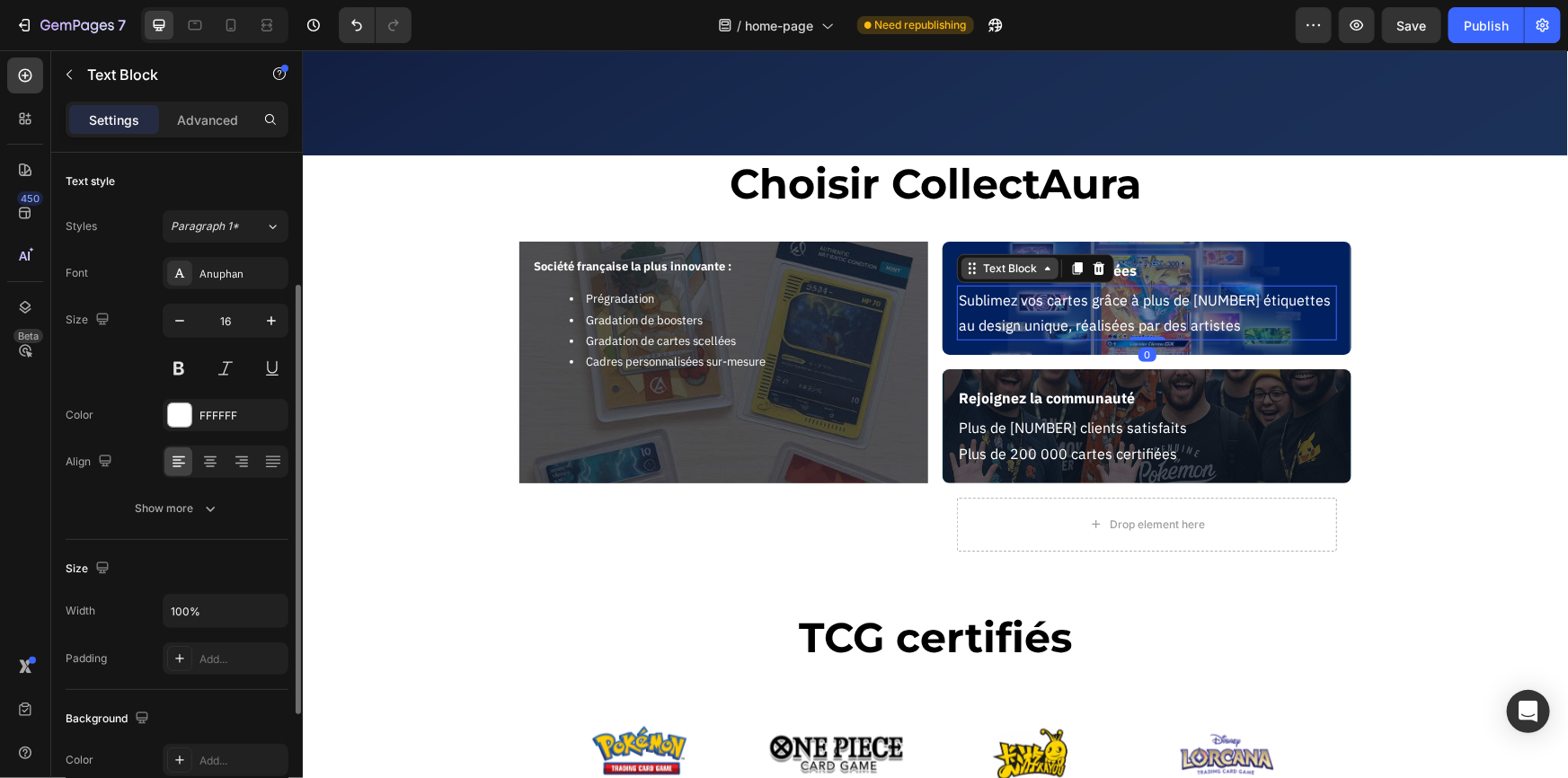 scroll, scrollTop: 81, scrollLeft: 0, axis: vertical 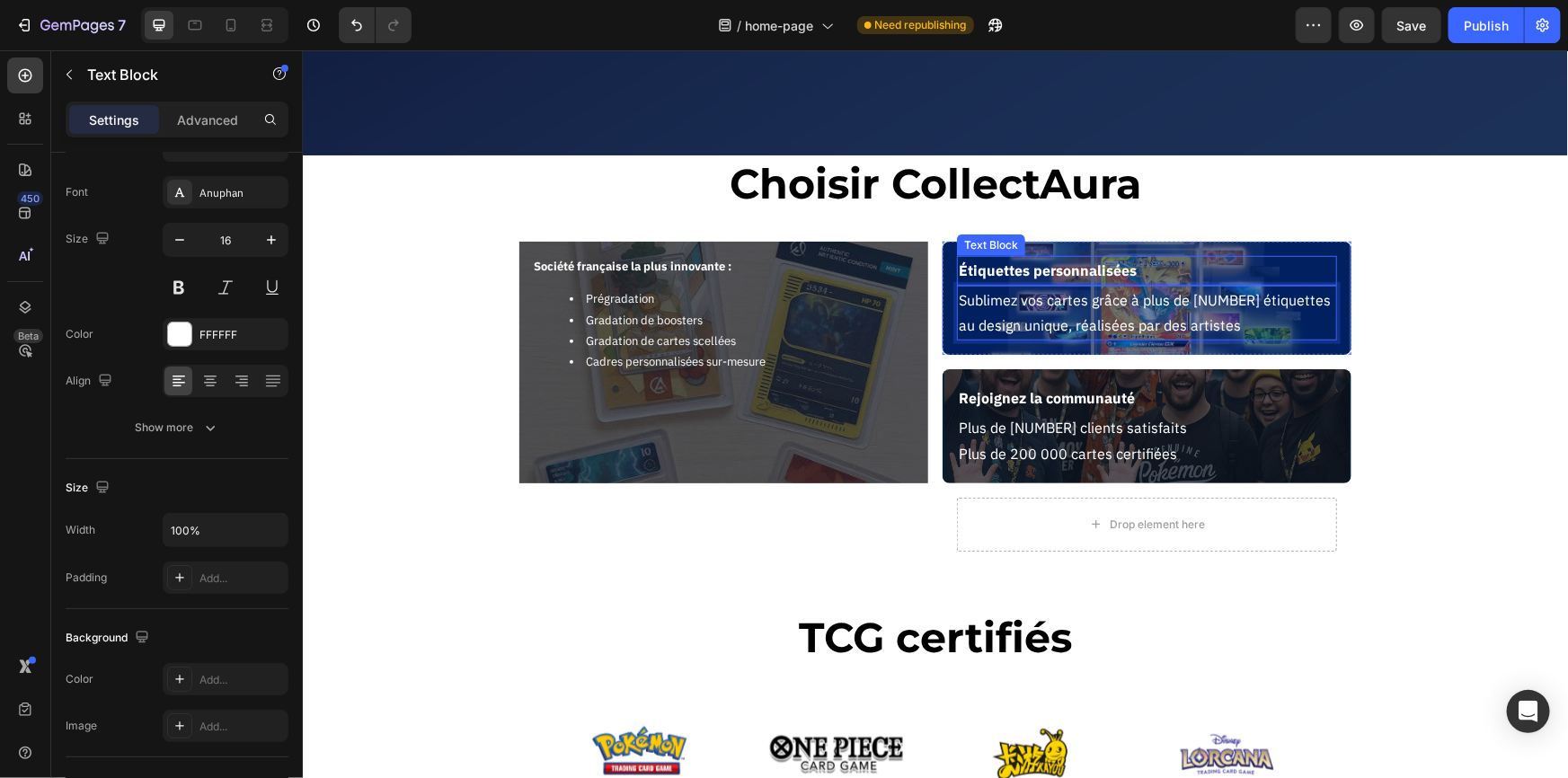 click on "Étiquettes personnalisées" at bounding box center [1146, 270] 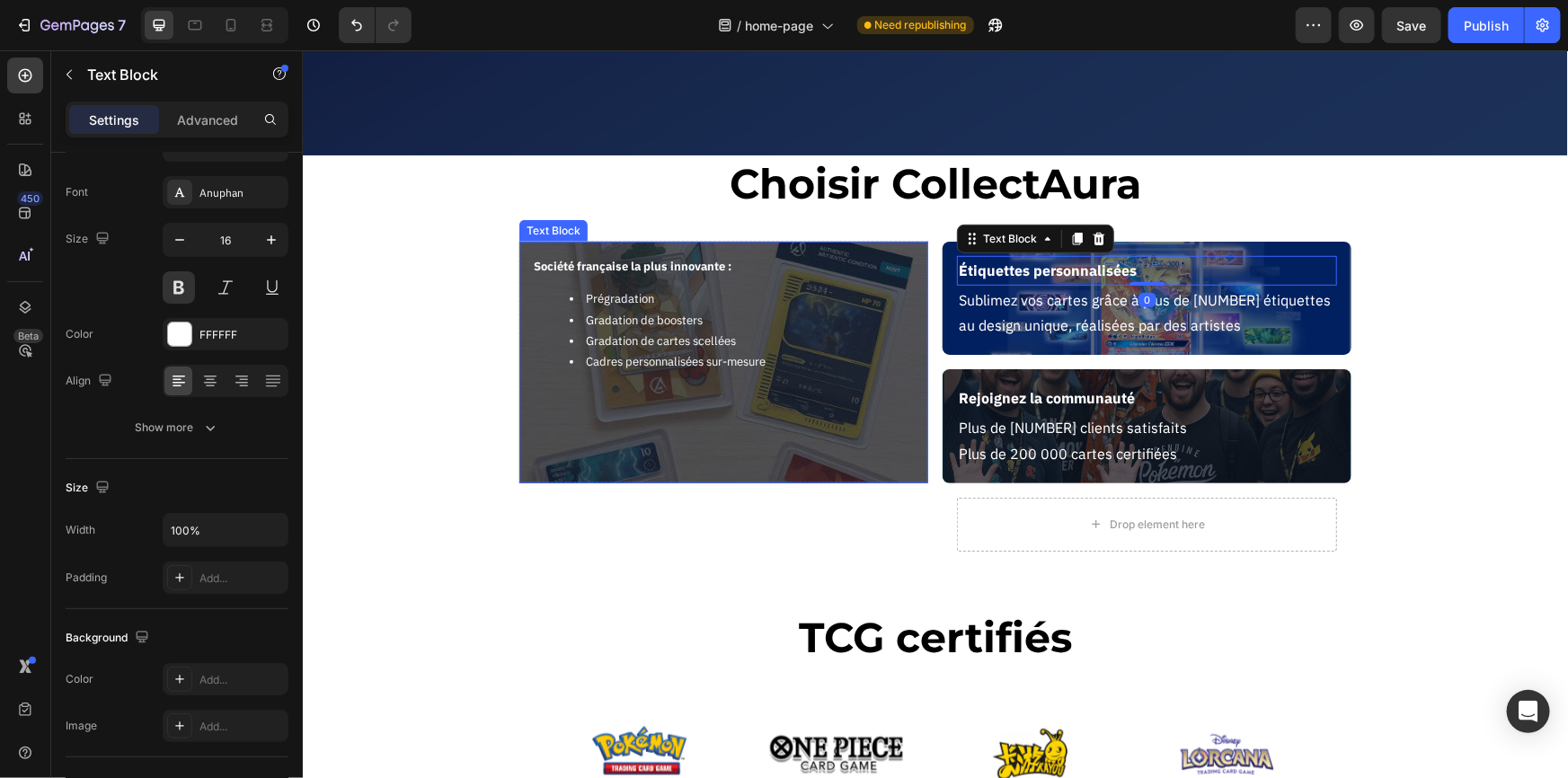 click on "Société française la plus innovante :" at bounding box center [632, 265] 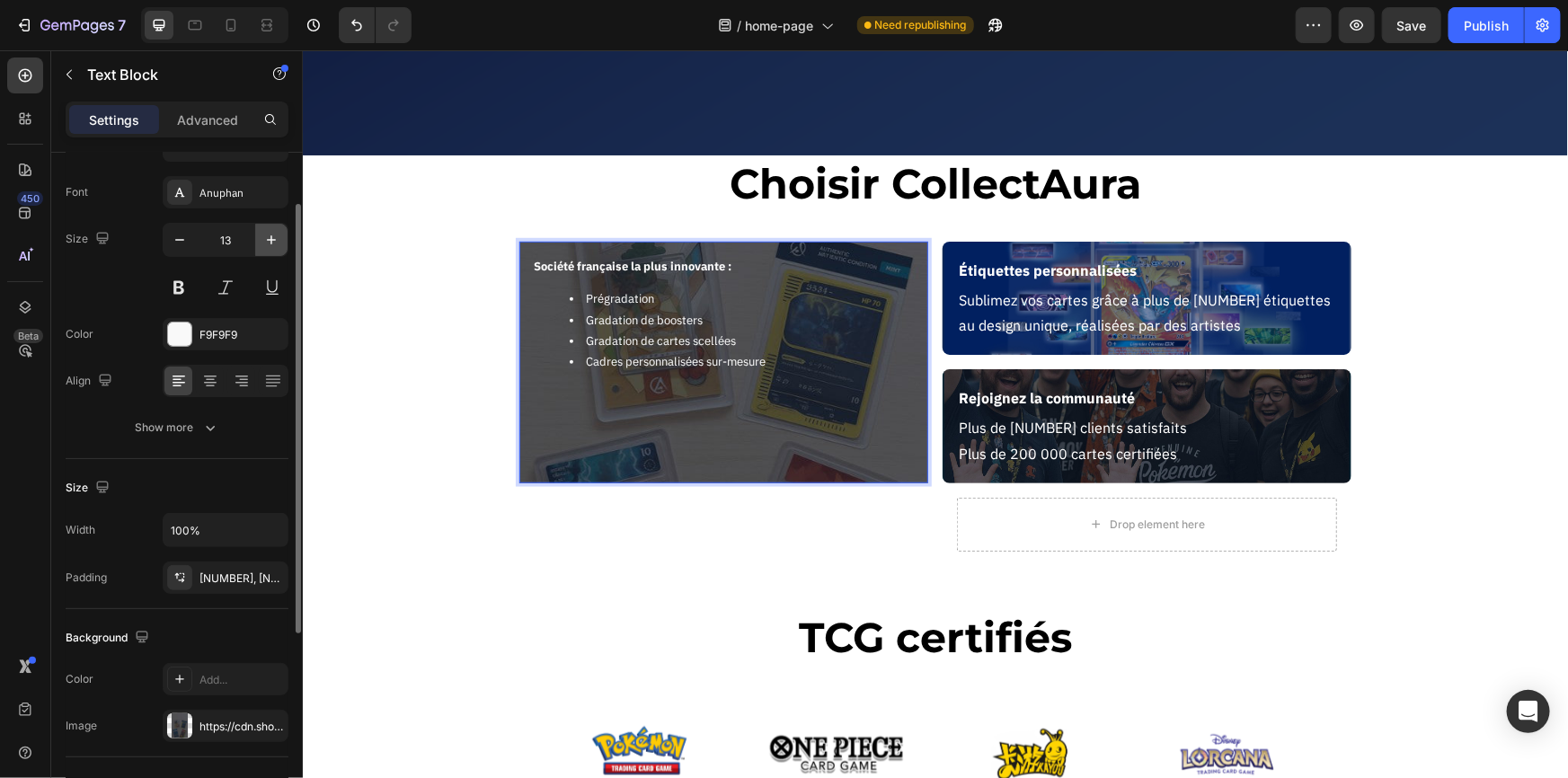 click at bounding box center [271, 240] 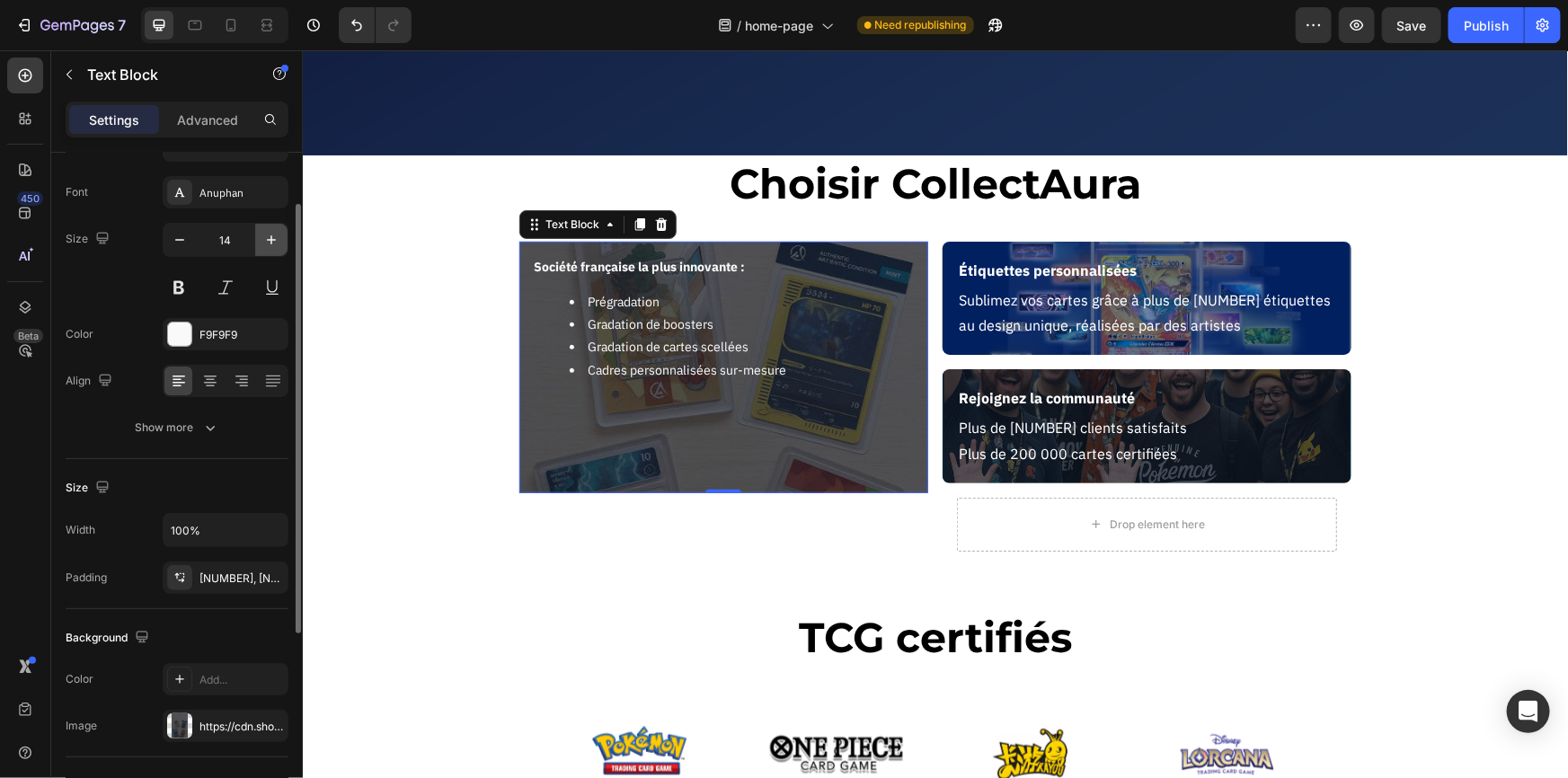 click 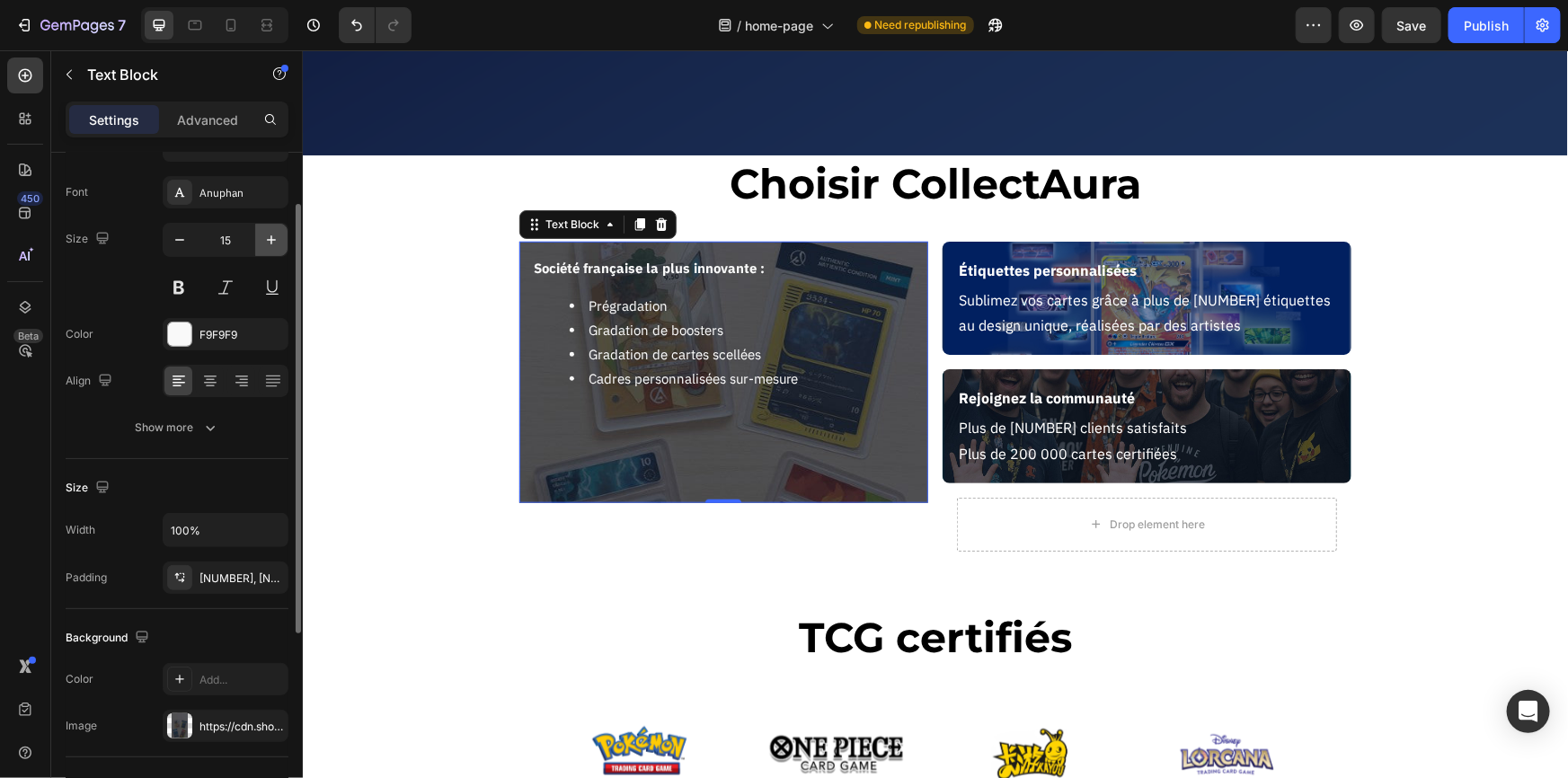 click 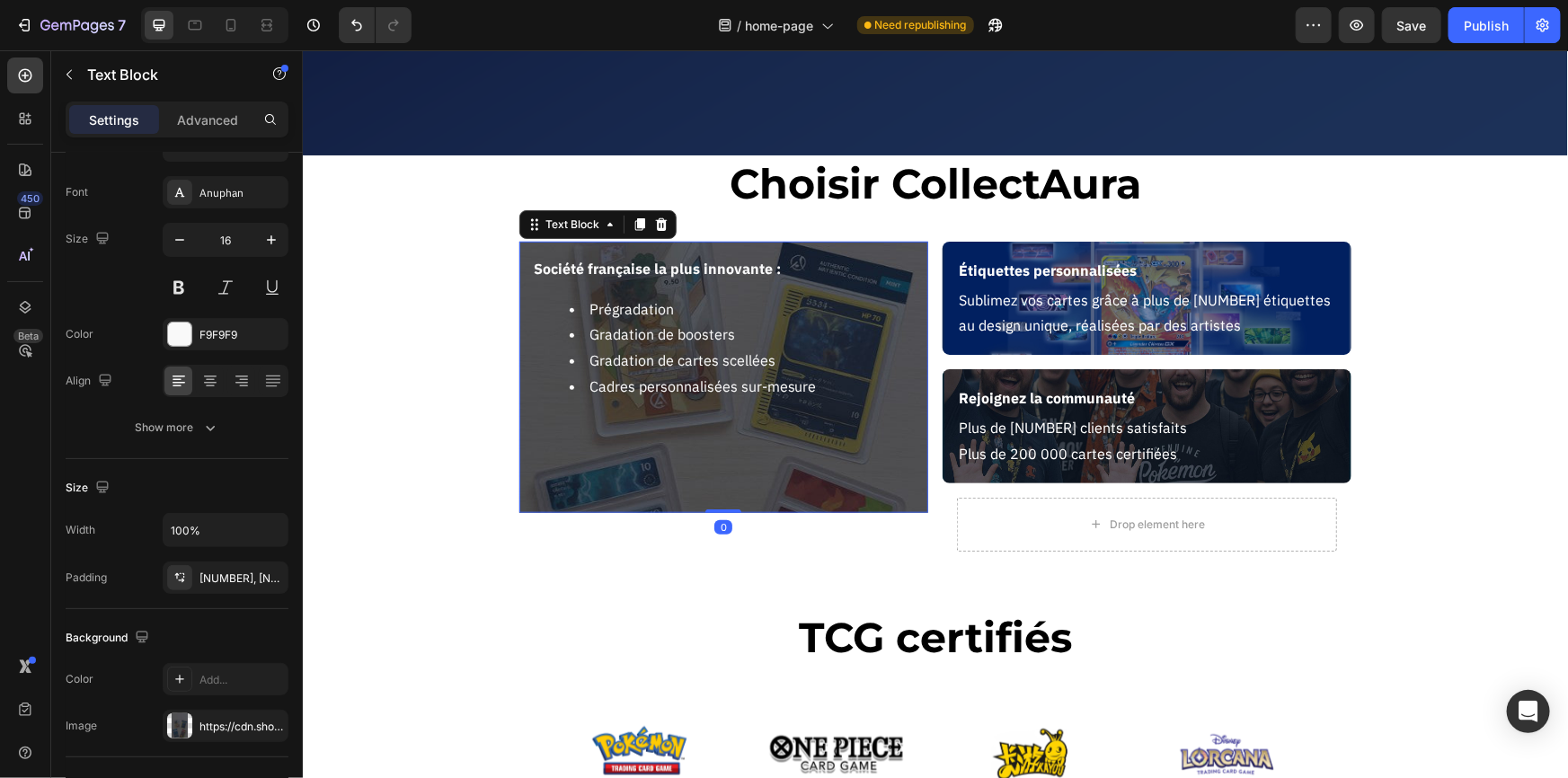drag, startPoint x: 720, startPoint y: 508, endPoint x: 717, endPoint y: 482, distance: 26.1725 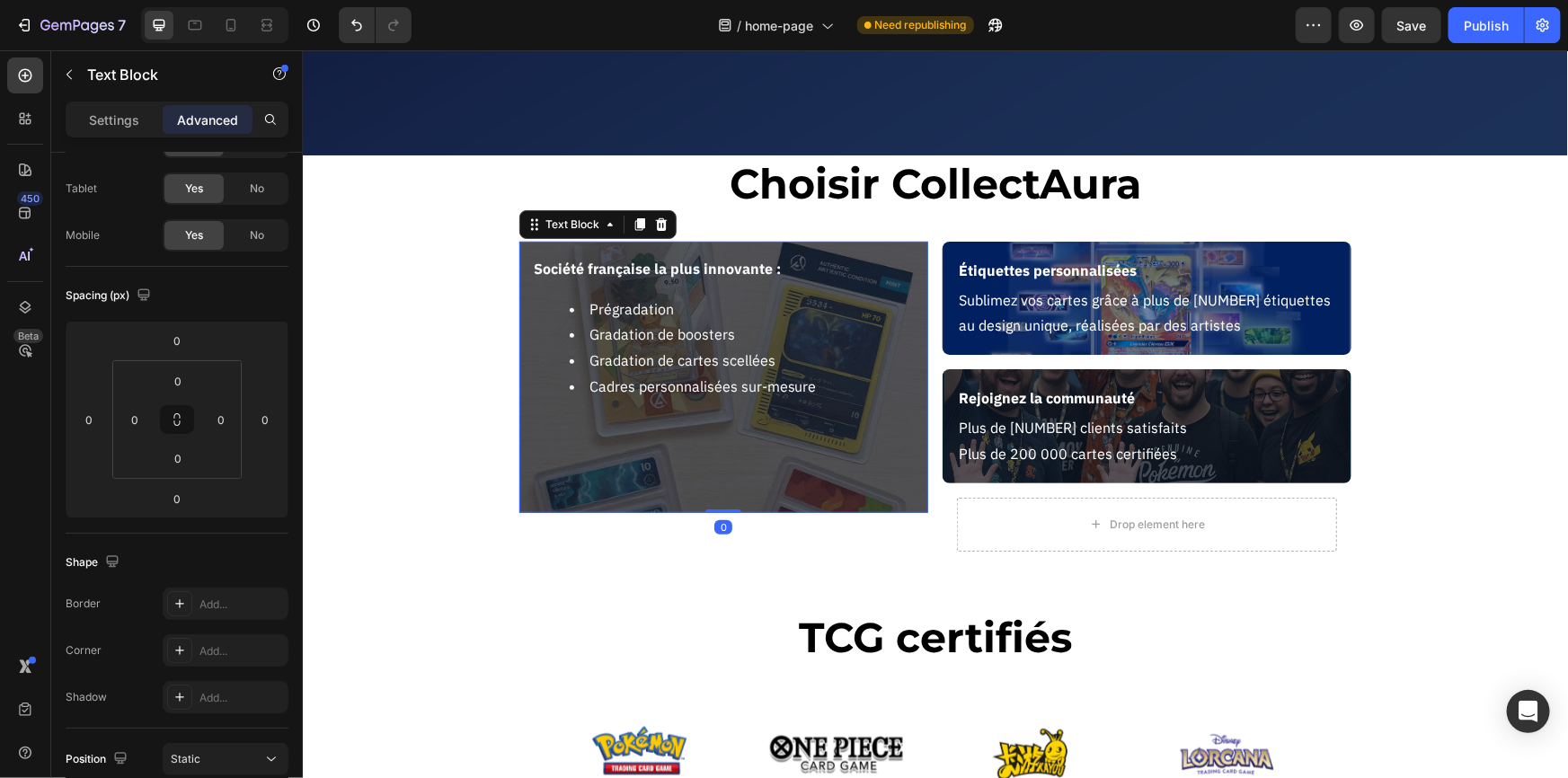 click on "Société française la plus innovante : Prégradation Gradation de boosters Gradation de cartes scellées Cadres personnalisées sur-mesure" at bounding box center (722, 376) 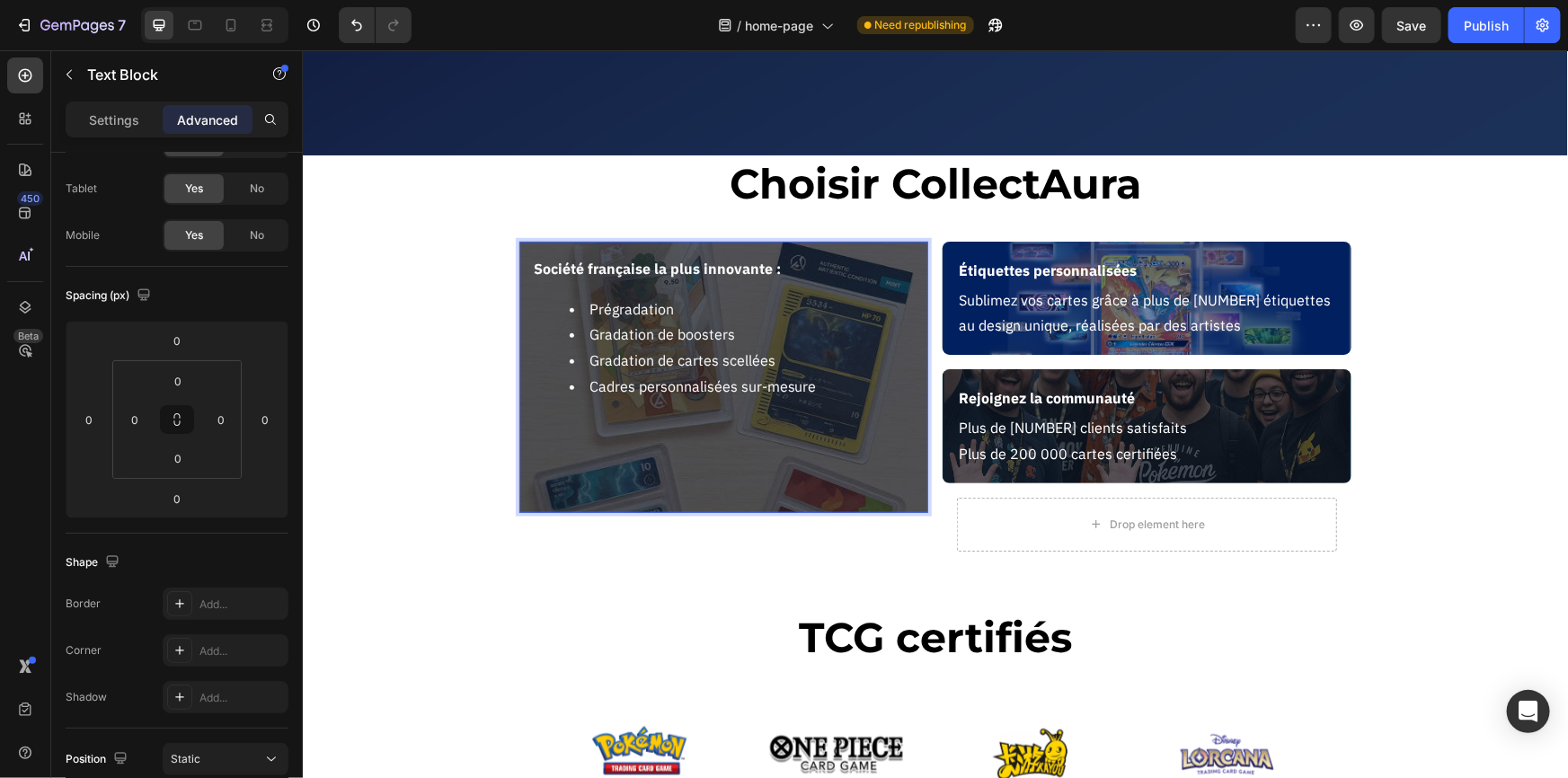 click on "La garantie de l'excellence Heading Valorisez, protégez et authentifiez vos cartes avec un service de certification dédié à votre passion. Text Block Certifiez mes cartes Button Image Hero Banner Choisir CollectAura Heading Section 1 Société française la plus innovante : Prégradation Gradation de boosters Gradation de cartes scellées Cadres personnalisées sur-mesure Text Block   0 Row Étiquettes personnalisées Text Block Sublimez vos cartes grâce à plus de [NUMBER] étiquettes au design unique, réalisées par des artistes Text Block Row Rejoignez la communauté Text Block Plus de [NUMBER] clients satisfaits Plus de [NUMBER] cartes certifiées Text Block Row
Drop element here Row Section 2 TCG certifiés Heading Section 3
Image Image Image Image
Carousel Section 4 Root" at bounding box center (935, 1634) 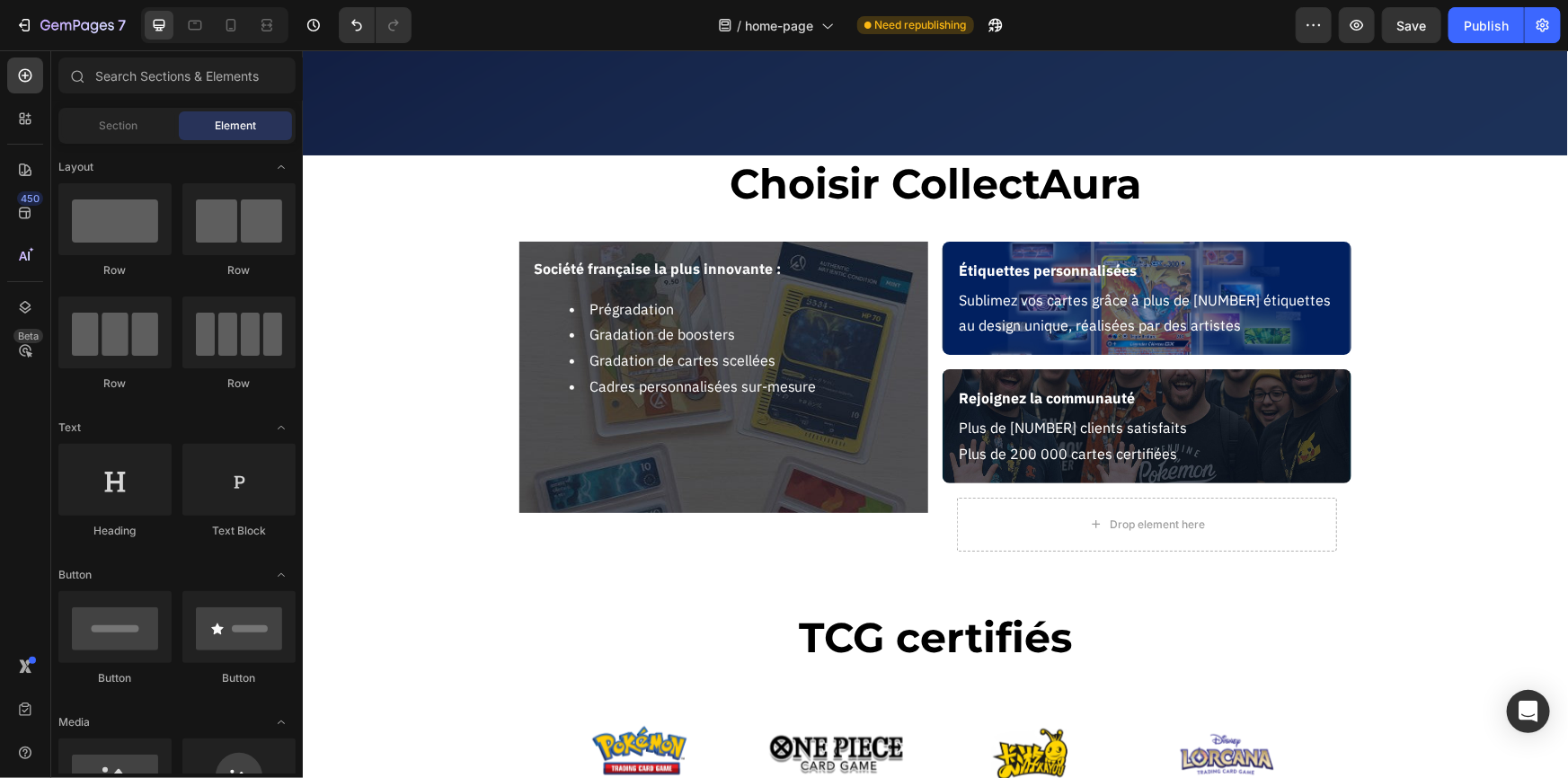 click on "Société française la plus innovante : Prégradation Gradation de boosters Gradation de cartes scellées Cadres personnalisées sur-mesure" at bounding box center [722, 376] 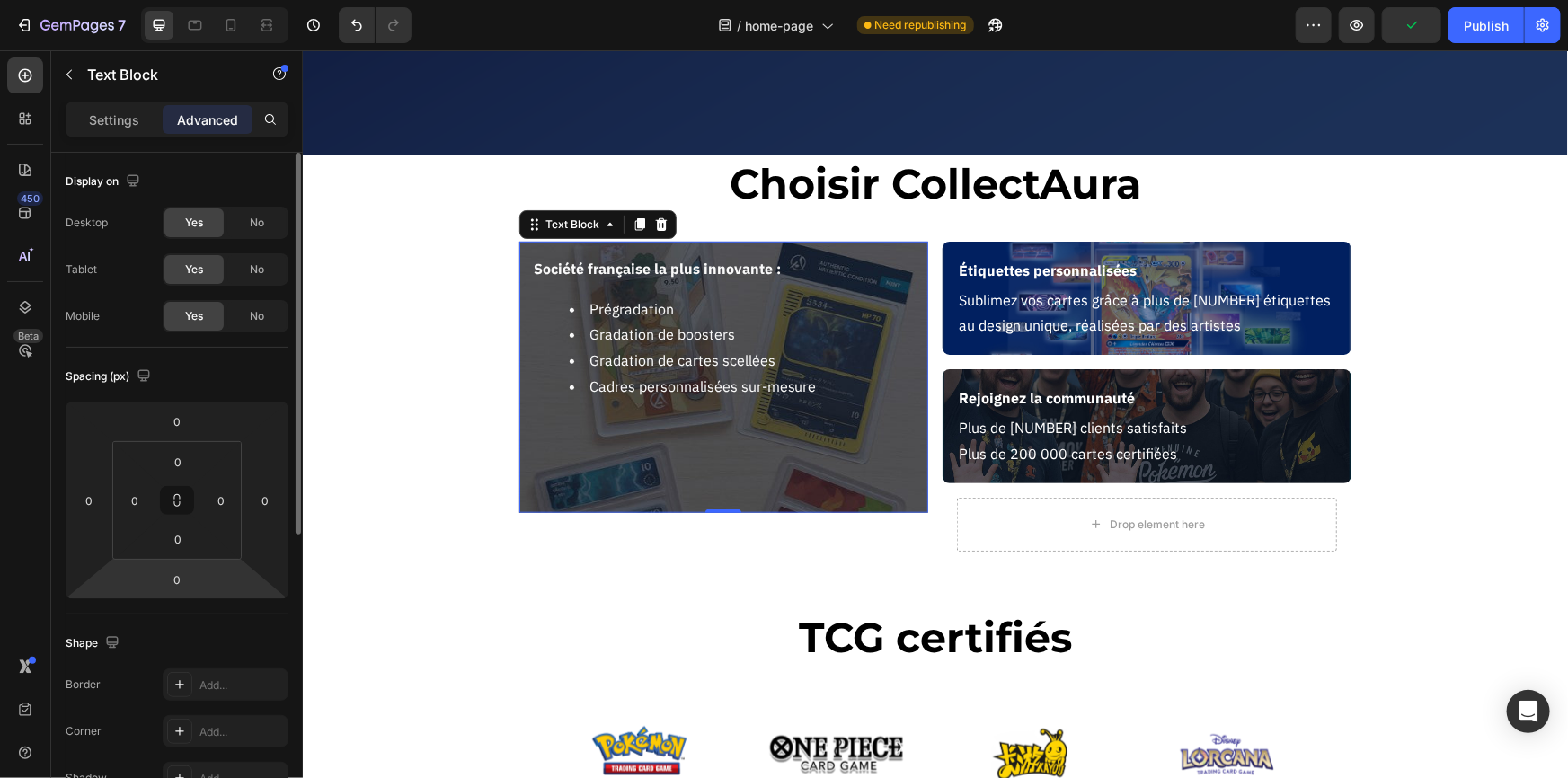 scroll, scrollTop: 163, scrollLeft: 0, axis: vertical 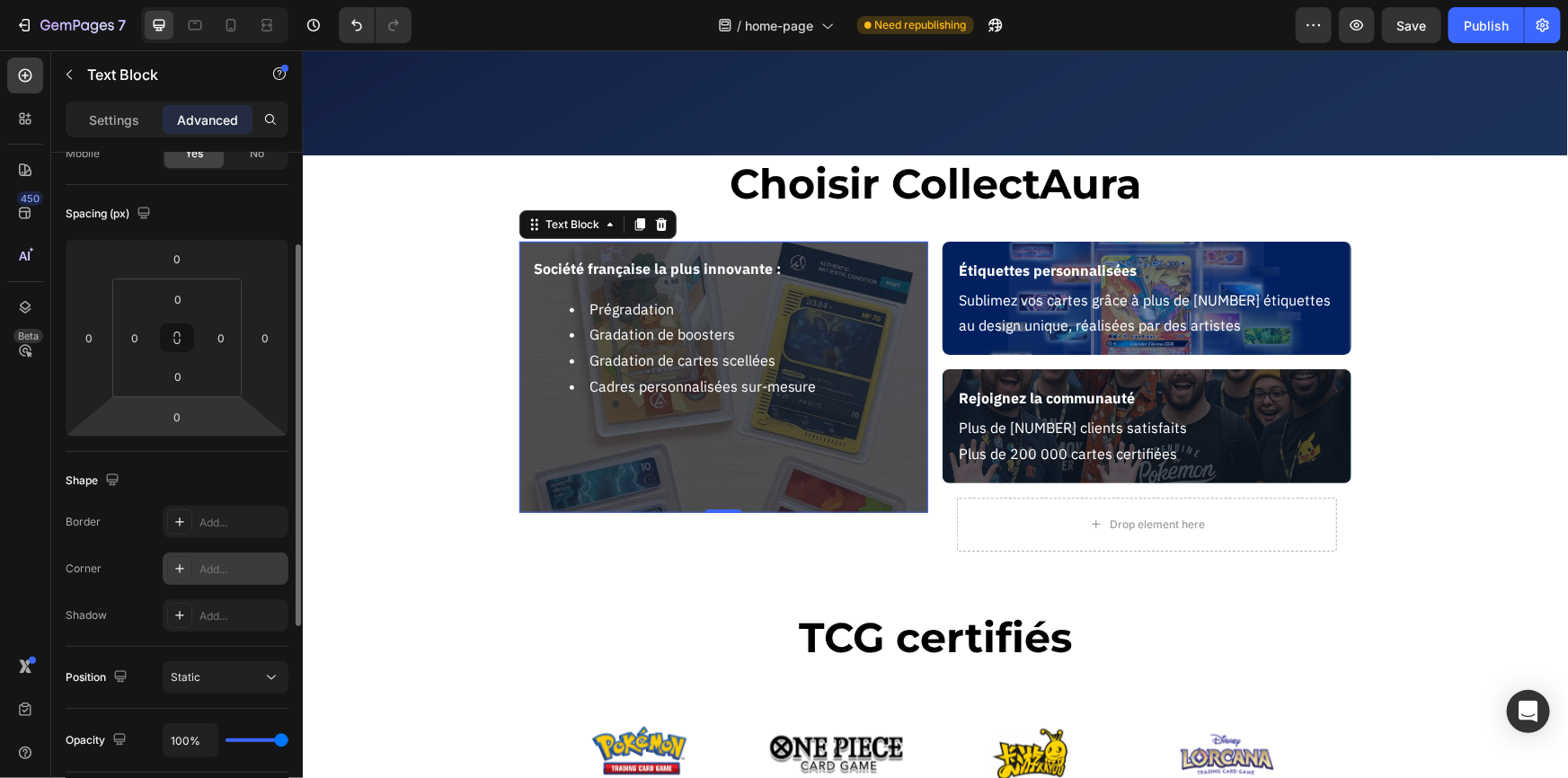 click on "Add..." at bounding box center [242, 570] 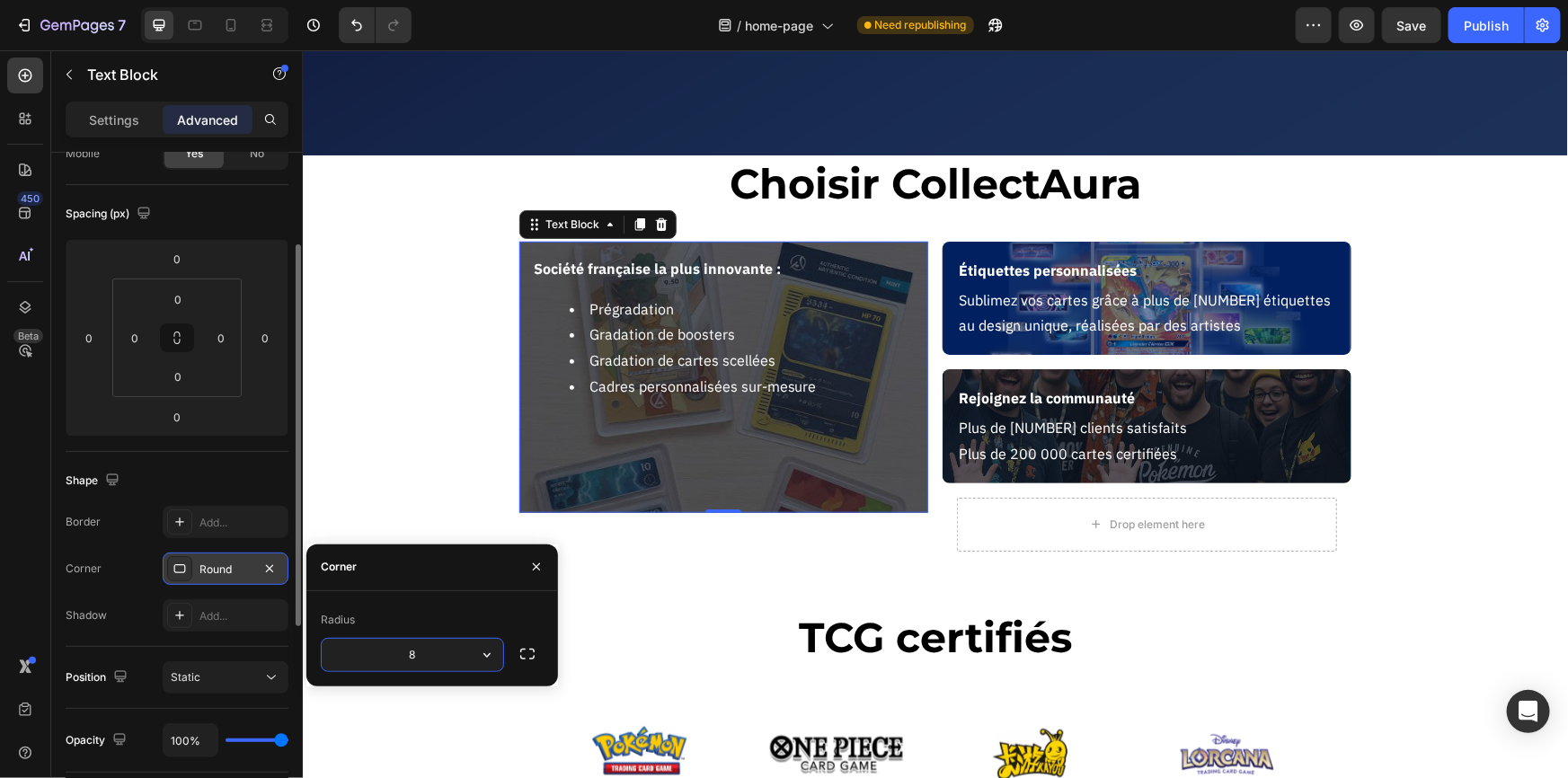 click on "Société française la plus innovante : Prégradation Gradation de boosters Gradation de cartes scellées Cadres personnalisées sur-mesure Text Block   0 Row Étiquettes personnalisées Text Block Sublimez vos cartes grâce à plus de [NUMBER] étiquettes au design unique, réalisées par des artistes Text Block Row Rejoignez la communauté Text Block Plus de [NUMBER] clients satisfaits Plus de [NUMBER] cartes certifiées Text Block Row
Drop element here Row Section 2" at bounding box center [935, 402] 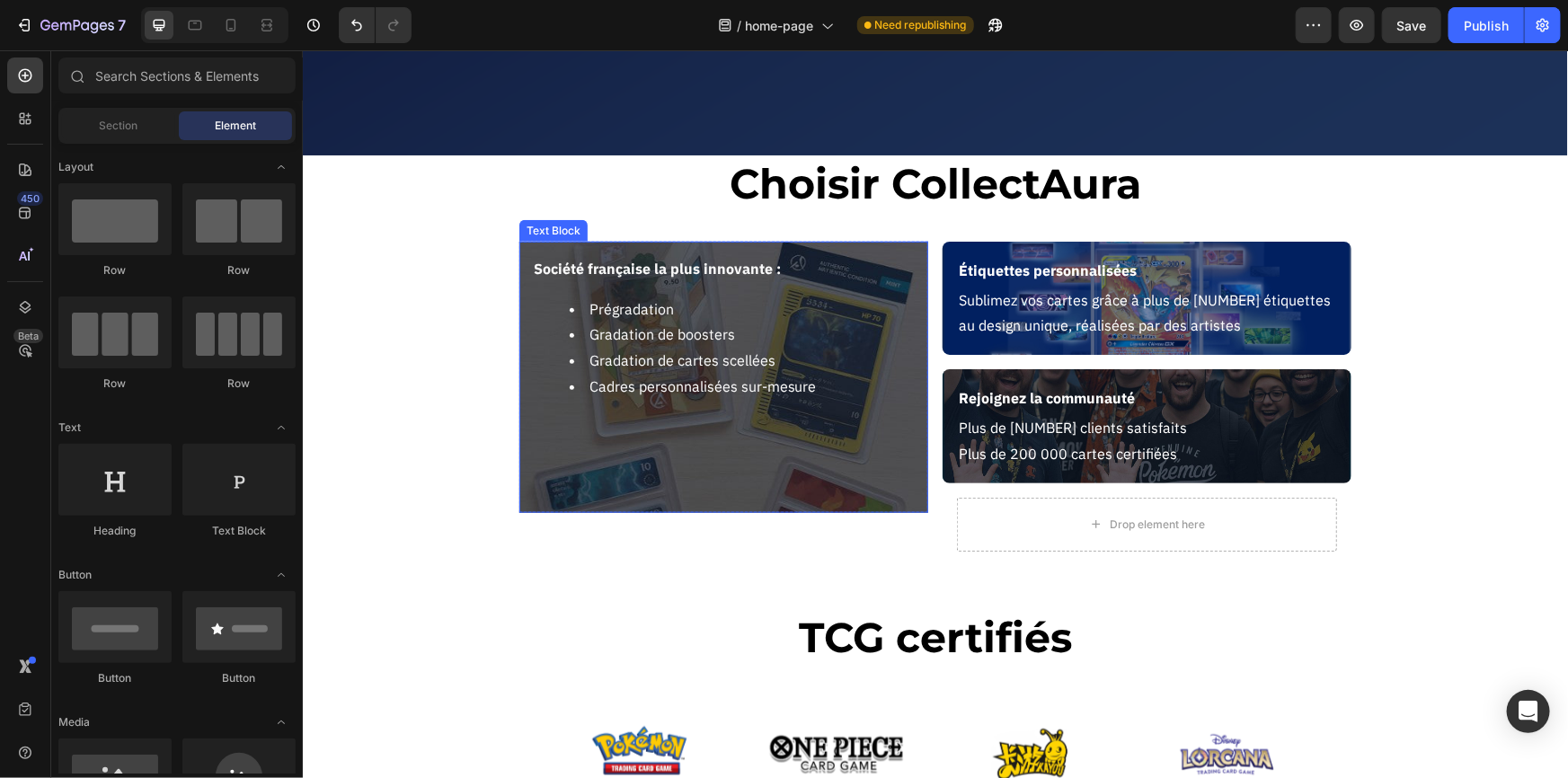 click on "Société française la plus innovante : Prégradation Gradation de boosters Gradation de cartes scellées Cadres personnalisées sur-mesure" at bounding box center (722, 376) 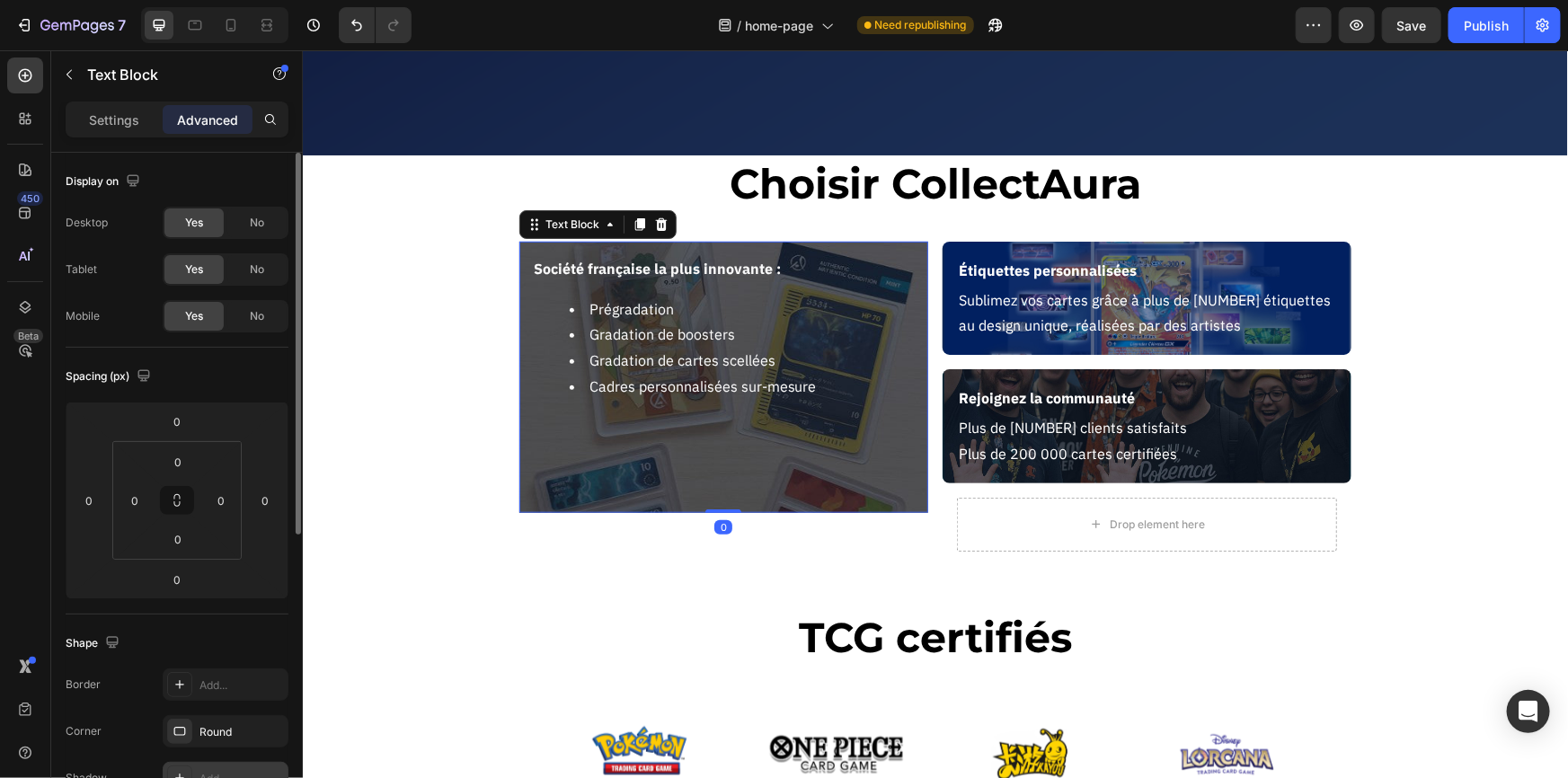 scroll, scrollTop: 163, scrollLeft: 0, axis: vertical 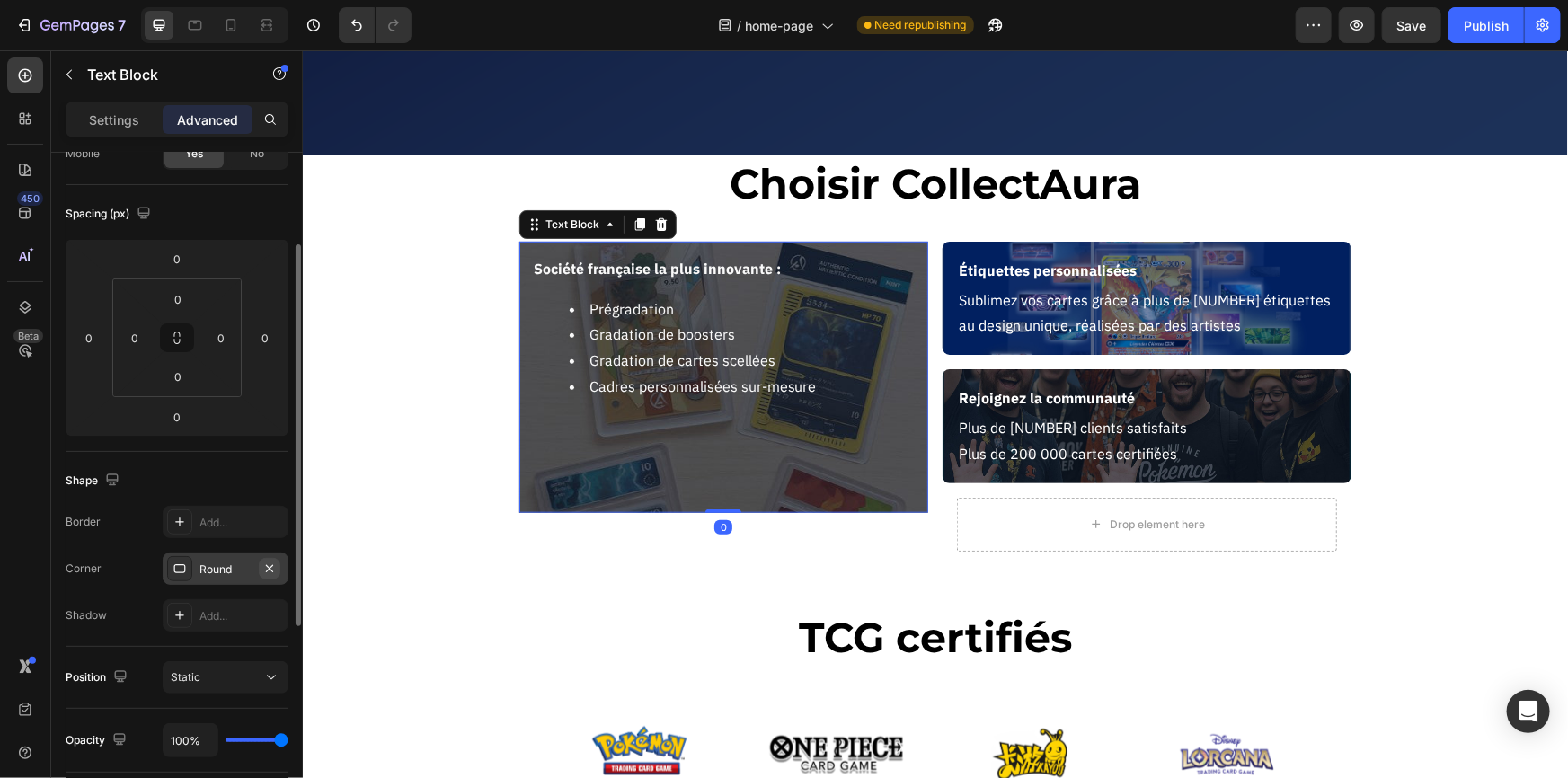 click 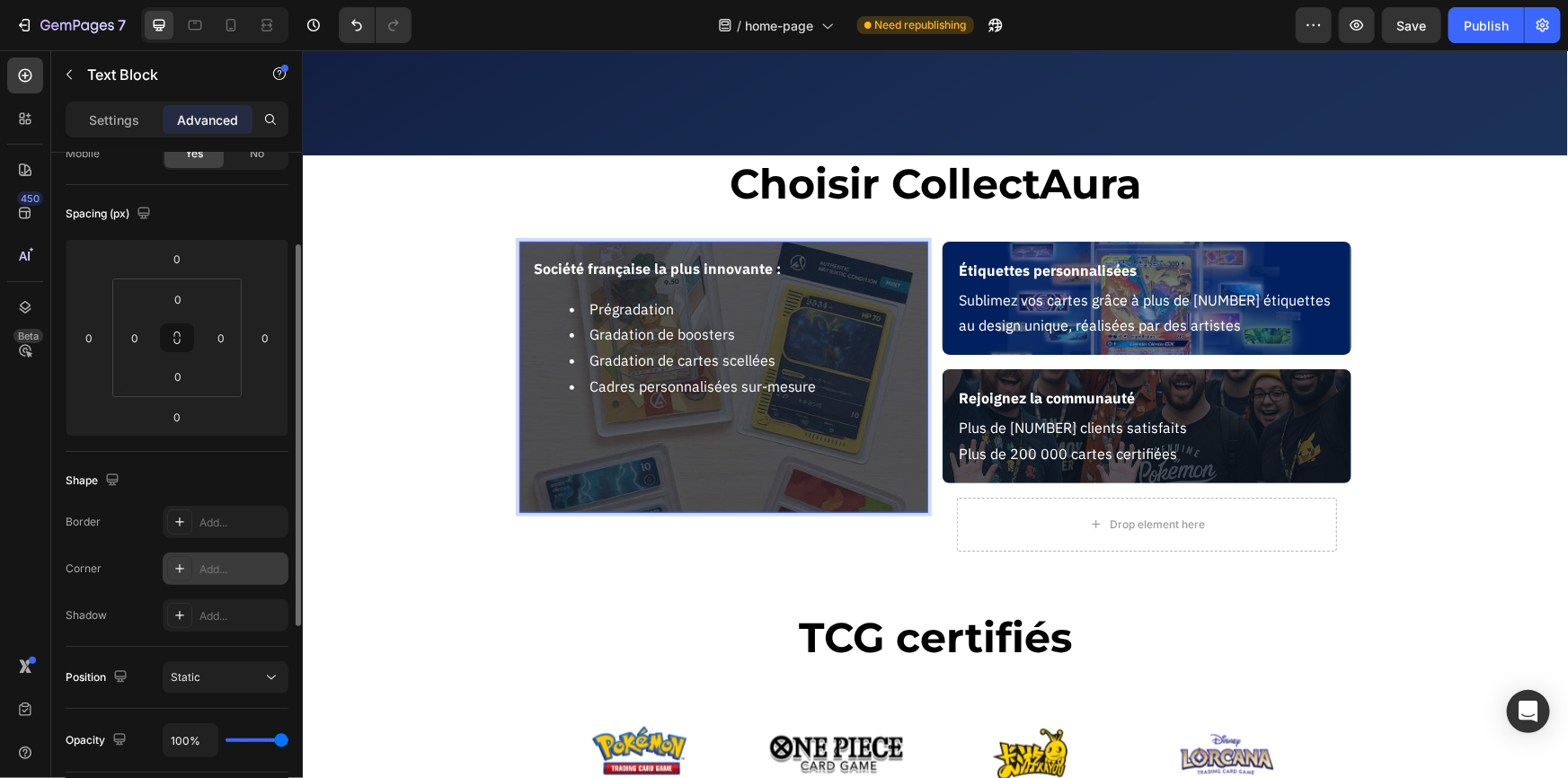 click on "Gradation de boosters" at bounding box center [740, 333] 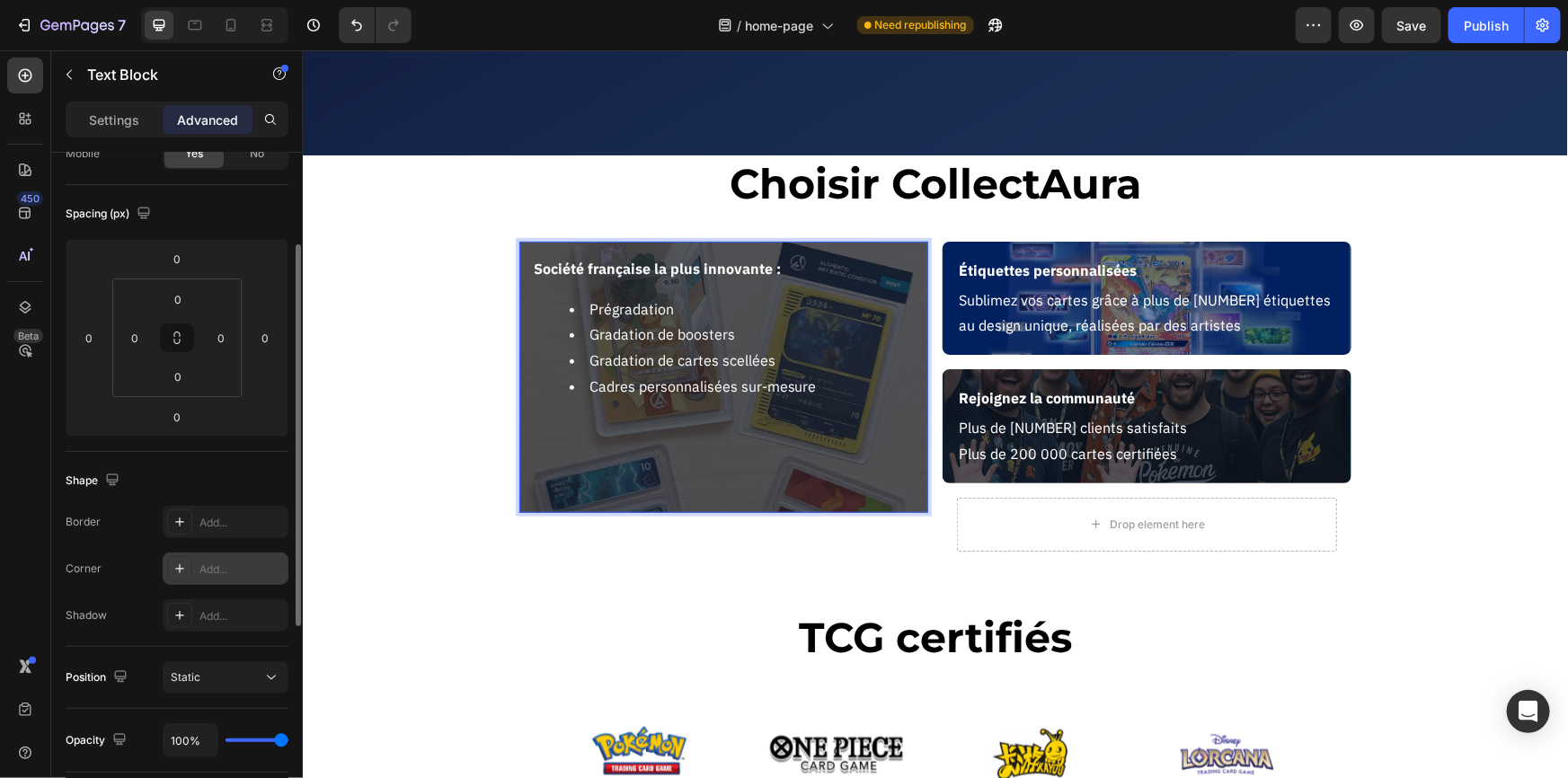 drag, startPoint x: 828, startPoint y: 416, endPoint x: 796, endPoint y: 396, distance: 37.735925 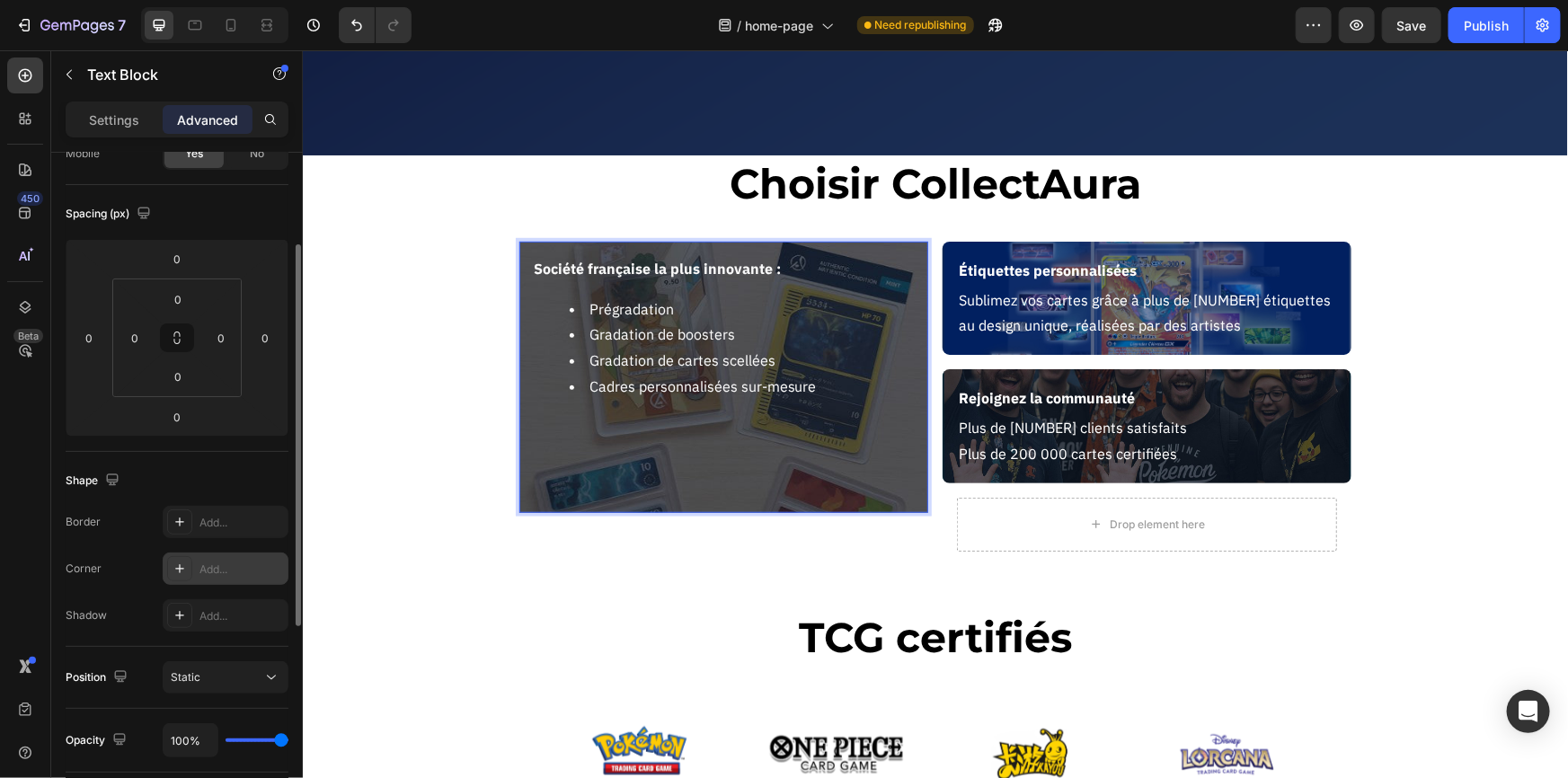 click on "Société française la plus innovante : Prégradation Gradation de boosters Gradation de cartes scellées Cadres personnalisées sur-mesure" at bounding box center (722, 376) 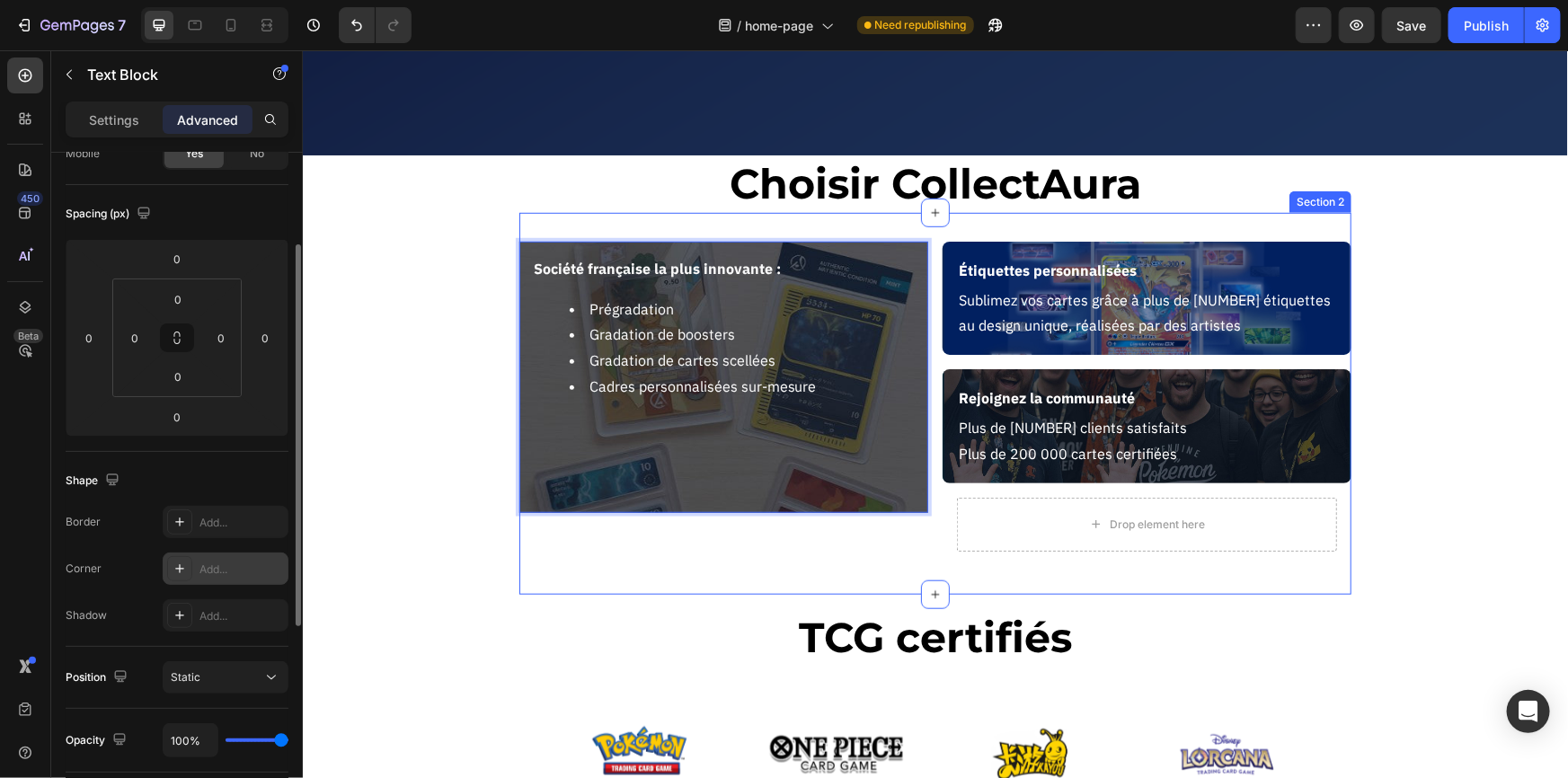 click on "Société française la plus innovante : Prégradation Gradation de boosters Gradation de cartes scellées Cadres personnalisées sur-mesure Text Block   0 Row Étiquettes personnalisées Text Block Sublimez vos cartes grâce à plus de [NUMBER] étiquettes au design unique, réalisées par des artistes Text Block Row Rejoignez la communauté Text Block Plus de [NUMBER] clients satisfaits Plus de [NUMBER] cartes certifiées Text Block Row
Drop element here Row Section 2" at bounding box center [935, 402] 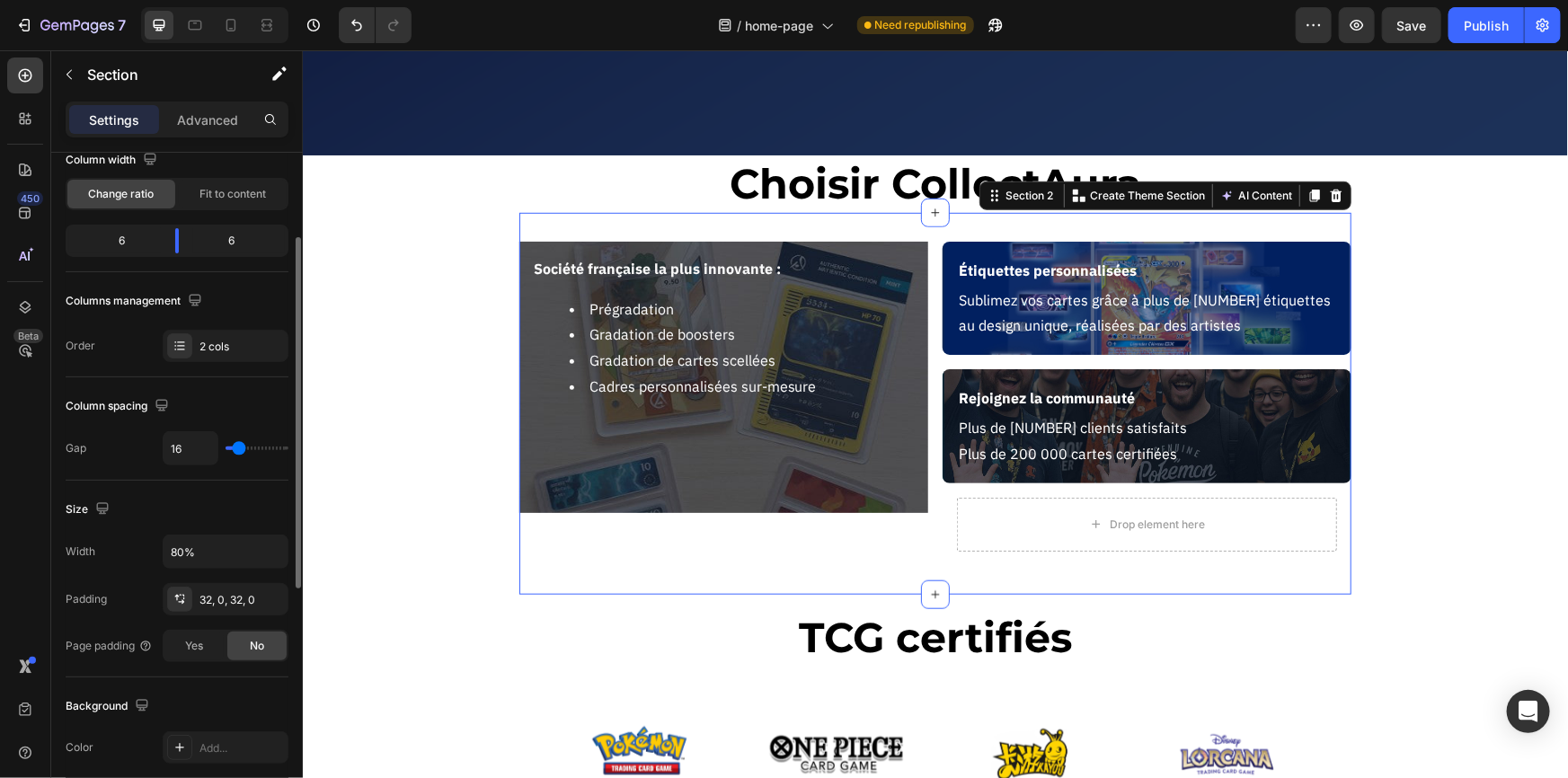 scroll, scrollTop: 0, scrollLeft: 0, axis: both 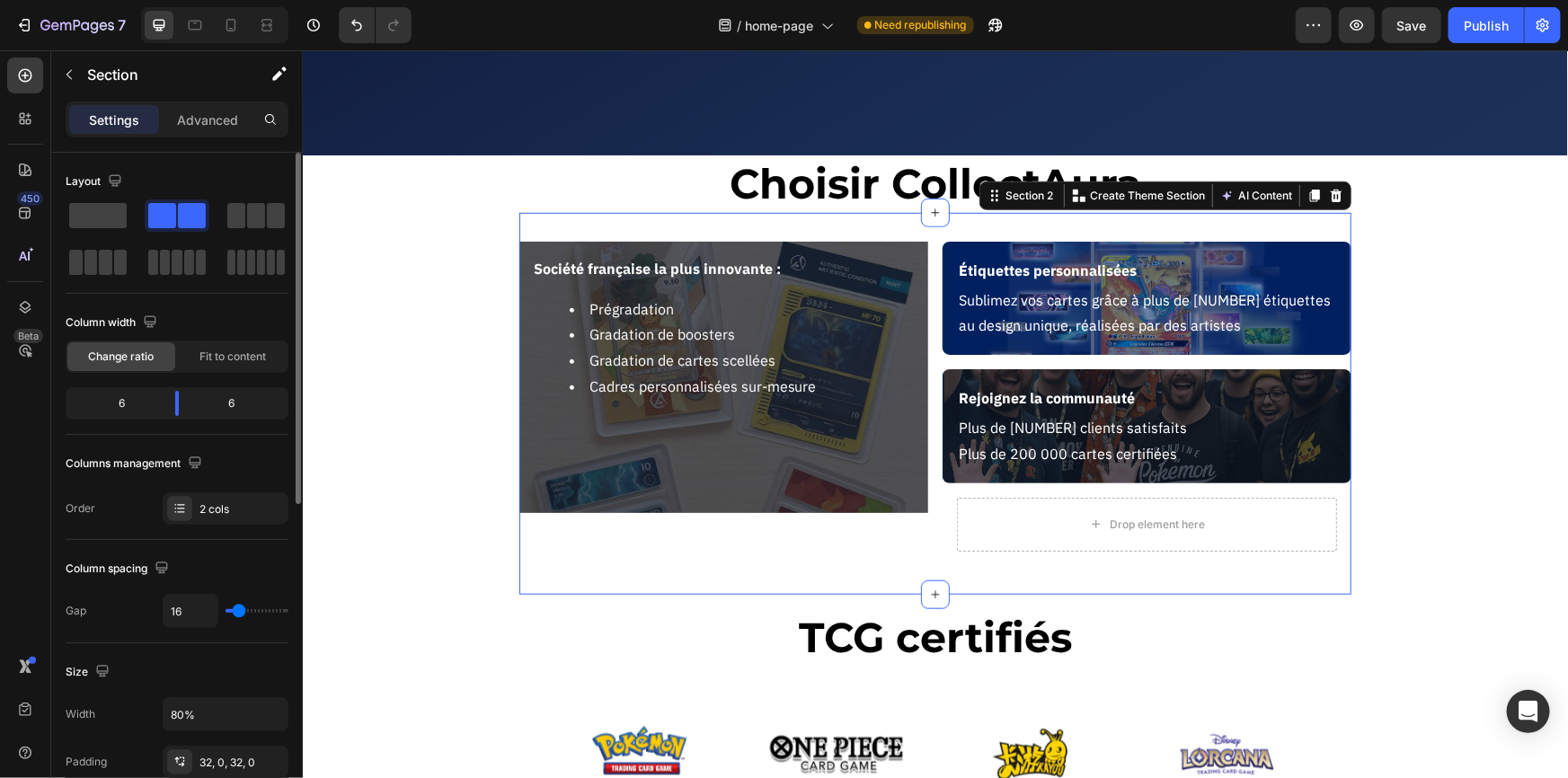 click on "La garantie de l'excellence Heading Valorisez, protégez et authentifiez vos cartes avec un service de certification dédié à votre passion. Text Block Certifiez mes cartes Button Image Hero Banner Choisir CollectAura Heading Section 1 Société française la plus innovante : Prégradation Gradation de boosters Gradation de cartes scellées Cadres personnalisées sur-mesure Text Block Row Étiquettes personnalisées Text Block Sublimez vos cartes grâce à plus de [NUMBER] étiquettes au design unique, réalisées par des artistes Text Block Row Rejoignez la communauté Text Block Plus de [NUMBER] clients satisfaits Plus de [NUMBER] cartes certifiées Text Block Row
Drop element here Row Section 2   Create Theme Section AI Content Write with GemAI What would you like to describe here? Tone and Voice Persuasive Product Cadre Premium Latios & Latias SV8 Show more Generate TCG certifiés Heading Section 3
Image Image Image Image
Carousel Section 4 Root" at bounding box center (935, 1634) 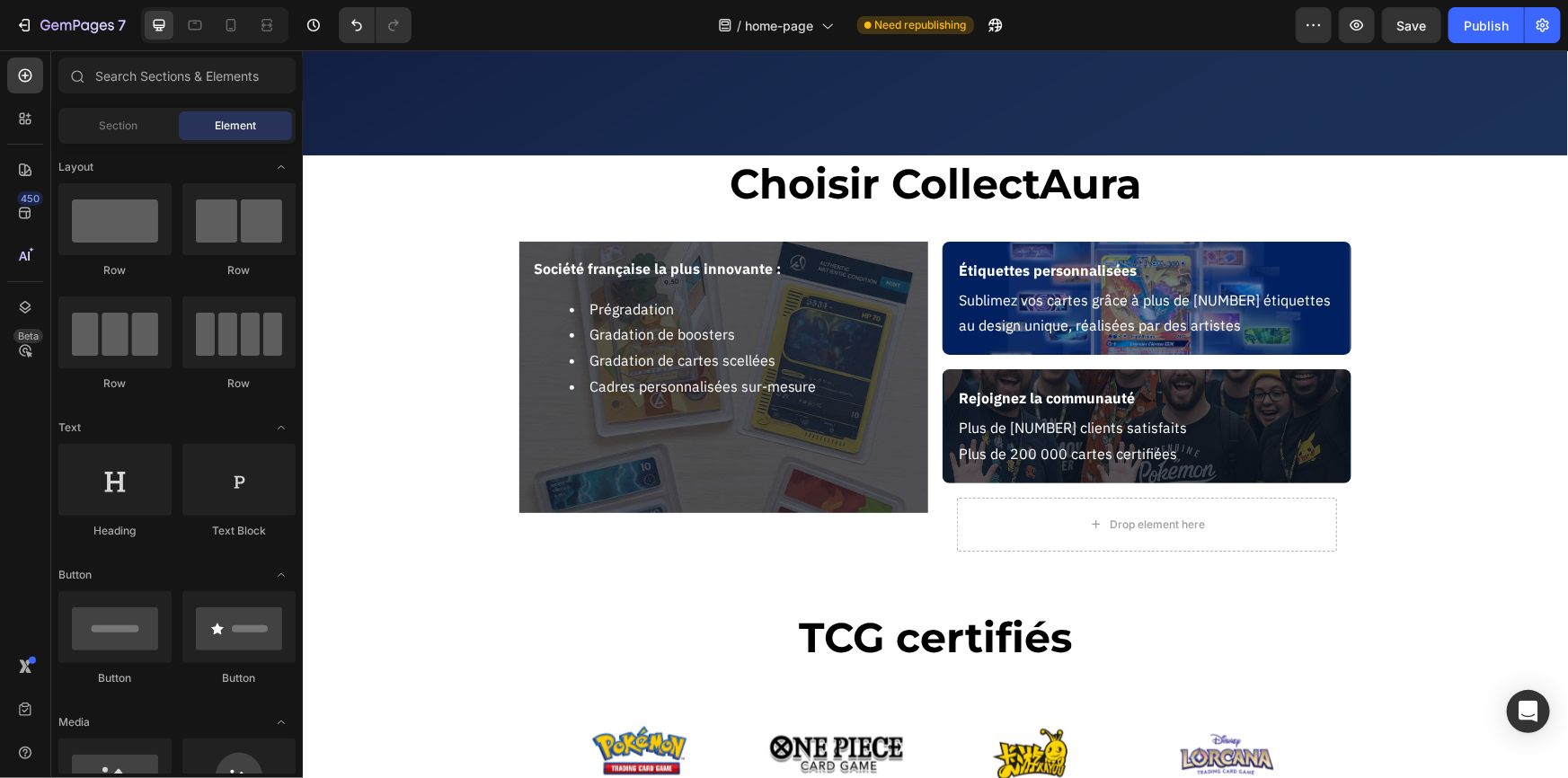 click on "Société française la plus innovante : Prégradation Gradation de boosters Gradation de cartes scellées Cadres personnalisées sur-mesure" at bounding box center (722, 376) 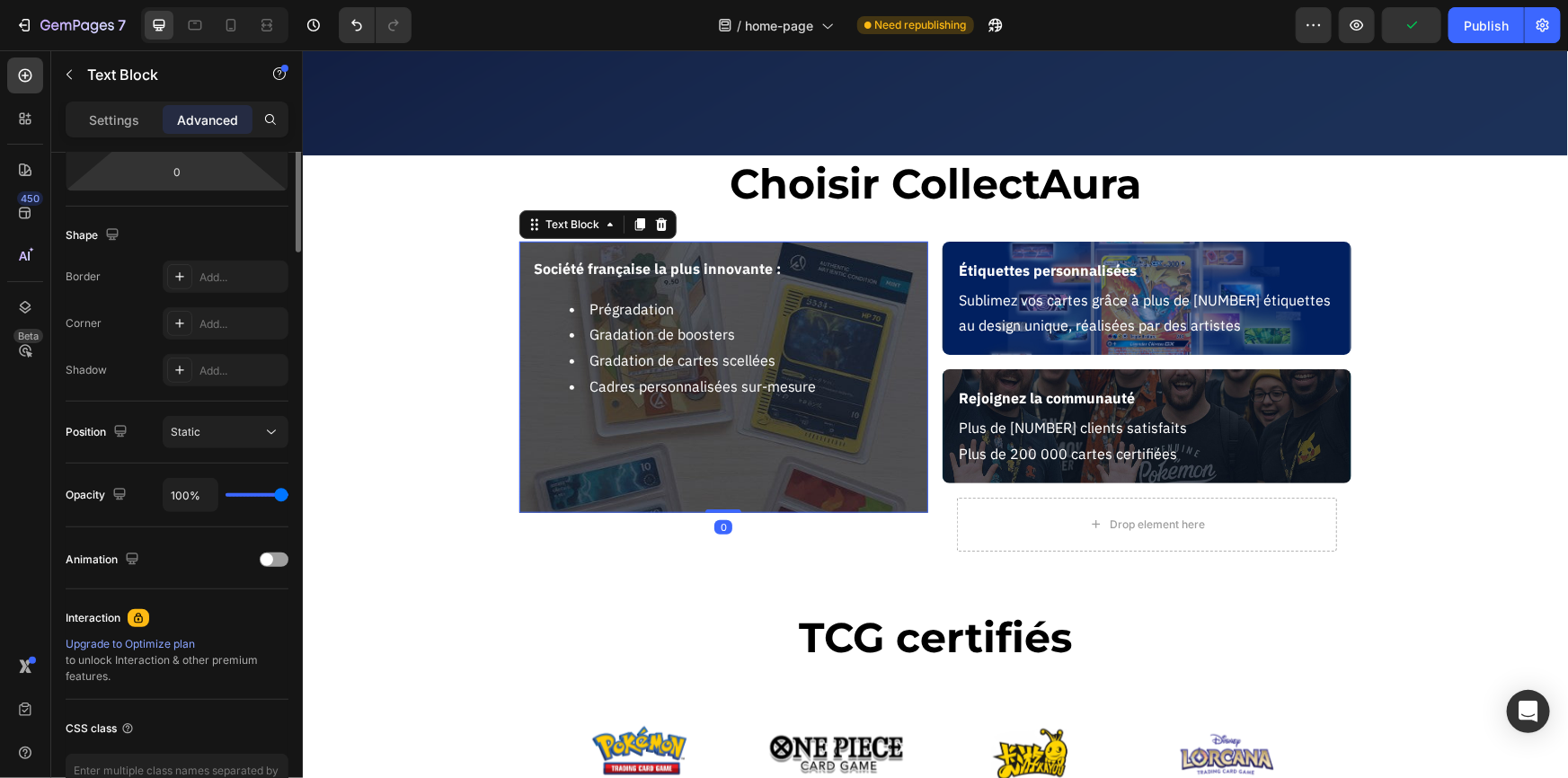 scroll, scrollTop: 81, scrollLeft: 0, axis: vertical 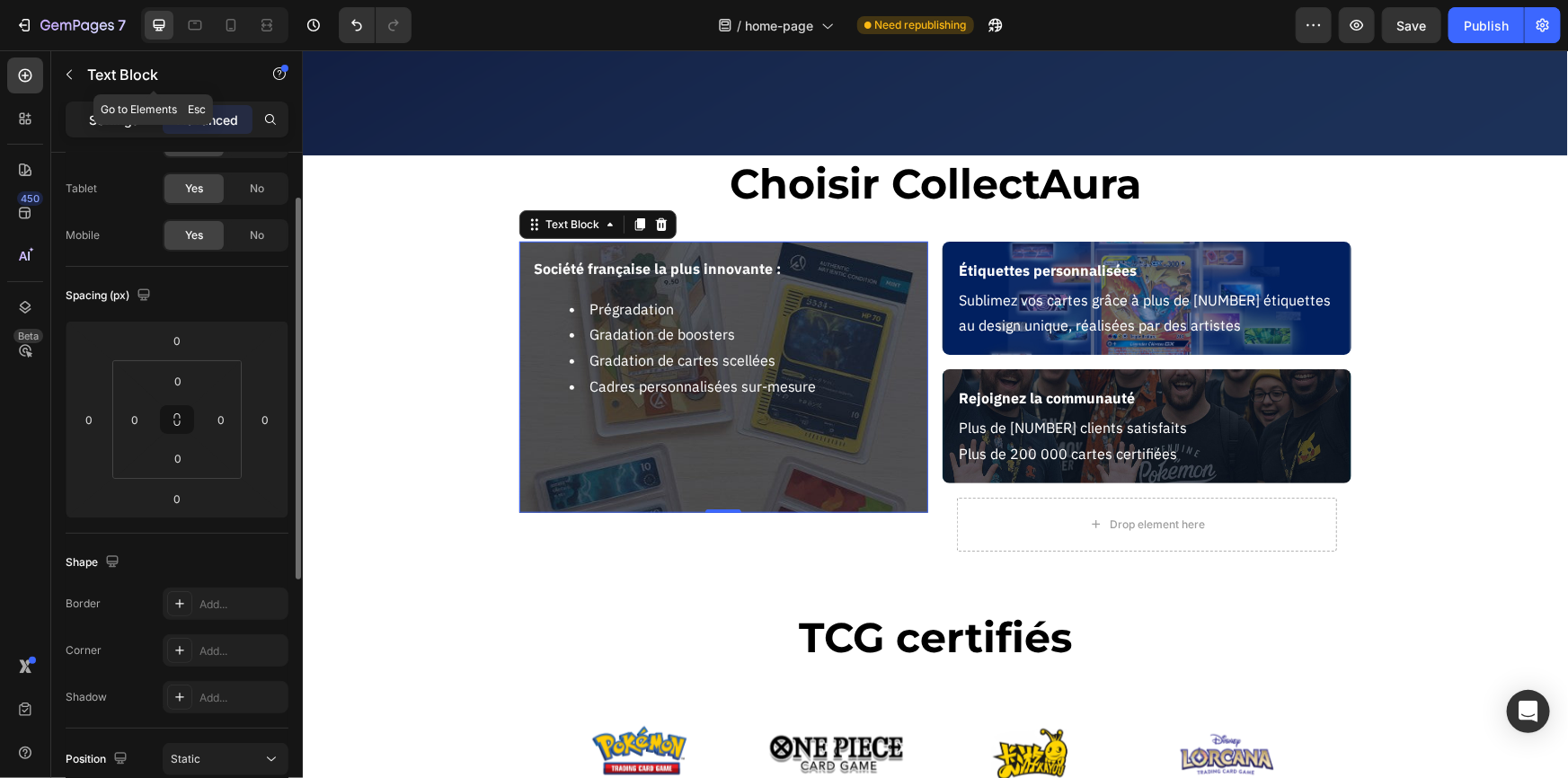 click on "Settings" at bounding box center (114, 119) 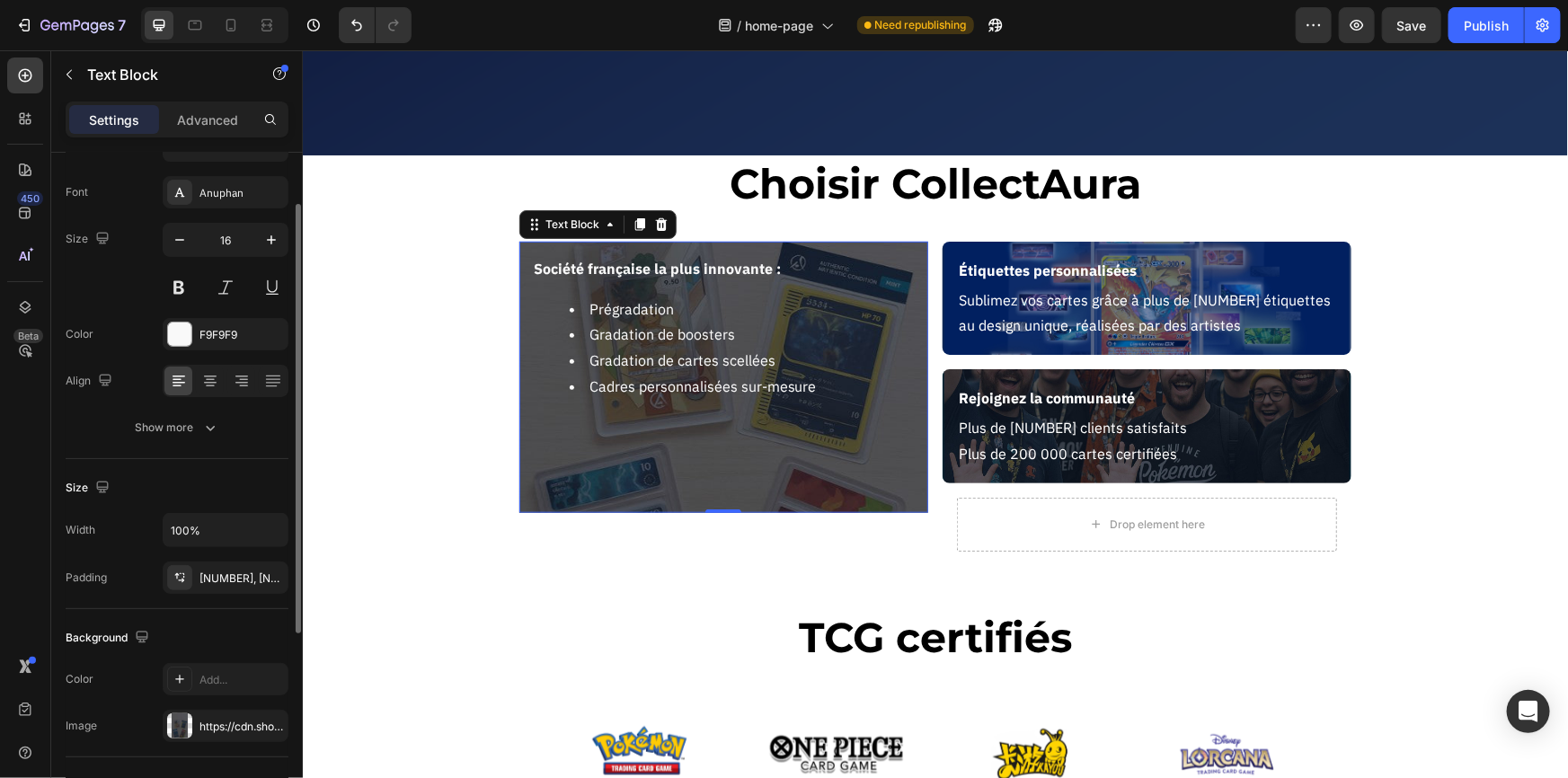 scroll, scrollTop: 326, scrollLeft: 0, axis: vertical 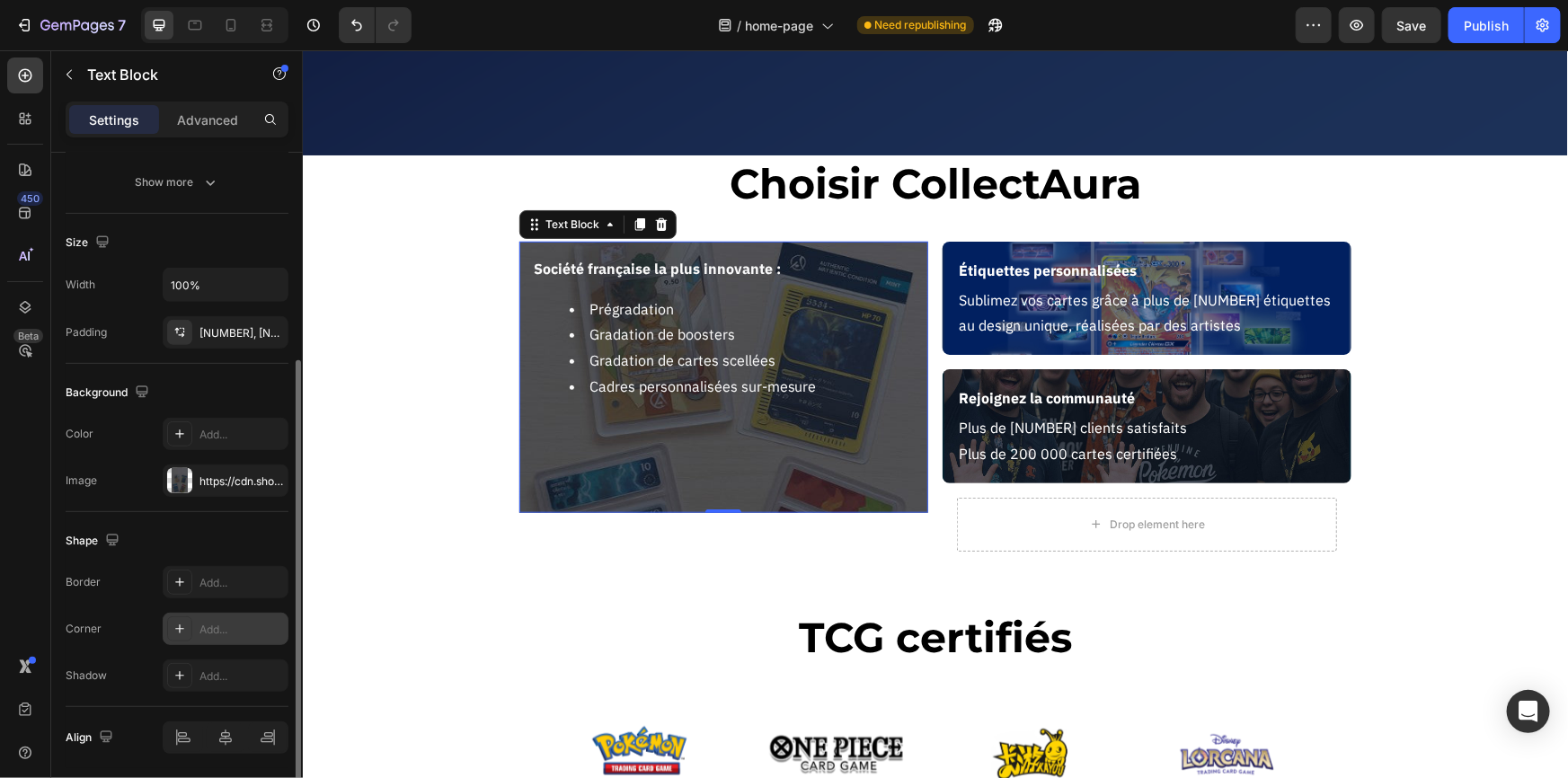 click on "Add..." at bounding box center (242, 630) 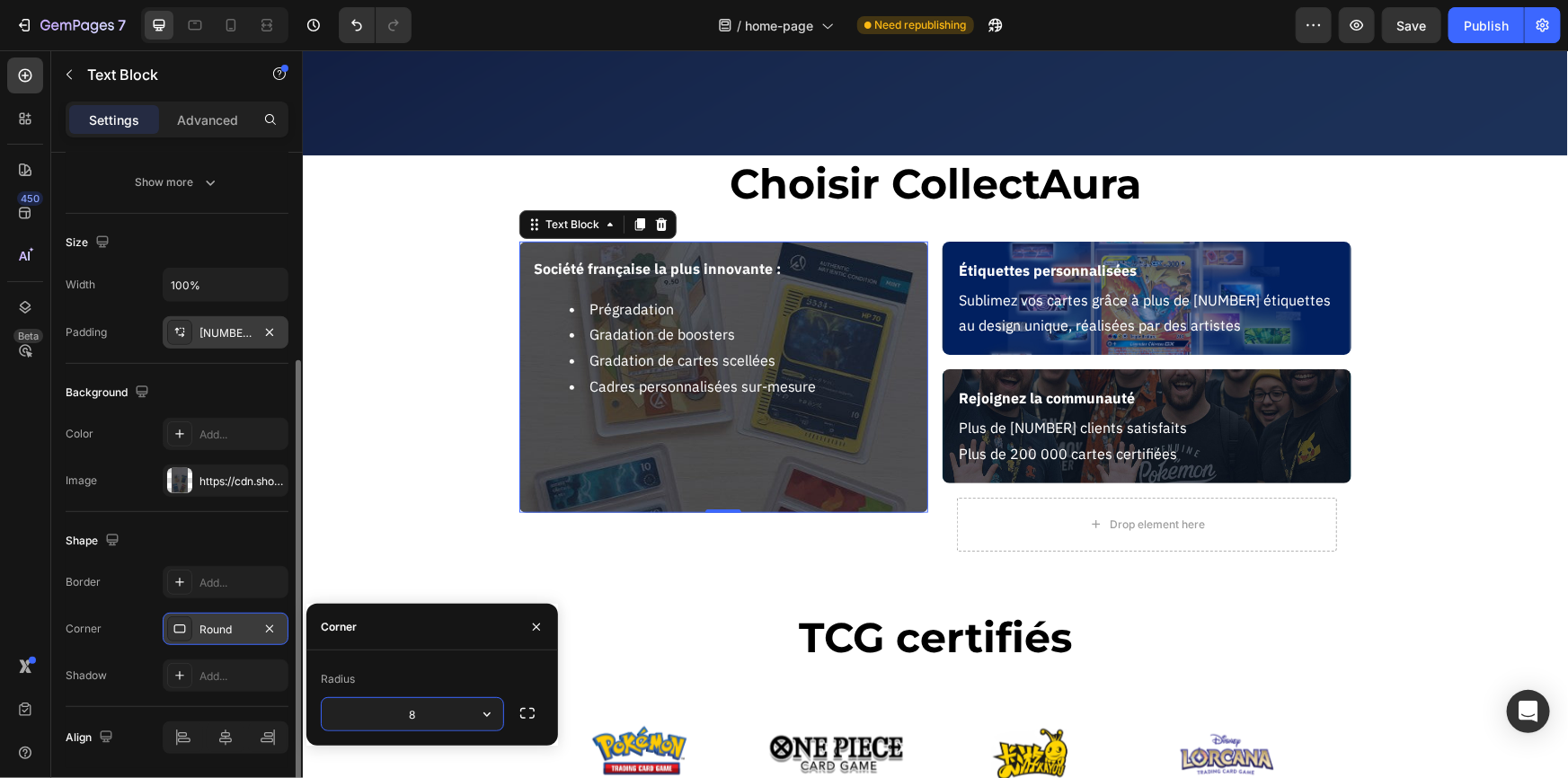 click on "[NUMBER], [NUMBER], [NUMBER], [NUMBER]" at bounding box center (226, 333) 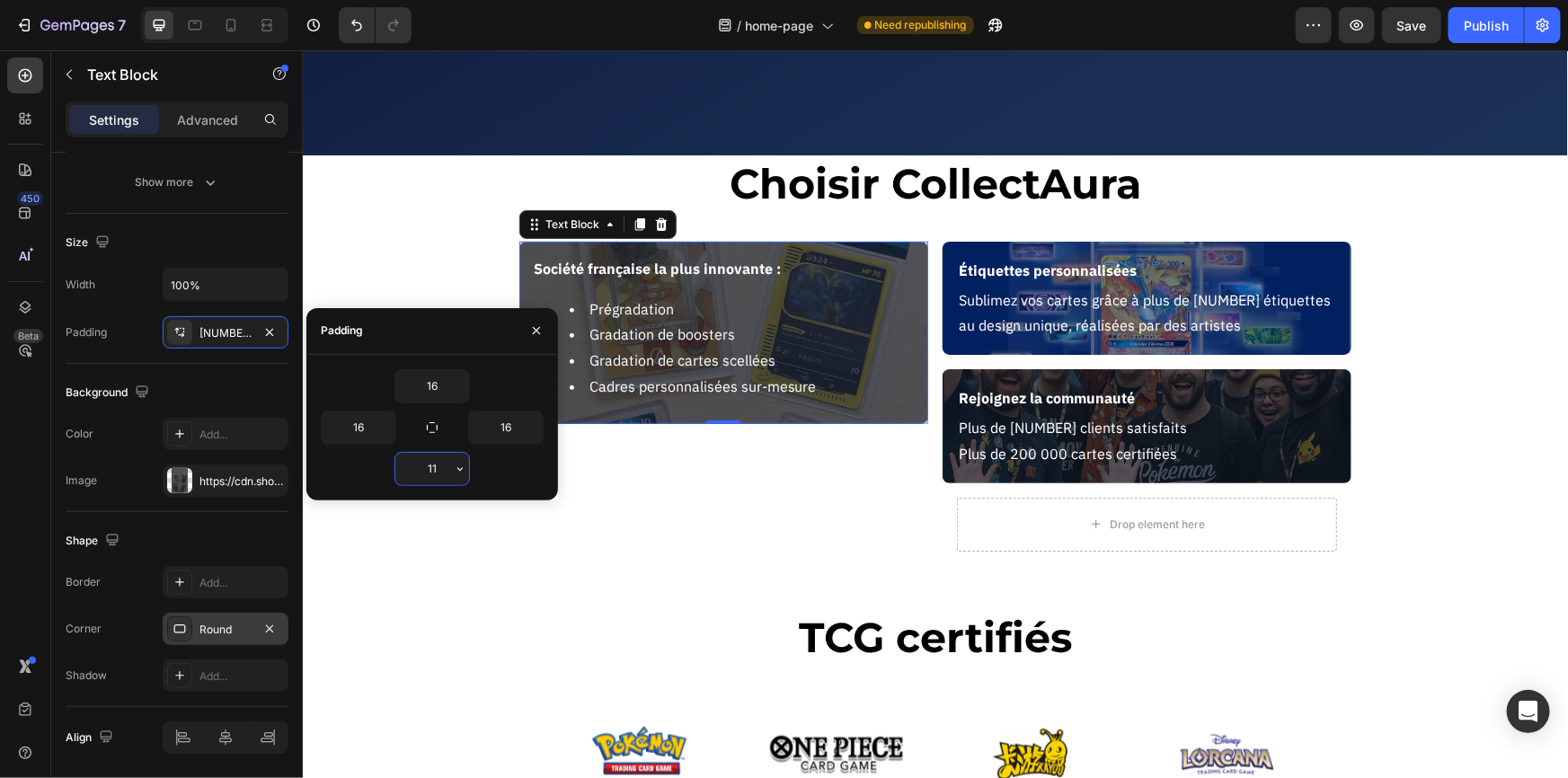type on "1" 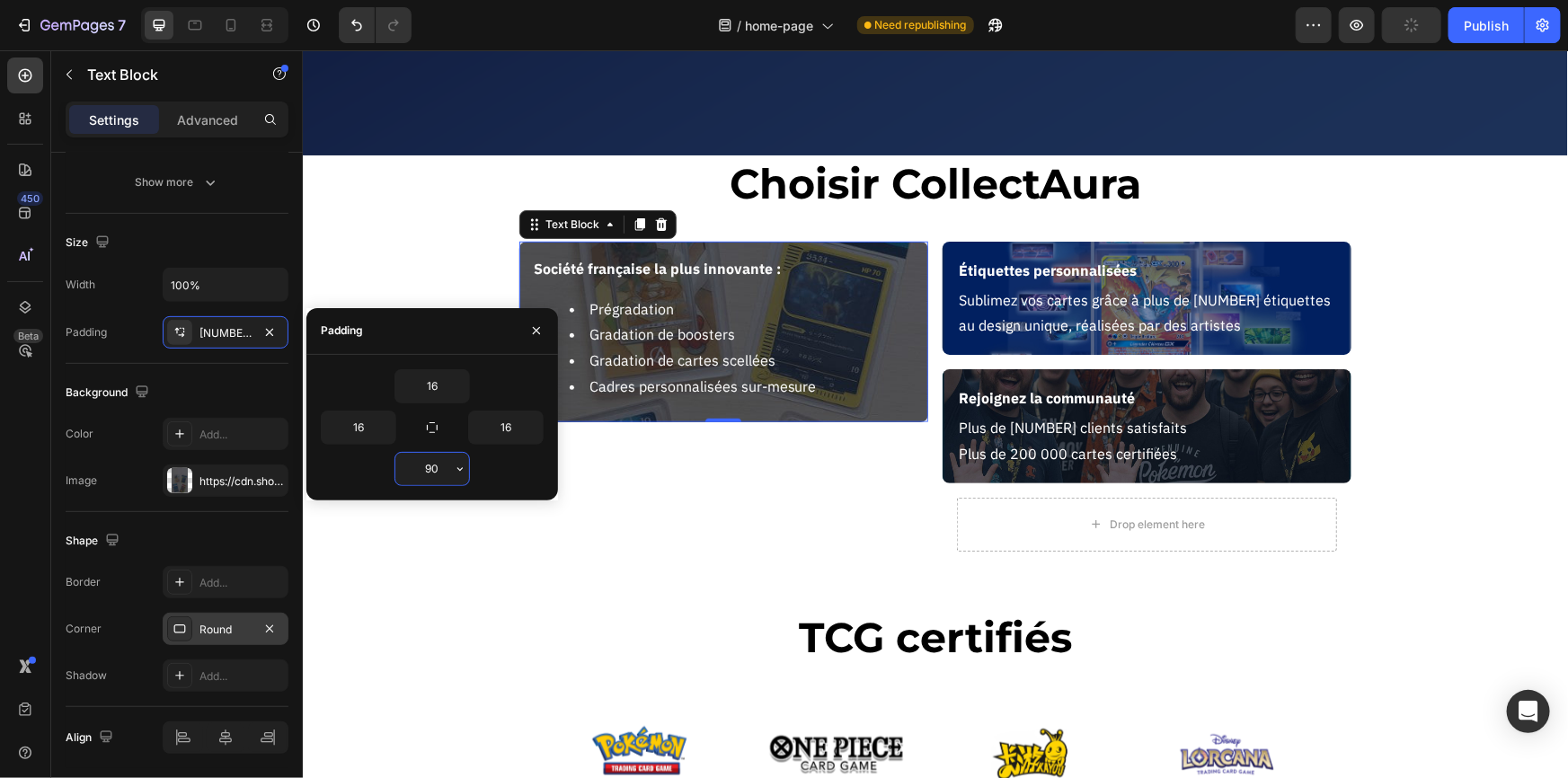 type on "9" 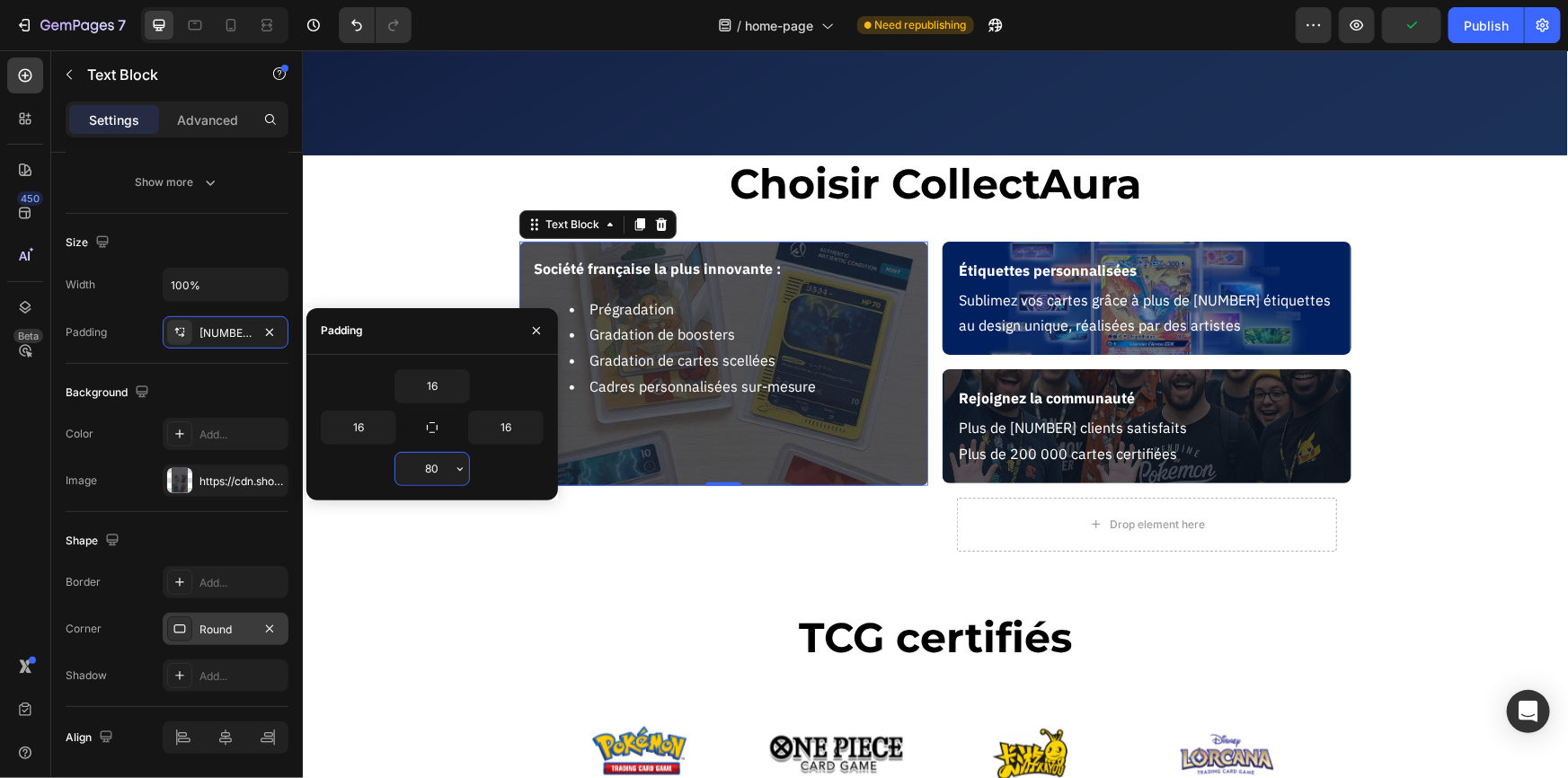 type on "8" 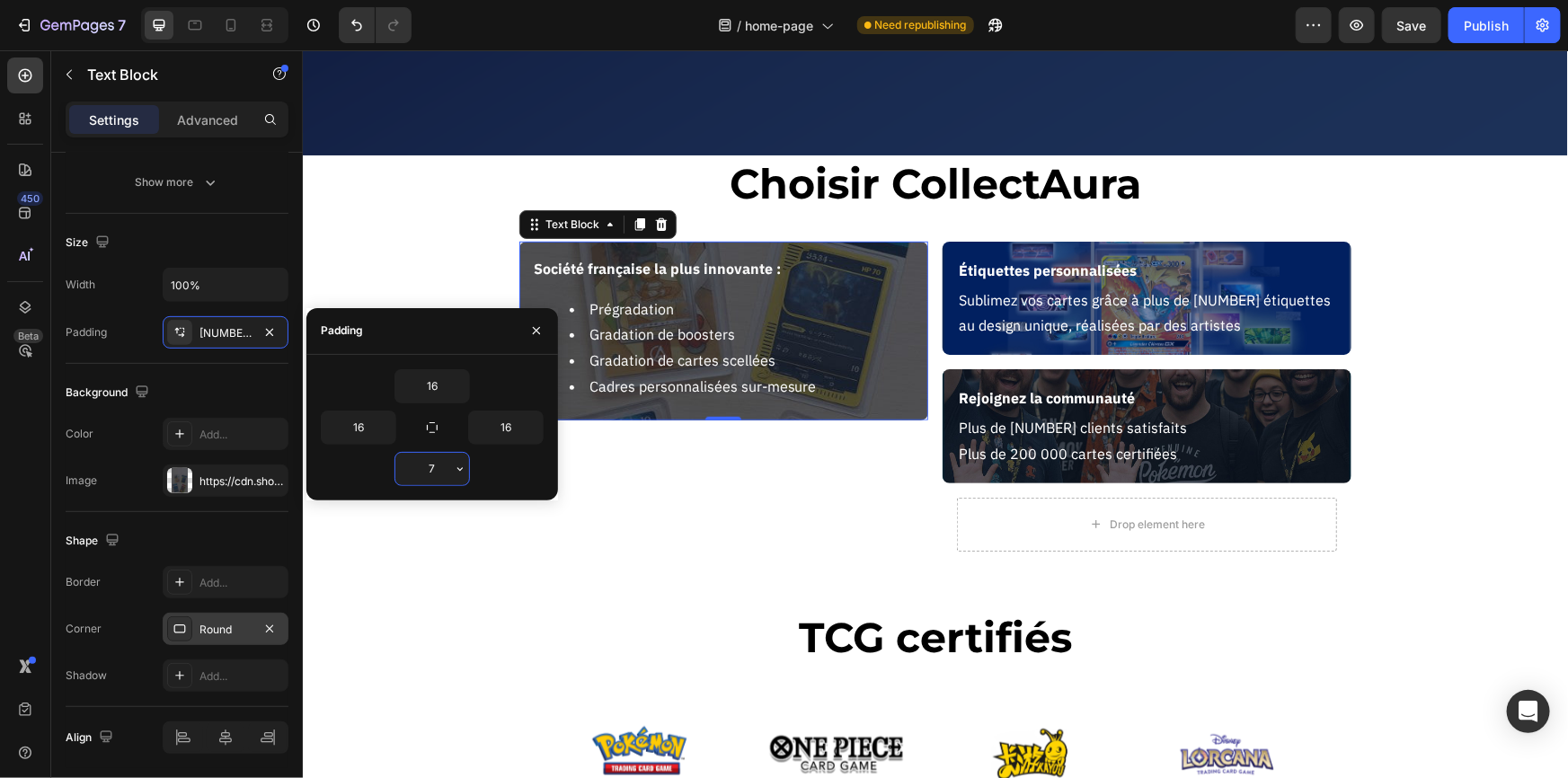 type on "77" 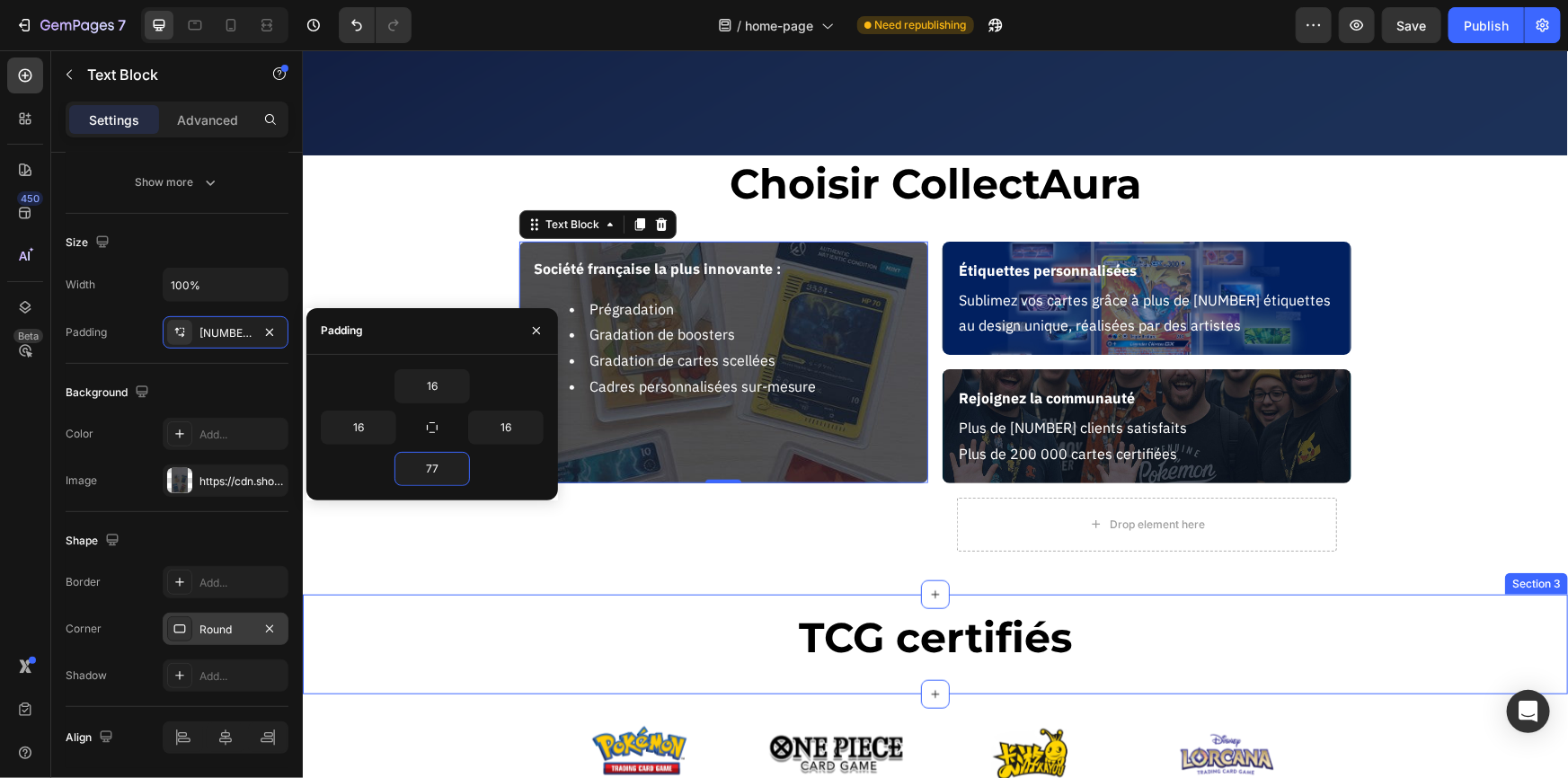 click on "TCG certifiés Heading Section 3" at bounding box center [935, 644] 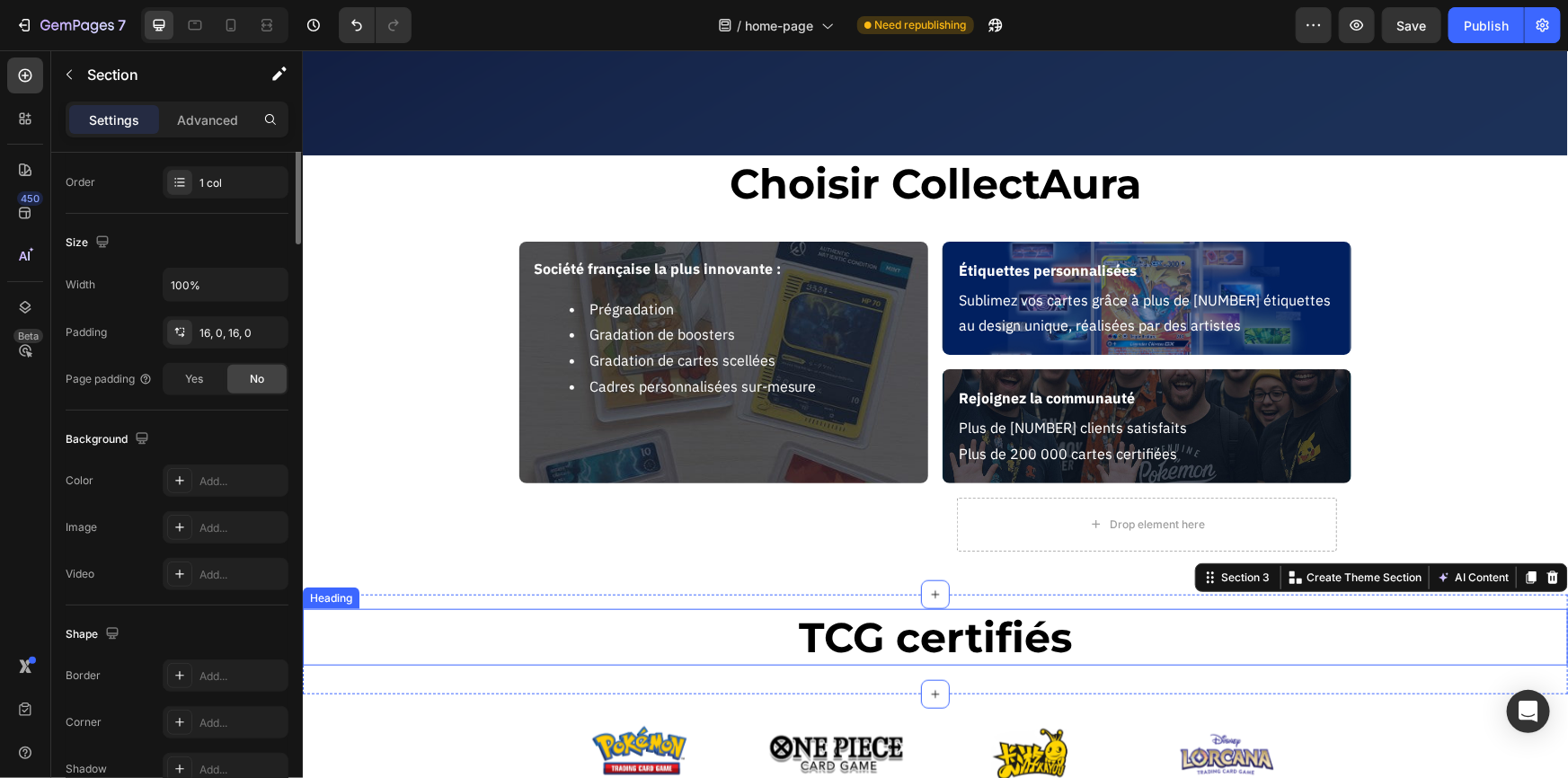 scroll, scrollTop: 0, scrollLeft: 0, axis: both 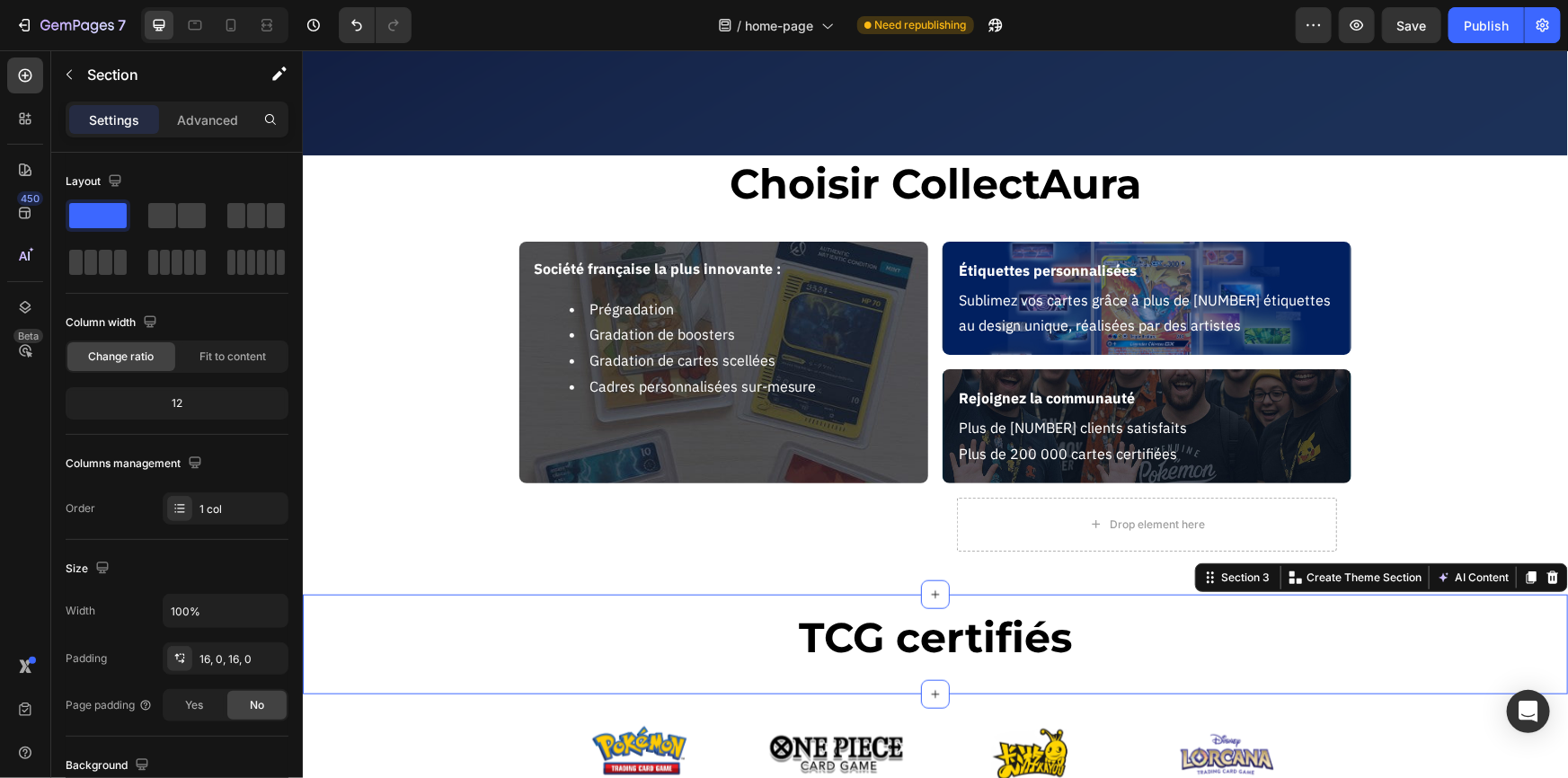 click at bounding box center [935, -160] 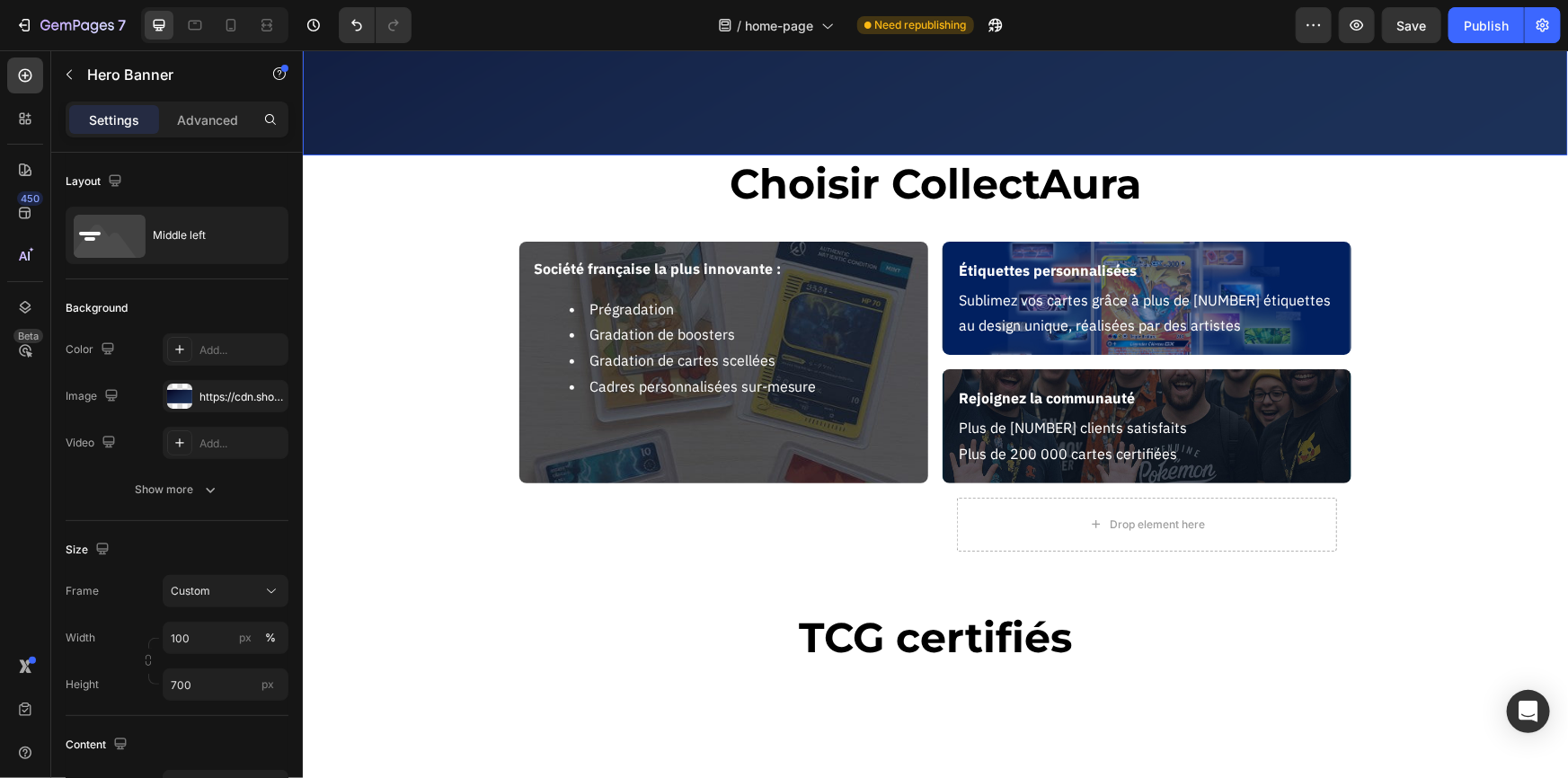 scroll, scrollTop: 397, scrollLeft: 0, axis: vertical 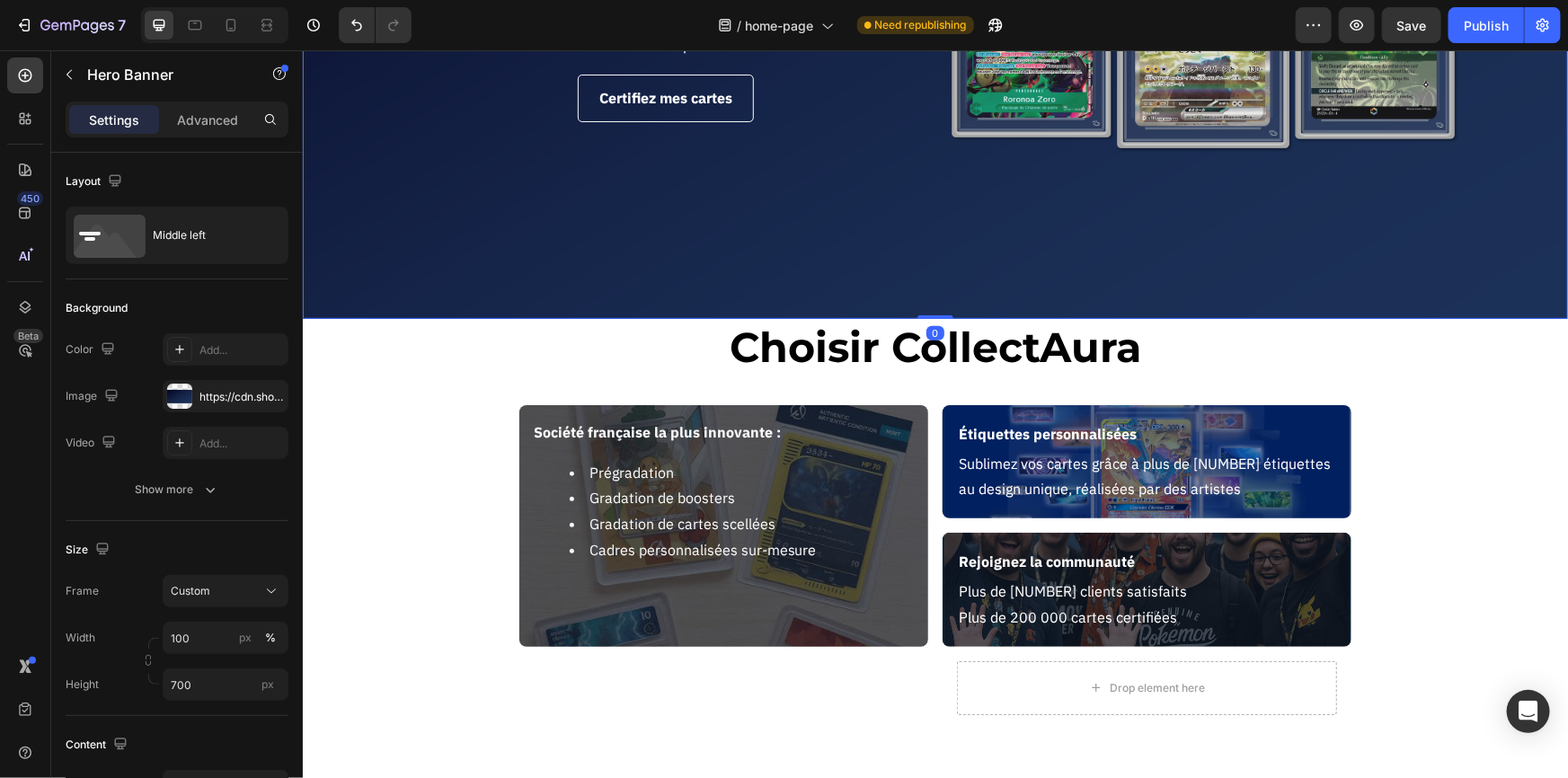 click on "Choisir CollectAura" at bounding box center [935, 347] 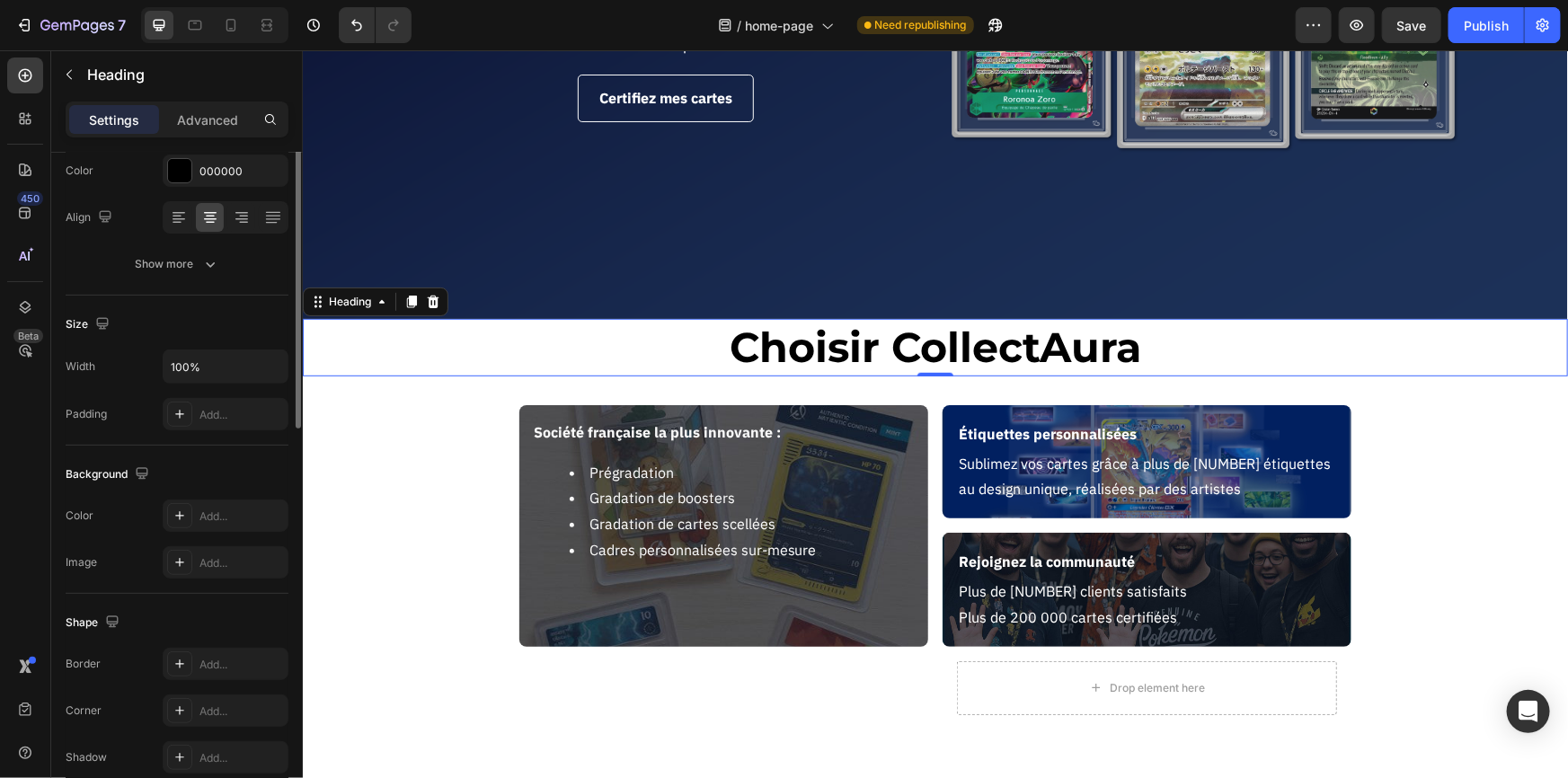 scroll, scrollTop: 0, scrollLeft: 0, axis: both 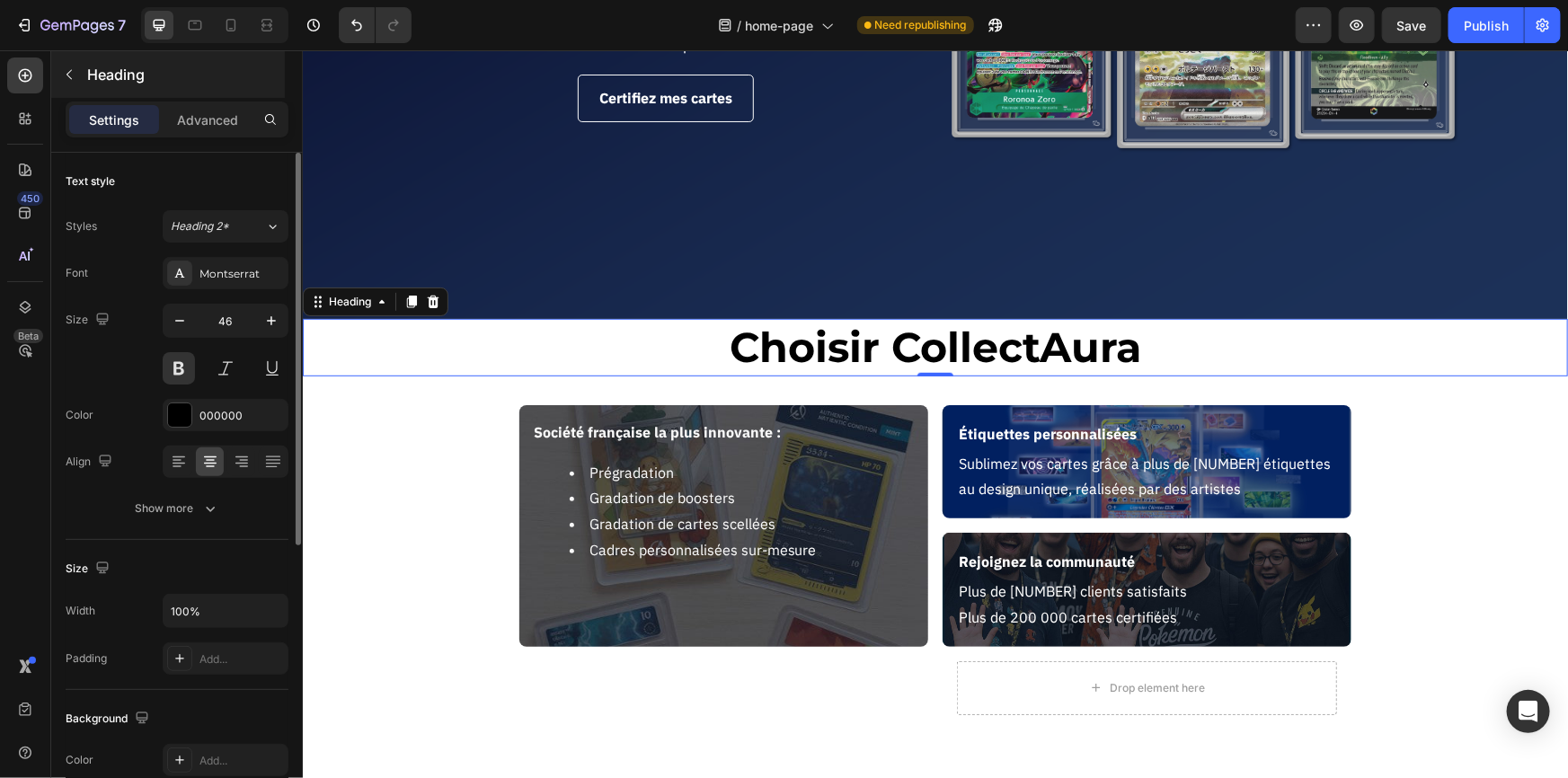 click on "Heading" at bounding box center (168, 75) 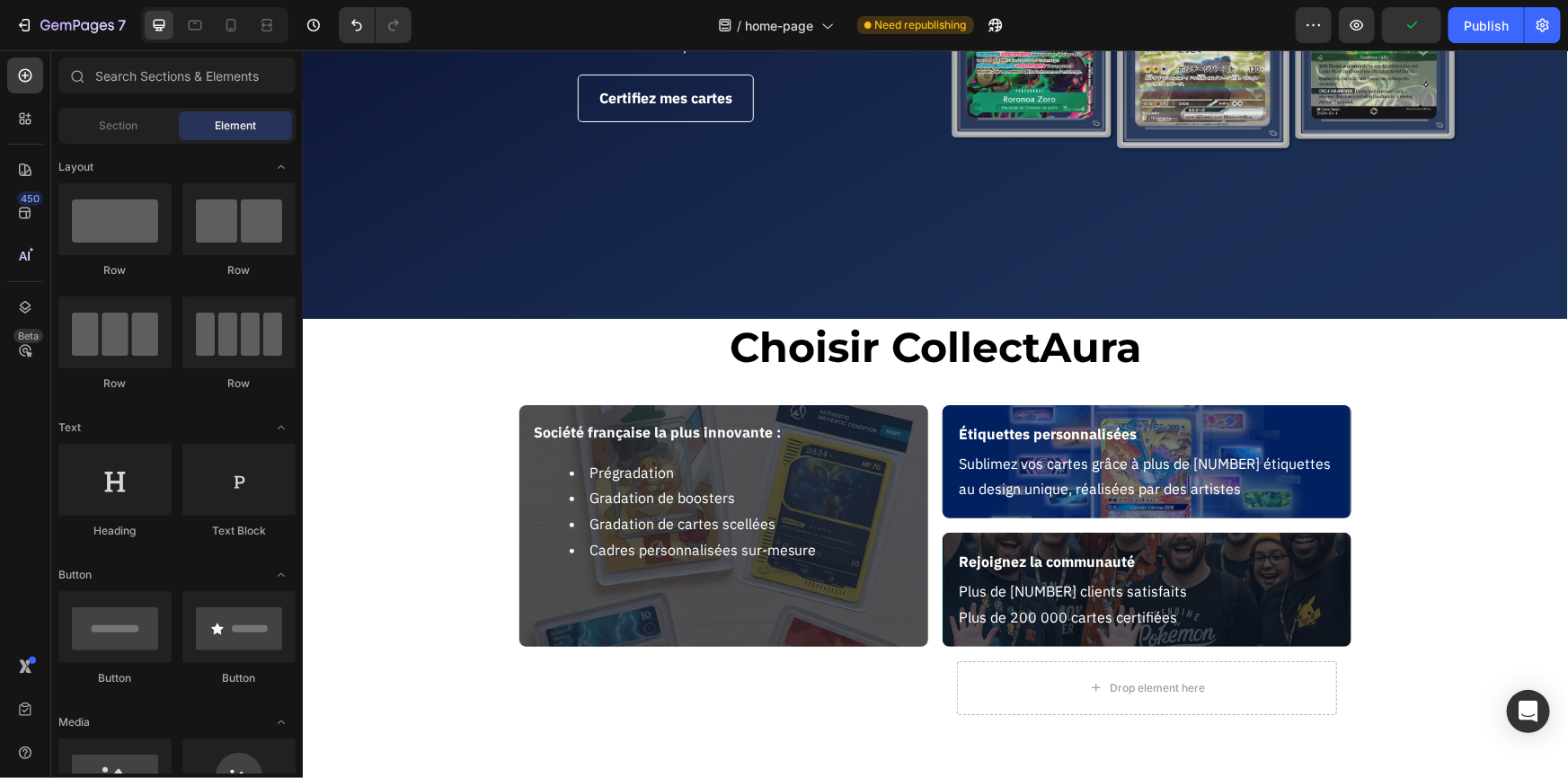 click on "Element" at bounding box center [235, 126] 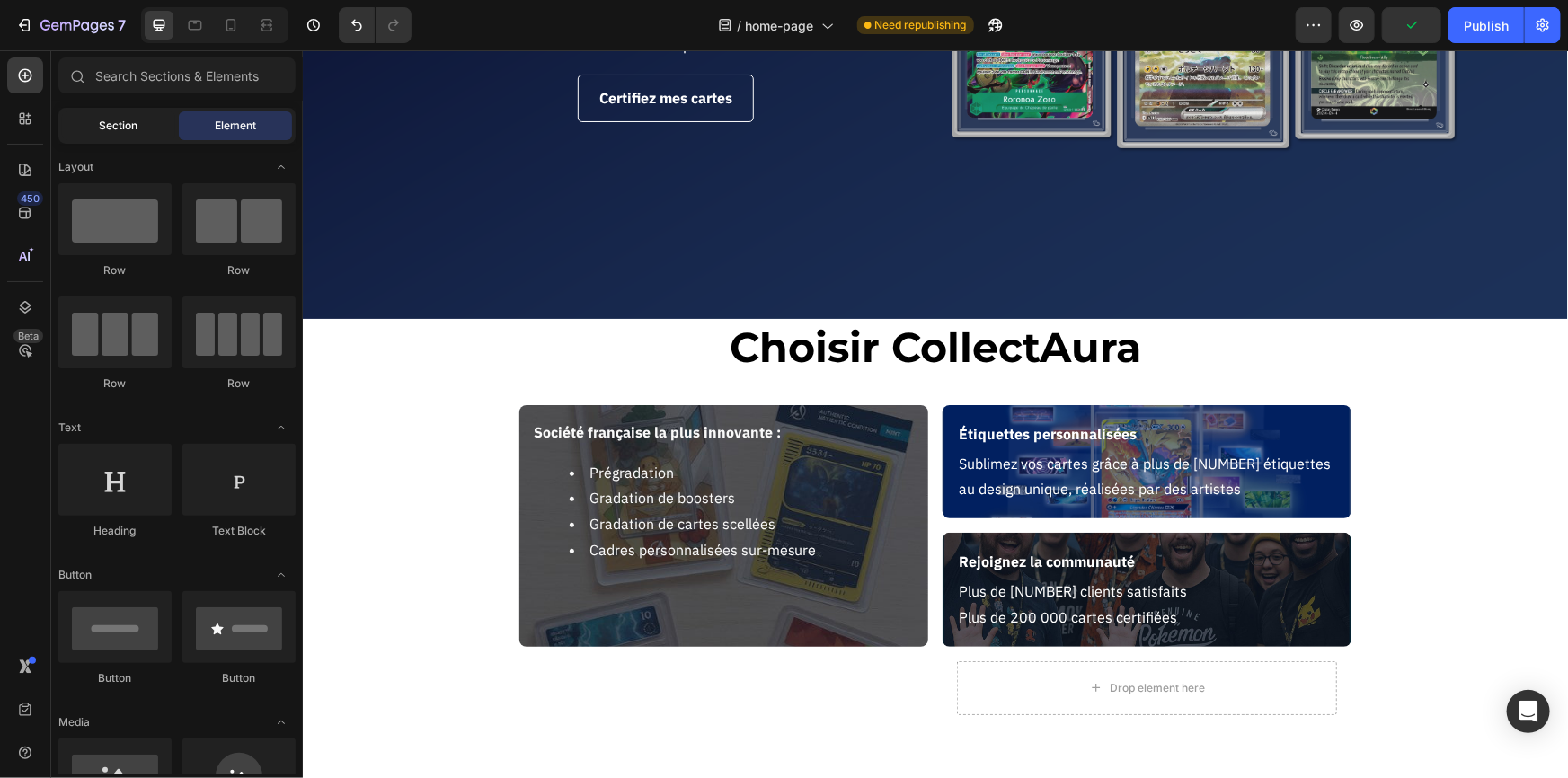 click on "Section" 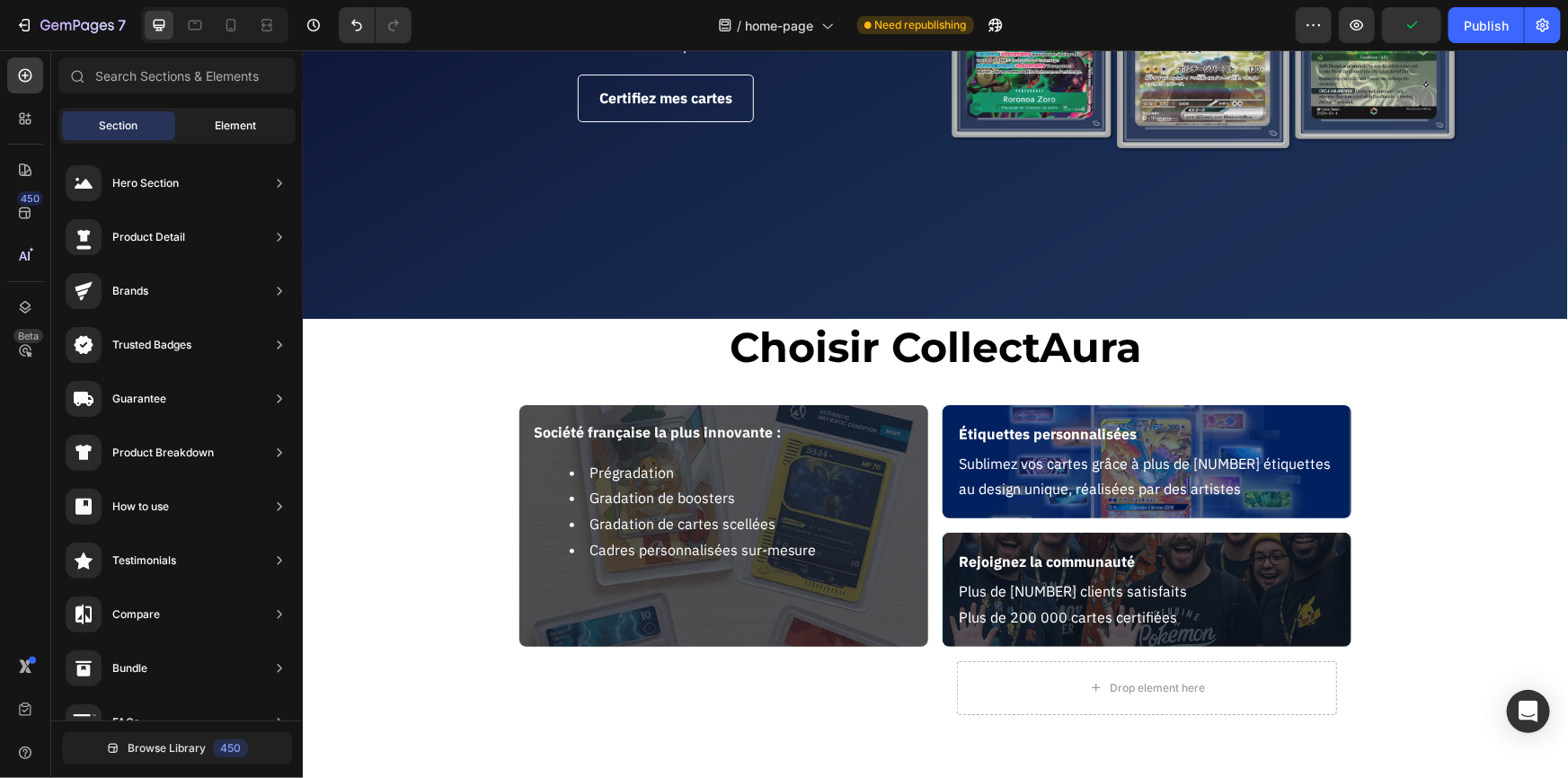 click on "Element" 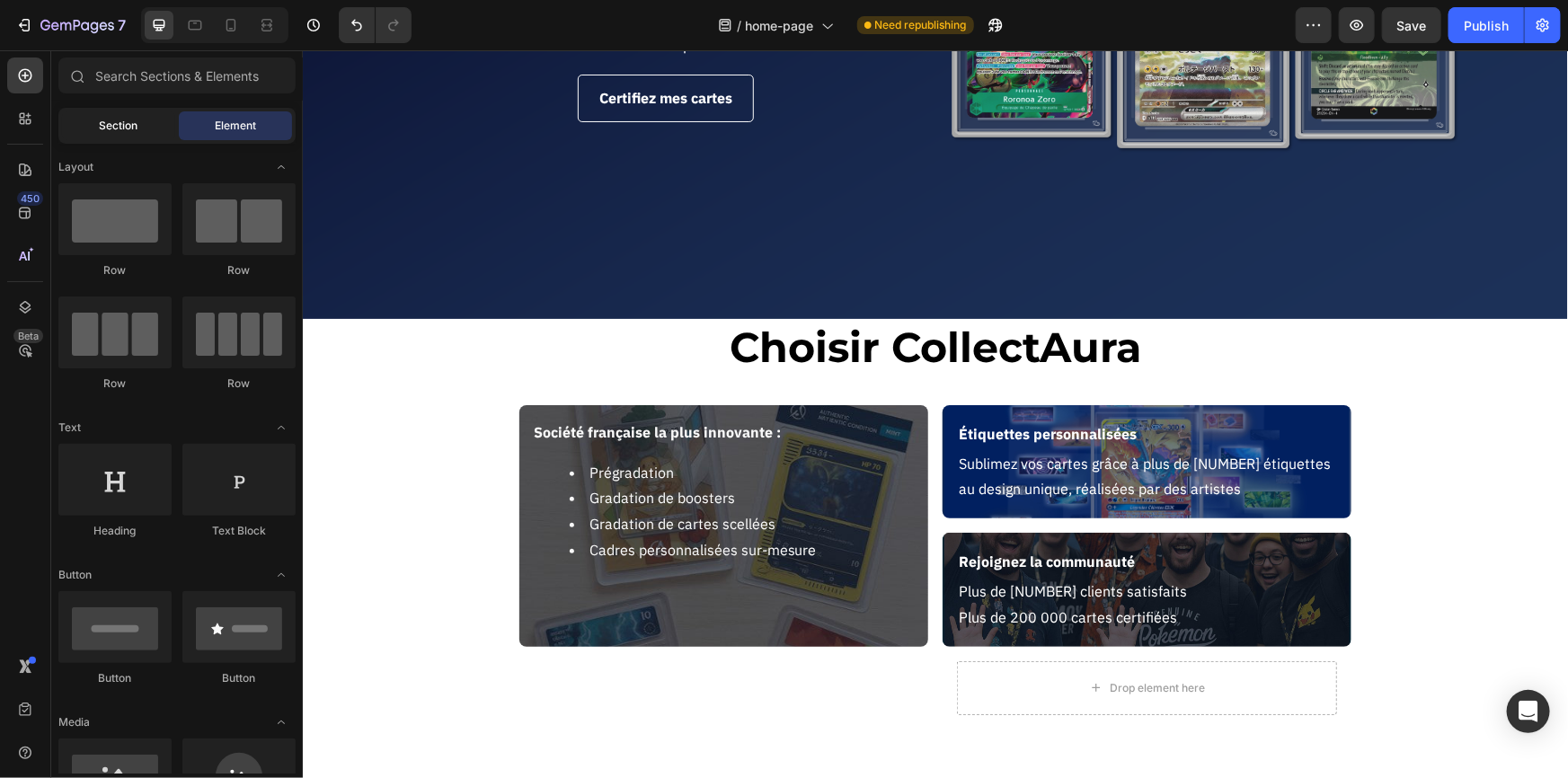 click on "Section" at bounding box center (119, 126) 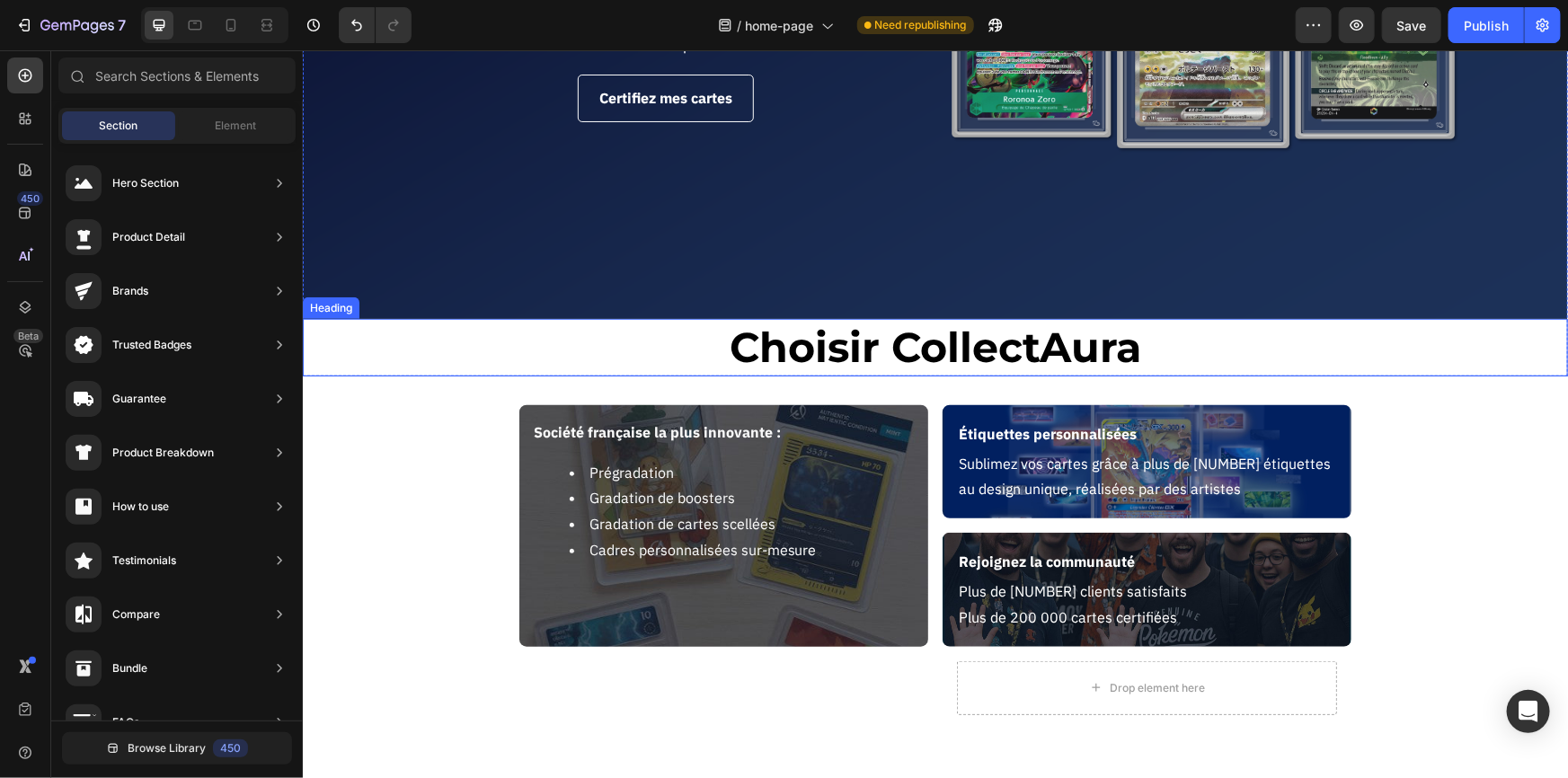 click on "Choisir CollectAura" at bounding box center [935, 347] 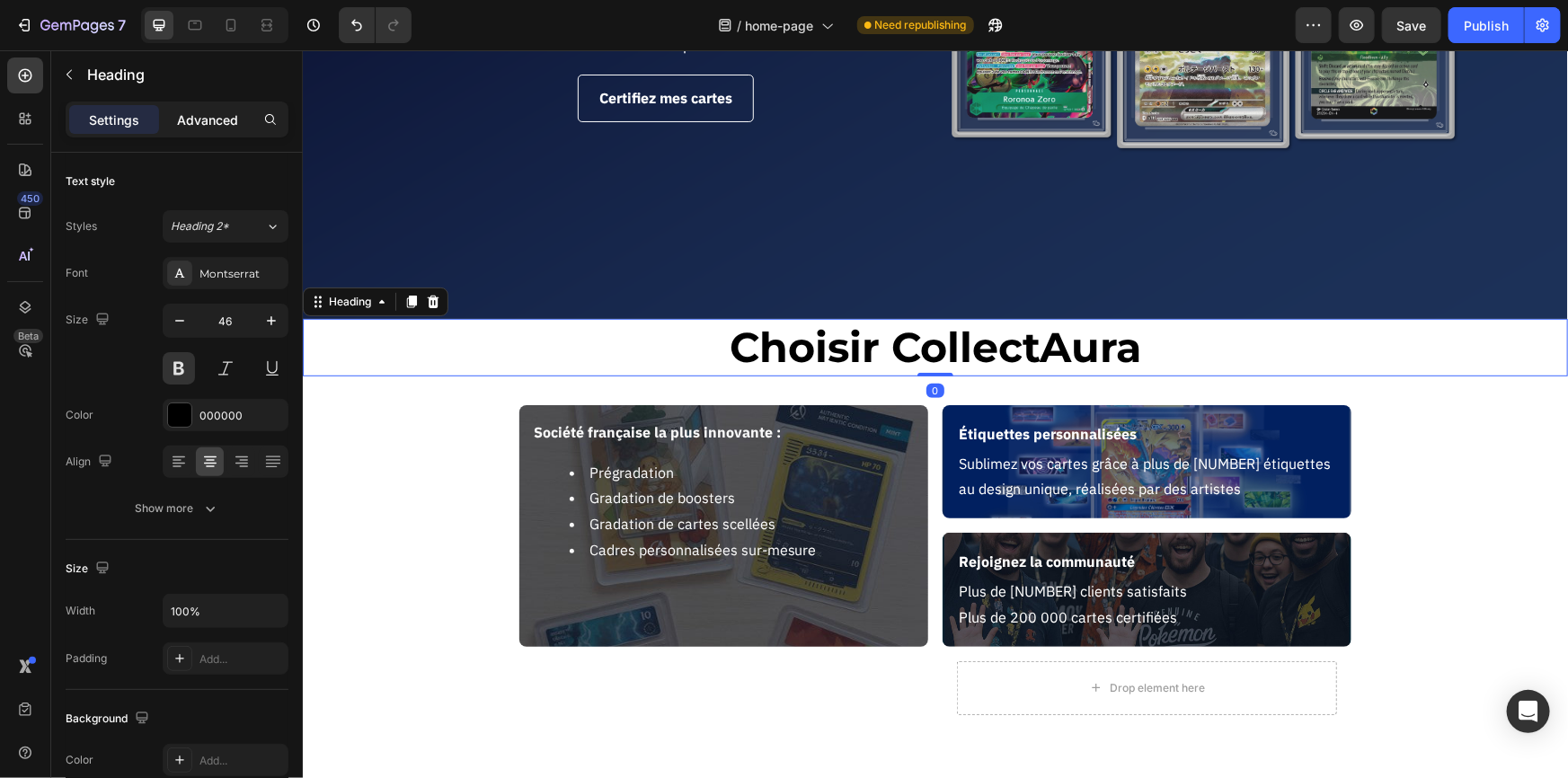 click on "Advanced" at bounding box center (208, 119) 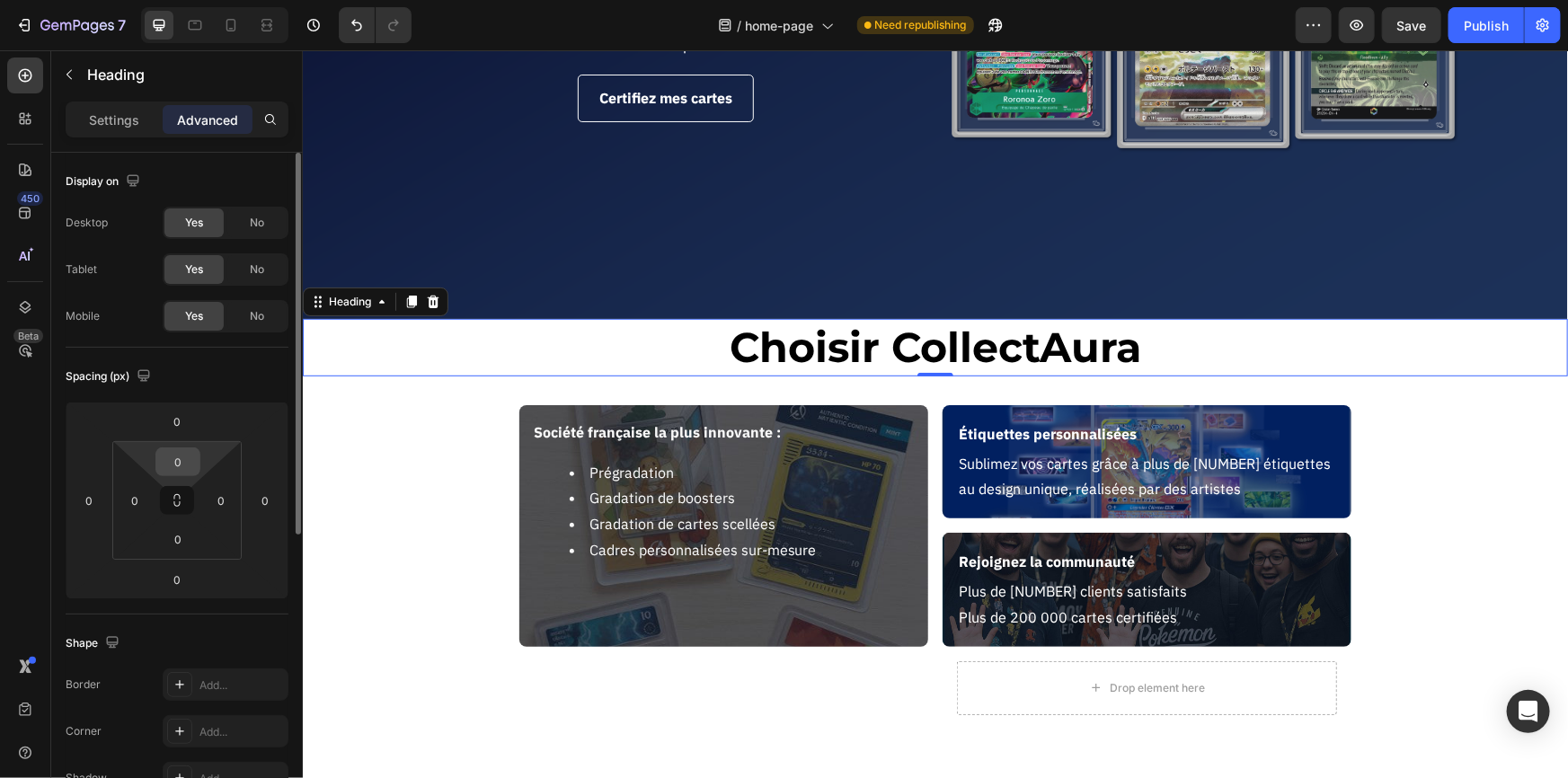 click on "0" at bounding box center (178, 462) 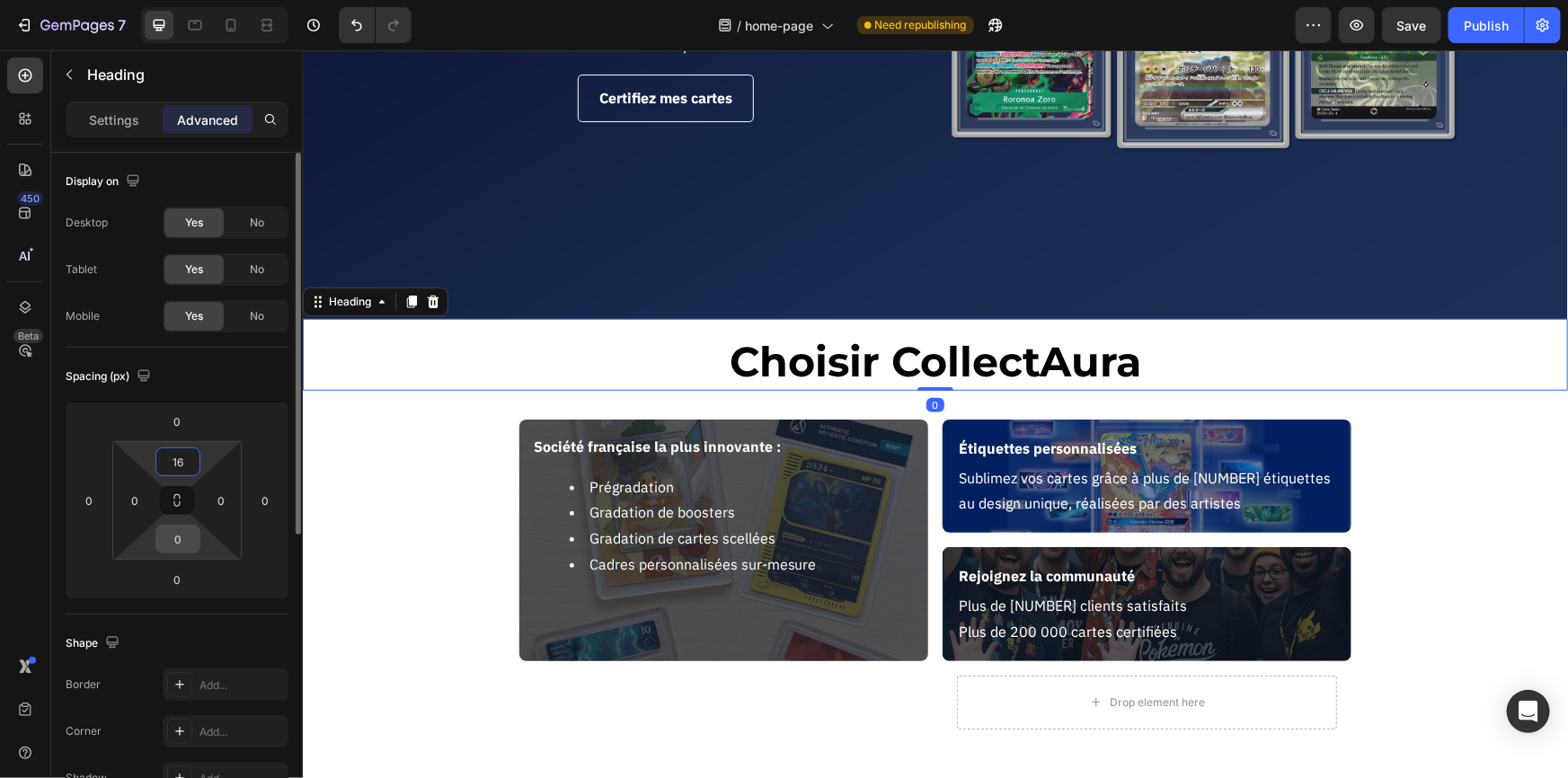 type on "16" 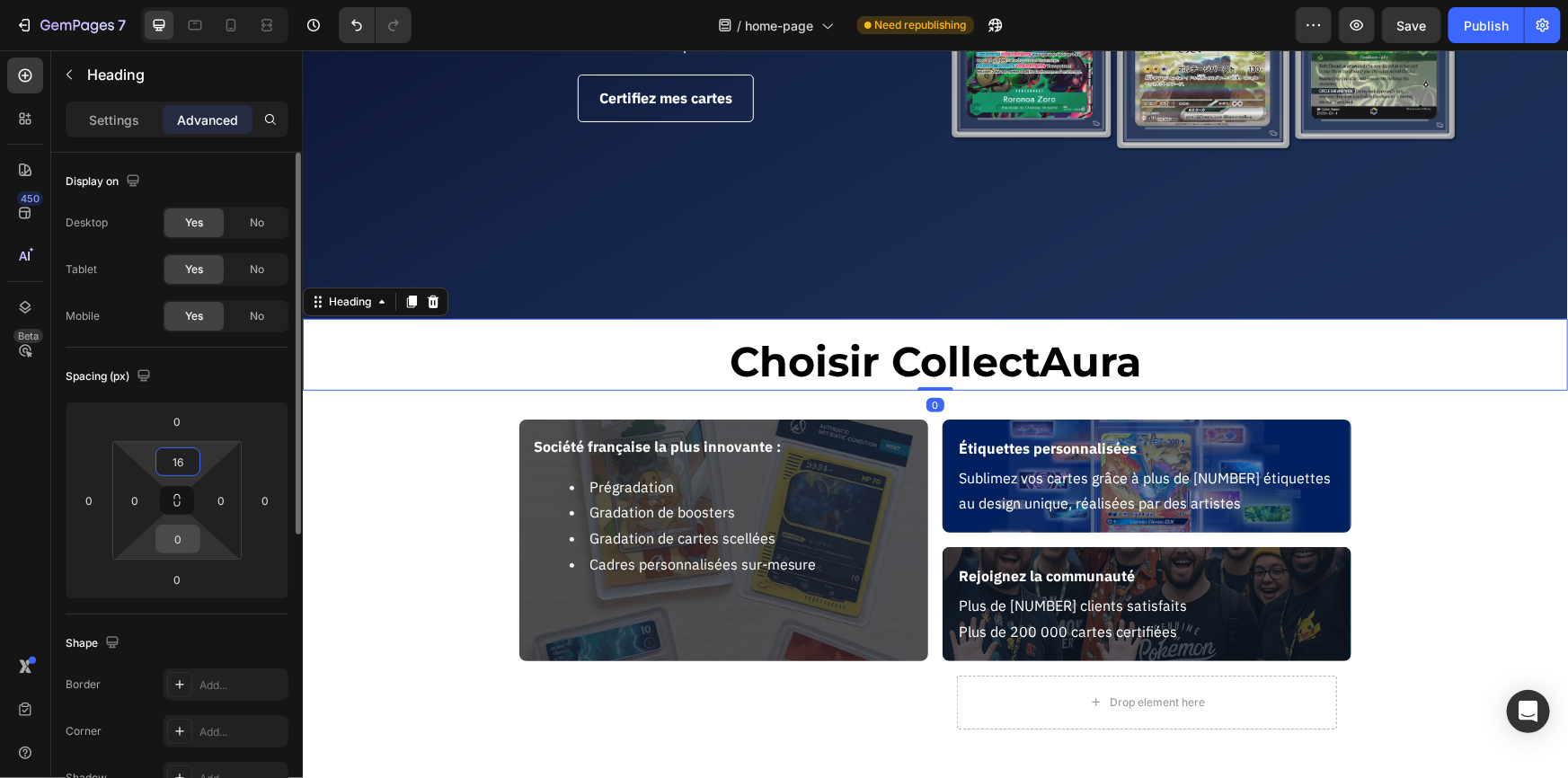 click on "0" at bounding box center [178, 539] 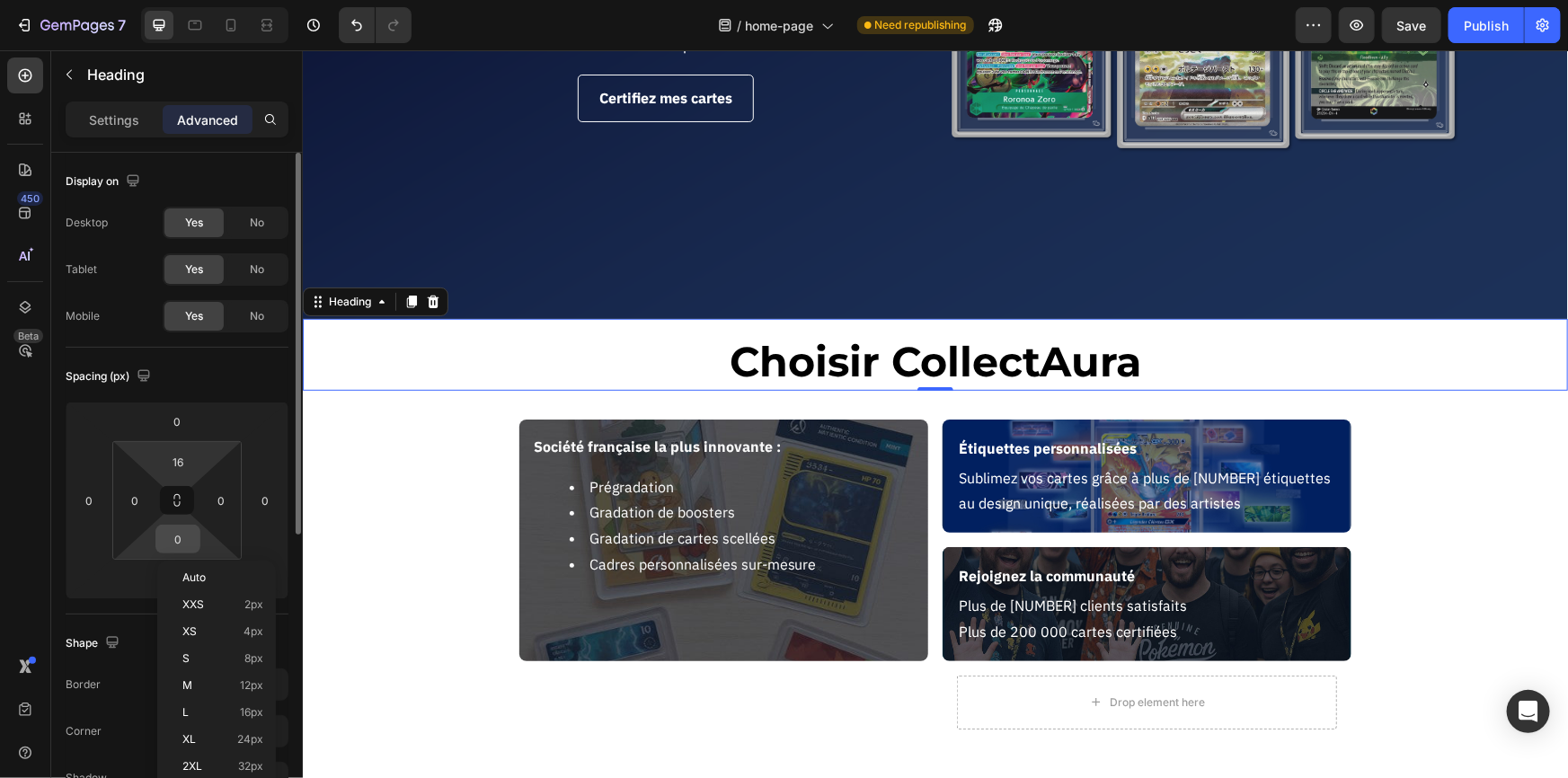 click on "0" at bounding box center [178, 539] 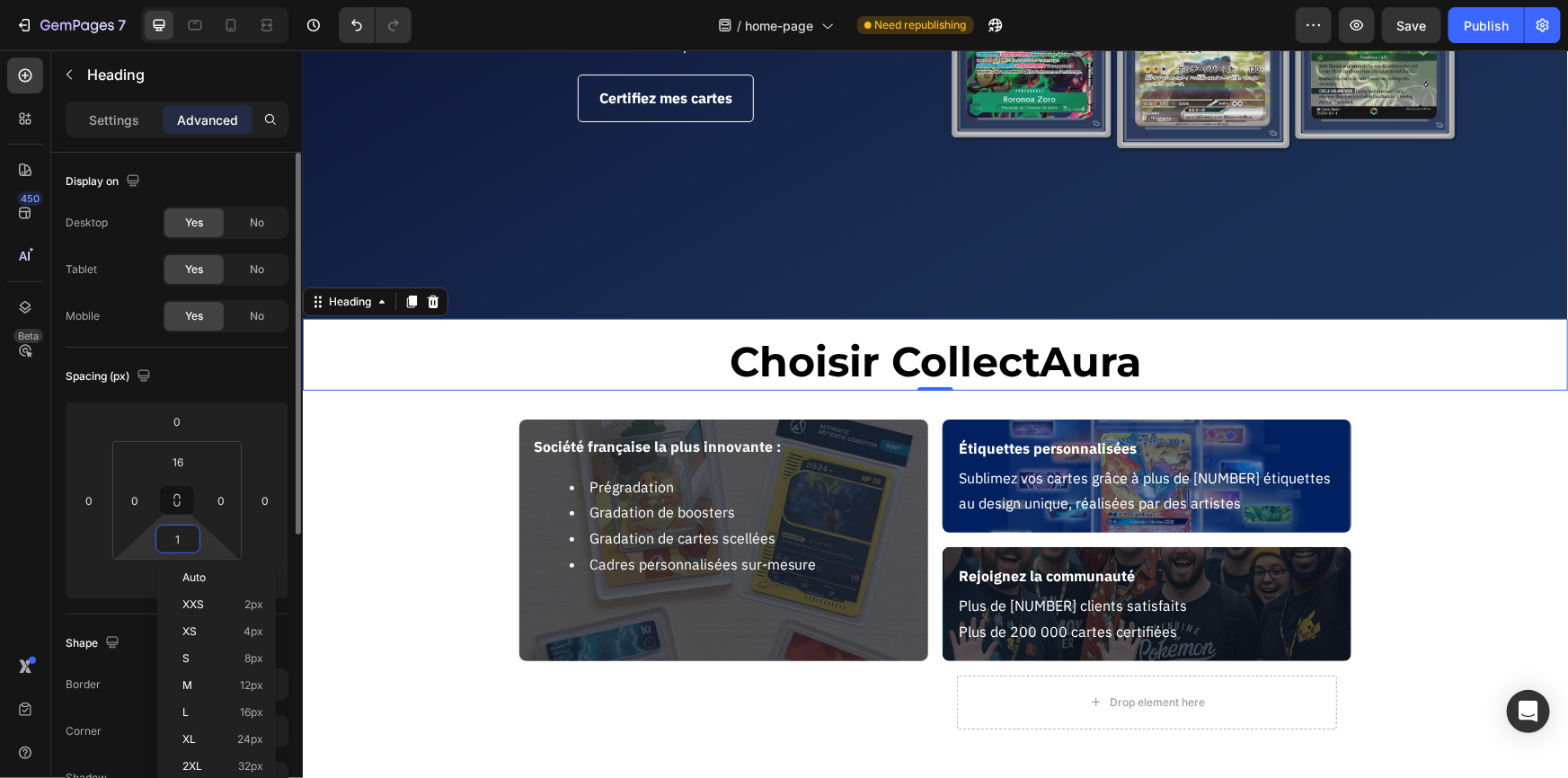 type on "16" 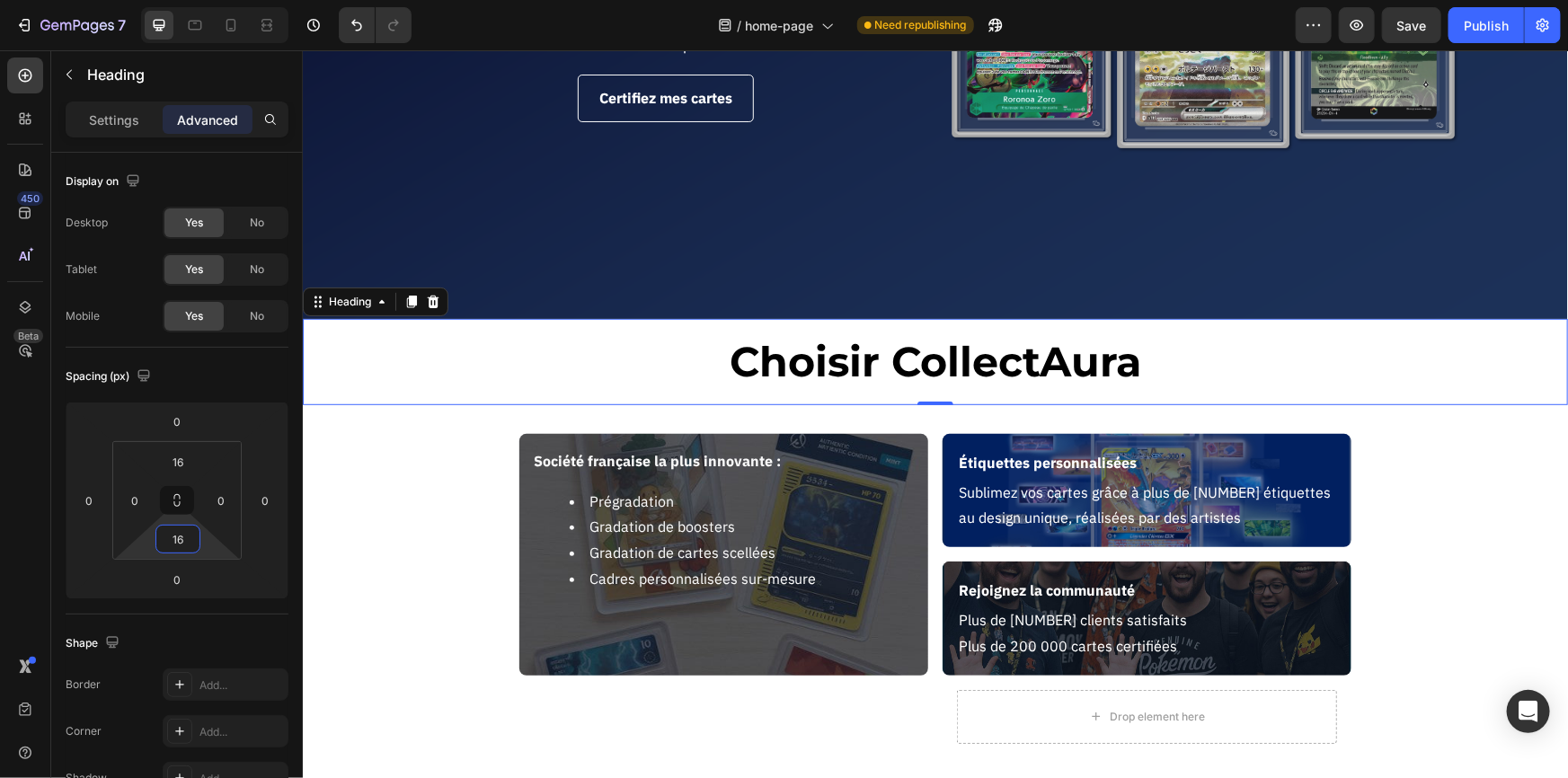 click on "Société française la plus innovante : Prégradation Gradation de boosters Gradation de cartes scellées Cadres personnalisées sur-mesure Text Block Row Étiquettes personnalisées Text Block Sublimez vos cartes grâce à plus de [NUMBER] étiquettes au design unique, réalisées par des artistes Text Block Row Rejoignez la communauté Text Block Plus de [NUMBER] clients satisfaits Plus de [NUMBER] cartes certifiées Text Block Row
Drop element here Row Section 2" at bounding box center (935, 595) 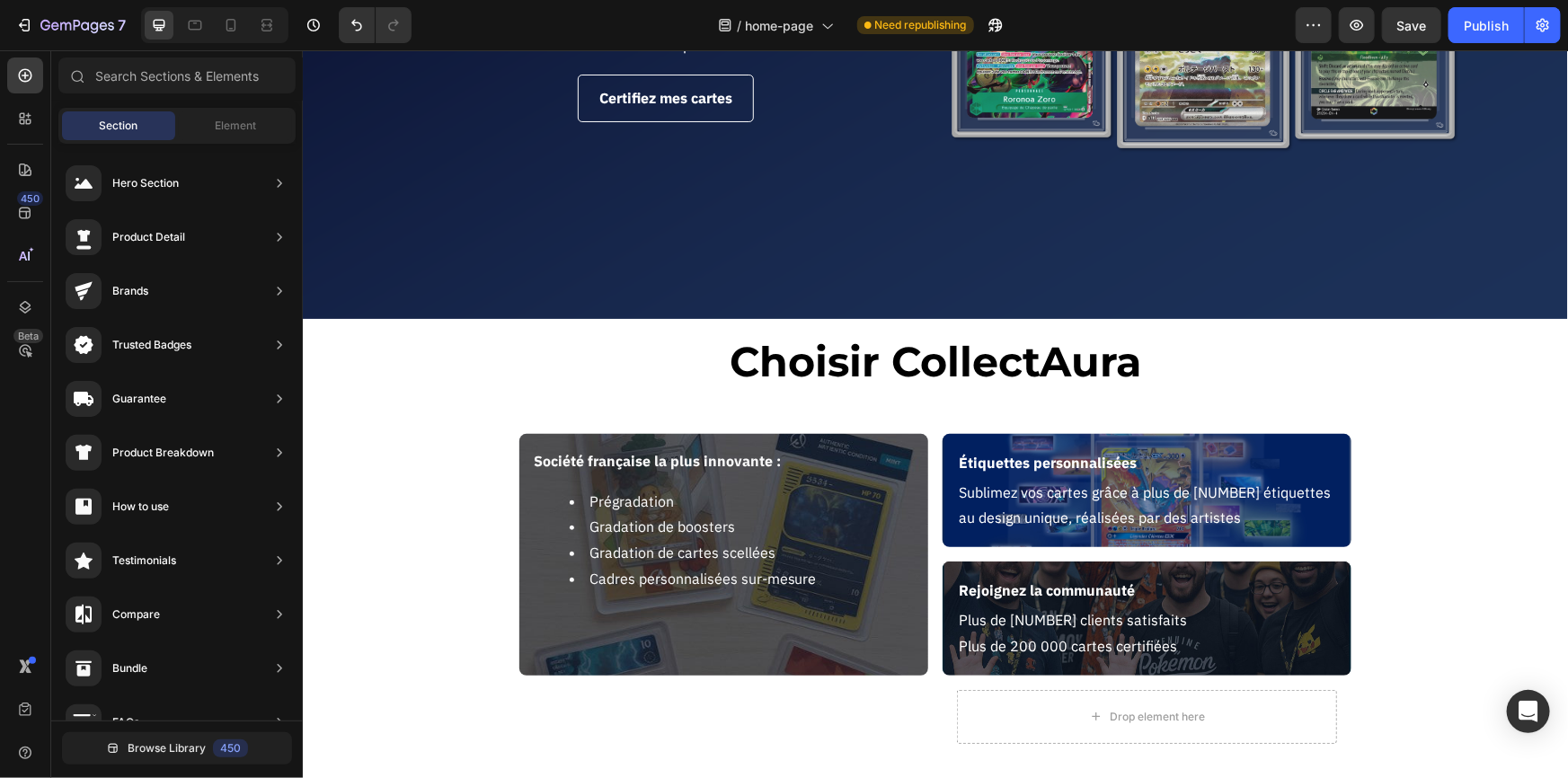scroll, scrollTop: 479, scrollLeft: 0, axis: vertical 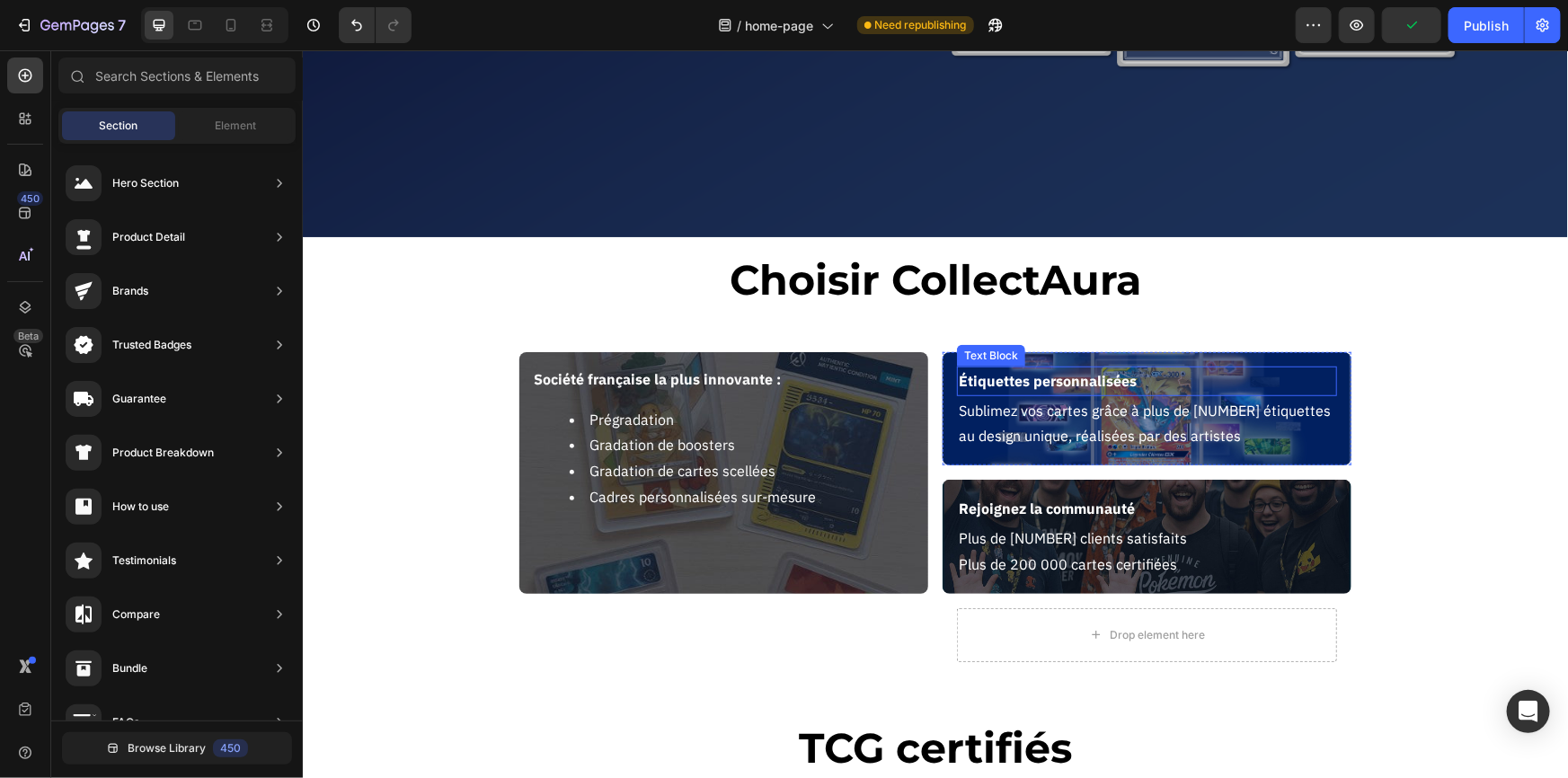 click on "Étiquettes personnalisées" at bounding box center (1146, 380) 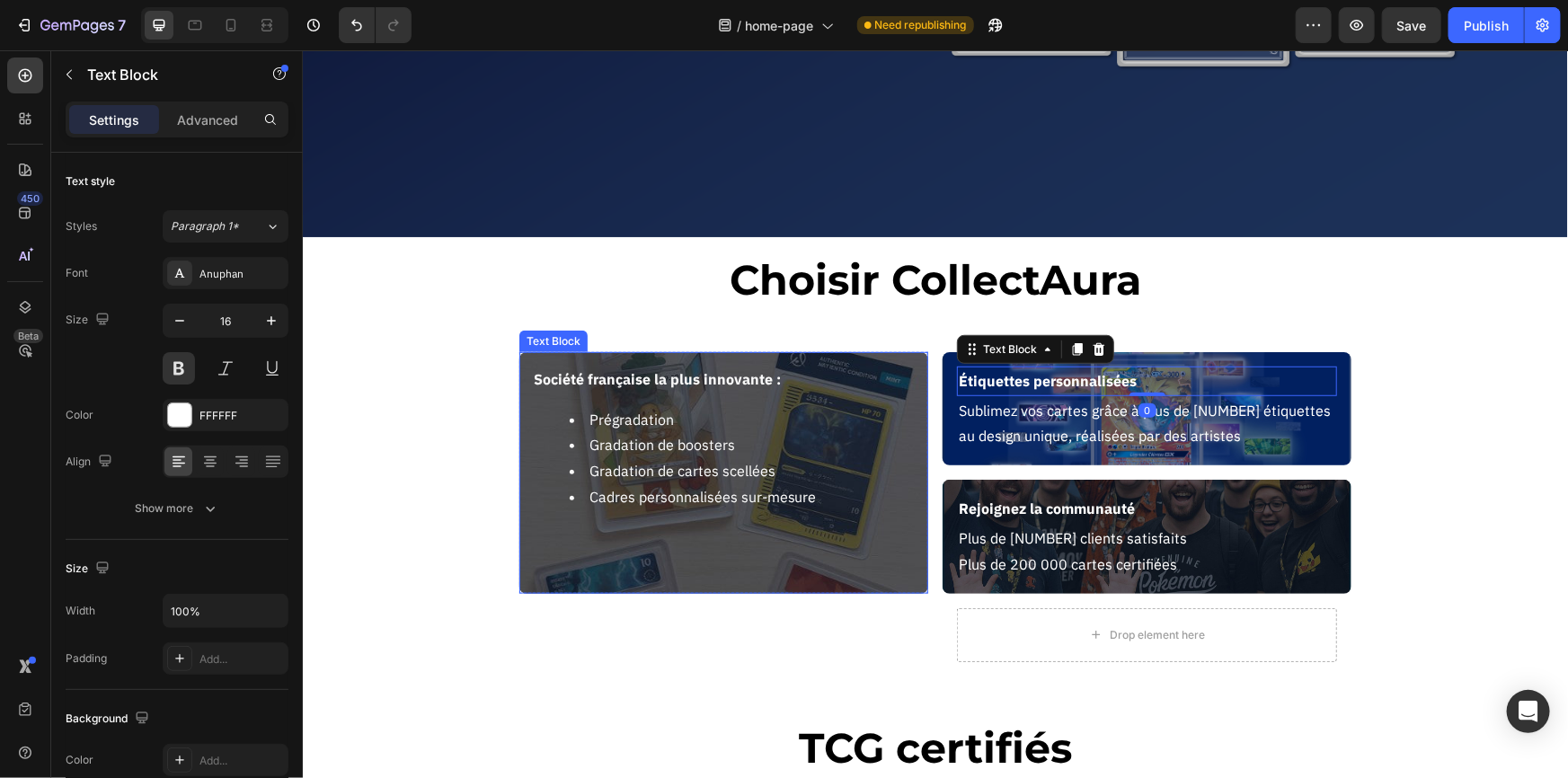 click on "Société française la plus innovante :" at bounding box center (656, 378) 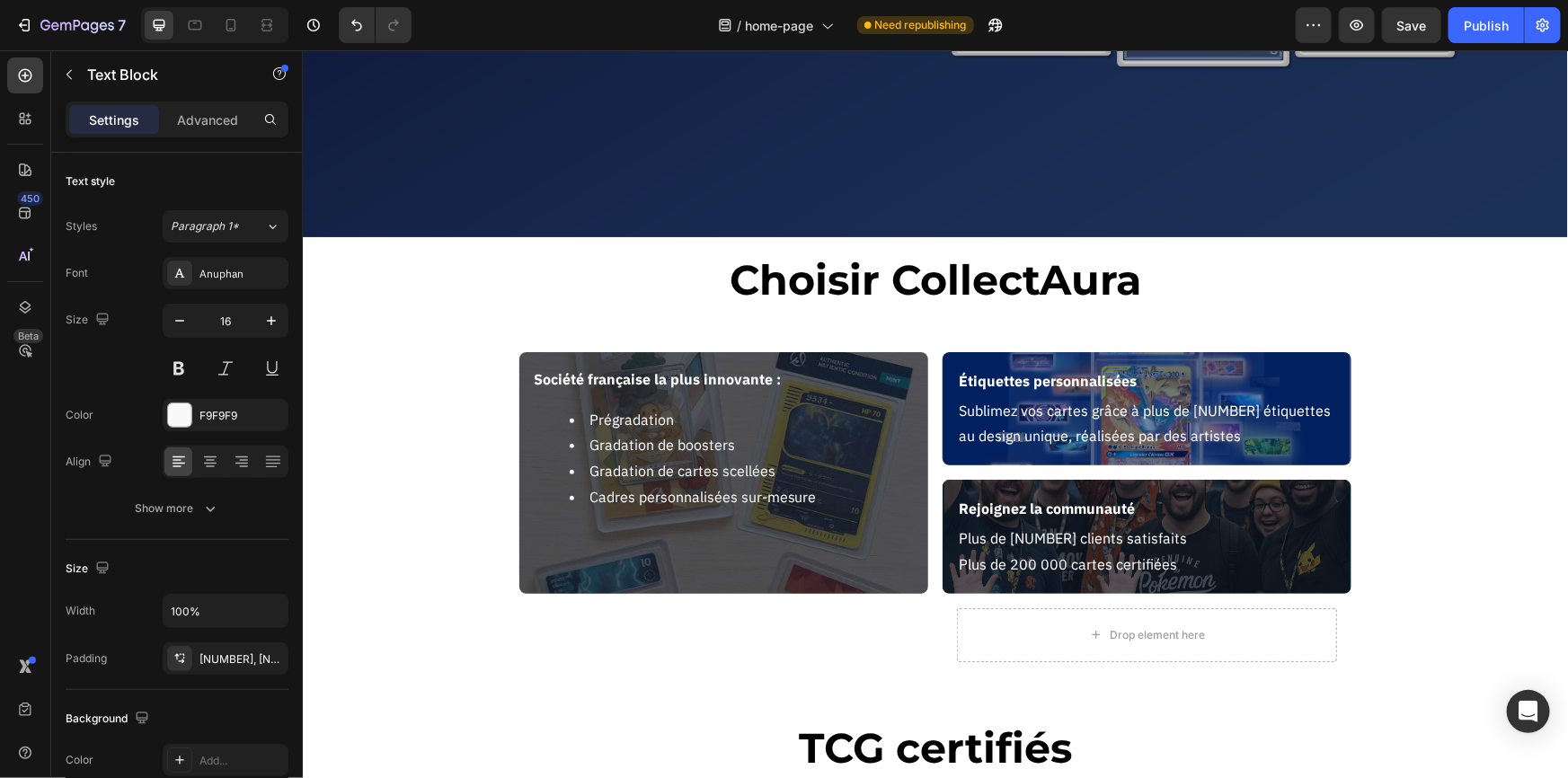 click on "Société française la plus innovante : Prégradation Gradation de boosters Gradation de cartes scellées Cadres personnalisées sur-mesure Text Block   0 Row Étiquettes personnalisées Text Block Sublimez vos cartes grâce à plus de [NUMBER] étiquettes au design unique, réalisées par des artistes Text Block Row Rejoignez la communauté Text Block Plus de [NUMBER] clients satisfaits Plus de [NUMBER] cartes certifiées Text Block Row
Drop element here Row Section 2" at bounding box center [935, 513] 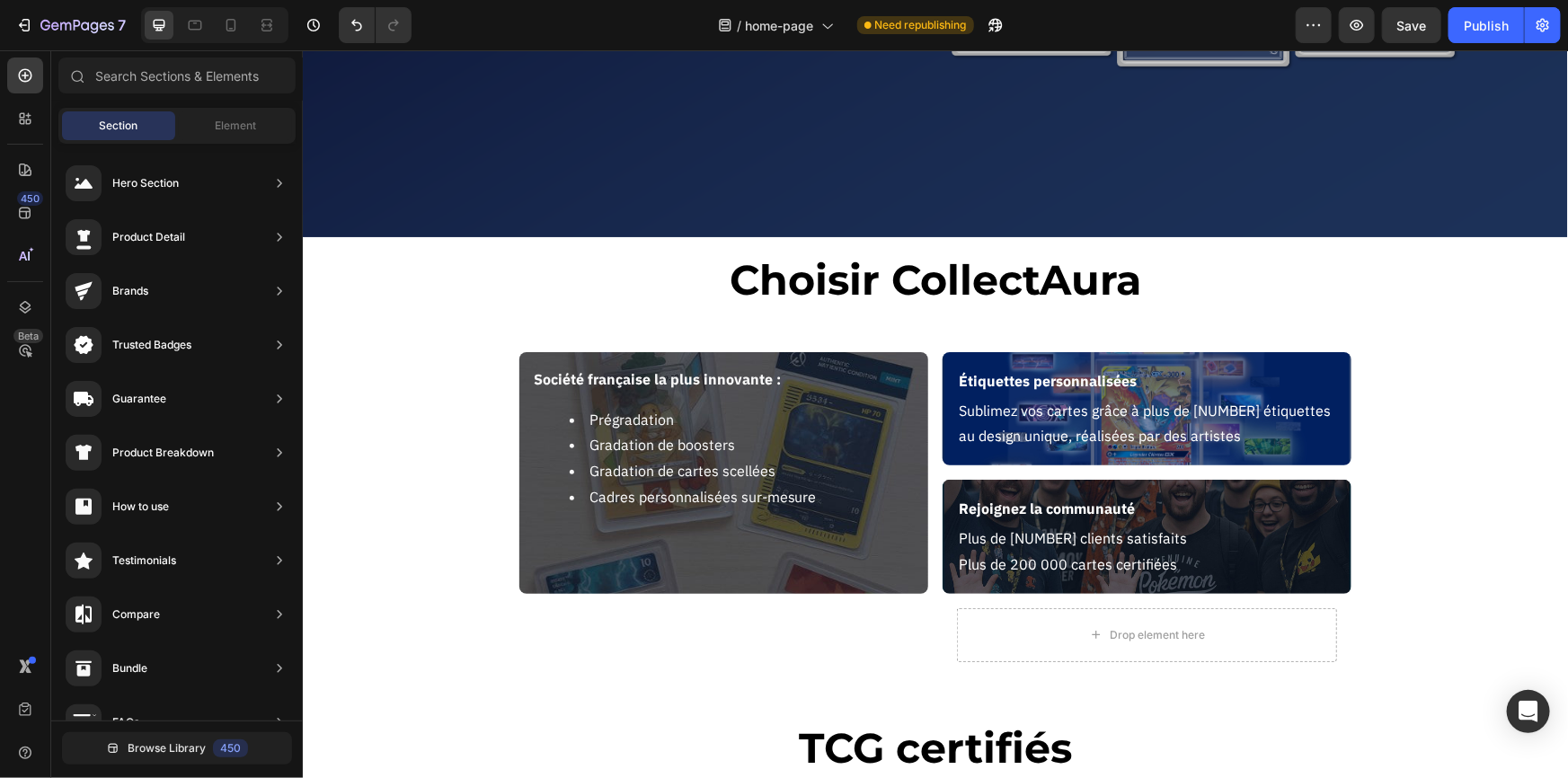 click on "La garantie de l'excellence Heading Valorisez, protégez et authentifiez vos cartes avec un service de certification dédié à votre passion. Text Block Certifiez mes cartes Button Image Hero Banner Choisir CollectAura Heading Section 1 Société française la plus innovante : Prégradation Gradation de boosters Gradation de cartes scellées Cadres personnalisées sur-mesure Text Block Row Étiquettes personnalisées Text Block Sublimez vos cartes grâce à plus de [NUMBER] étiquettes au design unique, réalisées par des artistes Text Block Row Rejoignez la communauté Text Block Plus de [NUMBER] clients satisfaits Plus de [NUMBER] cartes certifiées Text Block Row
Drop element here Row Section 2 TCG certifiés Heading Section 3 Root" at bounding box center (935, 1730) 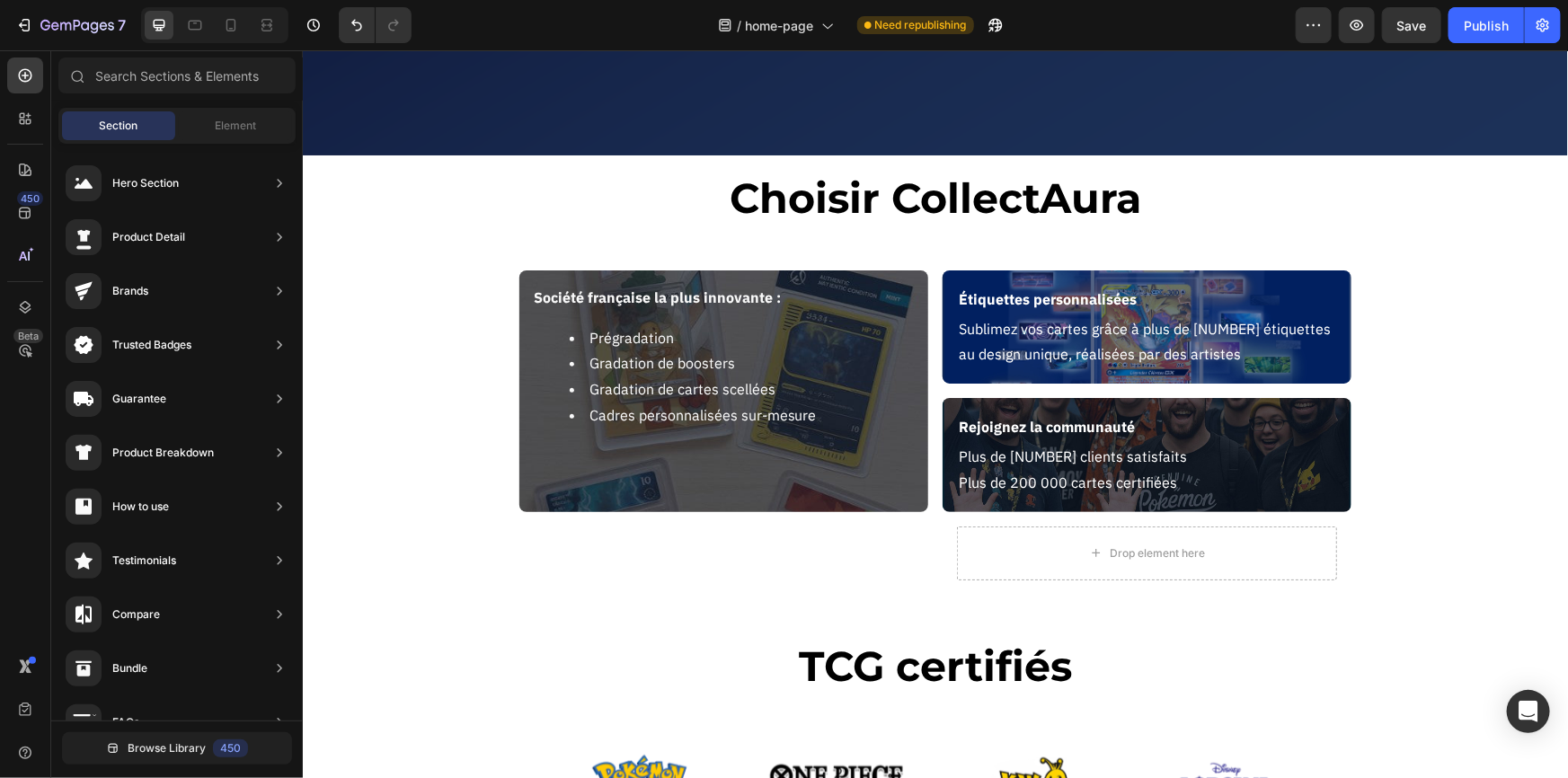 click on "Société française la plus innovante : Prégradation Gradation de boosters Gradation de cartes scellées Cadres personnalisées sur-mesure Text Block Row Étiquettes personnalisées Text Block Sublimez vos cartes grâce à plus de [NUMBER] étiquettes au design unique, réalisées par des artistes Text Block Row Rejoignez la communauté Text Block Plus de [NUMBER] clients satisfaits Plus de [NUMBER] cartes certifiées Text Block Row
Drop element here Row Section 2" at bounding box center (935, 431) 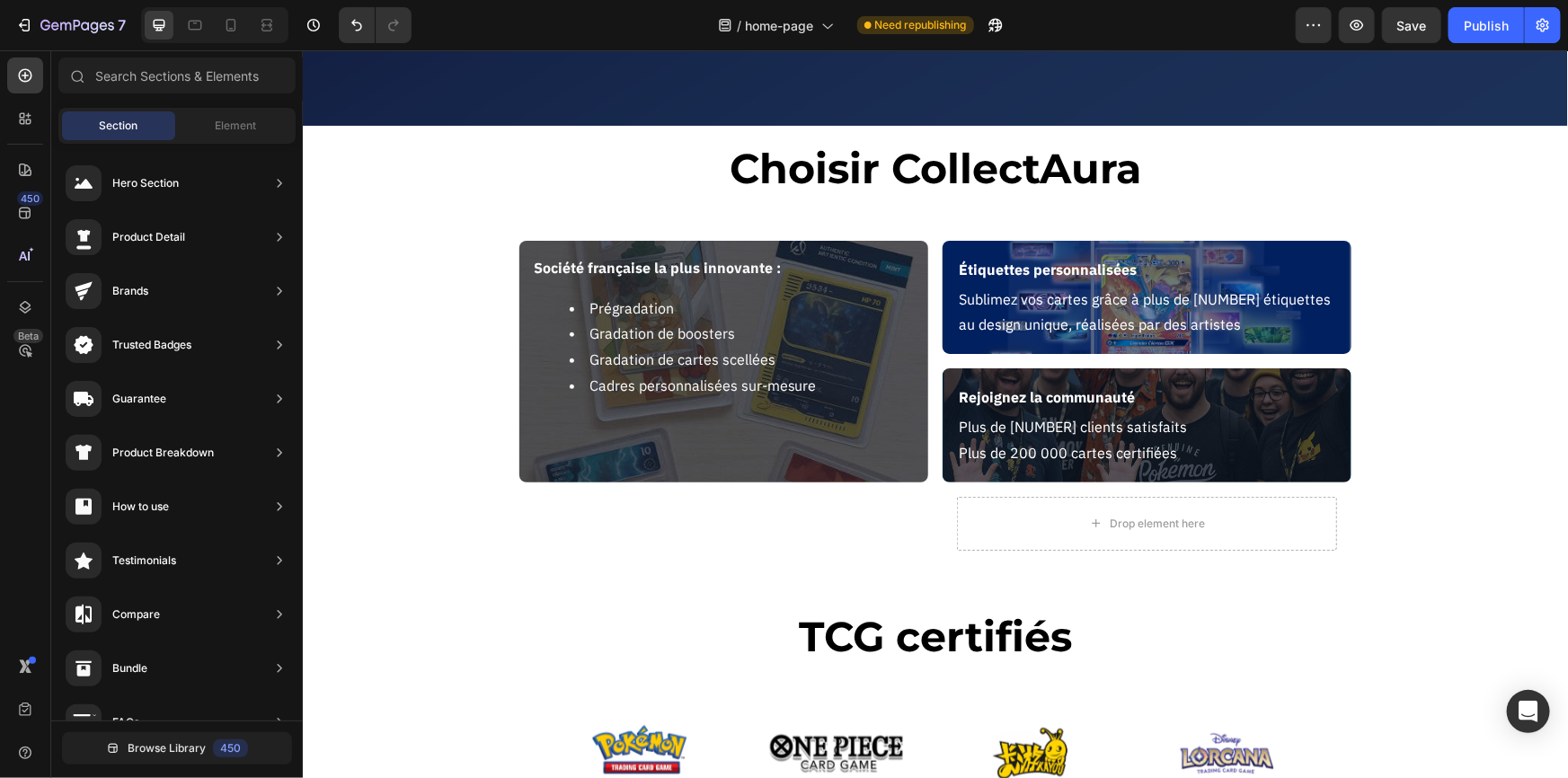 scroll, scrollTop: 561, scrollLeft: 0, axis: vertical 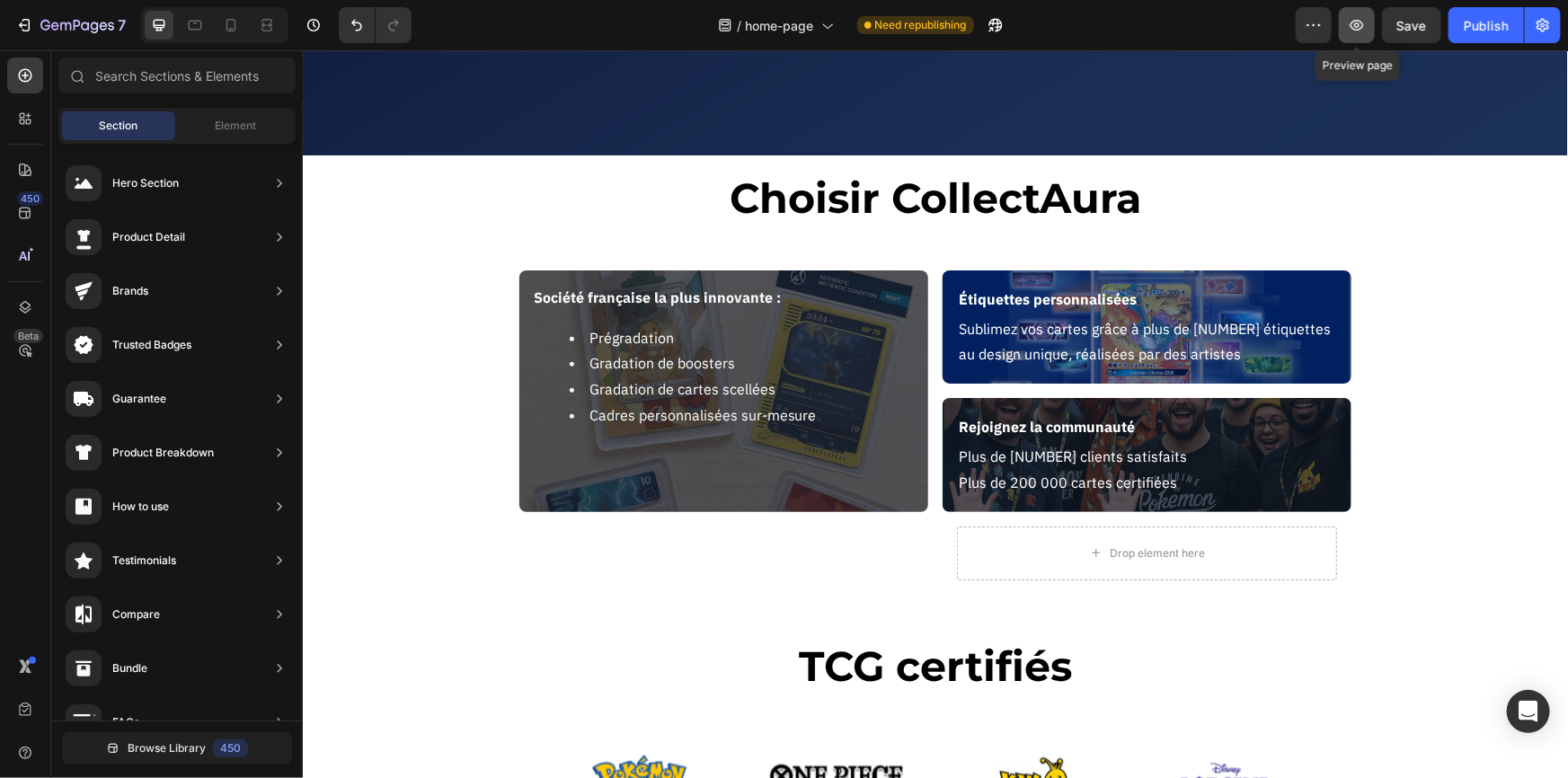 click 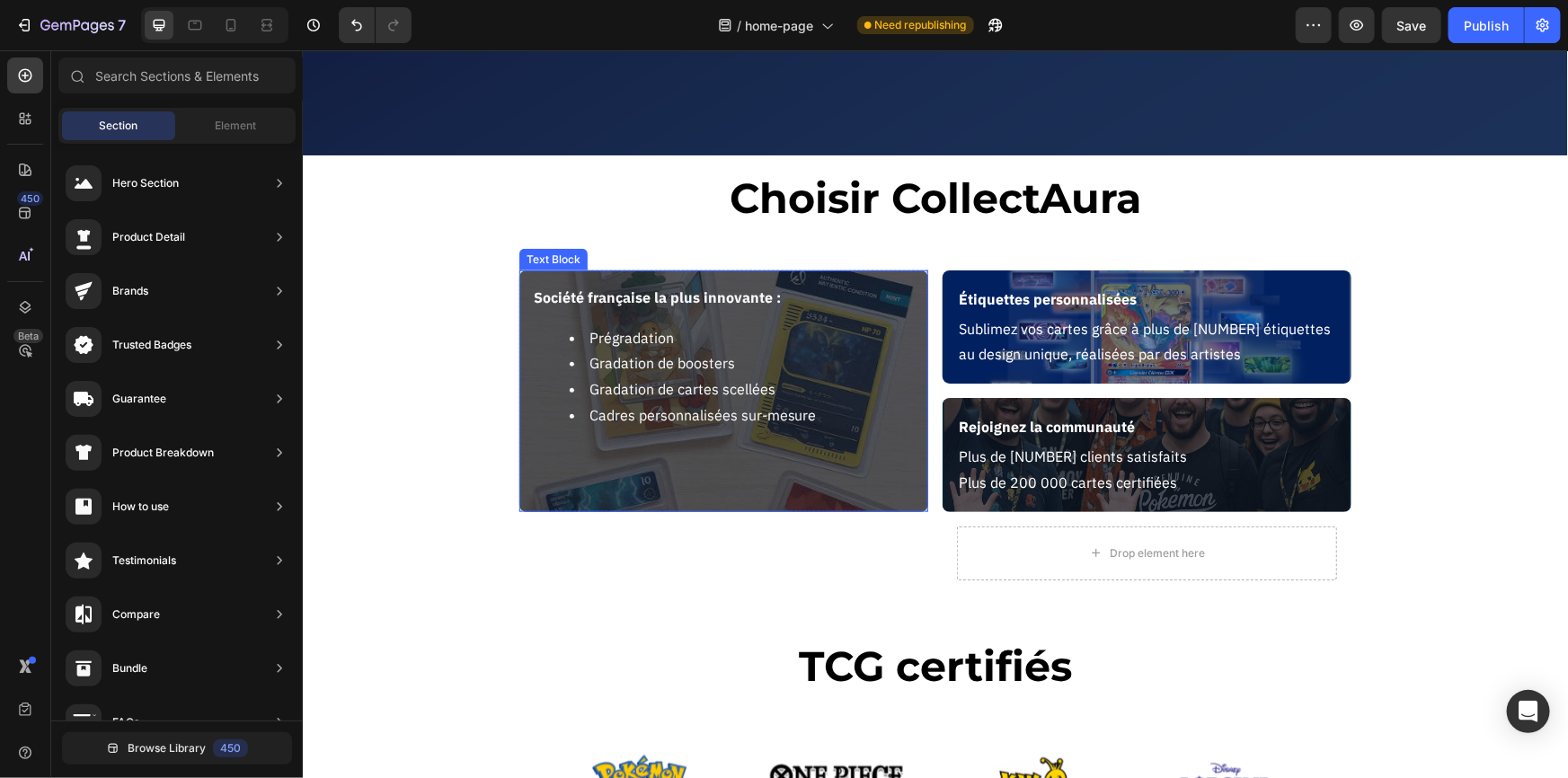 click on "Société française la plus innovante : Prégradation Gradation de boosters Gradation de cartes scellées Cadres personnalisées sur-mesure" at bounding box center (722, 390) 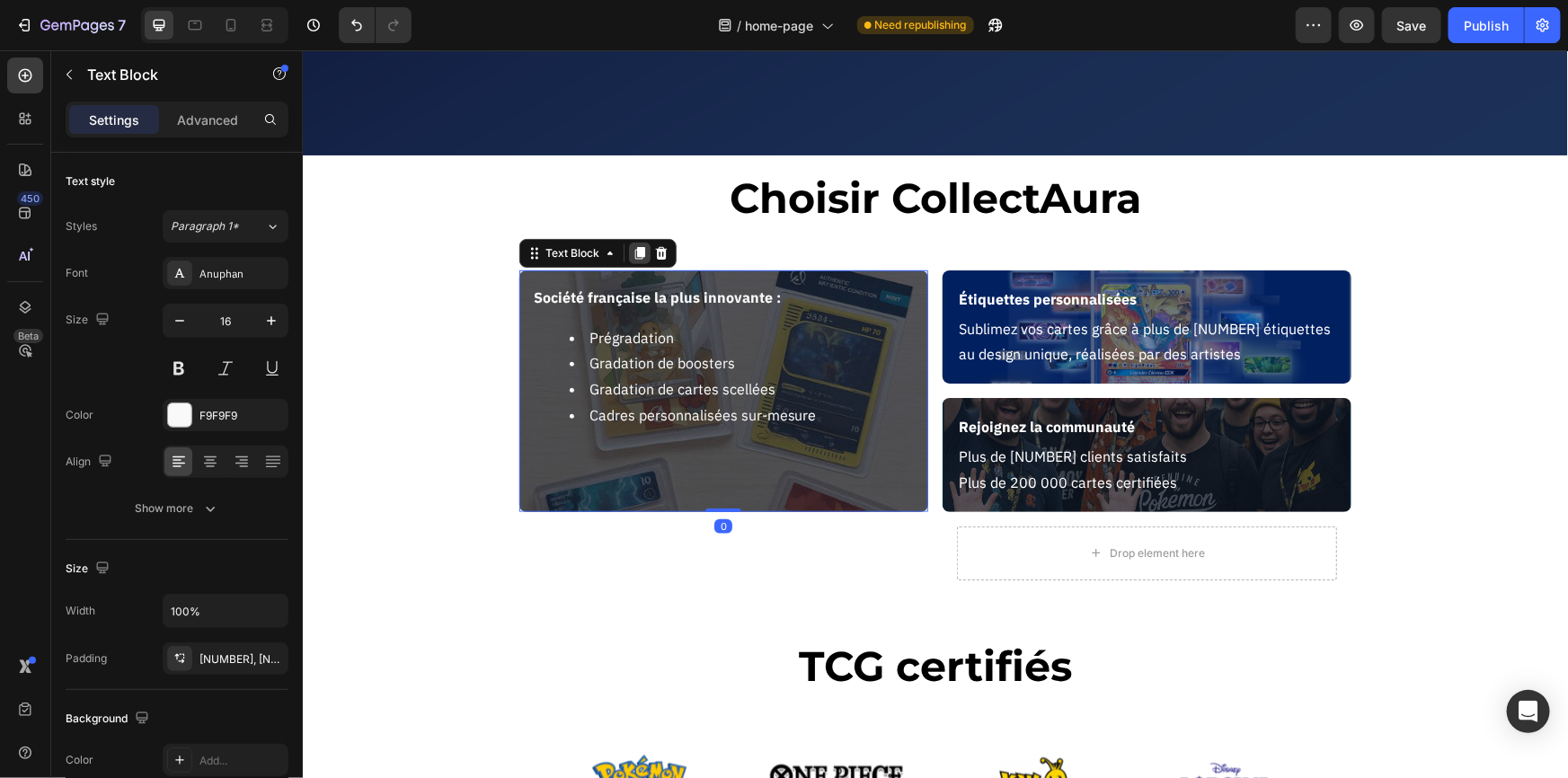 click 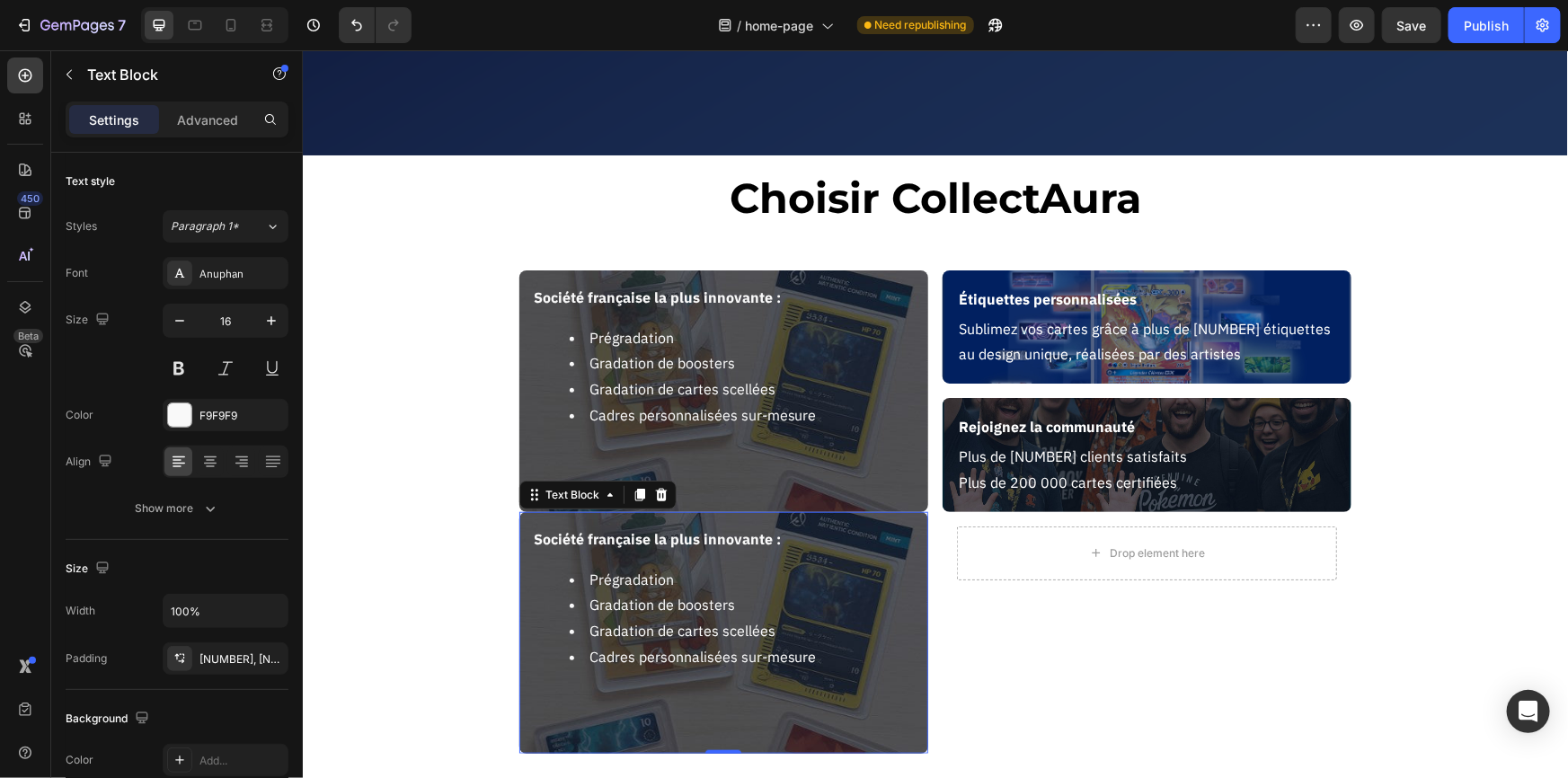 scroll, scrollTop: 642, scrollLeft: 0, axis: vertical 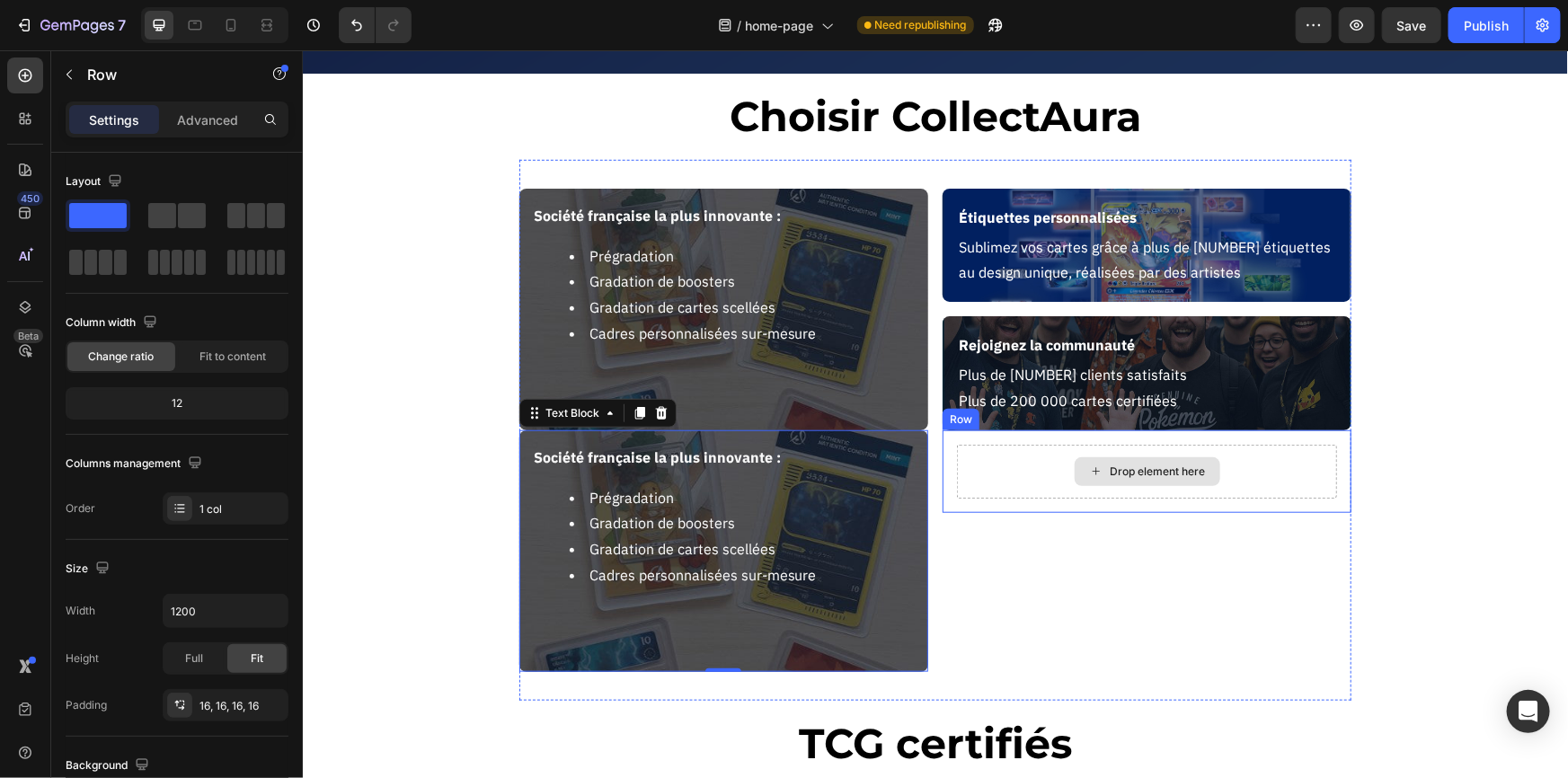 click on "Drop element here" at bounding box center (1146, 471) 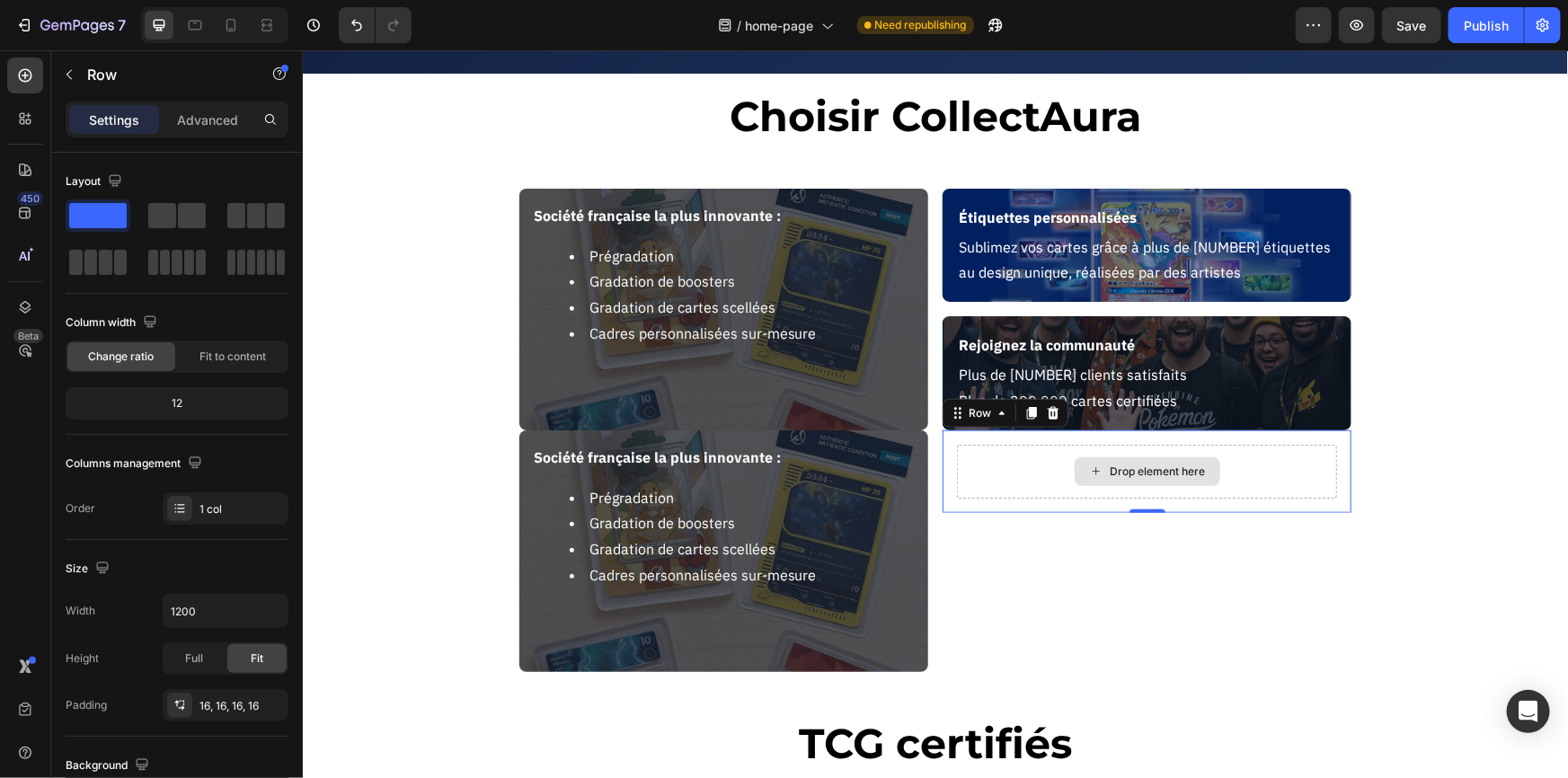 click on "Drop element here" at bounding box center (1146, 471) 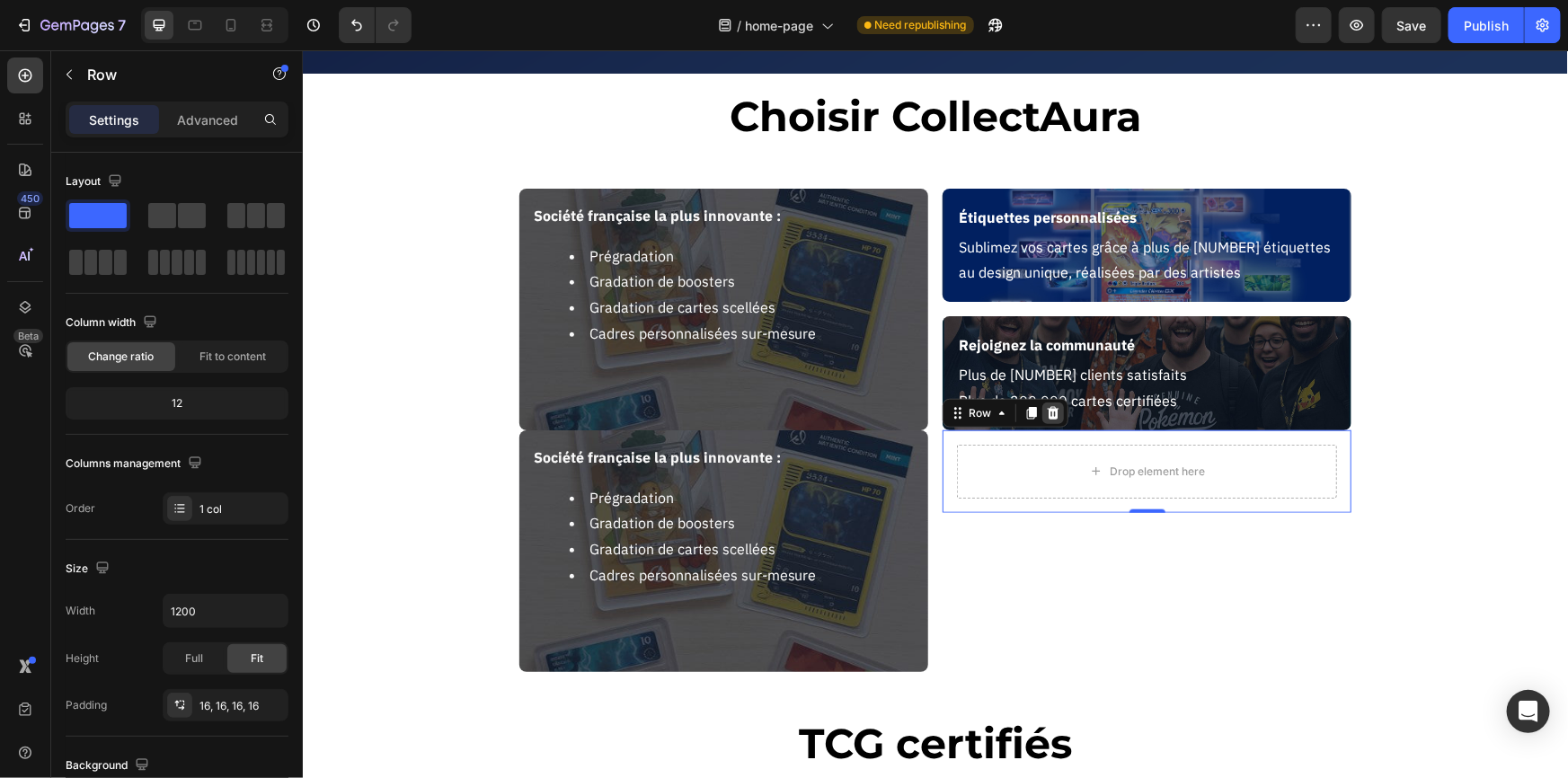 click 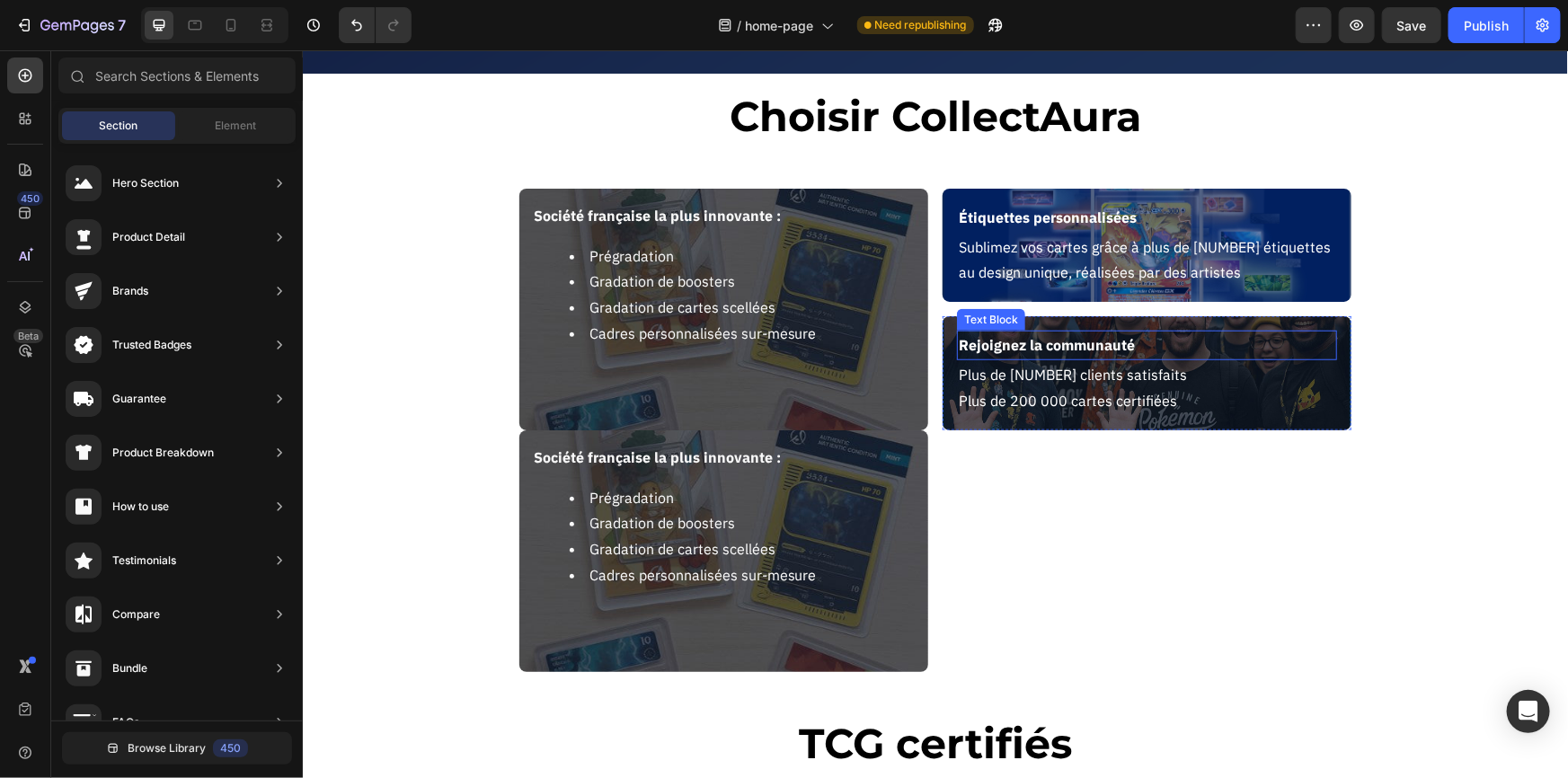 click on "Rejoignez la communauté Text Block Plus de [NUMBER] clients satisfaits Plus de [NUMBER] cartes certifiées Text Block Row" at bounding box center [1146, 372] 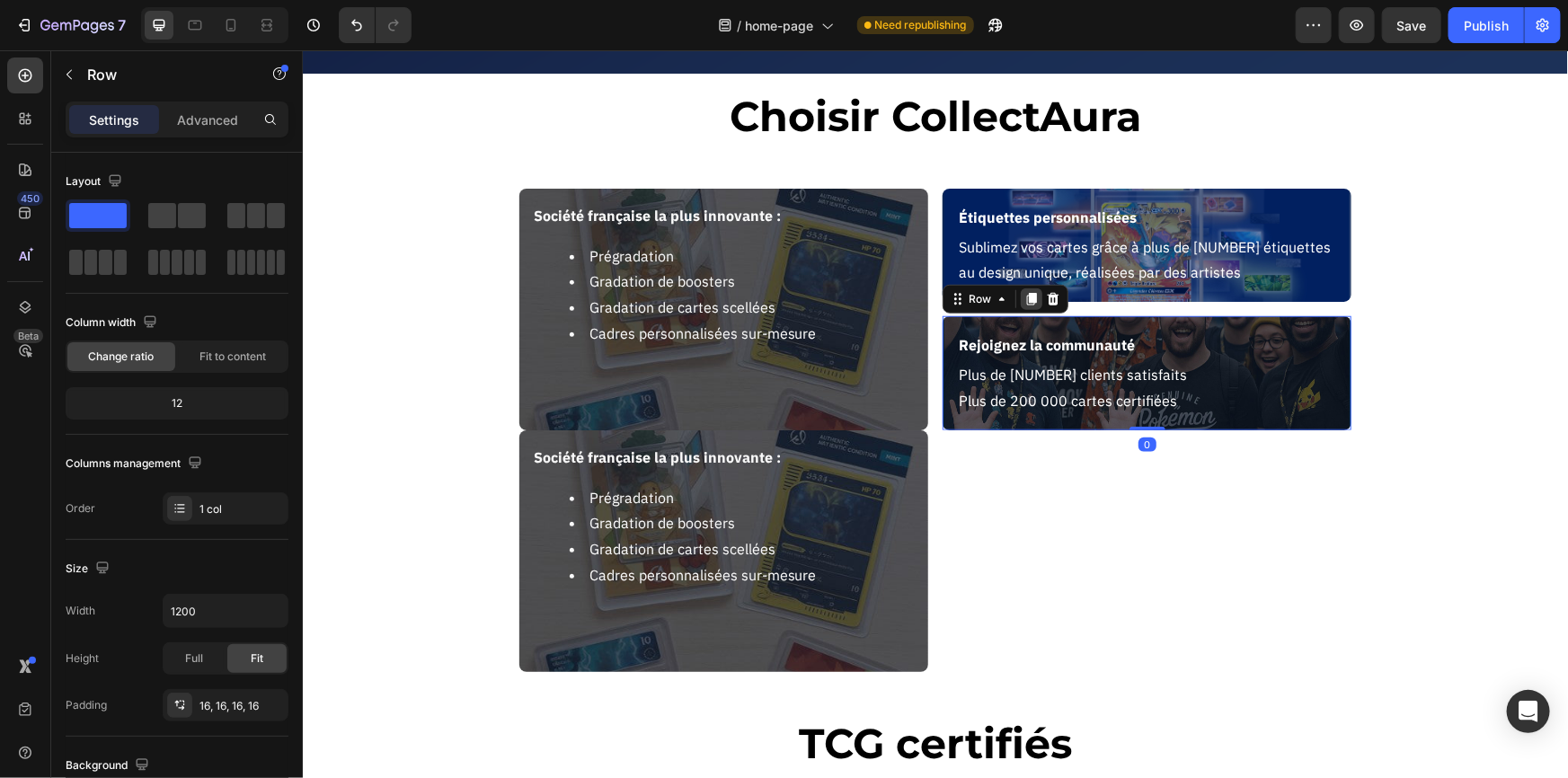 click 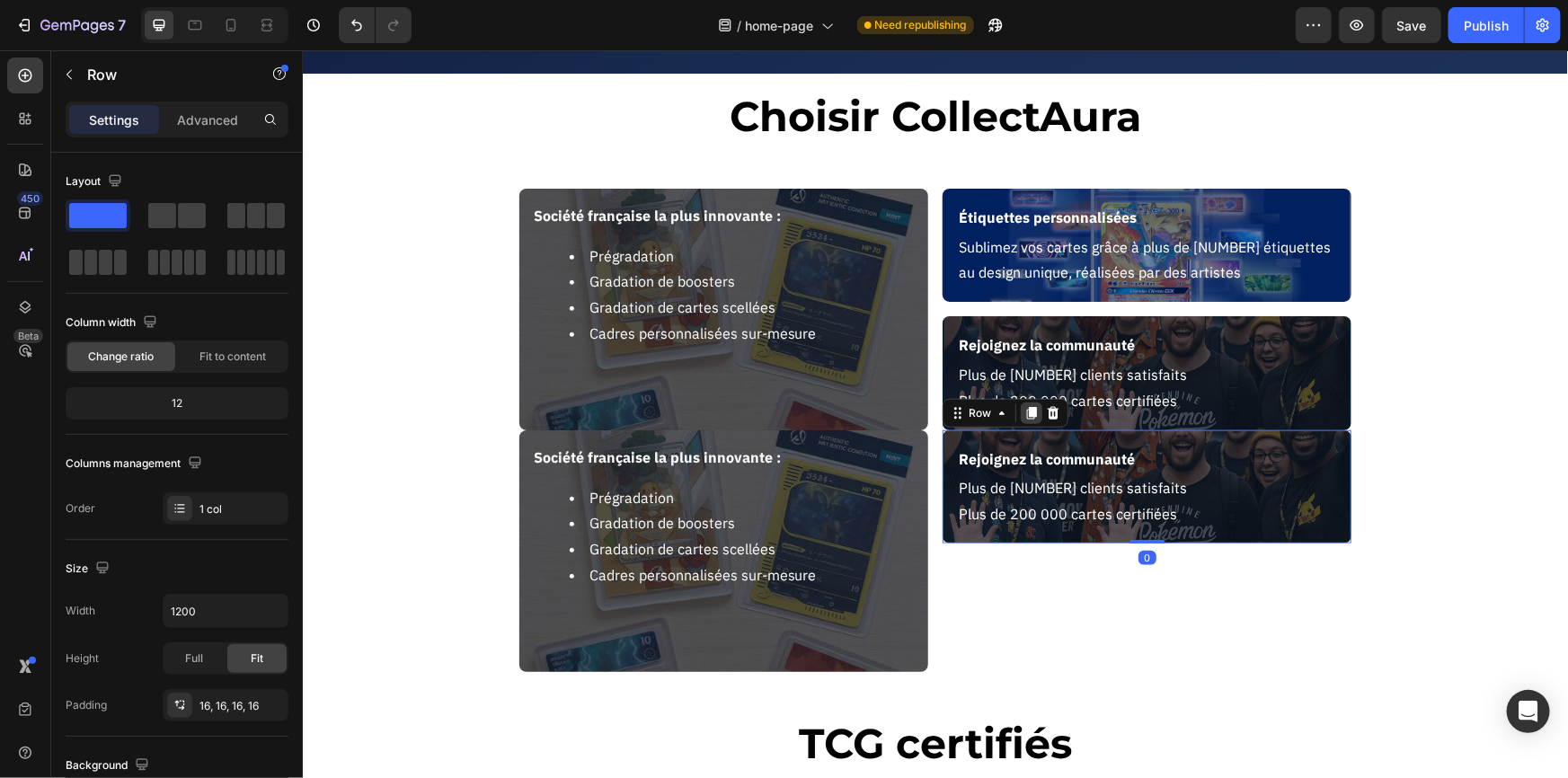 click 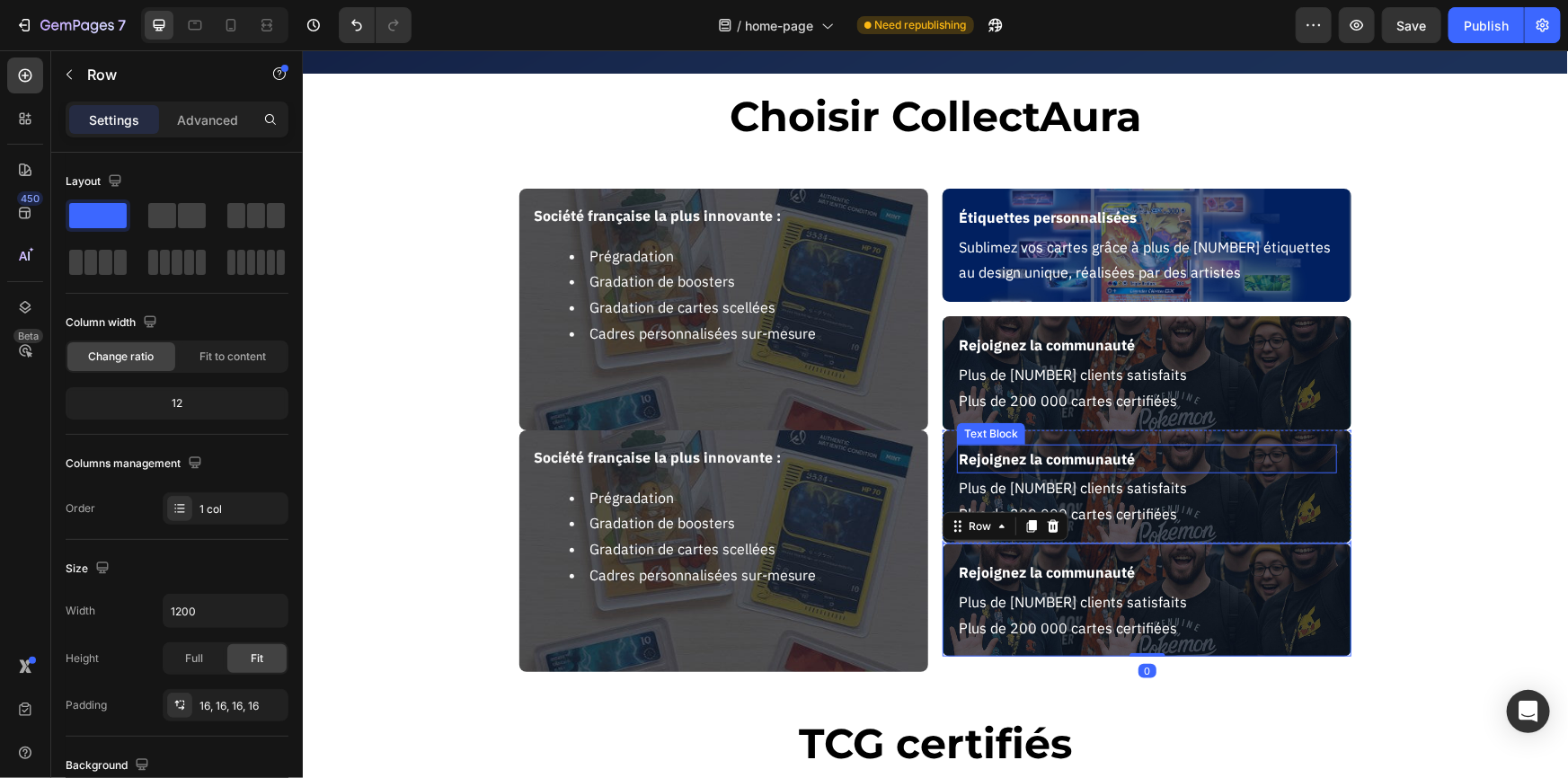 click on "Rejoignez la communauté" at bounding box center [1146, 458] 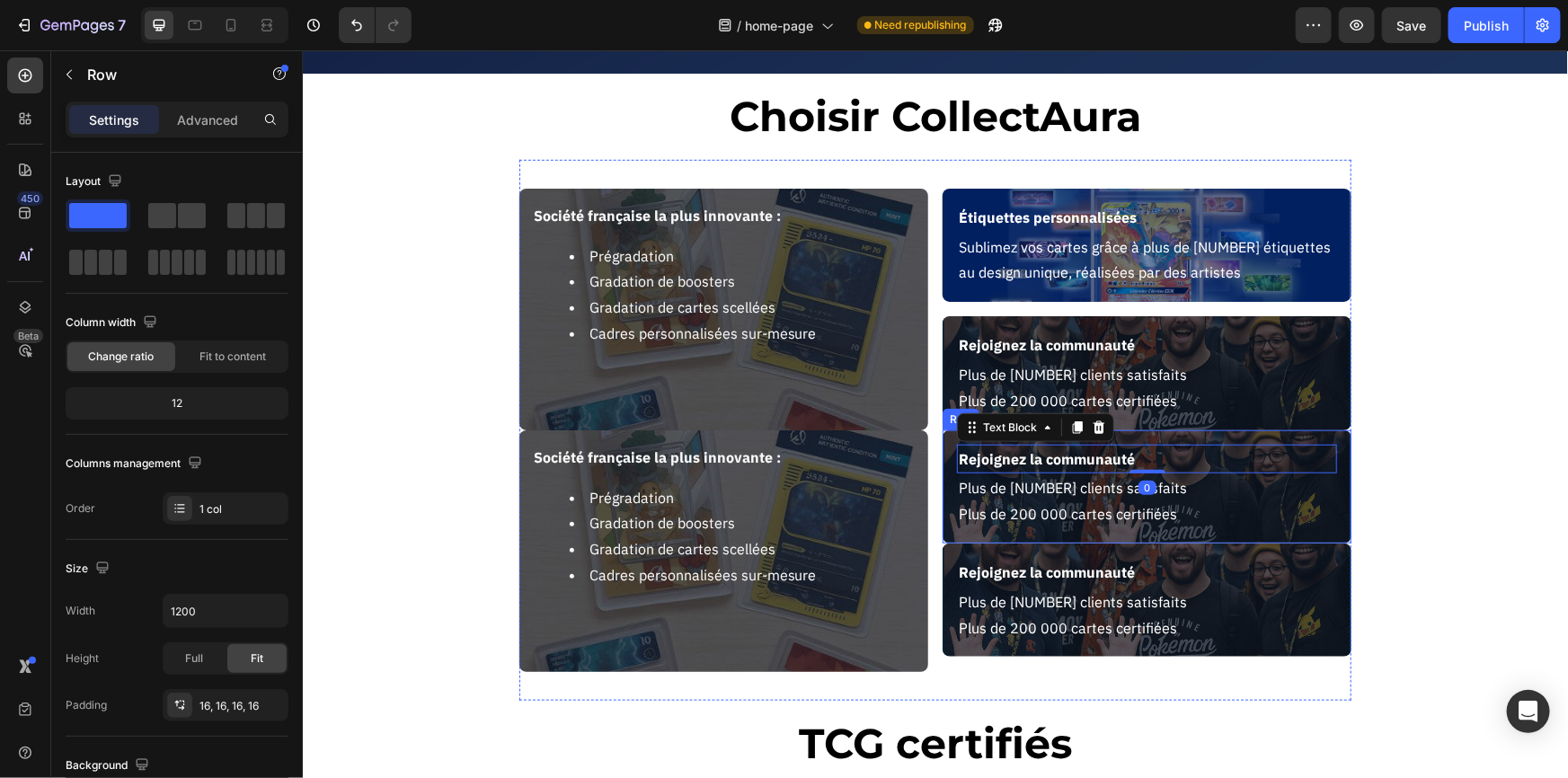 click on "Rejoignez la communauté Text Block   0 Plus de [NUMBER] clients satisfaits Plus de [NUMBER] cartes certifiées Text Block Row" at bounding box center [1146, 486] 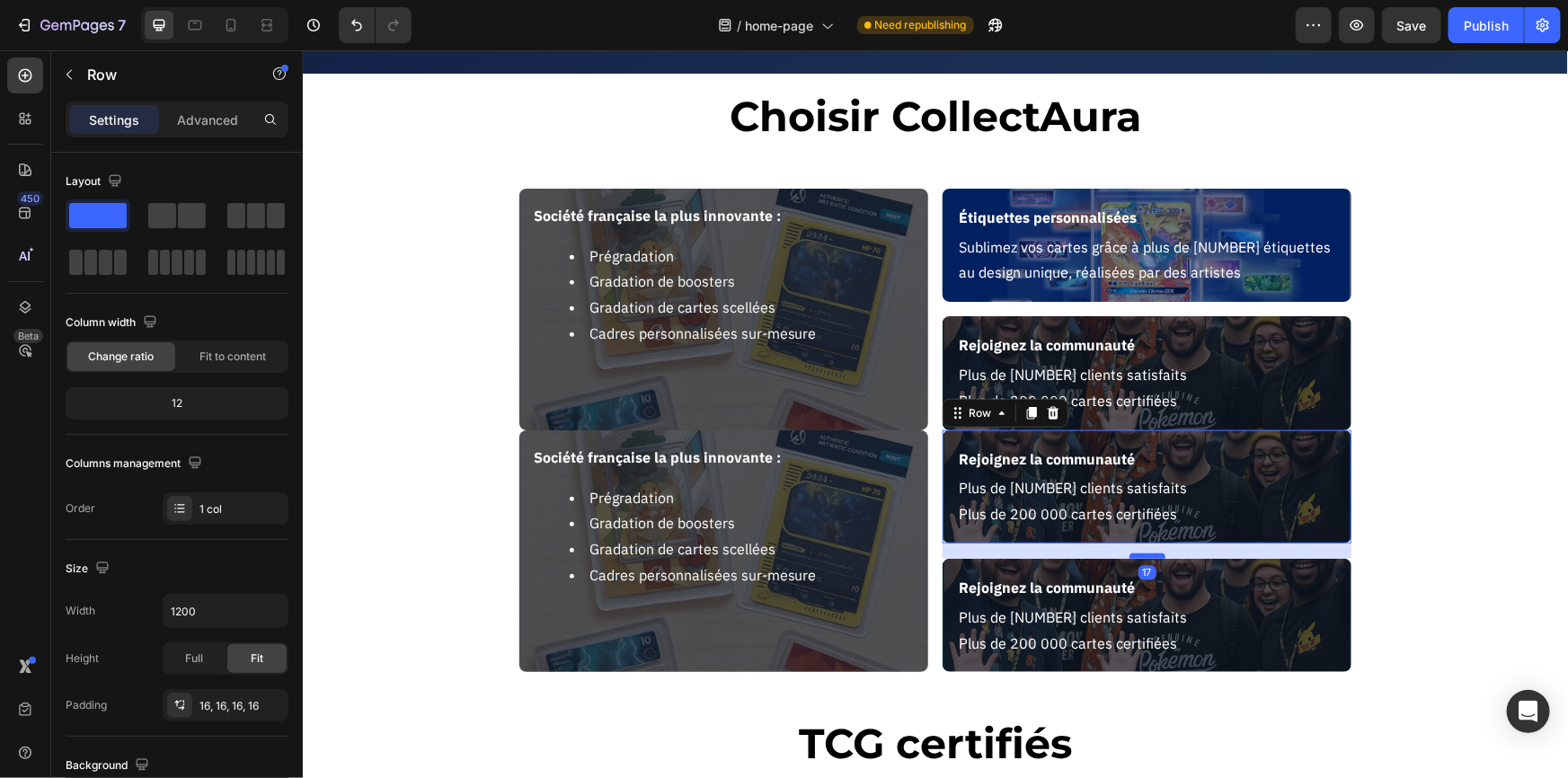 drag, startPoint x: 1138, startPoint y: 538, endPoint x: 1138, endPoint y: 553, distance: 15 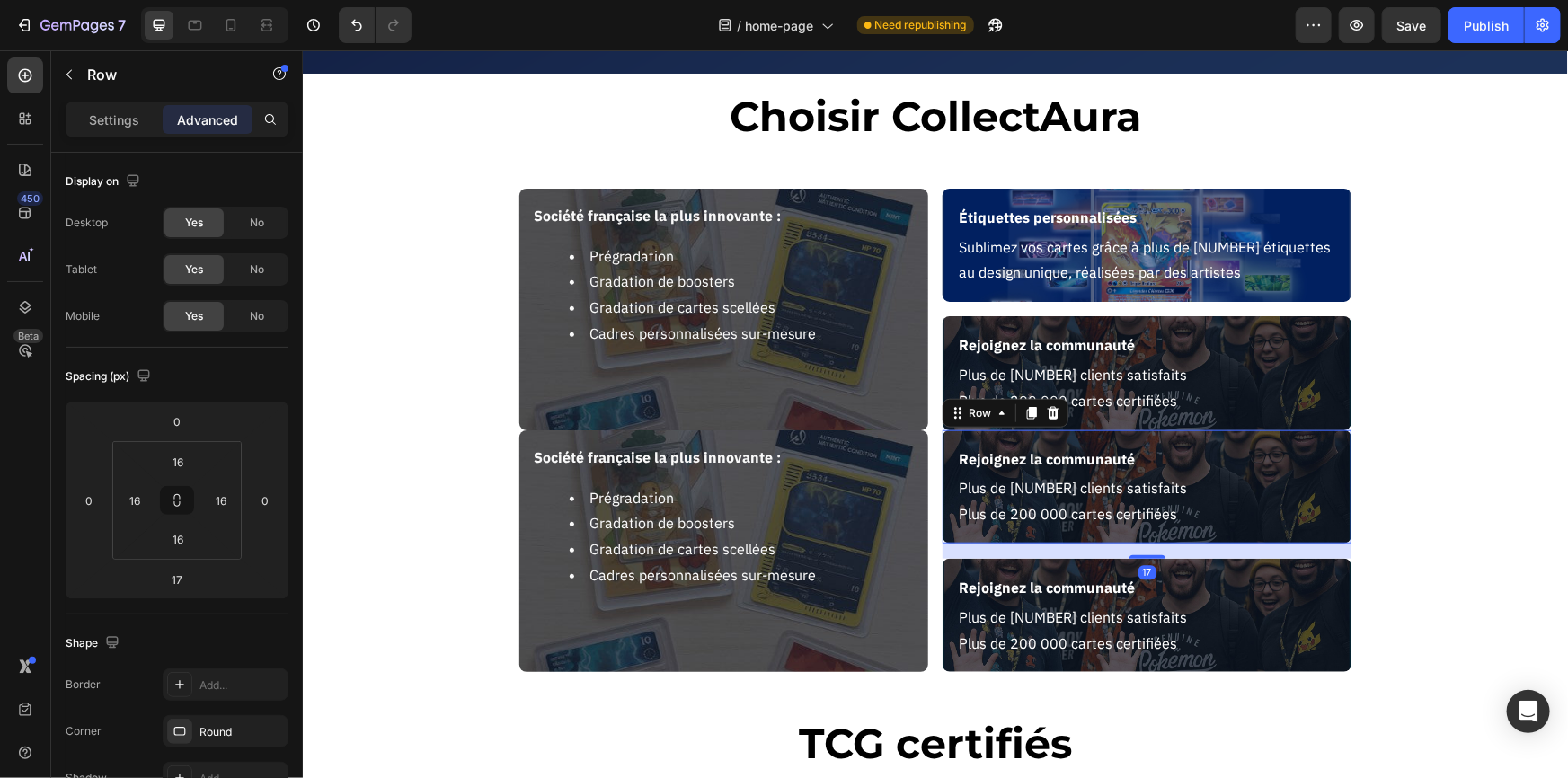 click on "Société française la plus innovante : Prégradation Gradation de boosters Gradation de cartes scellées Cadres personnalisées sur-mesure Text Block Société française la plus innovante : Prégradation Gradation de boosters Gradation de cartes scellées Cadres personnalisées sur-mesure Text Block Row Étiquettes personnalisées Text Block Sublimez vos cartes grâce à plus de [NUMBER] étiquettes au design unique, réalisées par des artistes Text Block Row Rejoignez la communauté Text Block Plus de [NUMBER] clients satisfaits Plus de [NUMBER] cartes certifiées Text Block Row Rejoignez la communauté Text Block Plus de [NUMBER] clients satisfaits Plus de [NUMBER] cartes certifiées Text Block Row   17 Rejoignez la communauté Text Block Plus de [NUMBER] clients satisfaits Plus de [NUMBER] cartes certifiées Text Block Row Section 2" at bounding box center [935, 429] 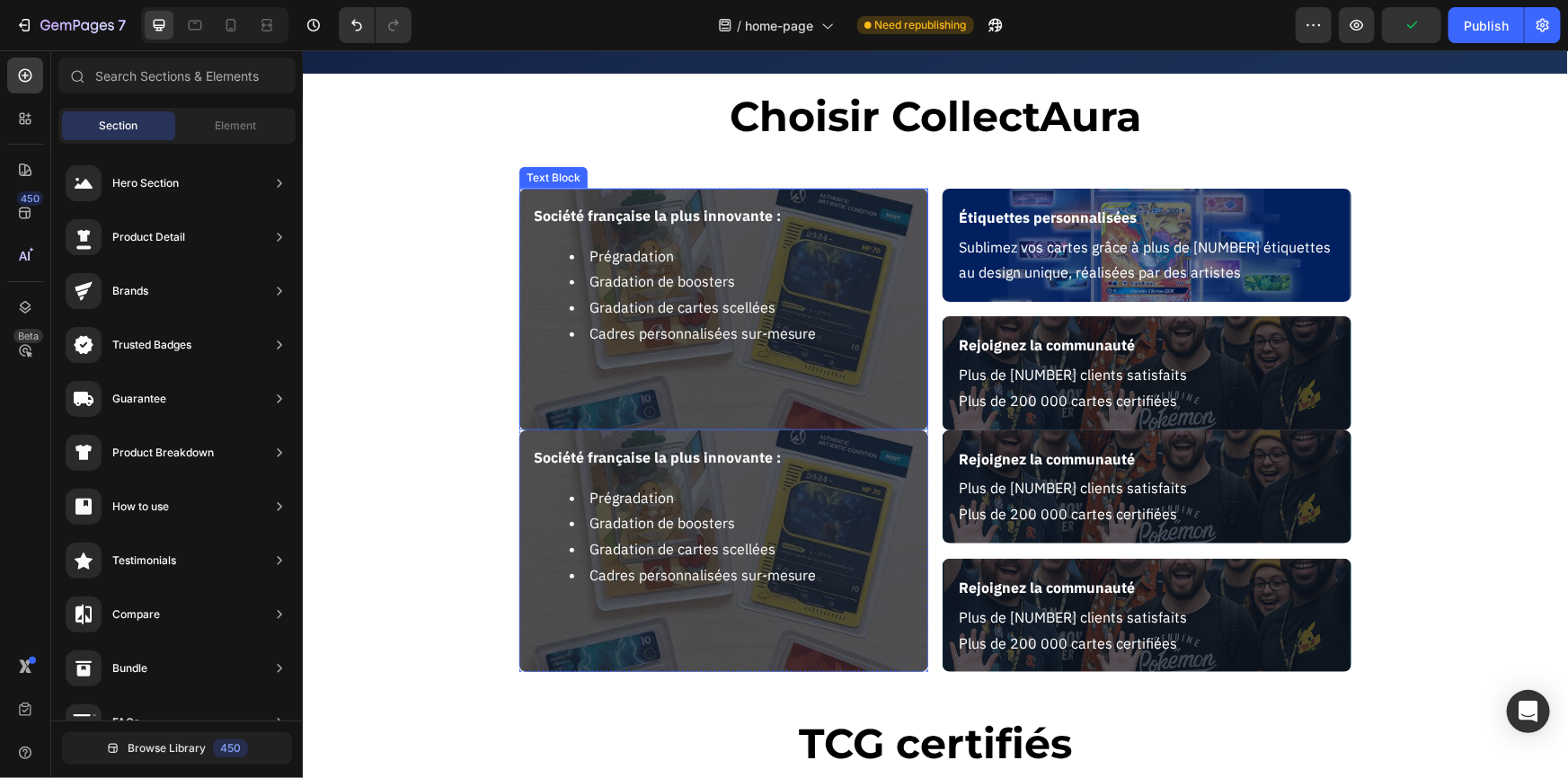 click on "Société française la plus innovante : Prégradation Gradation de boosters Gradation de cartes scellées Cadres personnalisées sur-mesure" at bounding box center [722, 308] 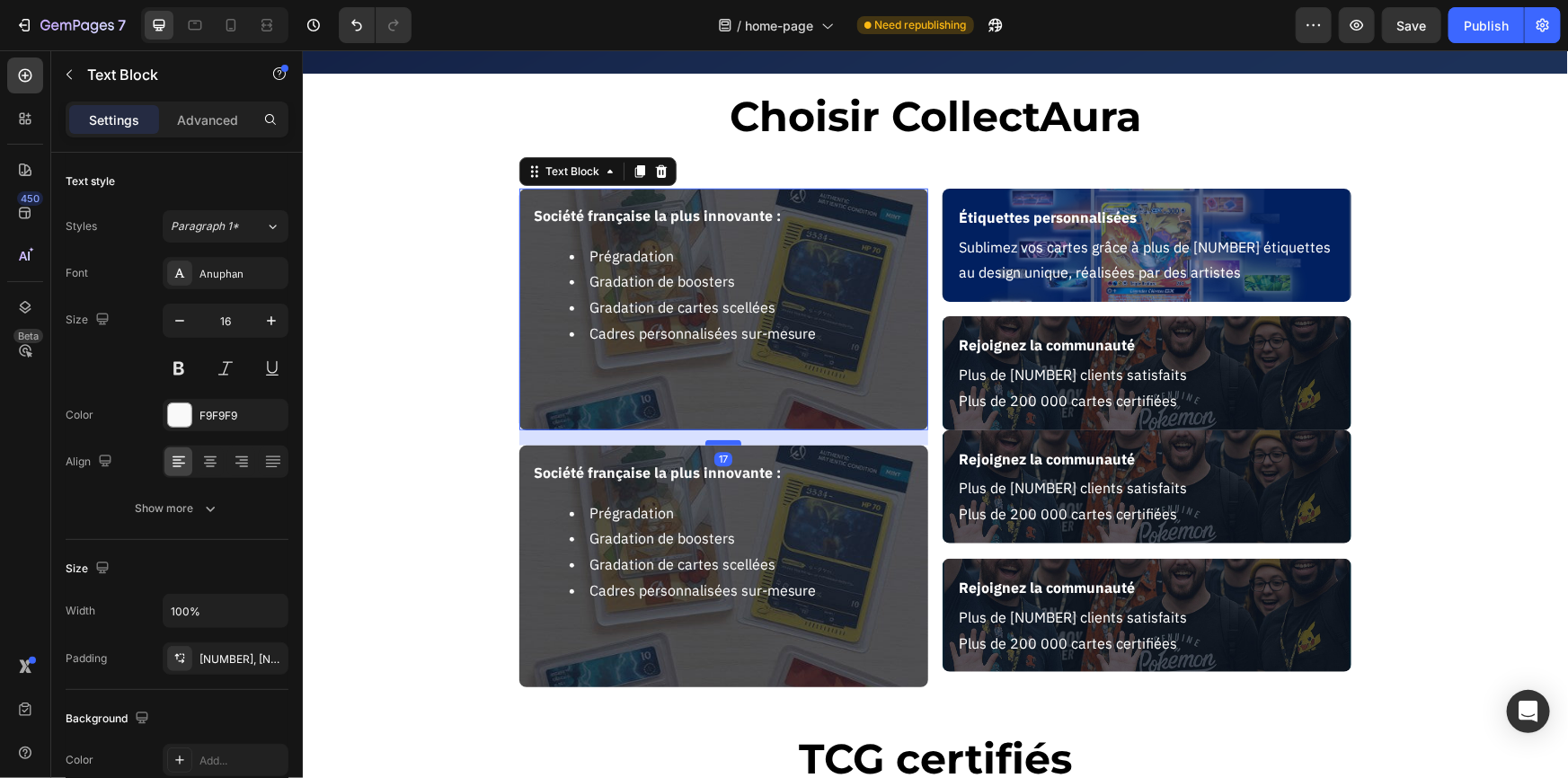 drag, startPoint x: 716, startPoint y: 427, endPoint x: 725, endPoint y: 442, distance: 17.492856 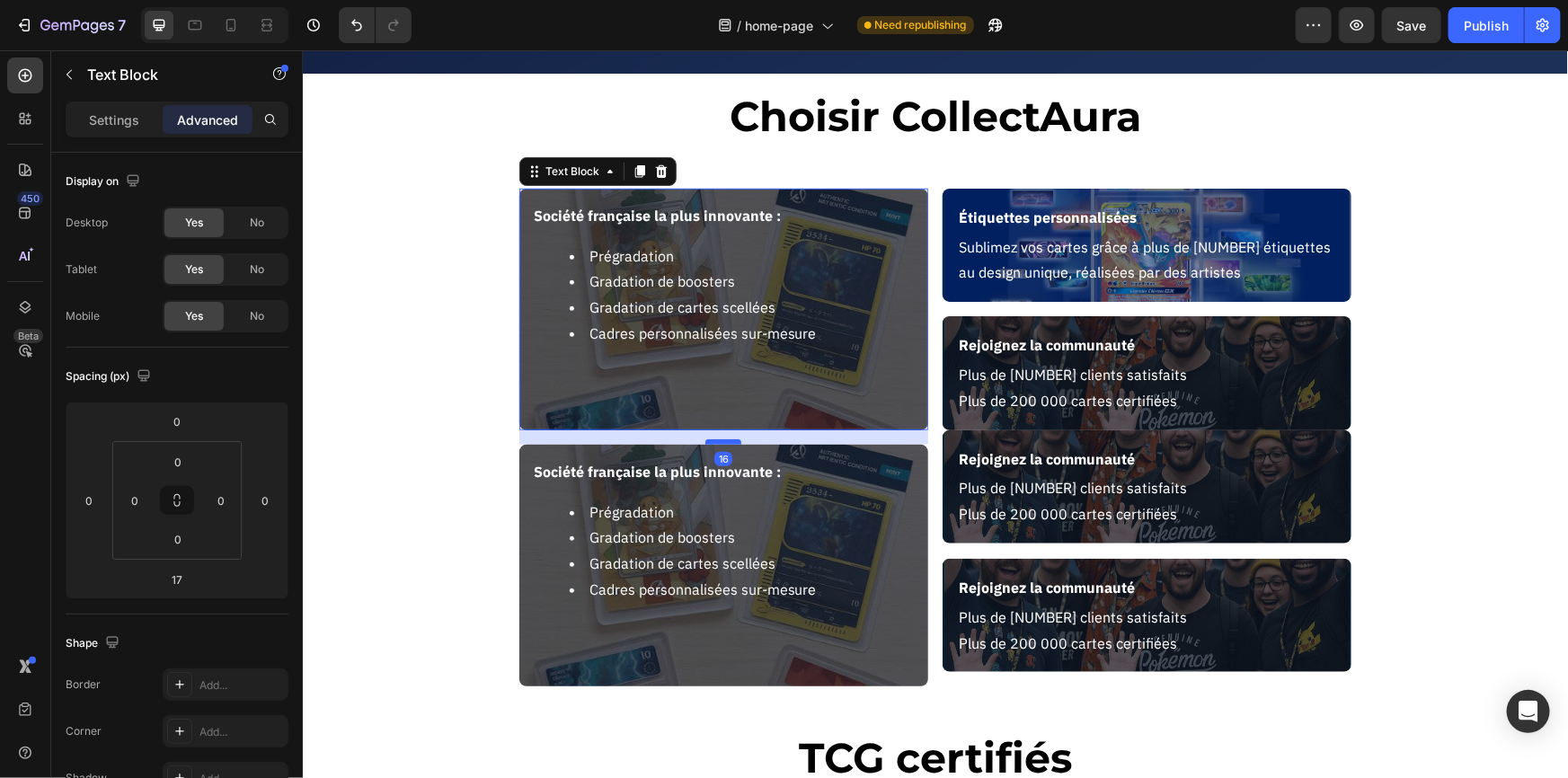 click at bounding box center [722, 441] 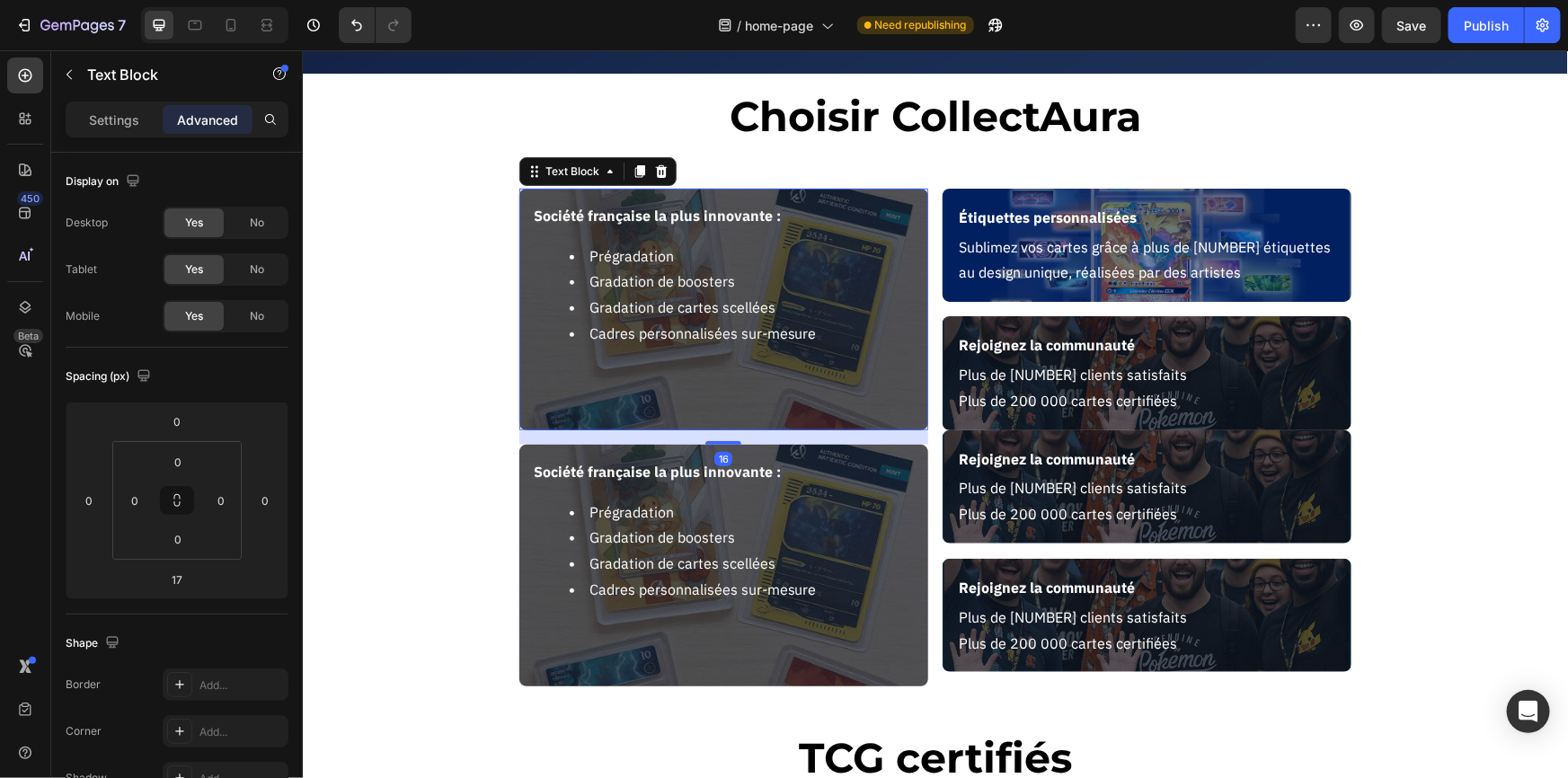 type on "16" 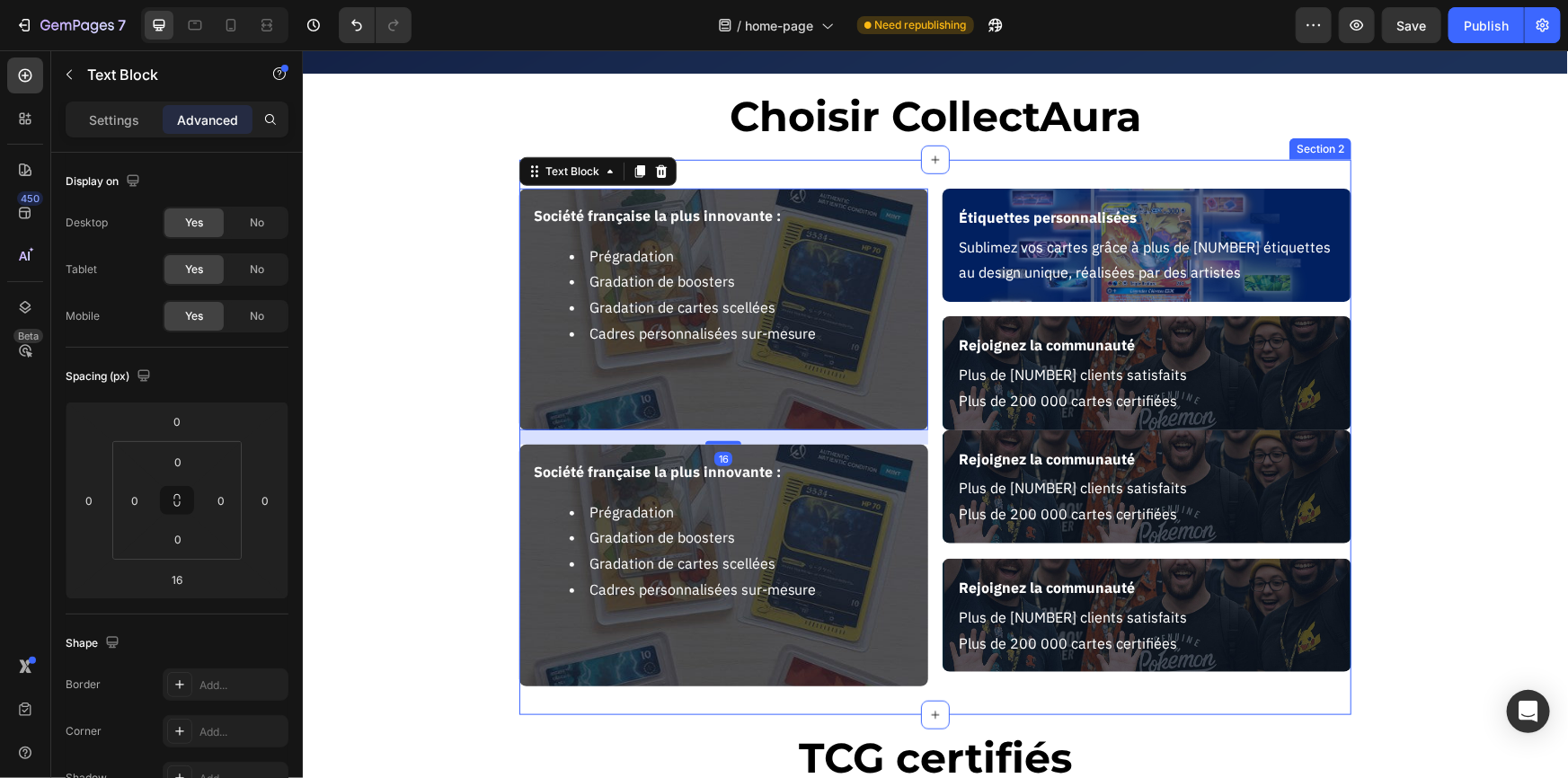 click on "Étiquettes personnalisées Text Block Sublimez vos cartes grâce à plus de [NUMBER] étiquettes au design unique, réalisées par des artistes Text Block Row Rejoignez la communauté Text Block Plus de [NUMBER] clients satisfaits Plus de [NUMBER] cartes certifiées Text Block Row Rejoignez la communauté Text Block Plus de [NUMBER] clients satisfaits Plus de [NUMBER] cartes certifiées Text Block Row Rejoignez la communauté Text Block Plus de [NUMBER] clients satisfaits Plus de [NUMBER] cartes certifiées Text Block Row" at bounding box center [1146, 437] 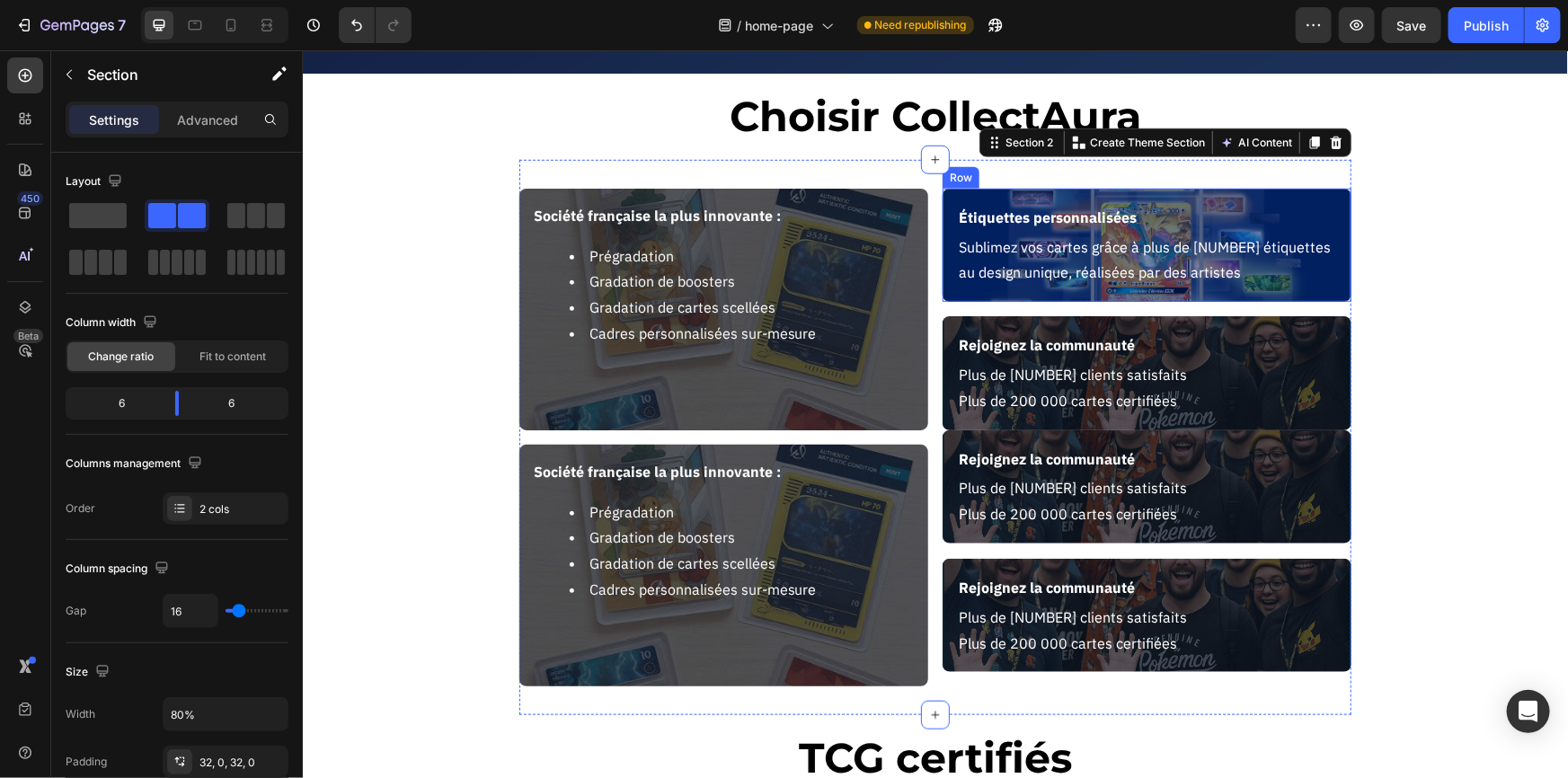 click on "Étiquettes personnalisées Text Block Sublimez vos cartes grâce à plus de [NUMBER] étiquettes au design unique, réalisées par des artistes Text Block Row" at bounding box center (1146, 244) 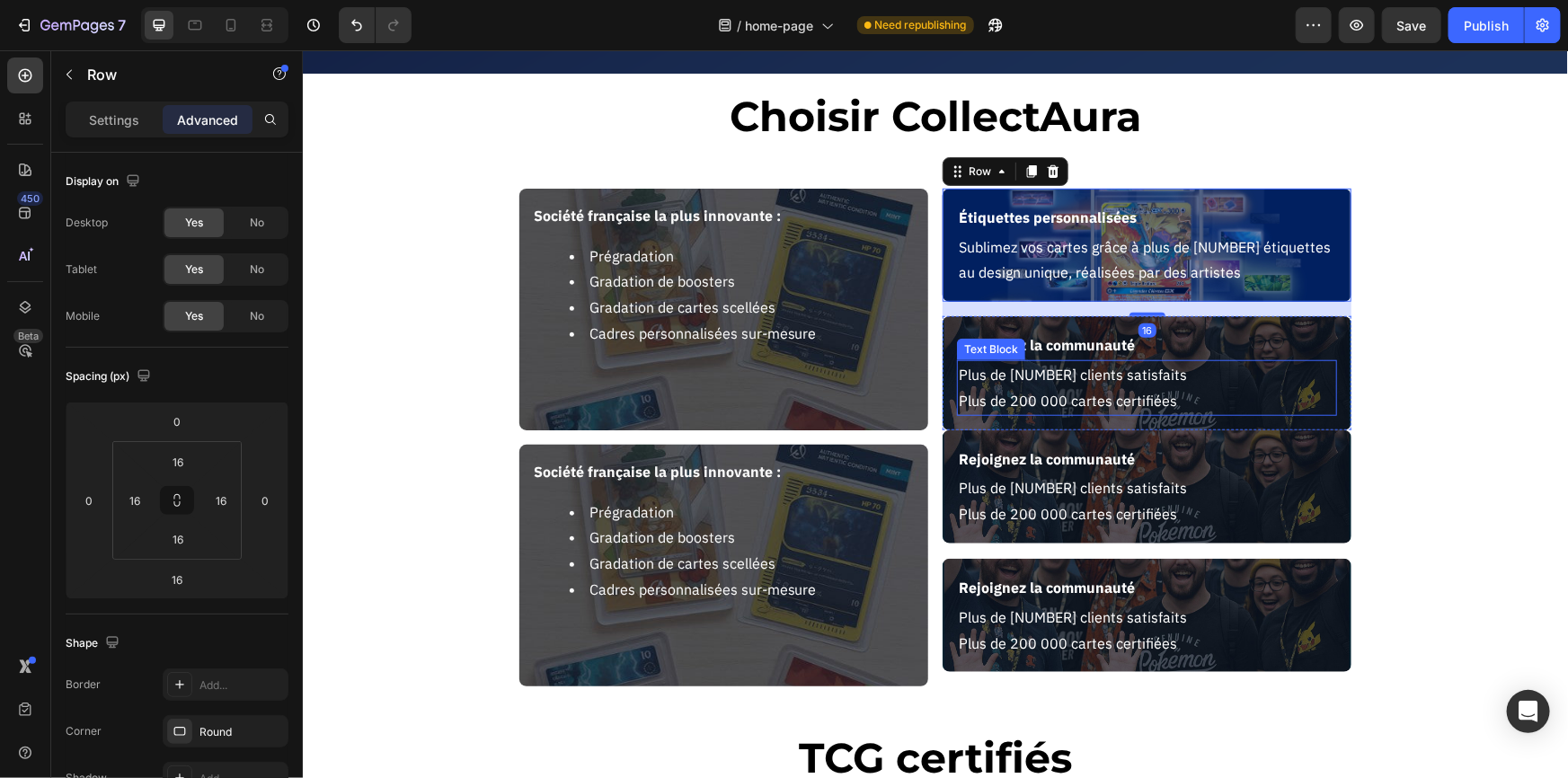 click on "Plus de [NUMBER] clients satisfaits" at bounding box center (1146, 374) 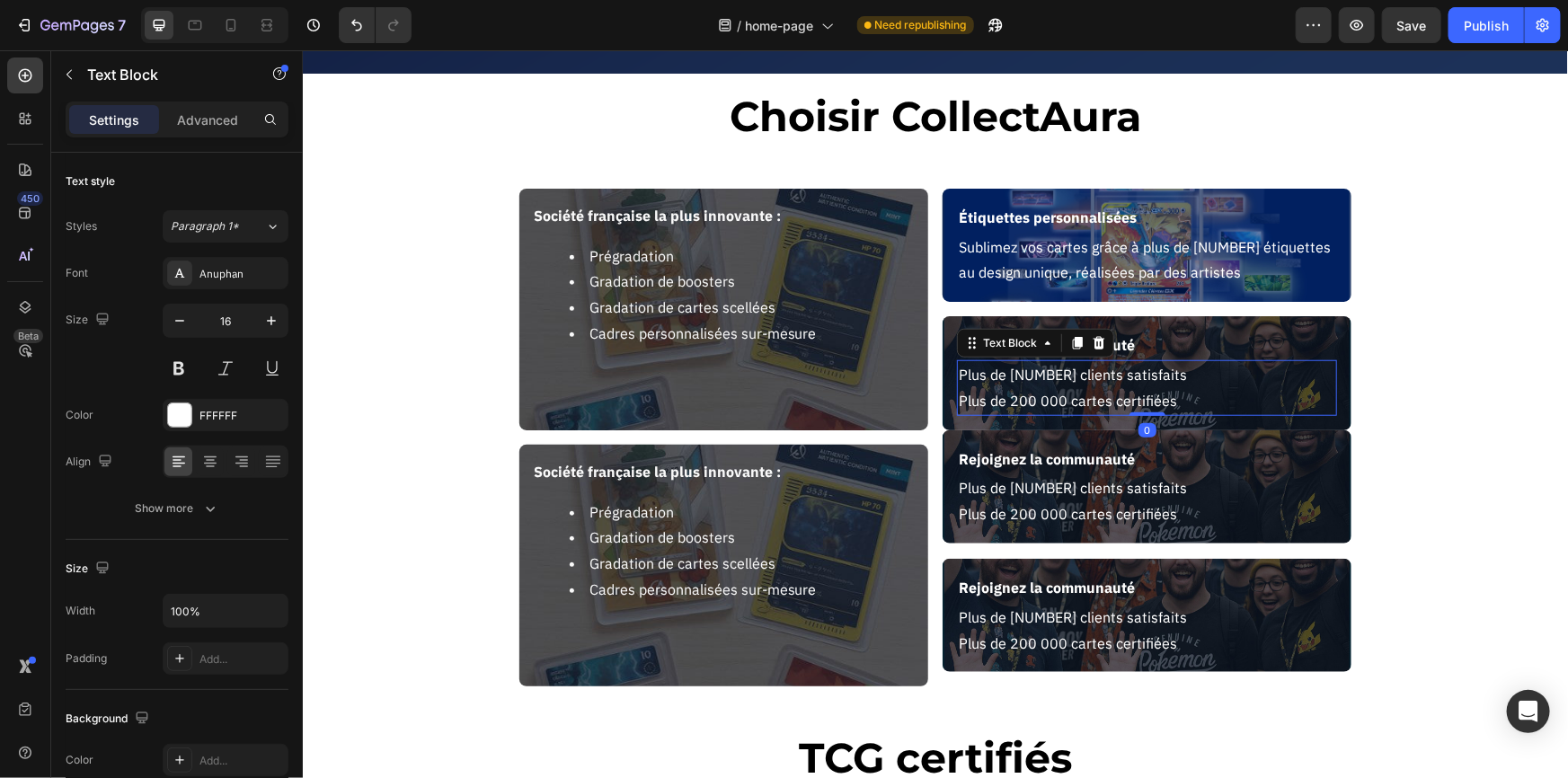 click at bounding box center [1147, 413] 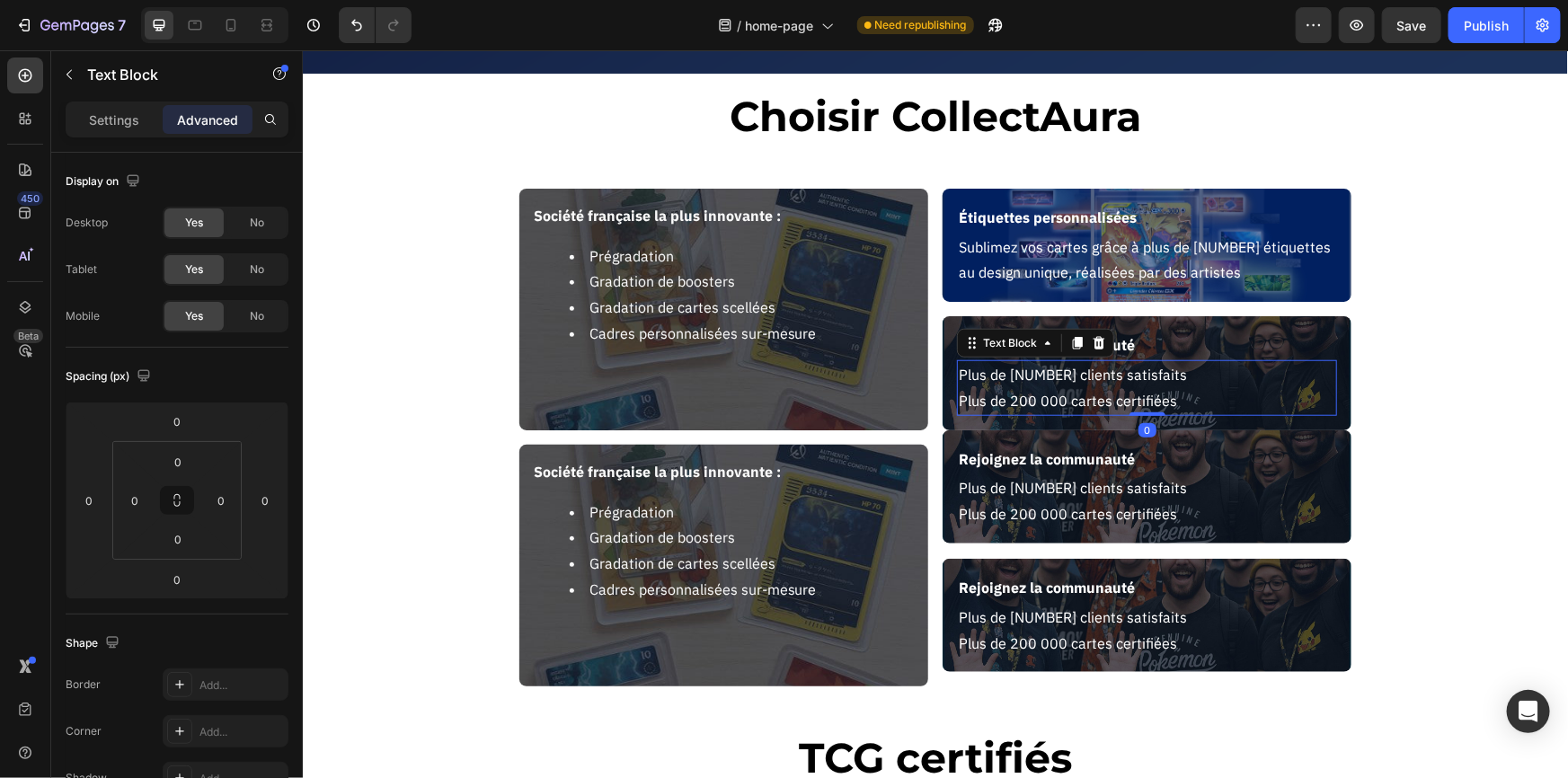 drag, startPoint x: 1134, startPoint y: 412, endPoint x: 1136, endPoint y: 424, distance: 12.165525 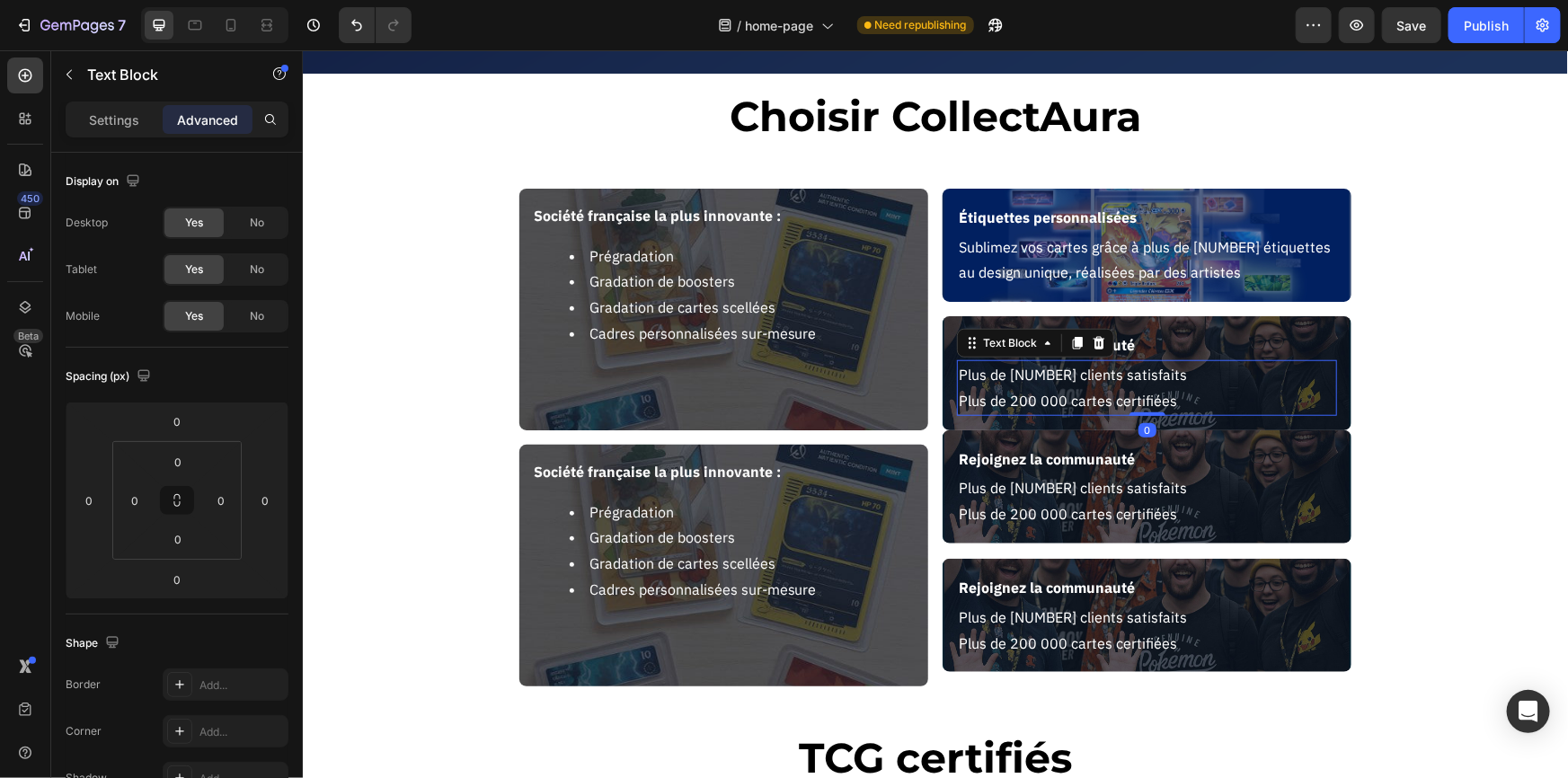 click on "0" at bounding box center (1146, 415) 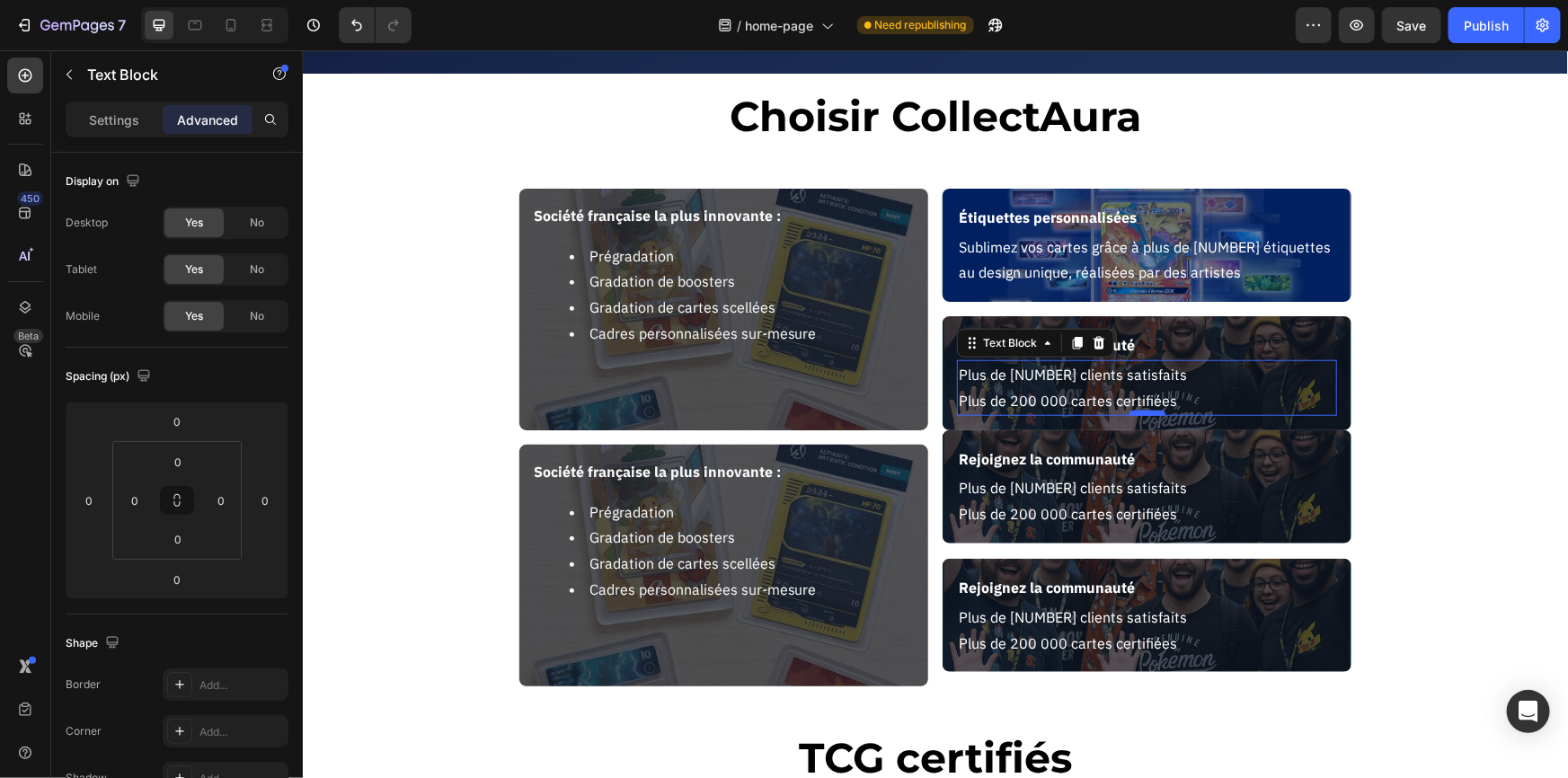 click at bounding box center (1147, 412) 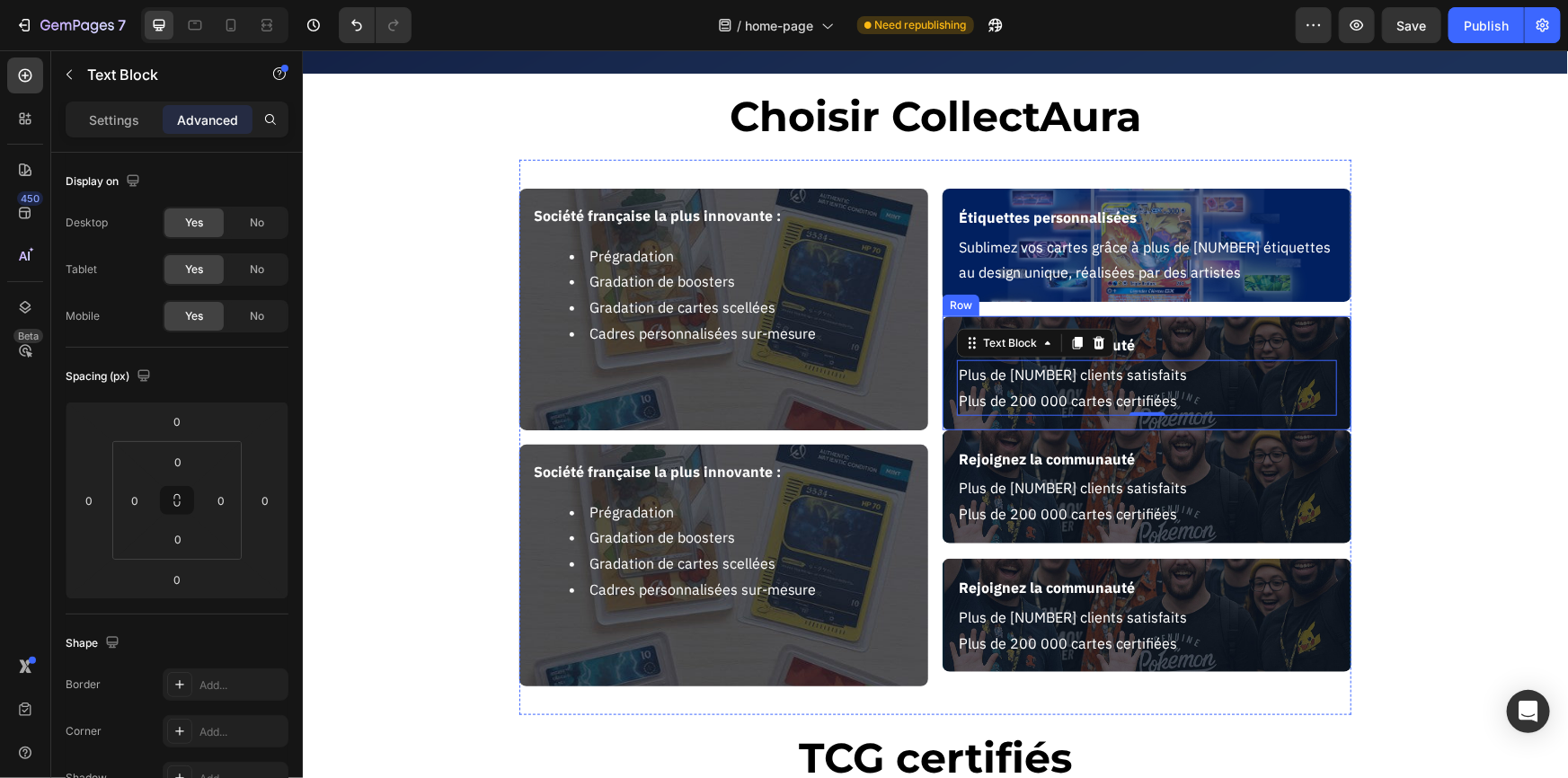 click on "Rejoignez la communauté Text Block Plus de [NUMBER] clients satisfaits Plus de [NUMBER] cartes certifiées Text Block   0 Row" at bounding box center (1146, 372) 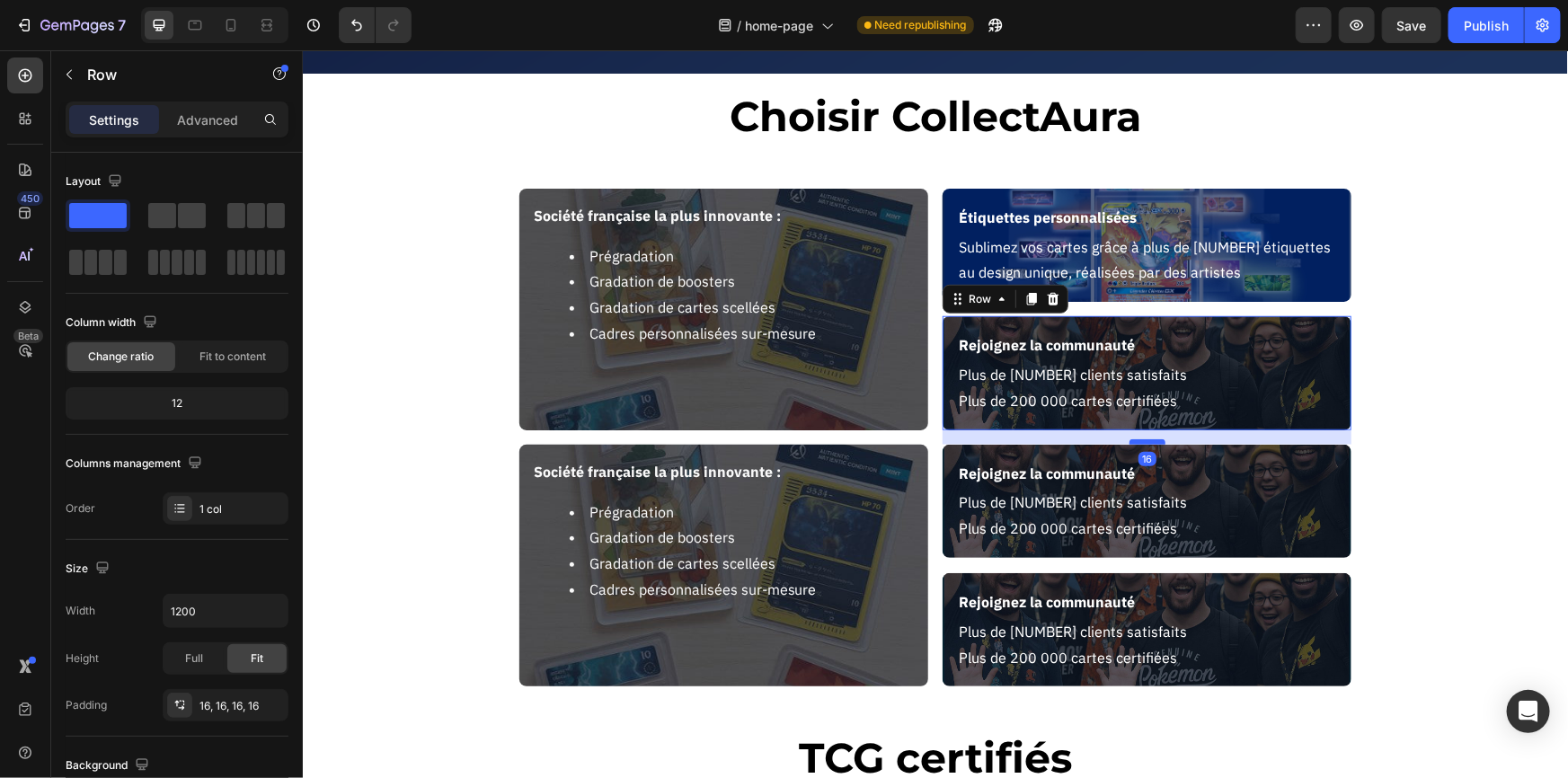 drag, startPoint x: 1139, startPoint y: 426, endPoint x: 1145, endPoint y: 440, distance: 15.231546 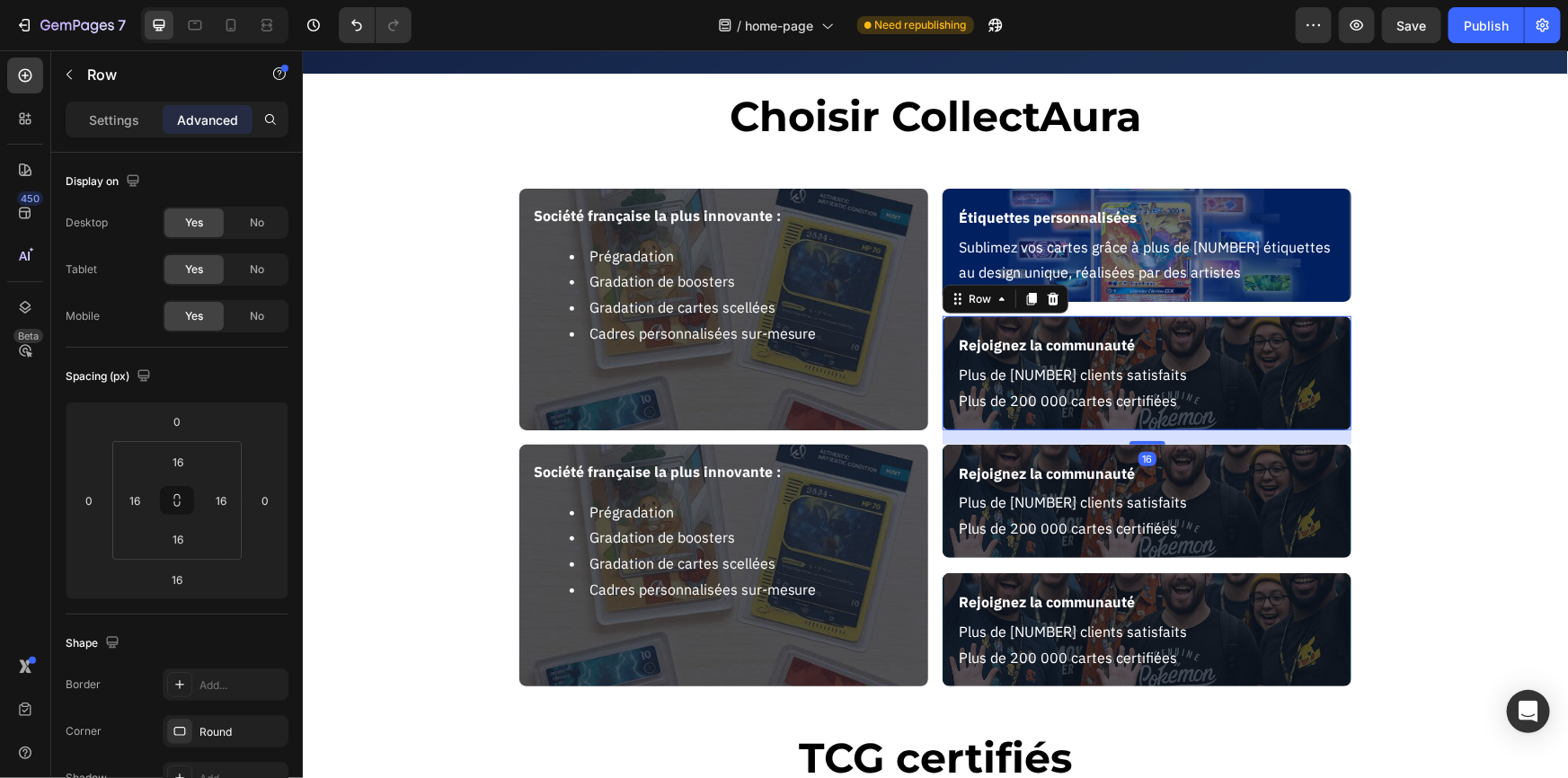 click on "Société française la plus innovante : Prégradation Gradation de boosters Gradation de cartes scellées Cadres personnalisées sur-mesure Text Block Société française la plus innovante : Prégradation Gradation de boosters Gradation de cartes scellées Cadres personnalisées sur-mesure Text Block Row Étiquettes personnalisées Text Block Sublimez vos cartes grâce à plus de [NUMBER] étiquettes au design unique, réalisées par des artistes Text Block Row Rejoignez la communauté Text Block Plus de [NUMBER] clients satisfaits Plus de [NUMBER] cartes certifiées Text Block Row   16 Rejoignez la communauté Text Block Plus de [NUMBER] clients satisfaits Plus de [NUMBER] cartes certifiées Text Block Row Rejoignez la communauté Text Block Plus de [NUMBER] clients satisfaits Plus de [NUMBER] cartes certifiées Text Block Row Section 2" at bounding box center (935, 437) 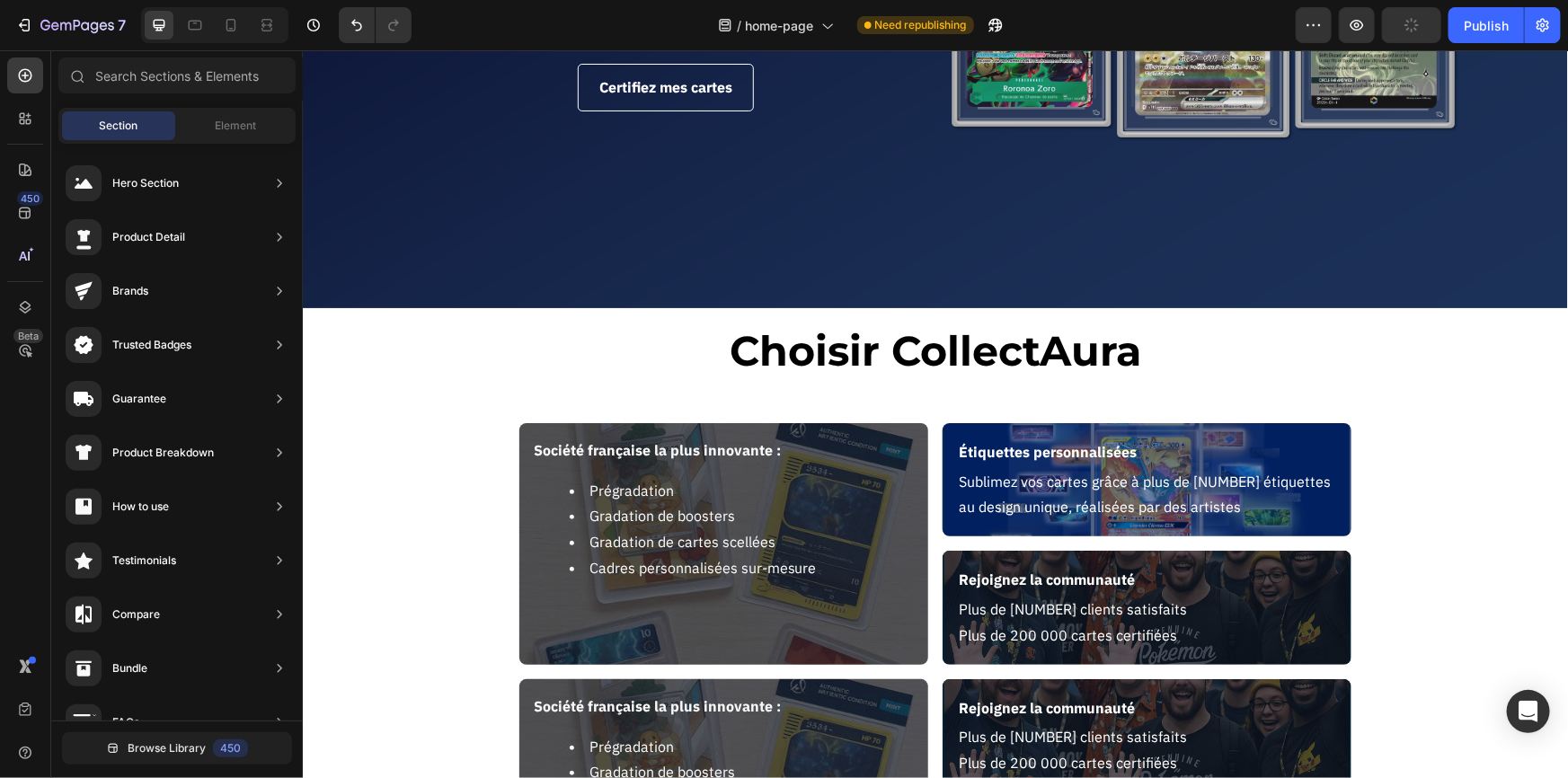 scroll, scrollTop: 653, scrollLeft: 0, axis: vertical 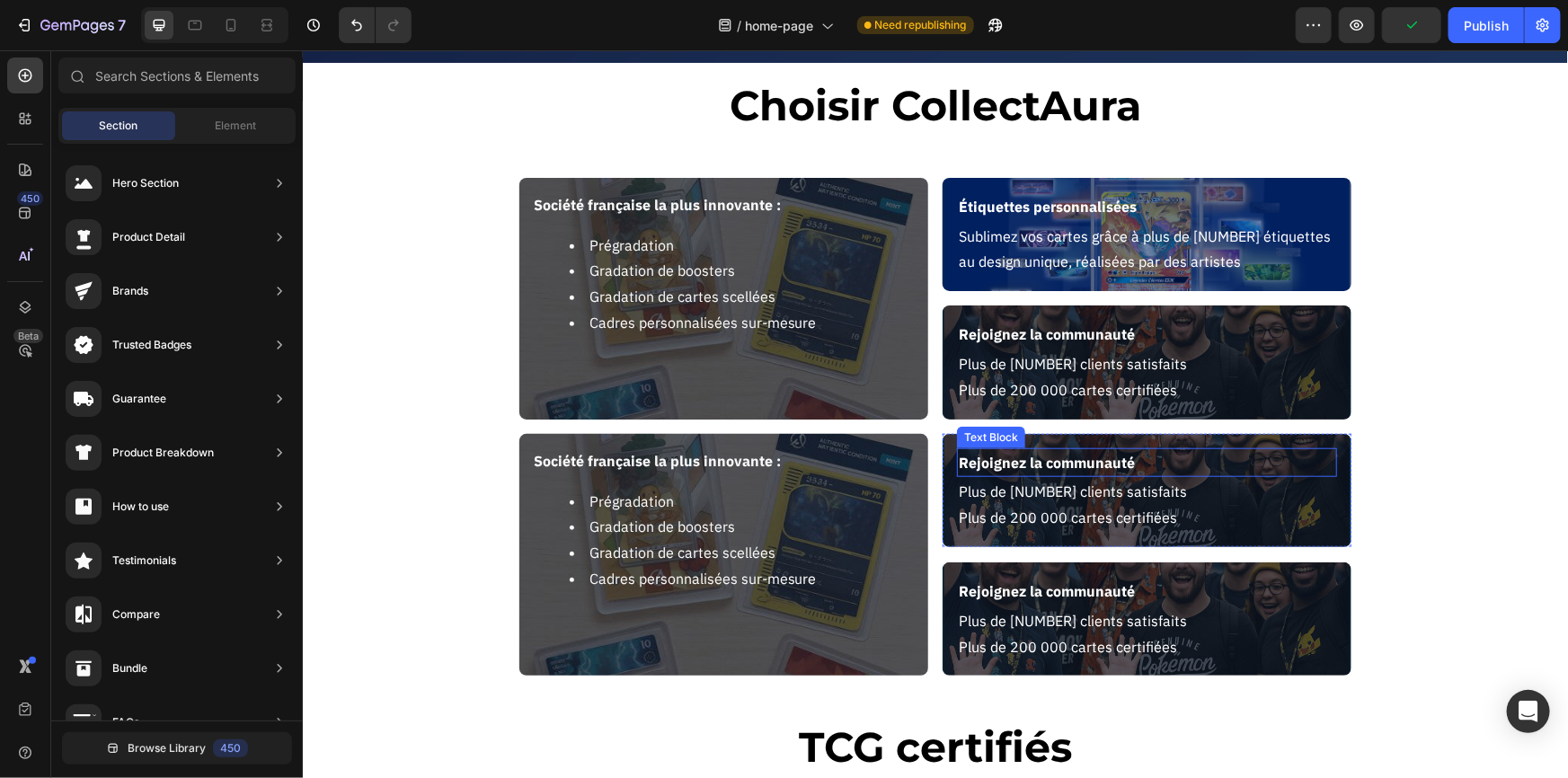 click on "Rejoignez la communauté" at bounding box center [1146, 462] 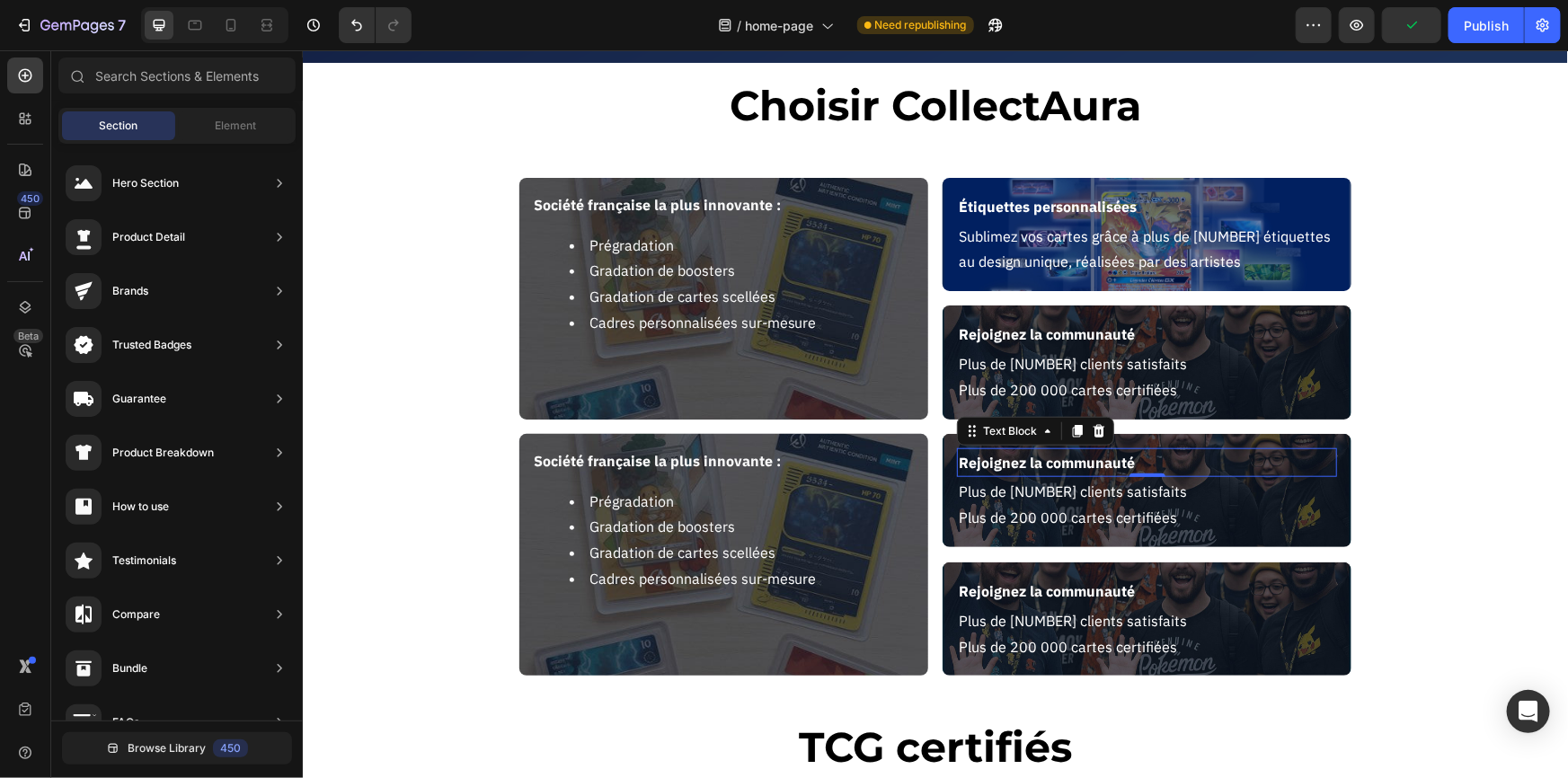 click on "Rejoignez la communauté" at bounding box center [1146, 462] 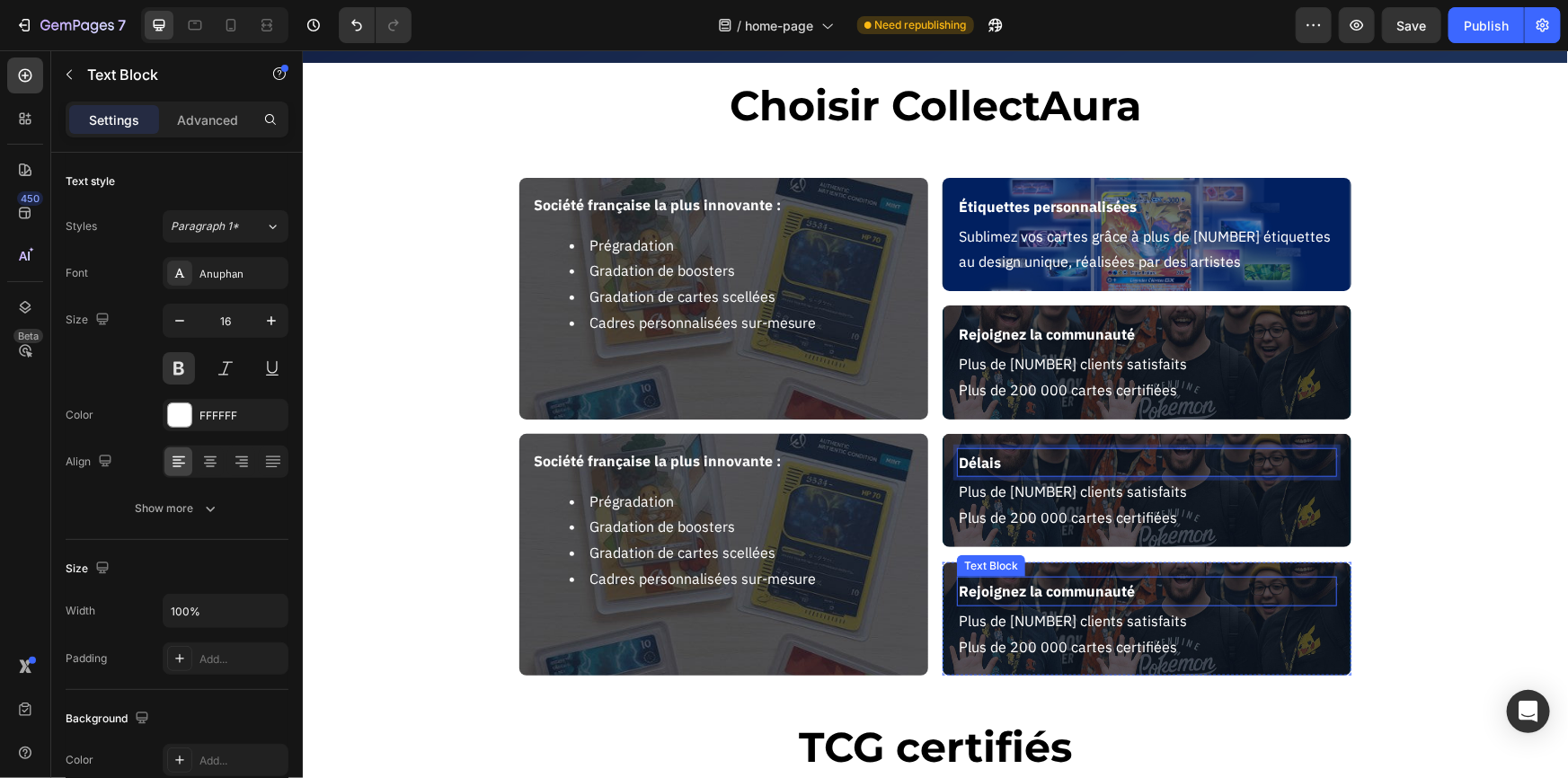click on "Rejoignez la communauté" at bounding box center [1146, 590] 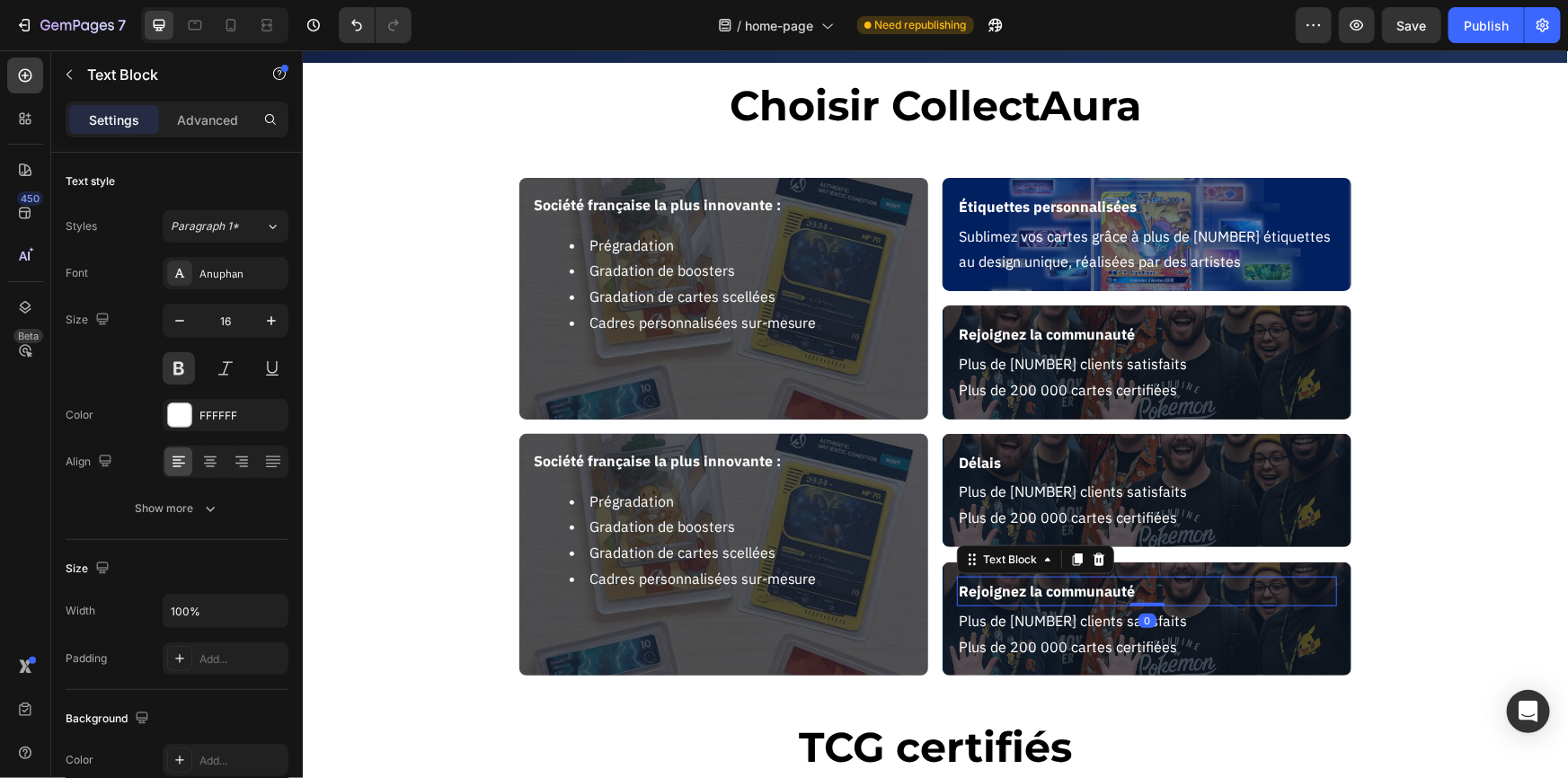 click on "Rejoignez la communauté" at bounding box center [1146, 590] 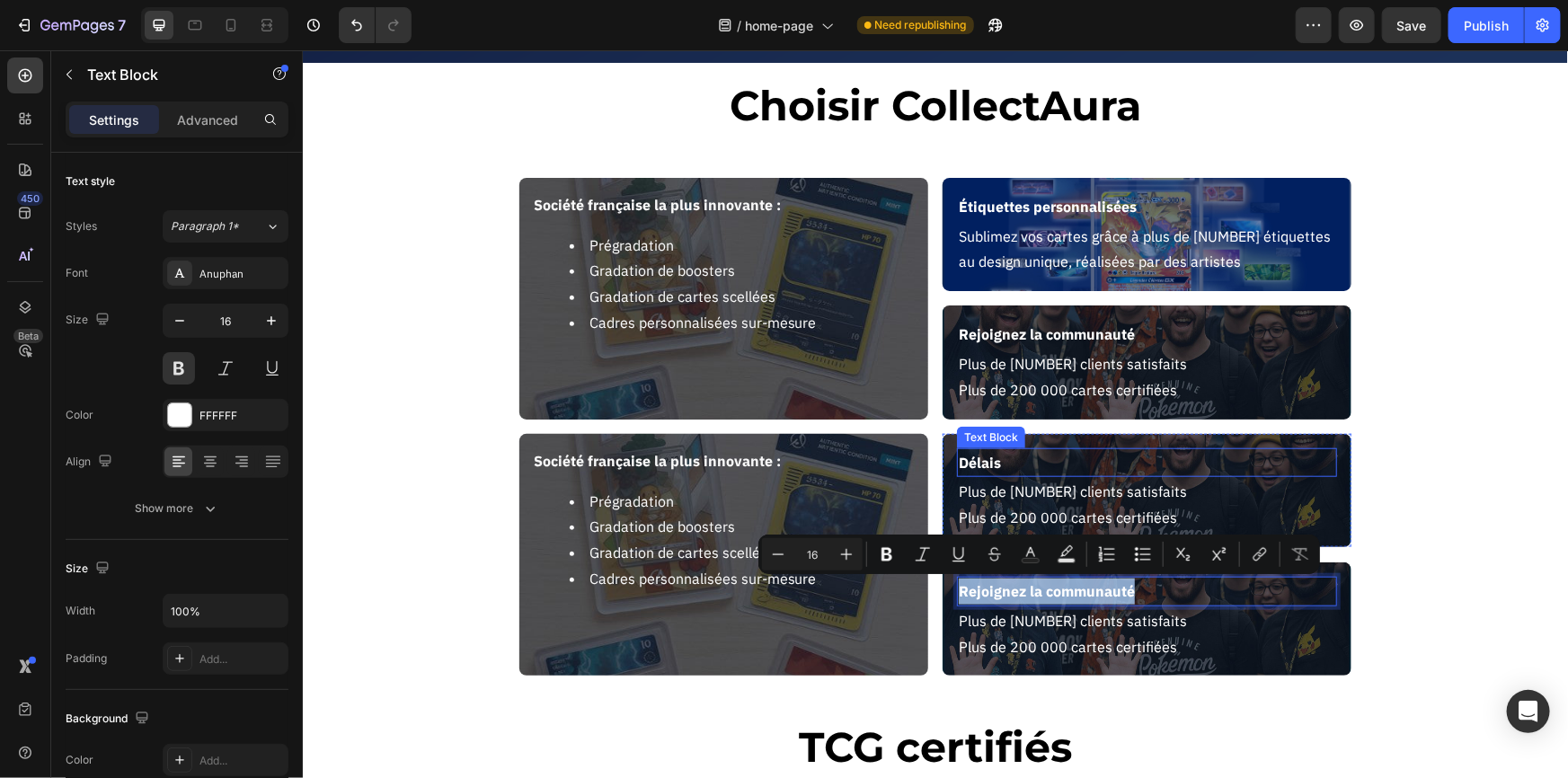 click on "Délais" at bounding box center [1146, 462] 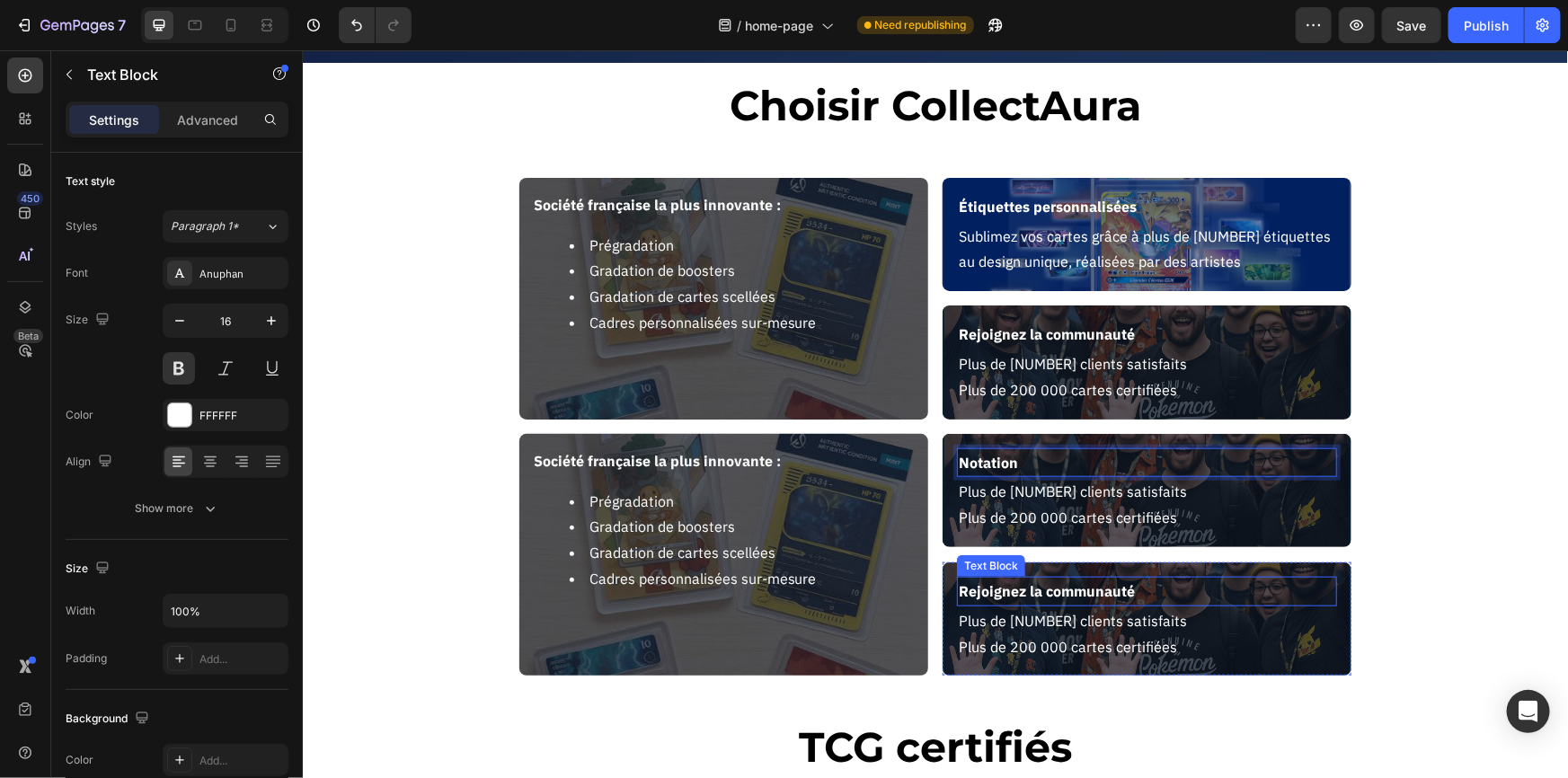 click on "Rejoignez la communauté" at bounding box center [1146, 590] 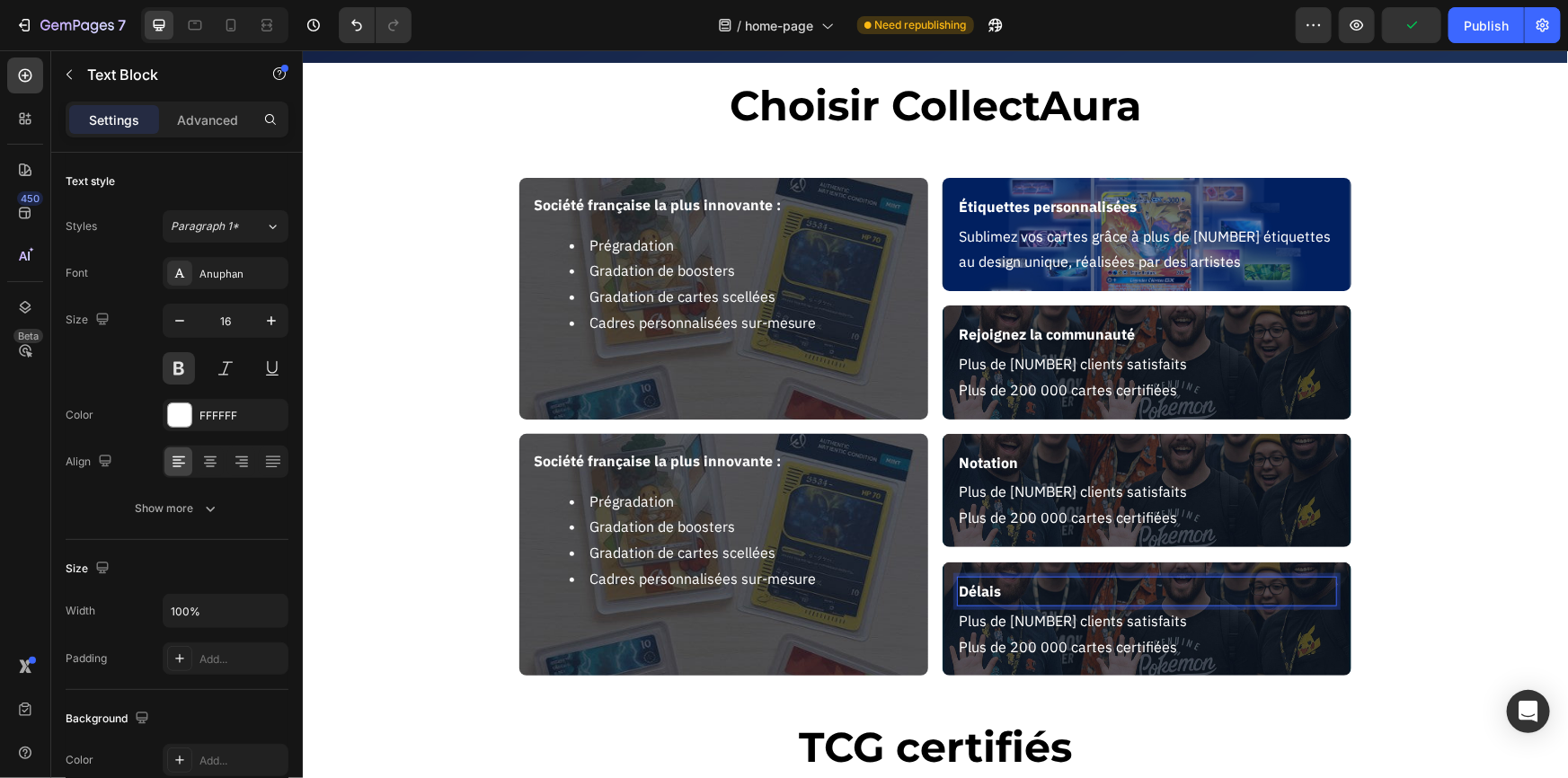 click on "La garantie de l'excellence Heading Valorisez, protégez et authentifiez vos cartes avec un service de certification dédié à votre passion. Text Block Certifiez mes cartes Button Image Hero Banner Choisir CollectAura Heading Section 1 Société française la plus innovante : Prégradation Gradation de boosters Gradation de cartes scellées Cadres personnalisées sur-mesure Text Block Société française la plus innovante : Prégradation Gradation de boosters Gradation de cartes scellées Cadres personnalisées sur-mesure Text Block Row Étiquettes personnalisées Text Block Sublimez vos cartes grâce à plus de [NUMBER] étiquettes au design unique, réalisées par des artistes Text Block Row Rejoignez la communauté Text Block Plus de [NUMBER] clients satisfaits Plus de [NUMBER] cartes certifiées Text Block Row Notation Text Block Plus de [NUMBER] clients satisfaits Plus de [NUMBER] cartes certifiées Text Block Row Délais Text Block   0 Plus de [NUMBER] clients satisfaits Plus de [NUMBER] cartes certifiées Row" at bounding box center [935, 1643] 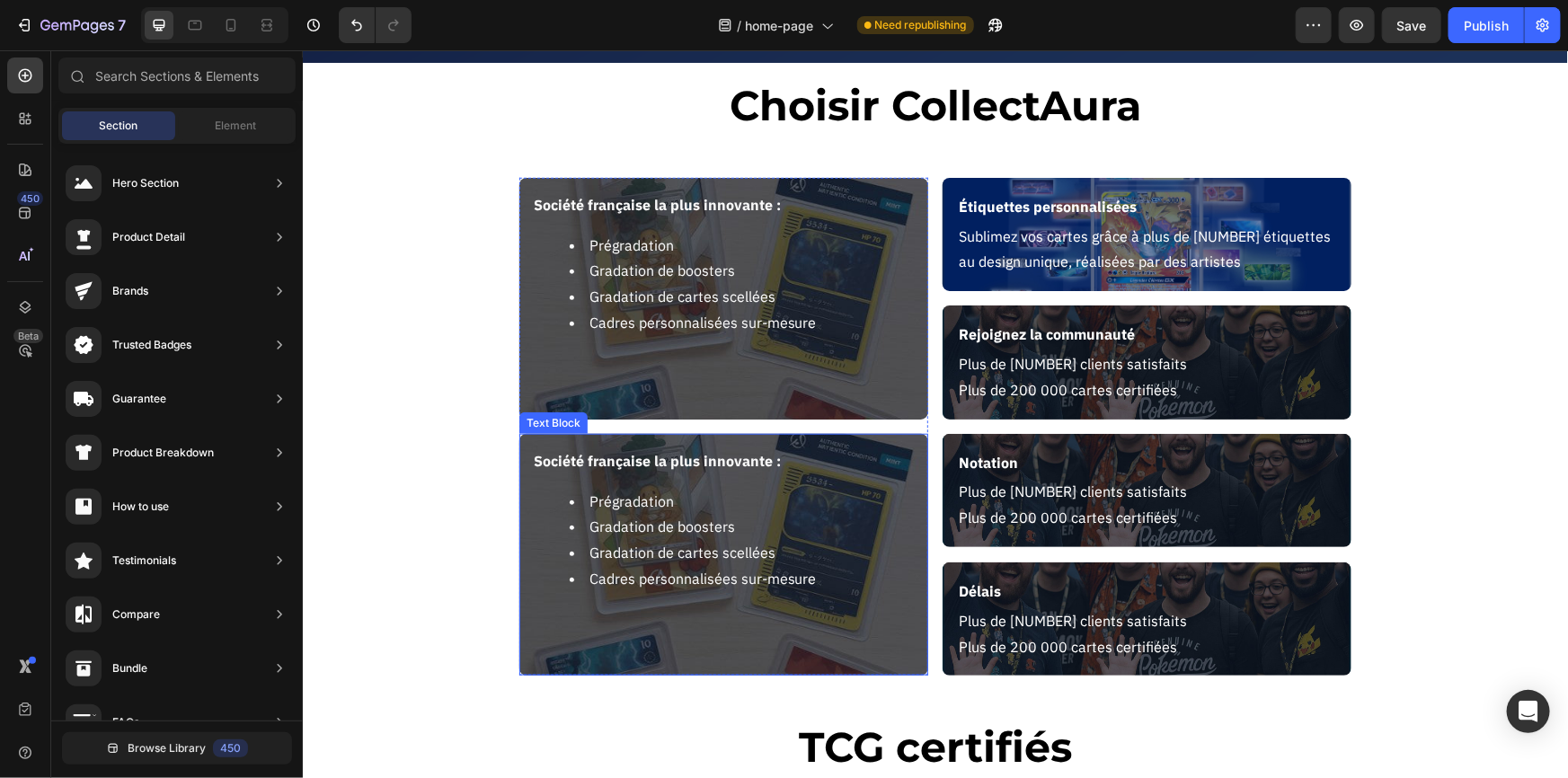 click on "Société française la plus innovante :" at bounding box center [722, 460] 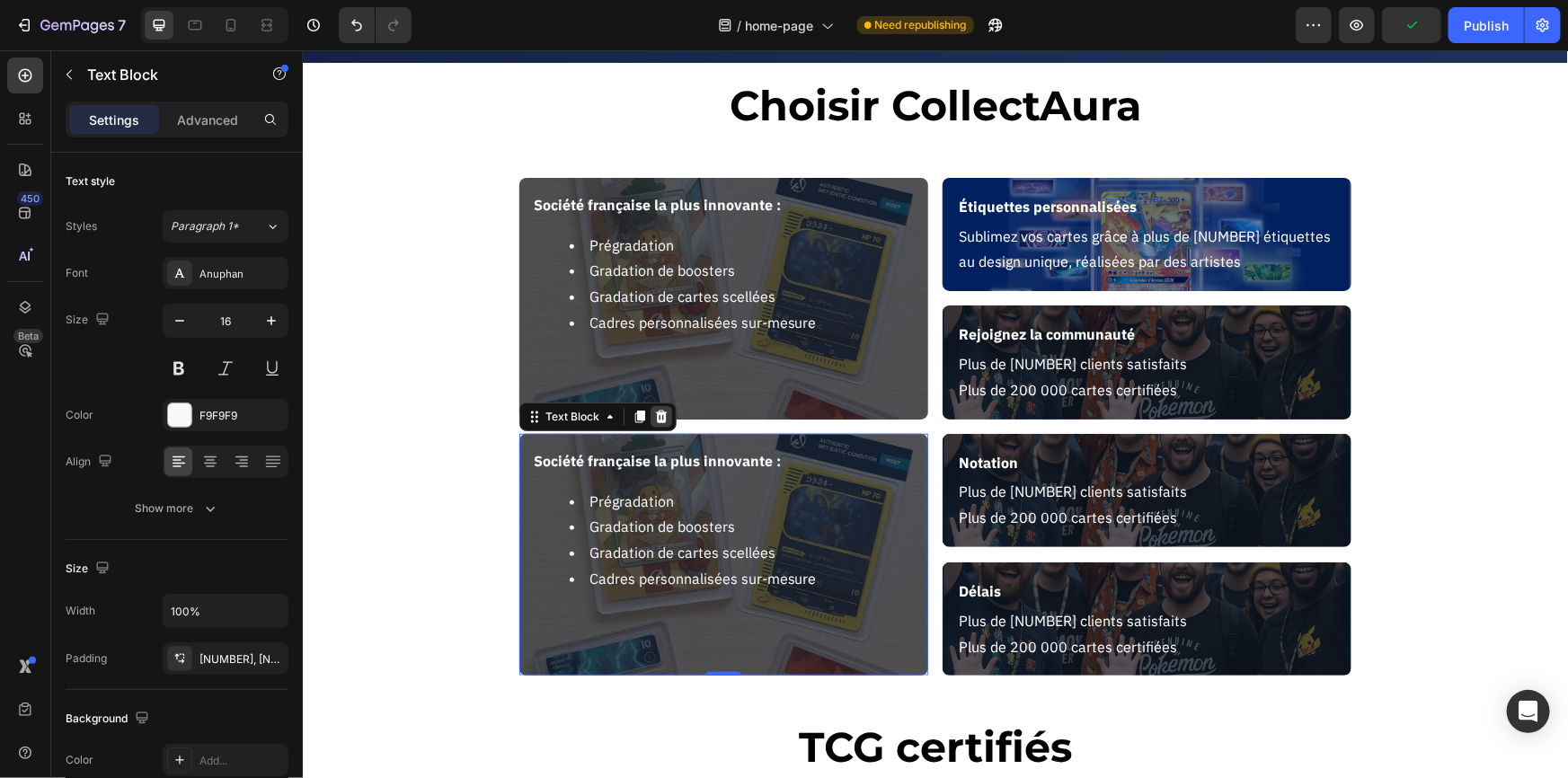 click 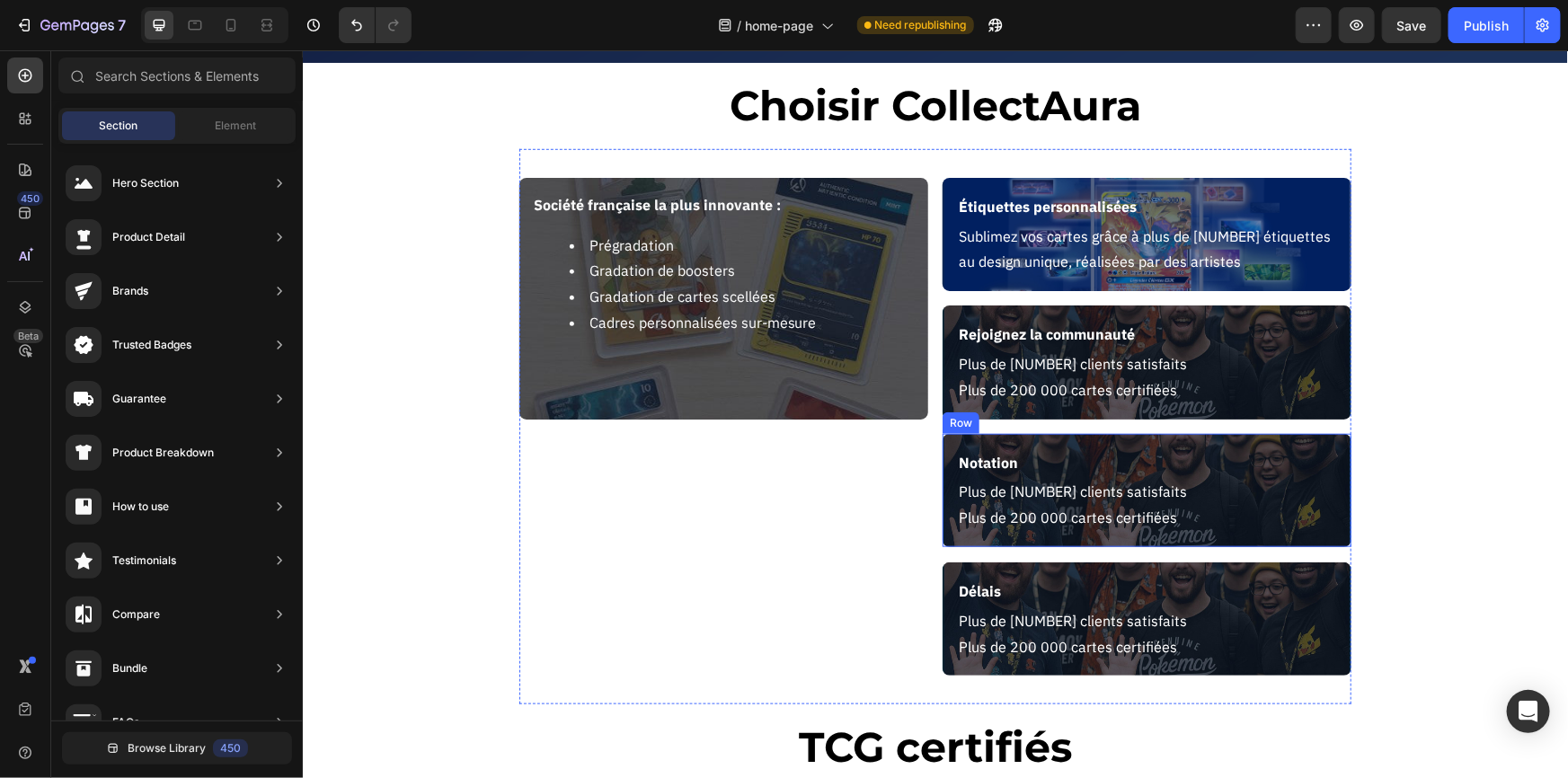 click on "Notation Text Block Plus de [NUMBER] clients satisfaits Plus de [NUMBER] cartes certifiées Text Block Row" at bounding box center (1146, 490) 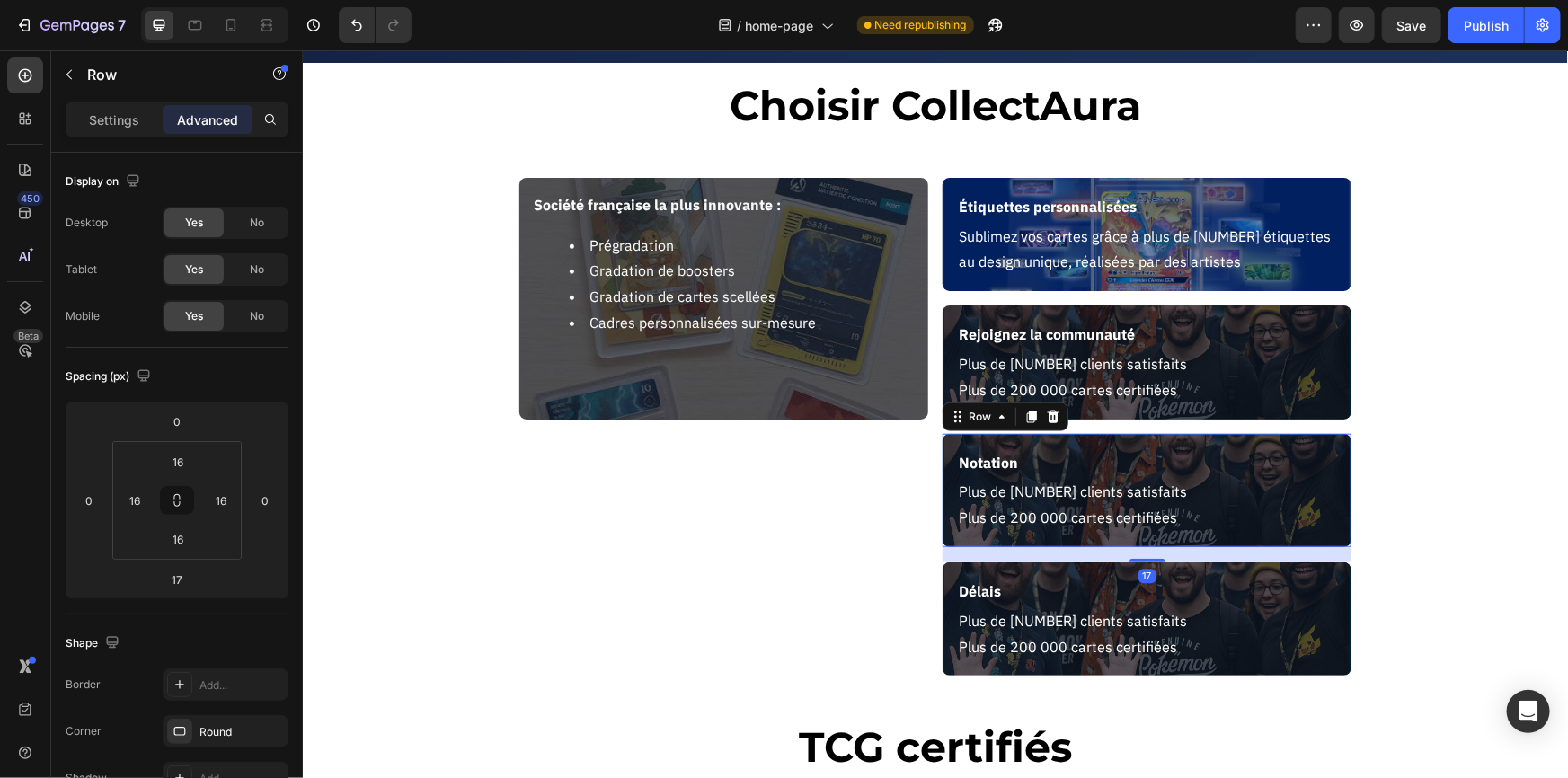click on "Notation Text Block Plus de [NUMBER] clients satisfaits Plus de [NUMBER] cartes certifiées Text Block Row   17" at bounding box center [1146, 490] 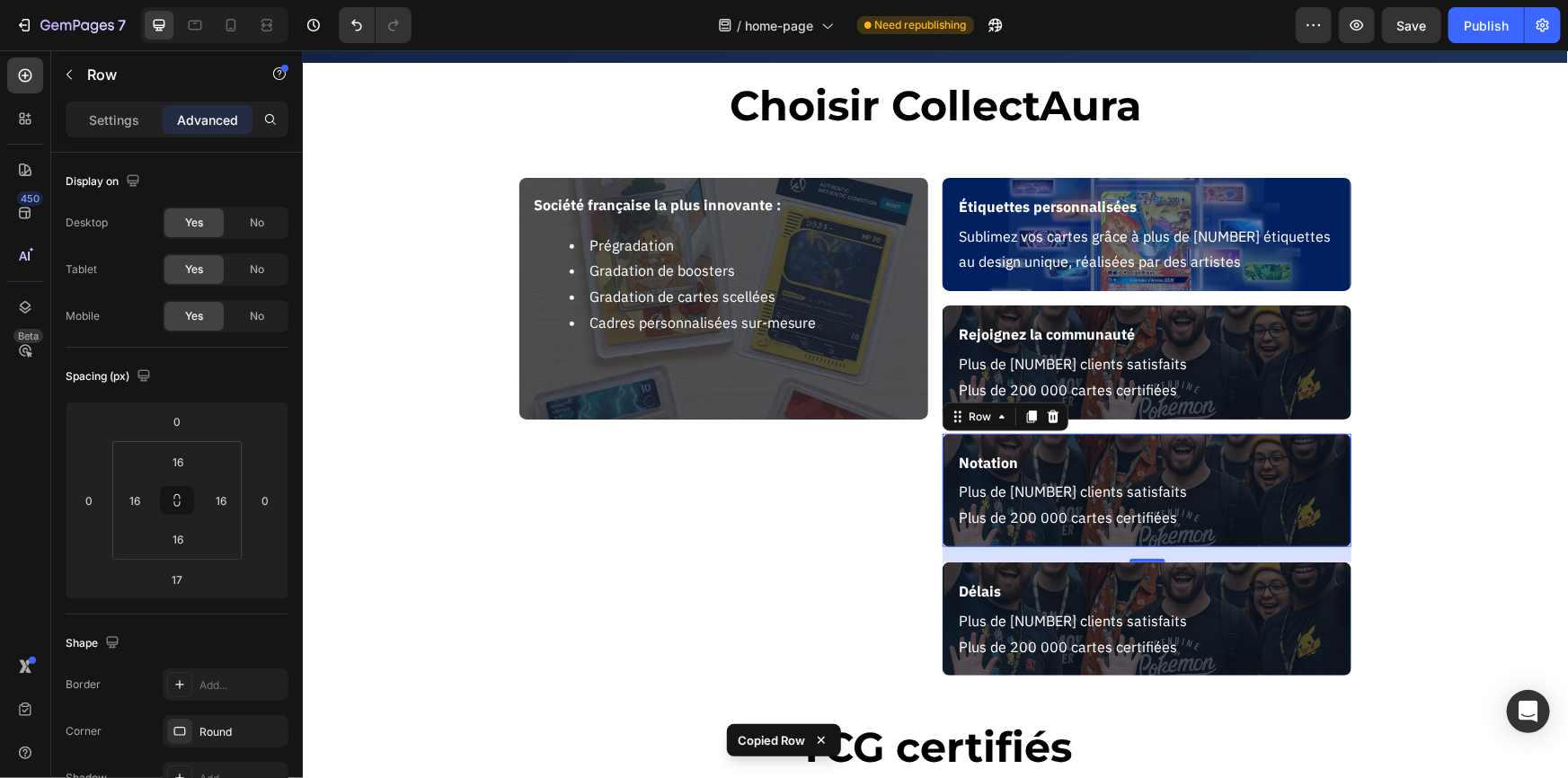 click on "Société française la plus innovante : Prégradation Gradation de boosters Gradation de cartes scellées Cadres personnalisées sur-mesure Text Block Row" at bounding box center (722, 426) 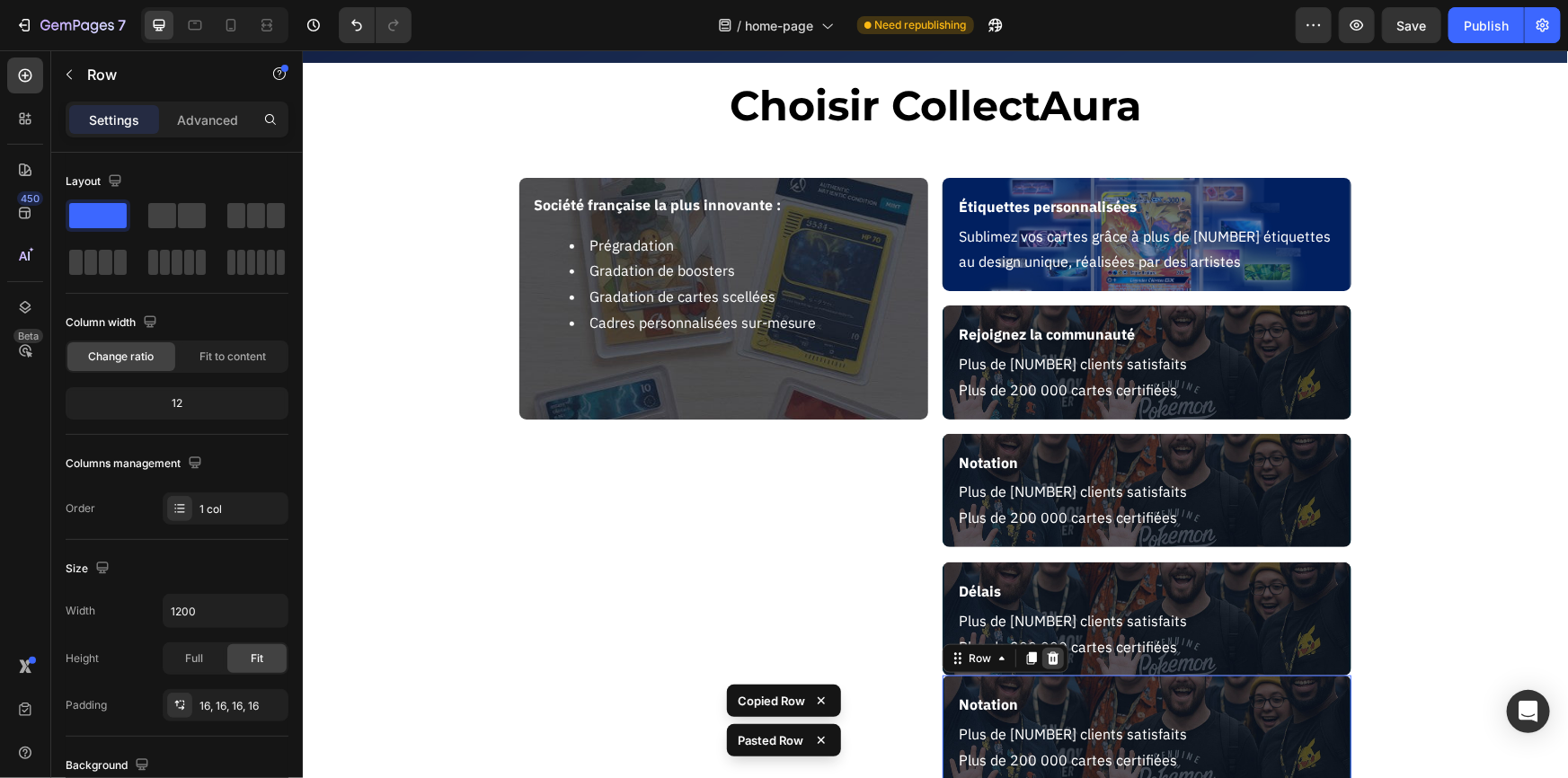 click 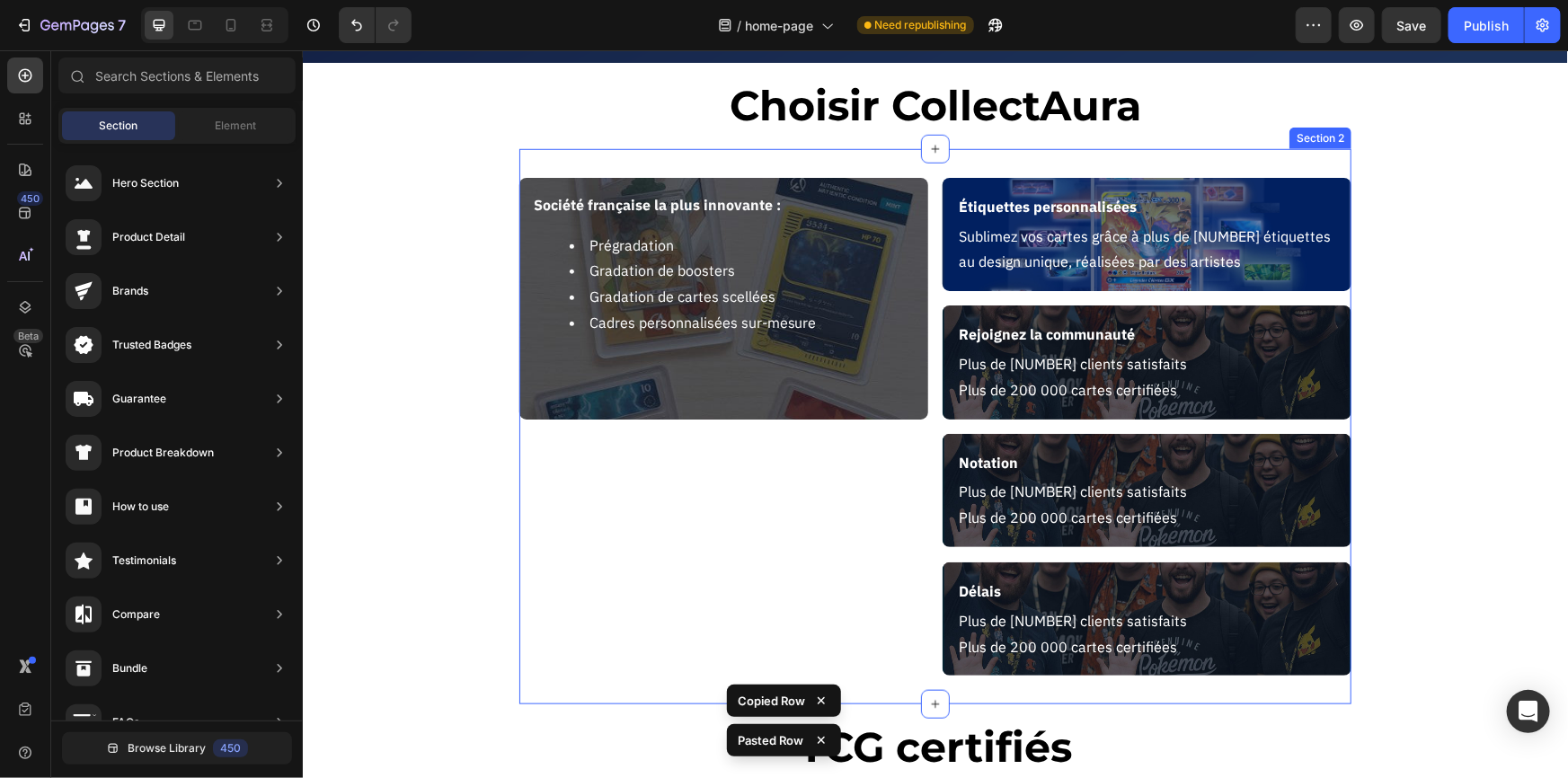 click on "Société française la plus innovante : Prégradation Gradation de boosters Gradation de cartes scellées Cadres personnalisées sur-mesure Text Block Row" at bounding box center (722, 426) 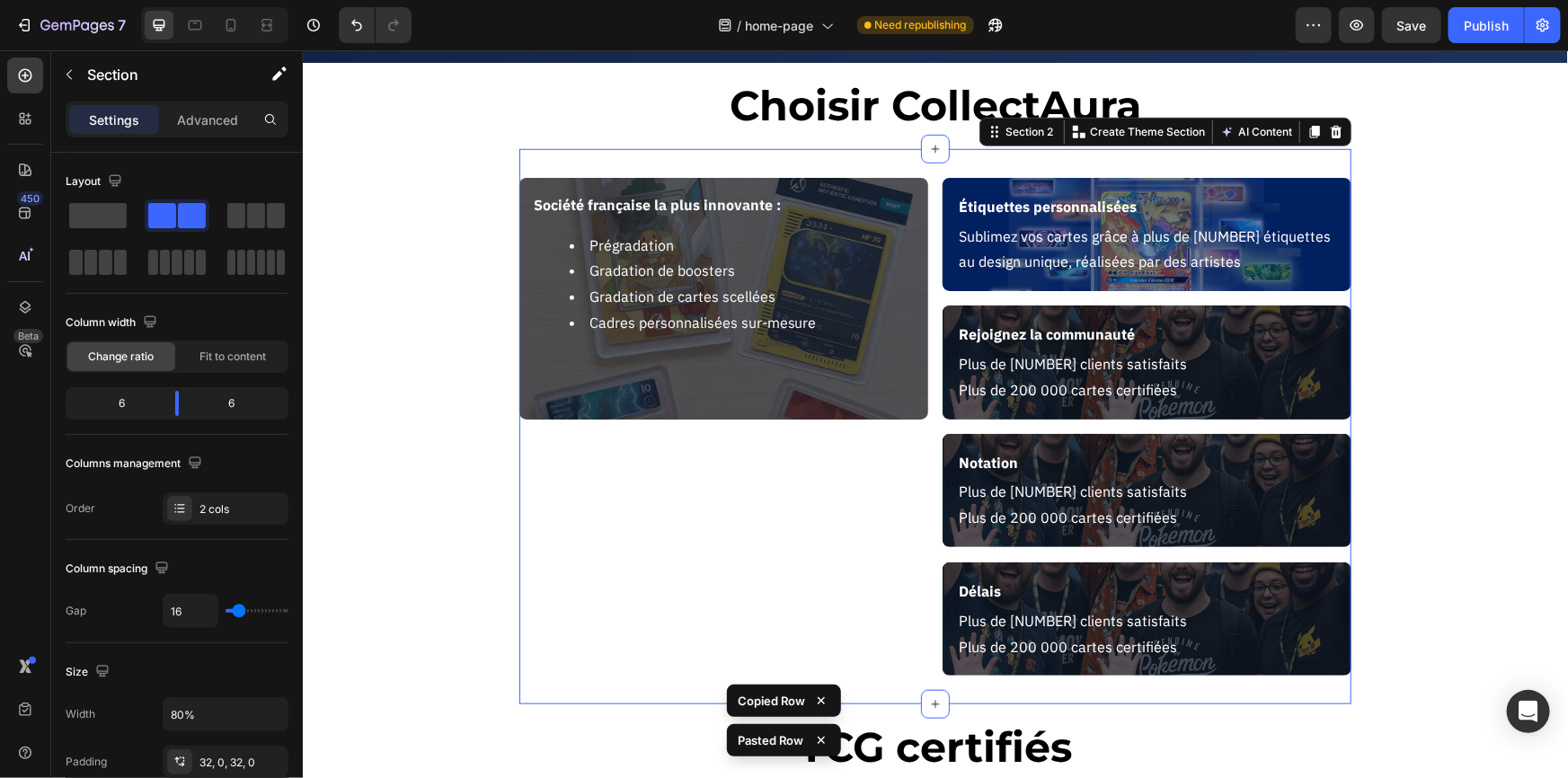 click on "Société française la plus innovante : Prégradation Gradation de boosters Gradation de cartes scellées Cadres personnalisées sur-mesure" at bounding box center [722, 297] 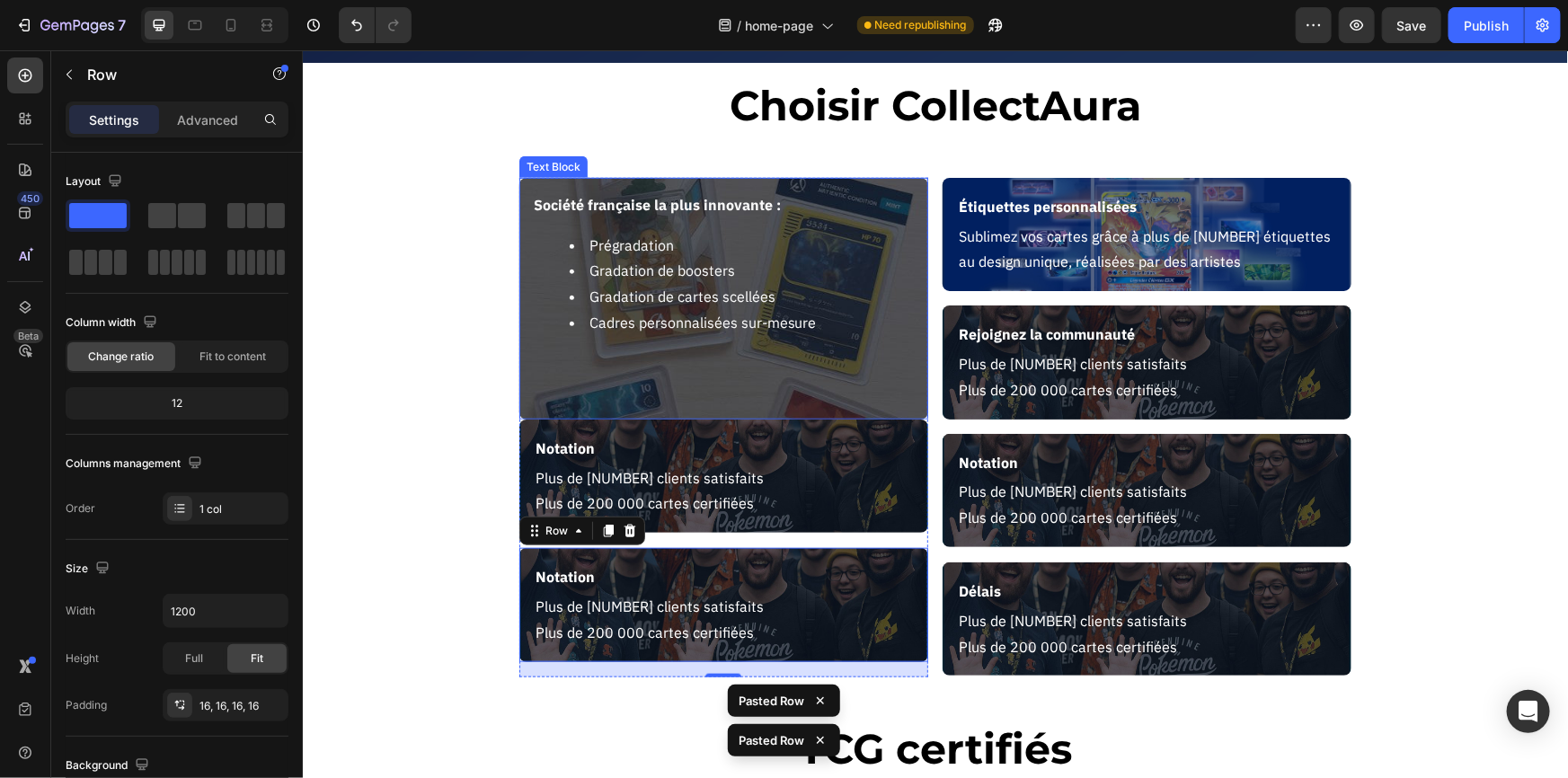 click on "Société française la plus innovante : Prégradation Gradation de boosters Gradation de cartes scellées Cadres personnalisées sur-mesure" at bounding box center (722, 297) 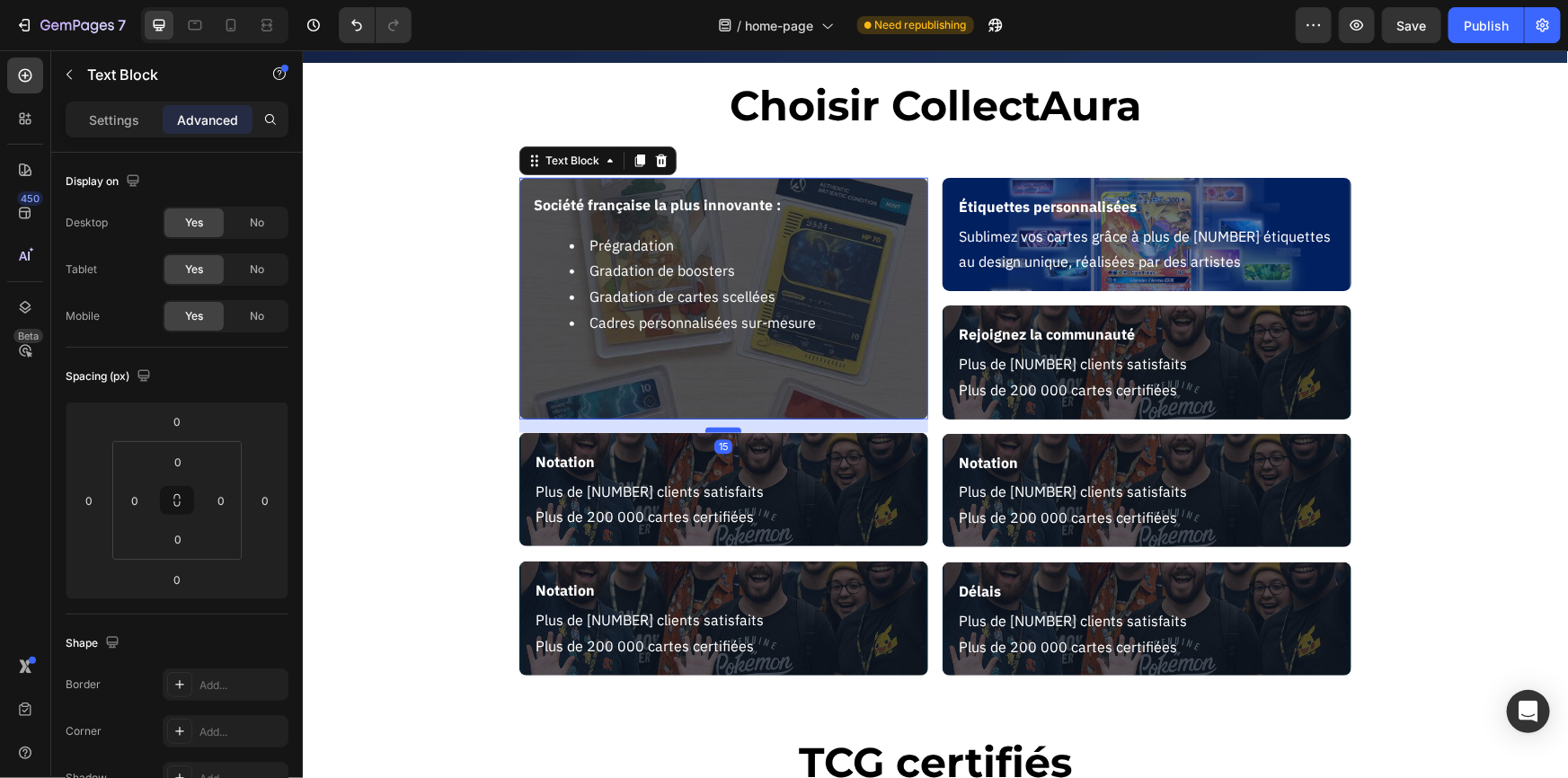 drag, startPoint x: 715, startPoint y: 416, endPoint x: 722, endPoint y: 429, distance: 15 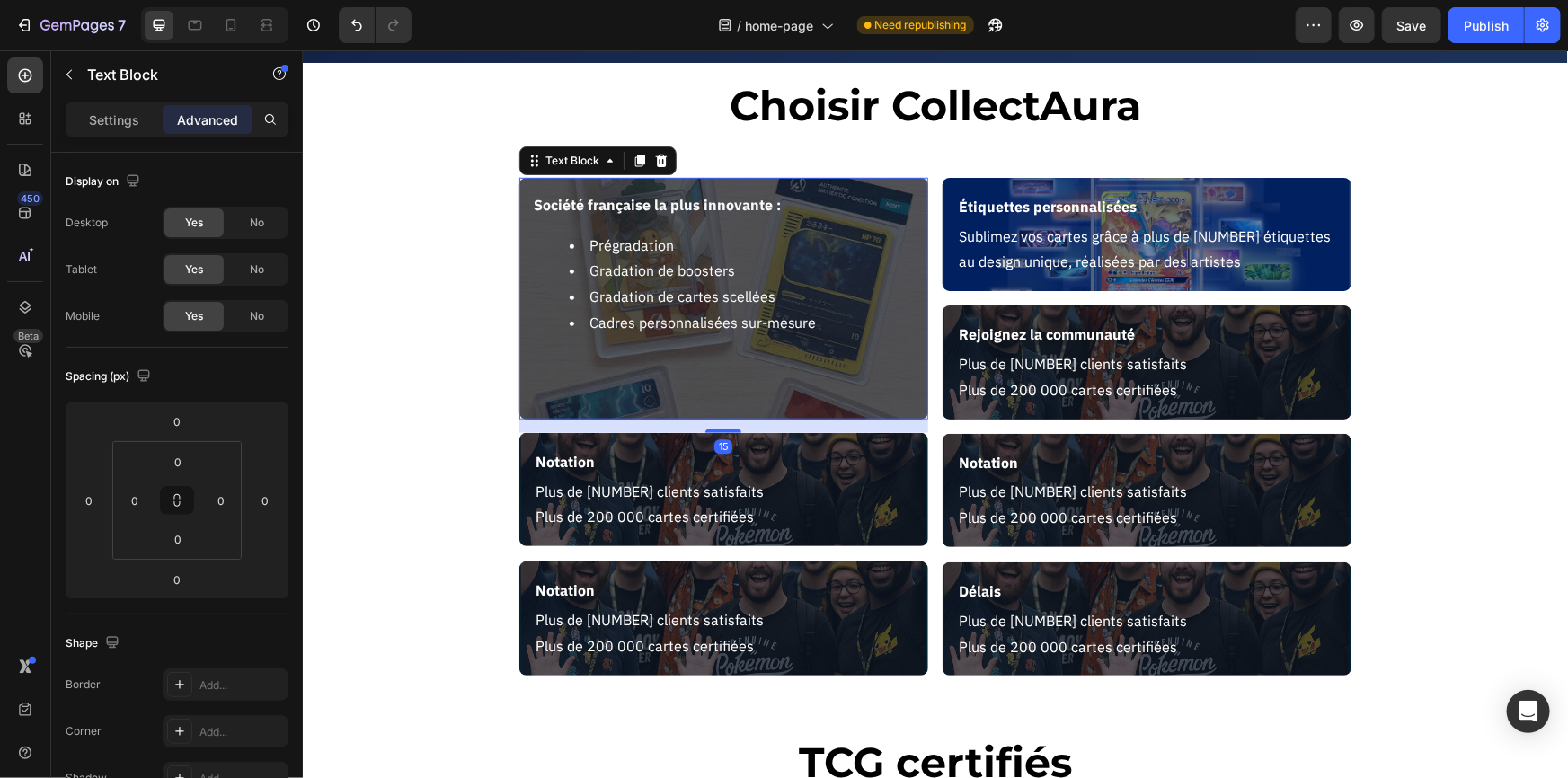 type on "15" 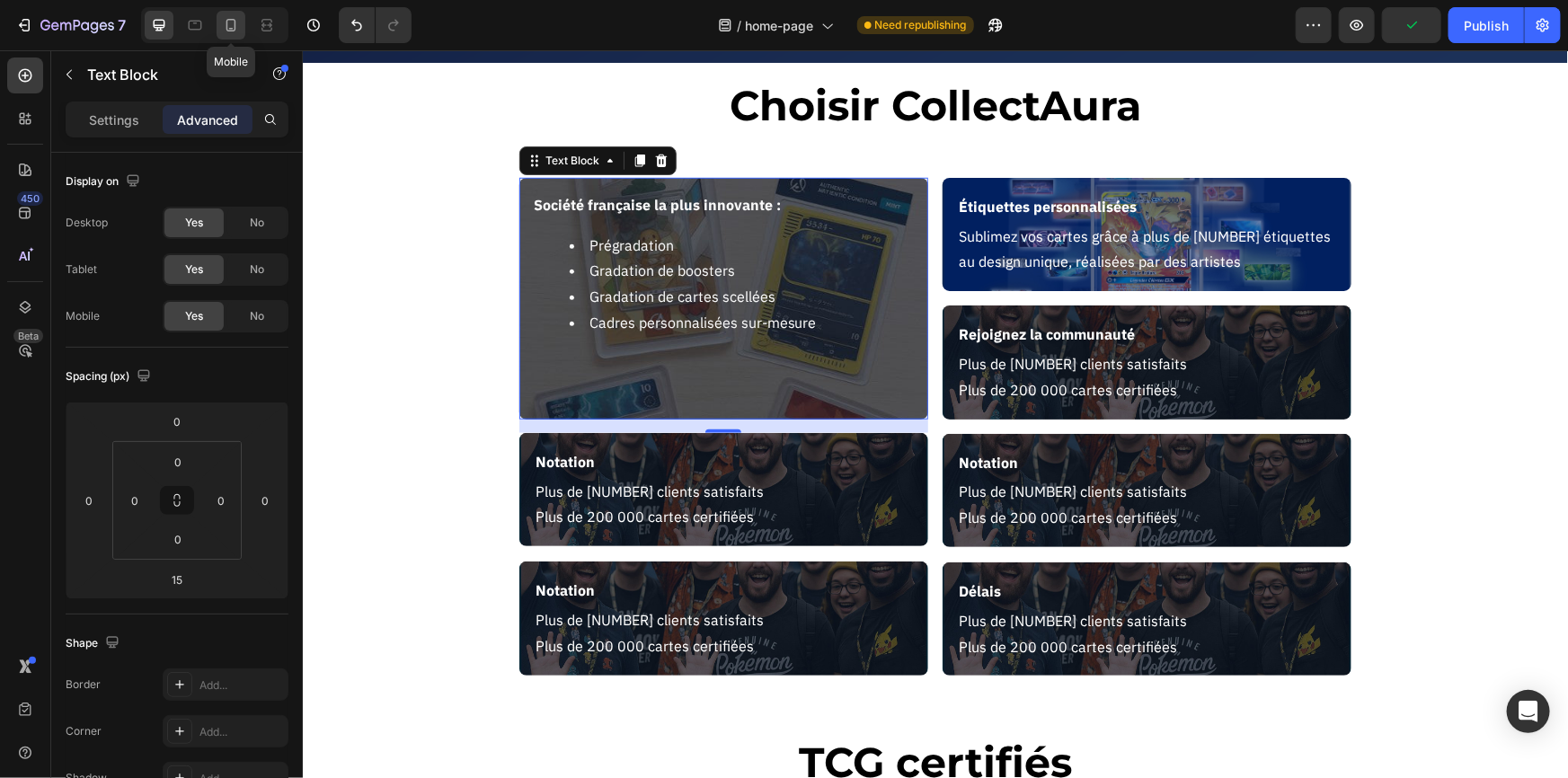 click 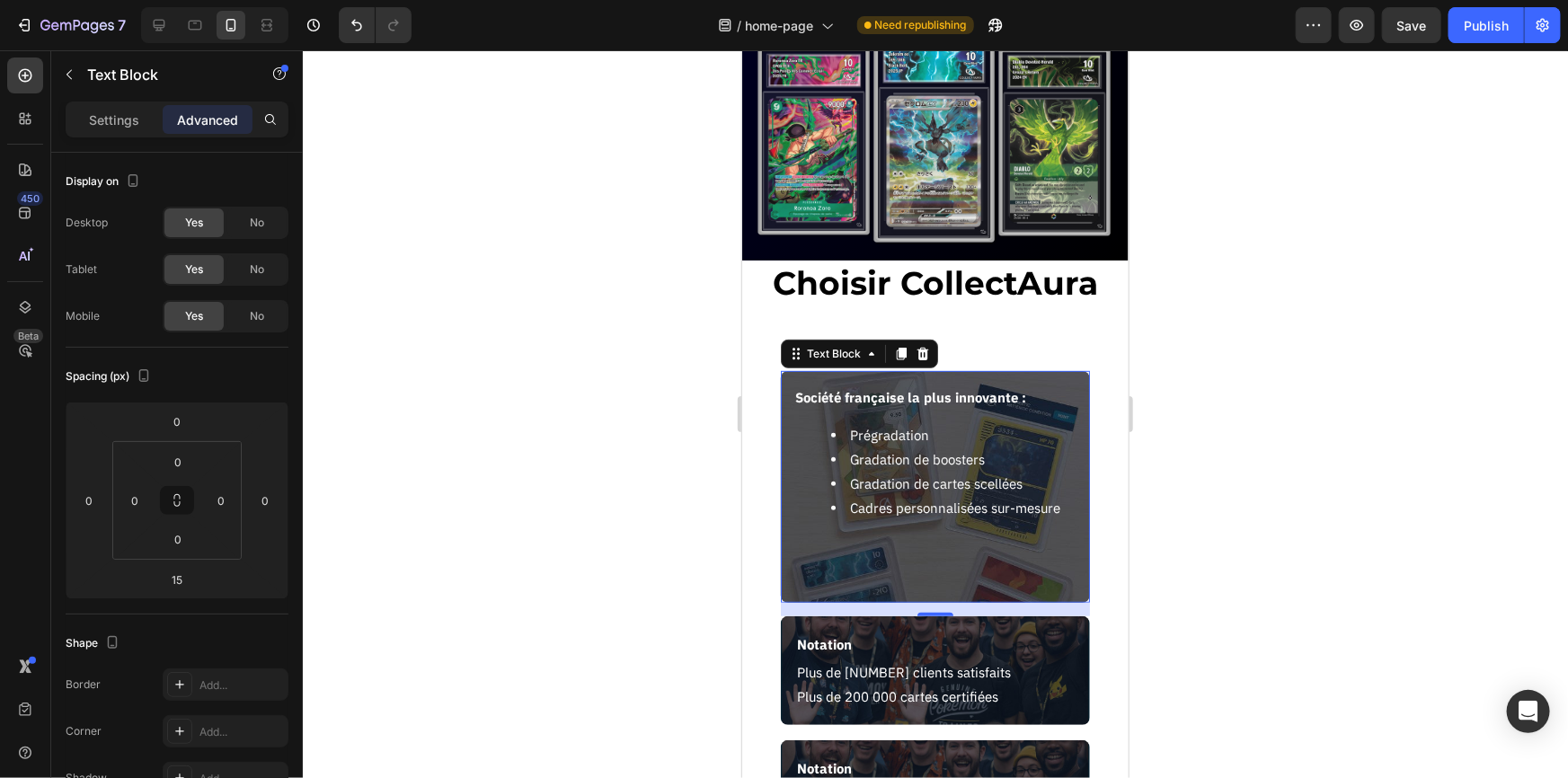 scroll, scrollTop: 295, scrollLeft: 0, axis: vertical 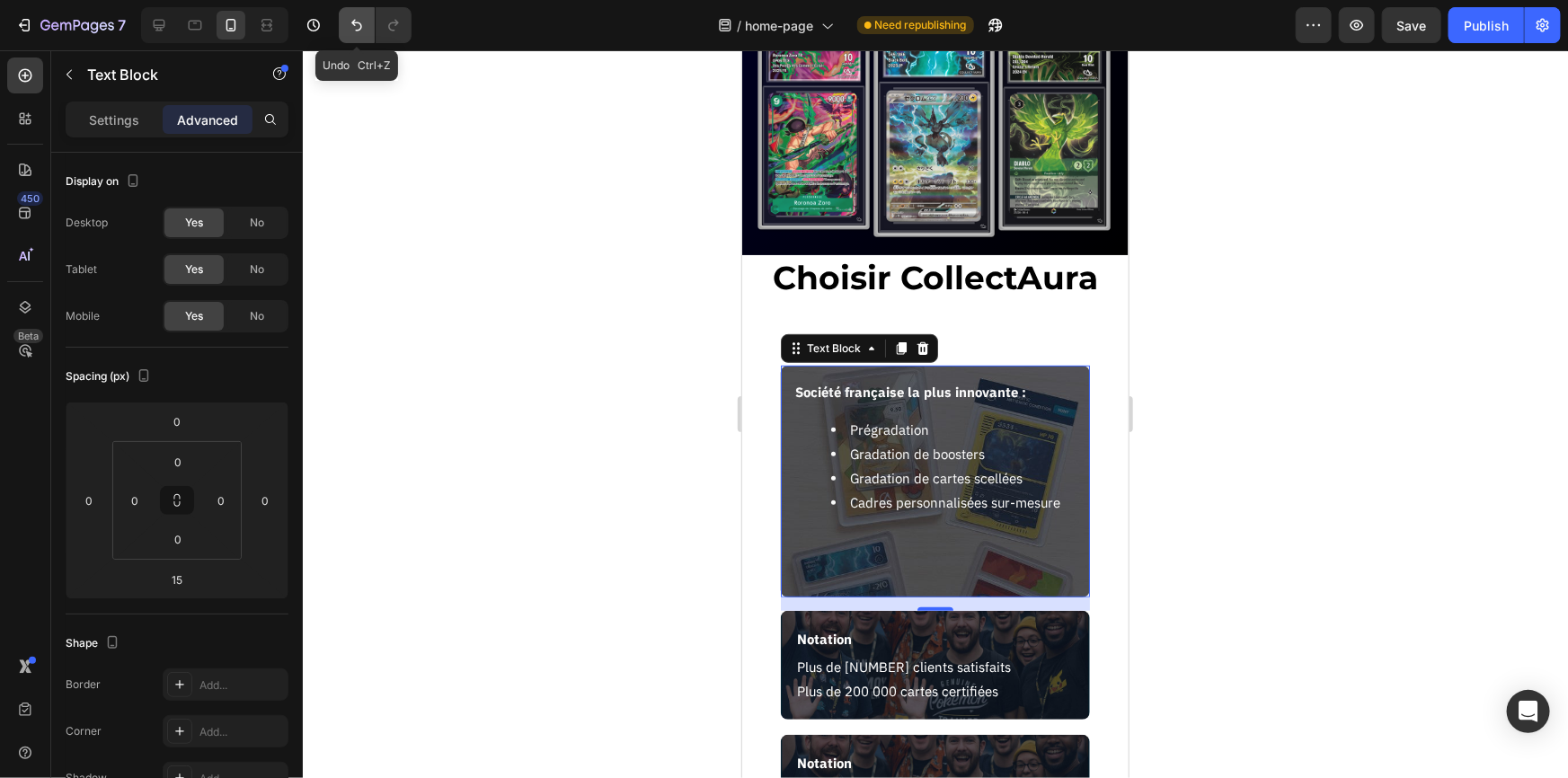 click 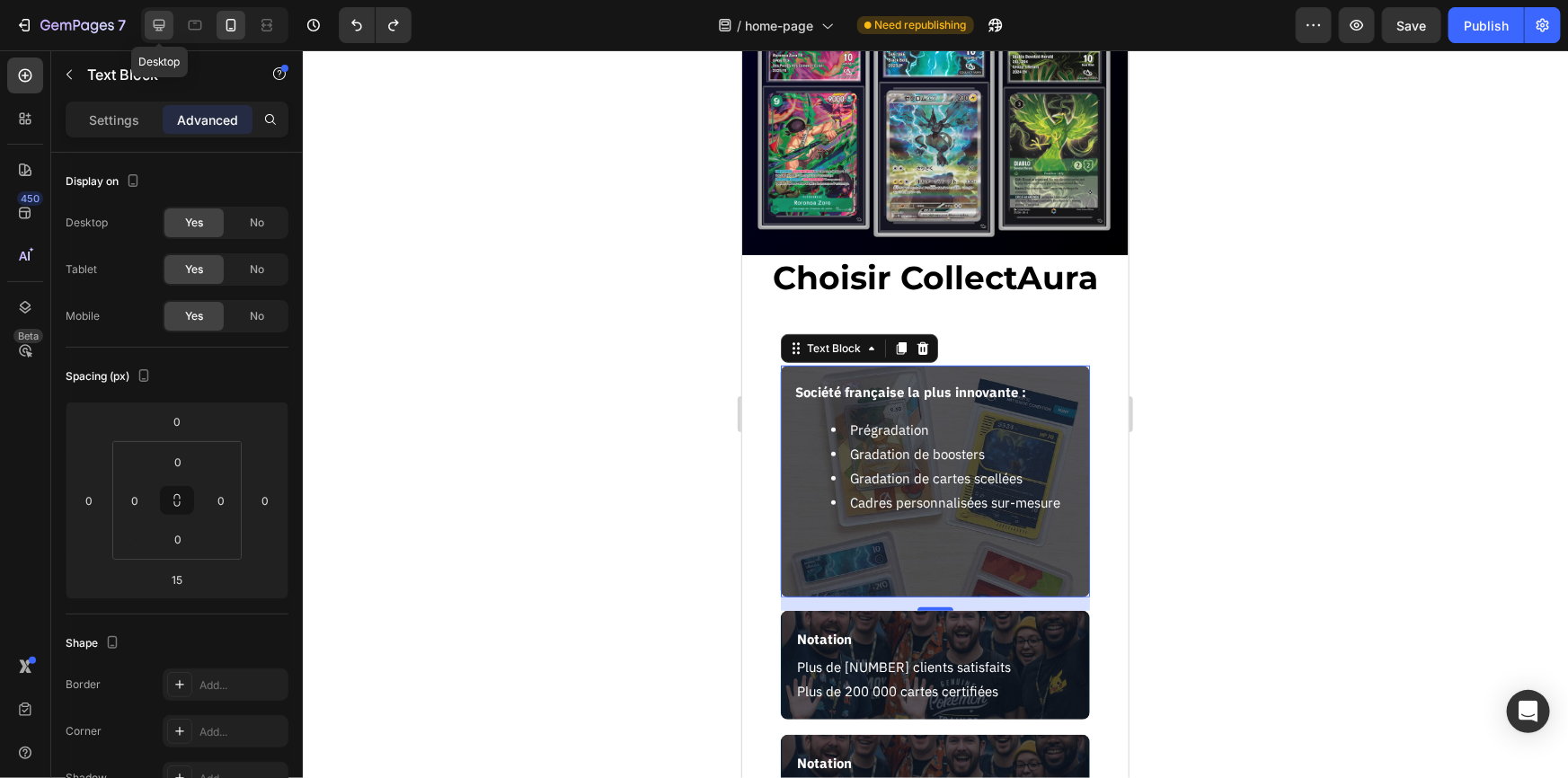 click 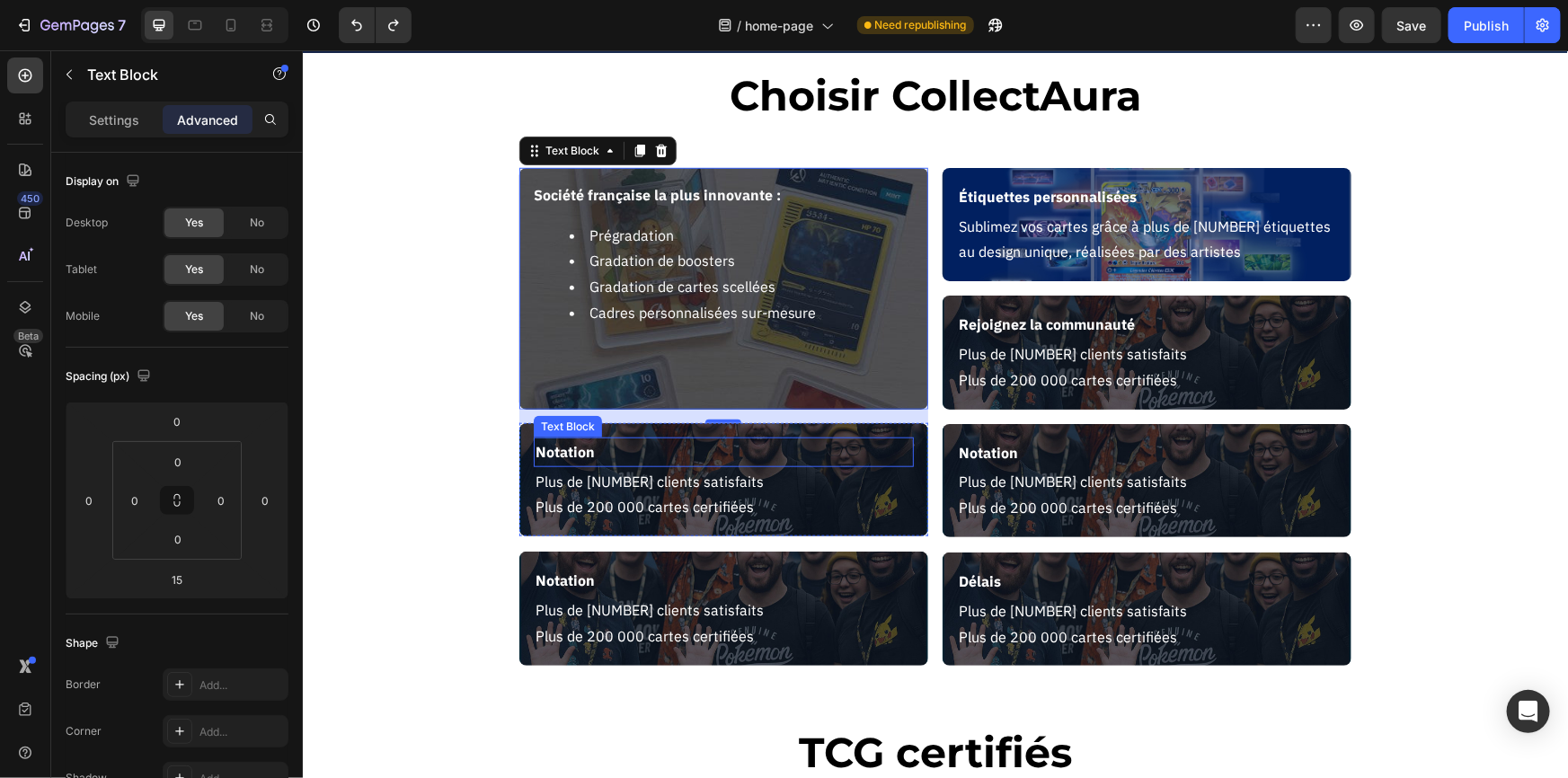 scroll, scrollTop: 778, scrollLeft: 0, axis: vertical 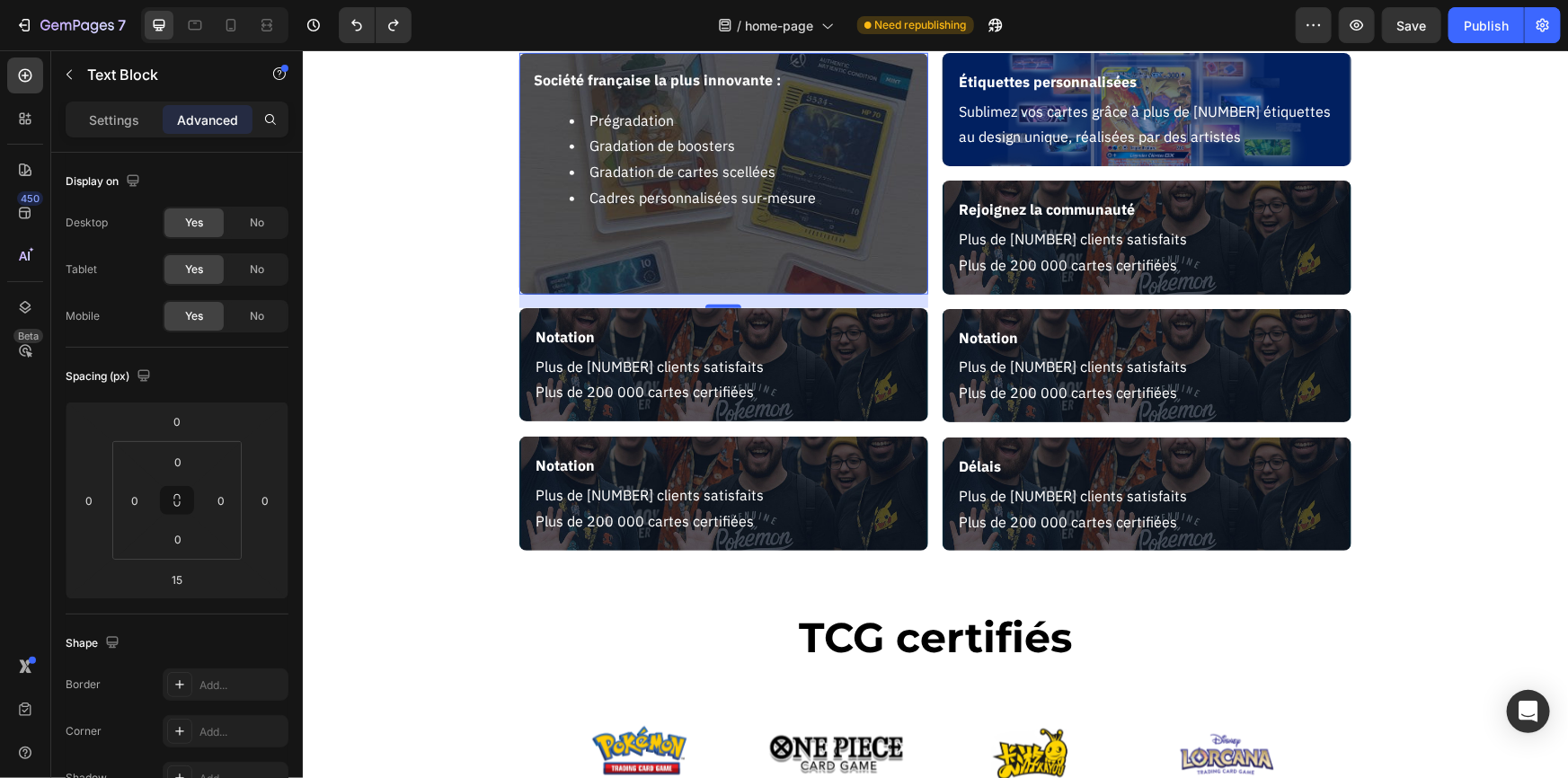 click on "Société française la plus innovante : Prégradation Gradation de boosters Gradation de cartes scellées Cadres personnalisées sur-mesure Text Block   15 Notation Text Block Plus de [NUMBER] clients satisfaits Plus de [NUMBER] cartes certifiées Text Block Row Notation Text Block Plus de [NUMBER] clients satisfaits Plus de [NUMBER] cartes certifiées Text Block Row Row Étiquettes personnalisées Text Block Sublimez vos cartes grâce à plus de [NUMBER] étiquettes au design unique, réalisées par des artistes Text Block Row Rejoignez la communauté Text Block Plus de [NUMBER] clients satisfaits Plus de [NUMBER] cartes certifiées Text Block Row Notation Text Block Plus de [NUMBER] clients satisfaits Plus de [NUMBER] cartes certifiées Text Block Row Délais Text Block Plus de [NUMBER] clients satisfaits Plus de [NUMBER] cartes certifiées Text Block Row Section 2 TCG certifiés Heading Section 3
Image Image Image Image
Carousel Section 4 Root" at bounding box center (935, 1525) 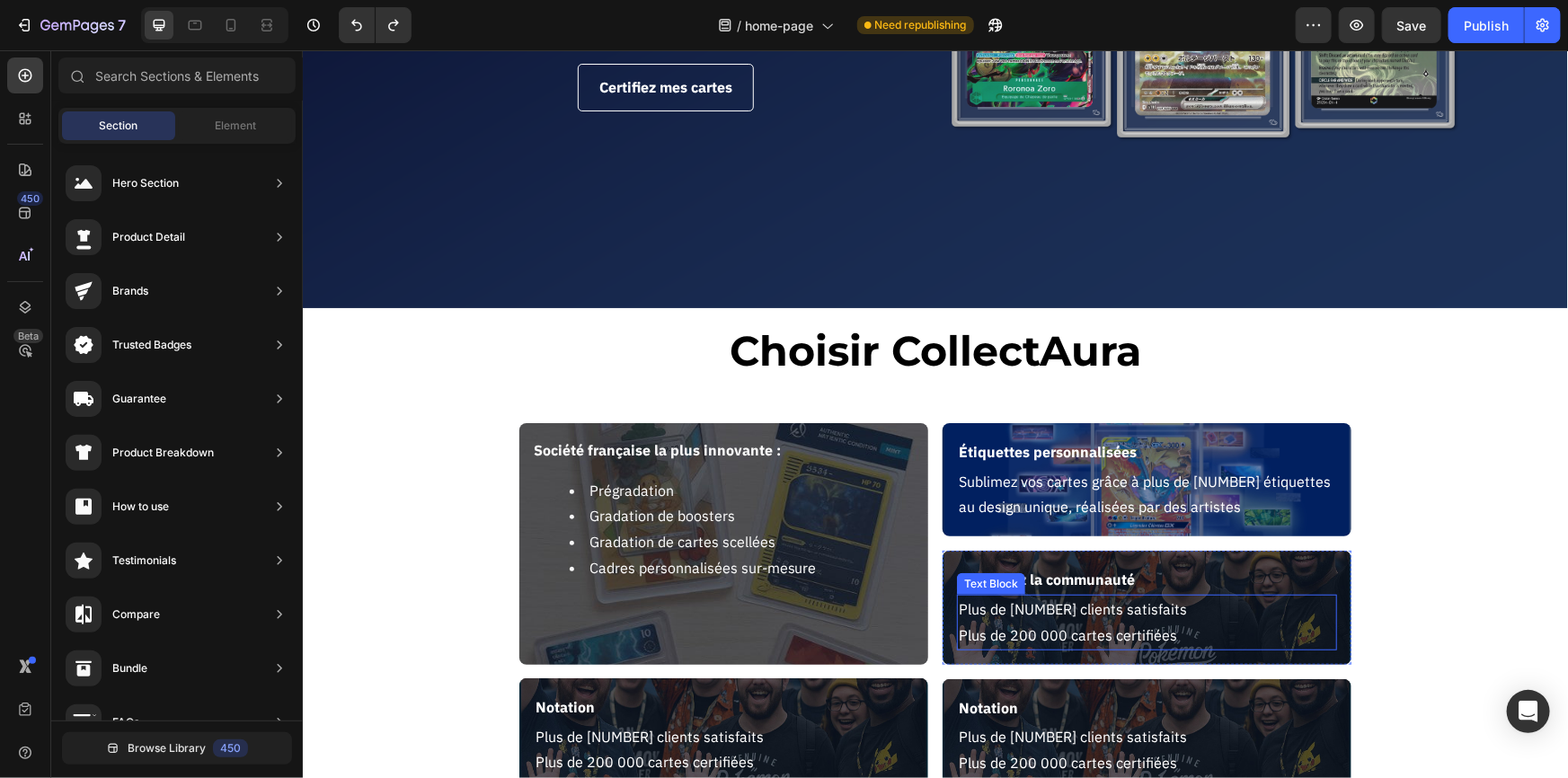 scroll, scrollTop: 653, scrollLeft: 0, axis: vertical 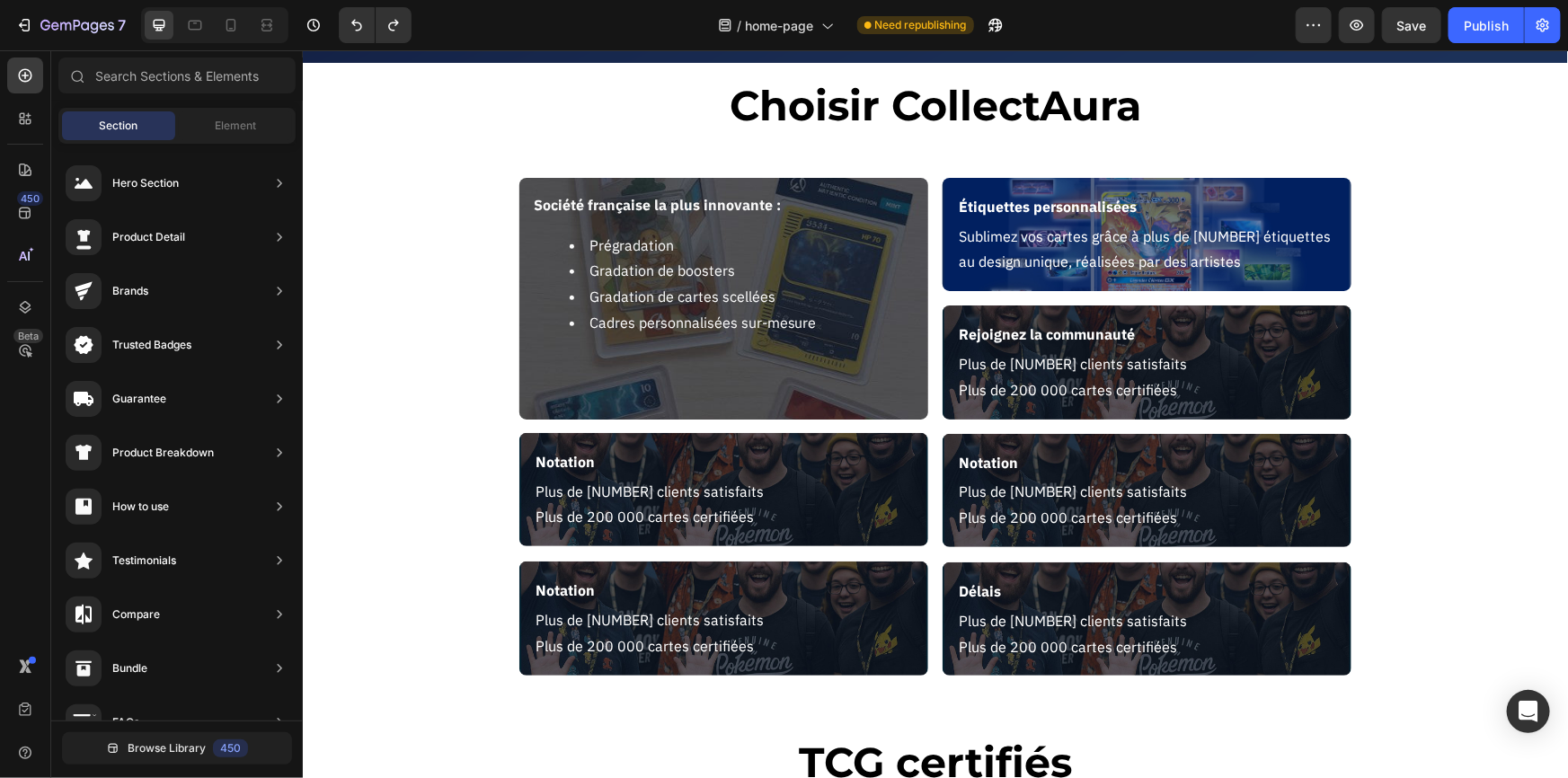 click on "La garantie de l'excellence Heading Valorisez, protégez et authentifiez vos cartes avec un service de certification dédié à votre passion. Text Block Certifiez mes cartes Button Image Hero Banner Choisir CollectAura Heading Section 1 Société française la plus innovante : Prégradation Gradation de boosters Gradation de cartes scellées Cadres personnalisées sur-mesure Text Block Notation Text Block Plus de [NUMBER] clients satisfaits Plus de [NUMBER] cartes certifiées Text Block Row Notation Text Block Plus de [NUMBER] clients satisfaits Plus de [NUMBER] cartes certifiées Text Block Row Row Étiquettes personnalisées Text Block Sublimez vos cartes grâce à plus de [NUMBER] étiquettes au design unique, réalisées par des artistes Text Block Row Rejoignez la communauté Text Block Plus de [NUMBER] clients satisfaits Plus de [NUMBER] cartes certifiées Text Block Row Notation Text Block Plus de [NUMBER] clients satisfaits Plus de [NUMBER] cartes certifiées Text Block Row Délais Text Block Text Block Row Section 2" at bounding box center [935, 1650] 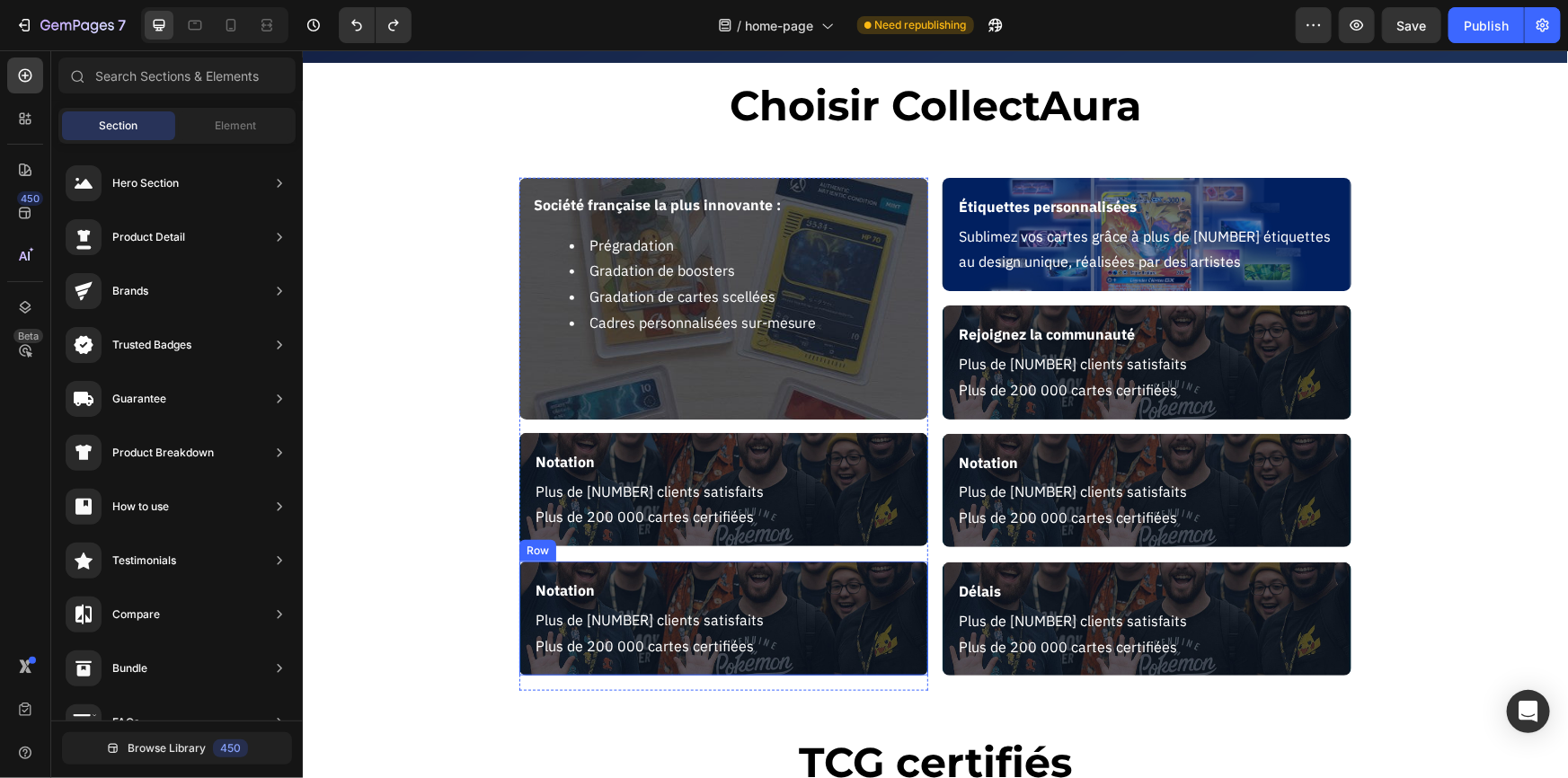 drag, startPoint x: 836, startPoint y: 570, endPoint x: 828, endPoint y: 578, distance: 11.3137085 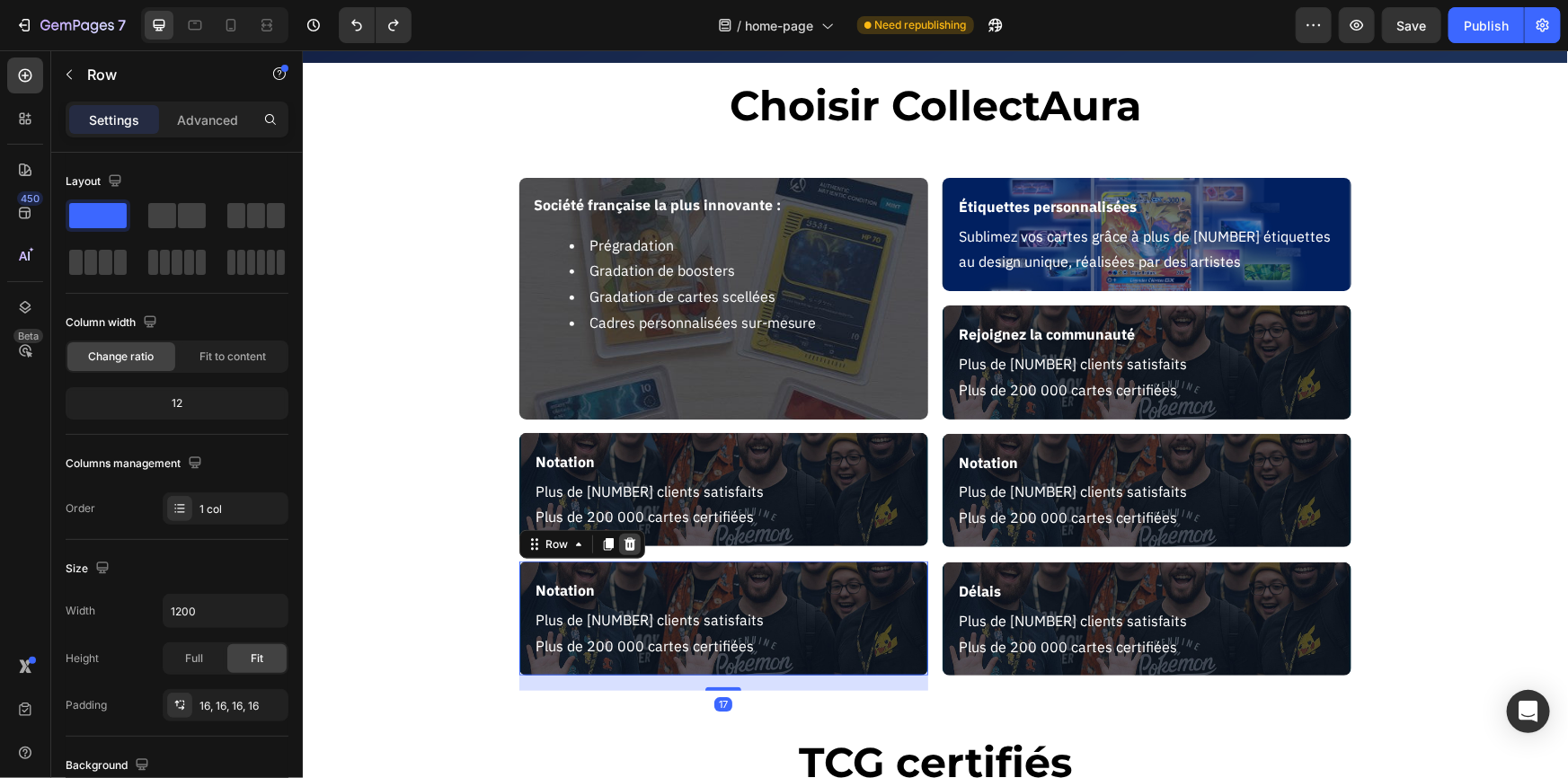 click 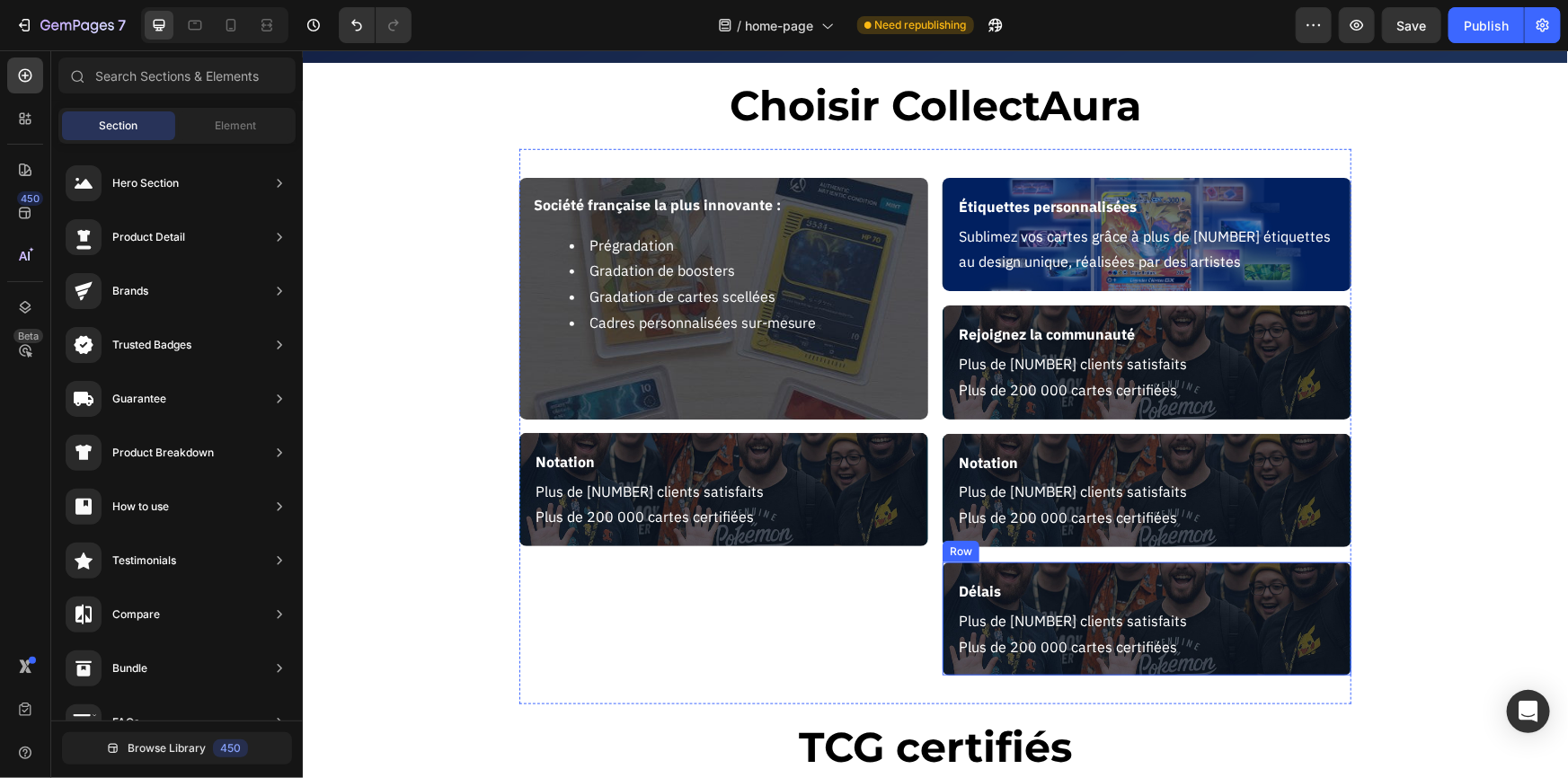 click on "Délais Text Block Plus de [NUMBER] clients satisfaits Plus de [NUMBER] cartes certifiées Text Block Row" at bounding box center (1146, 618) 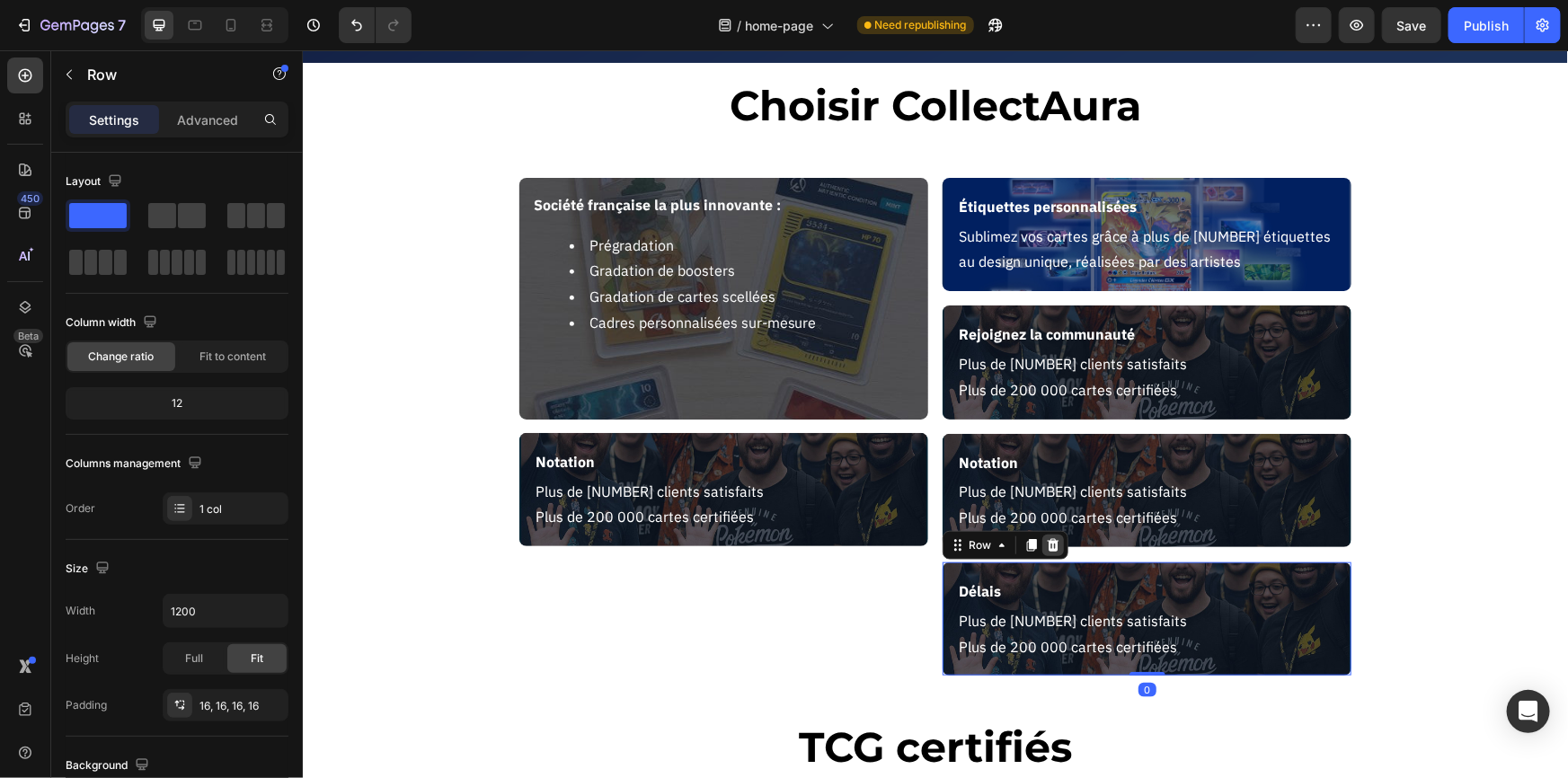 click 